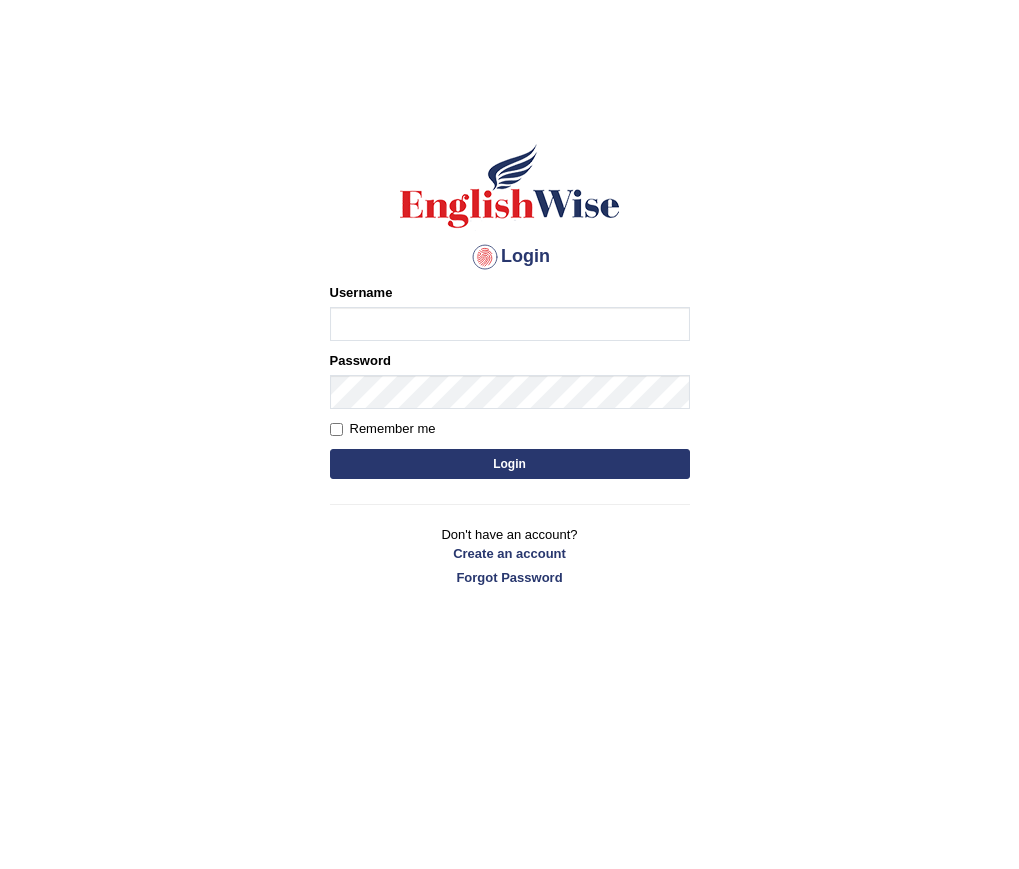 click on "Username" at bounding box center [510, 324] 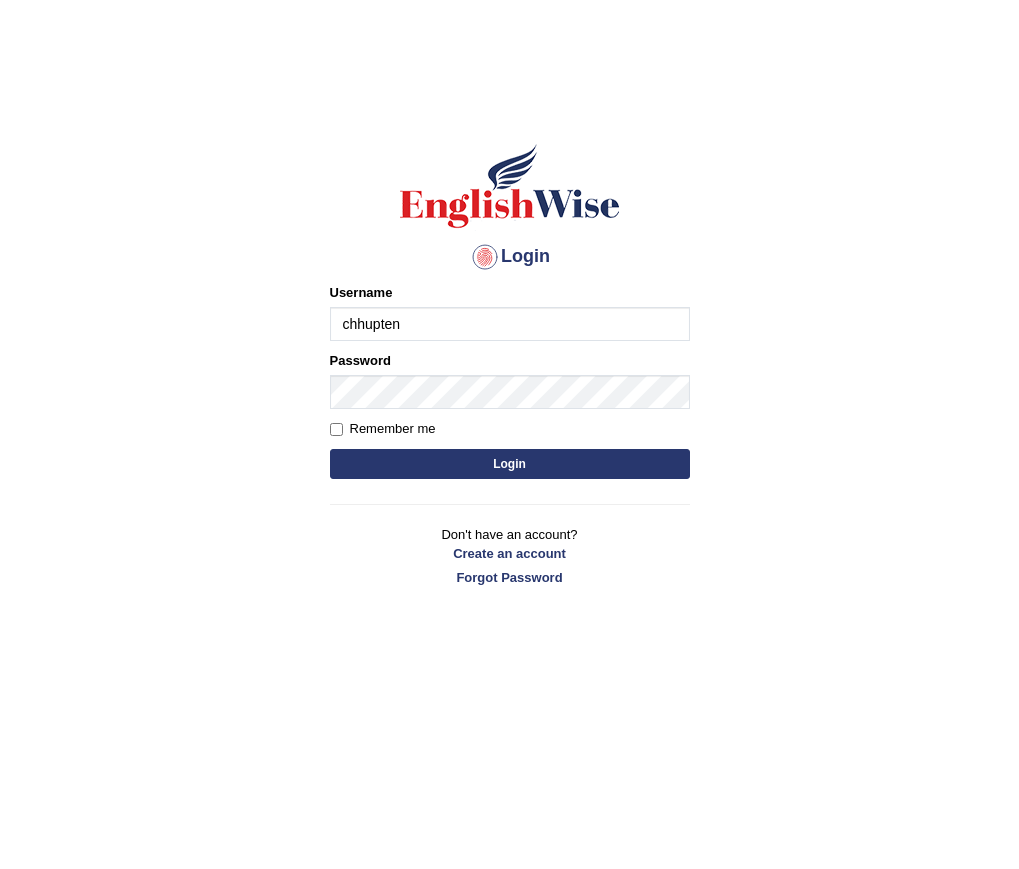 type on "chhupten" 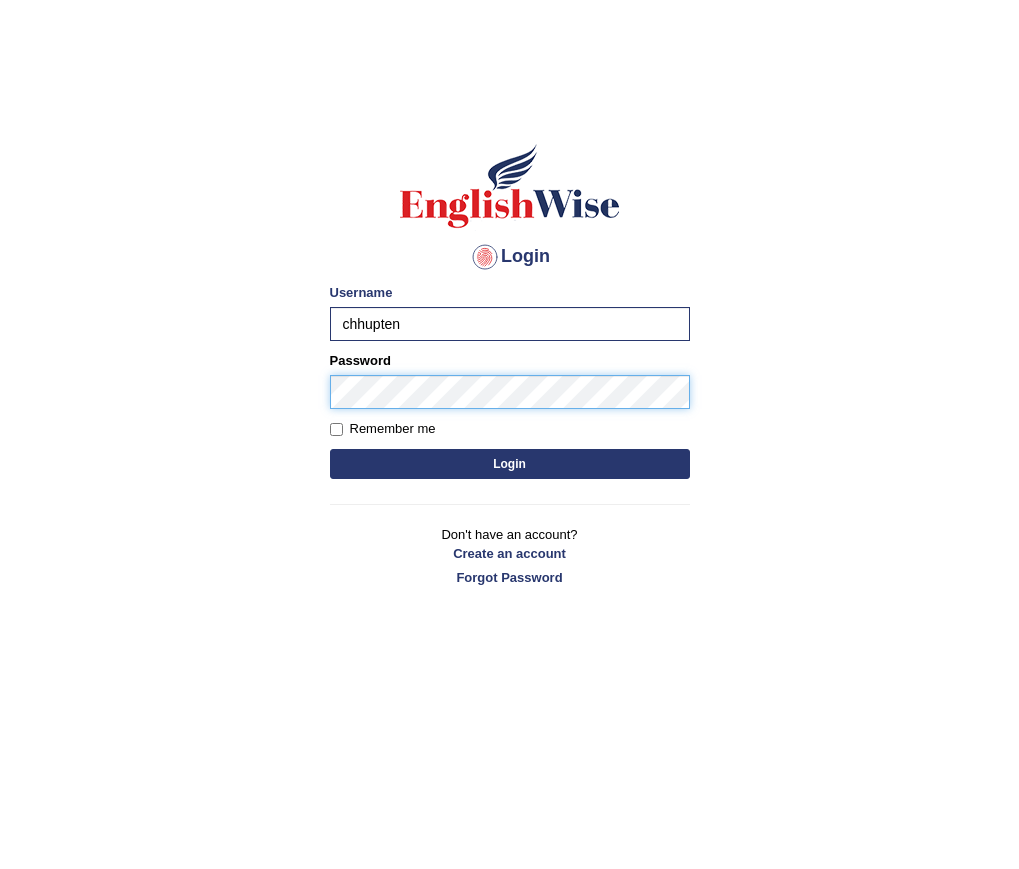 click on "Login" at bounding box center (510, 464) 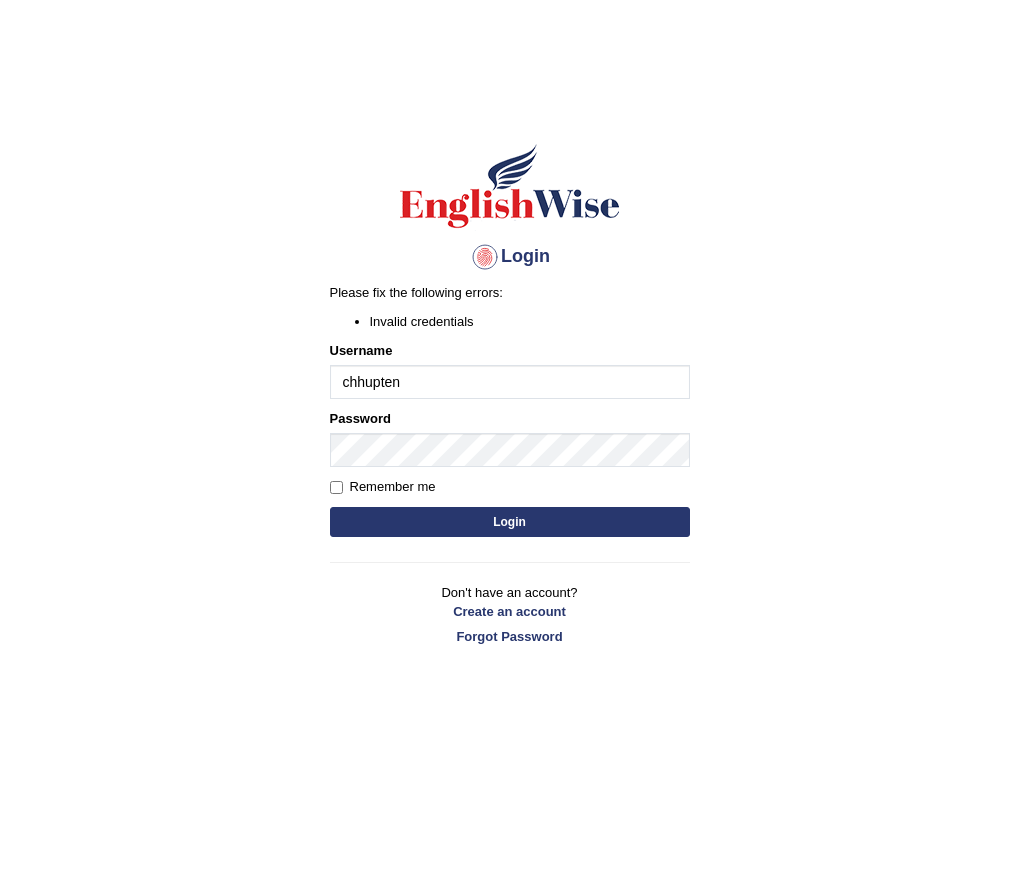 scroll, scrollTop: 0, scrollLeft: 0, axis: both 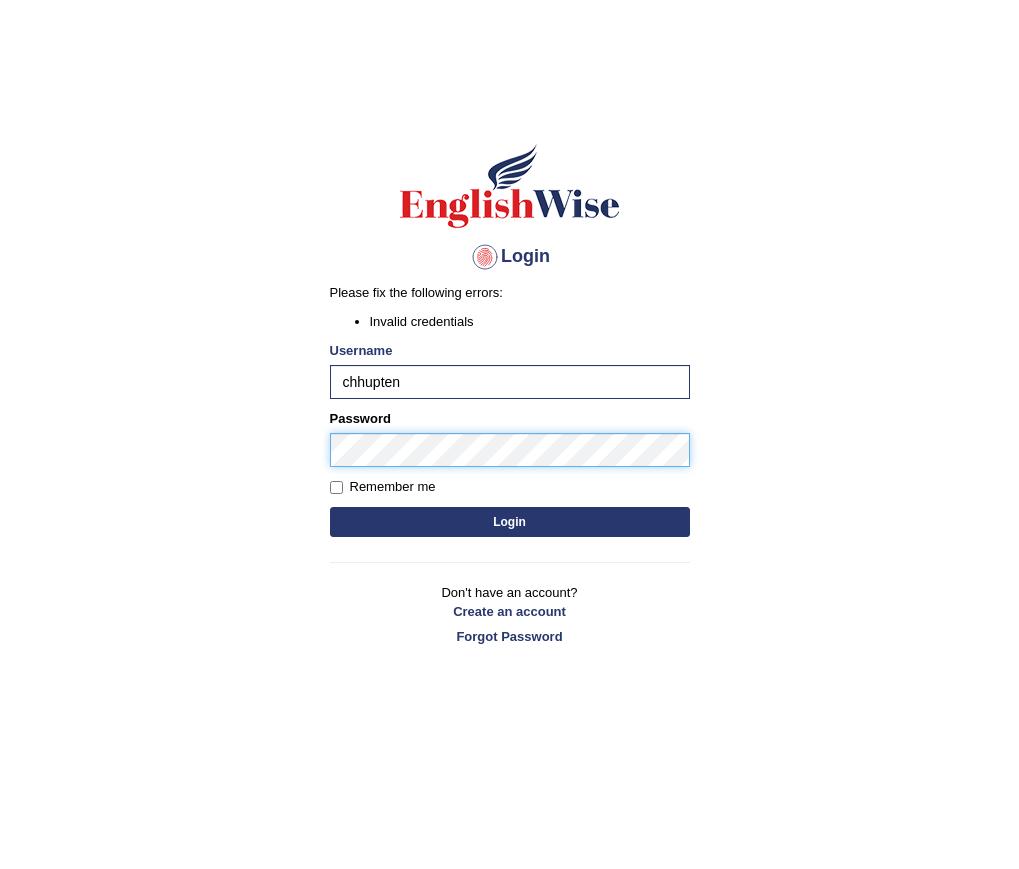 click on "Login" at bounding box center [510, 522] 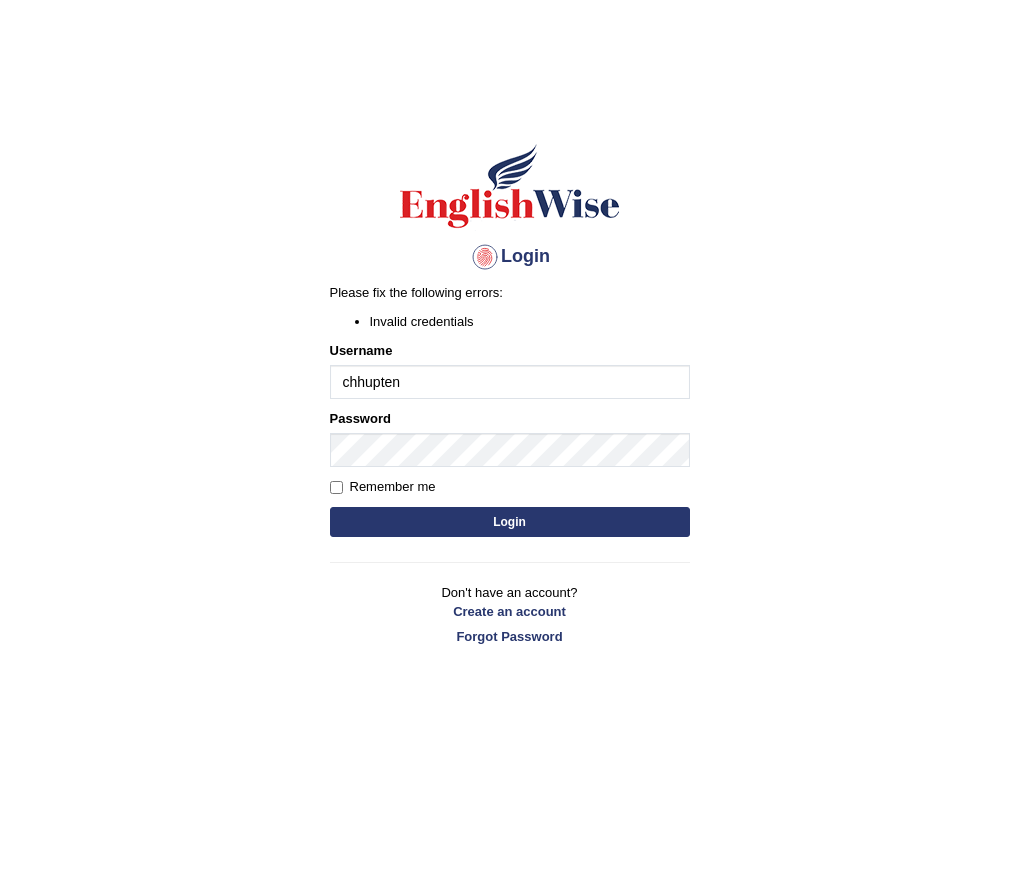 scroll, scrollTop: 0, scrollLeft: 0, axis: both 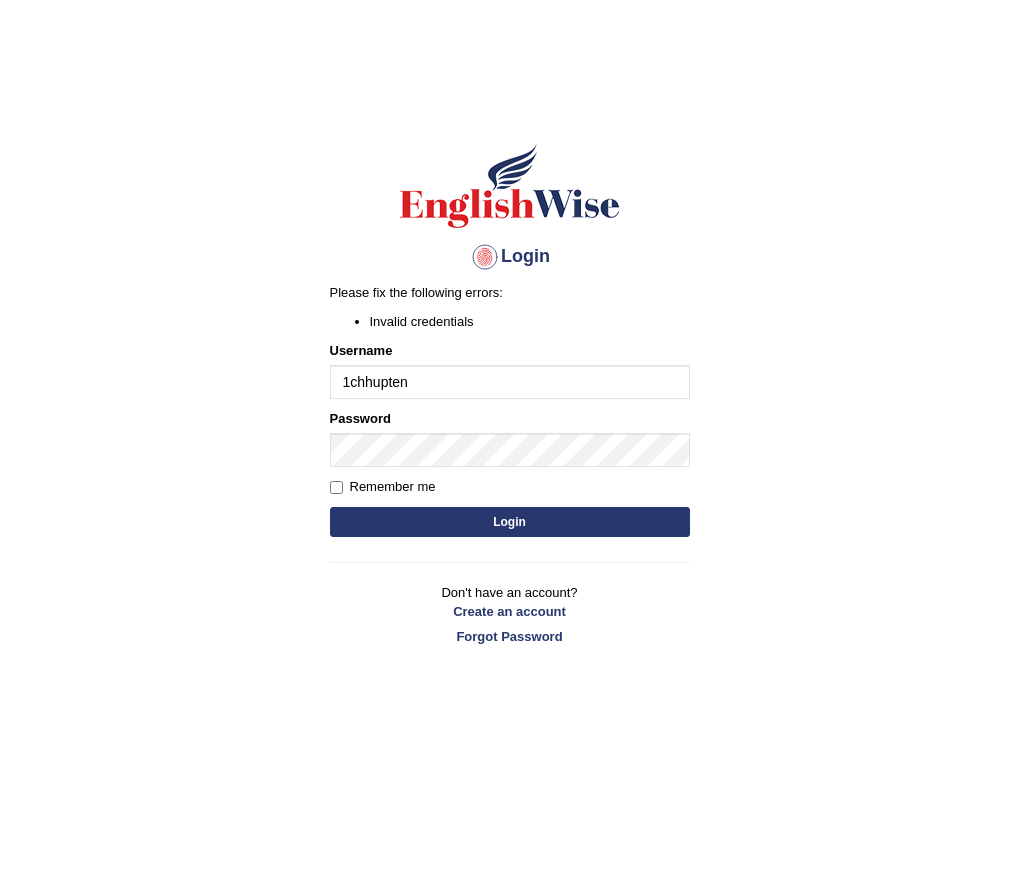 type on "chhupten" 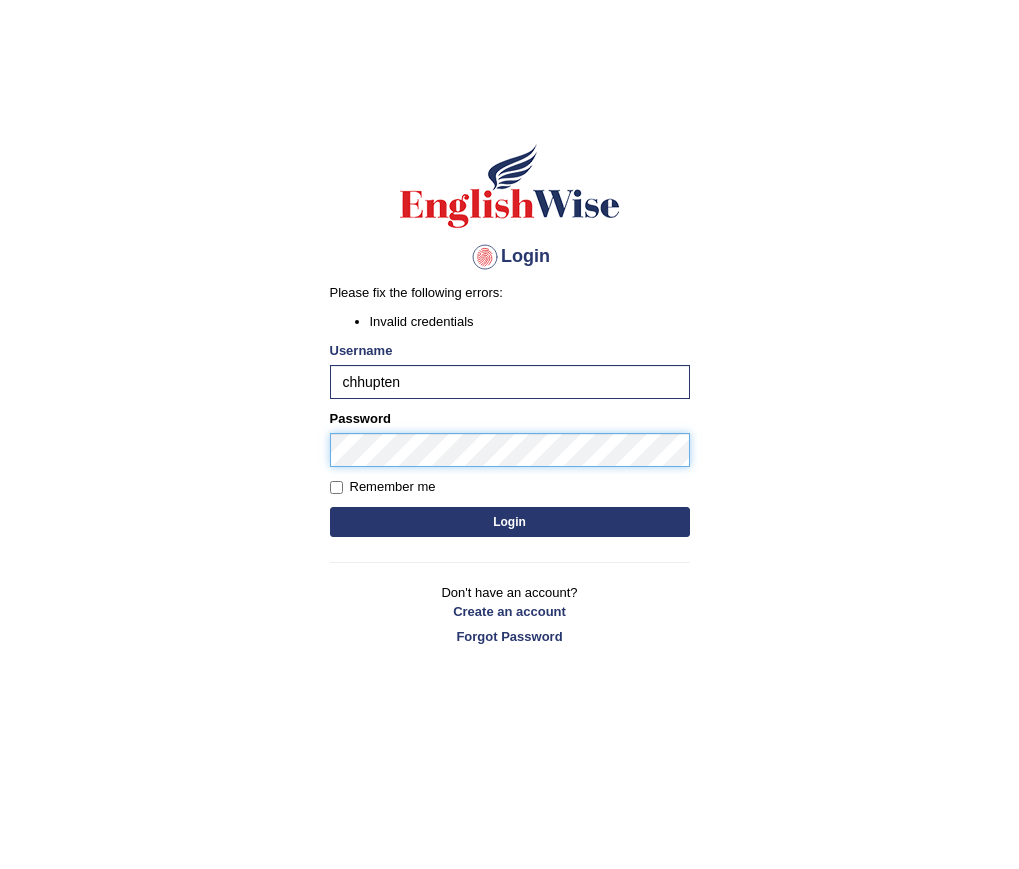 click on "Login" at bounding box center (510, 522) 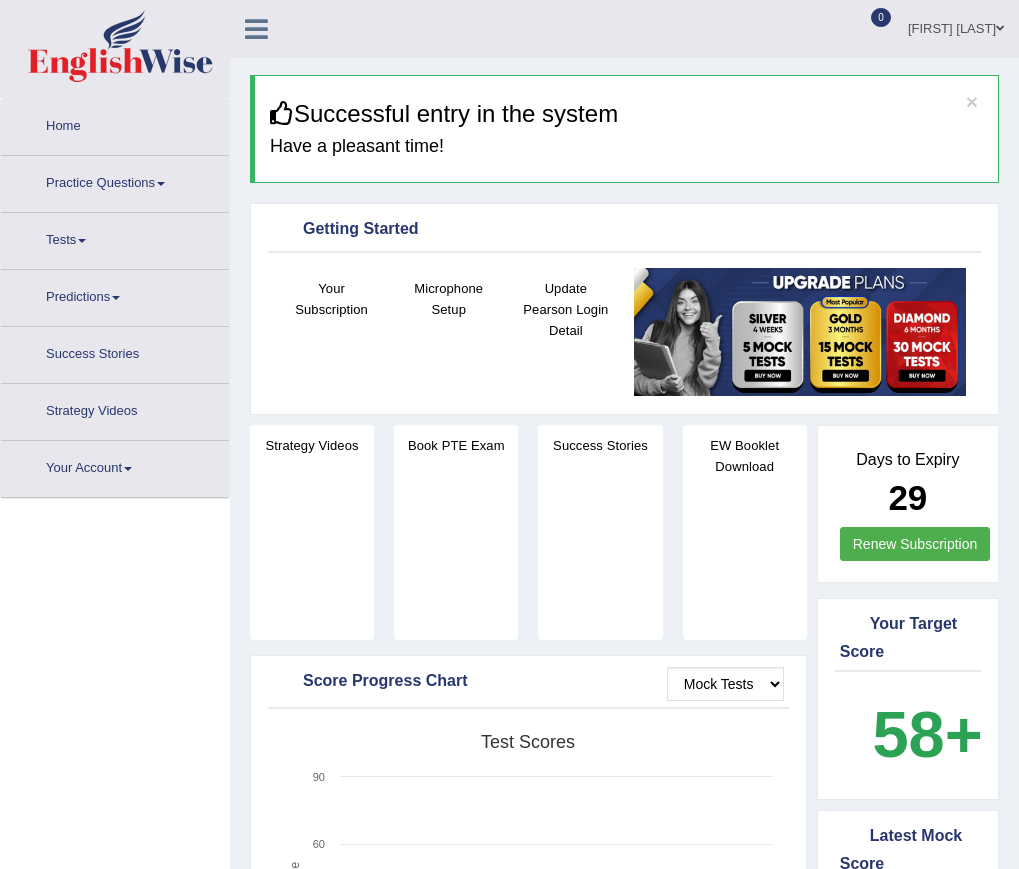 scroll, scrollTop: 0, scrollLeft: 0, axis: both 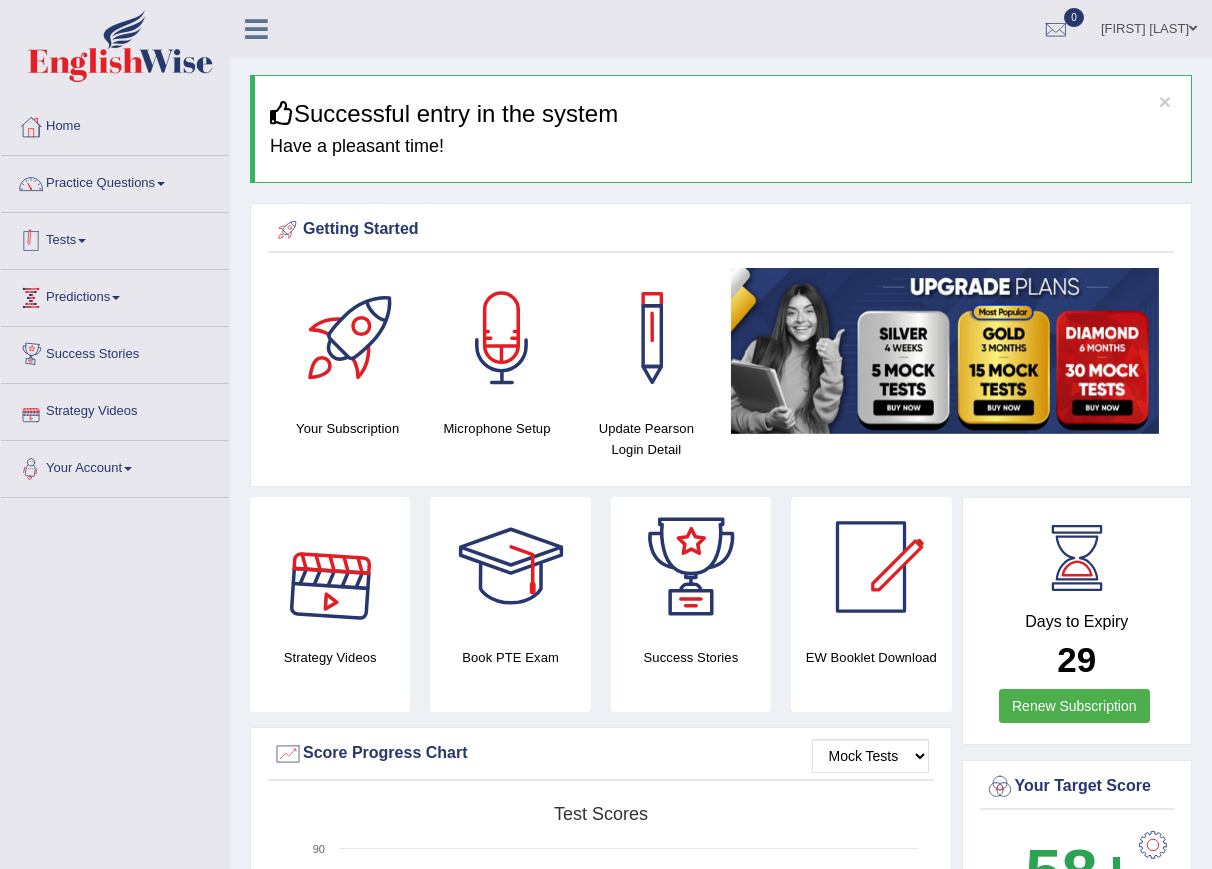 click on "Tests" at bounding box center (115, 238) 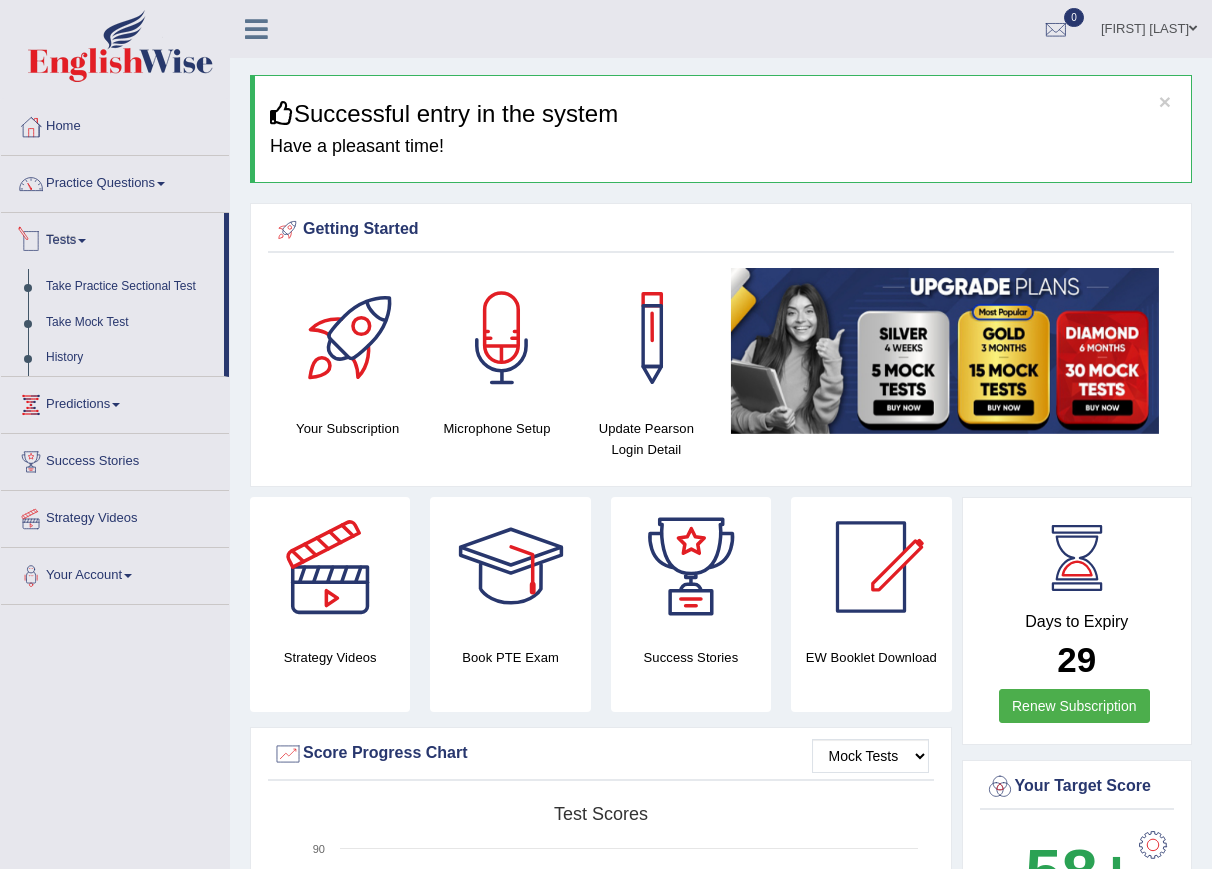 drag, startPoint x: 85, startPoint y: 240, endPoint x: 108, endPoint y: 223, distance: 28.600698 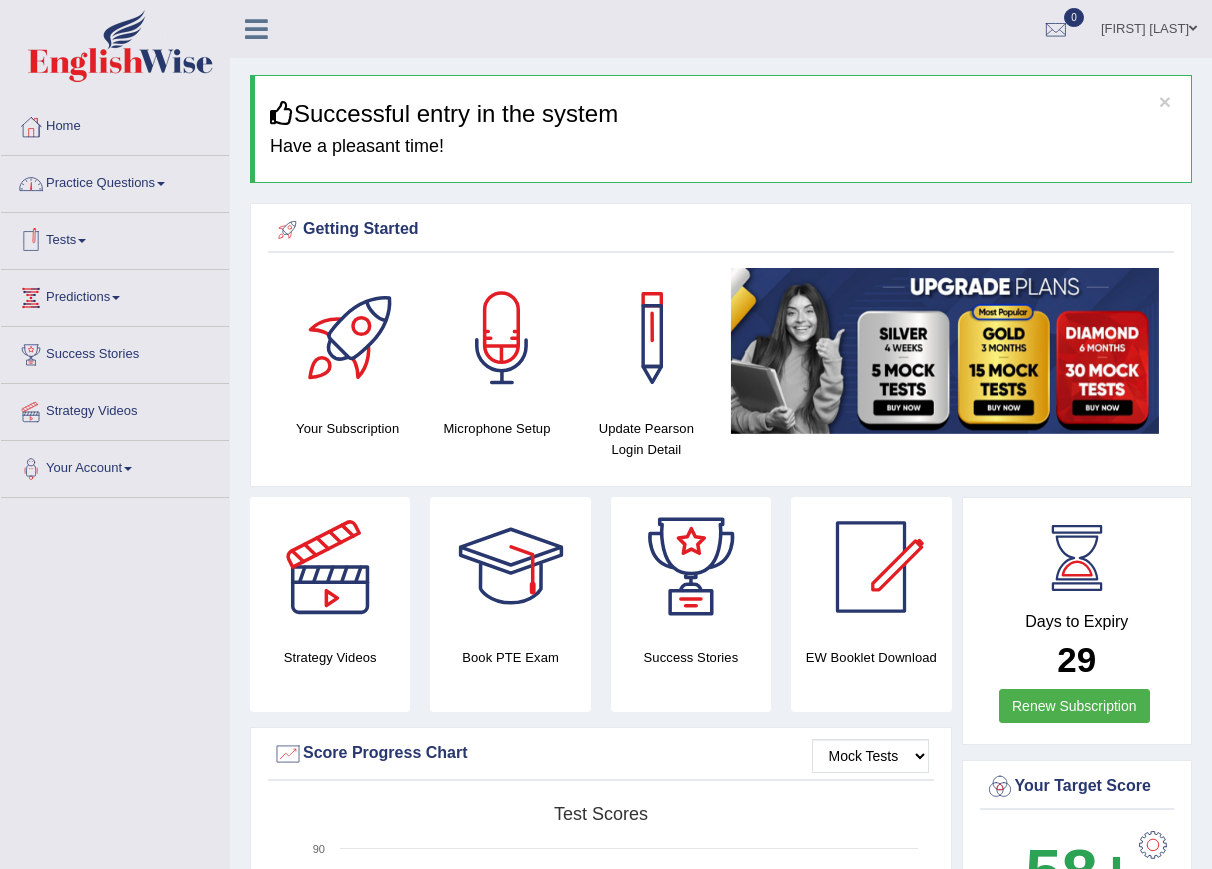 click on "Practice Questions" at bounding box center (115, 181) 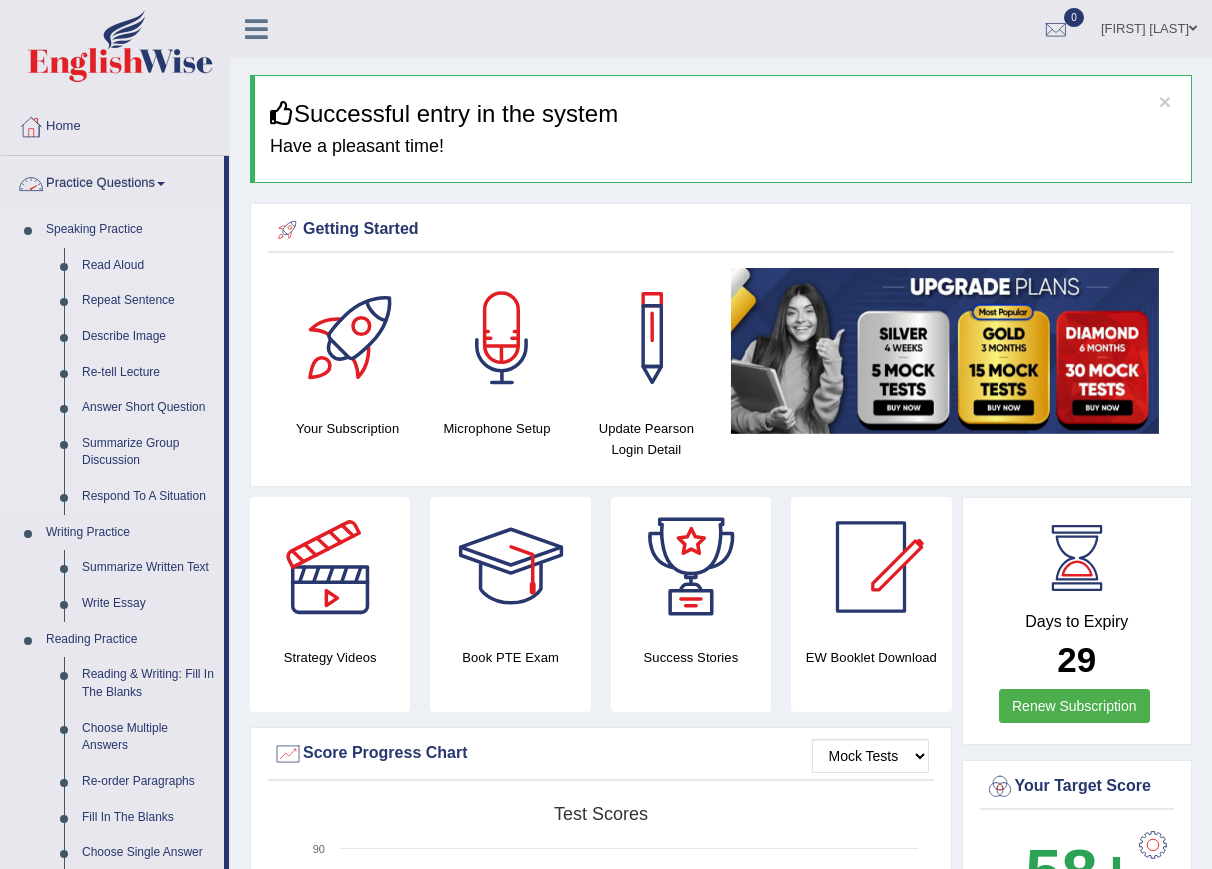click on "Read Aloud" at bounding box center [148, 266] 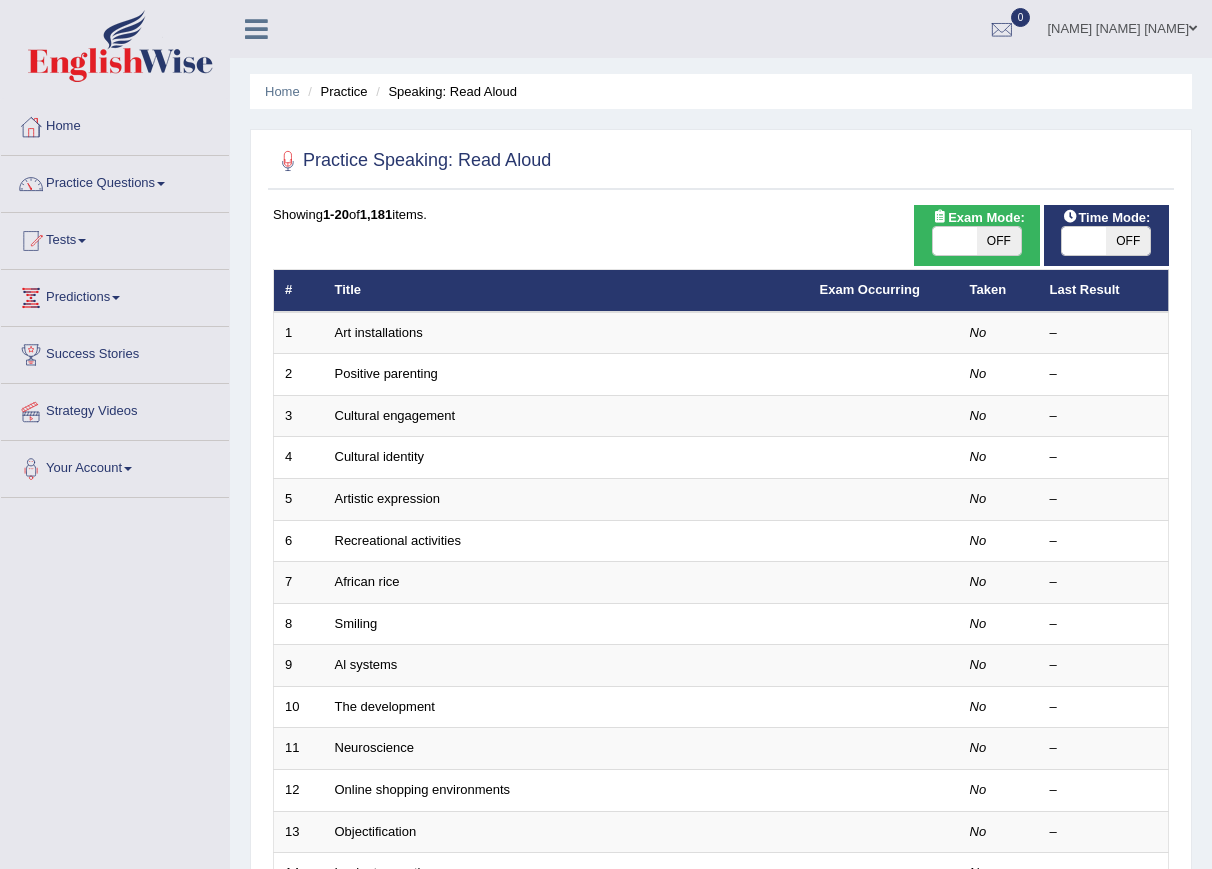 scroll, scrollTop: 0, scrollLeft: 0, axis: both 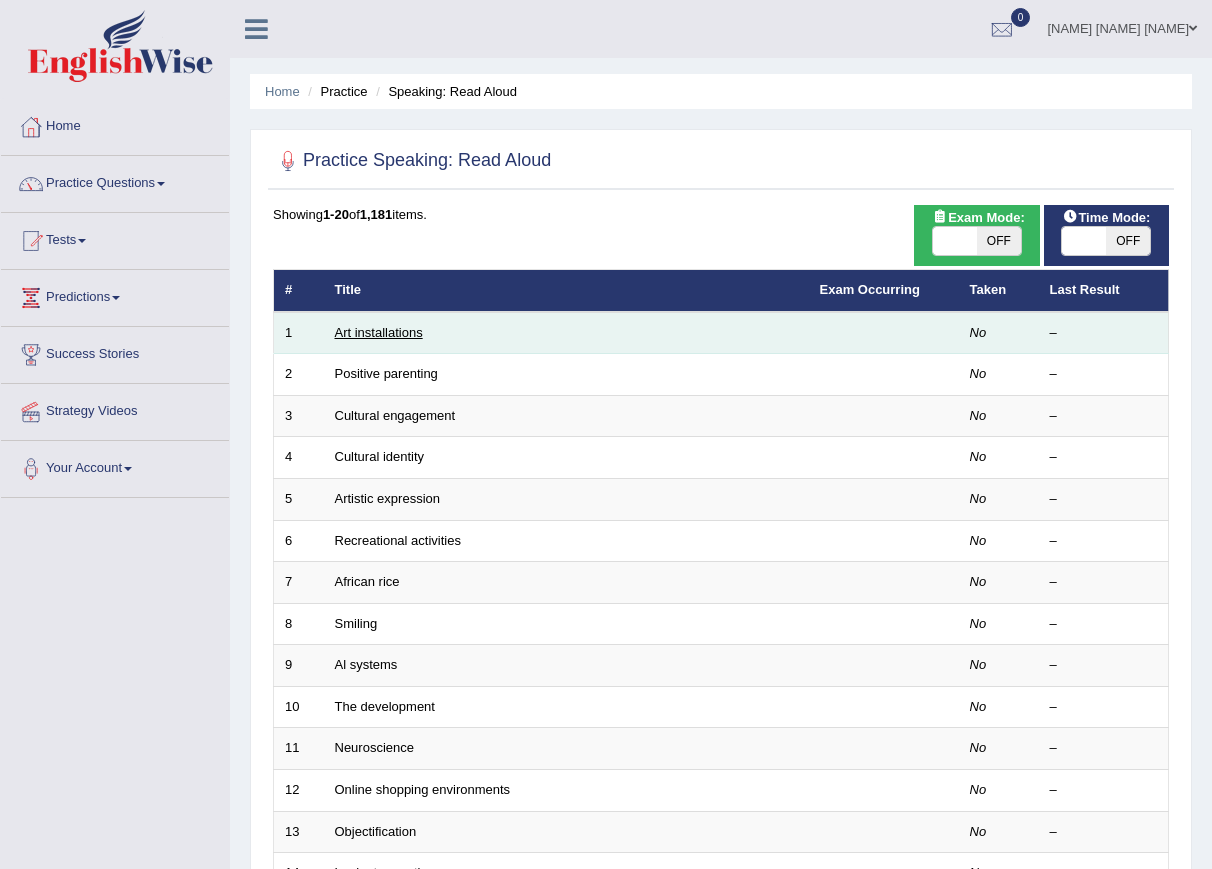 click on "Art installations" at bounding box center (379, 332) 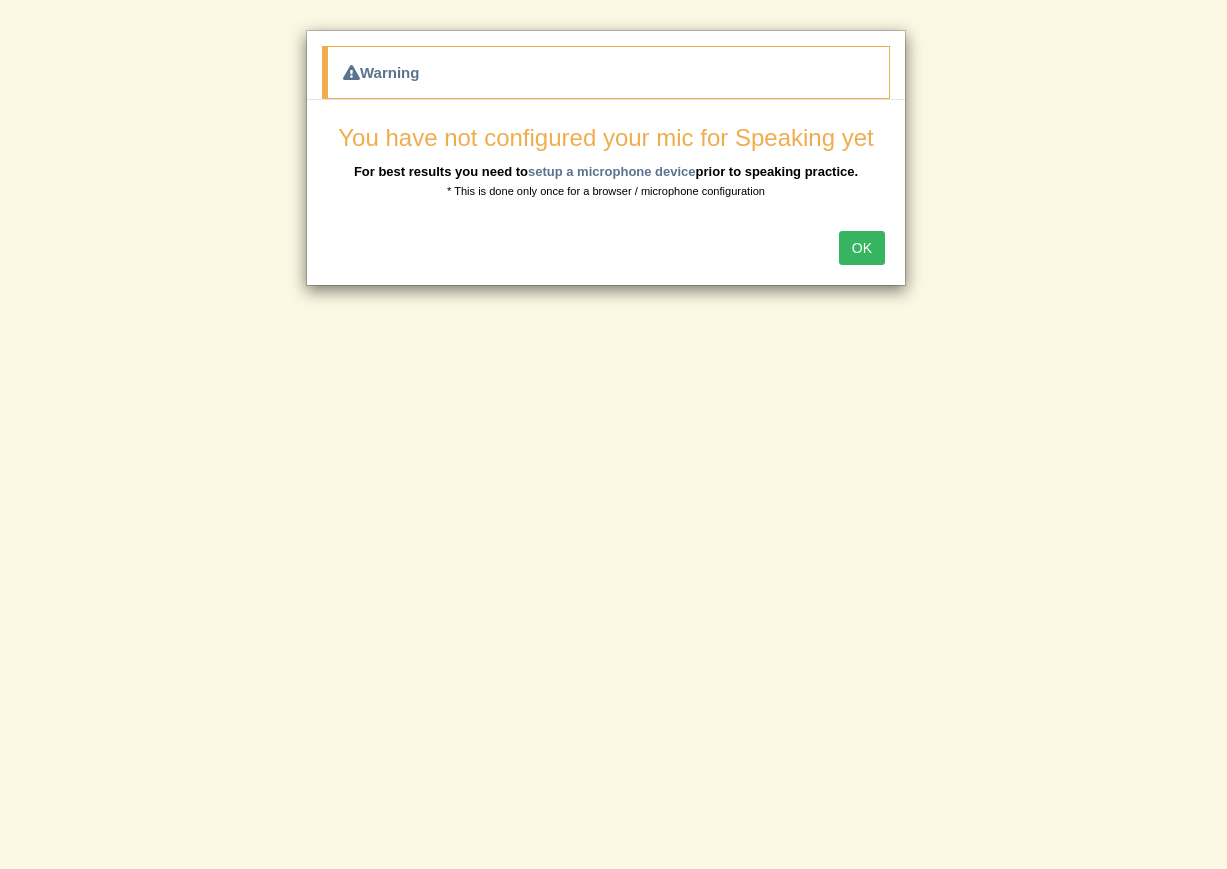 scroll, scrollTop: 0, scrollLeft: 0, axis: both 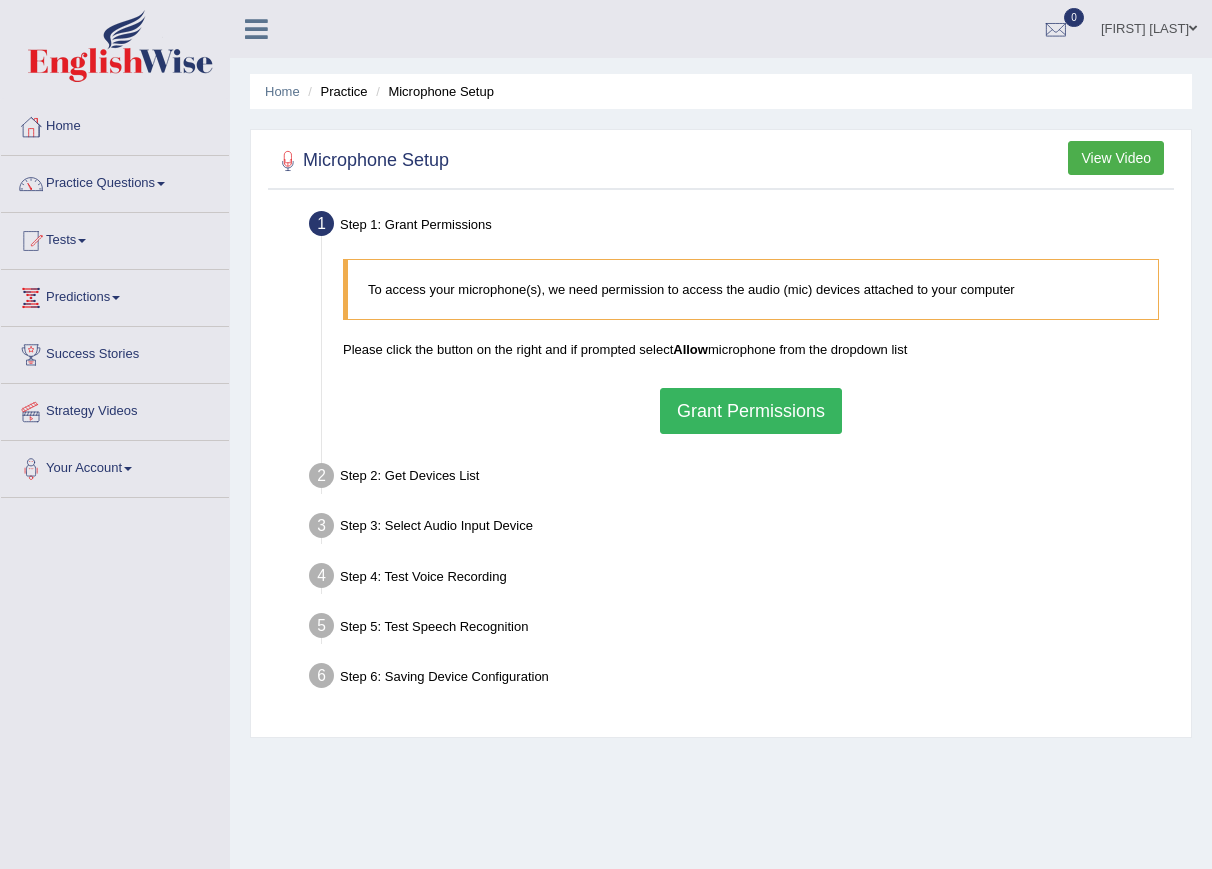 click on "Chhupten Dong Tamang" at bounding box center [1149, 26] 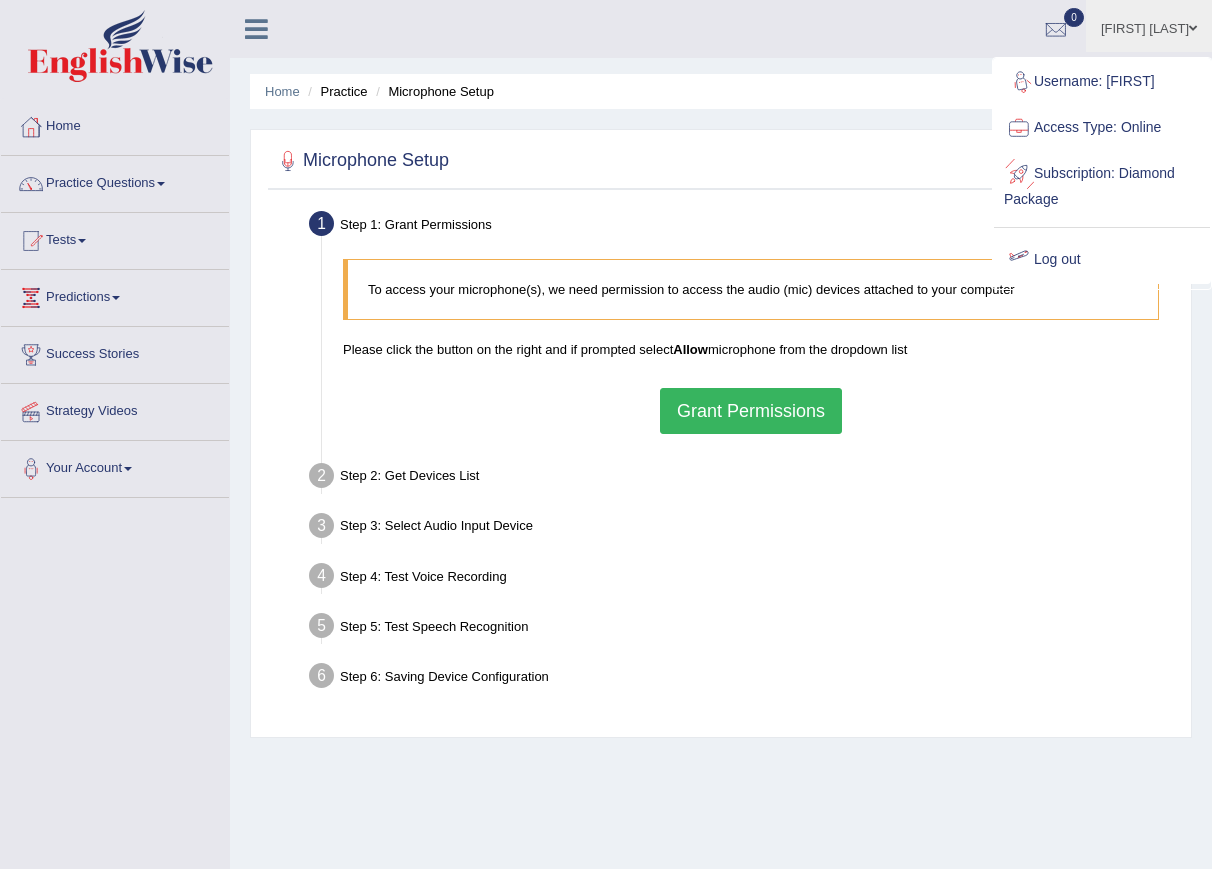 click on "Log out" at bounding box center (1102, 260) 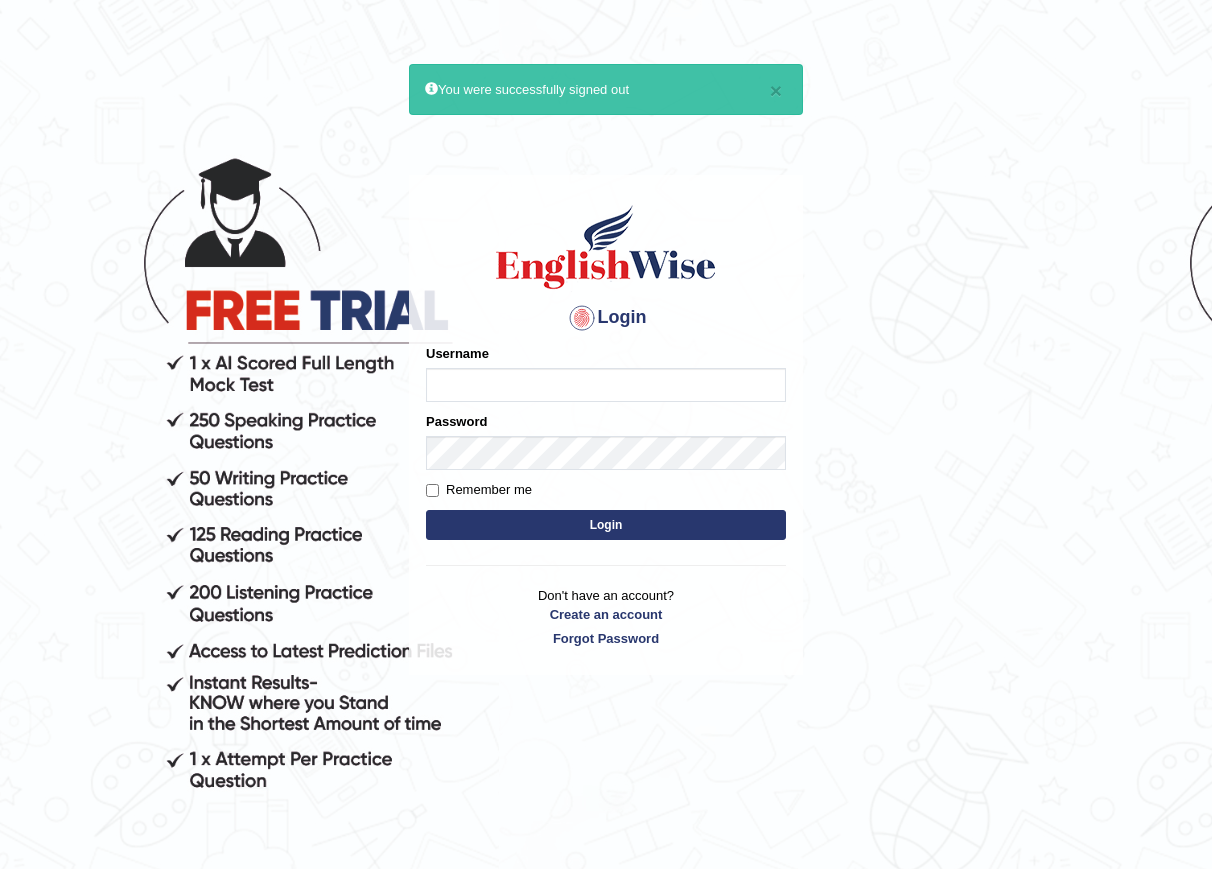 scroll, scrollTop: 0, scrollLeft: 0, axis: both 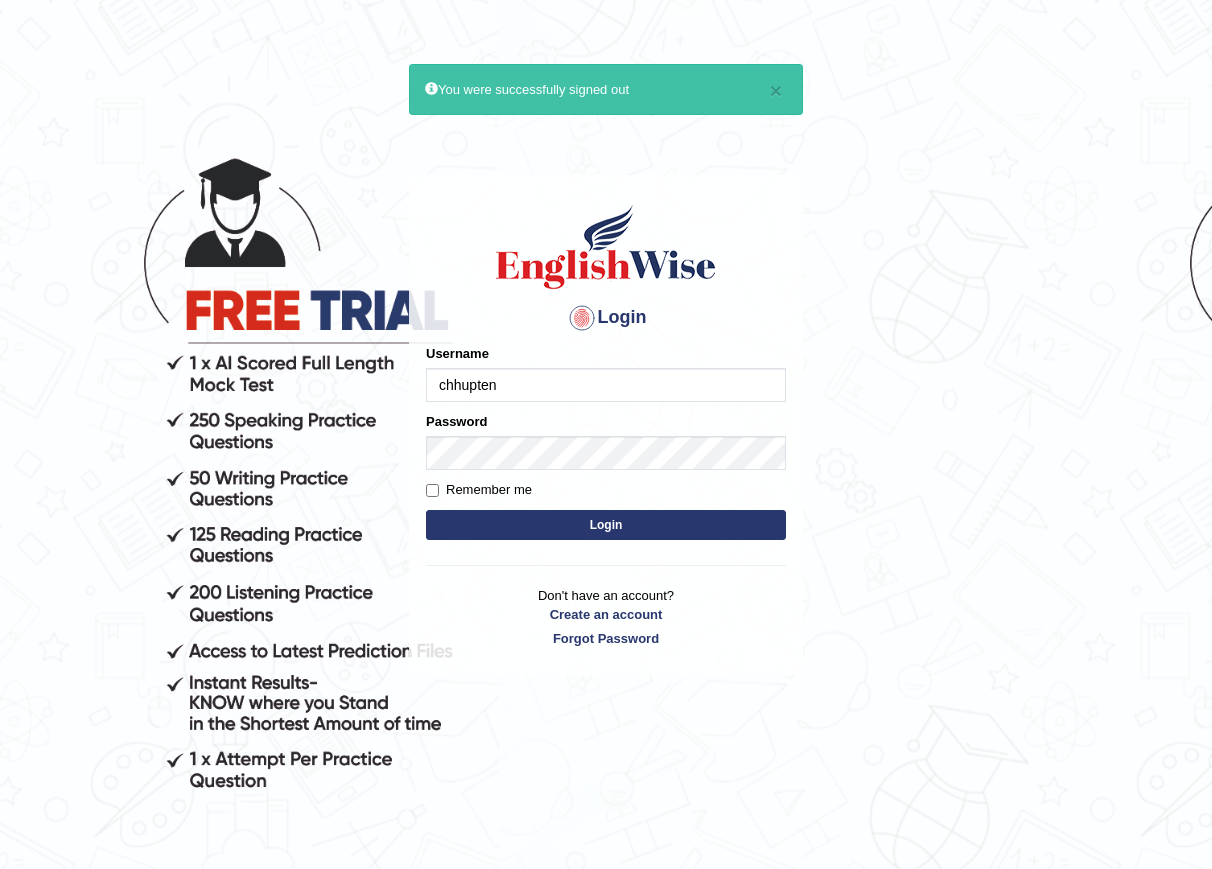 type on "chhupten" 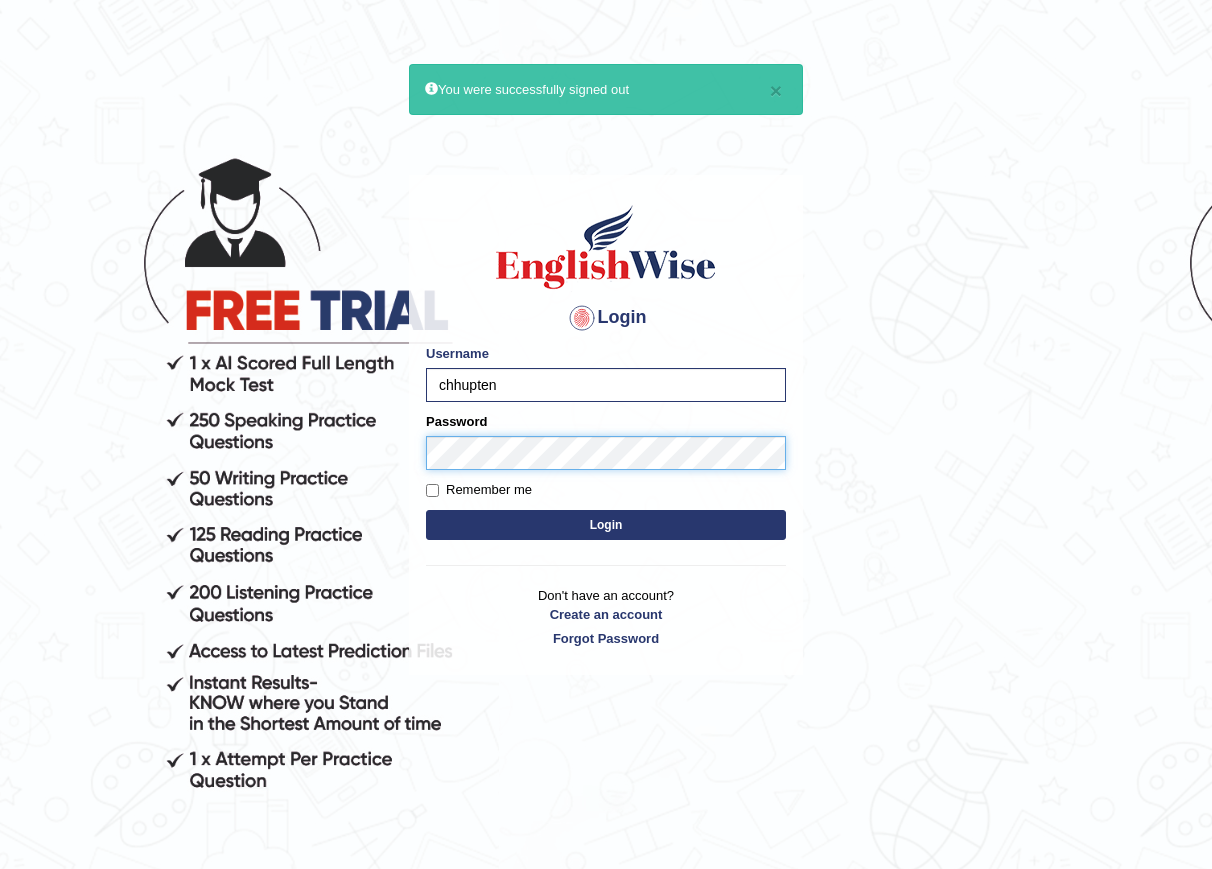 click on "Login" at bounding box center [606, 525] 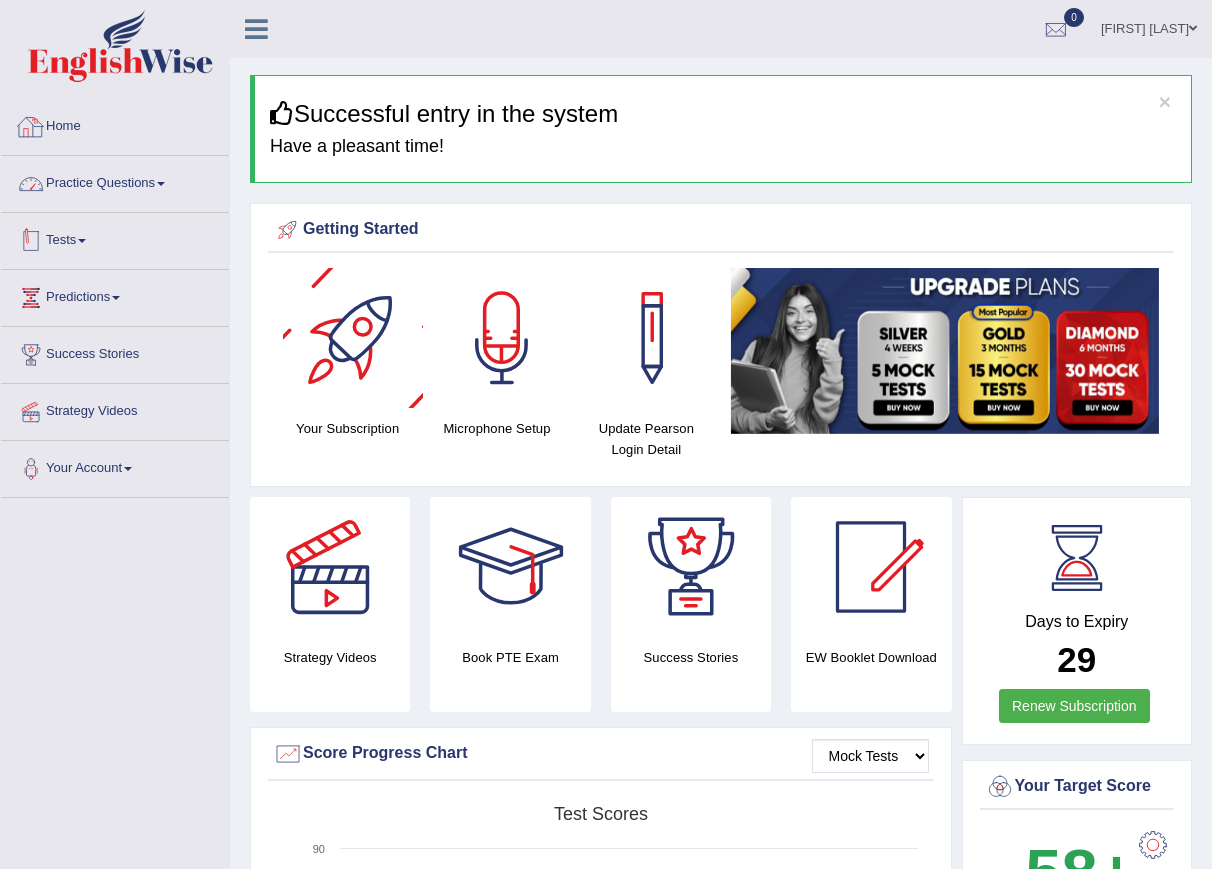scroll, scrollTop: 0, scrollLeft: 0, axis: both 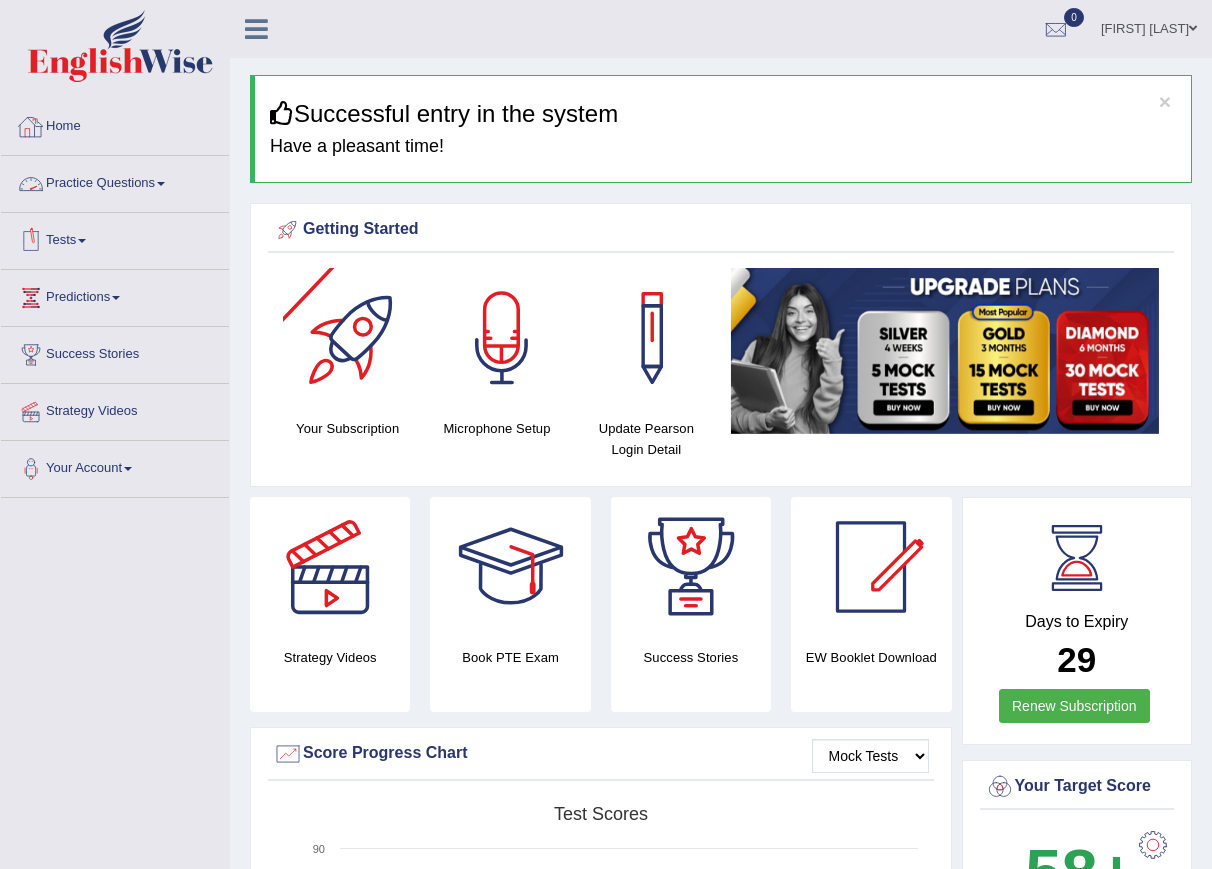 click on "Practice Questions" at bounding box center (115, 181) 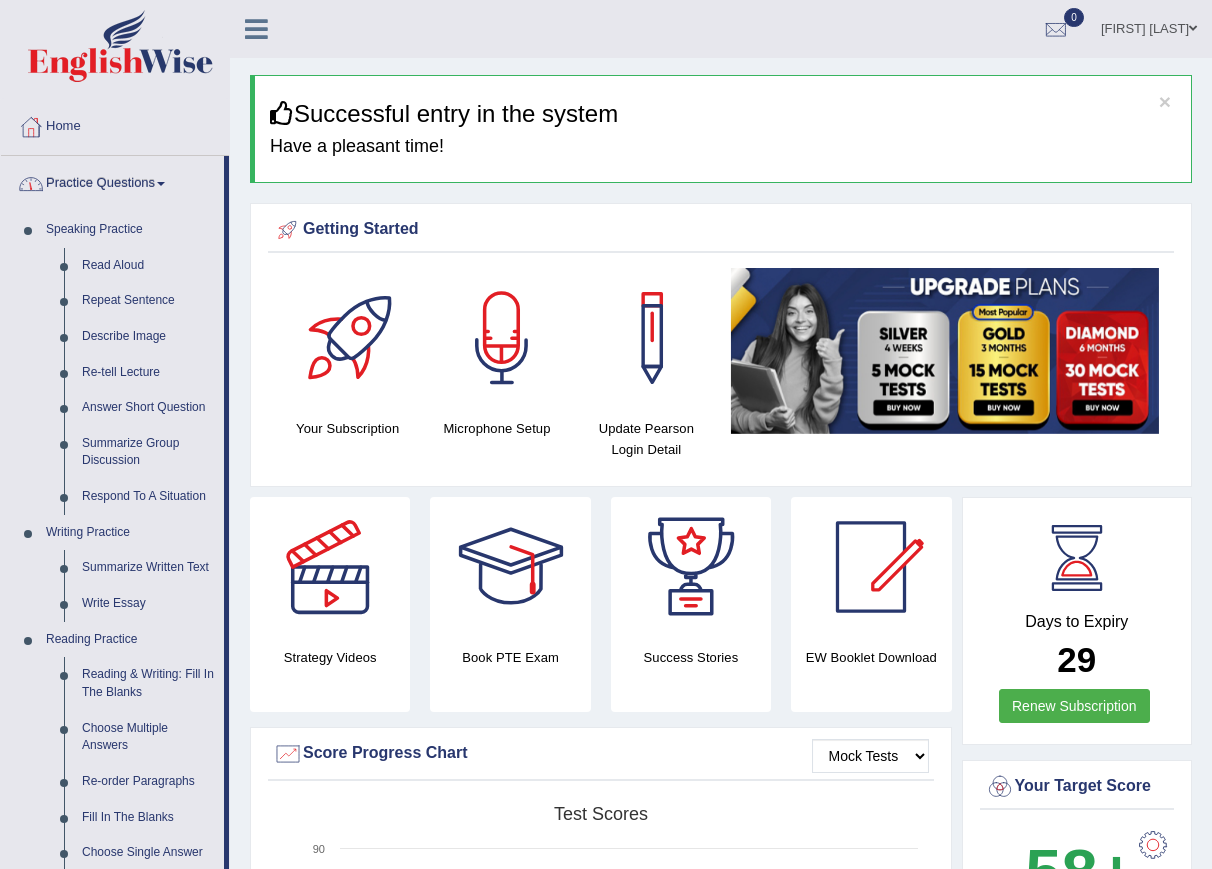 click on "Practice Questions" at bounding box center (112, 181) 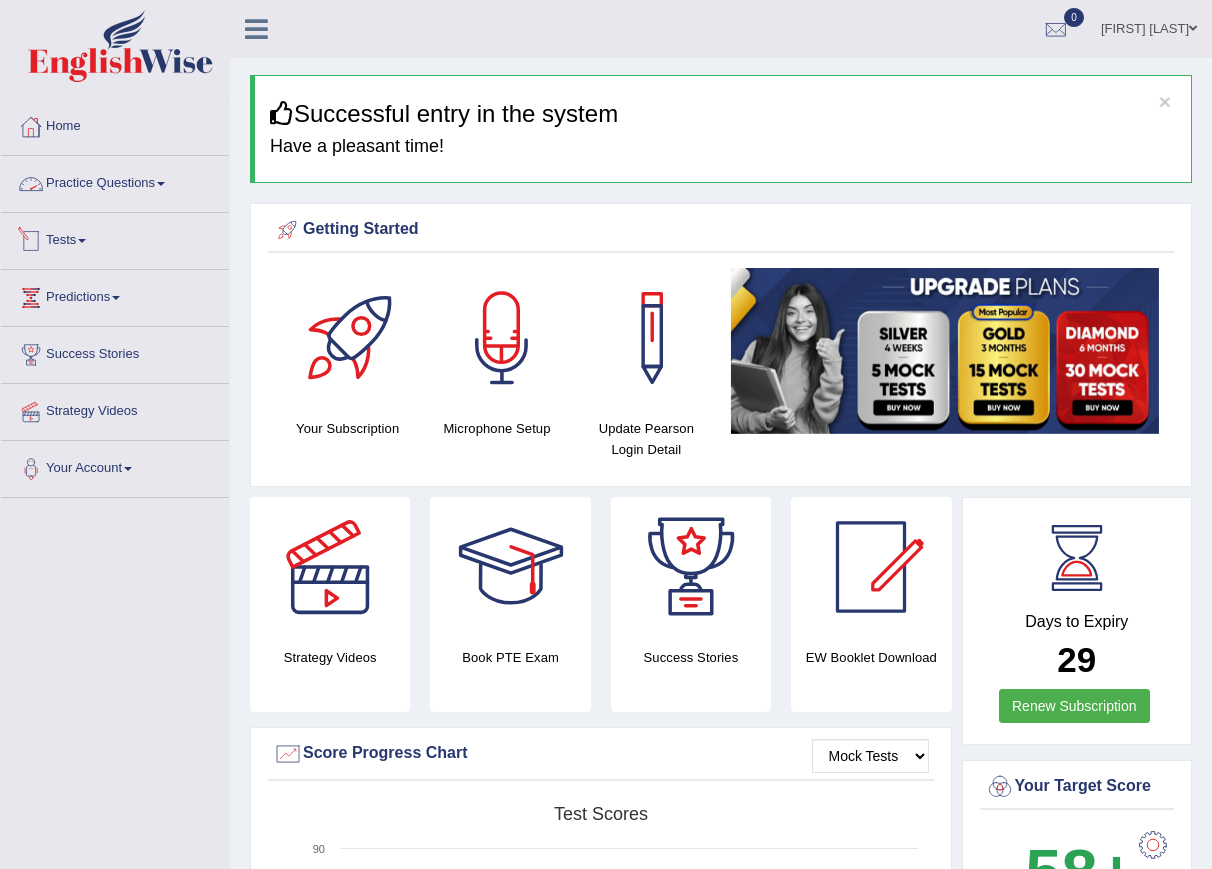 click on "Practice Questions" at bounding box center [115, 181] 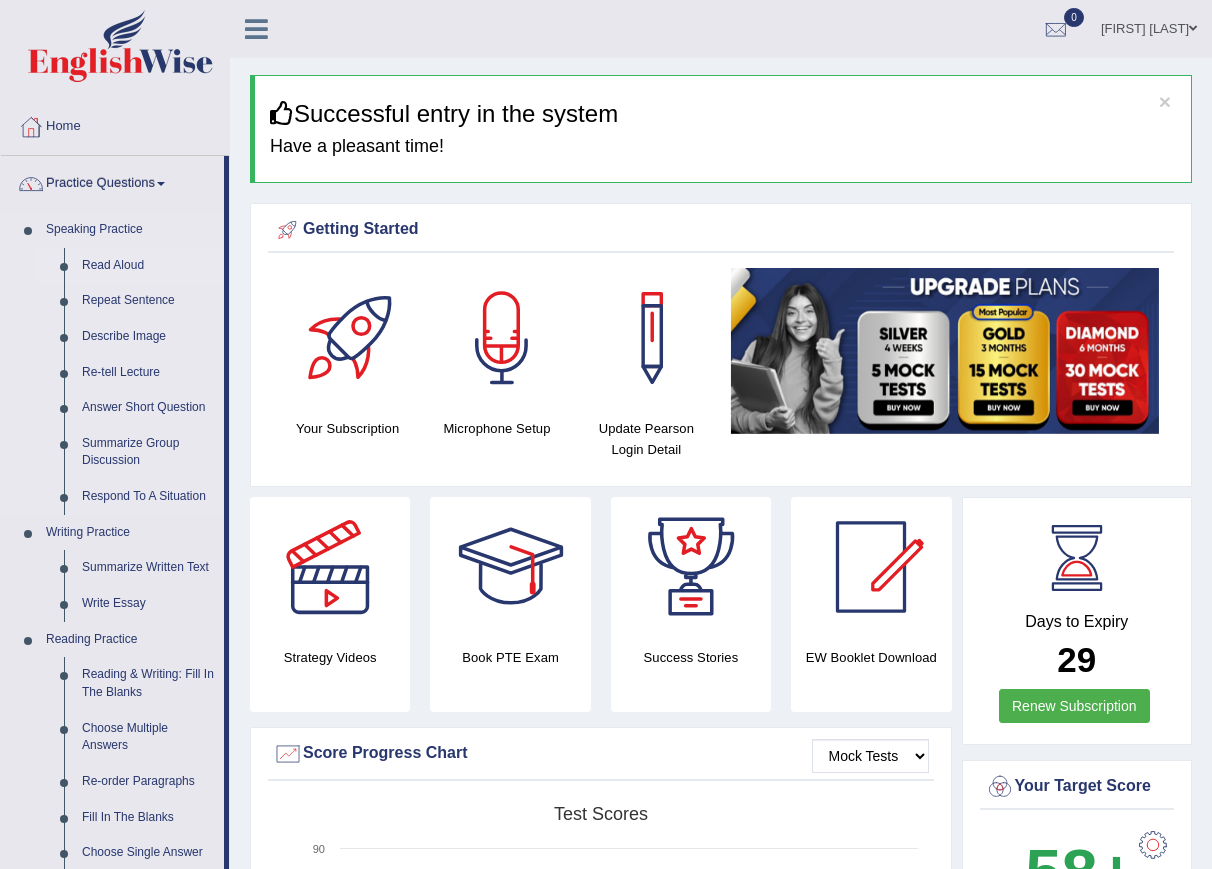 click on "Read Aloud" at bounding box center (148, 266) 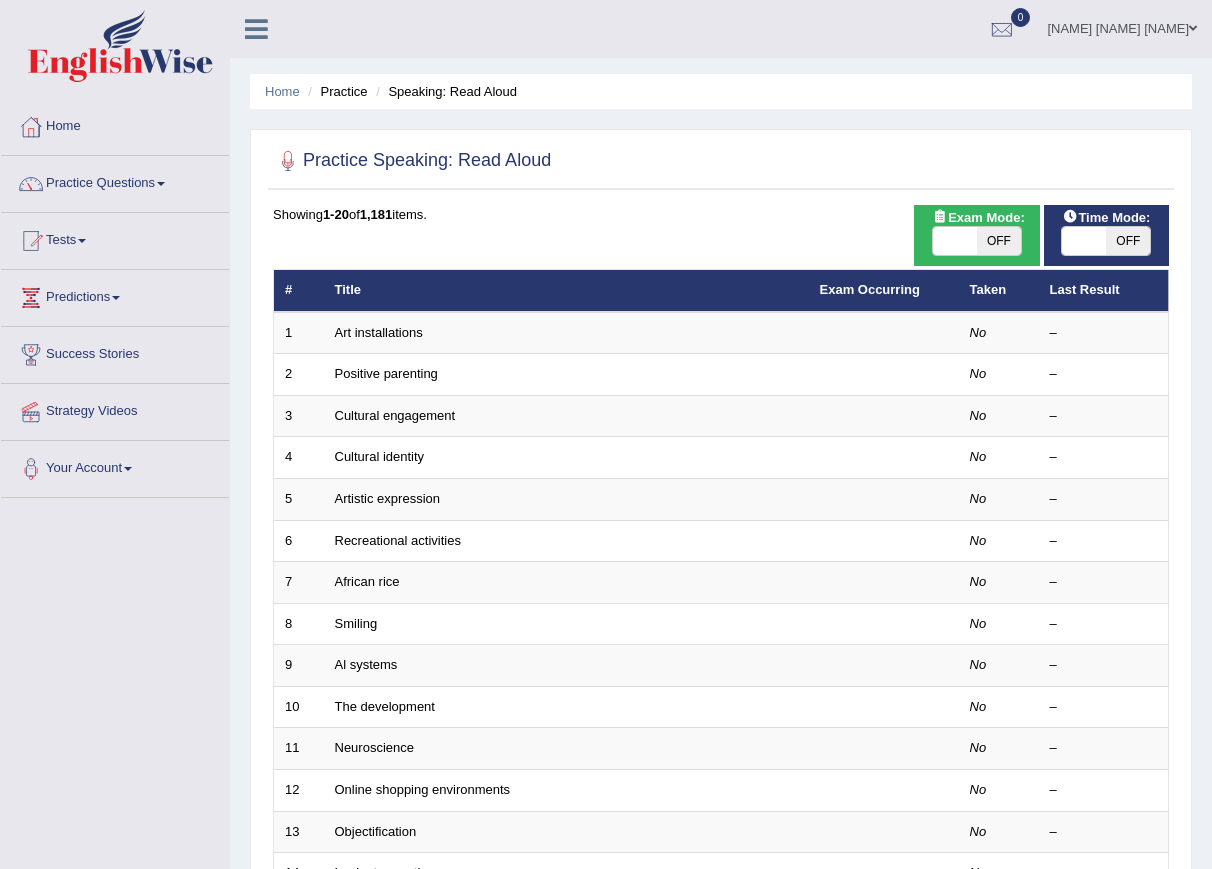 scroll, scrollTop: 0, scrollLeft: 0, axis: both 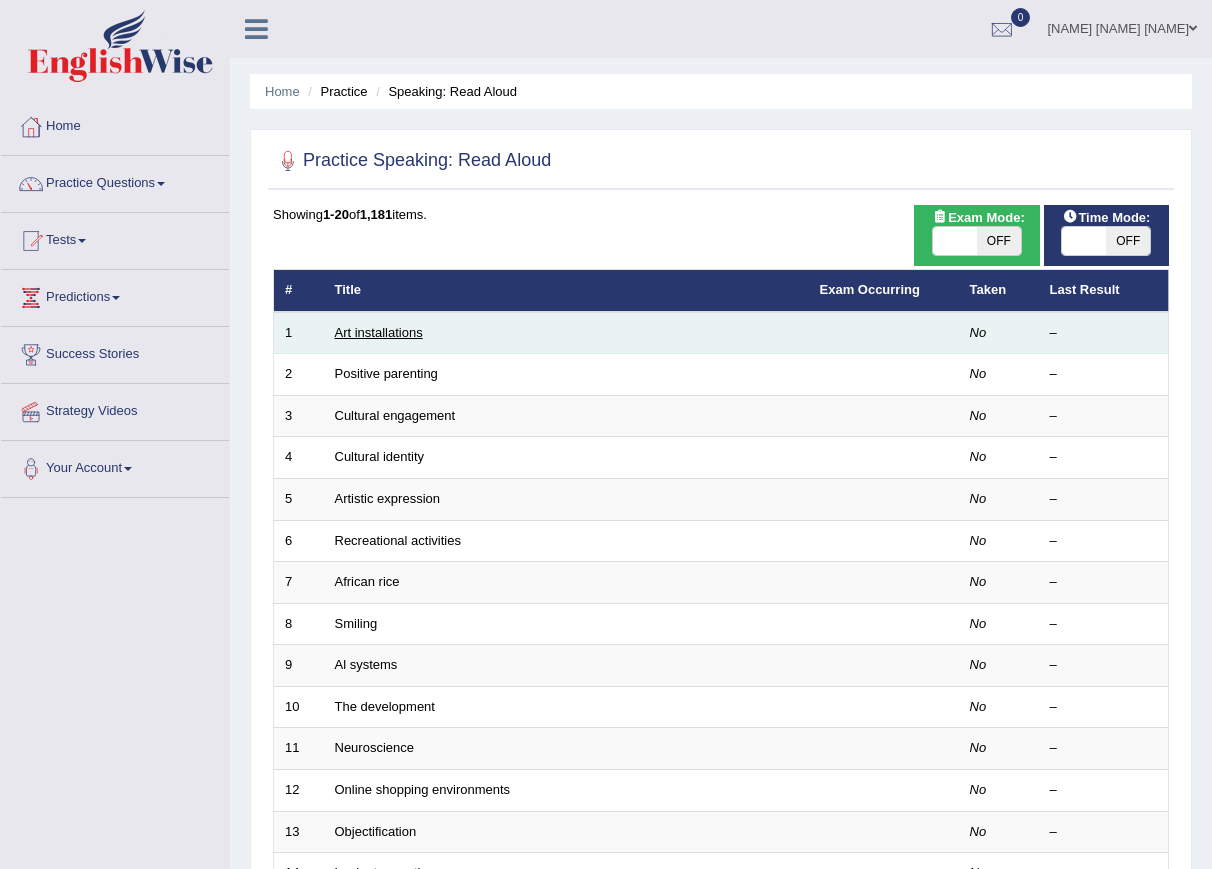 click on "Art installations" at bounding box center [379, 332] 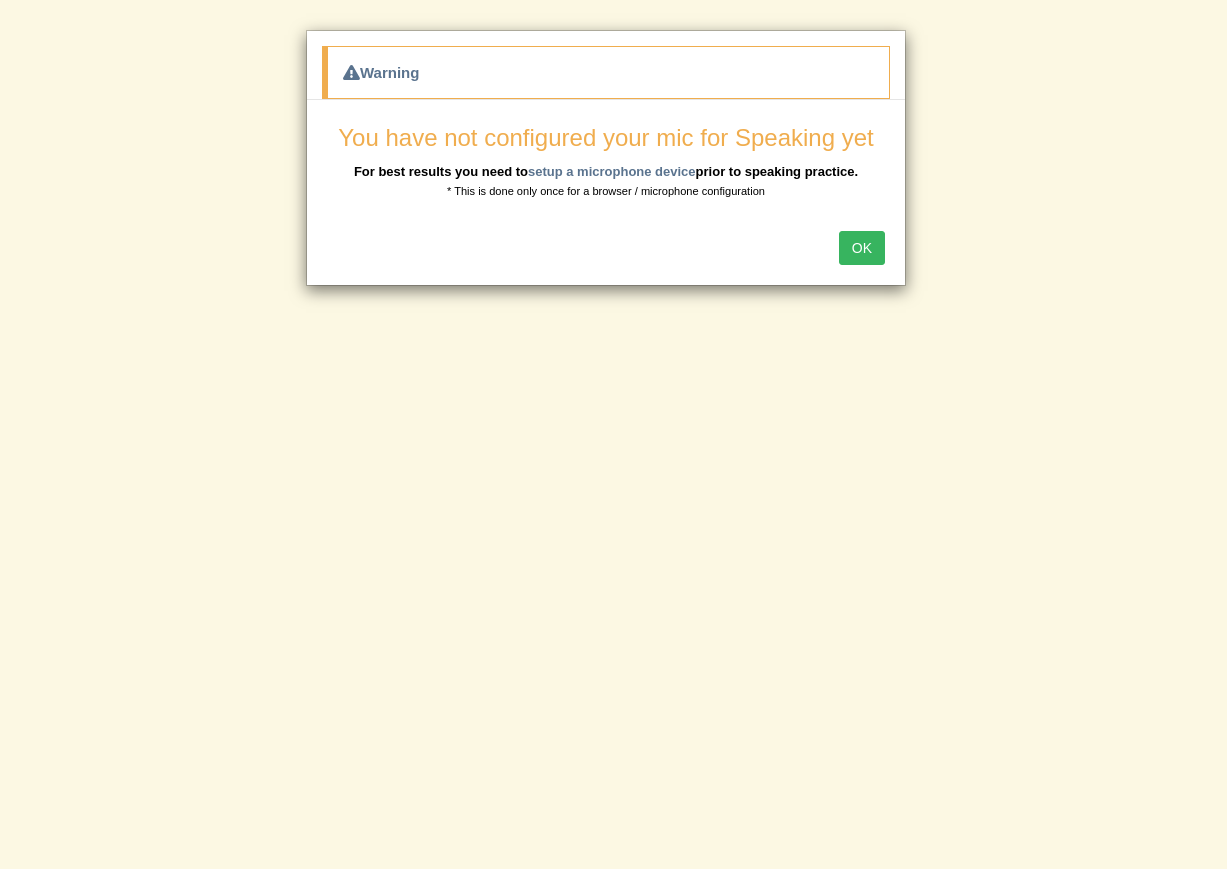 scroll, scrollTop: 0, scrollLeft: 0, axis: both 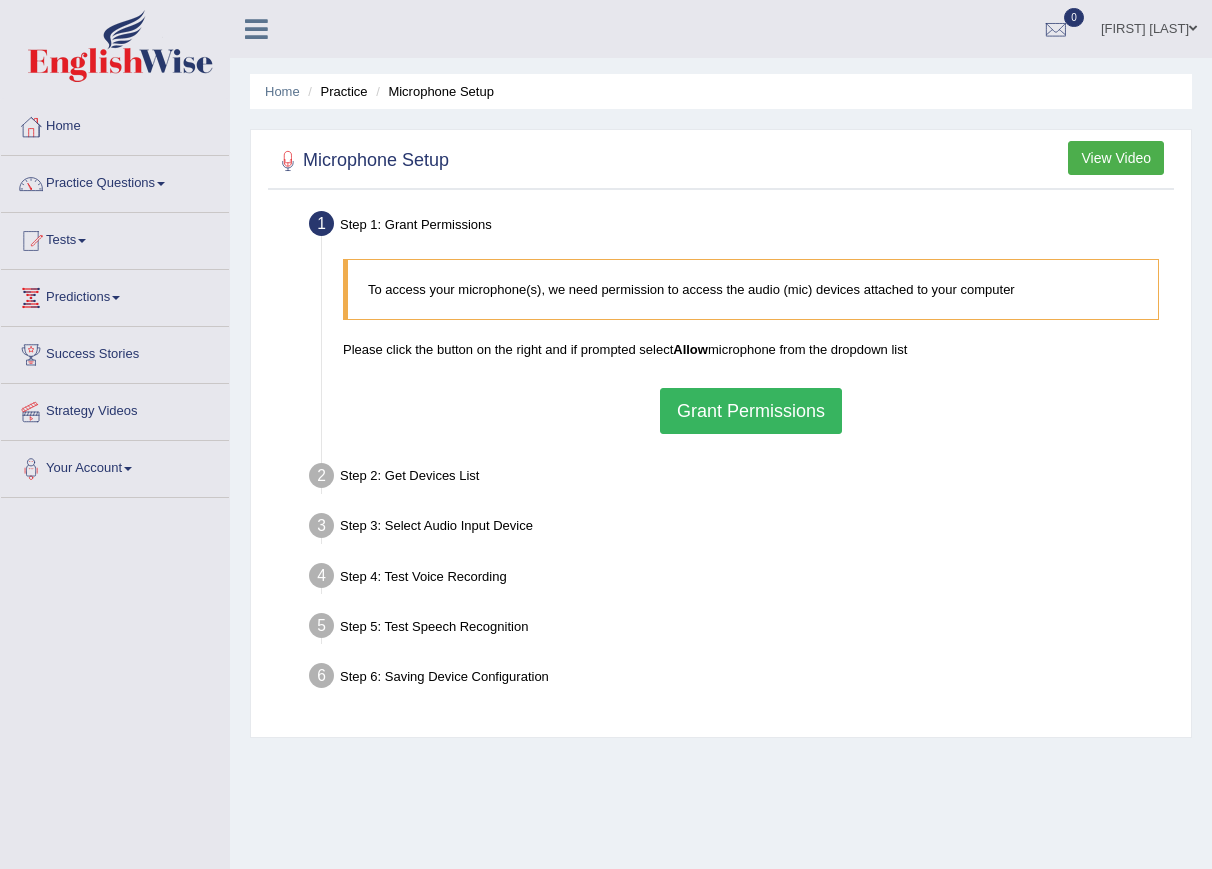 click on "Grant Permissions" at bounding box center [751, 411] 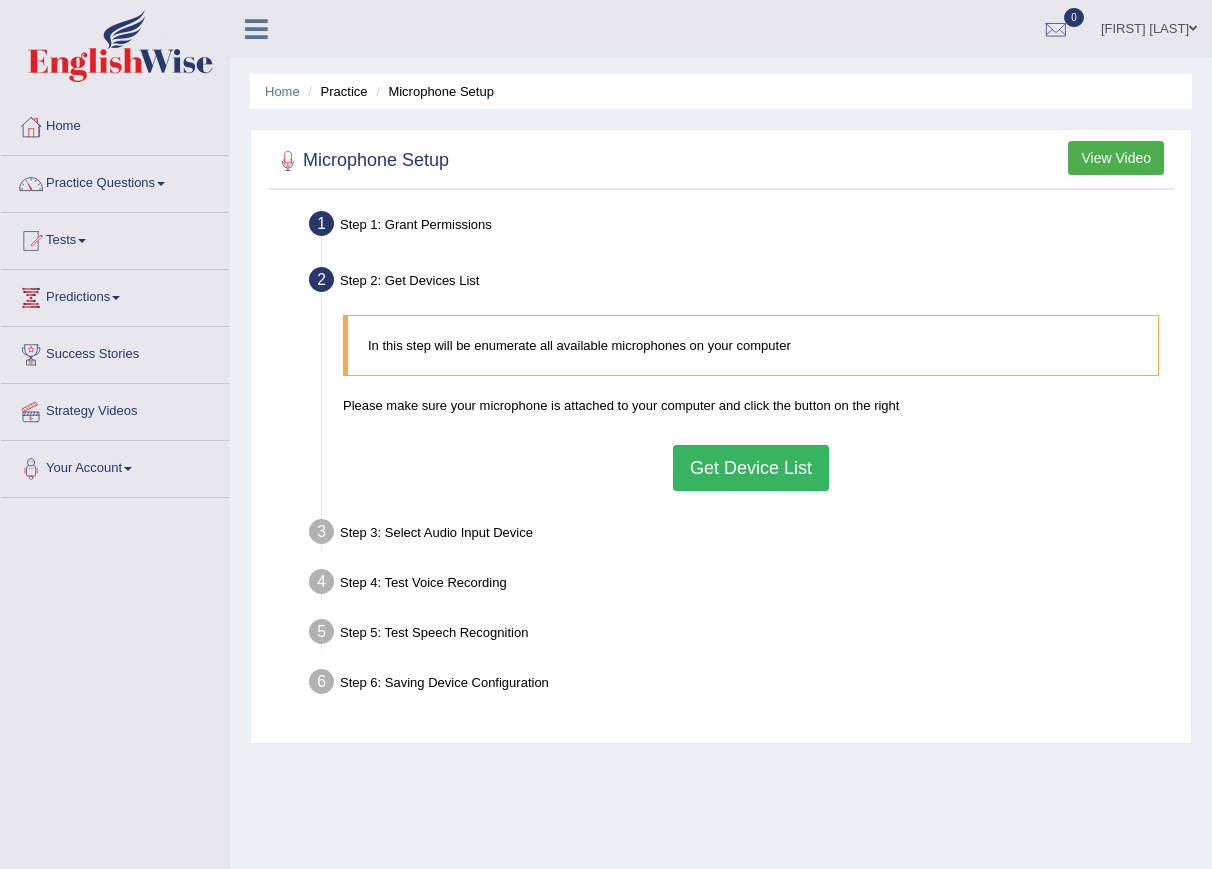 click on "Get Device List" at bounding box center [751, 468] 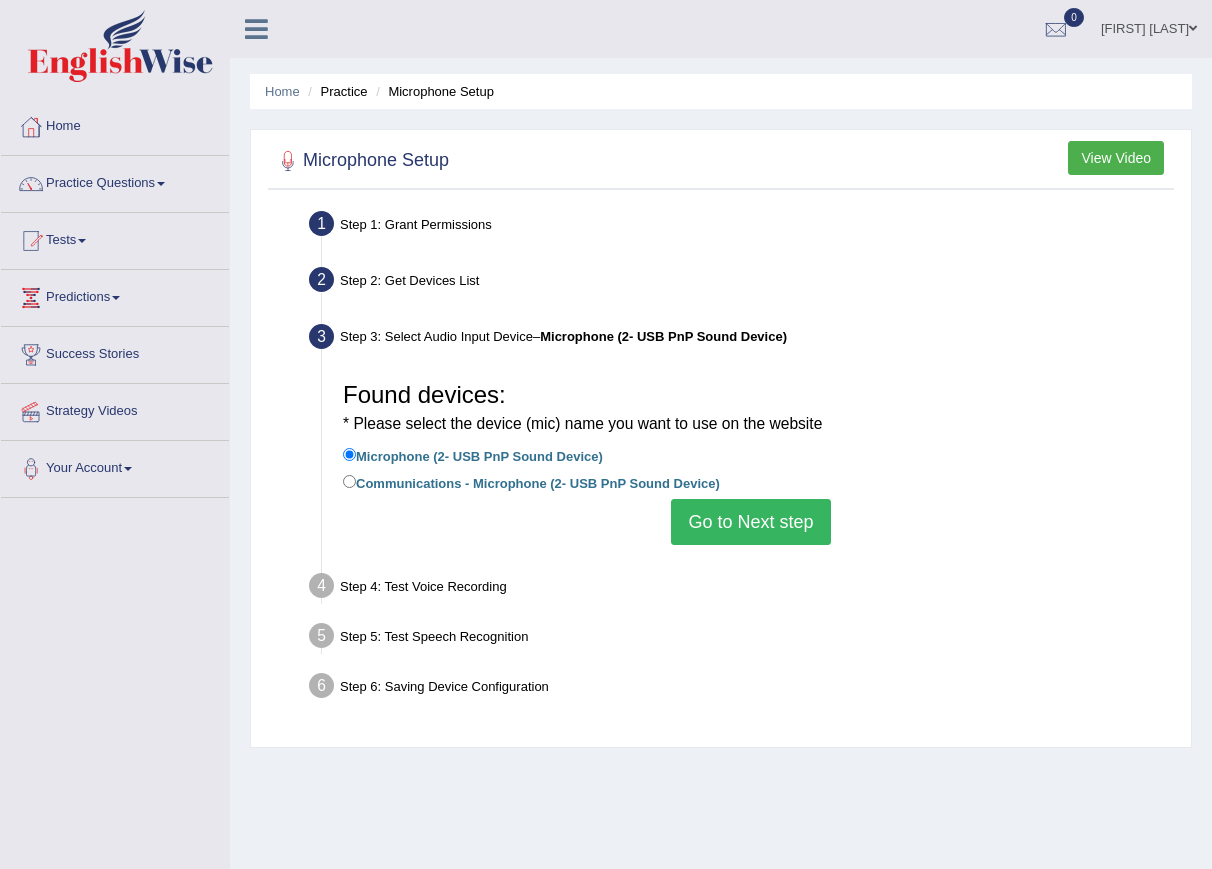 click on "Go to Next step" at bounding box center (750, 522) 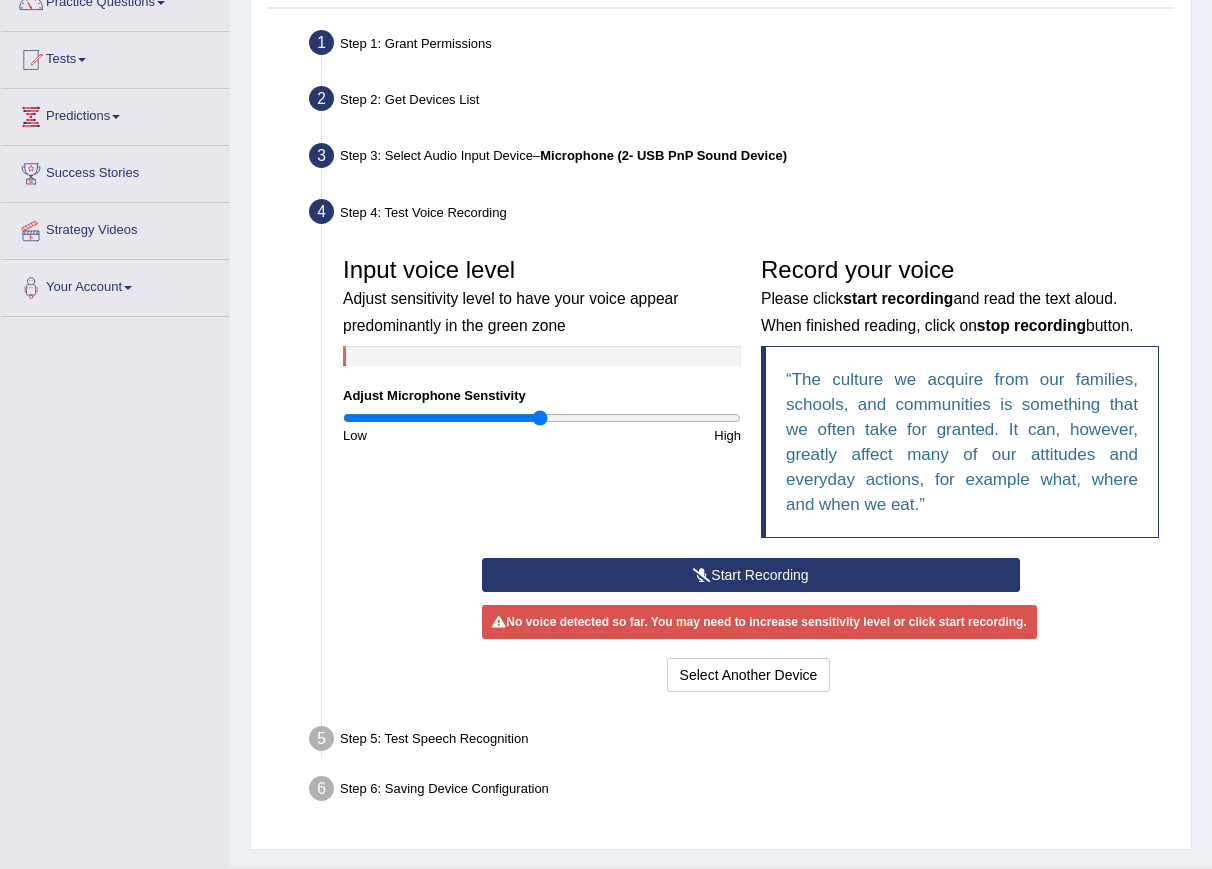 scroll, scrollTop: 228, scrollLeft: 0, axis: vertical 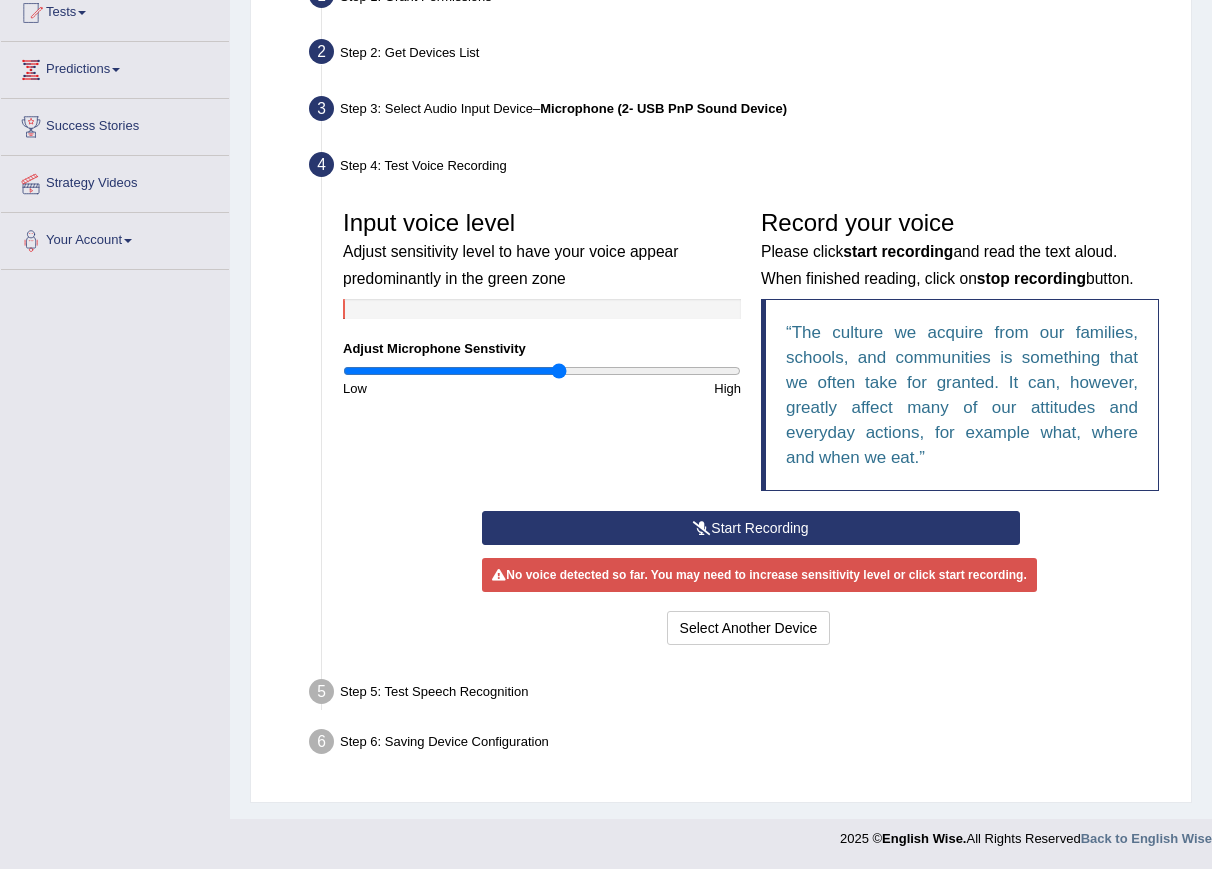 drag, startPoint x: 533, startPoint y: 372, endPoint x: 559, endPoint y: 366, distance: 26.683329 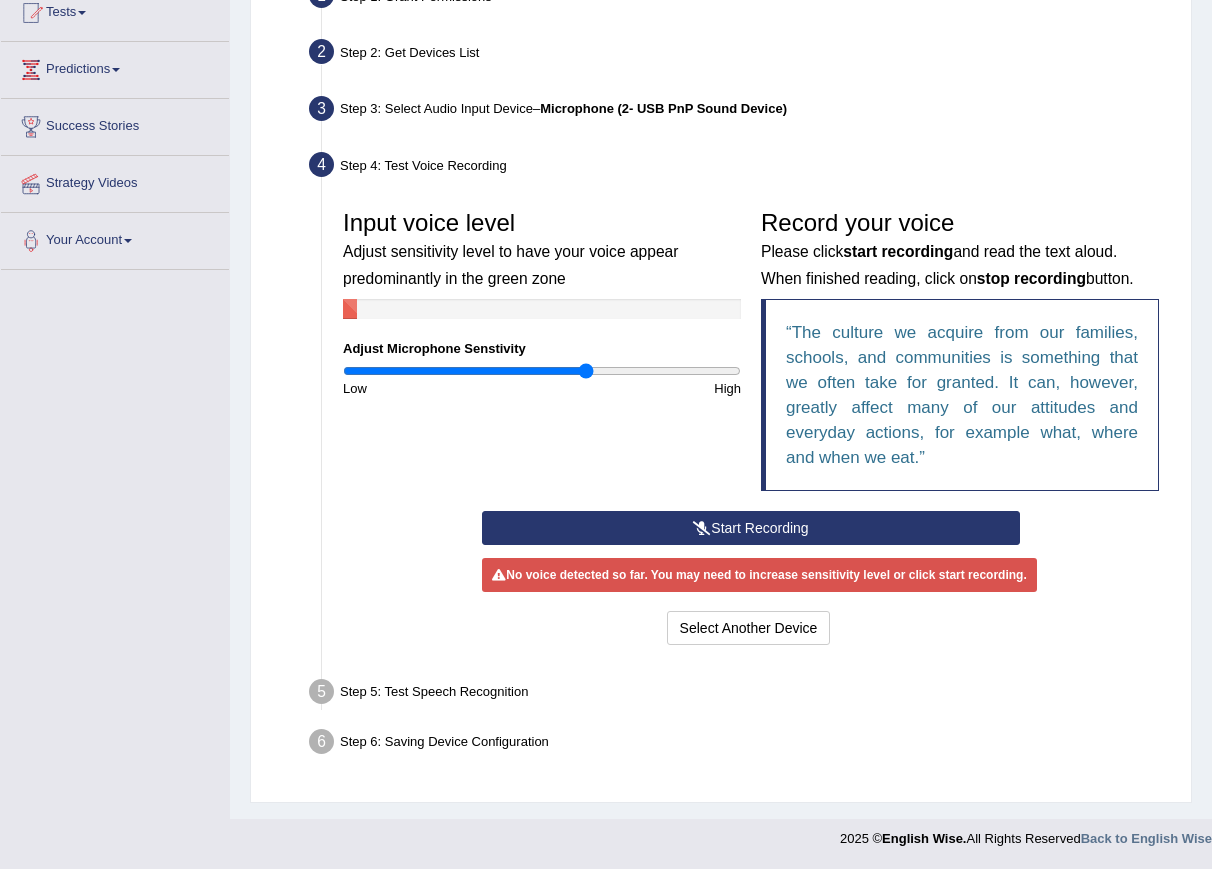 drag, startPoint x: 559, startPoint y: 366, endPoint x: 588, endPoint y: 360, distance: 29.614185 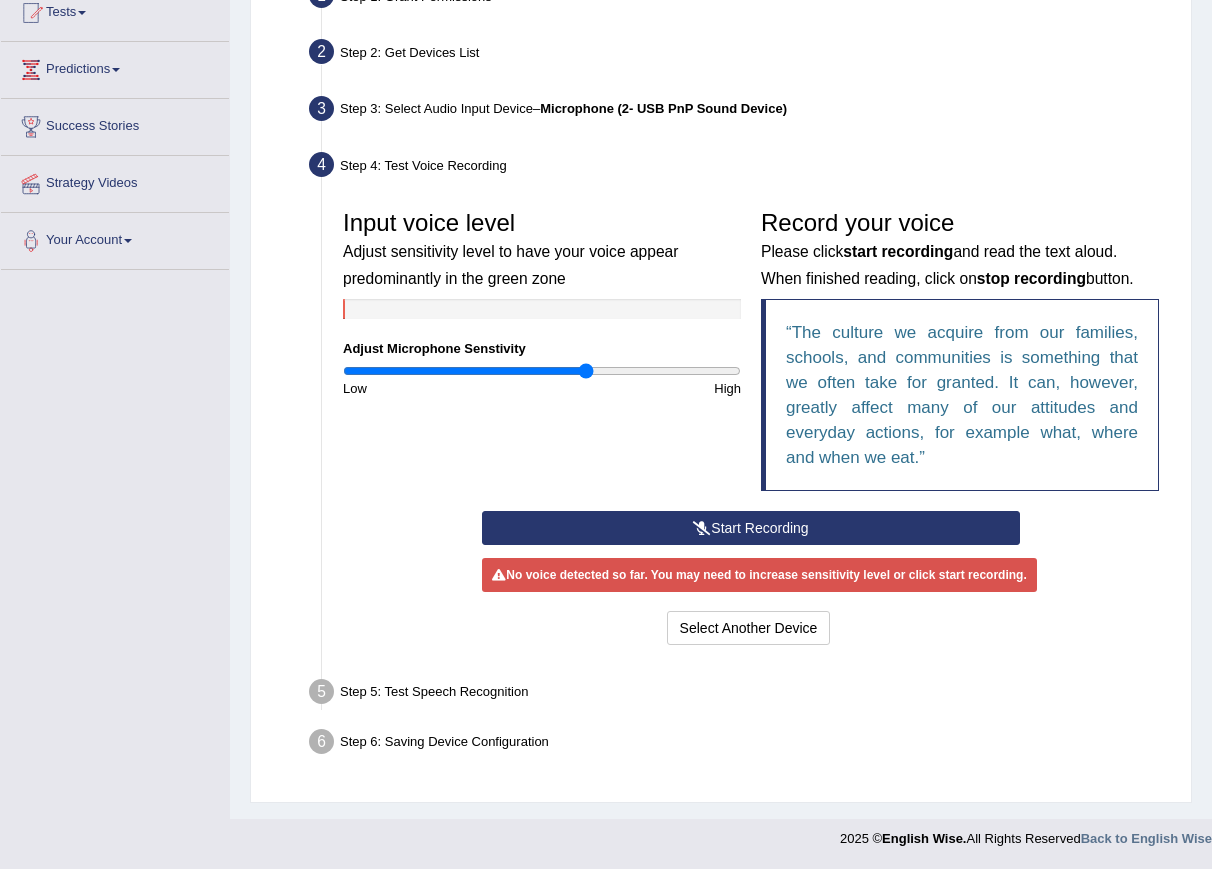 click on "Input voice level   Adjust sensitivity level to have your voice appear predominantly in the green zone     Adjust Microphone Senstivity     Low   High" at bounding box center (542, 299) 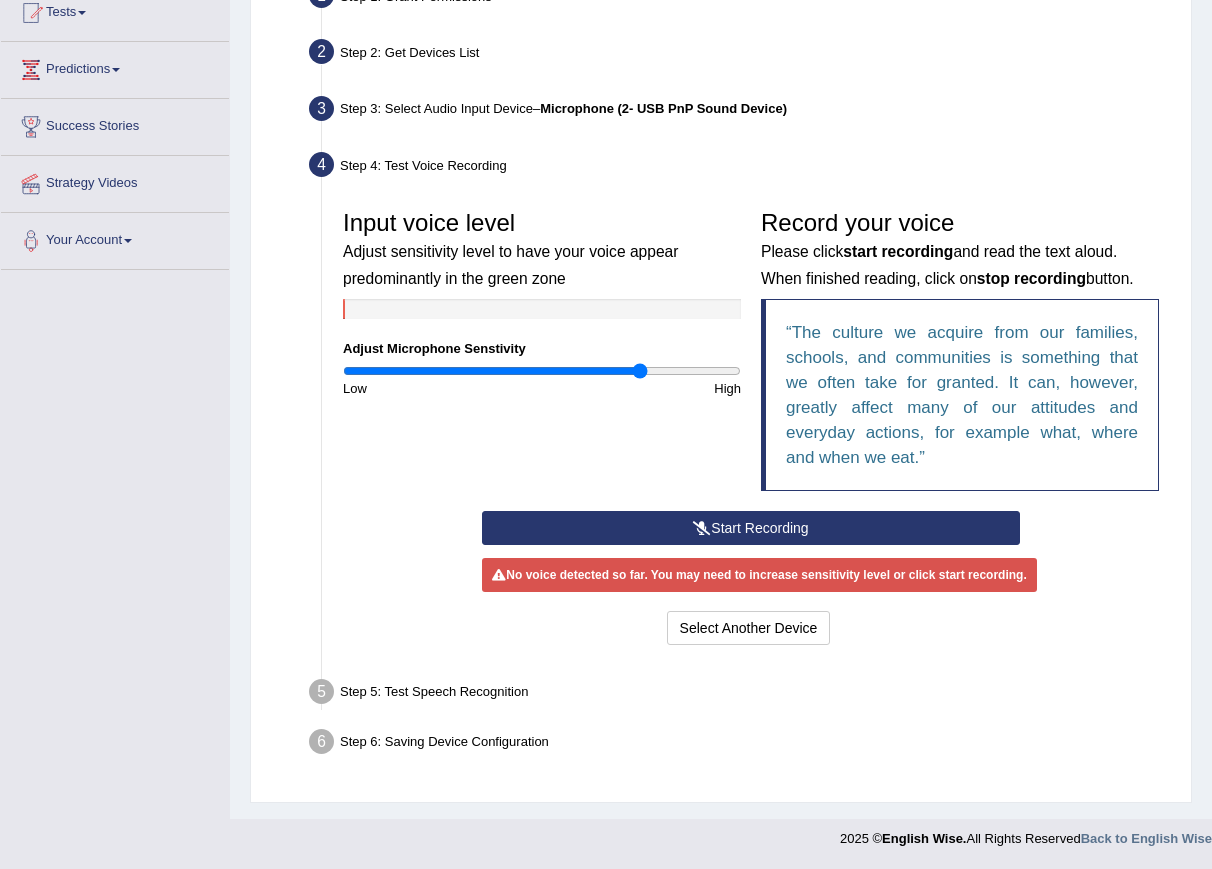 click at bounding box center [542, 371] 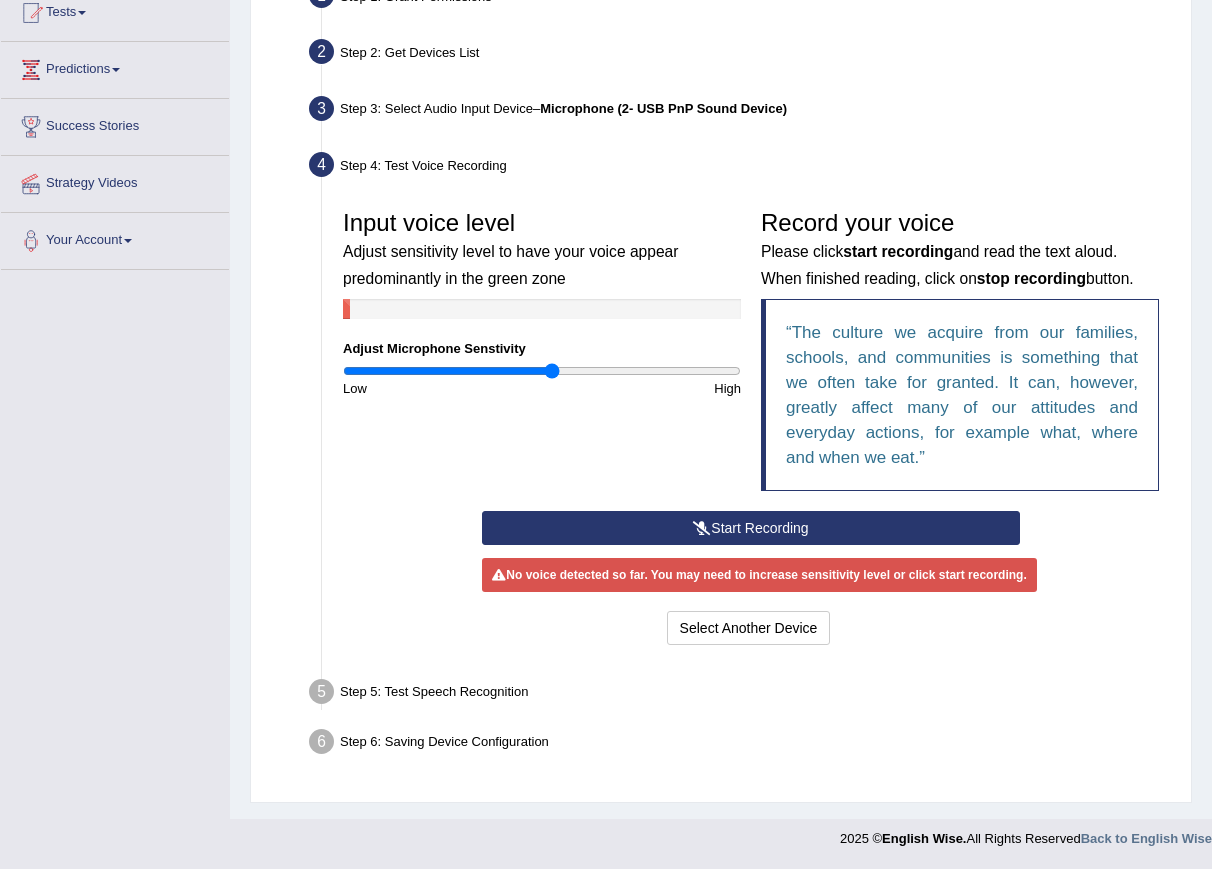 click at bounding box center (542, 371) 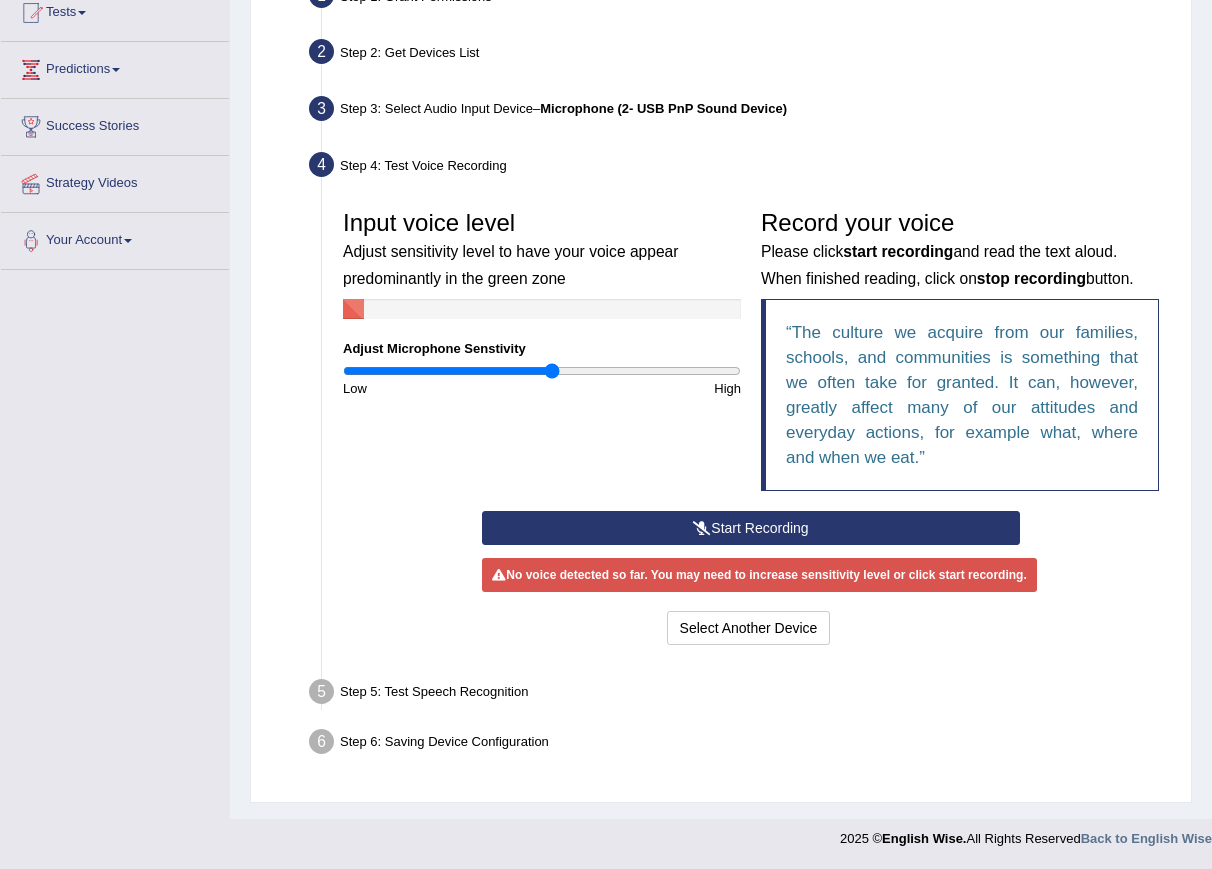 click on "Start Recording" at bounding box center (750, 528) 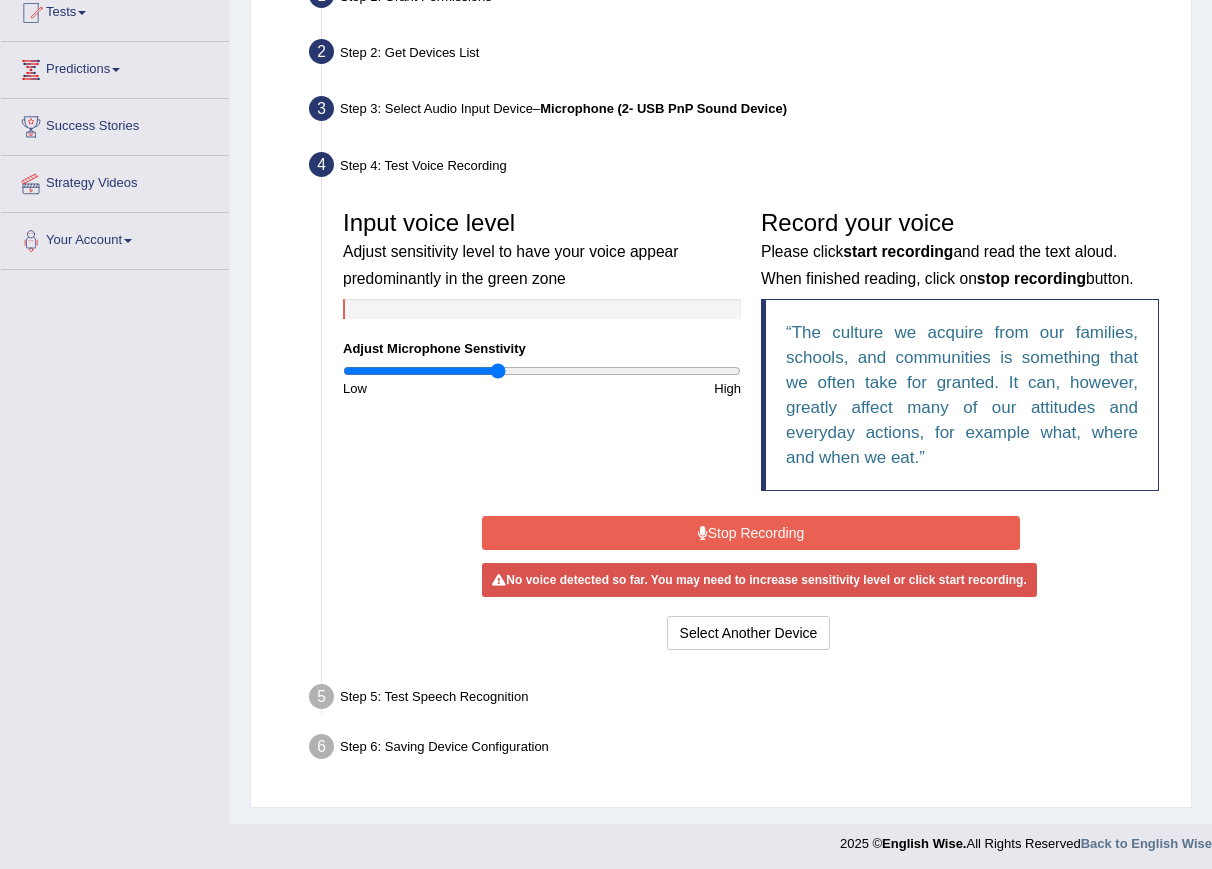 drag, startPoint x: 548, startPoint y: 376, endPoint x: 499, endPoint y: 387, distance: 50.219517 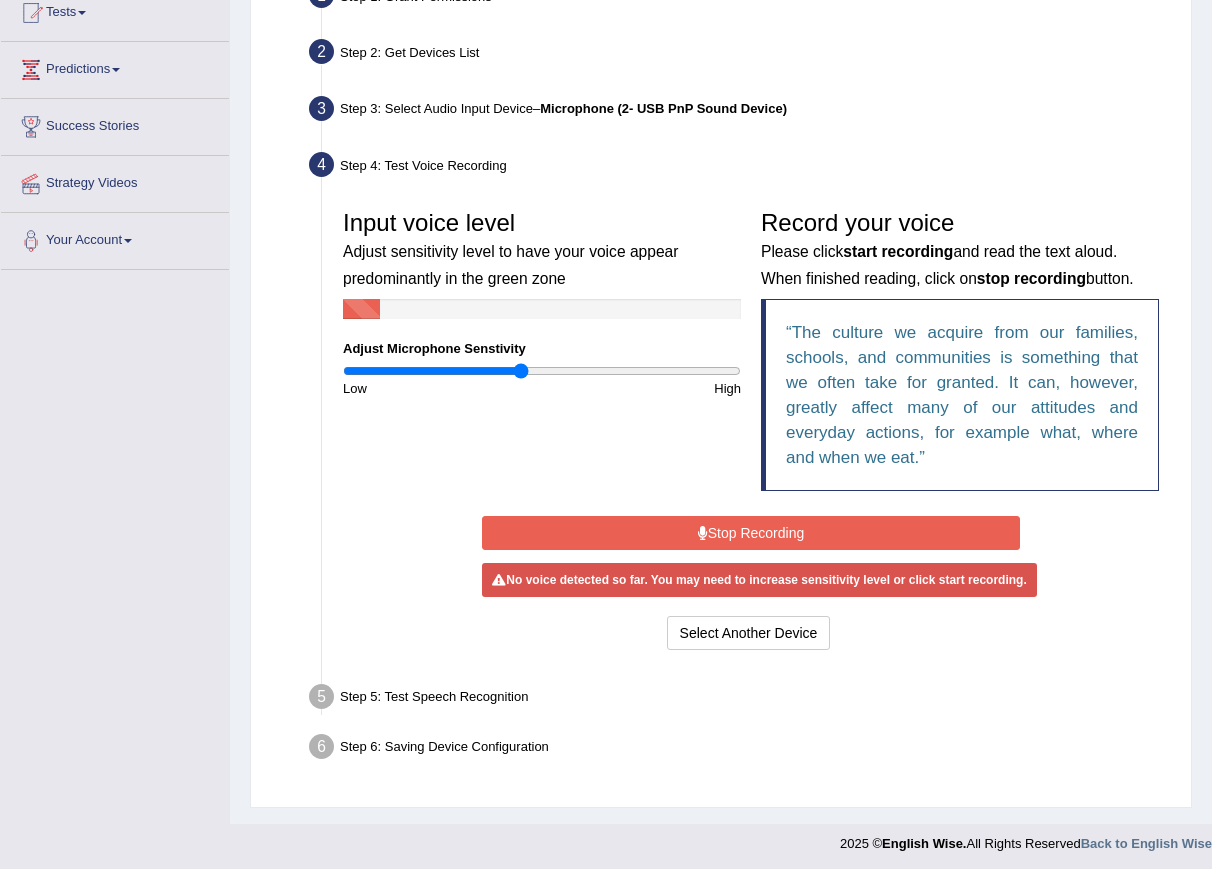 drag, startPoint x: 500, startPoint y: 373, endPoint x: 521, endPoint y: 368, distance: 21.587032 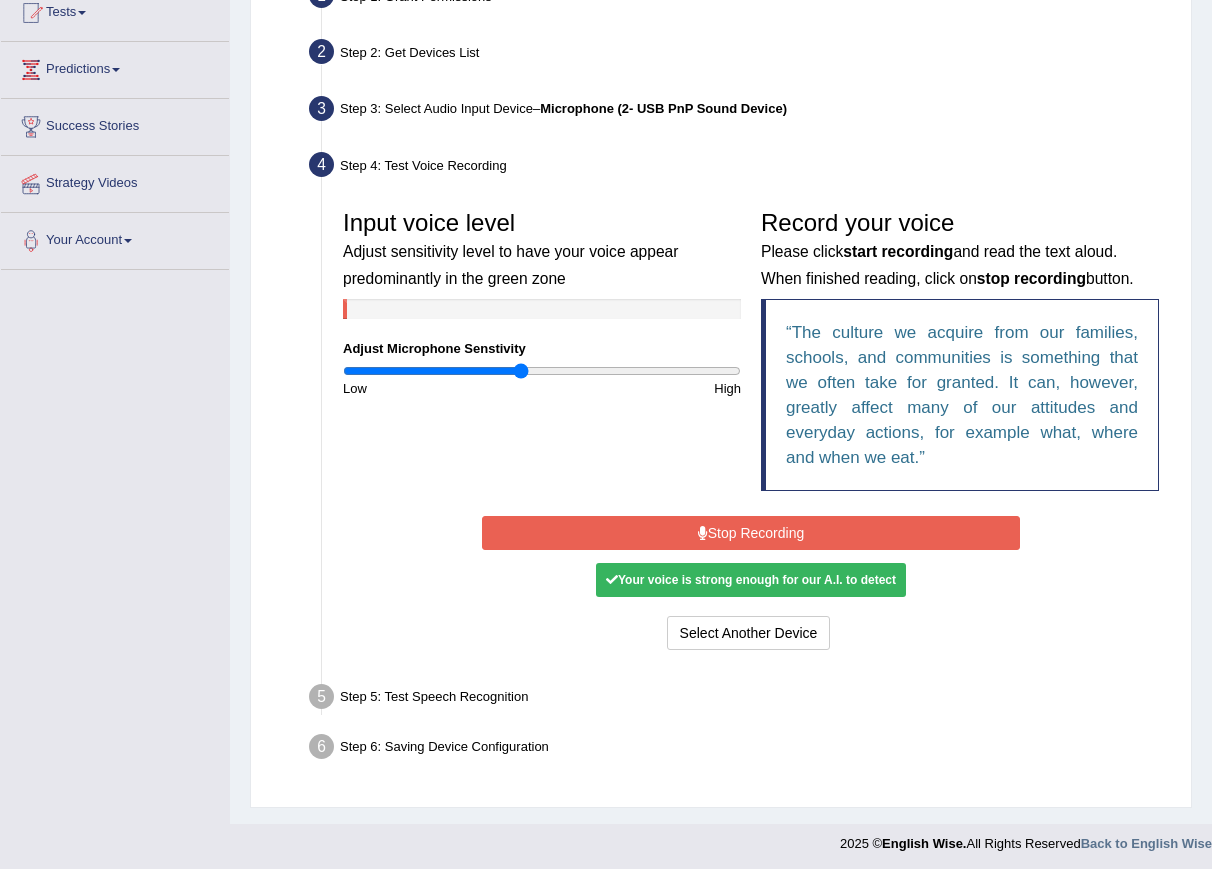 click on "Stop Recording" at bounding box center (750, 533) 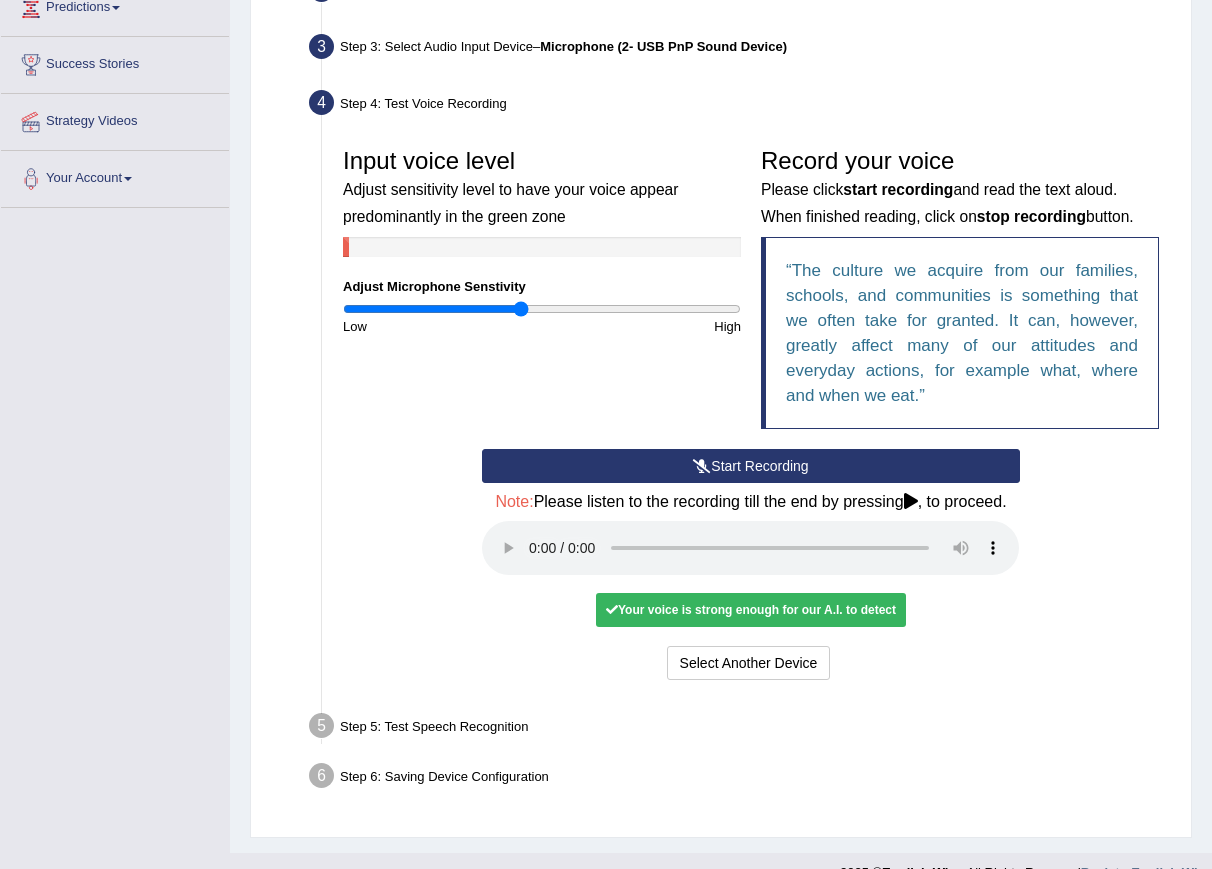 scroll, scrollTop: 324, scrollLeft: 0, axis: vertical 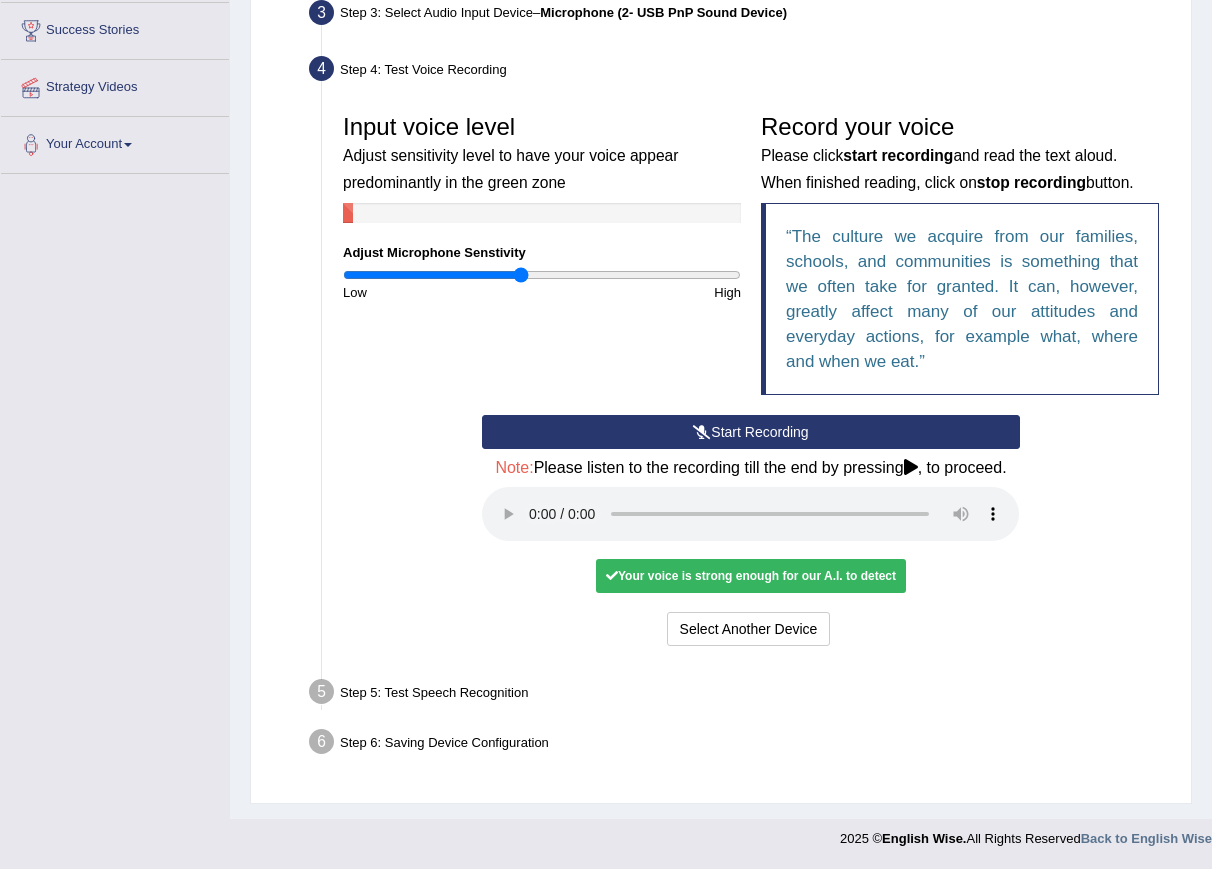 click on "Your voice is strong enough for our A.I. to detect" at bounding box center (751, 576) 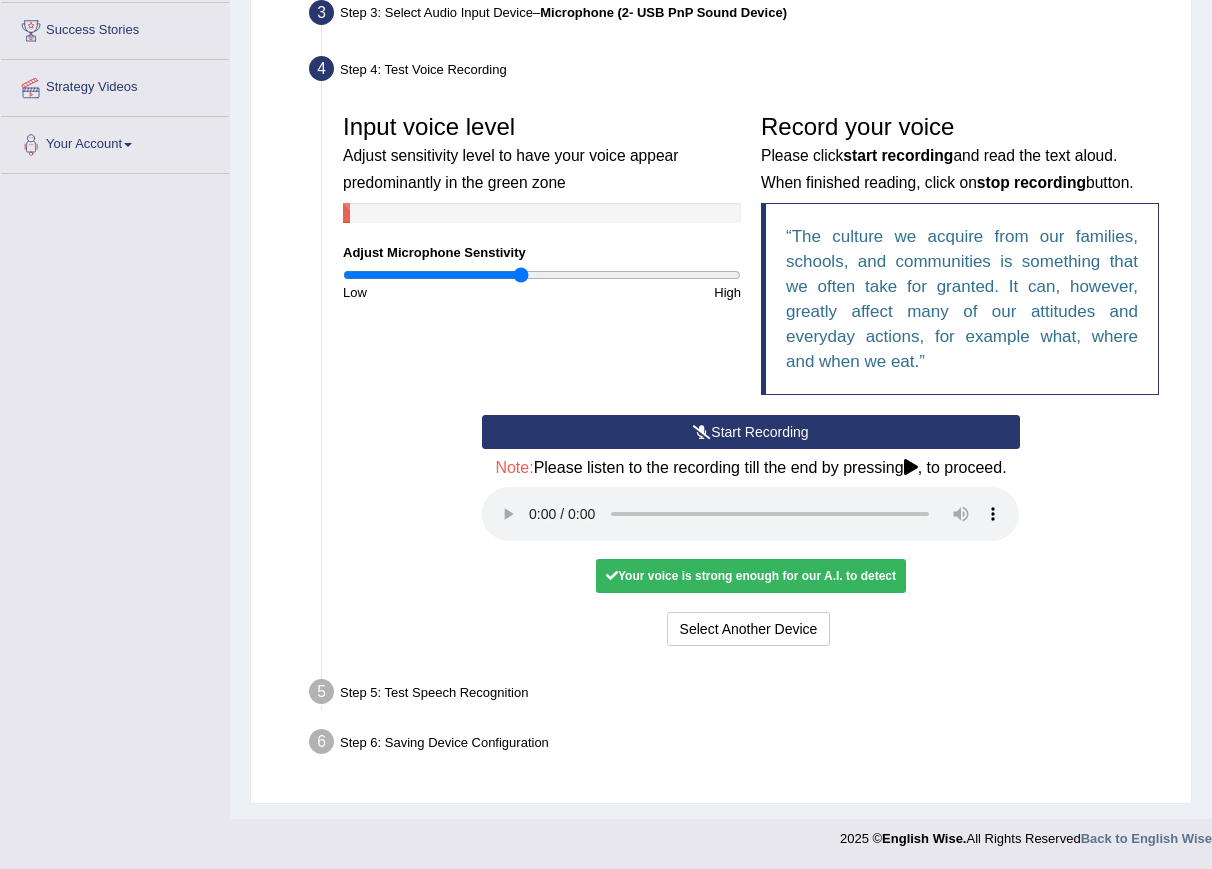 click on "Step 5: Test Speech Recognition" at bounding box center (741, 695) 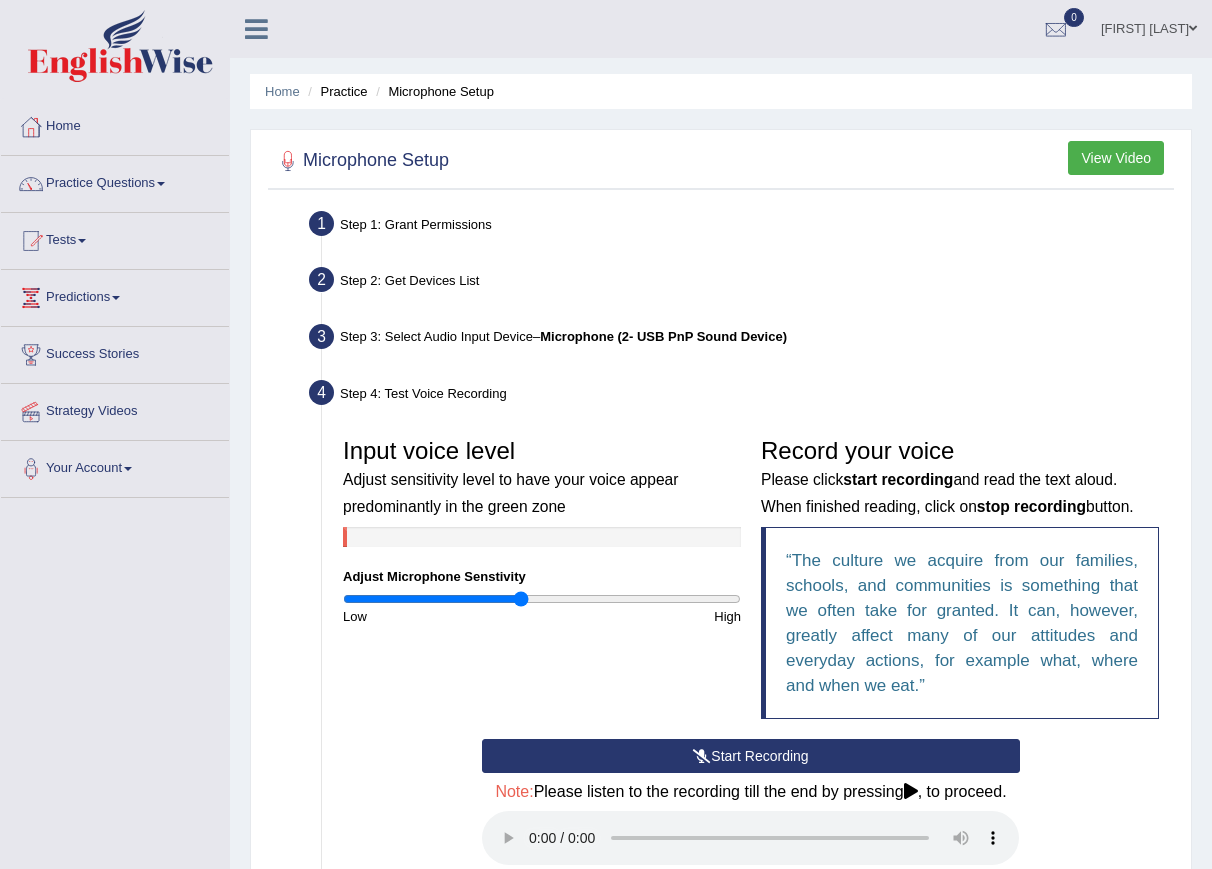 scroll, scrollTop: 324, scrollLeft: 0, axis: vertical 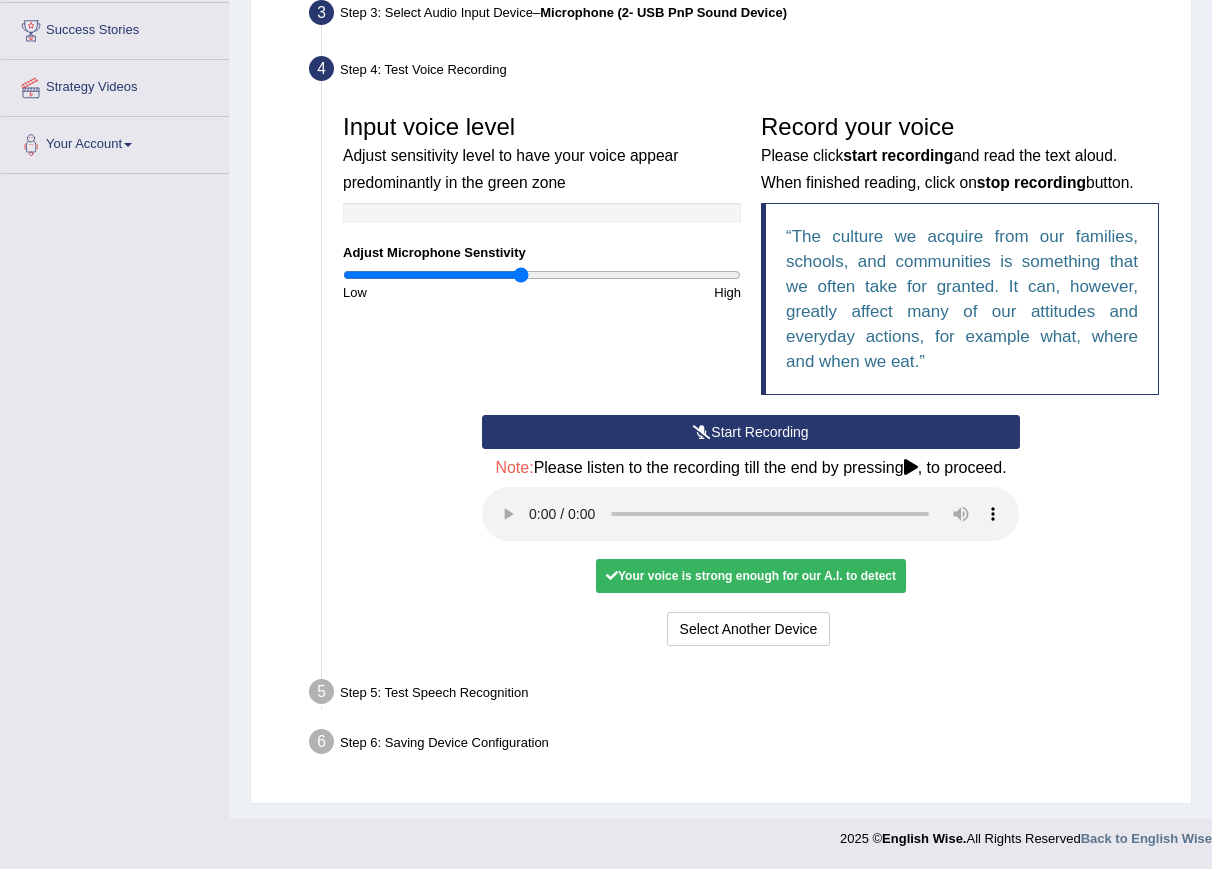 click on "Start Recording" at bounding box center (750, 432) 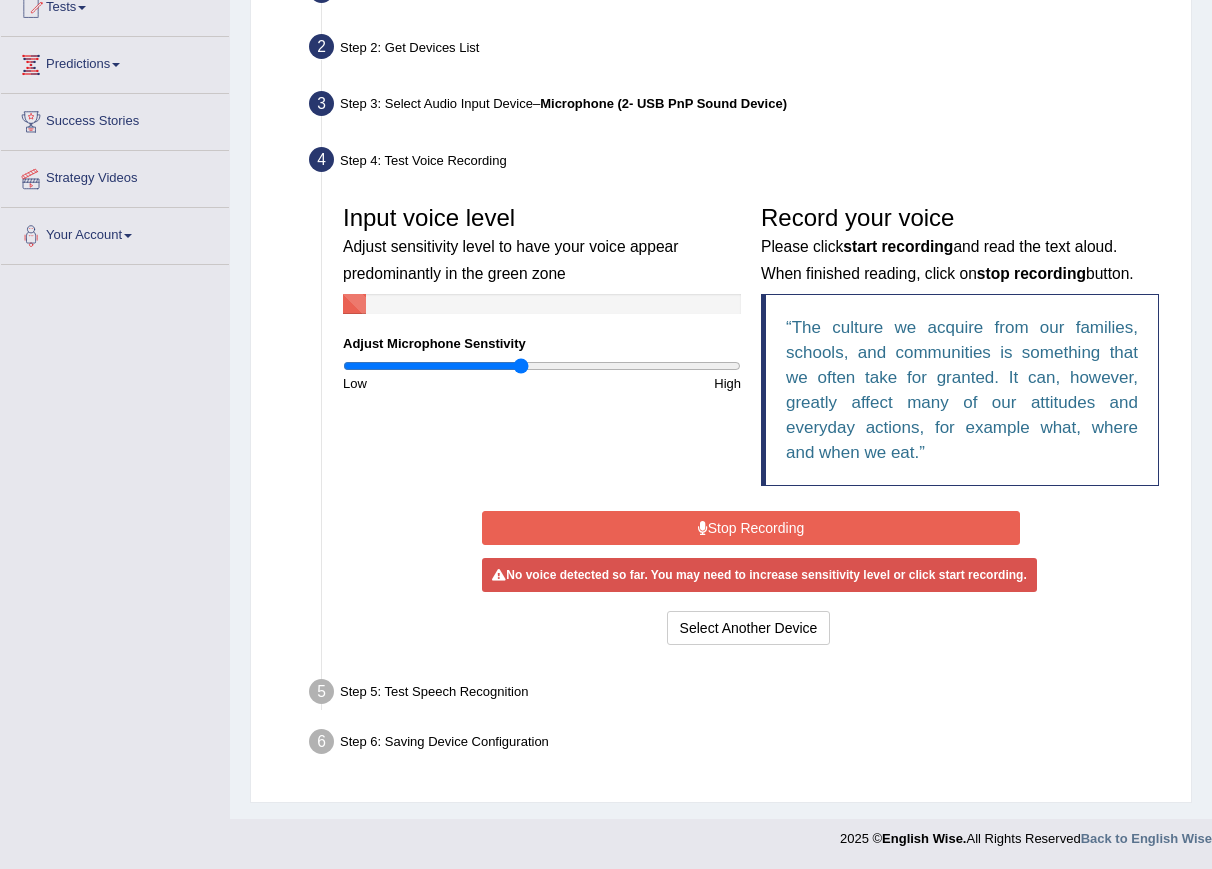 scroll, scrollTop: 233, scrollLeft: 0, axis: vertical 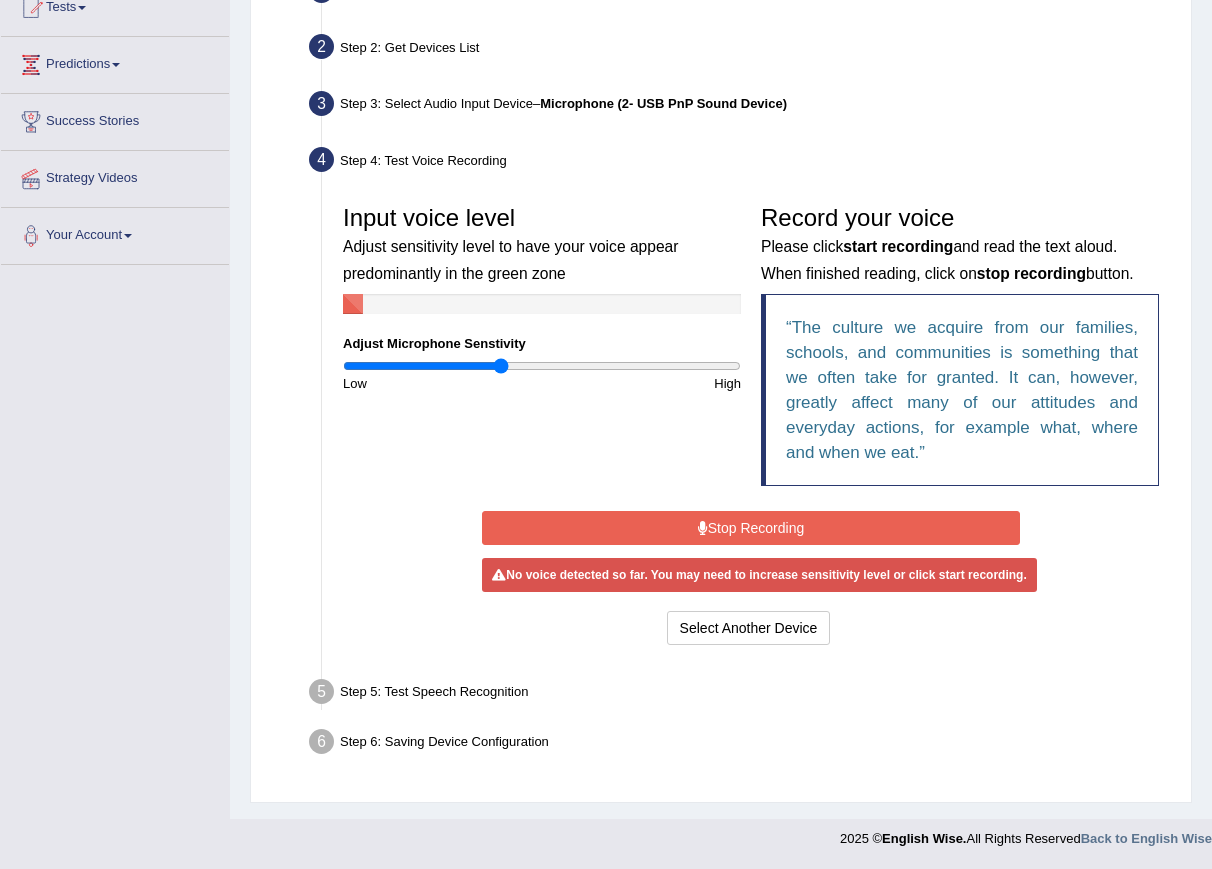 drag, startPoint x: 518, startPoint y: 366, endPoint x: 501, endPoint y: 369, distance: 17.262676 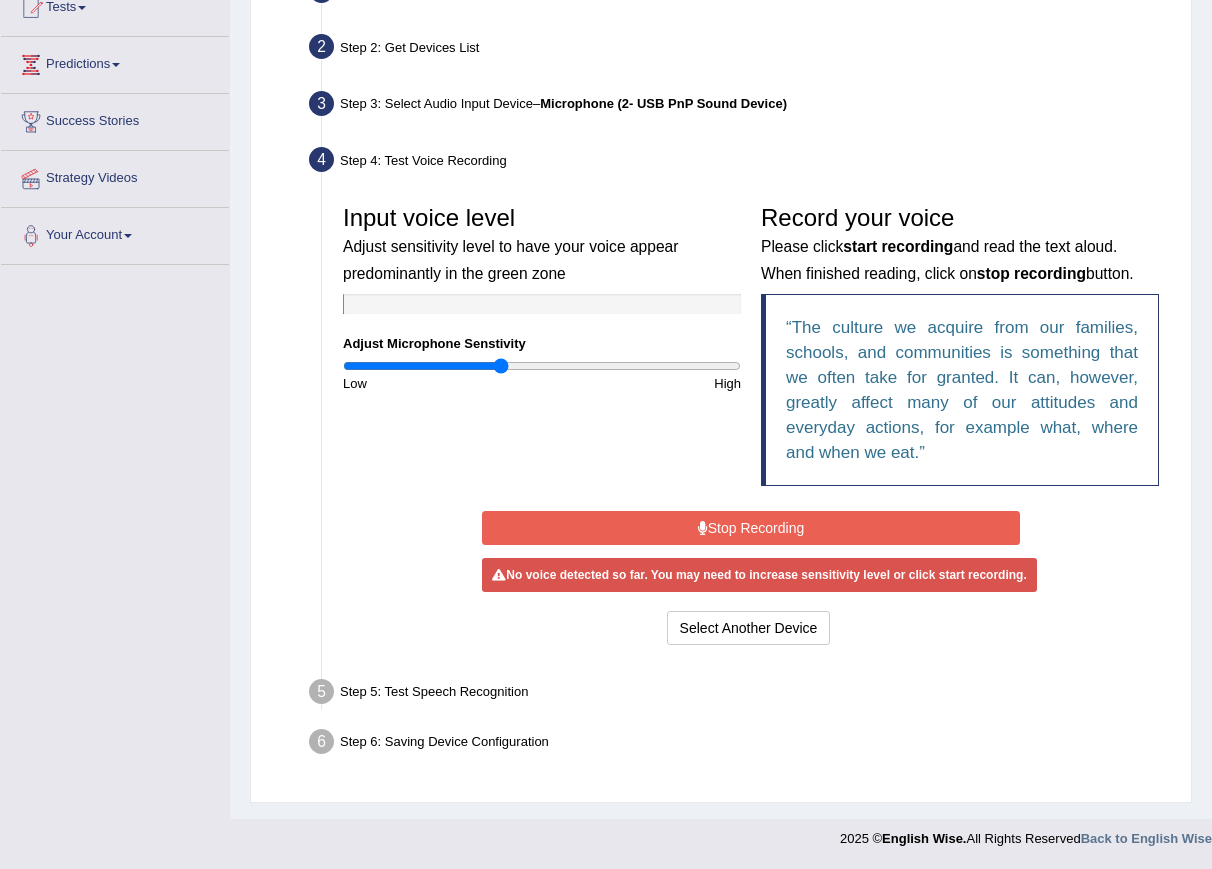 click on "Stop Recording" at bounding box center [750, 528] 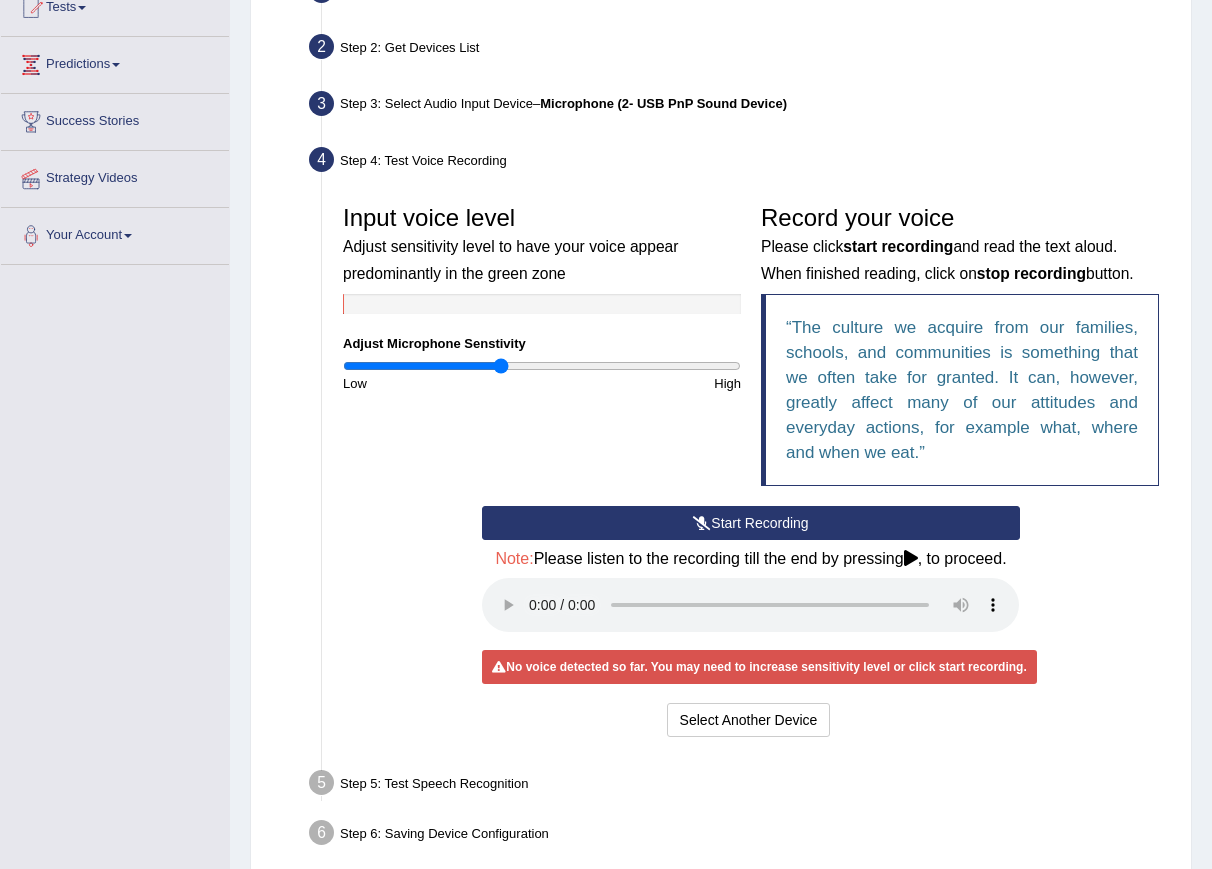 click on "Start Recording" at bounding box center (750, 523) 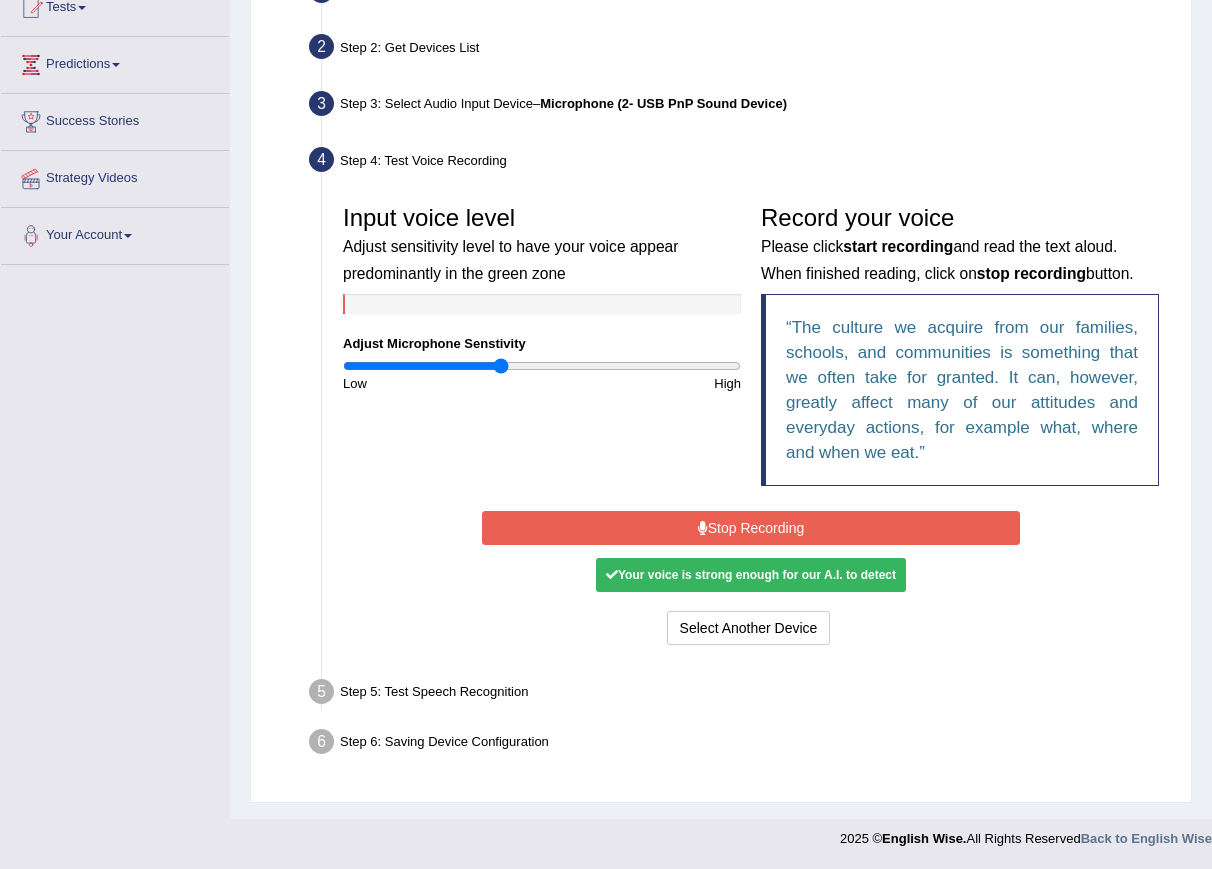 click on "Stop Recording" at bounding box center (750, 528) 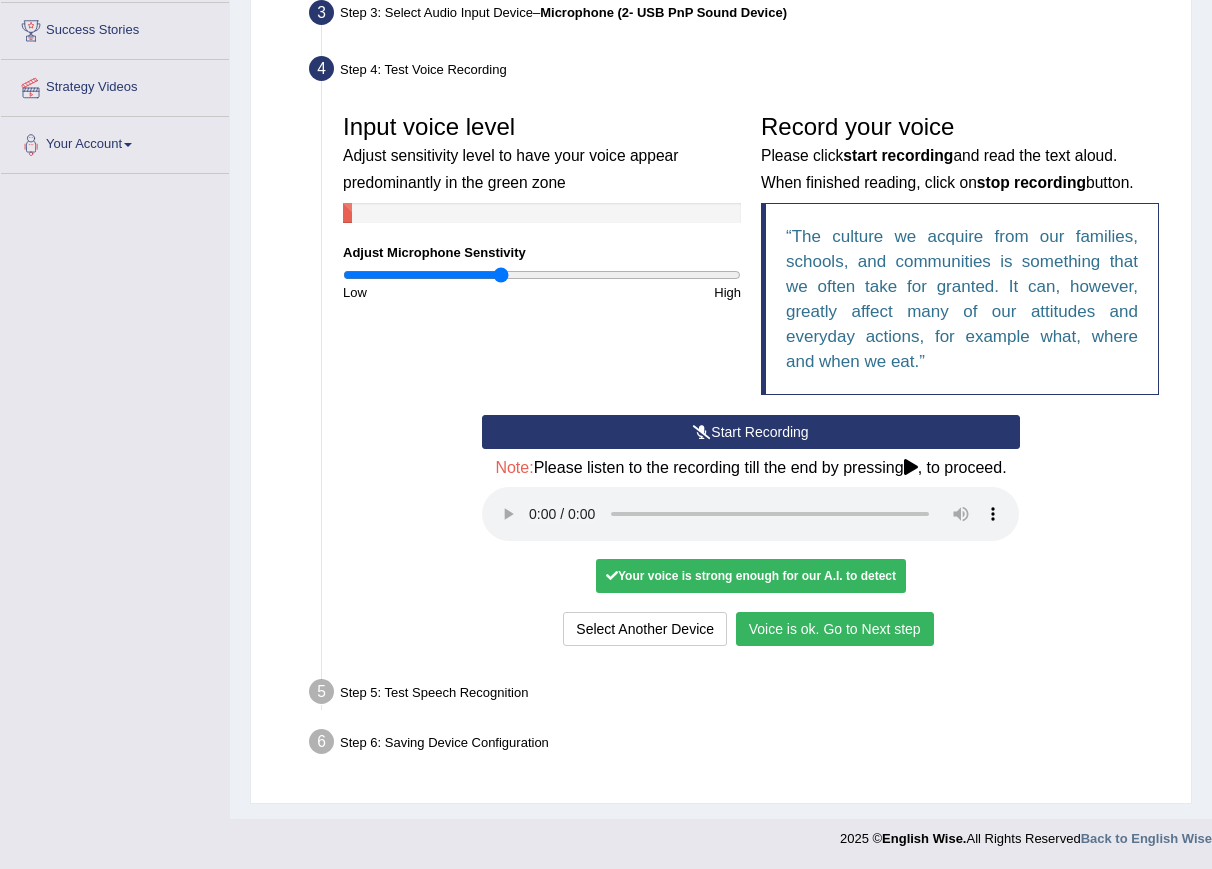click on "Voice is ok. Go to Next step" at bounding box center [835, 629] 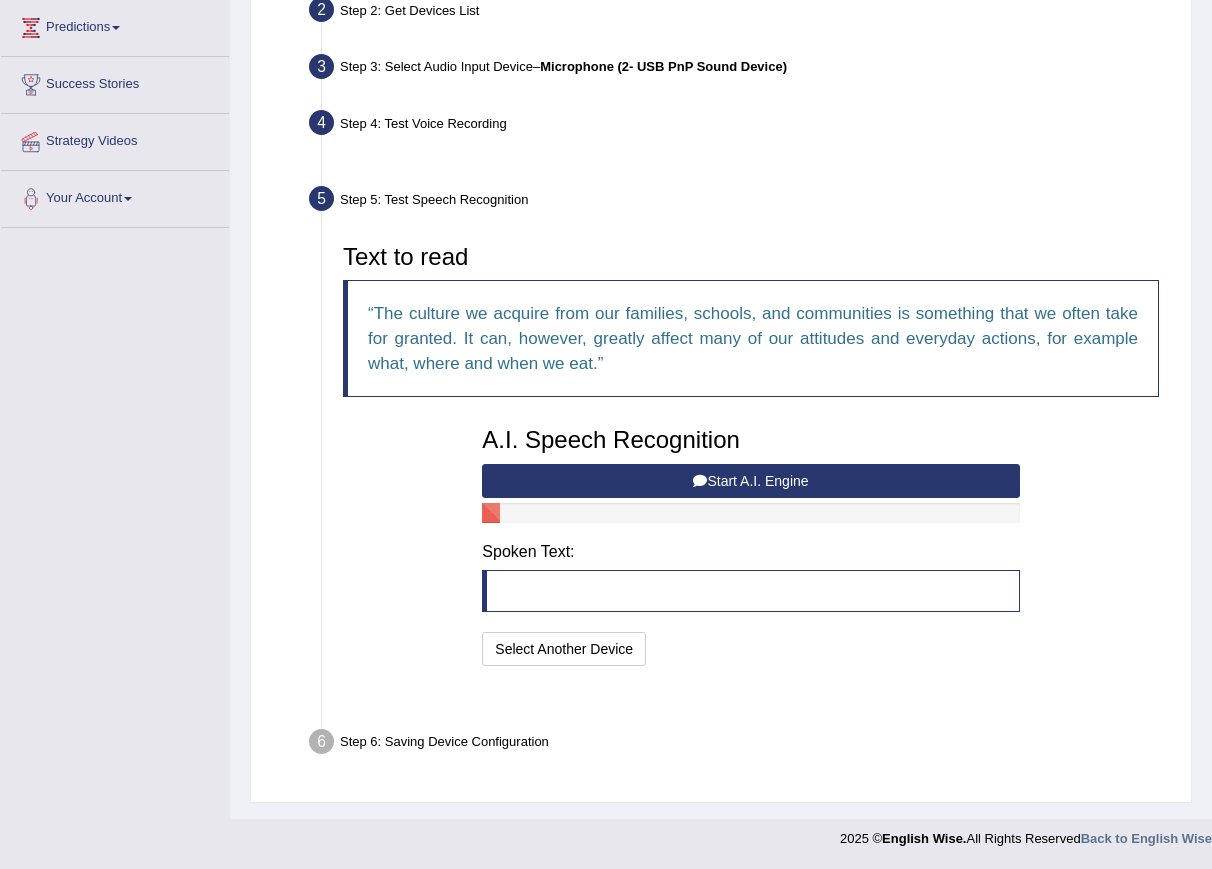 scroll, scrollTop: 221, scrollLeft: 0, axis: vertical 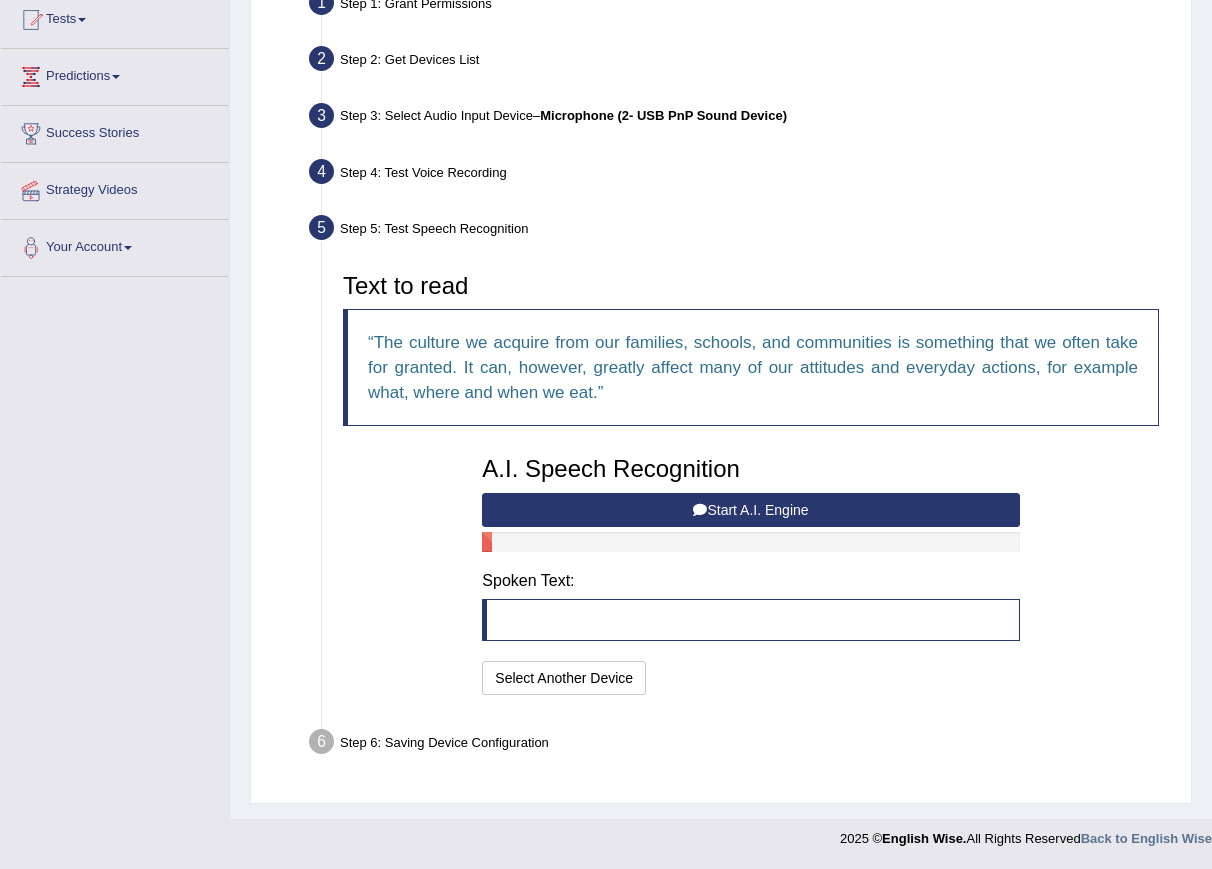 click on "Start A.I. Engine" at bounding box center [750, 510] 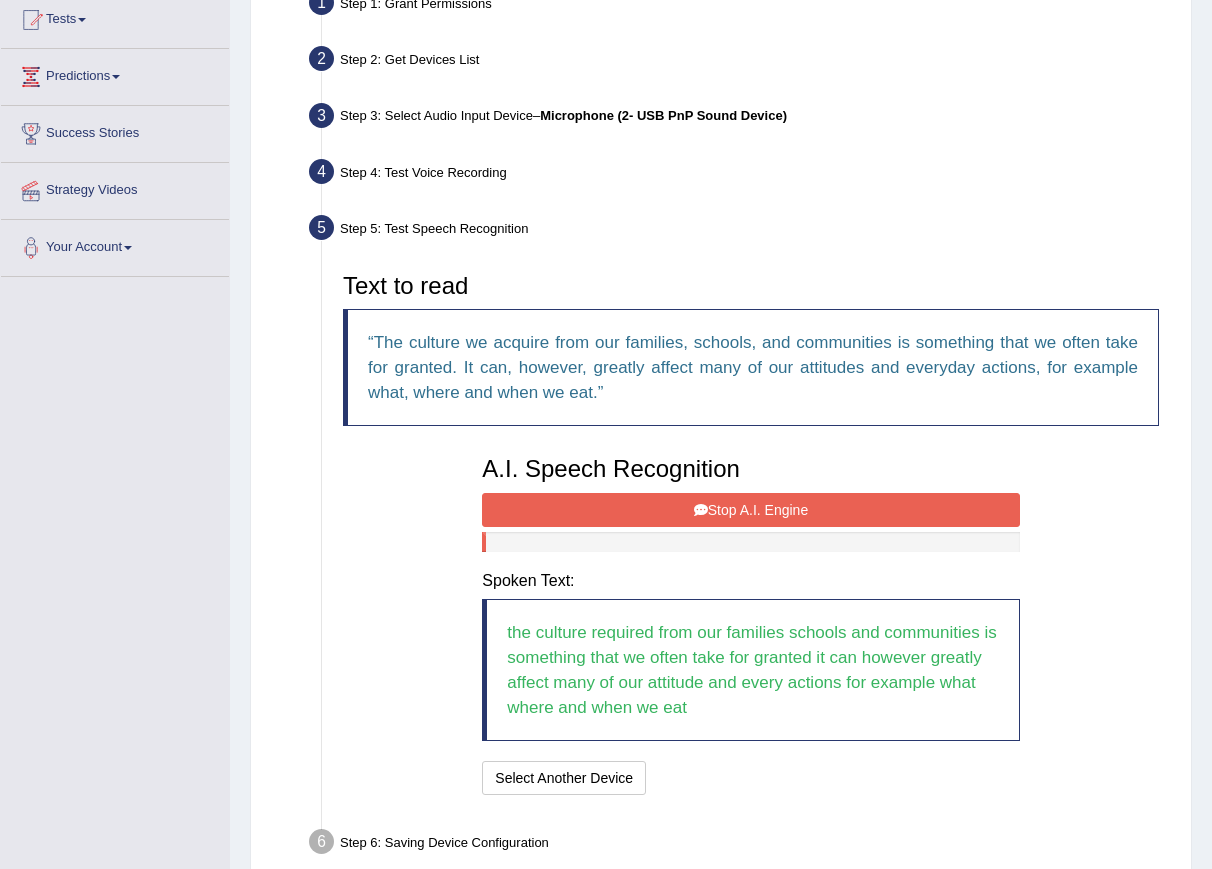 click on "Stop A.I. Engine" at bounding box center (750, 510) 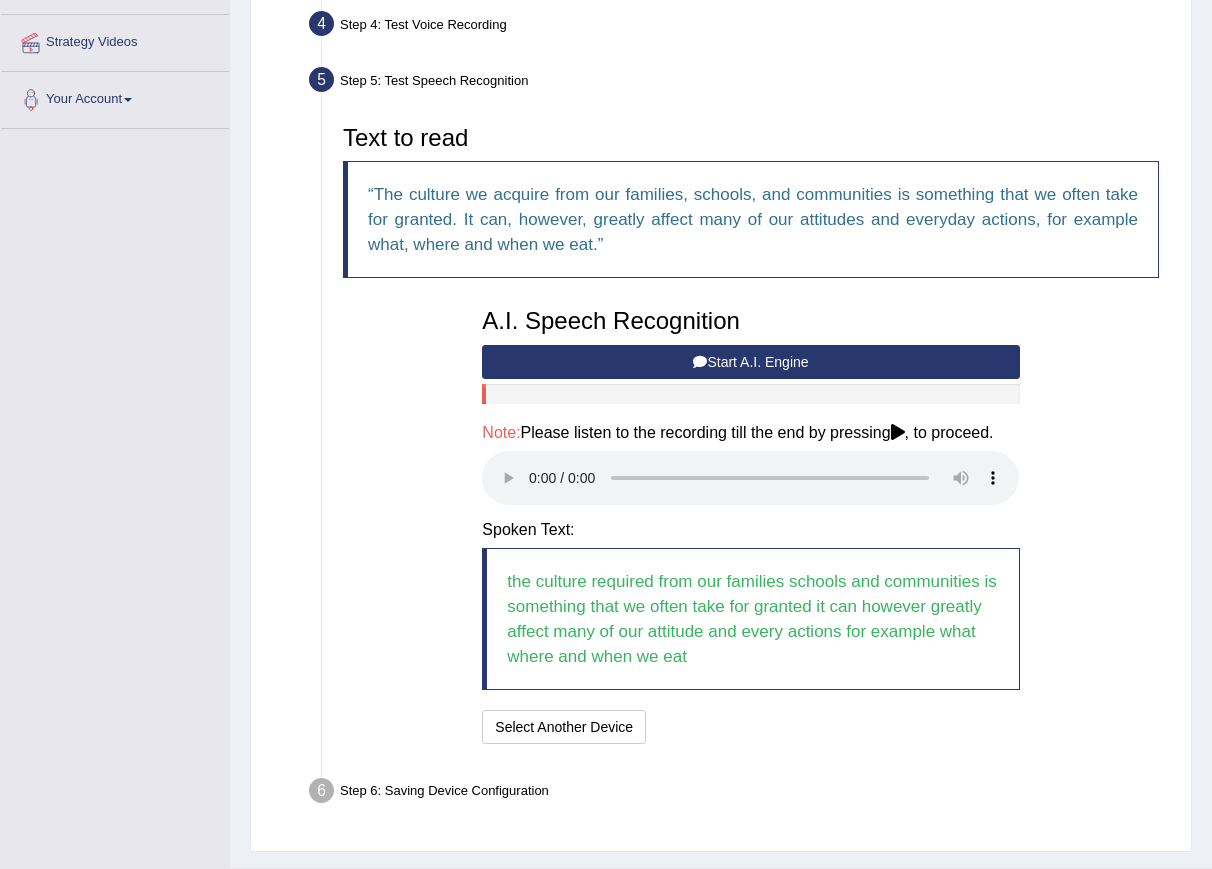 scroll, scrollTop: 418, scrollLeft: 0, axis: vertical 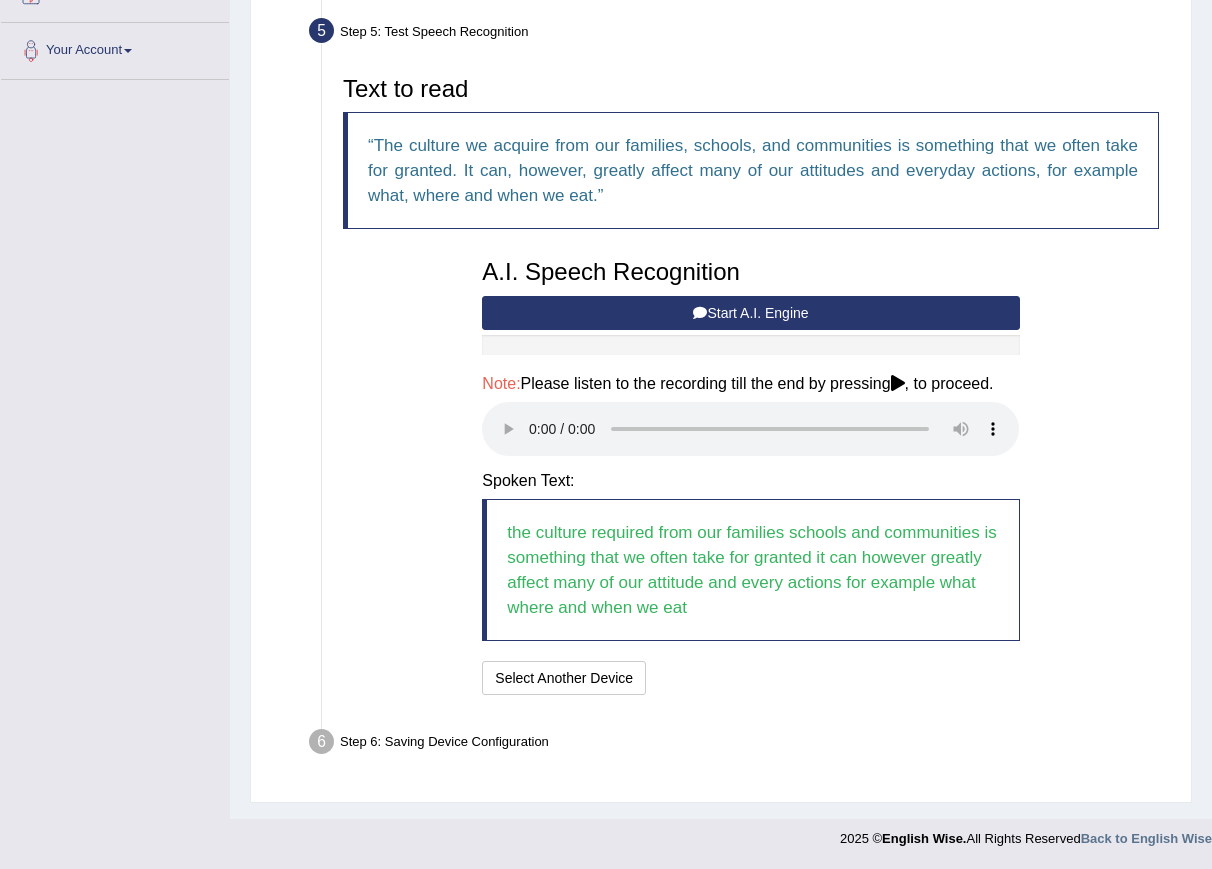 type 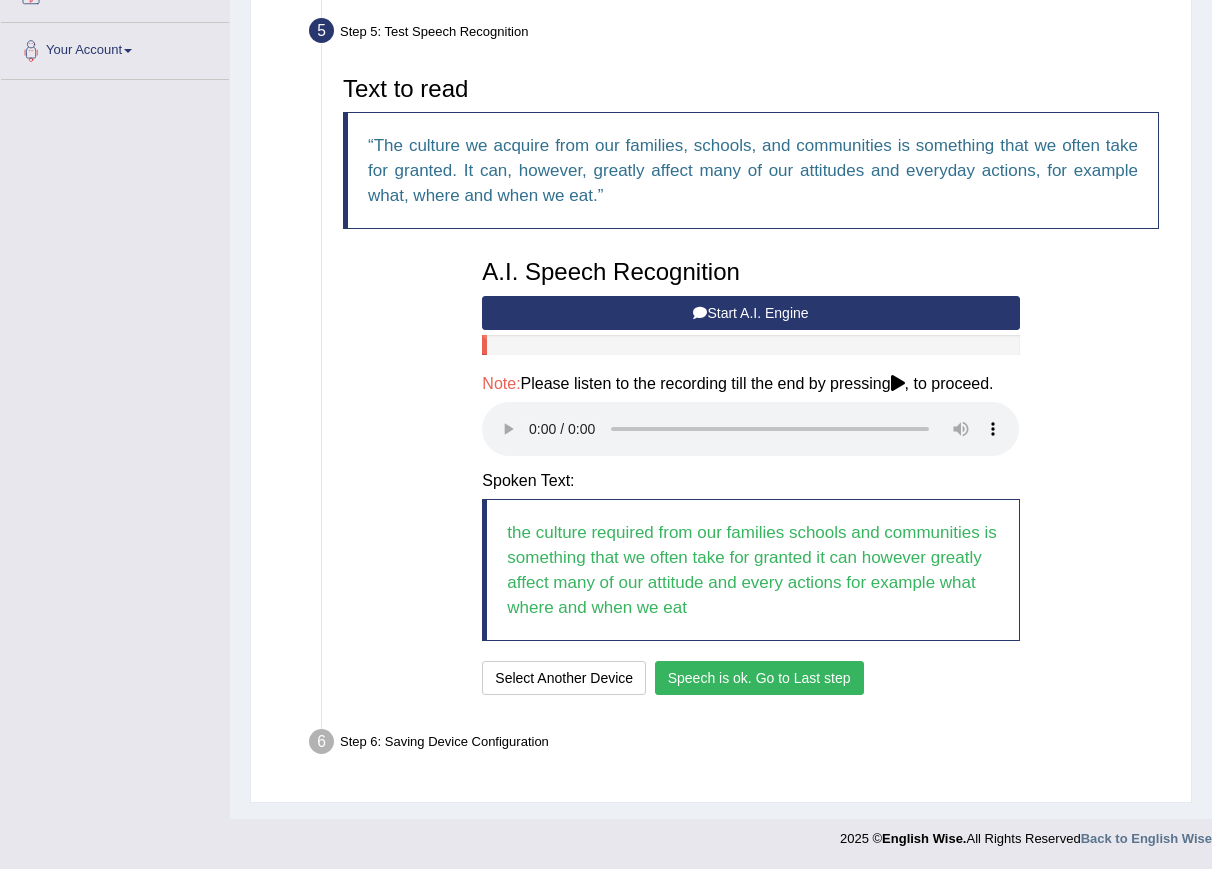 click on "Speech is ok. Go to Last step" at bounding box center (759, 678) 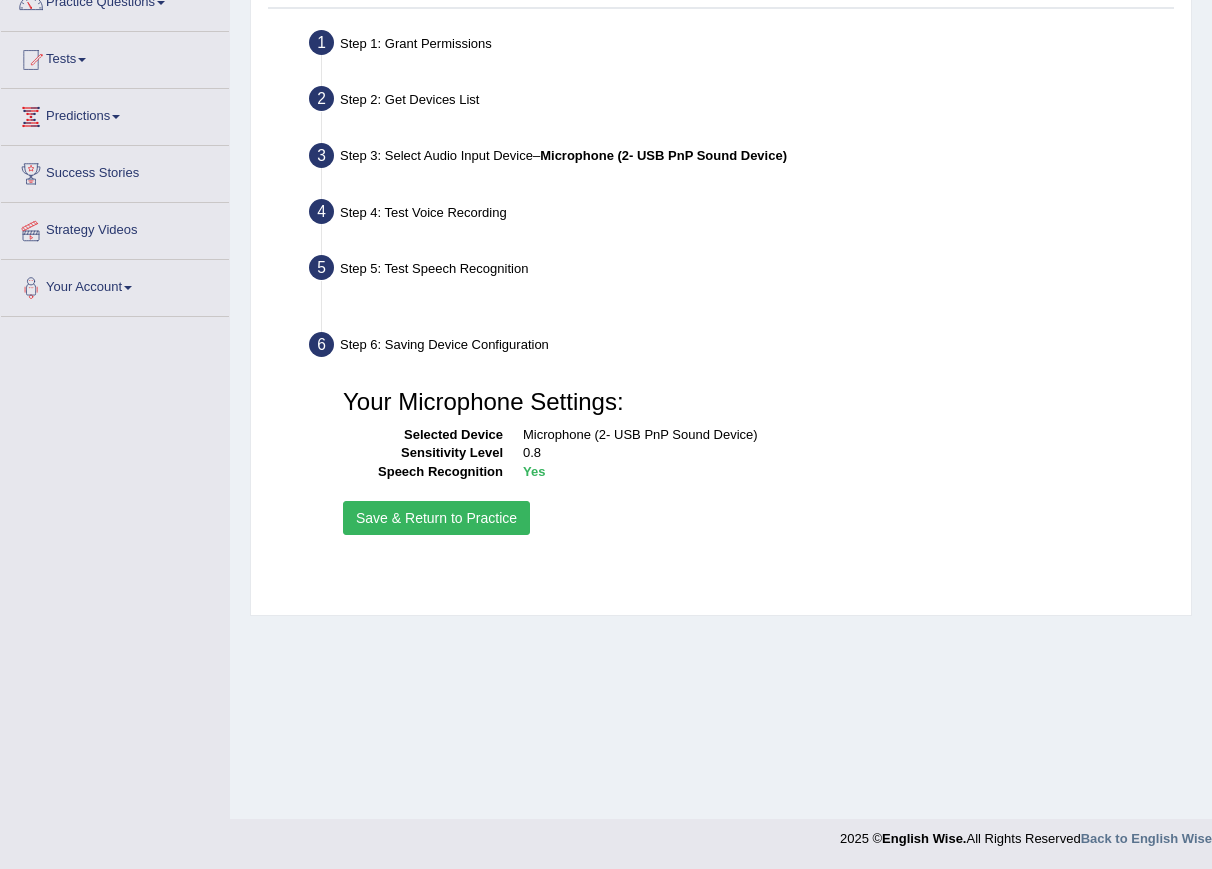 scroll, scrollTop: 181, scrollLeft: 0, axis: vertical 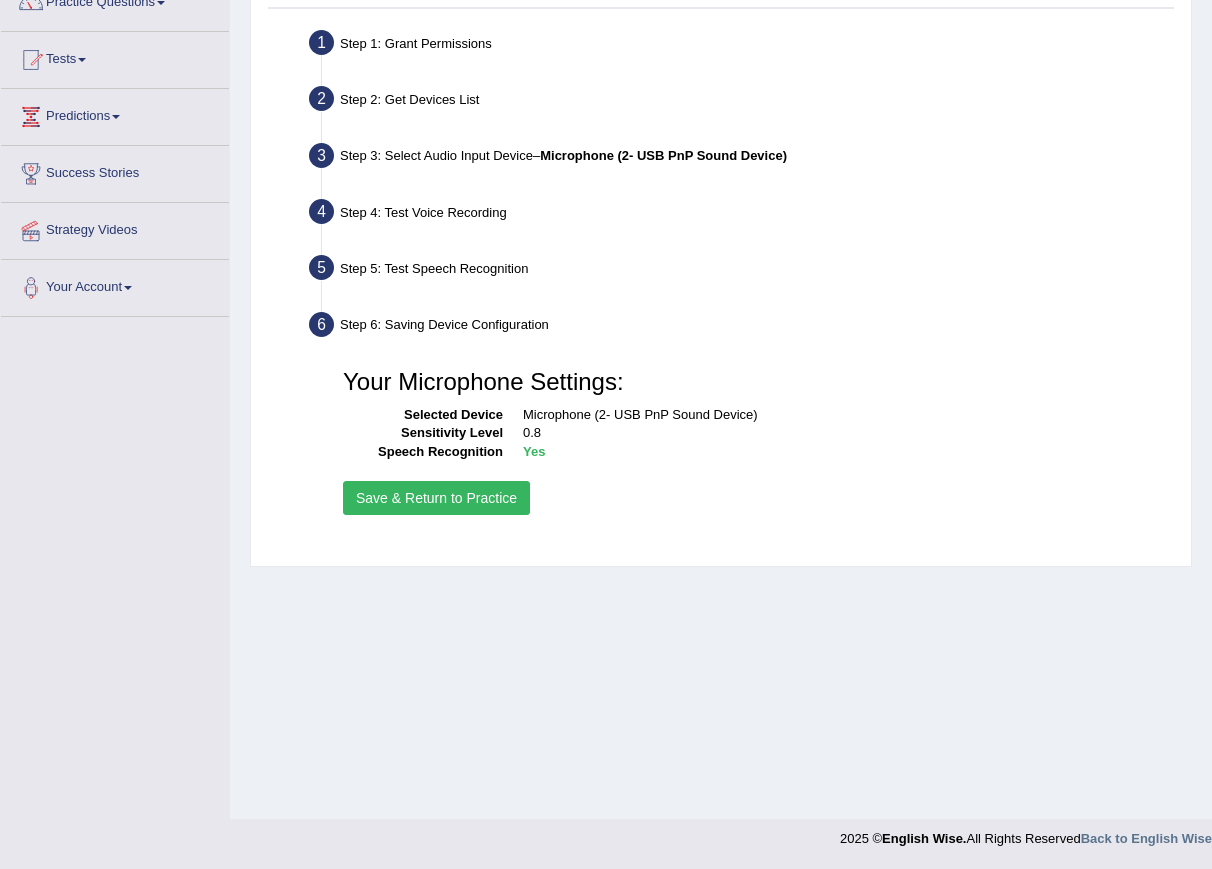 click on "Save & Return to Practice" at bounding box center (436, 498) 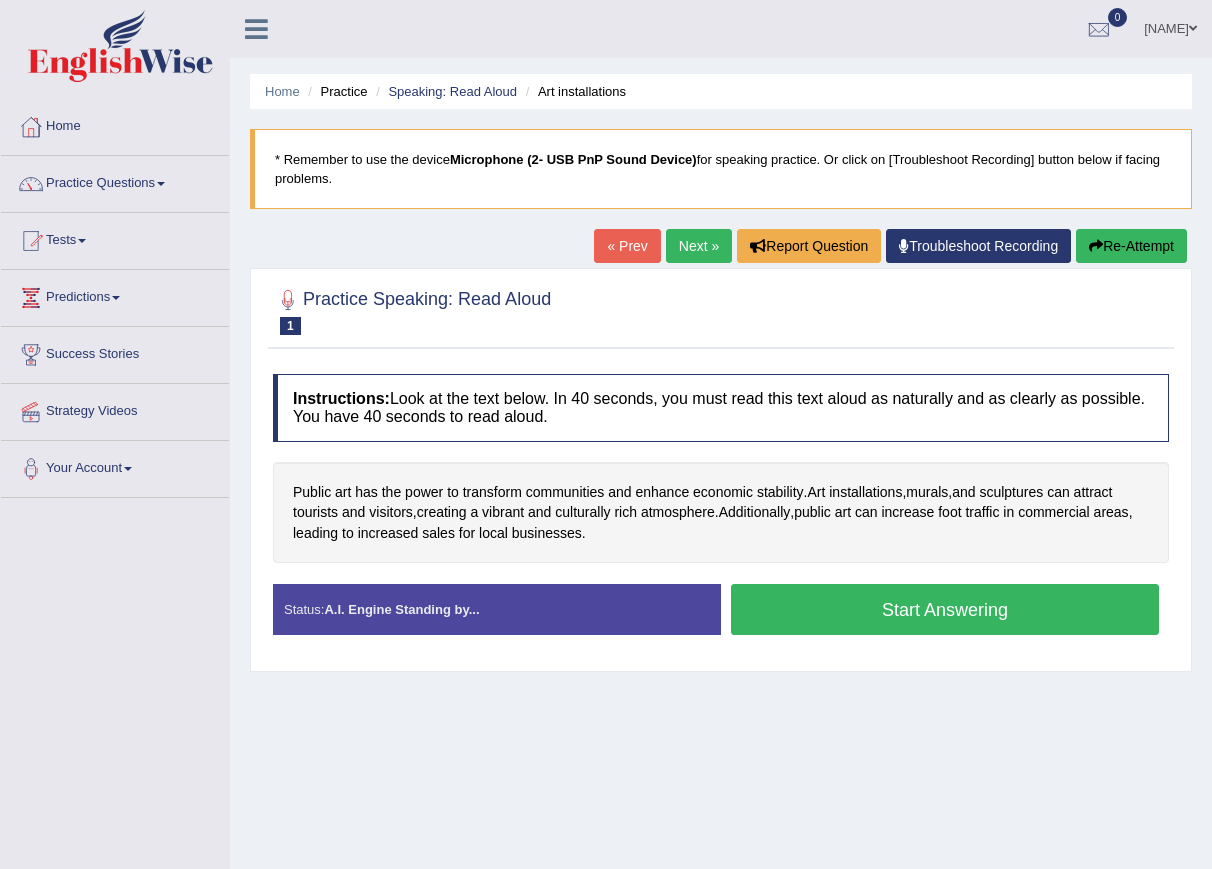 scroll, scrollTop: 0, scrollLeft: 0, axis: both 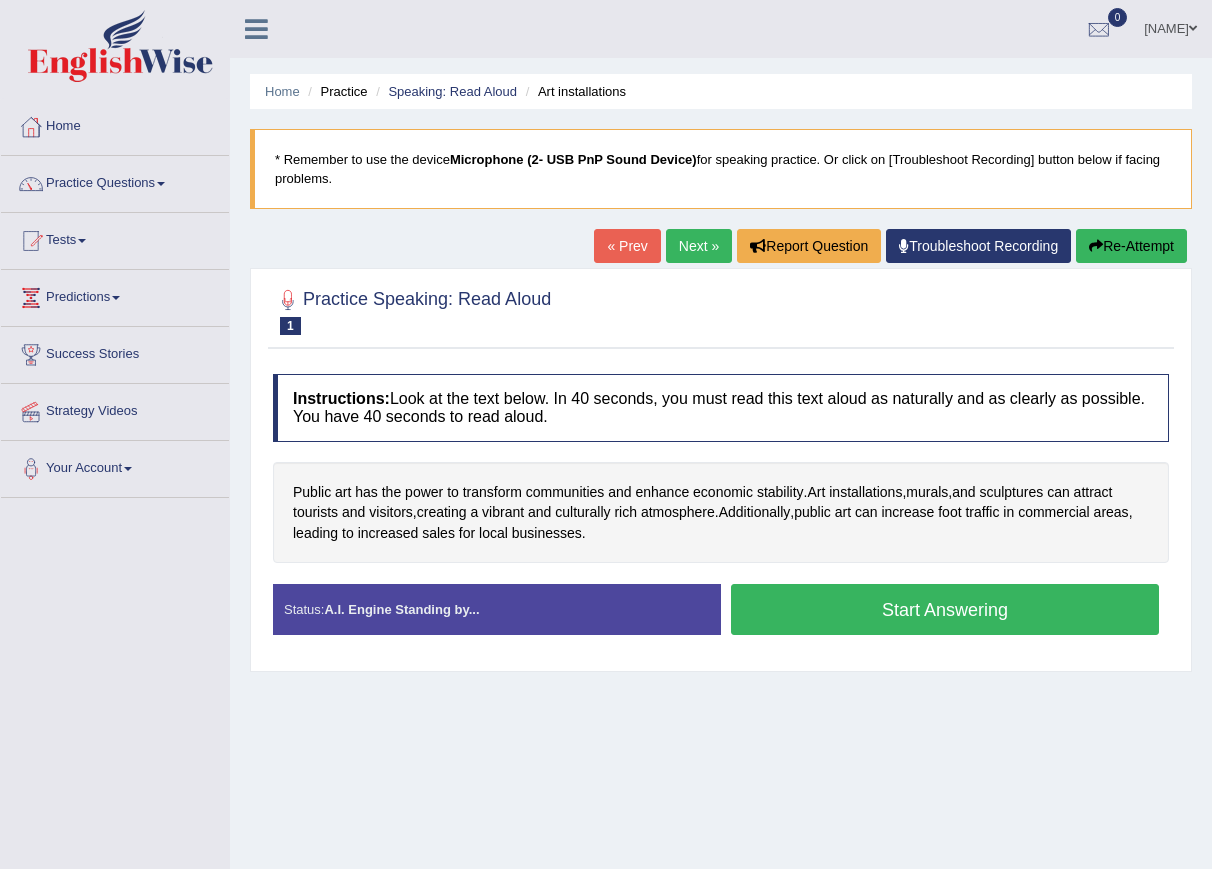 click on "Start Answering" at bounding box center [945, 609] 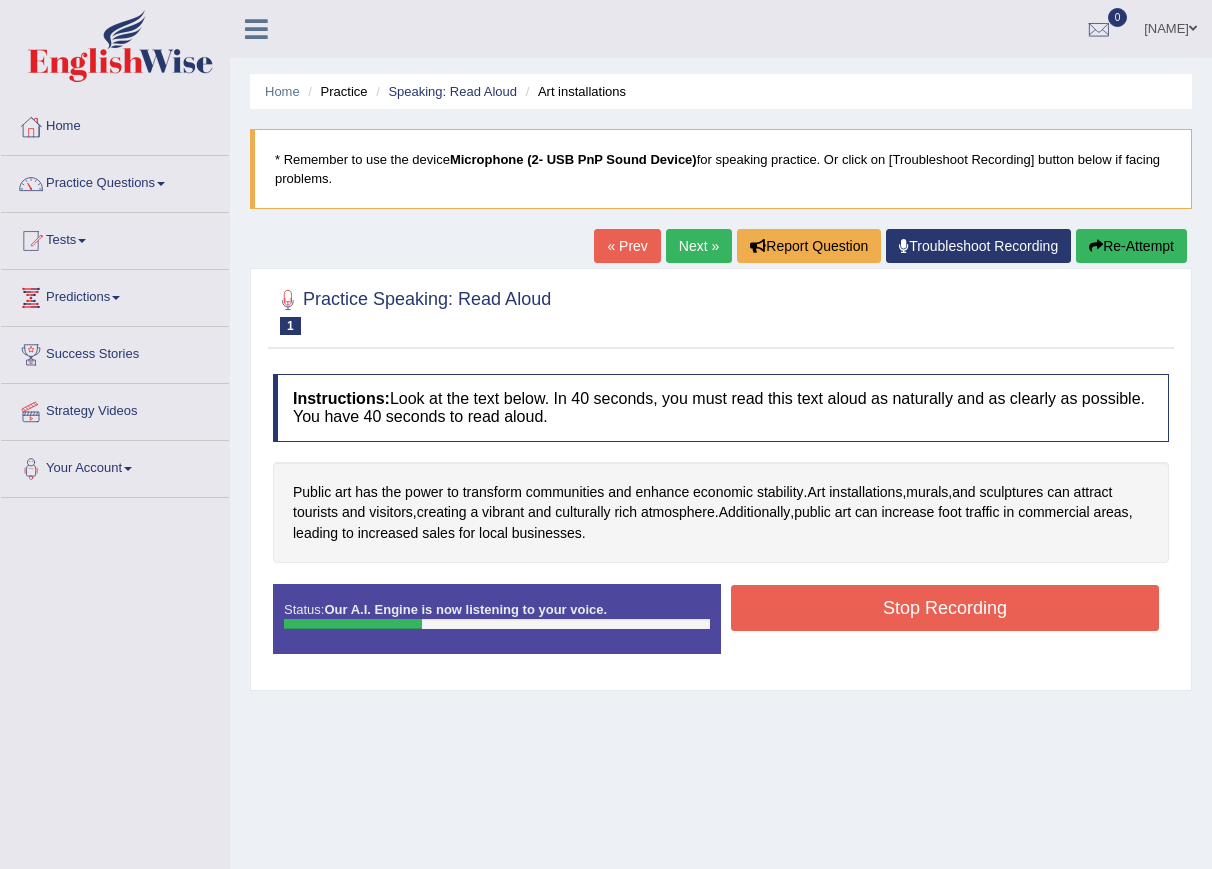 click on "Stop Recording" at bounding box center [945, 608] 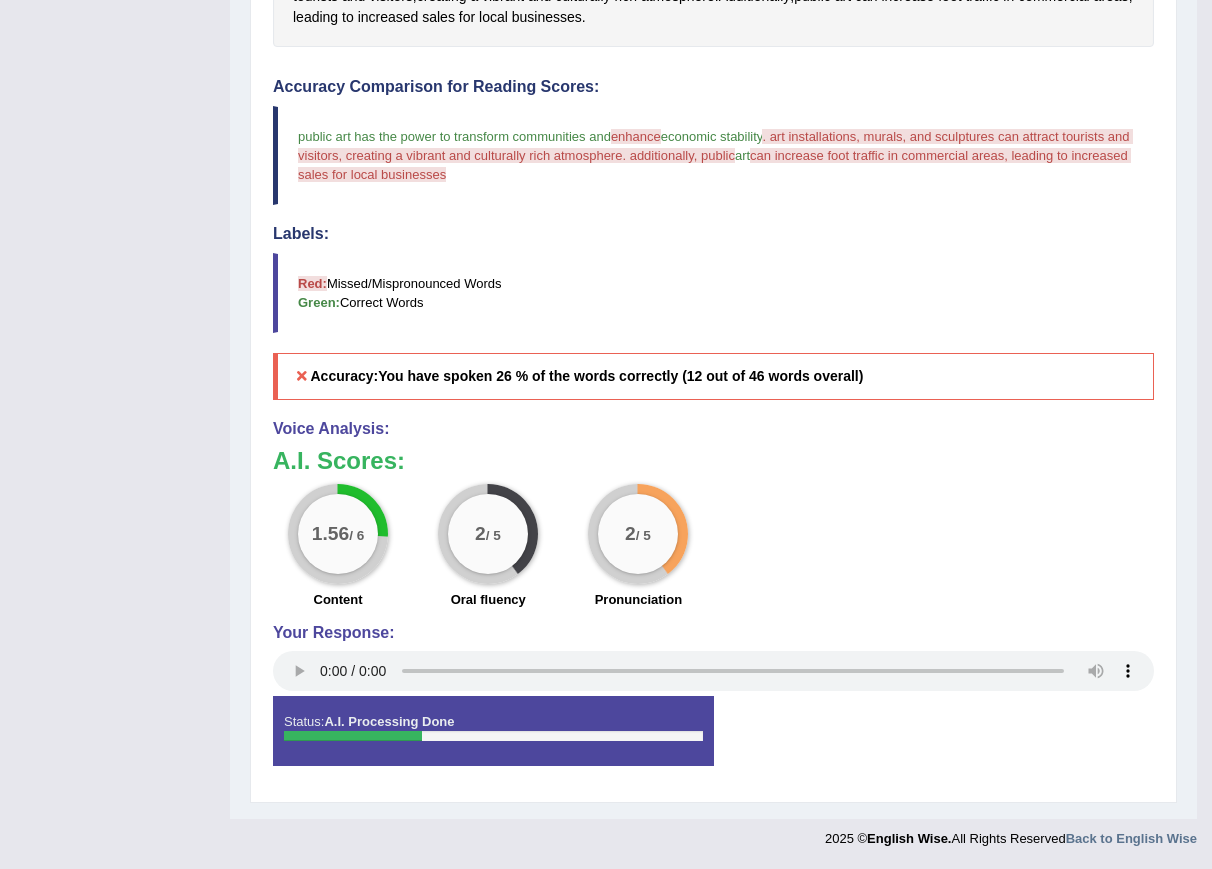 scroll, scrollTop: 0, scrollLeft: 0, axis: both 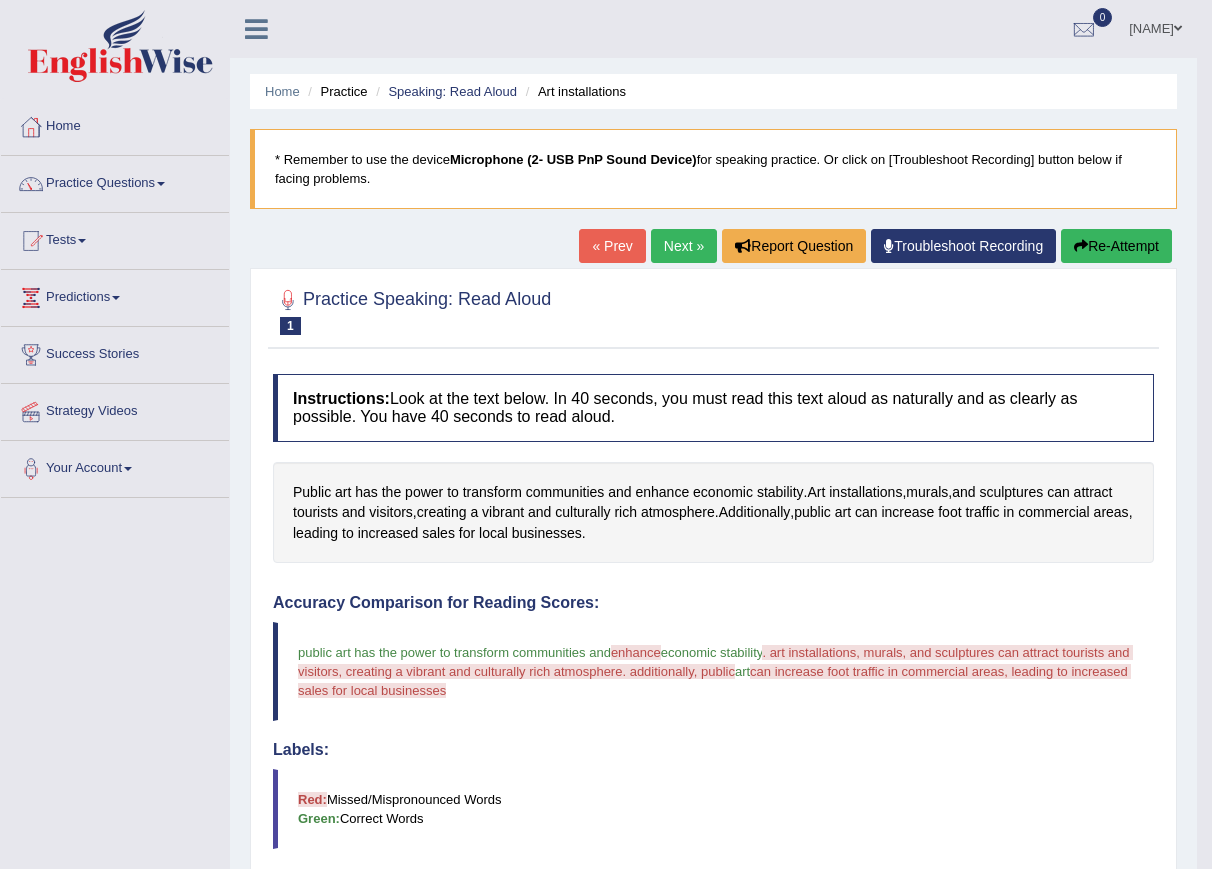 click on "Re-Attempt" at bounding box center (1116, 246) 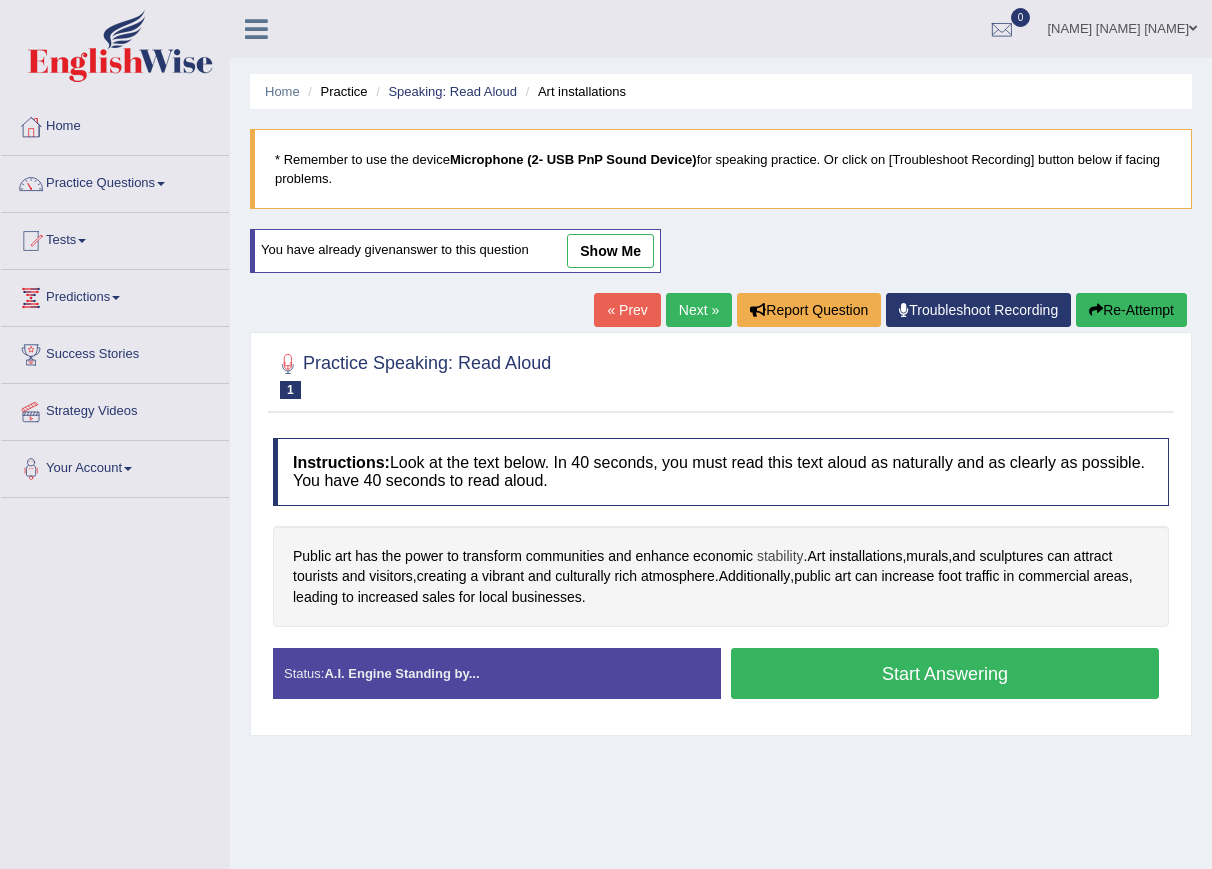 scroll, scrollTop: 0, scrollLeft: 0, axis: both 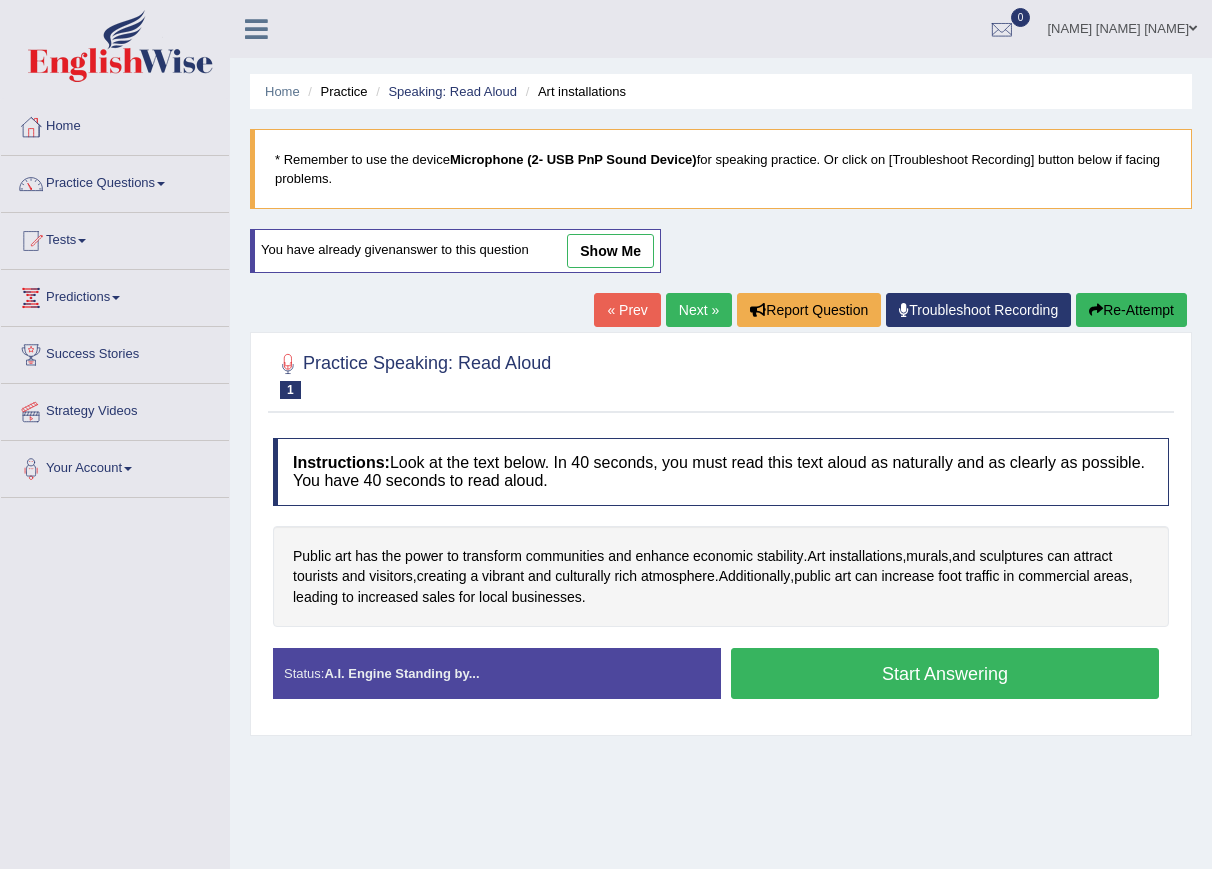 click on "Start Answering" at bounding box center (945, 673) 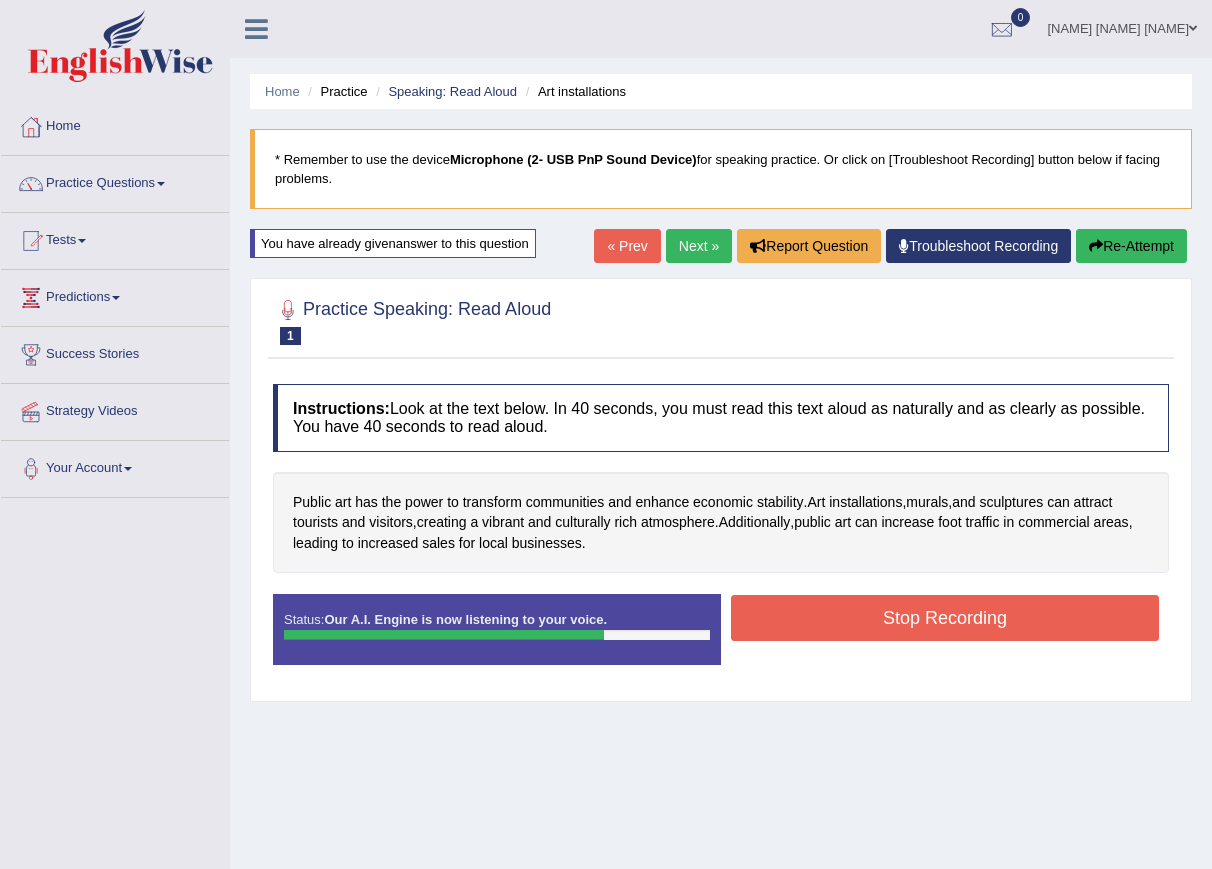 click on "Stop Recording" at bounding box center (945, 618) 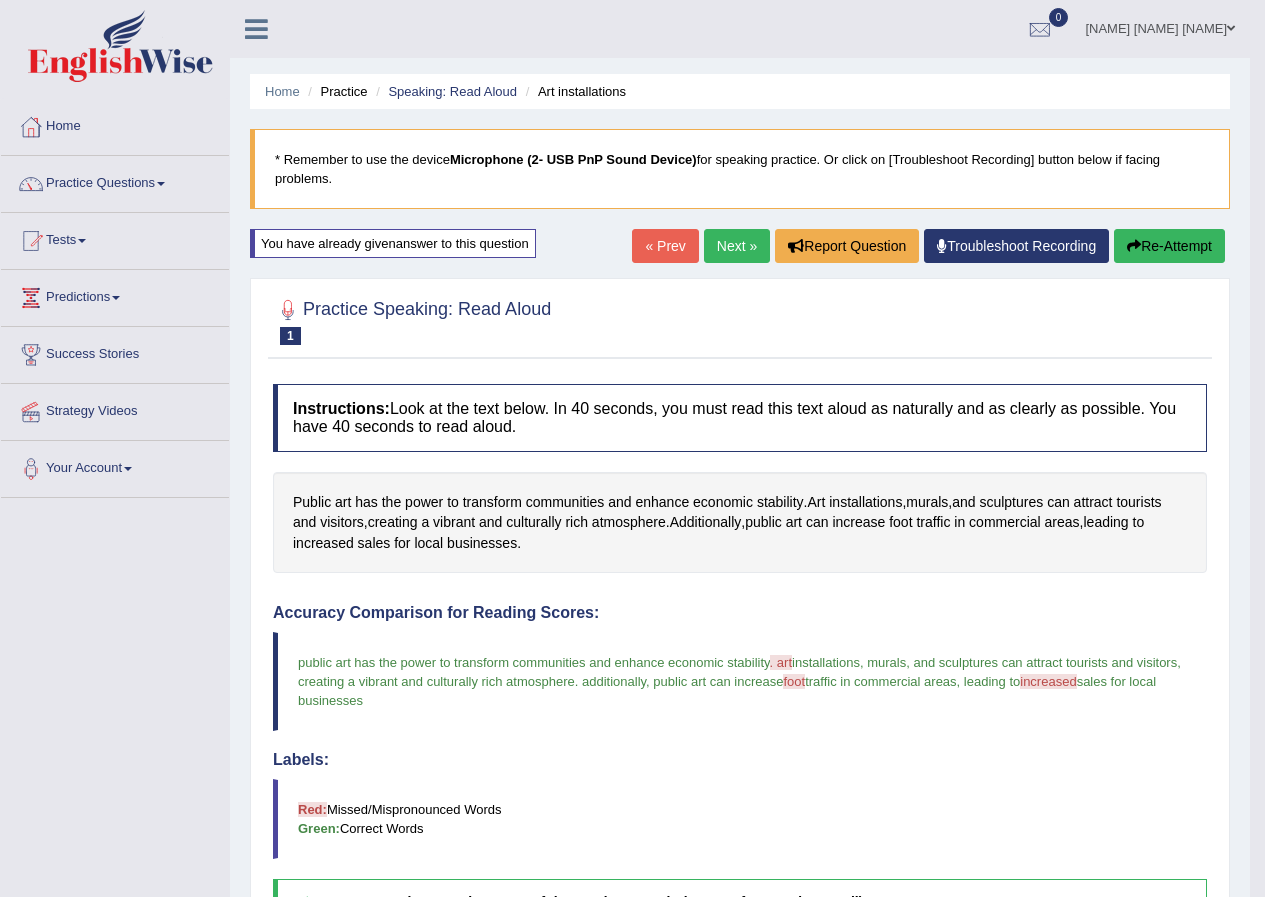 scroll, scrollTop: 498, scrollLeft: 0, axis: vertical 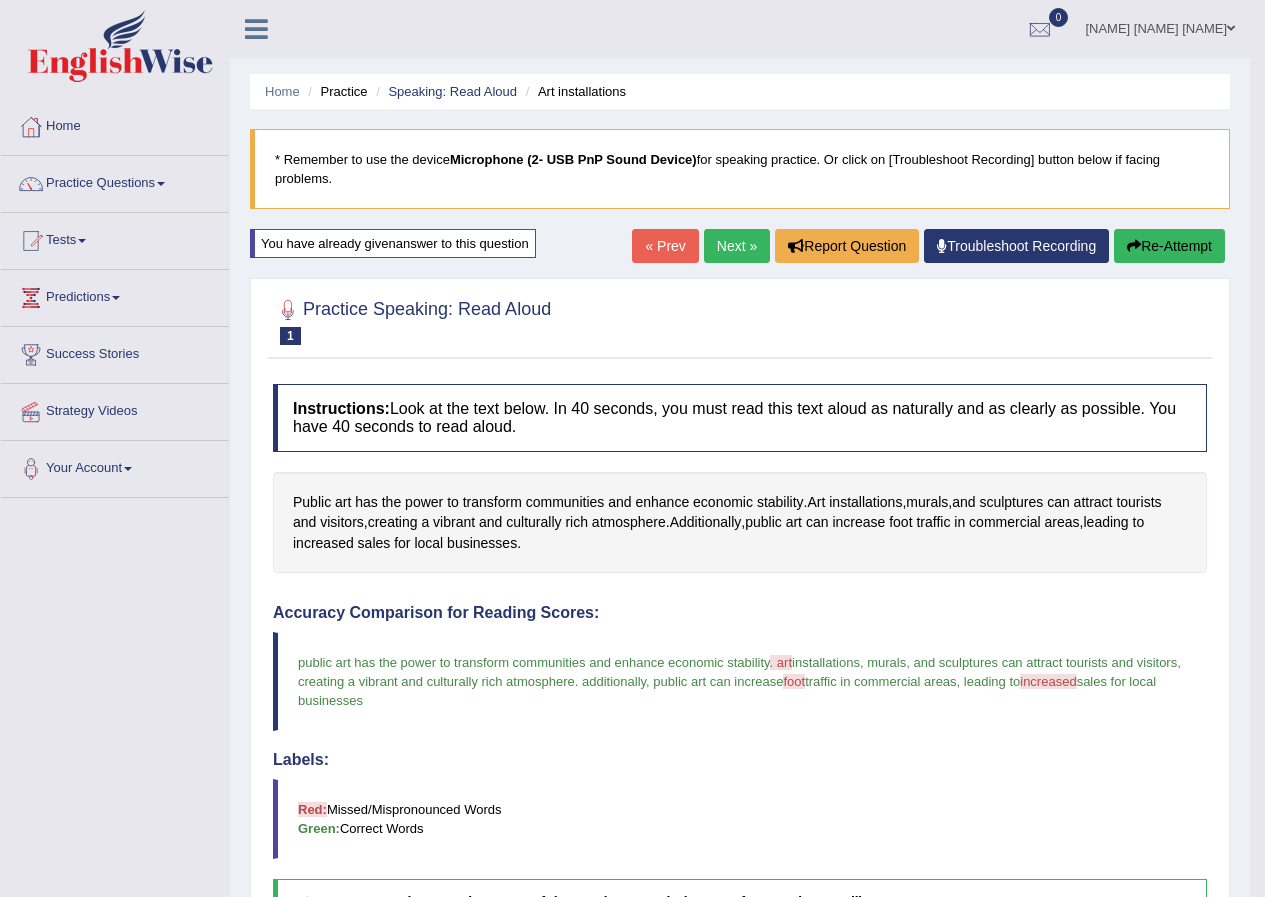 click on "Re-Attempt" at bounding box center [1169, 246] 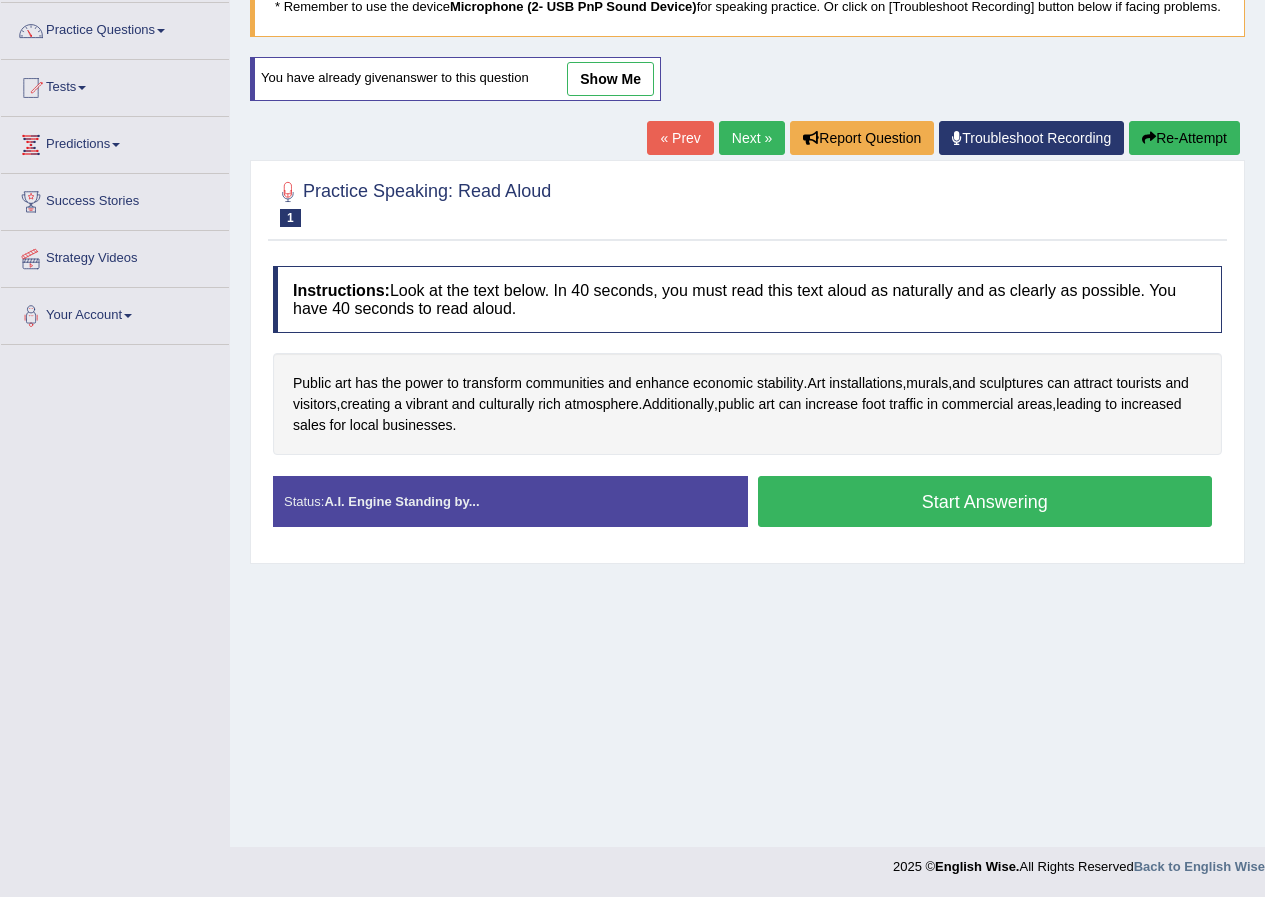 scroll, scrollTop: 153, scrollLeft: 0, axis: vertical 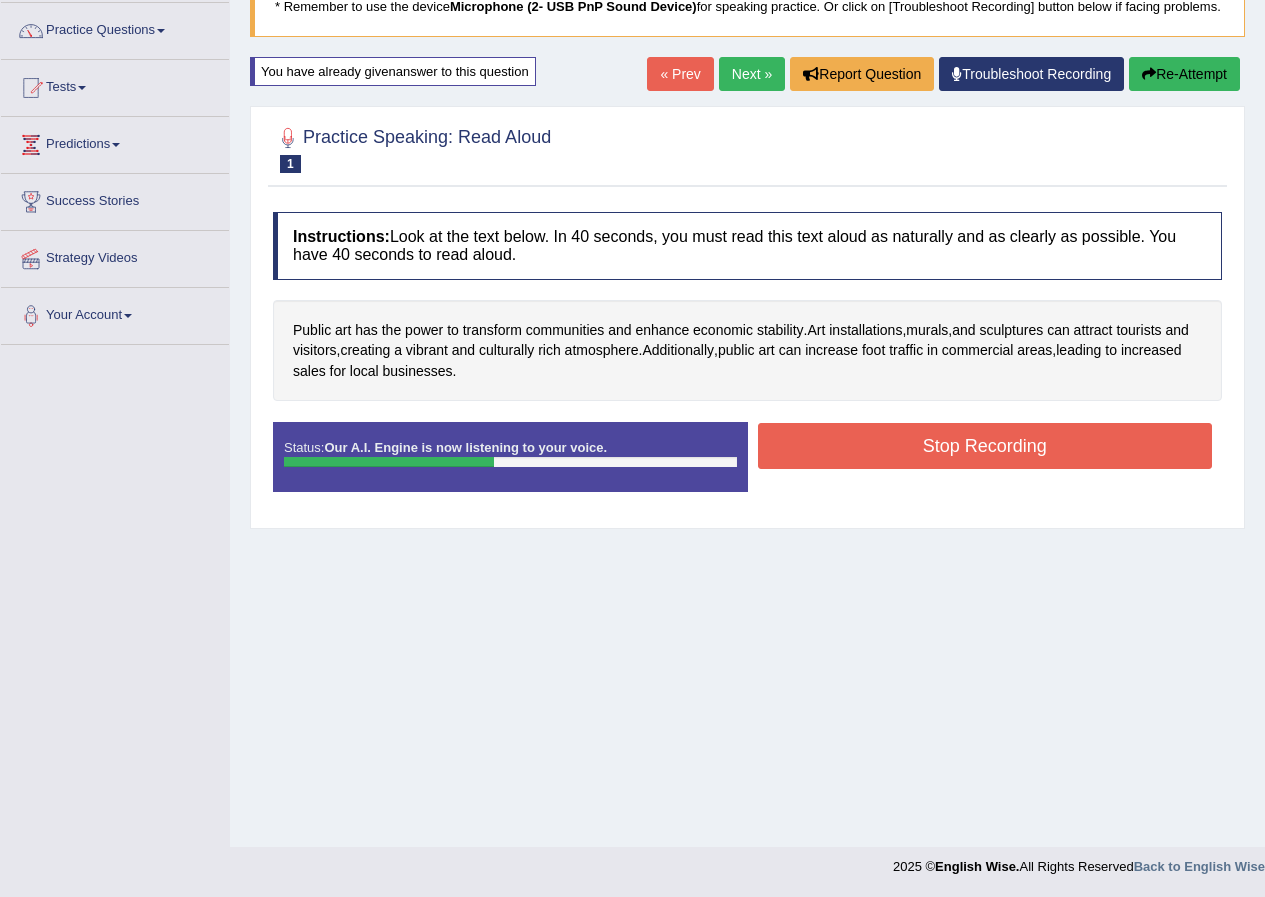 click on "Stop Recording" at bounding box center [985, 446] 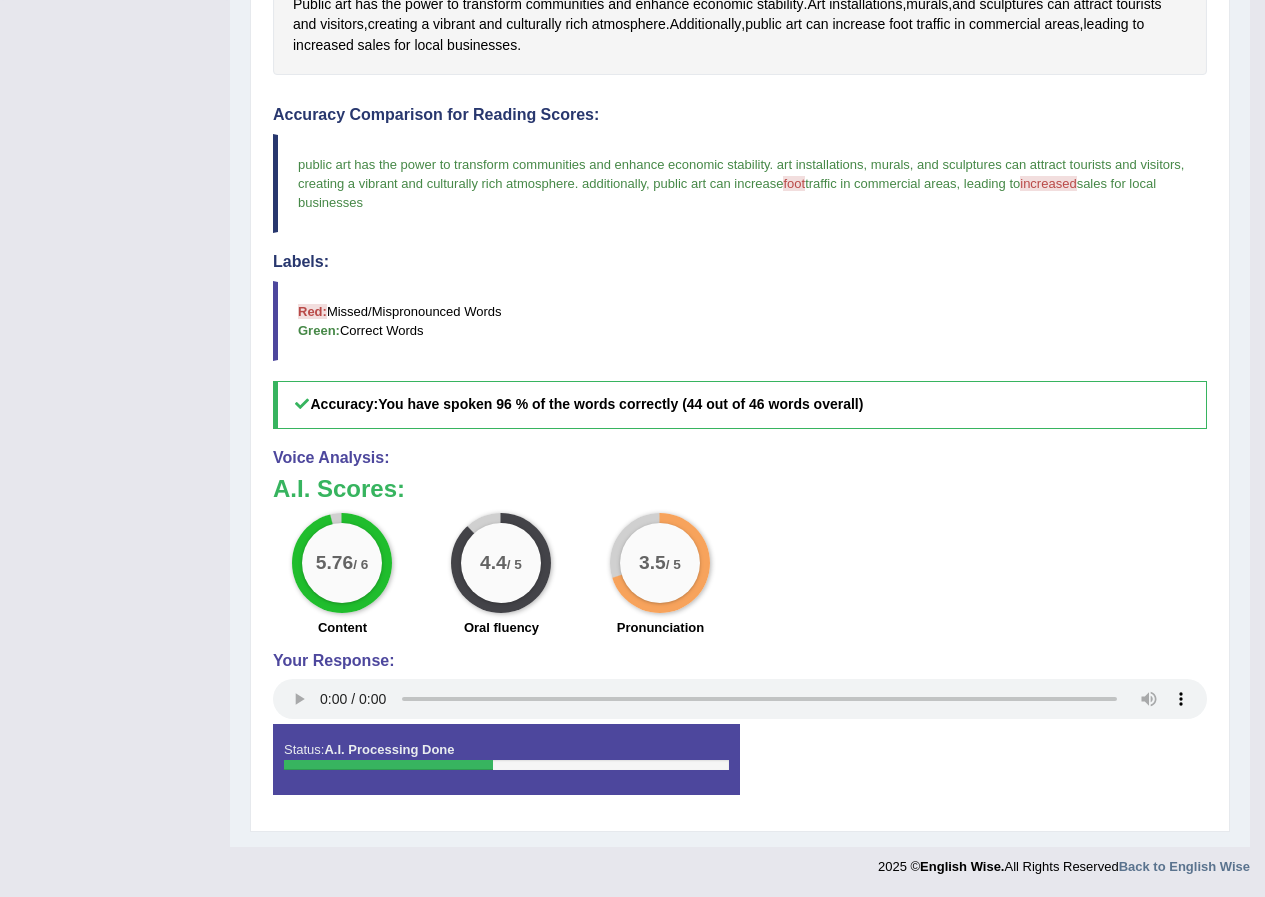 scroll, scrollTop: 0, scrollLeft: 0, axis: both 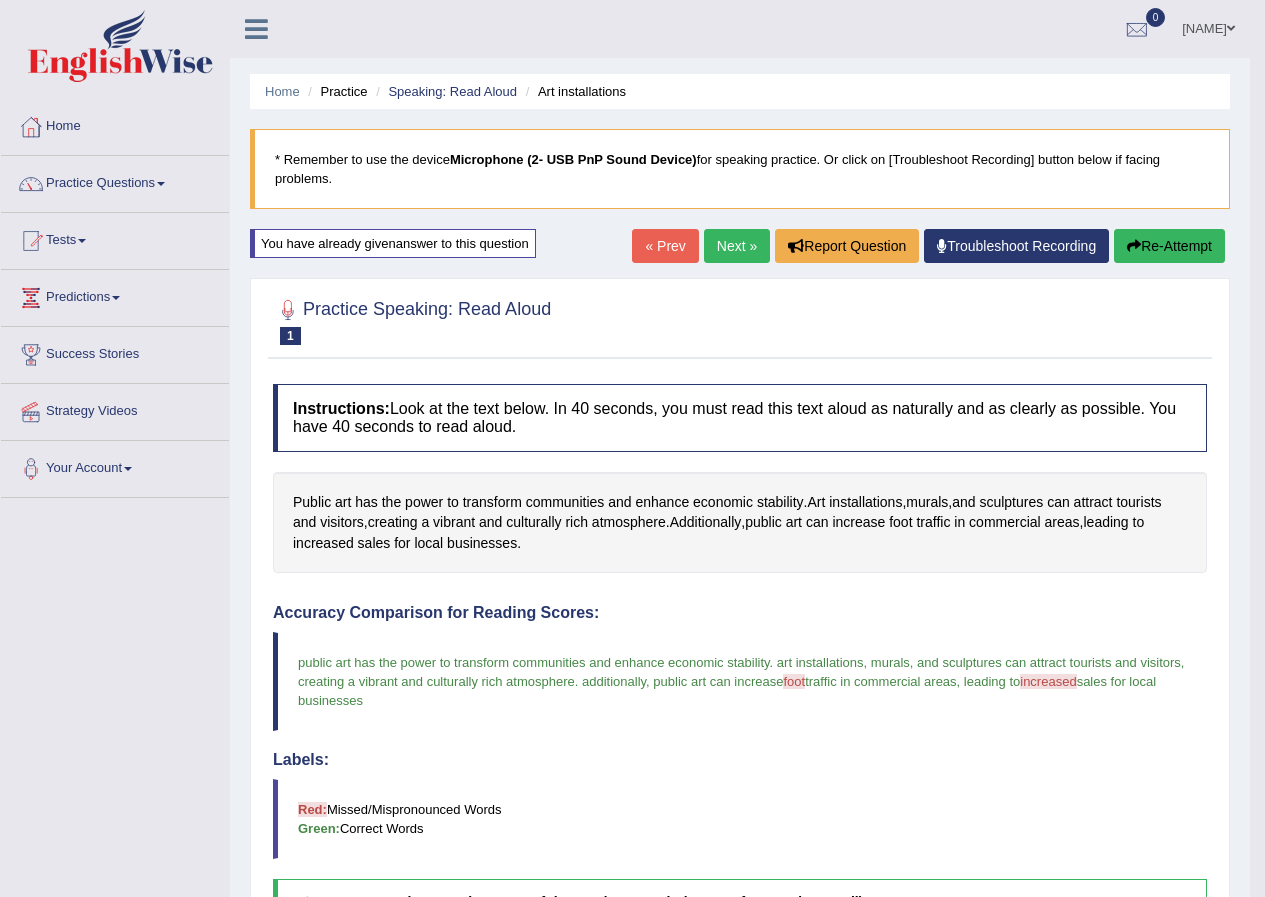 click on "Re-Attempt" at bounding box center [1169, 246] 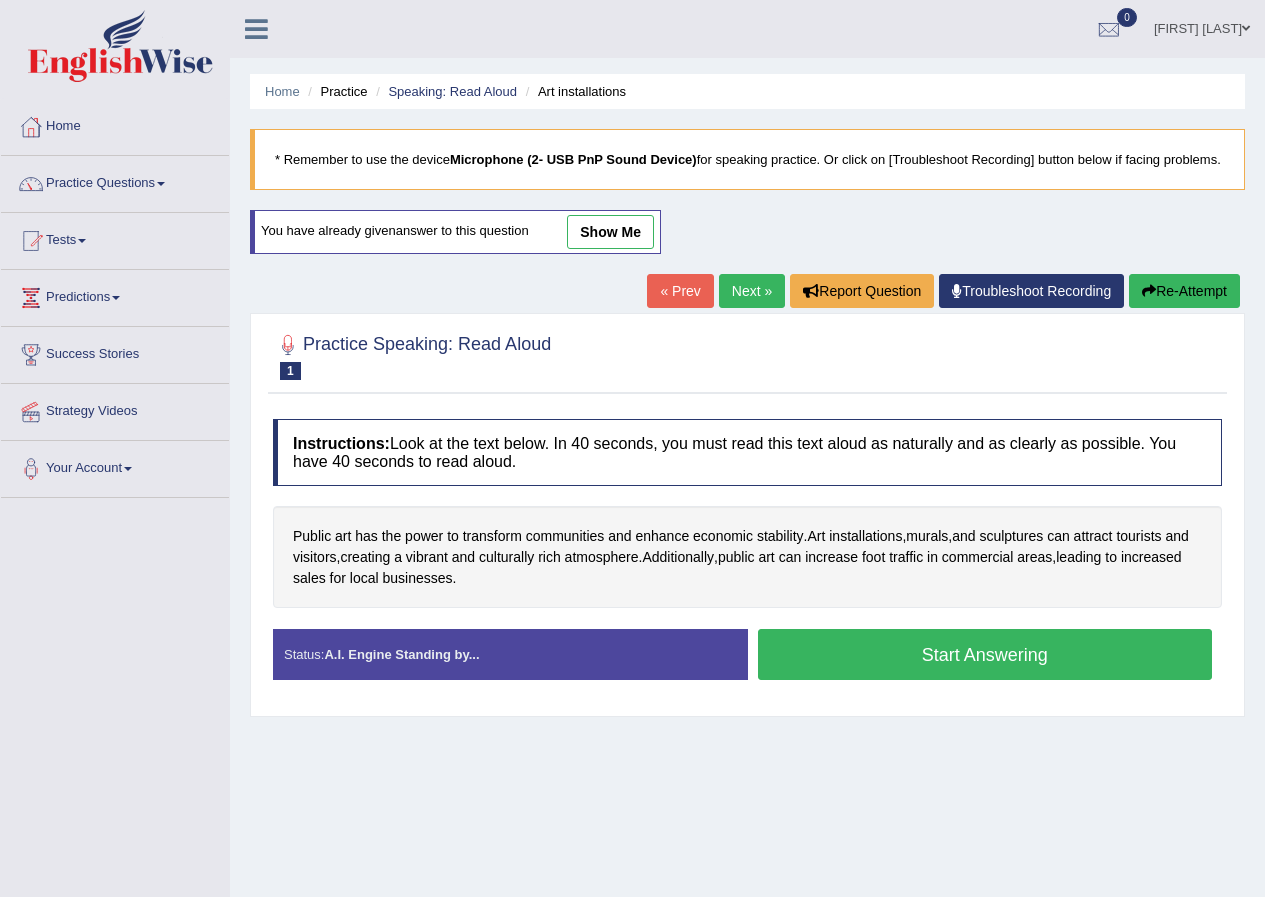 scroll, scrollTop: 0, scrollLeft: 0, axis: both 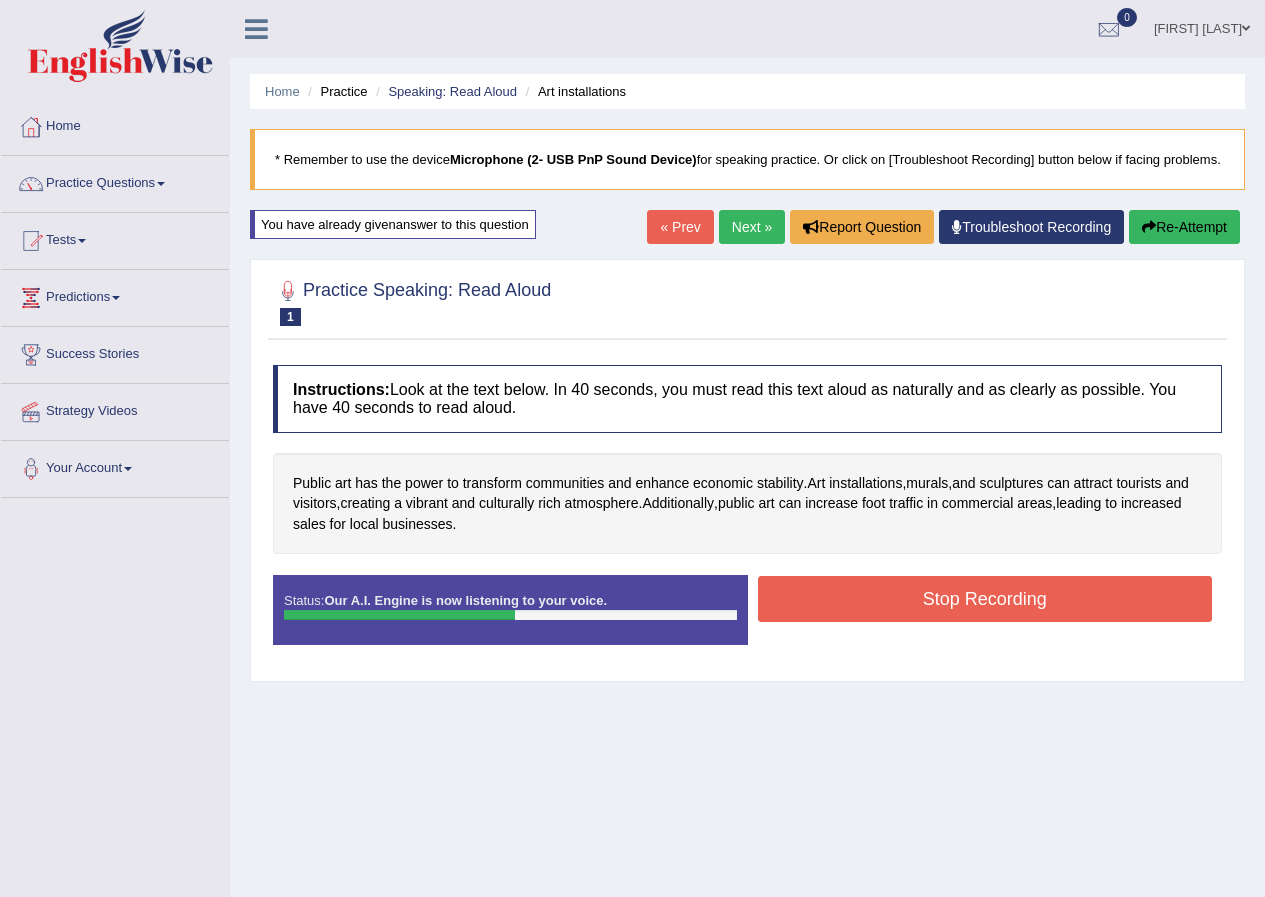 click on "Stop Recording" at bounding box center [985, 599] 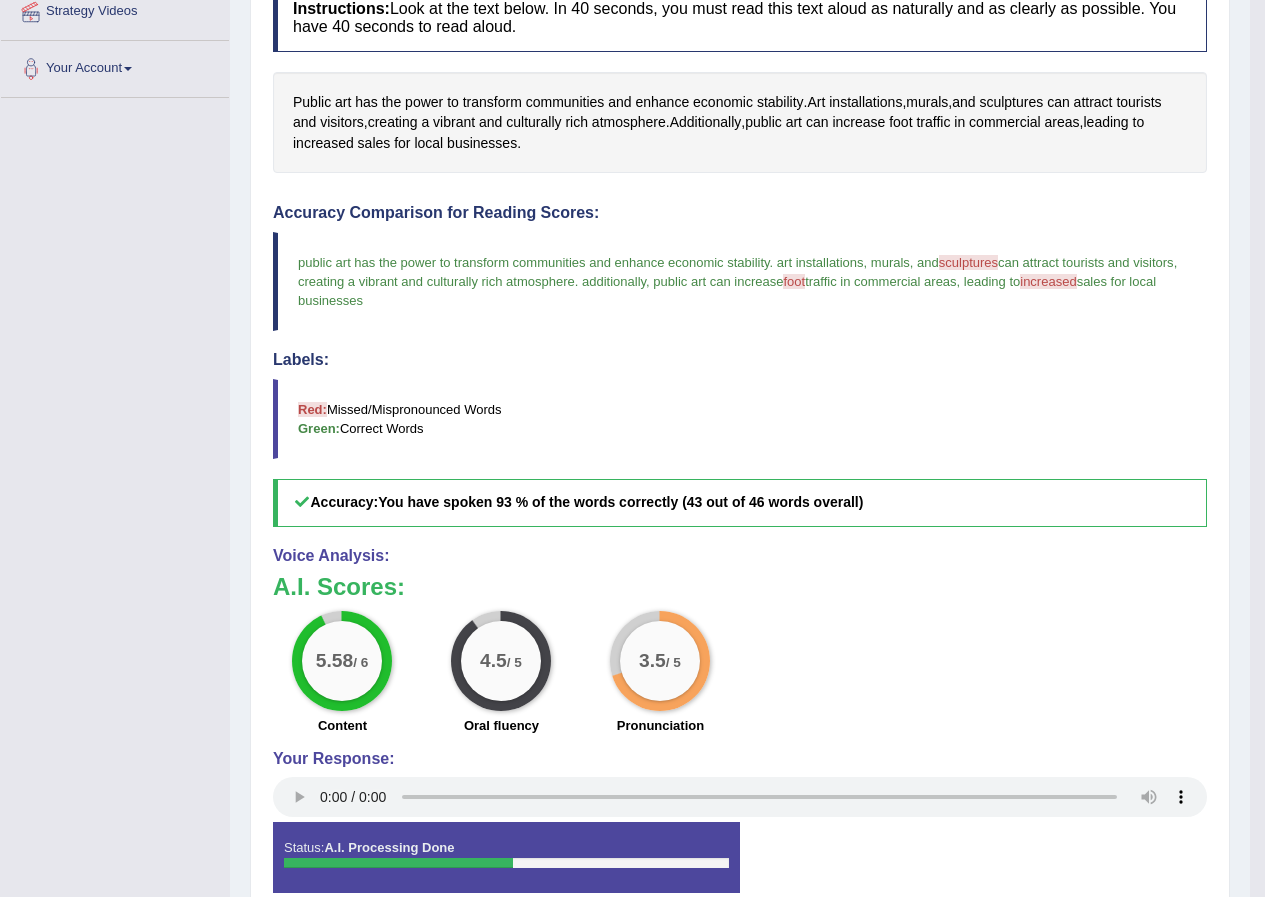 scroll, scrollTop: 0, scrollLeft: 0, axis: both 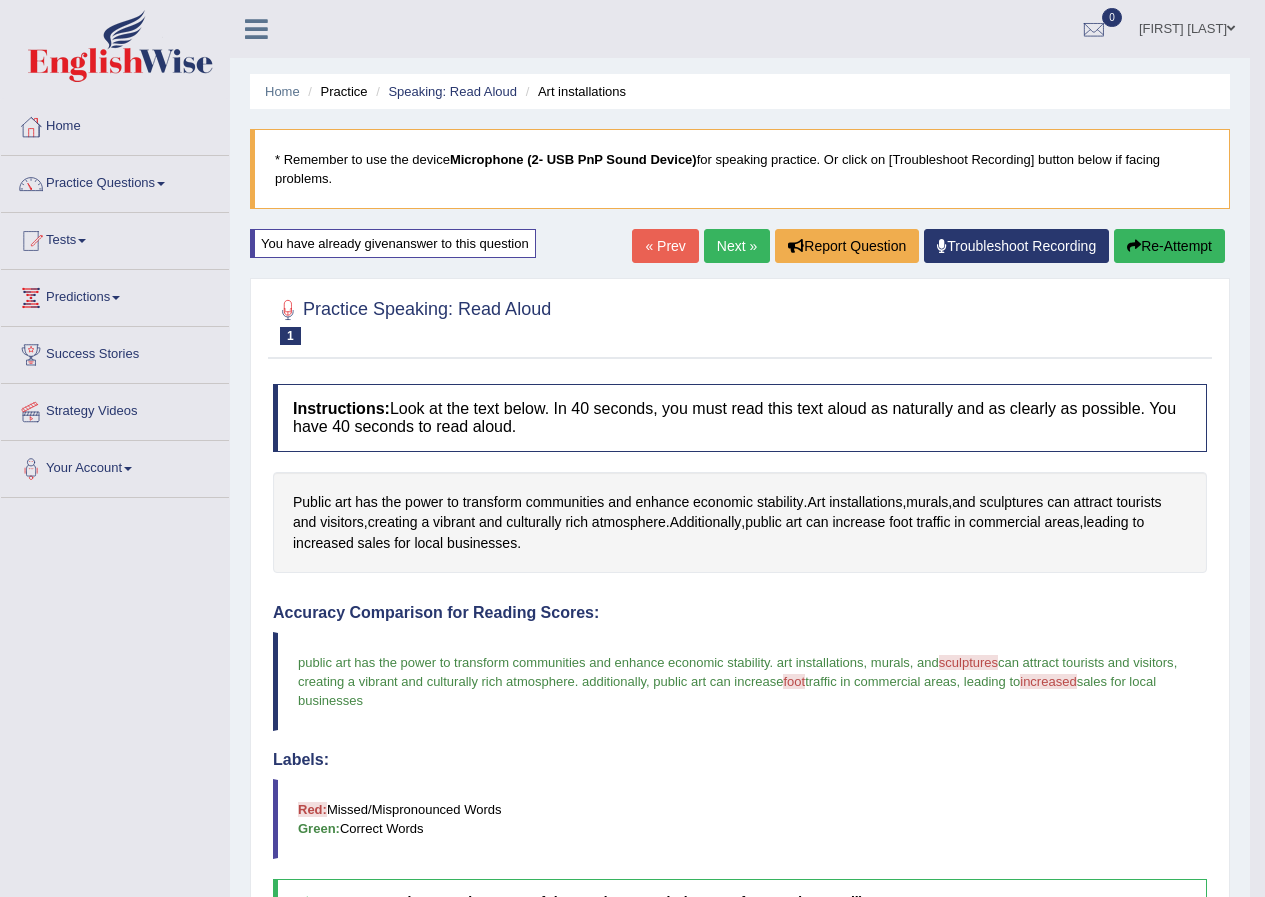 click on "Next »" at bounding box center (737, 246) 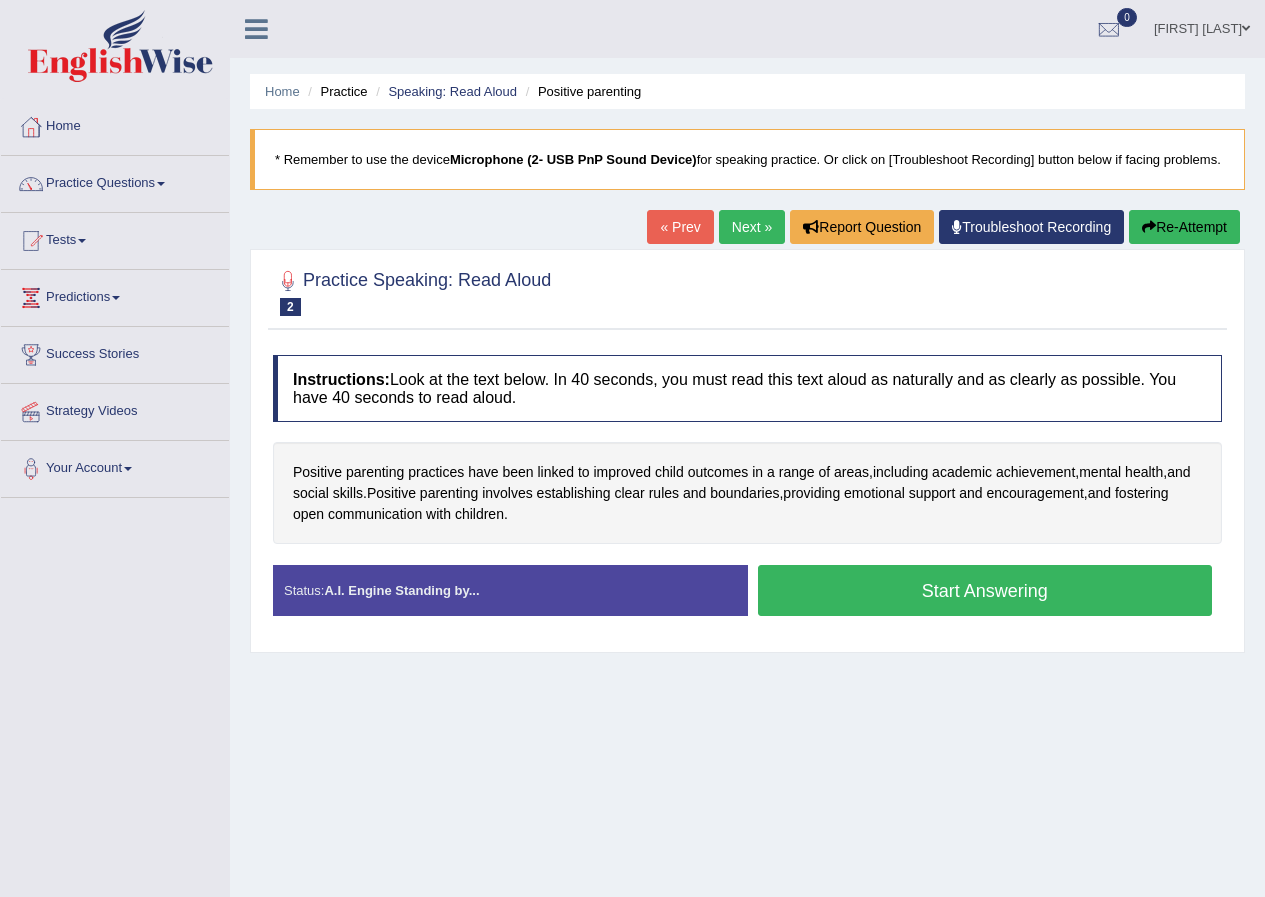 scroll, scrollTop: 0, scrollLeft: 0, axis: both 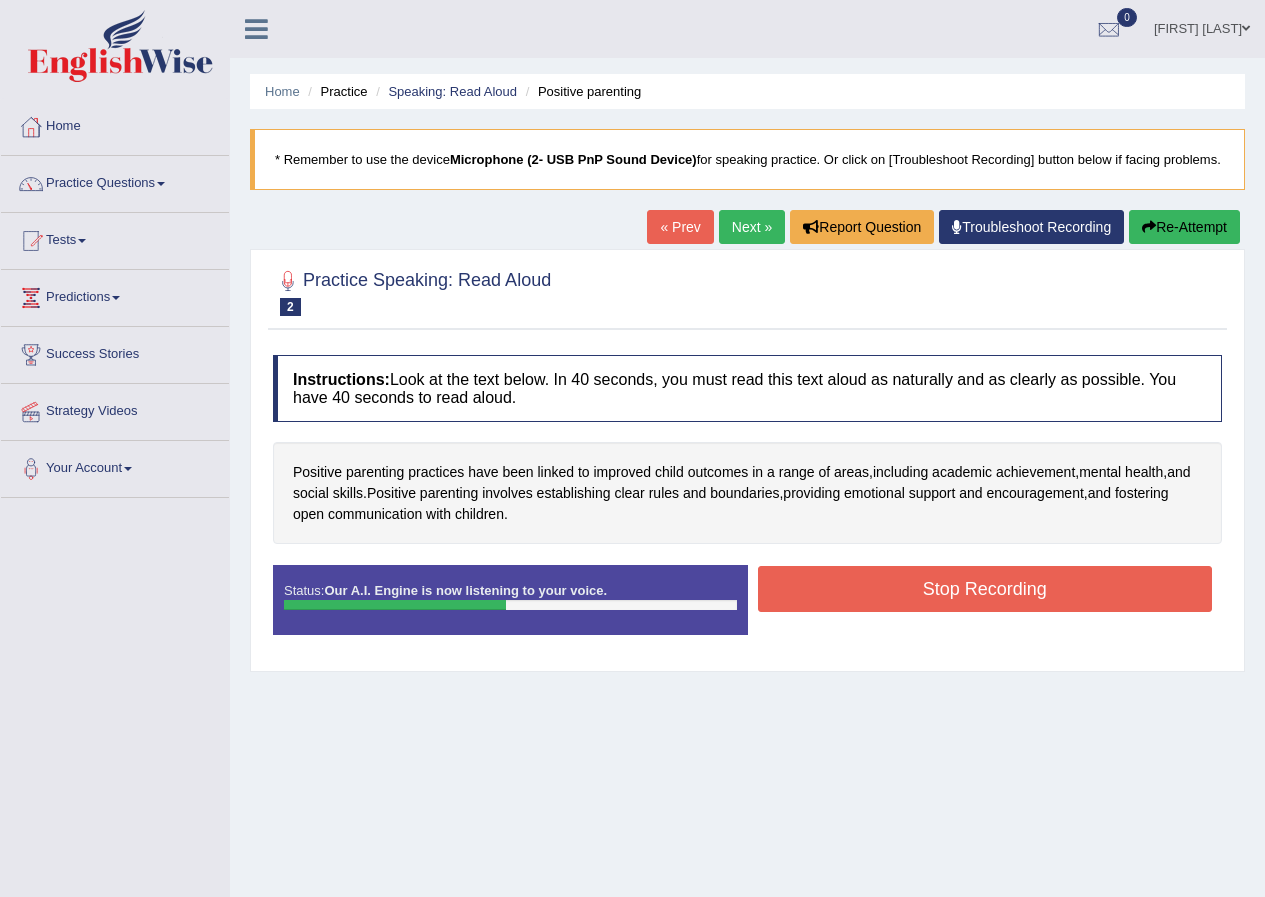 click on "Stop Recording" at bounding box center (985, 589) 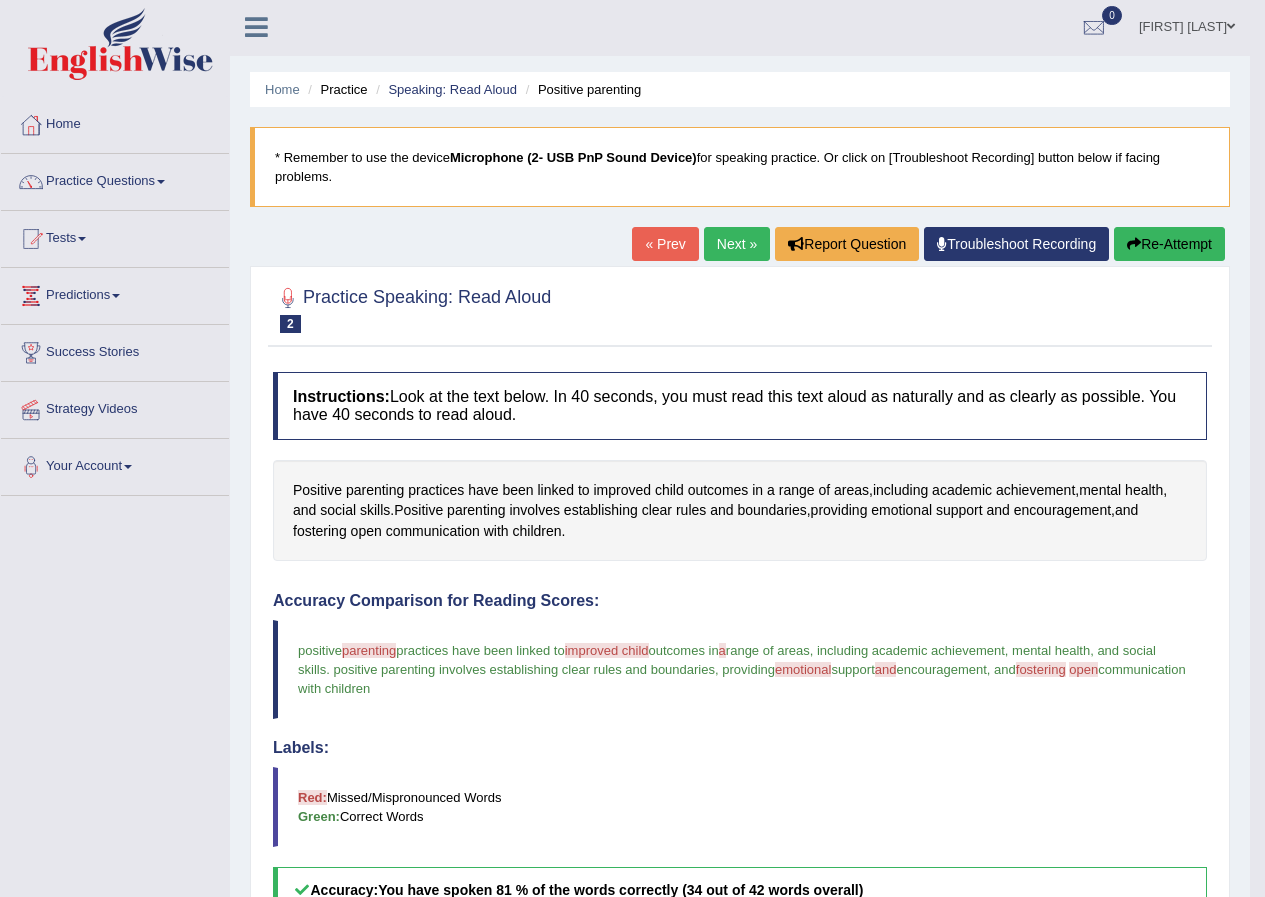 scroll, scrollTop: 0, scrollLeft: 0, axis: both 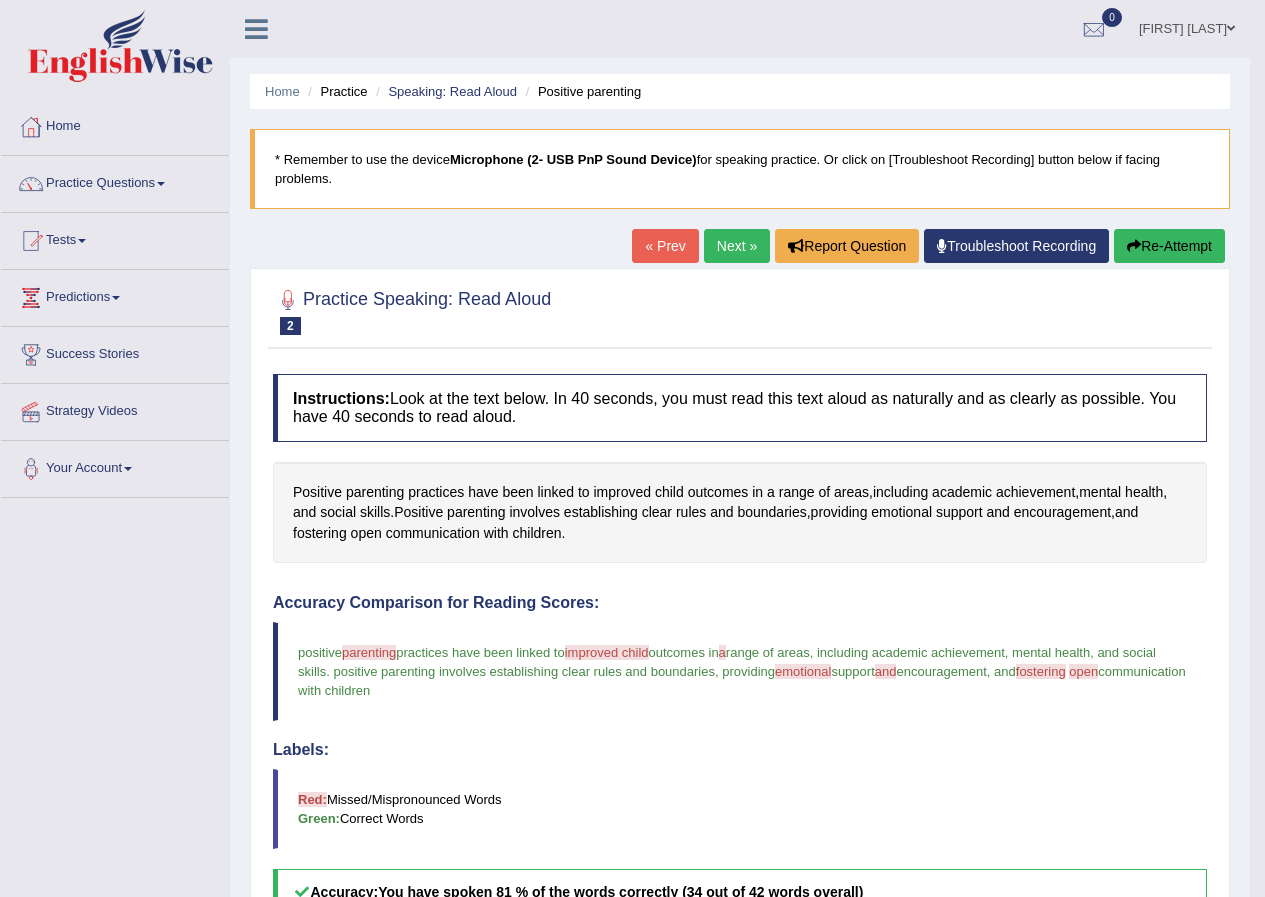 click on "Next »" at bounding box center [737, 246] 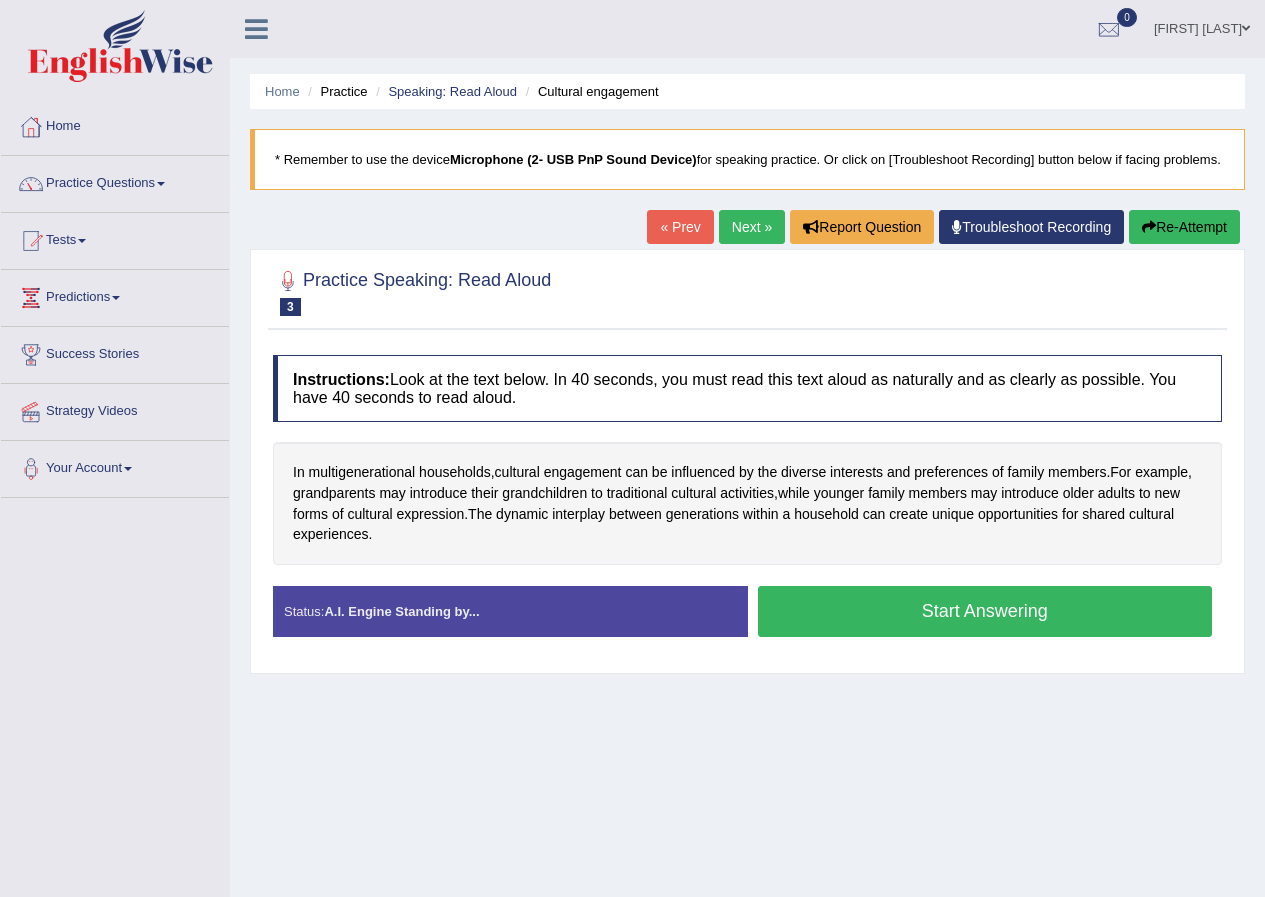 scroll, scrollTop: 0, scrollLeft: 0, axis: both 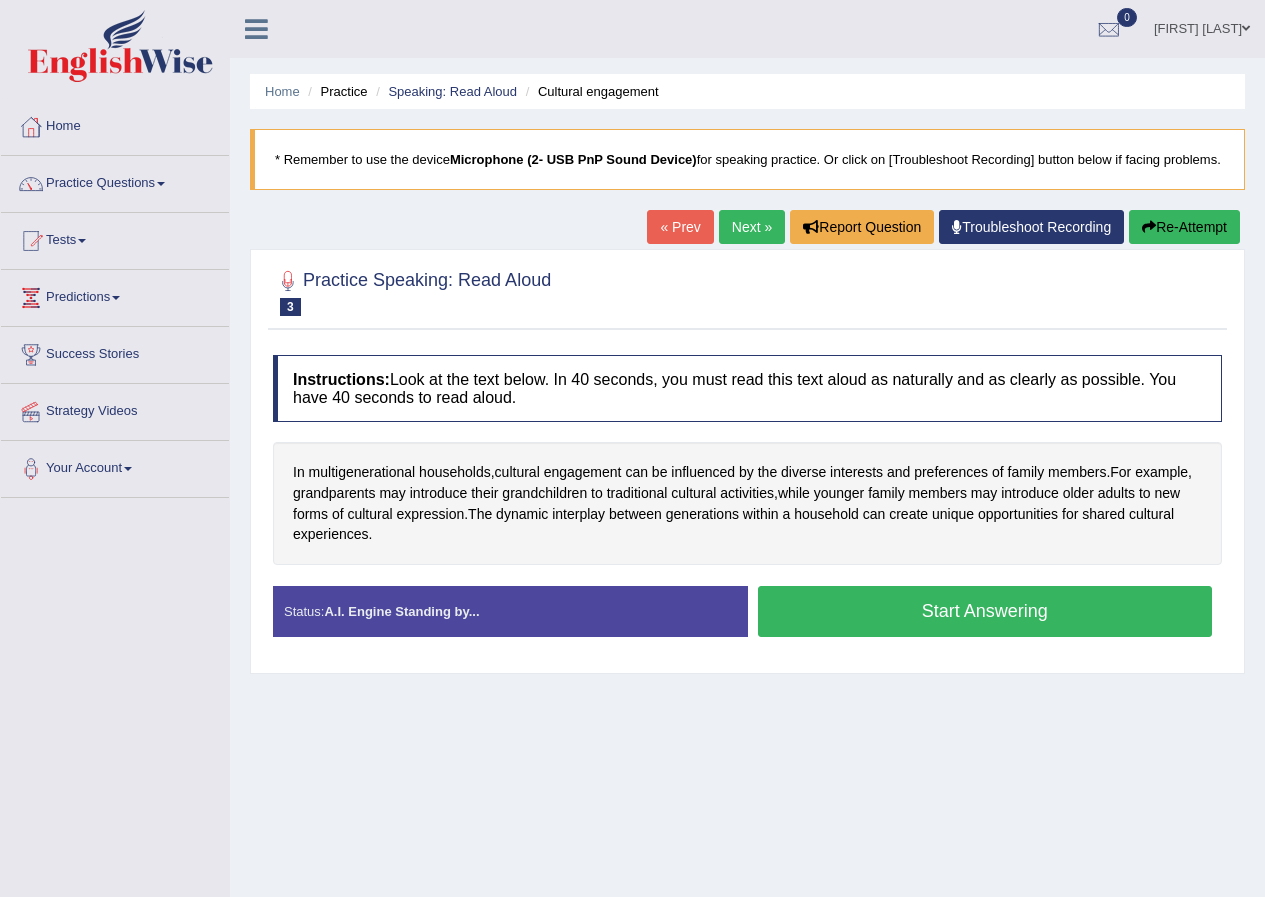 click on "Start Answering" at bounding box center (985, 611) 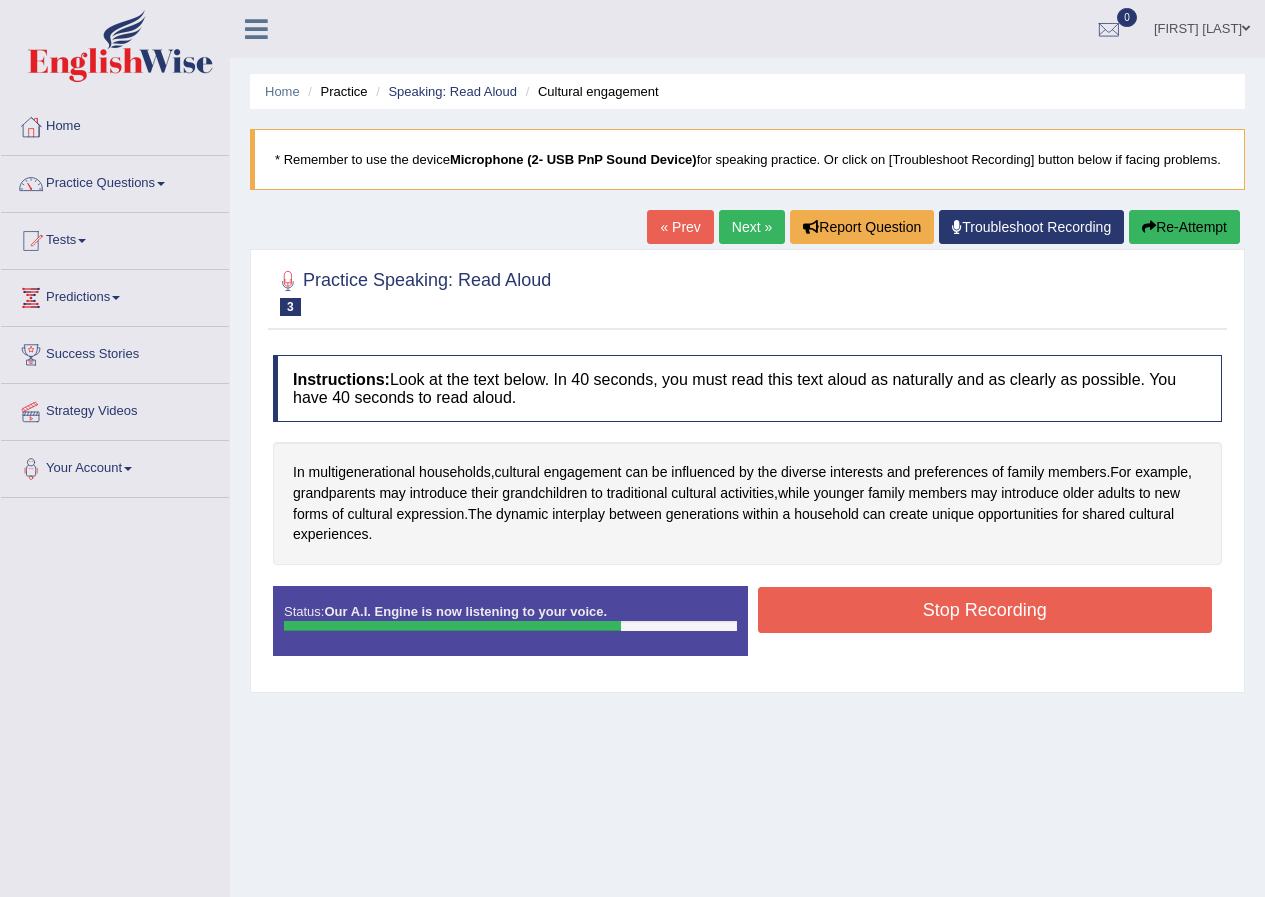 click on "Stop Recording" at bounding box center [985, 610] 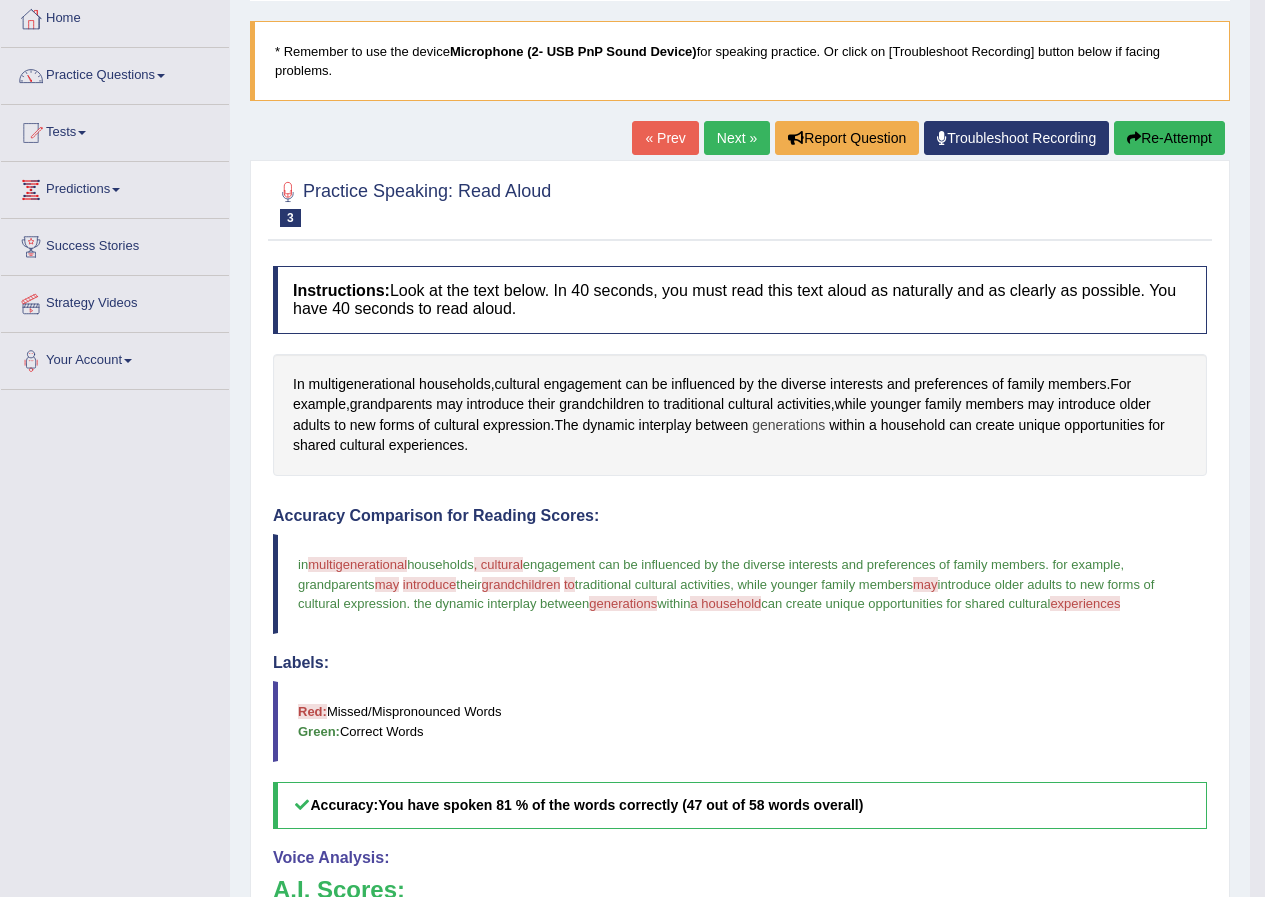 scroll, scrollTop: 0, scrollLeft: 0, axis: both 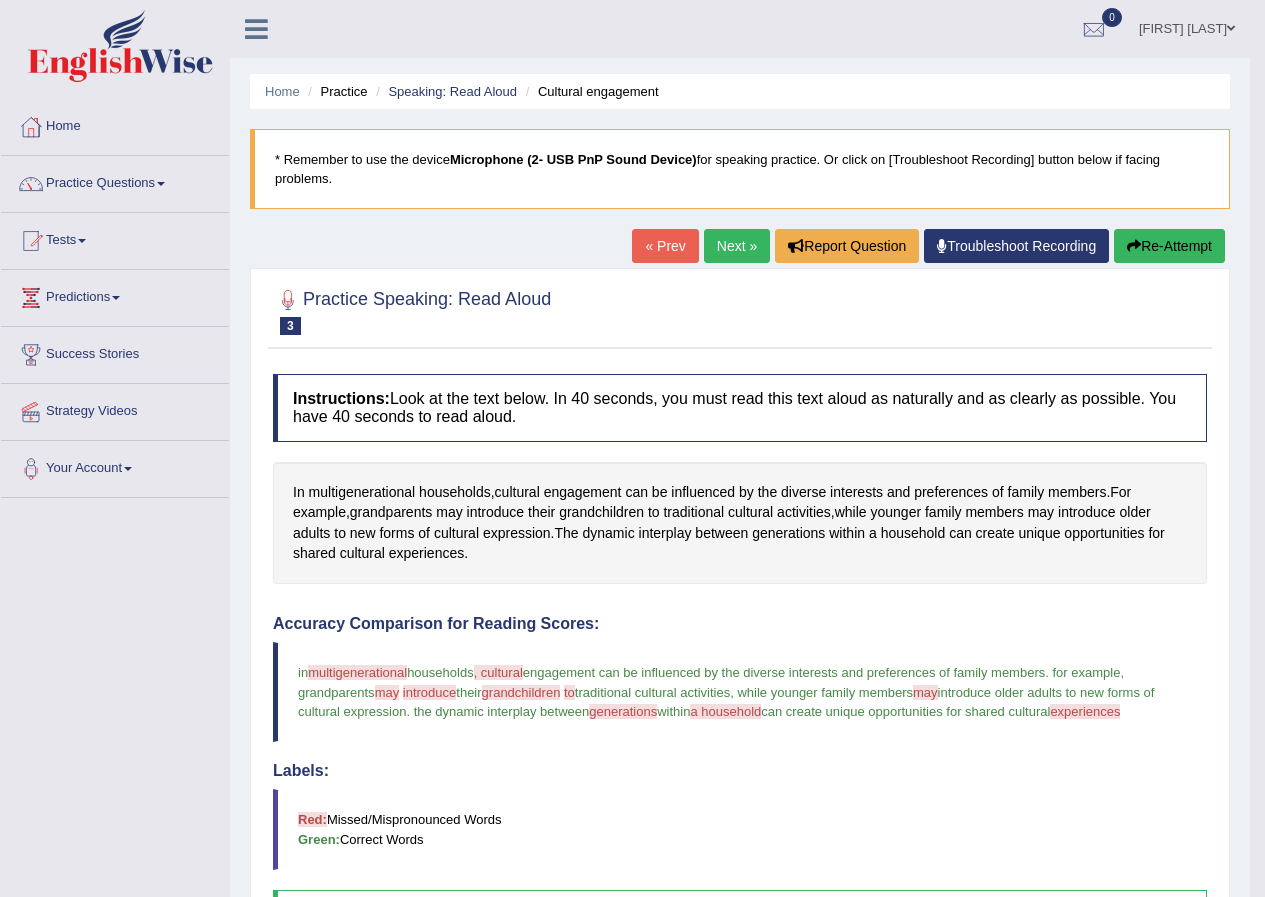 click on "Next »" at bounding box center [737, 246] 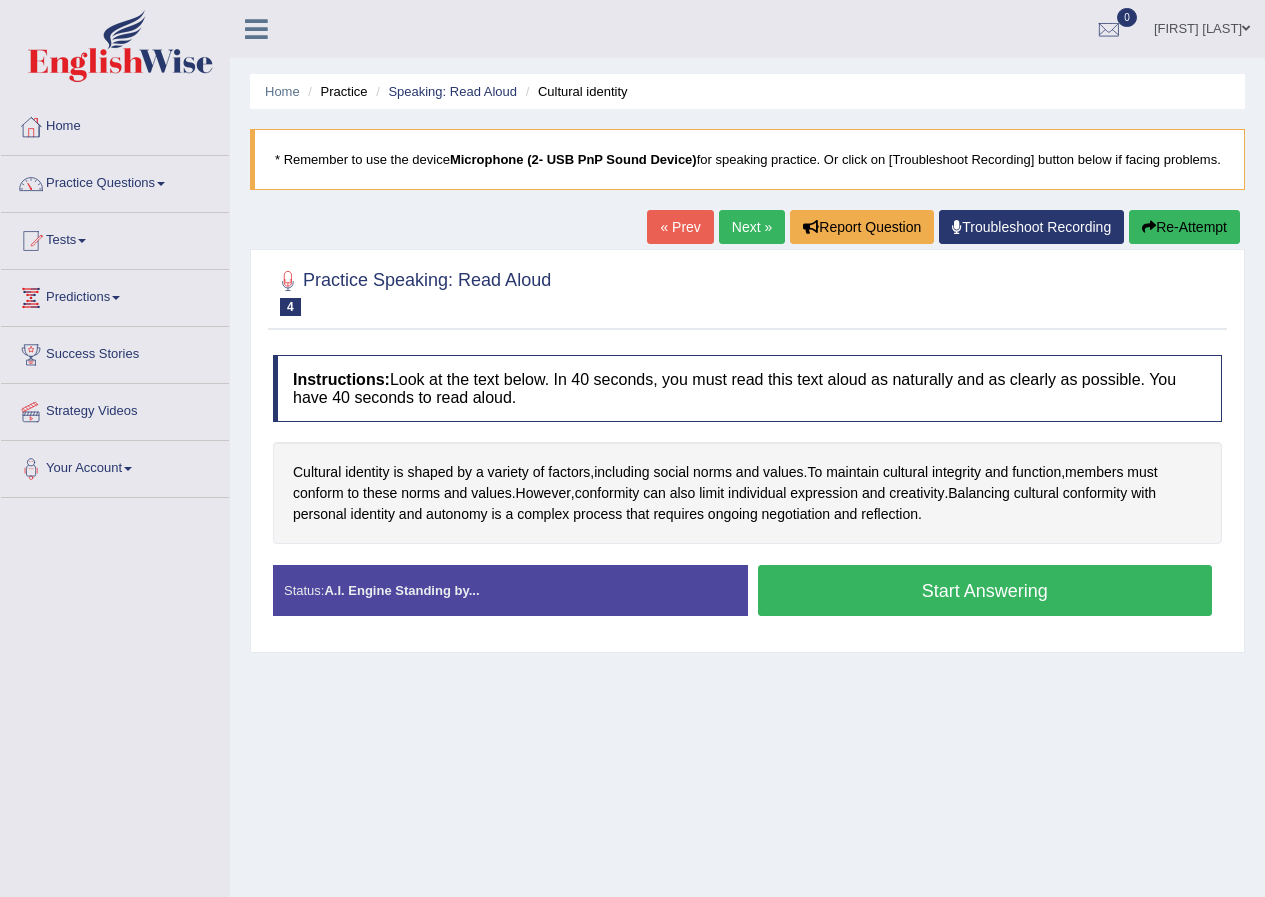 scroll, scrollTop: 0, scrollLeft: 0, axis: both 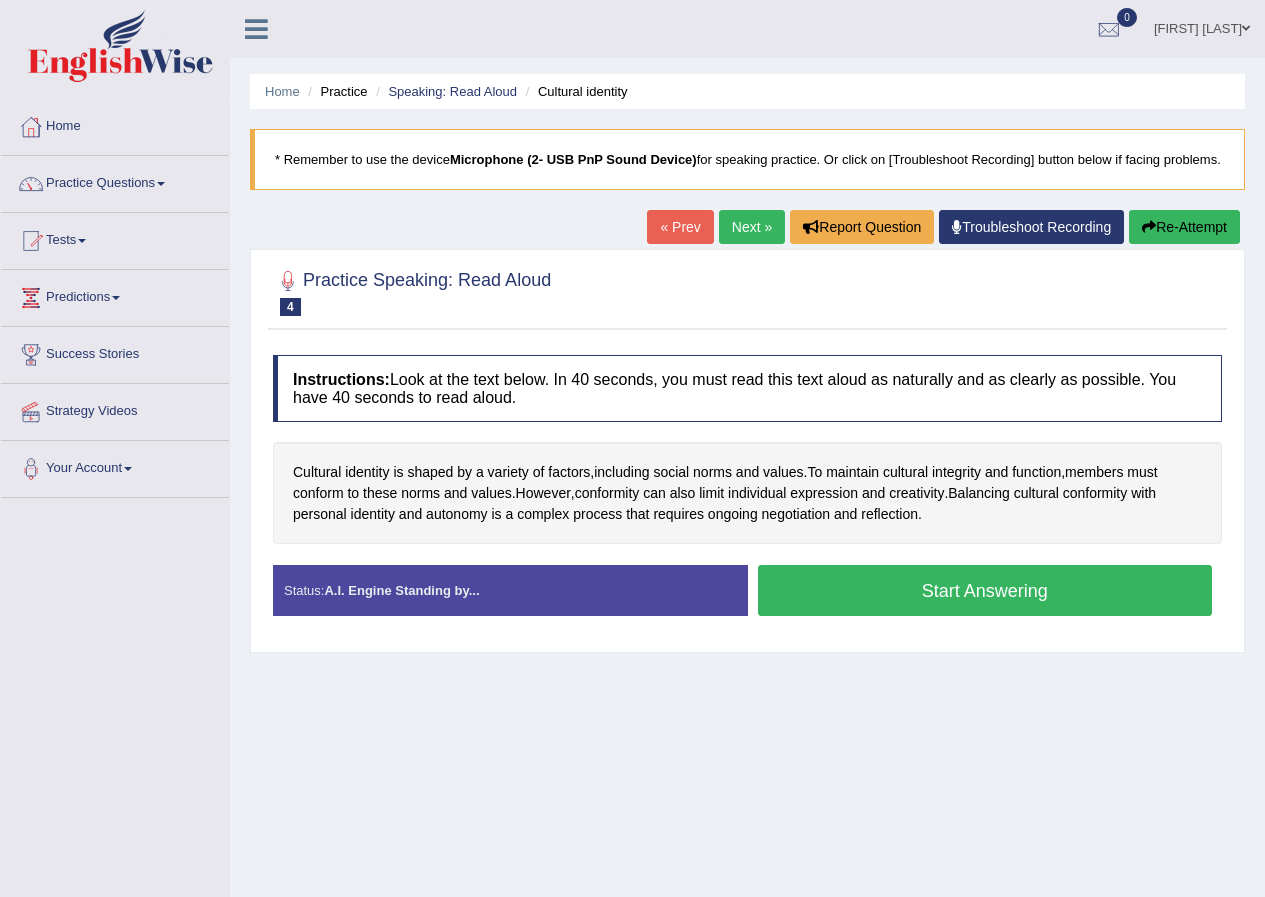 click on "Start Answering" at bounding box center (985, 590) 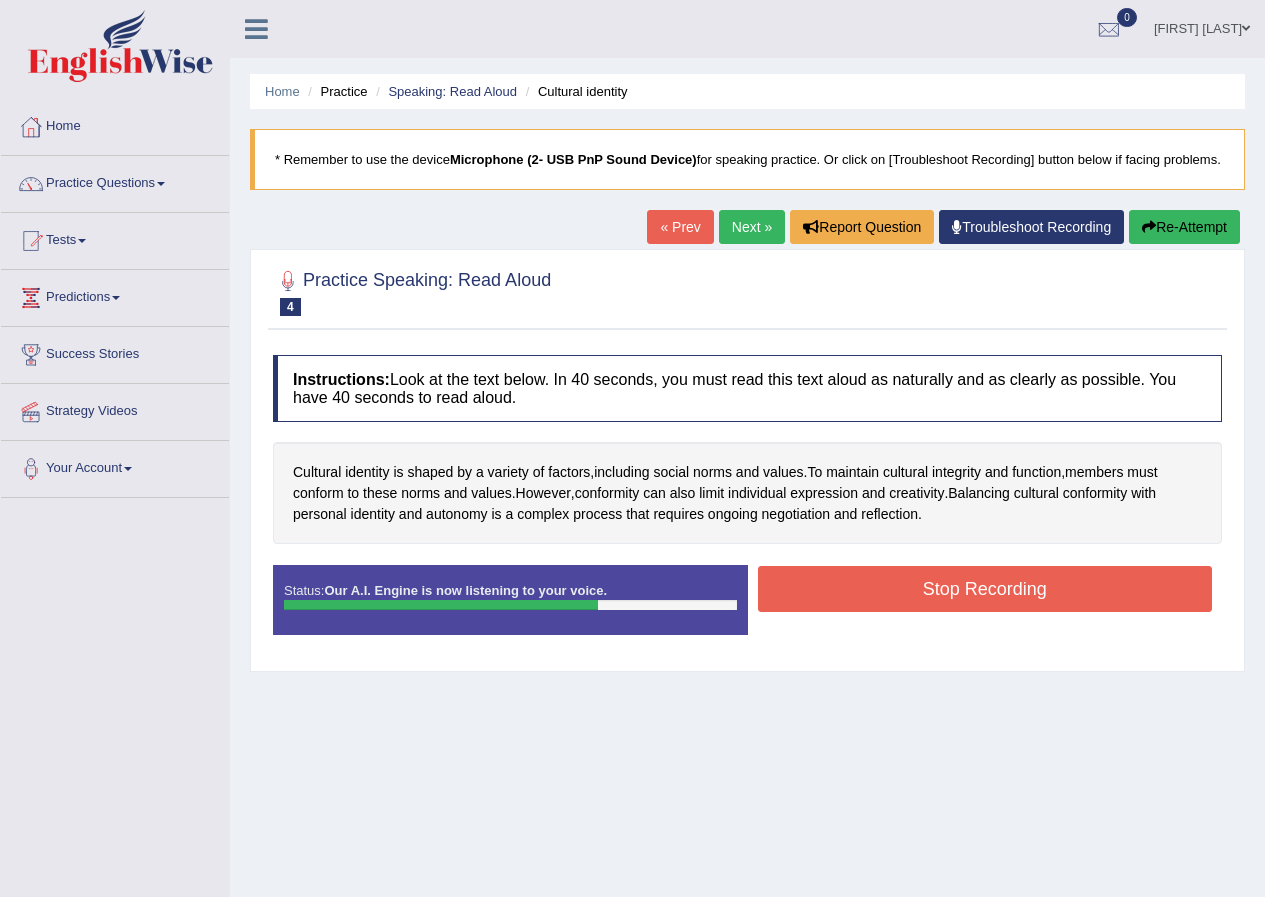 click on "Stop Recording" at bounding box center (985, 591) 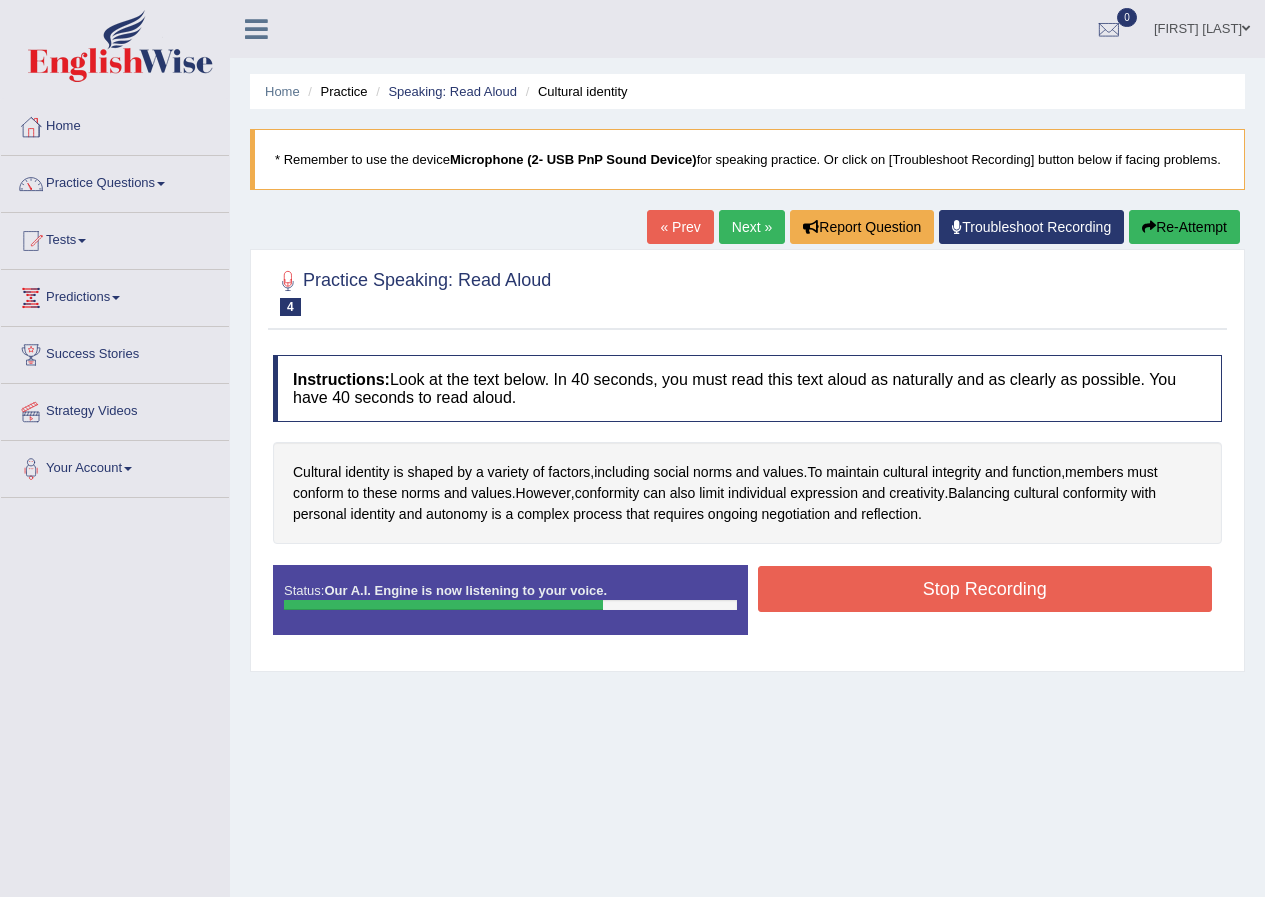 click on "Stop Recording" at bounding box center [985, 589] 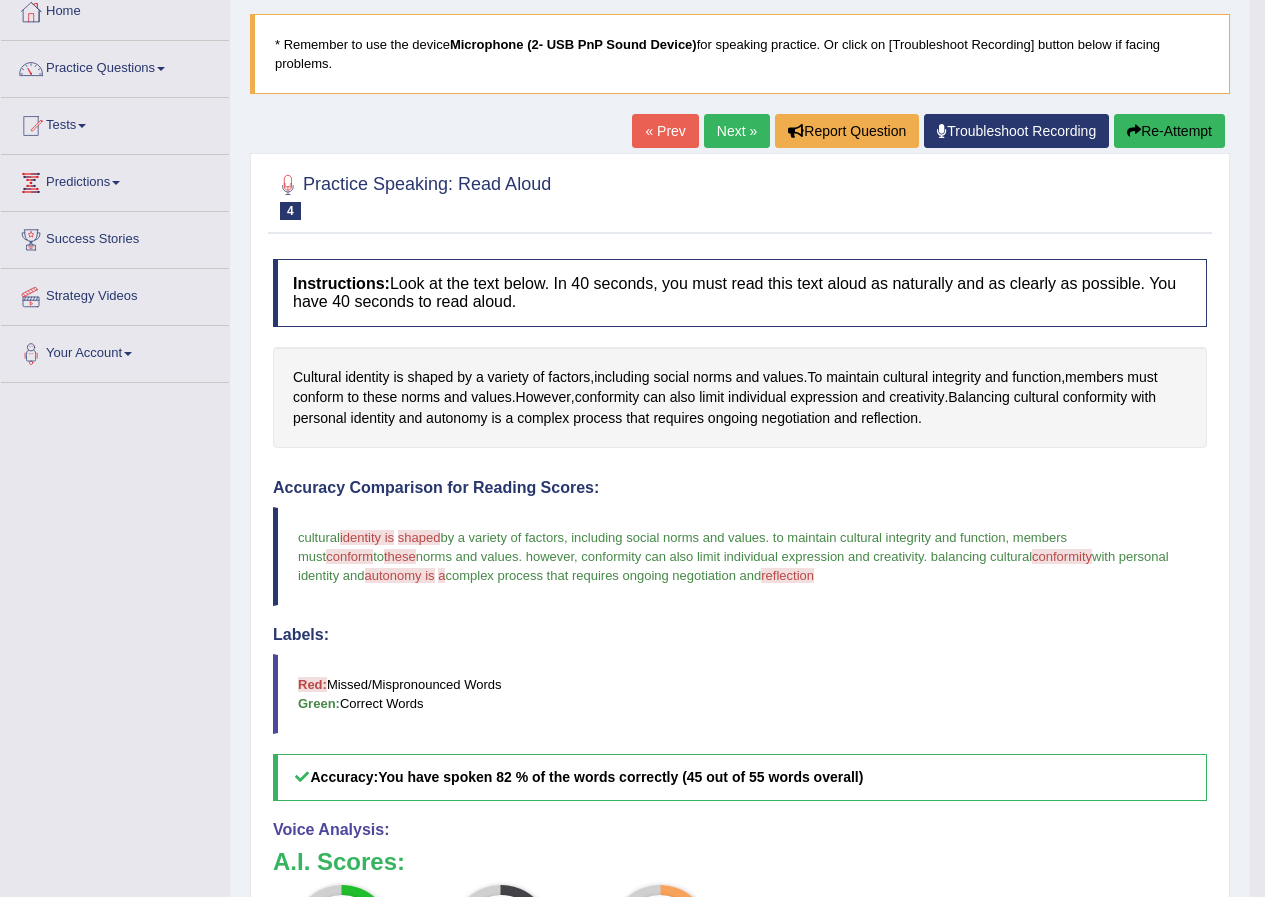 scroll, scrollTop: 88, scrollLeft: 0, axis: vertical 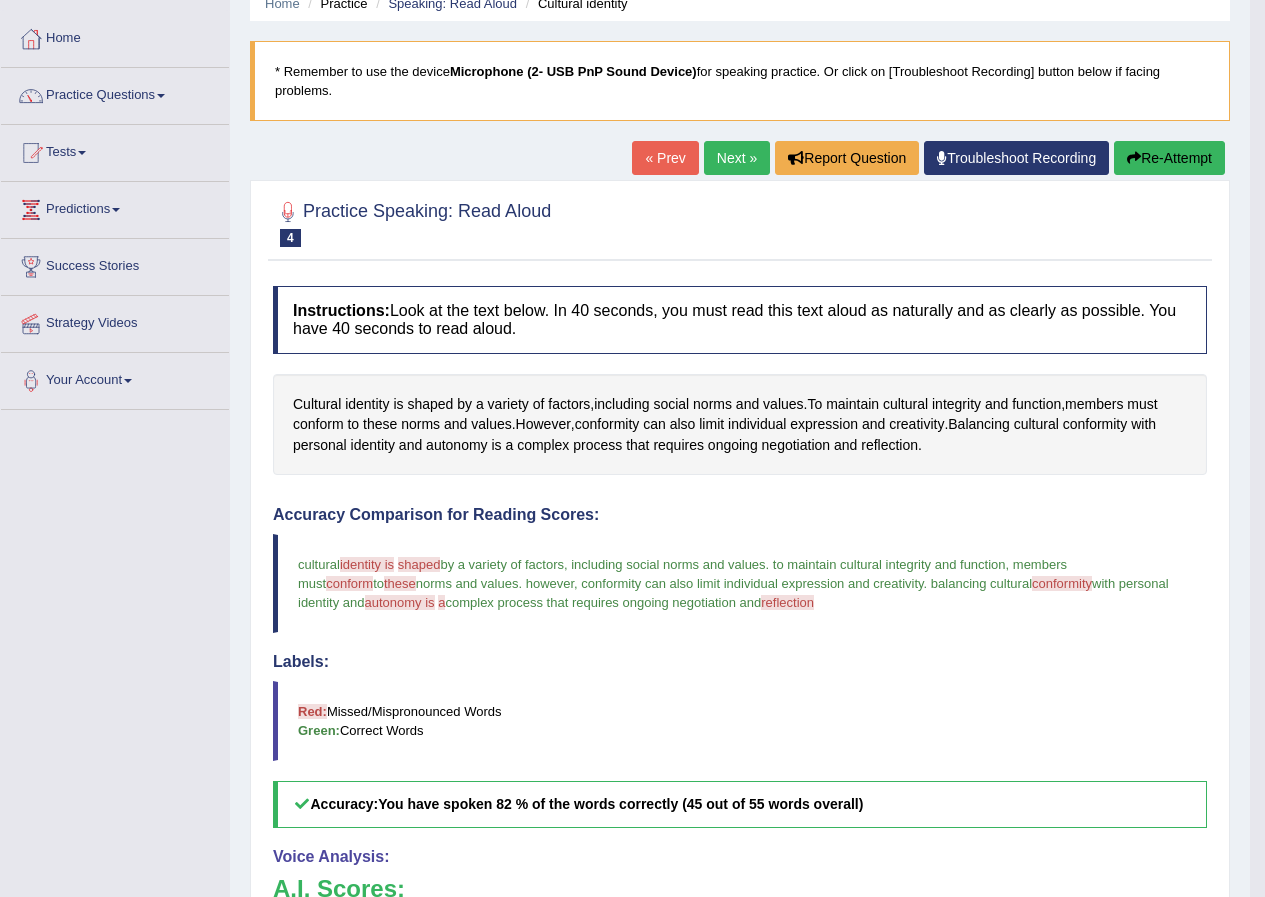 click on "Next »" at bounding box center (737, 158) 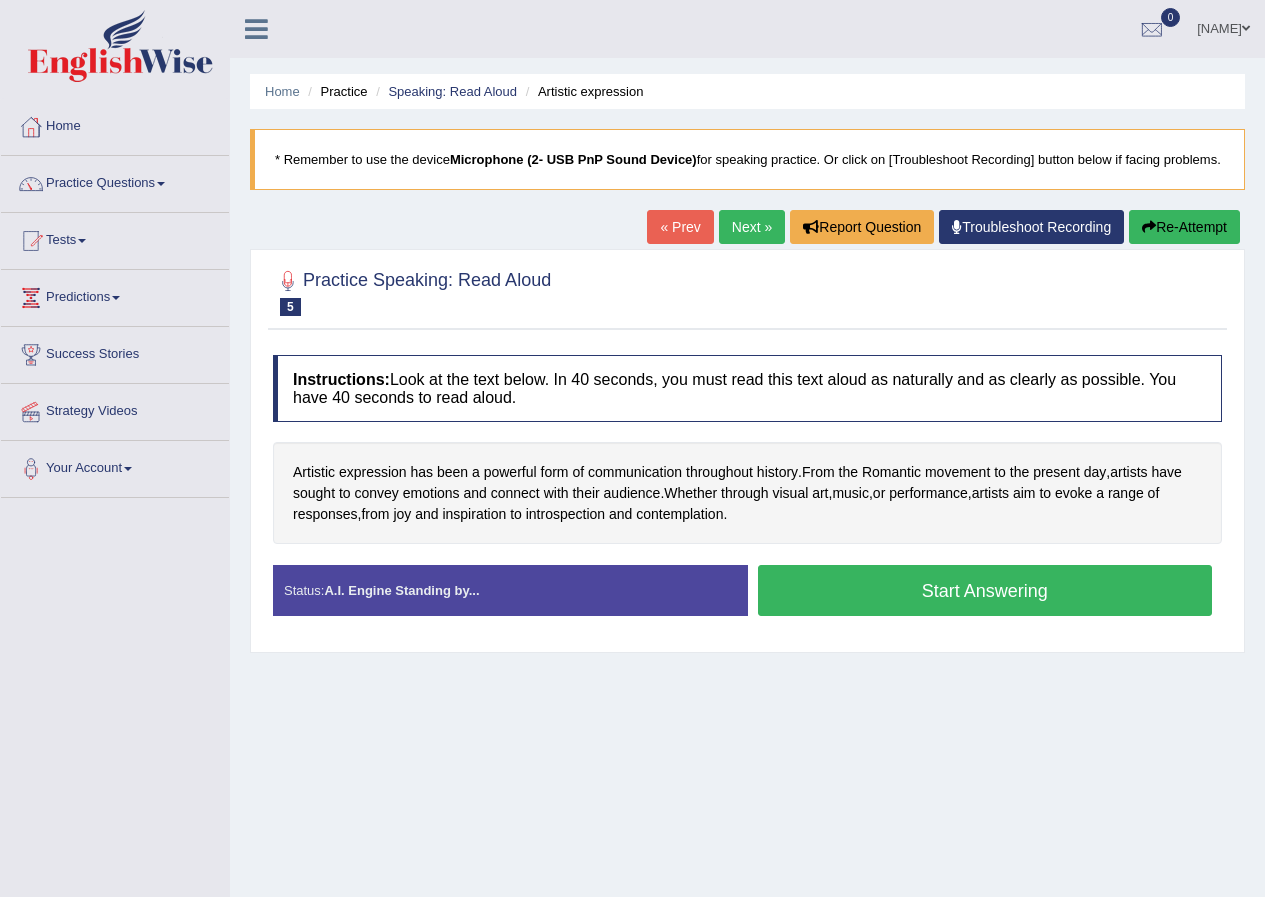 scroll, scrollTop: 0, scrollLeft: 0, axis: both 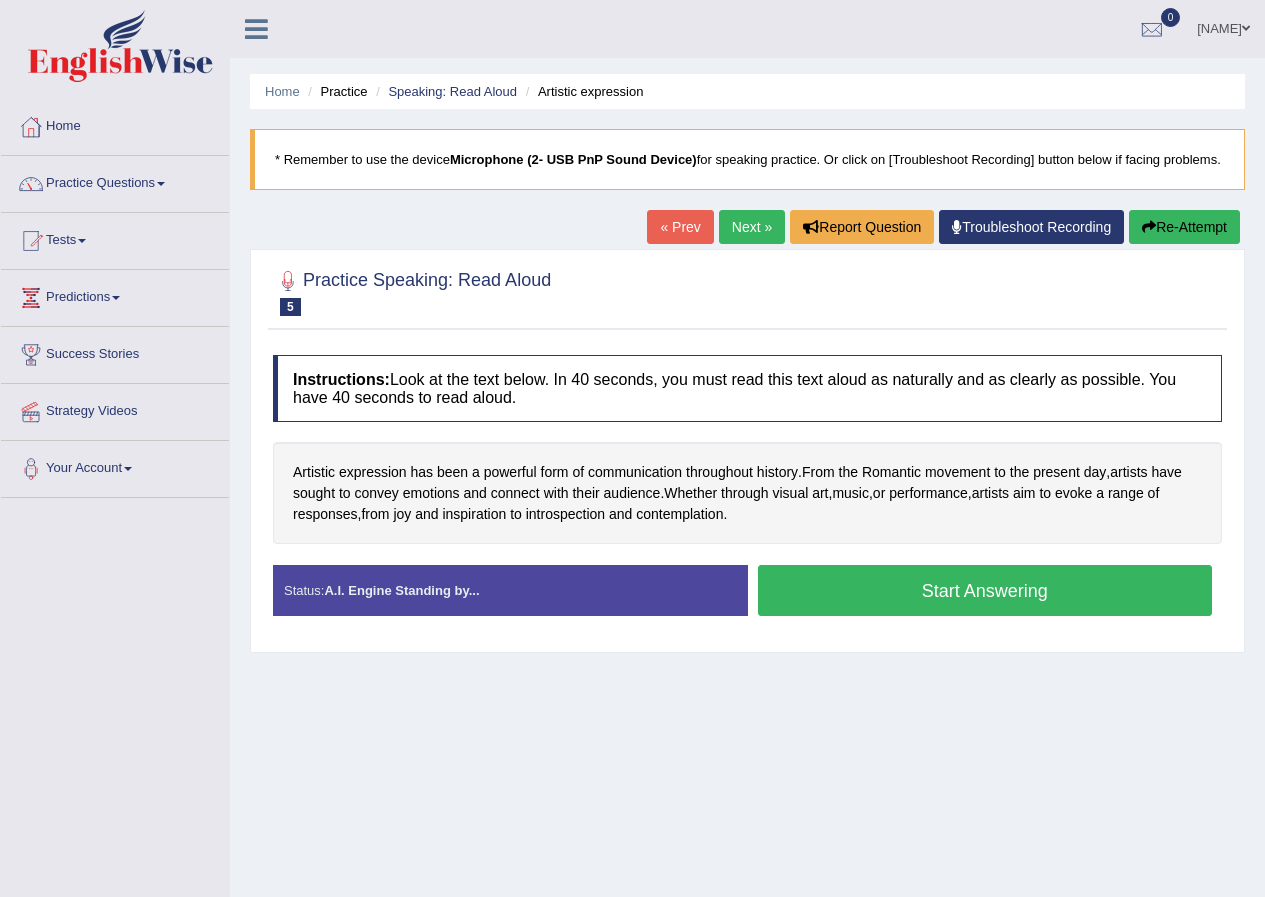 click on "Start Answering" at bounding box center (985, 590) 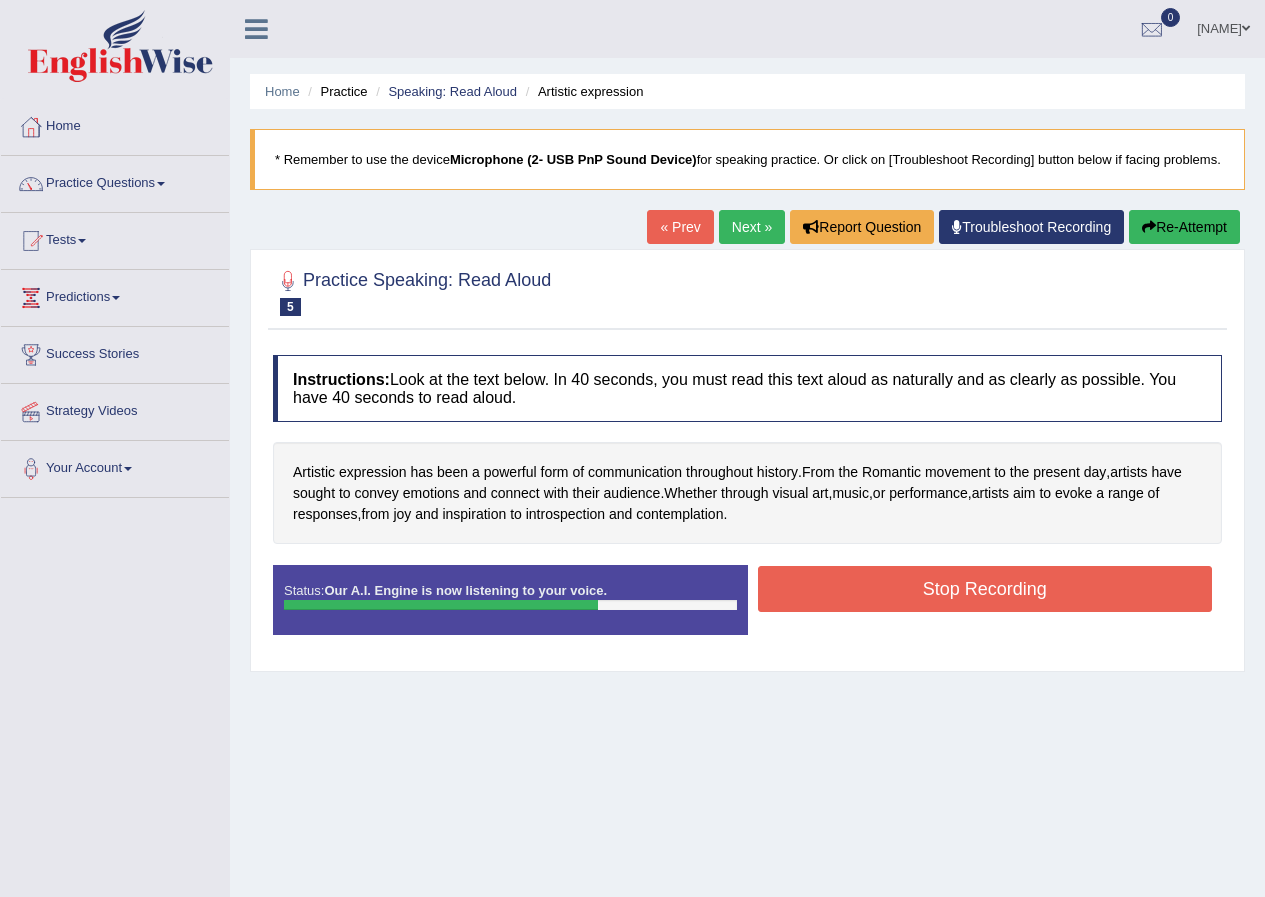 click on "Stop Recording" at bounding box center (985, 589) 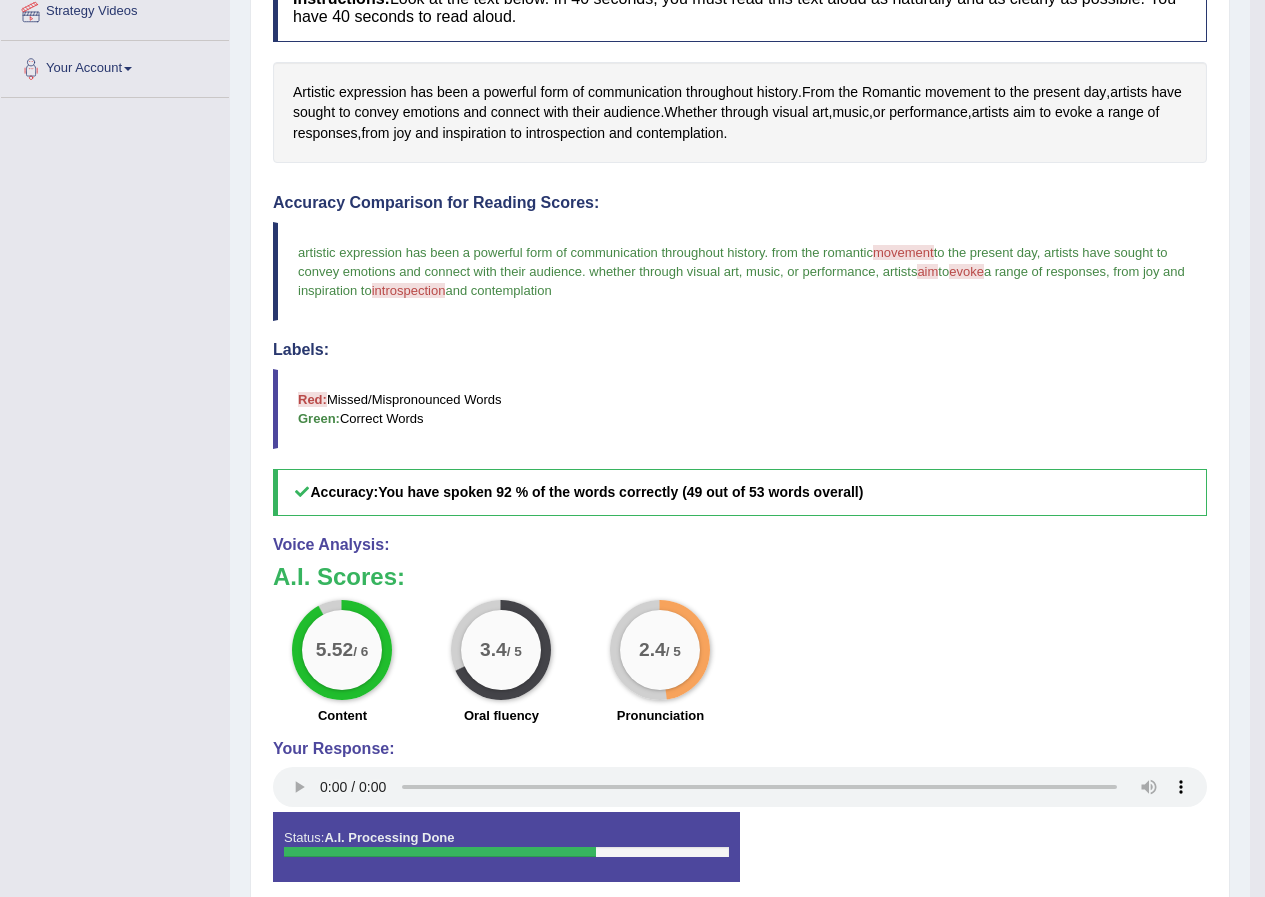 scroll, scrollTop: 0, scrollLeft: 0, axis: both 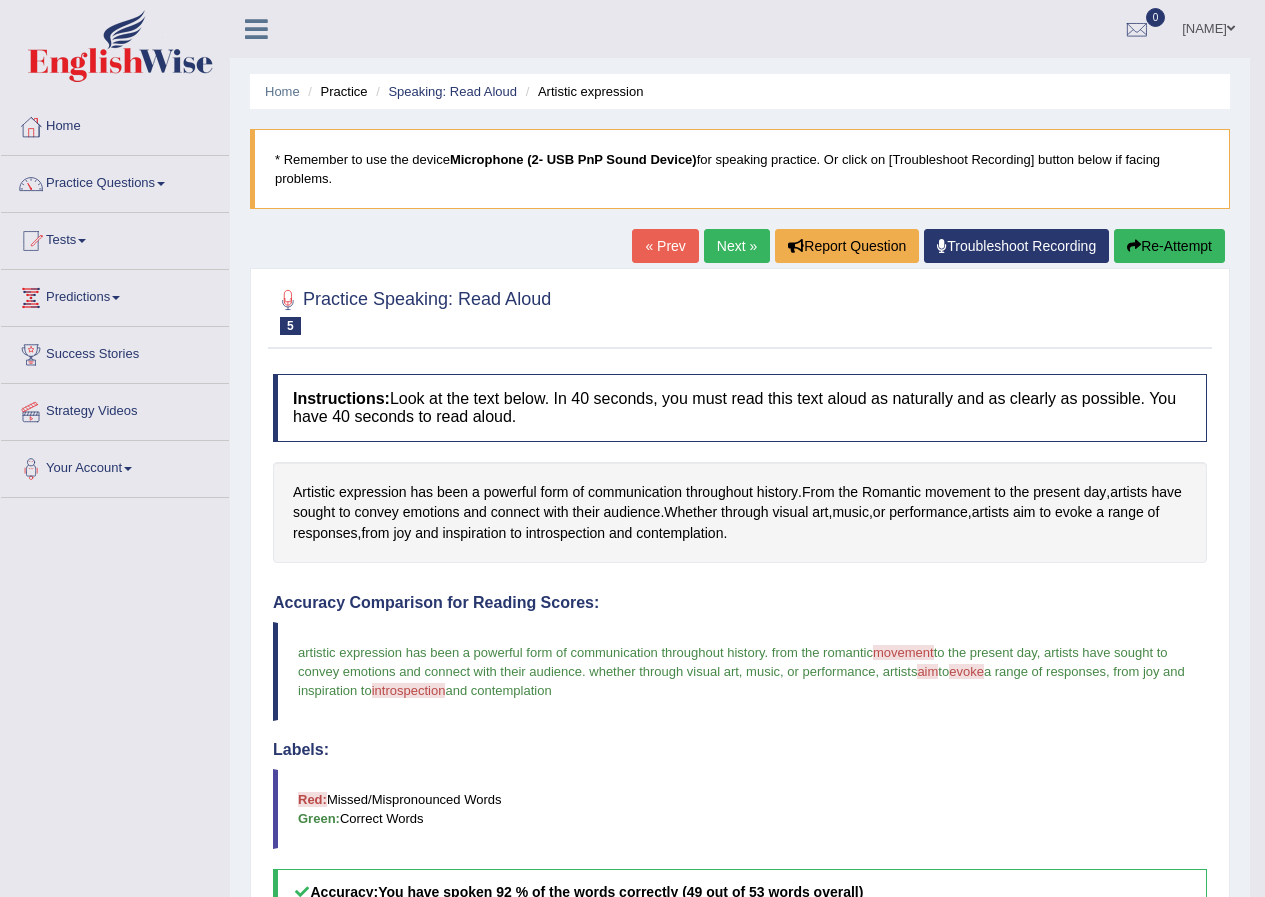 click on "Next »" at bounding box center (737, 246) 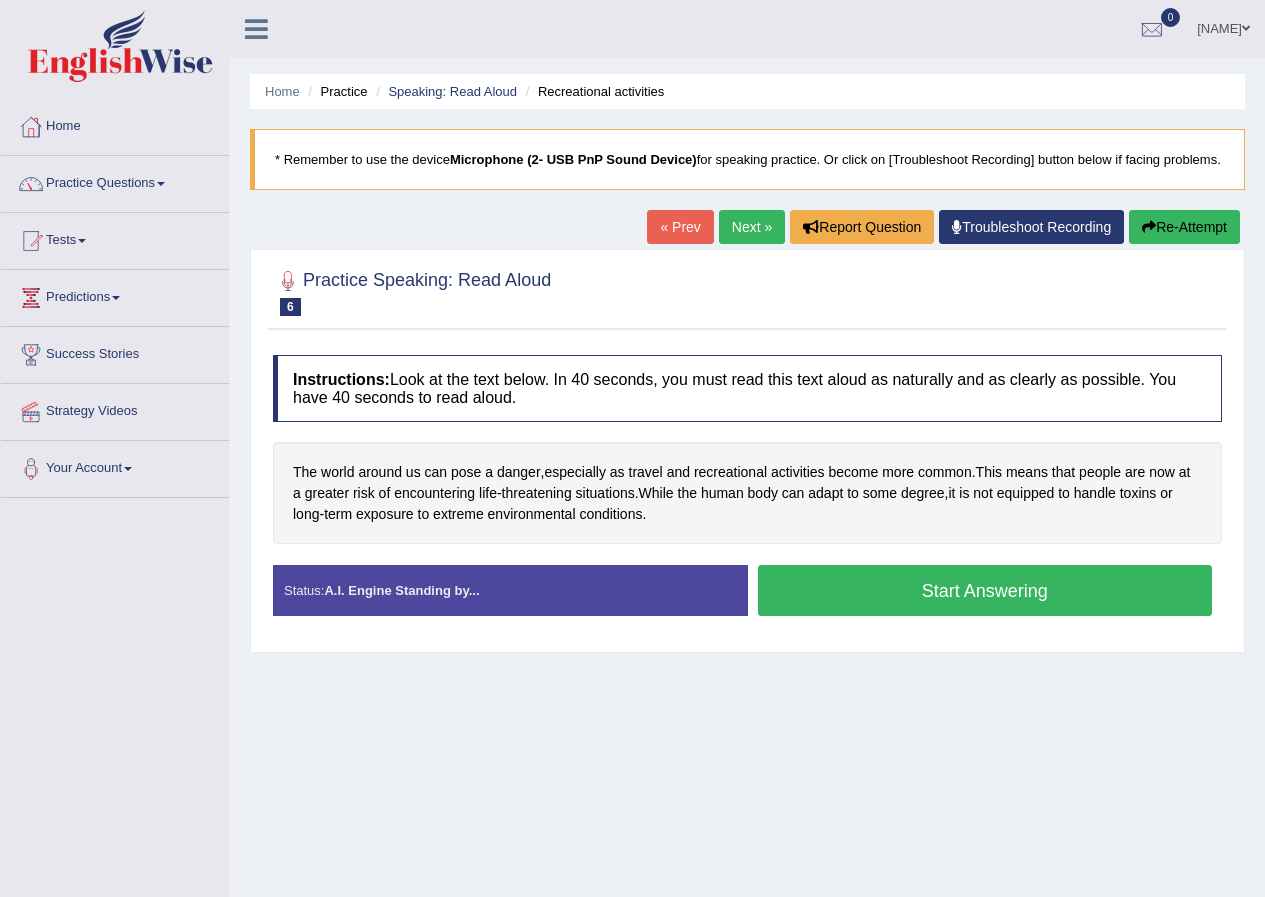 scroll, scrollTop: 0, scrollLeft: 0, axis: both 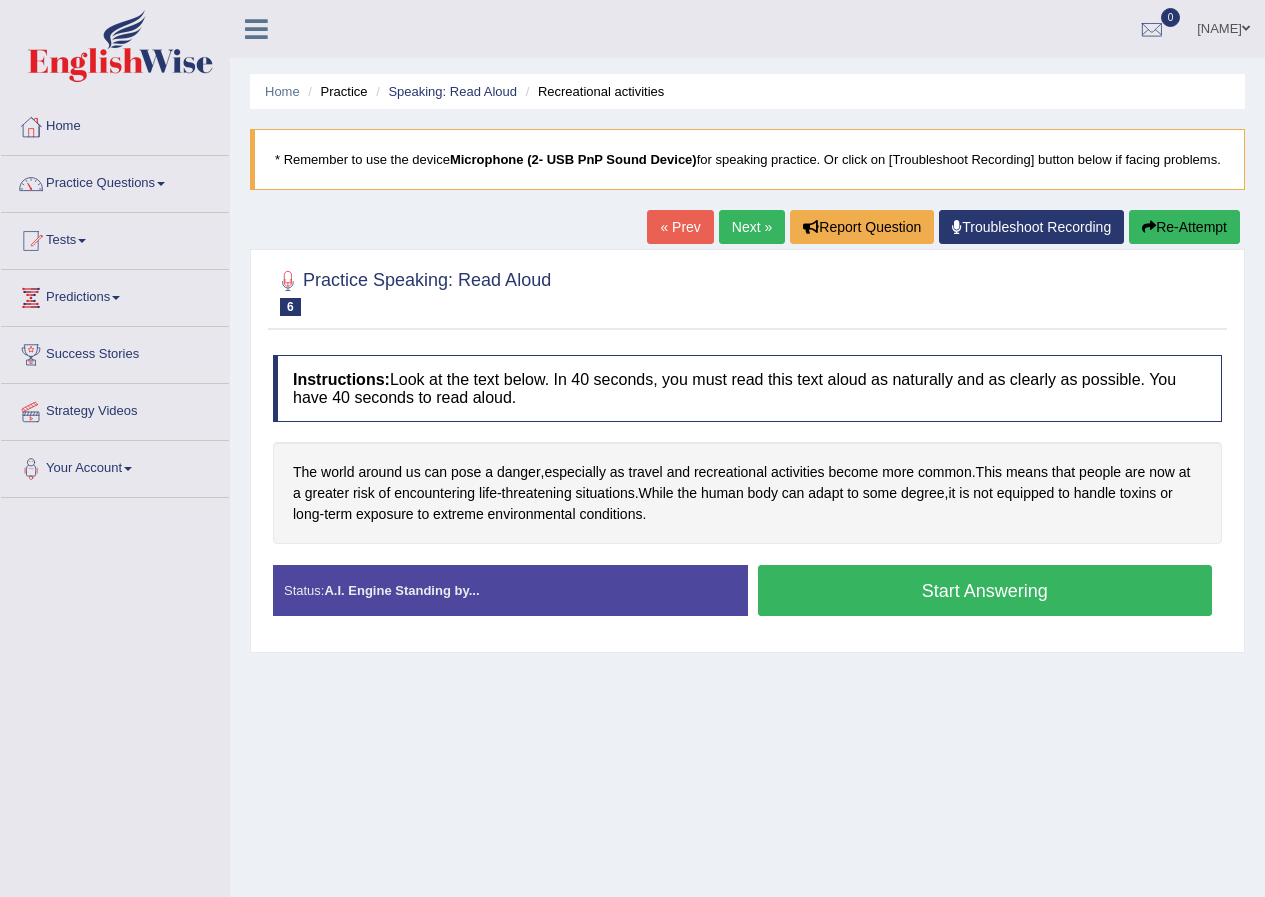 click on "Start Answering" at bounding box center (985, 590) 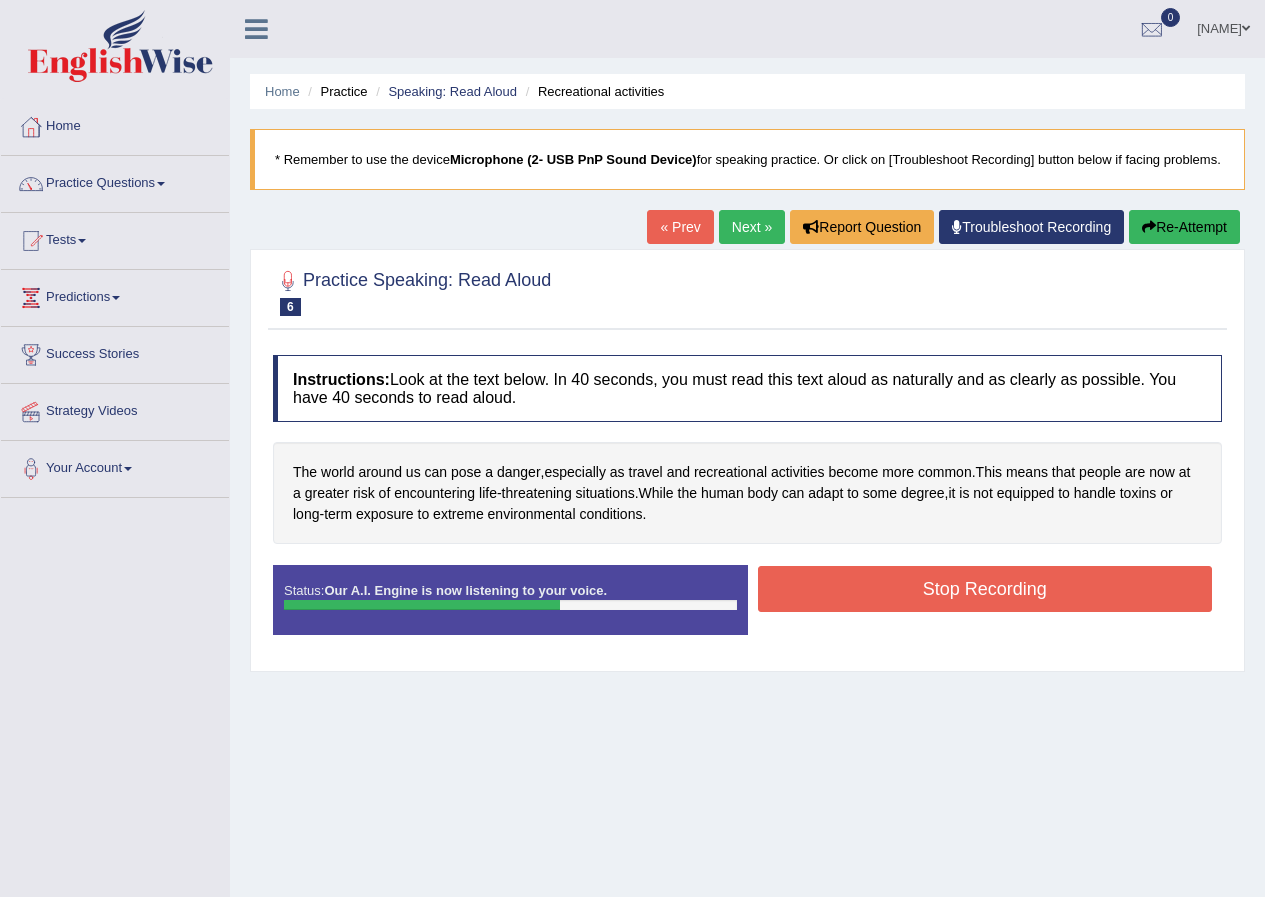 click on "Stop Recording" at bounding box center (985, 589) 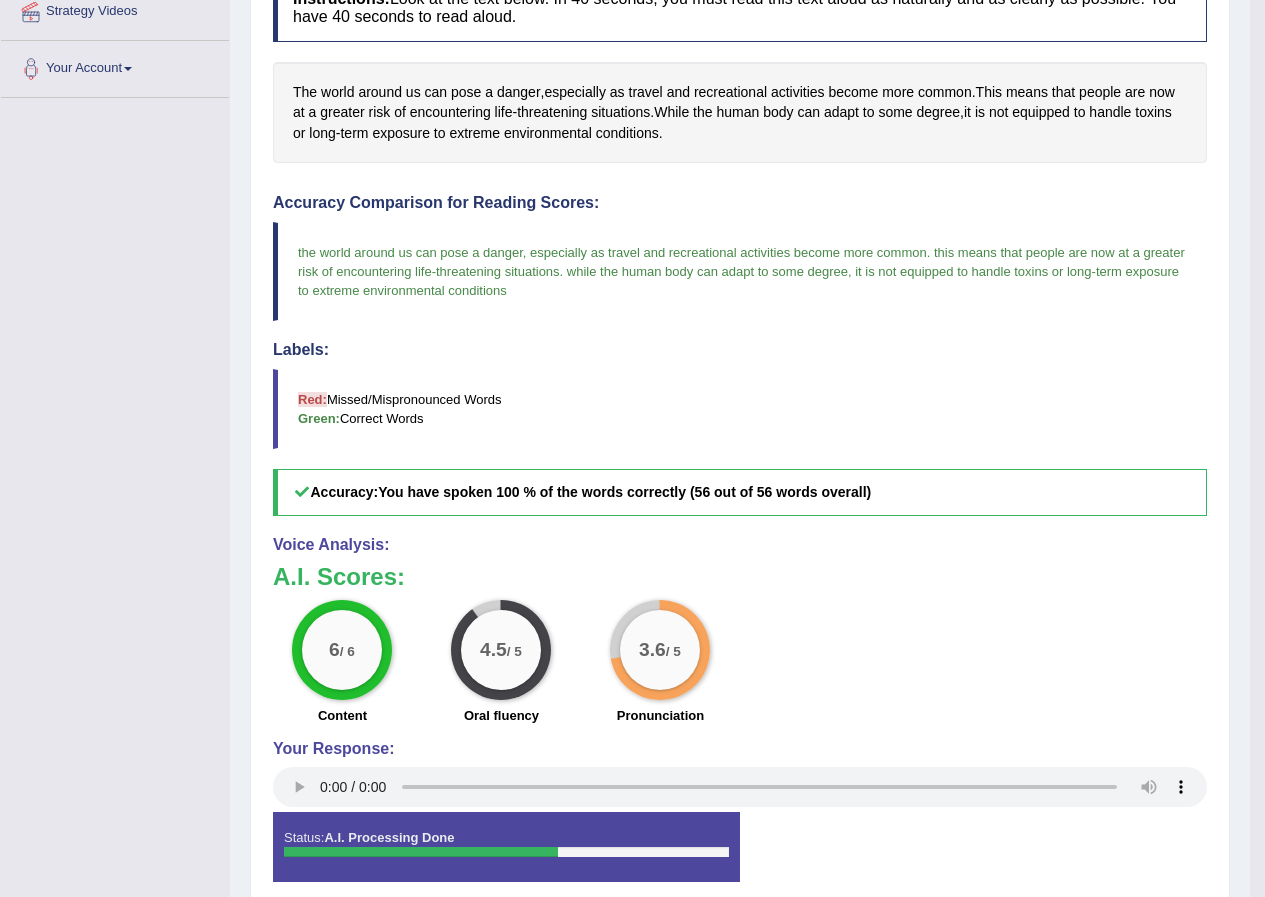 scroll, scrollTop: 0, scrollLeft: 0, axis: both 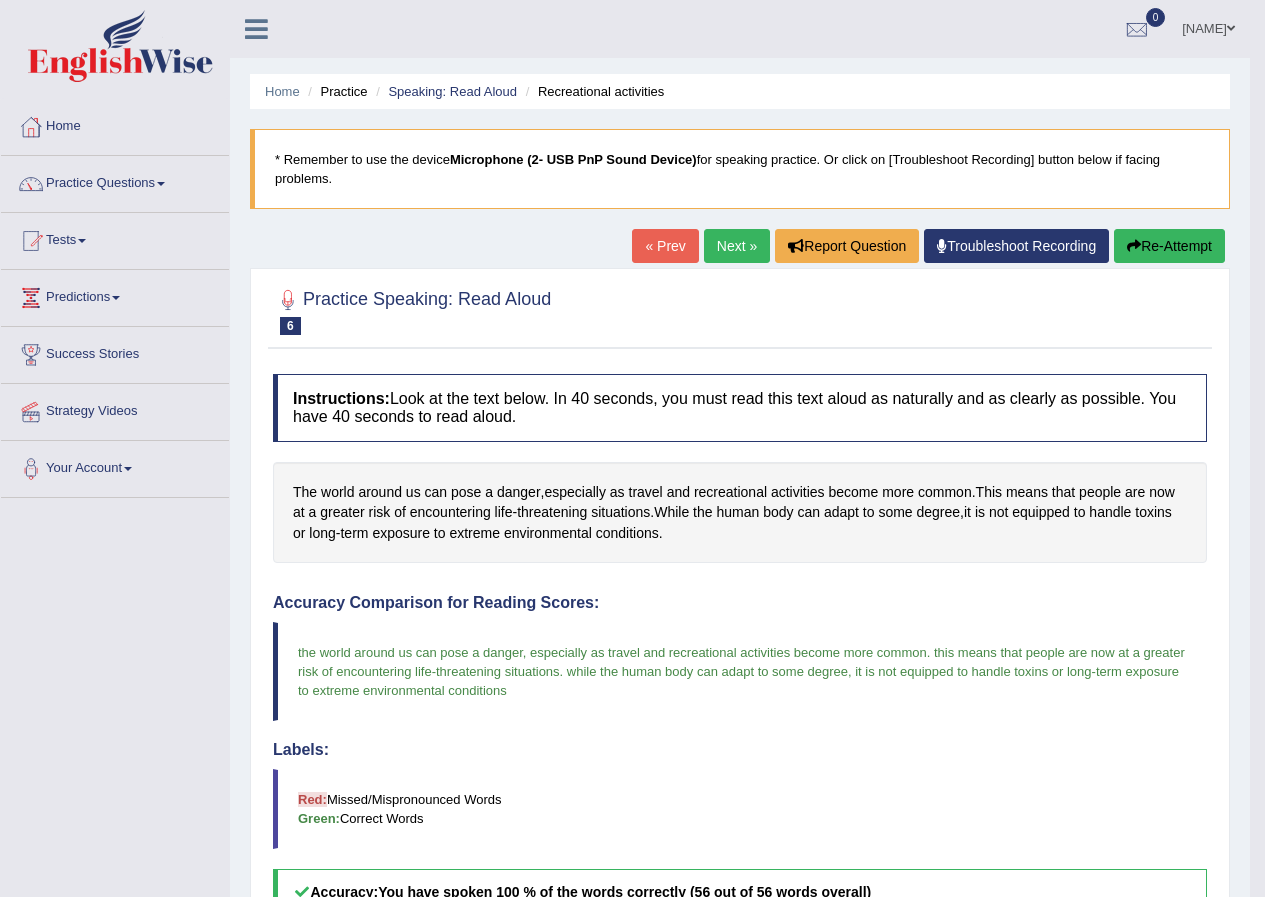click on "Next »" at bounding box center (737, 246) 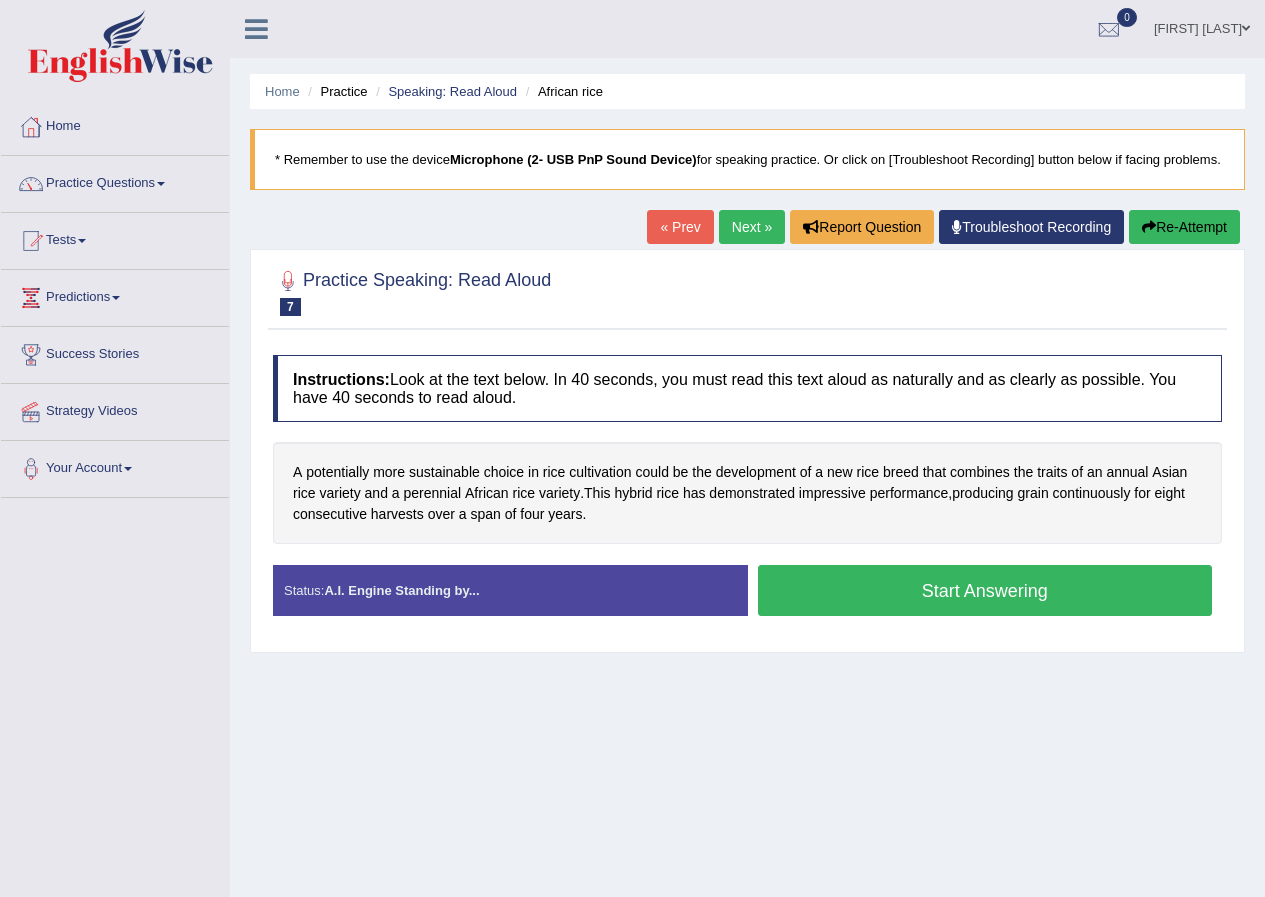 scroll, scrollTop: 0, scrollLeft: 0, axis: both 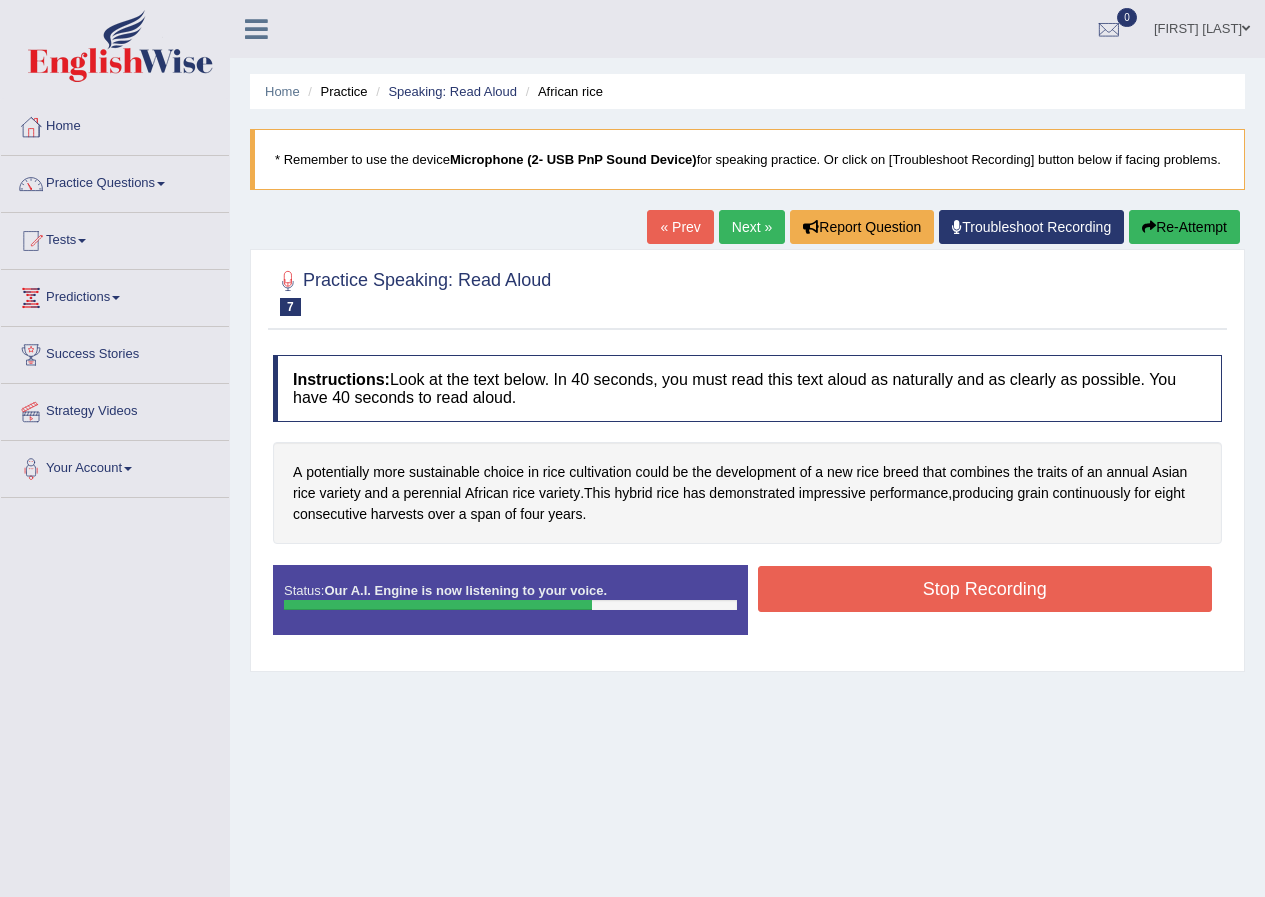 click on "Stop Recording" at bounding box center (985, 589) 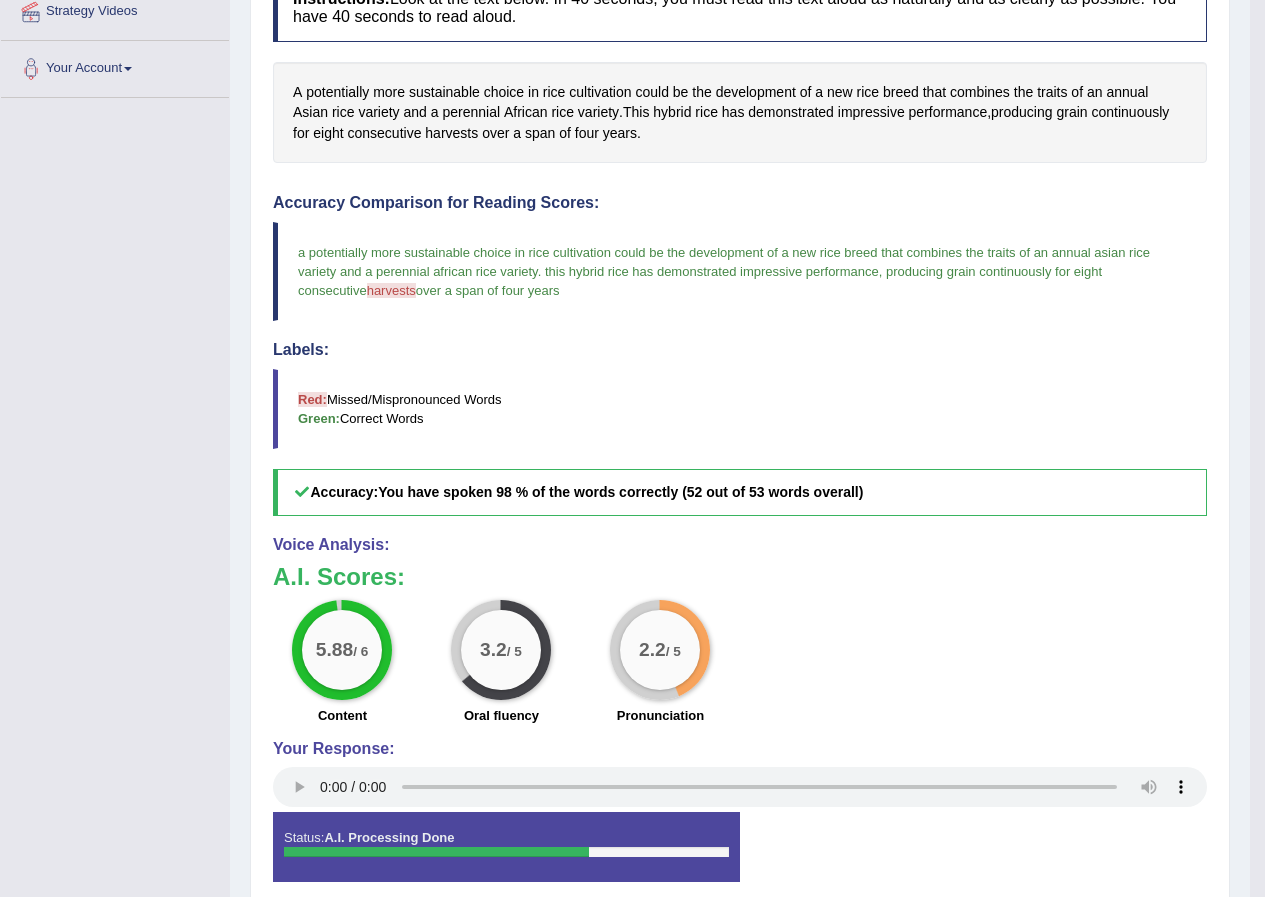 scroll, scrollTop: 0, scrollLeft: 0, axis: both 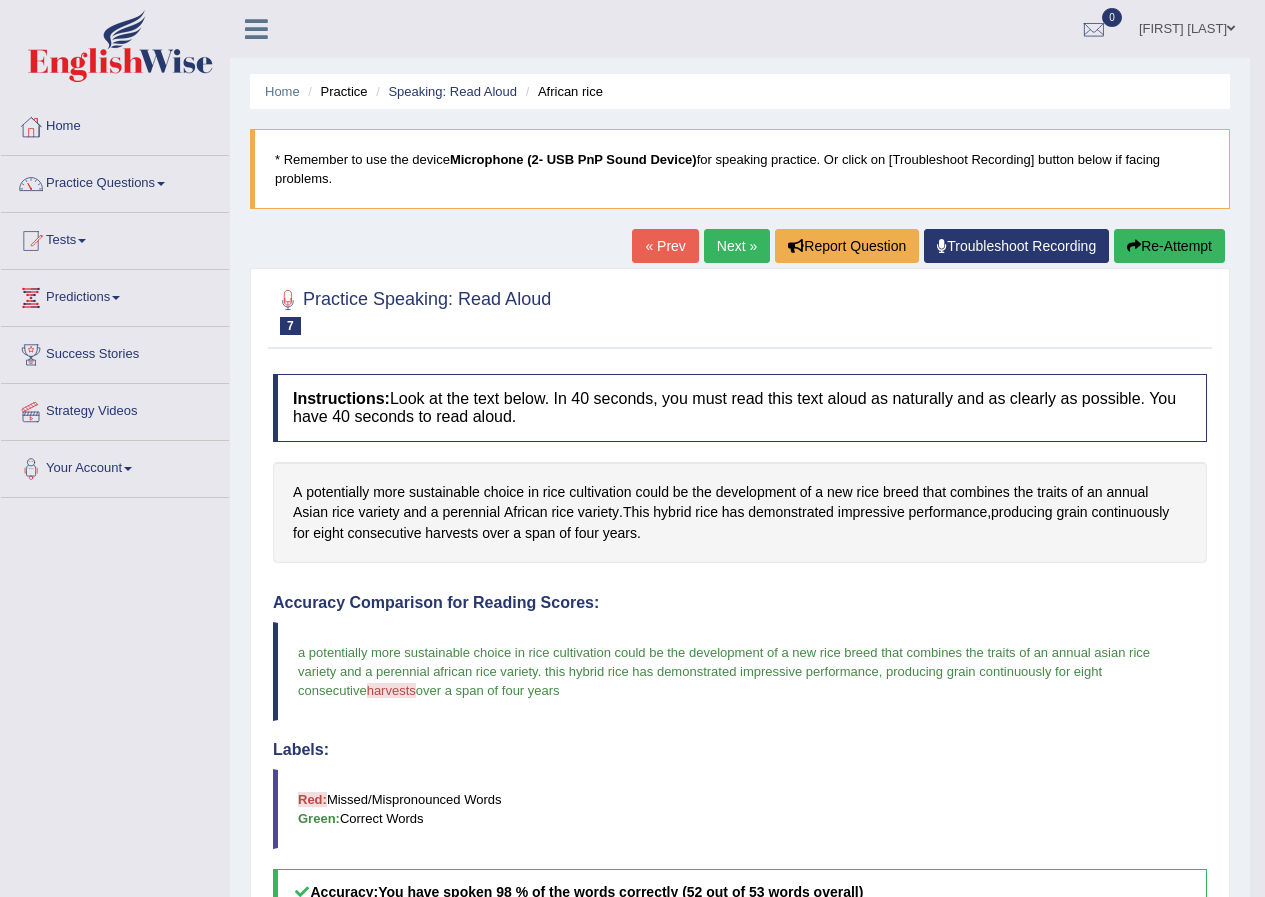 click on "Next »" at bounding box center (737, 246) 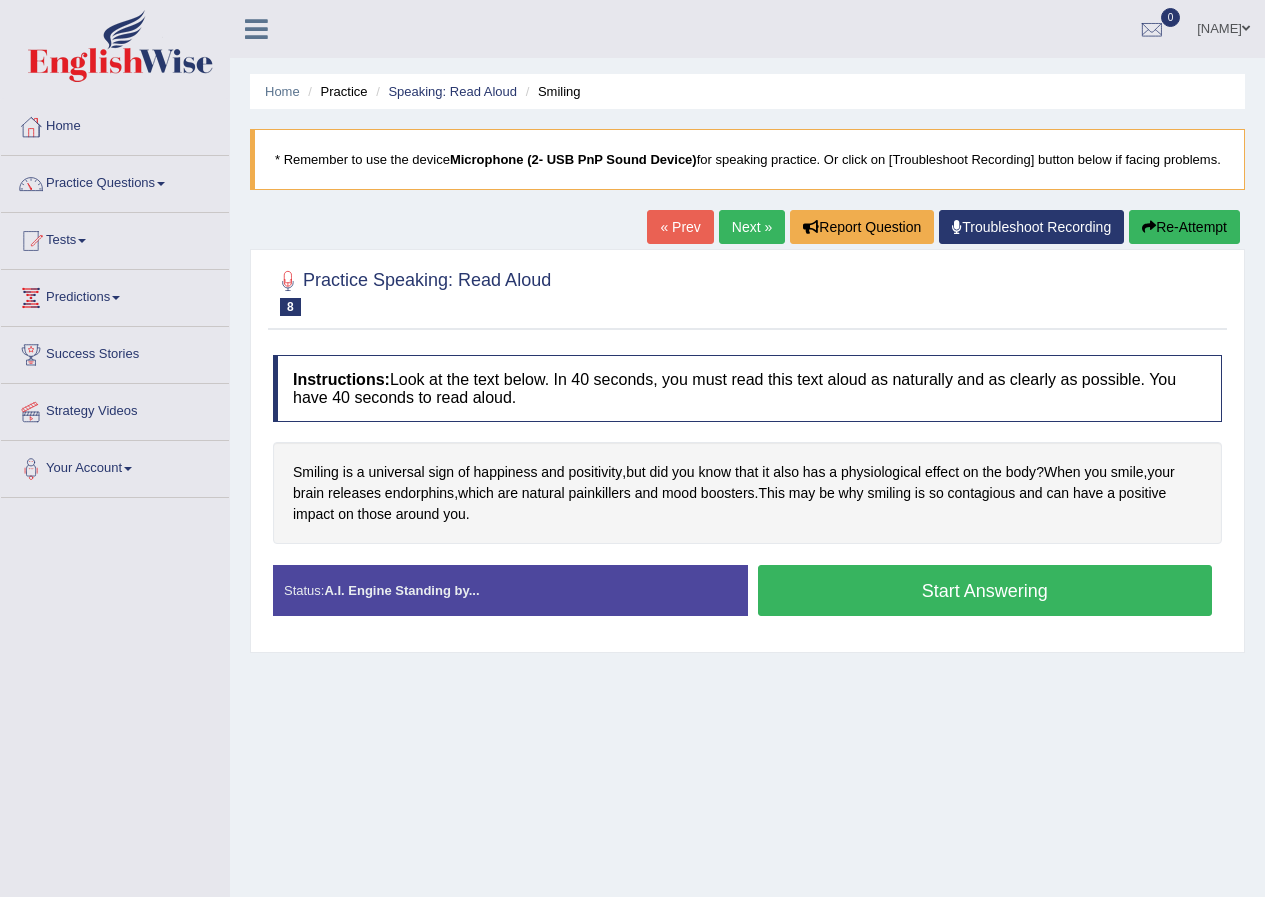 scroll, scrollTop: 0, scrollLeft: 0, axis: both 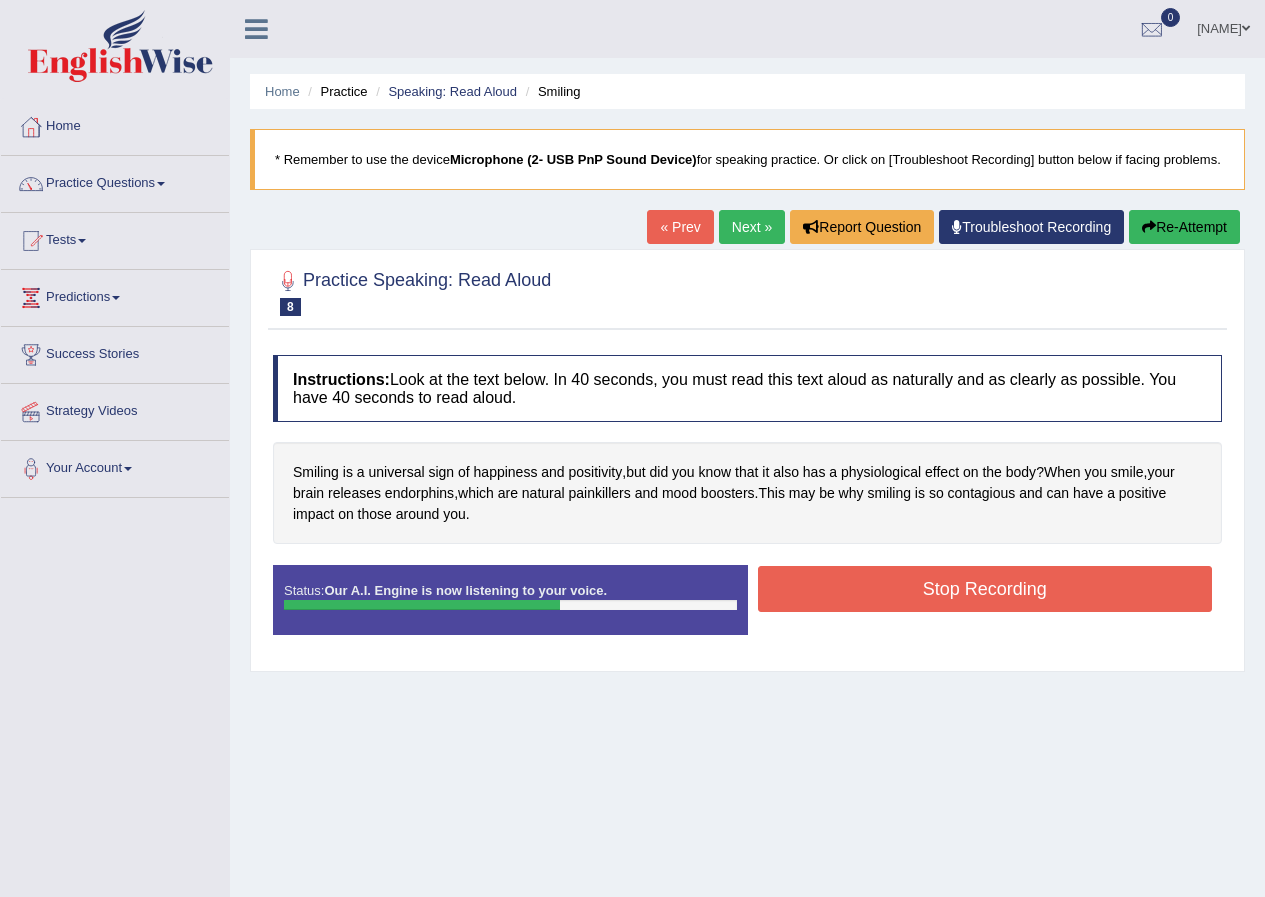 click on "Stop Recording" at bounding box center [985, 589] 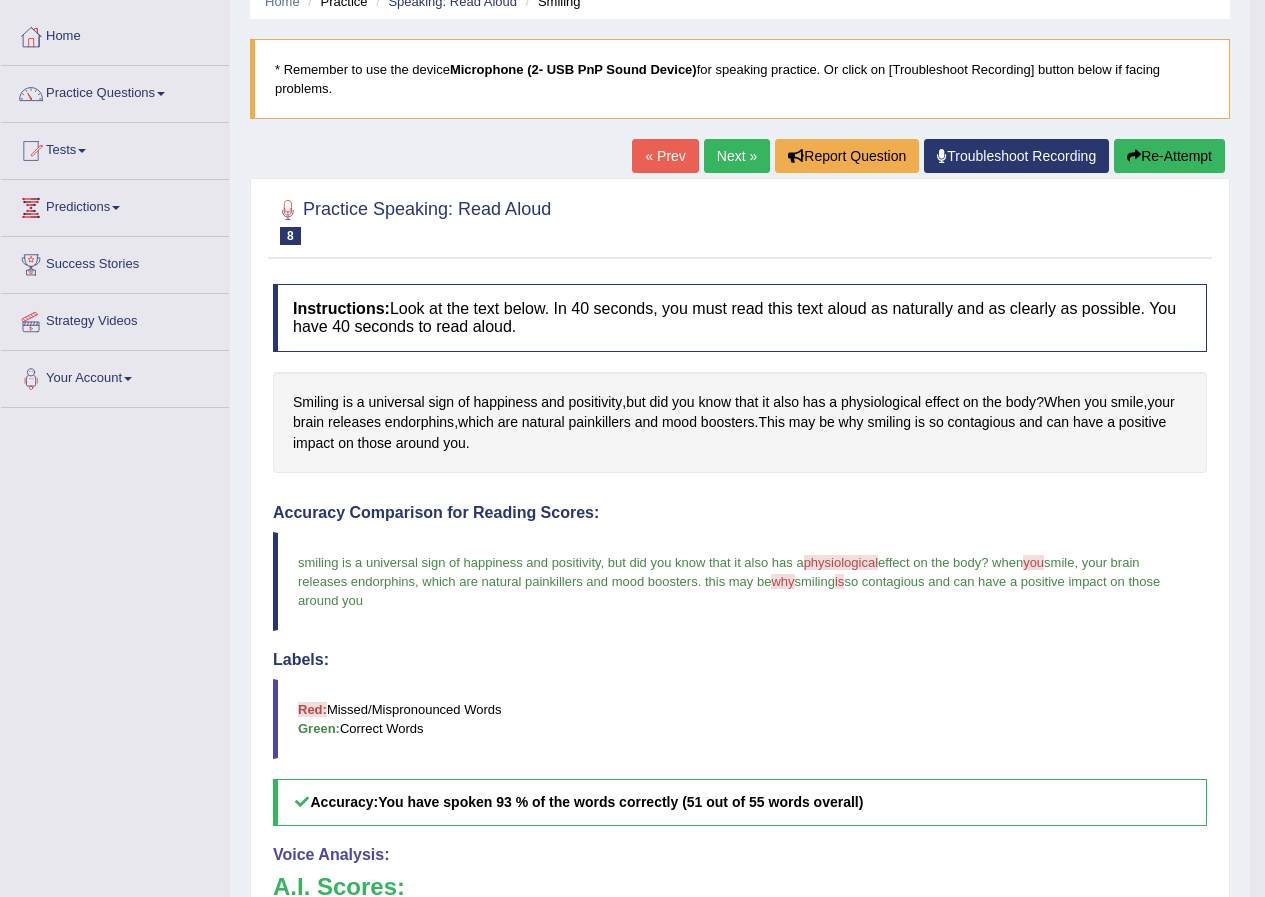 scroll, scrollTop: 88, scrollLeft: 0, axis: vertical 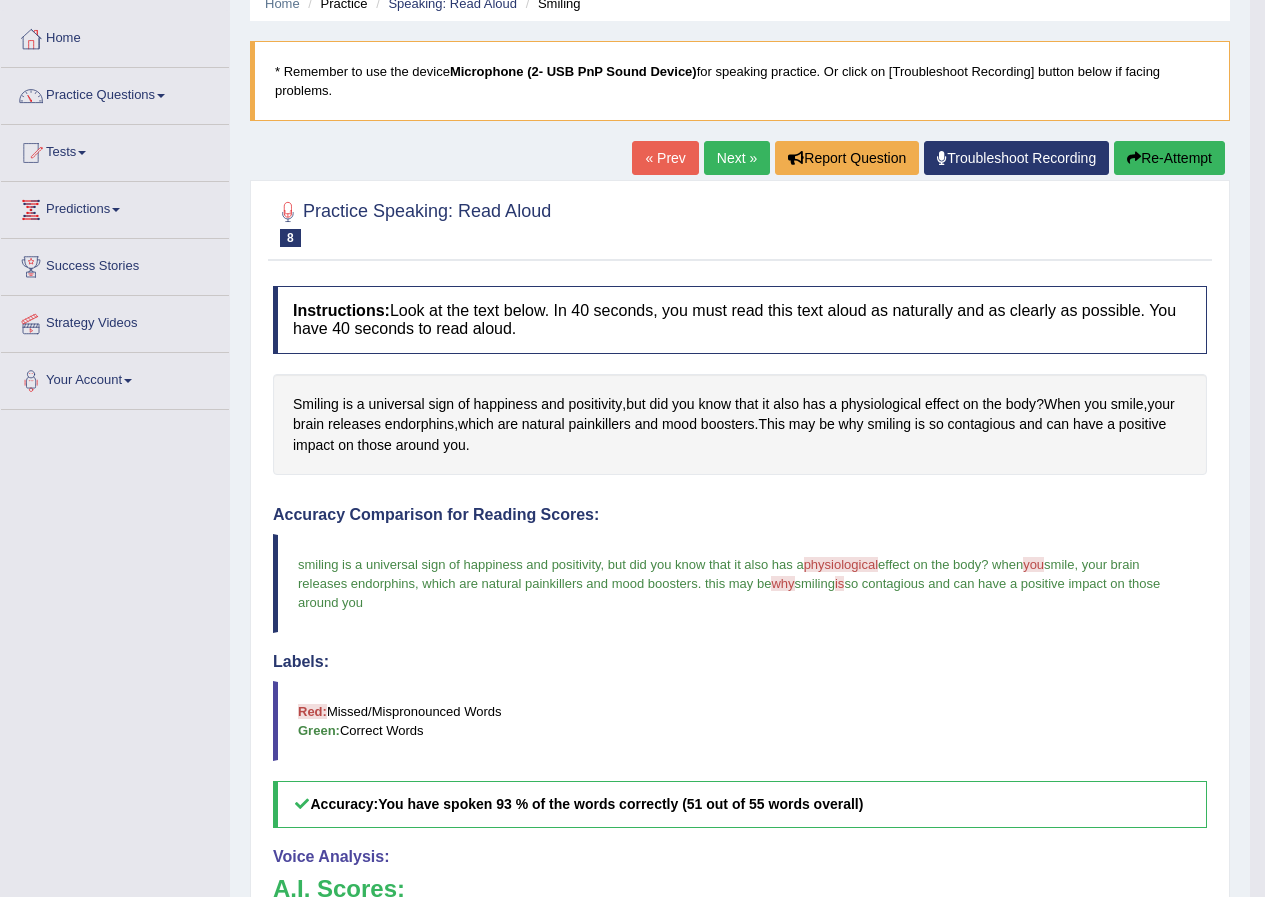 click on "Next »" at bounding box center [737, 158] 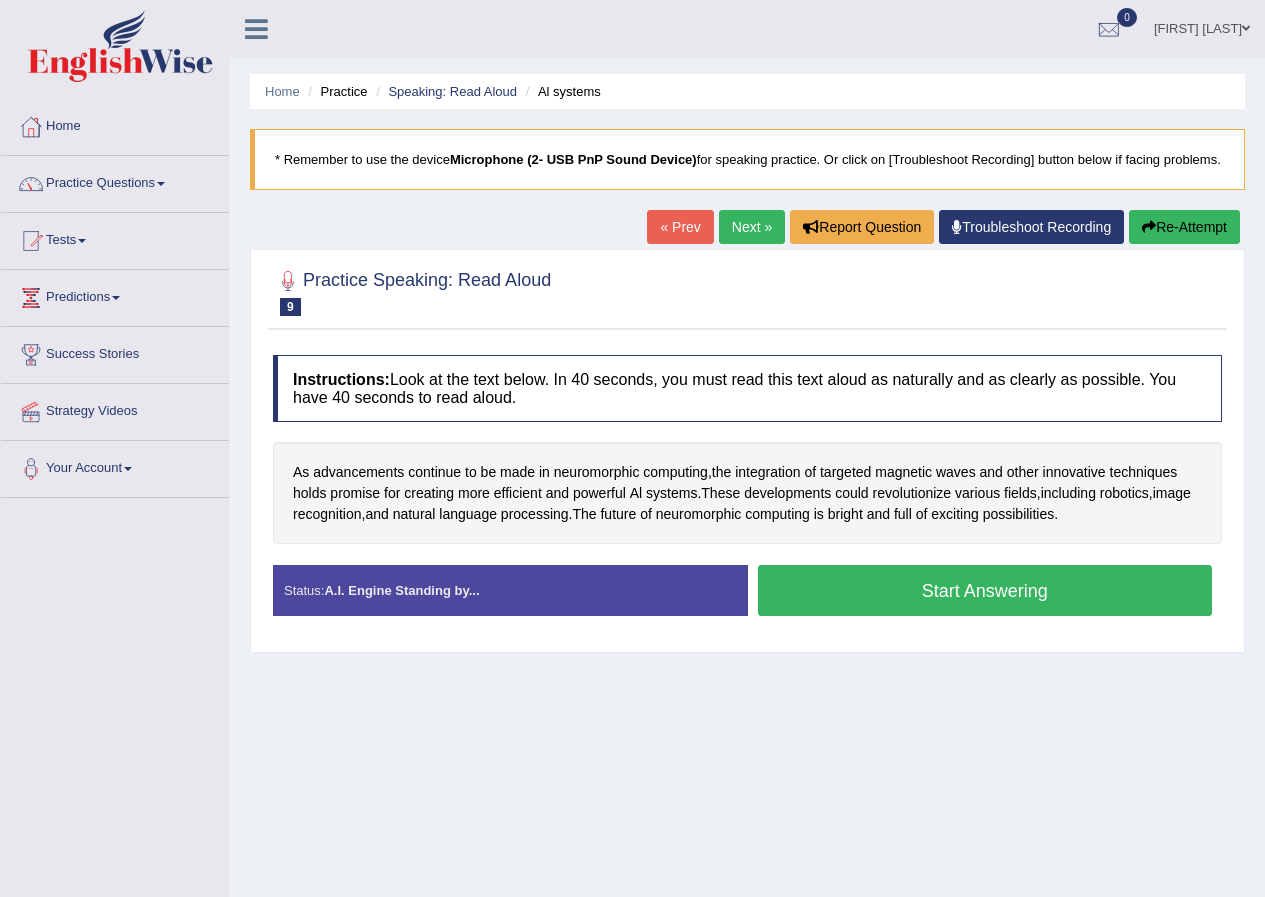 scroll, scrollTop: 0, scrollLeft: 0, axis: both 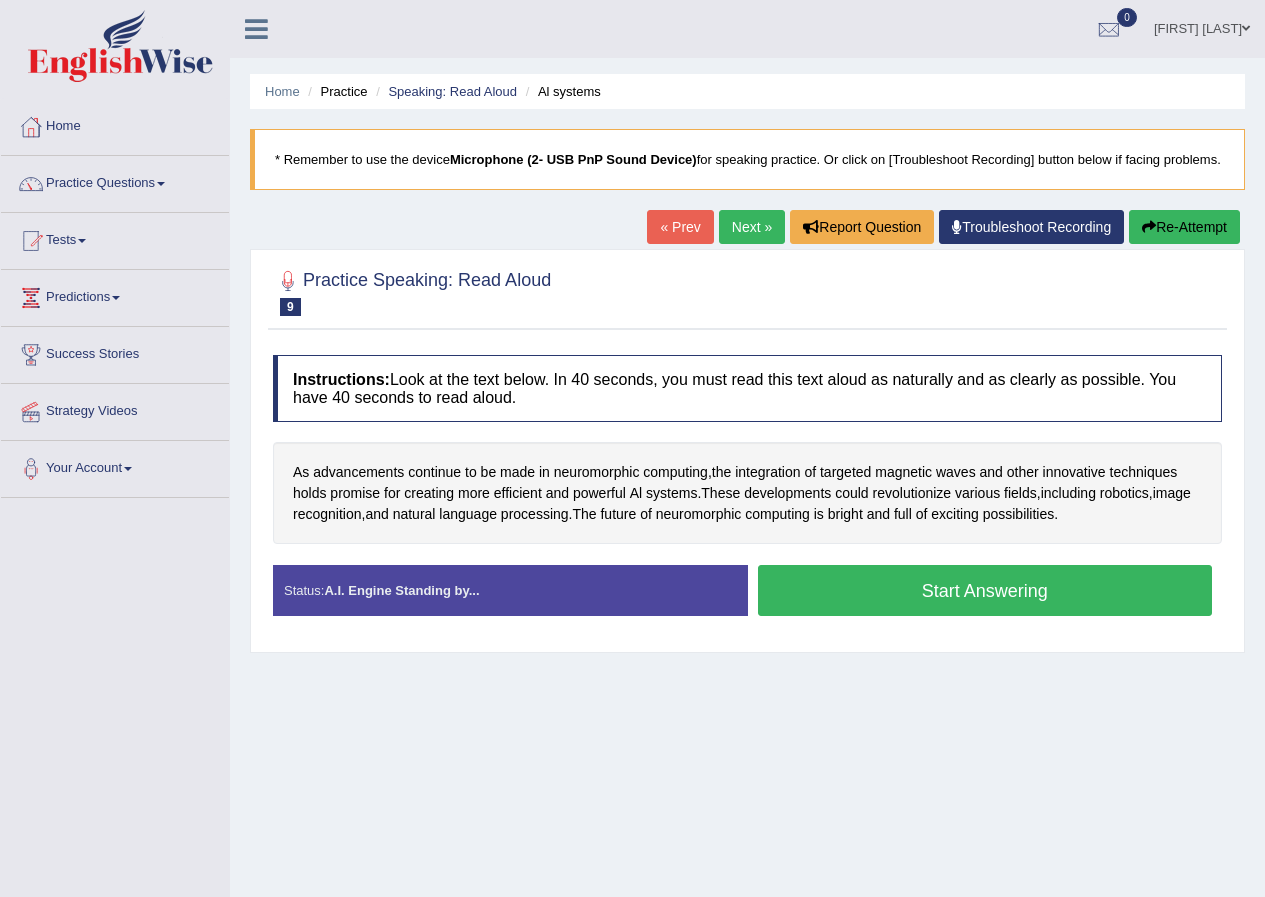 click on "Start Answering" at bounding box center (985, 590) 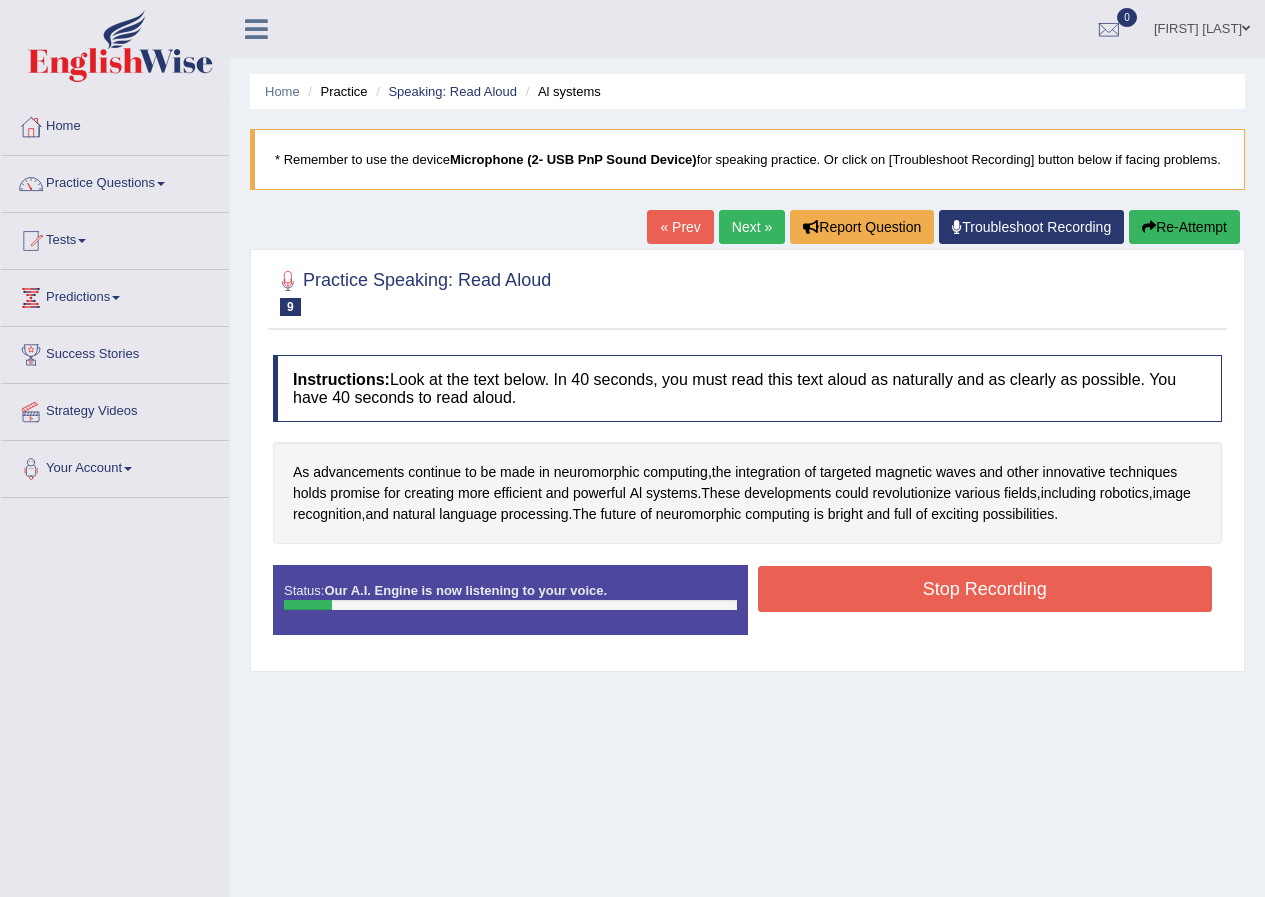 click on "Stop Recording" at bounding box center [985, 589] 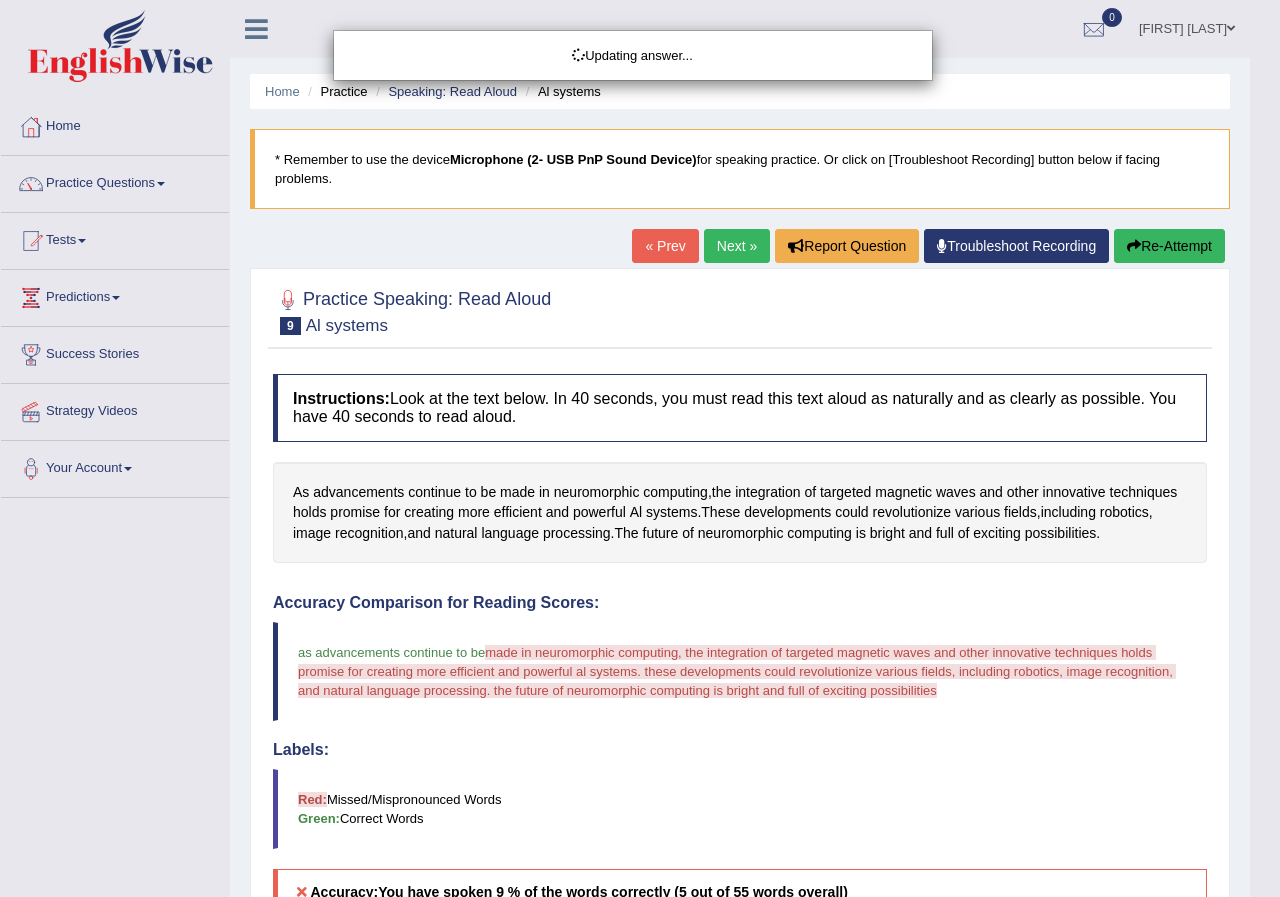 click on "Updating answer..." at bounding box center [640, 448] 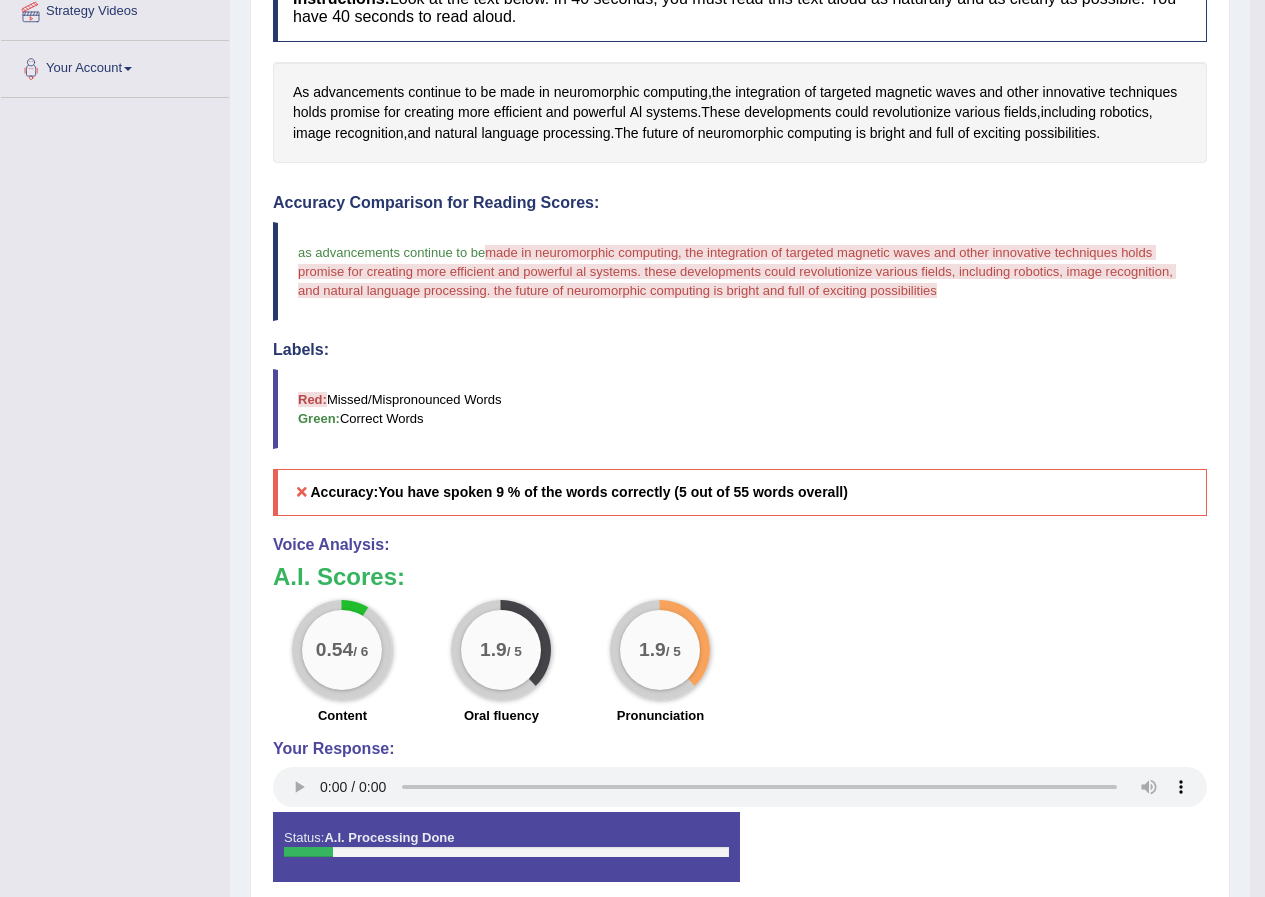 scroll, scrollTop: 0, scrollLeft: 0, axis: both 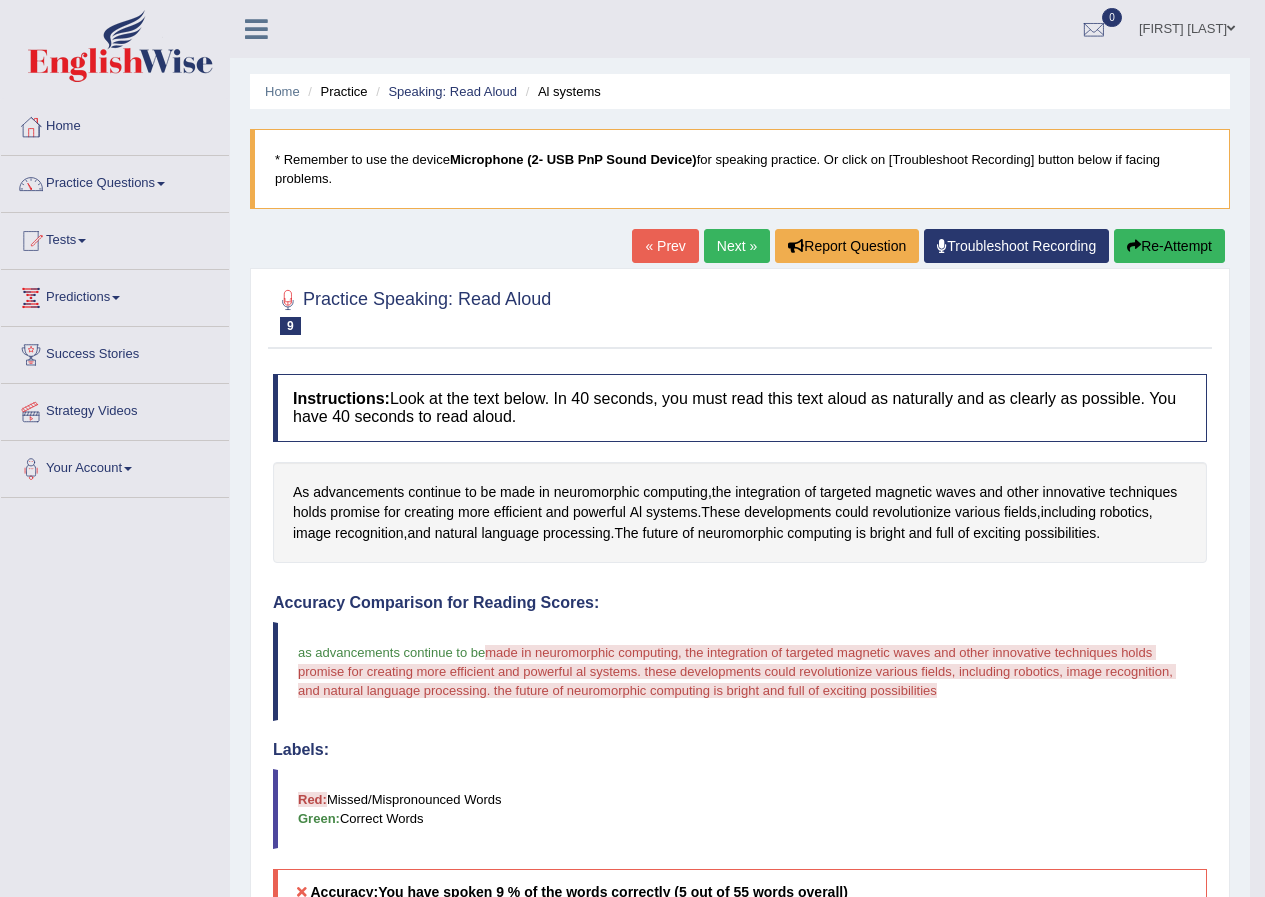 click on "« Prev Next »  Report Question  Troubleshoot Recording  Re-Attempt" at bounding box center [931, 248] 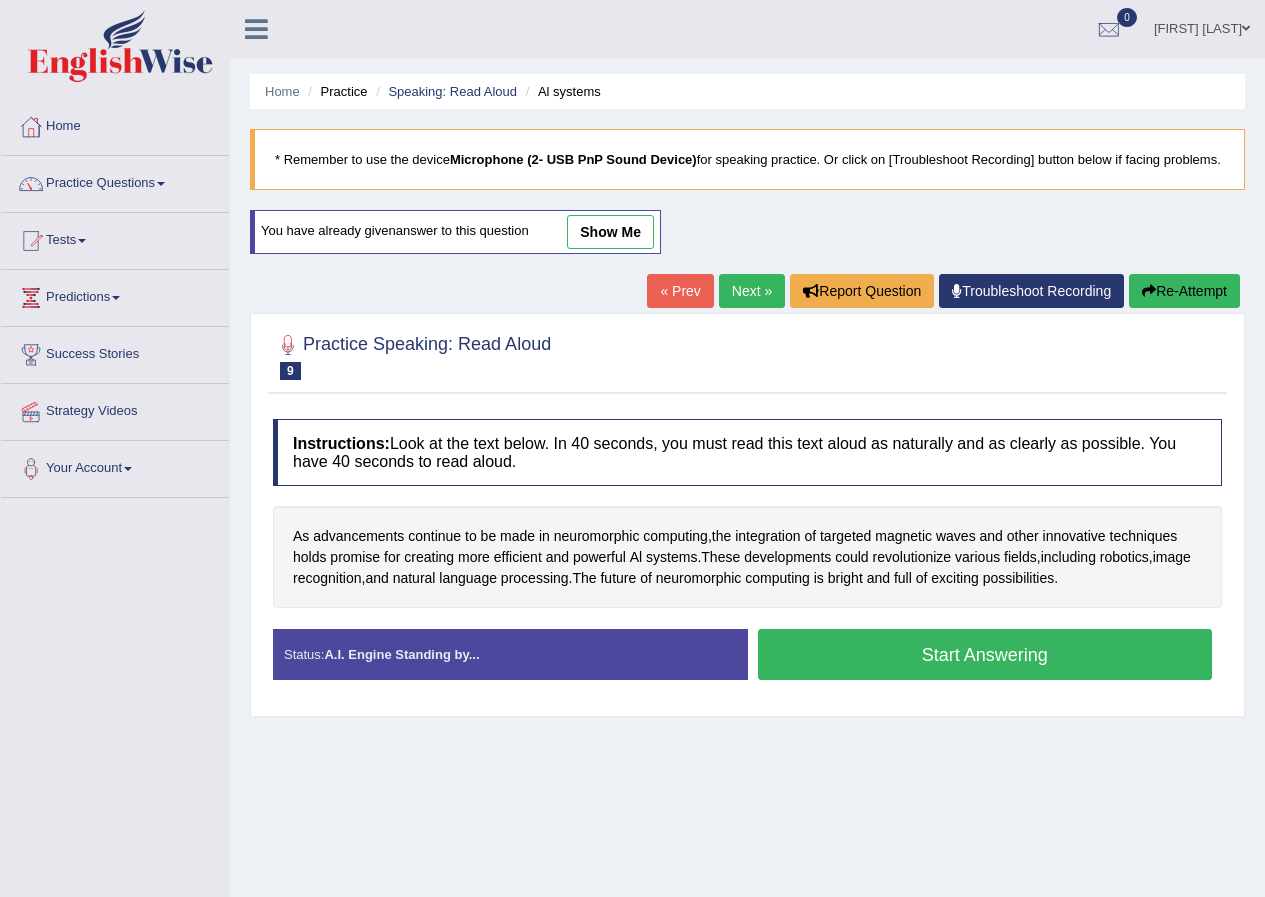 scroll, scrollTop: 0, scrollLeft: 0, axis: both 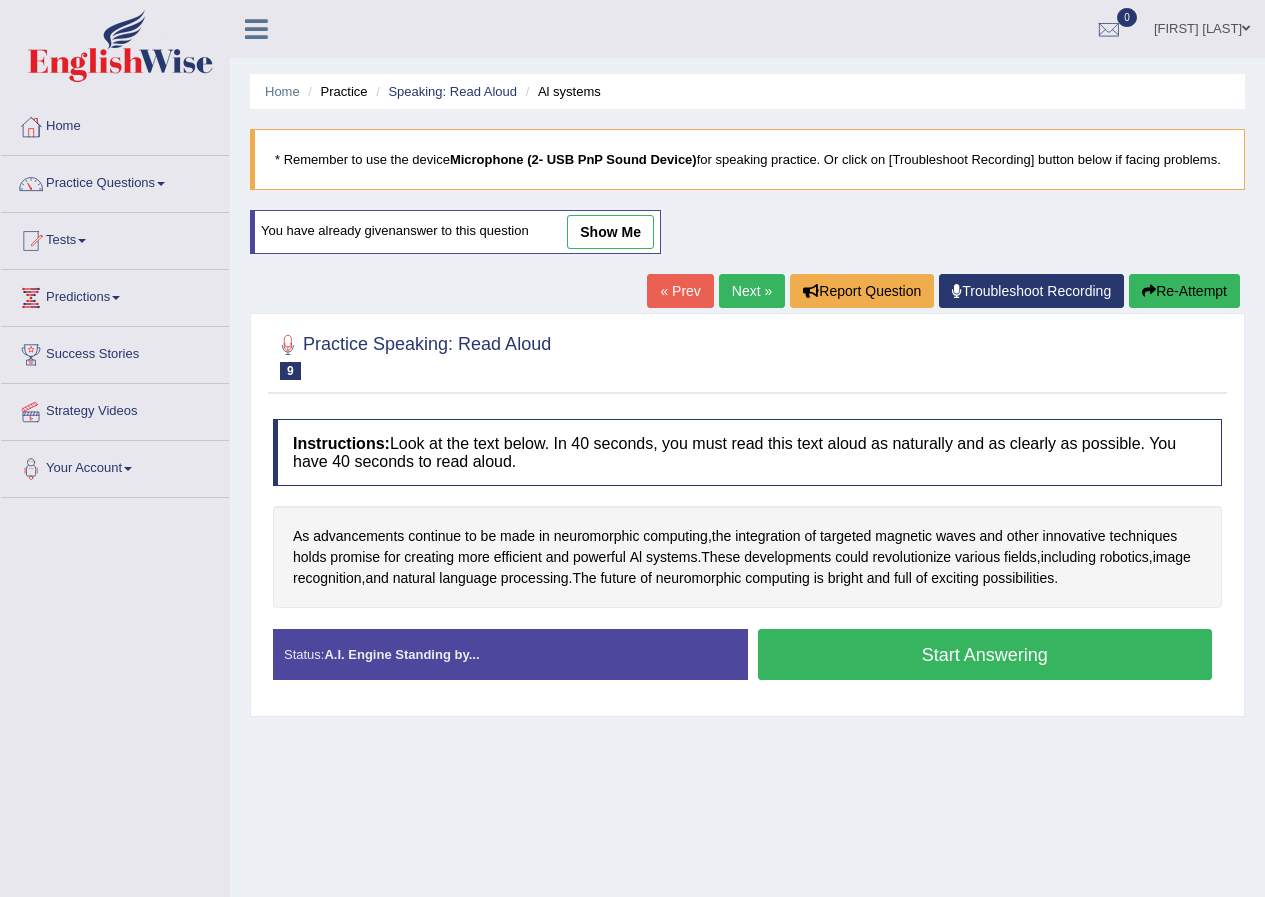 click on "Start Answering" at bounding box center (985, 654) 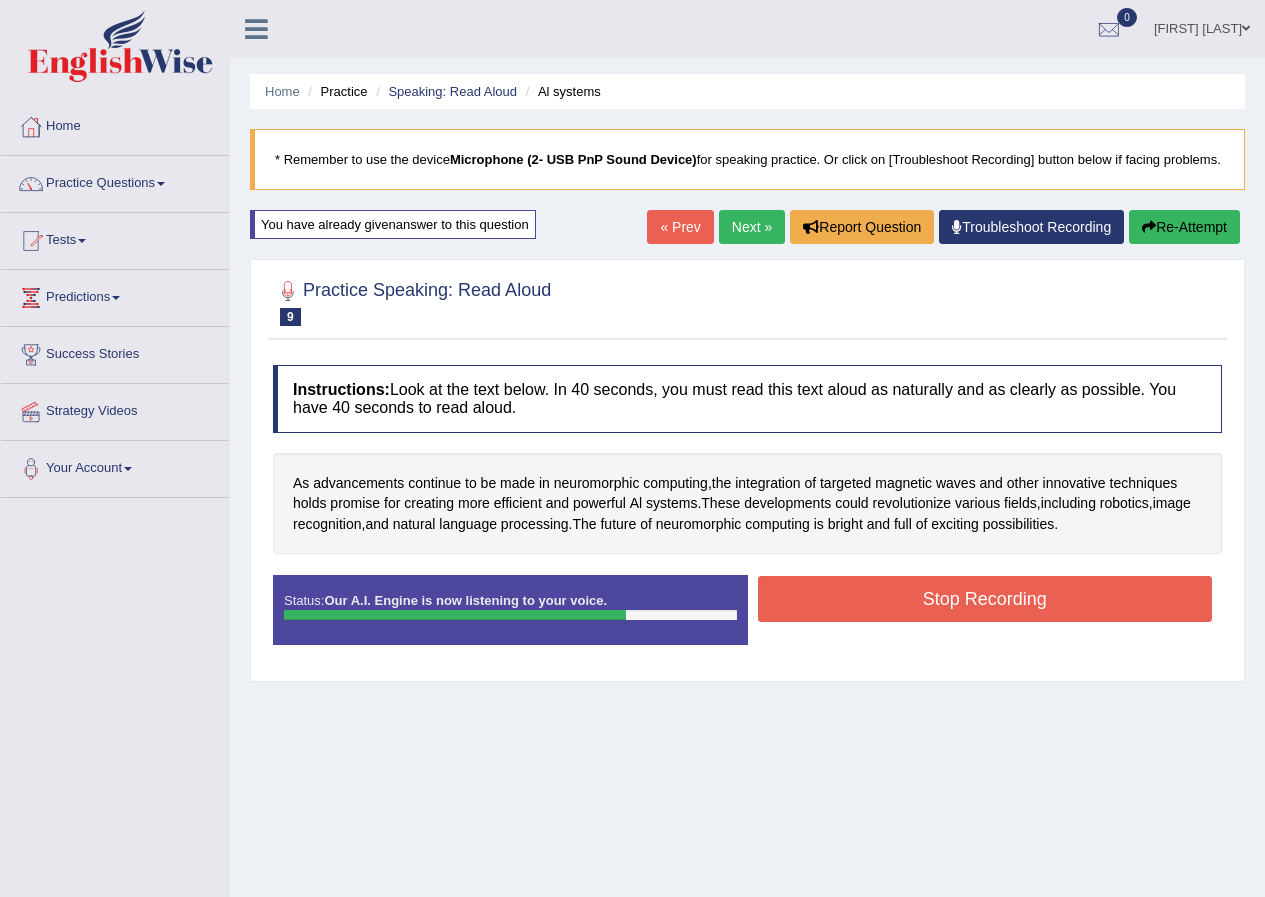 click on "Stop Recording" at bounding box center (985, 599) 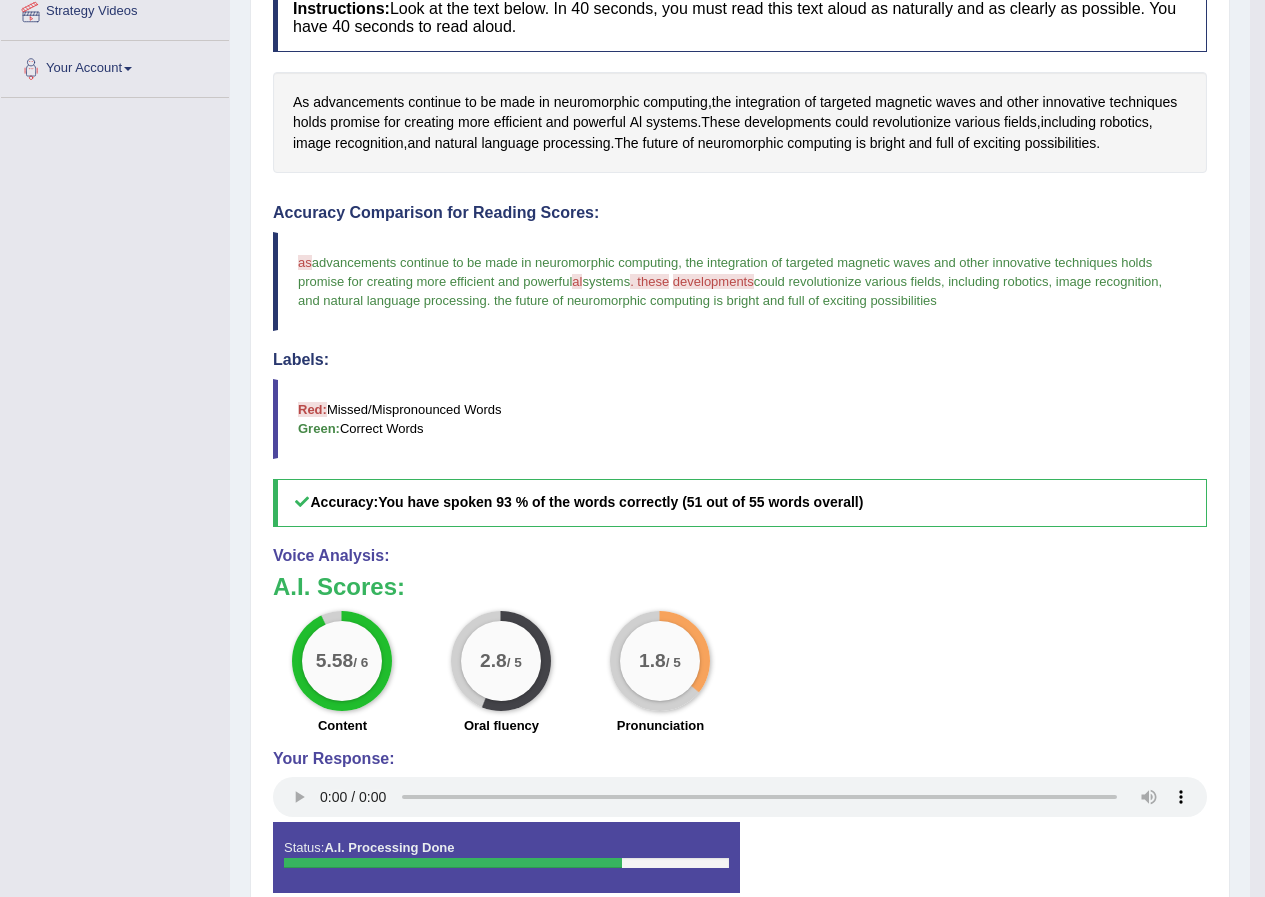 scroll, scrollTop: 0, scrollLeft: 0, axis: both 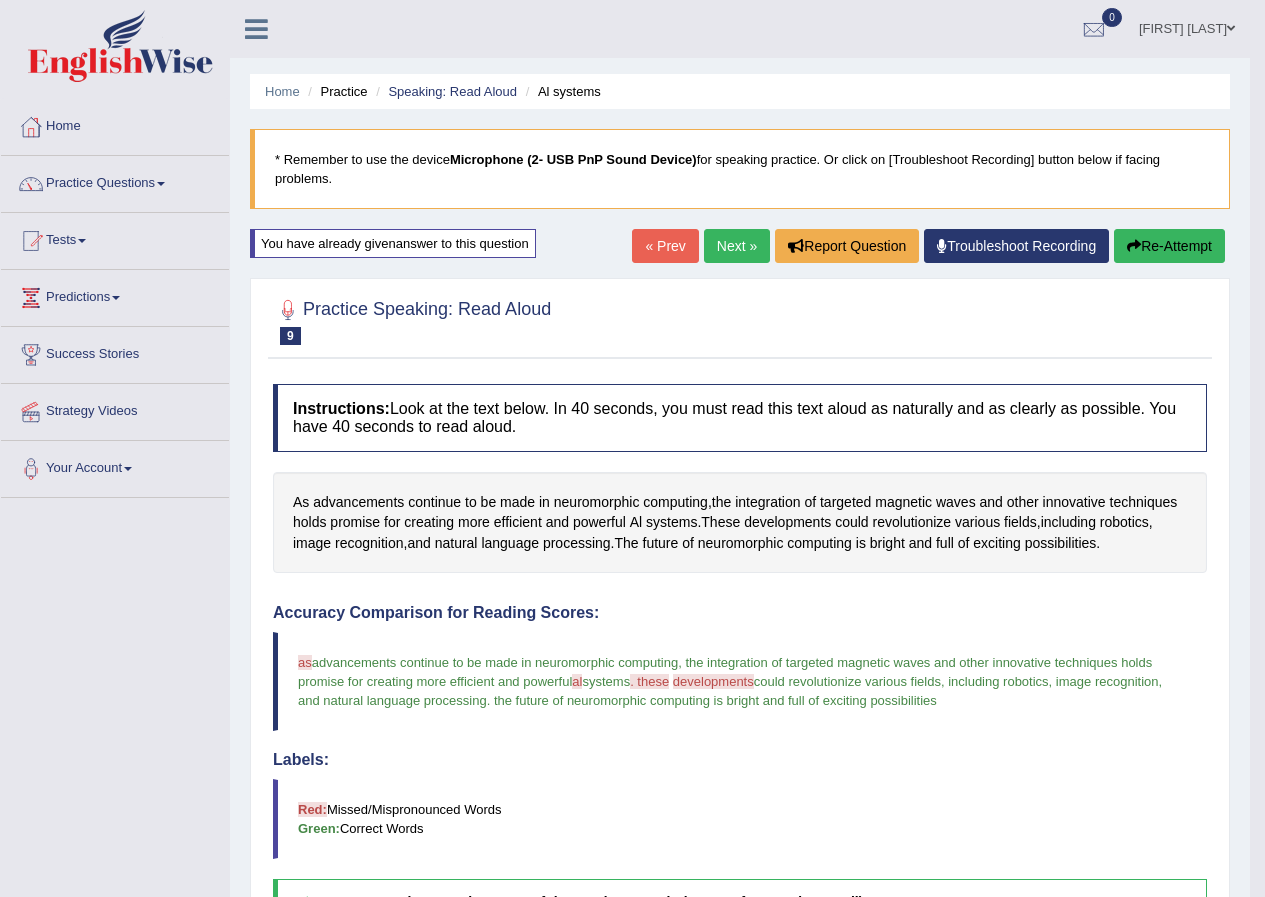 click on "Next »" at bounding box center [737, 246] 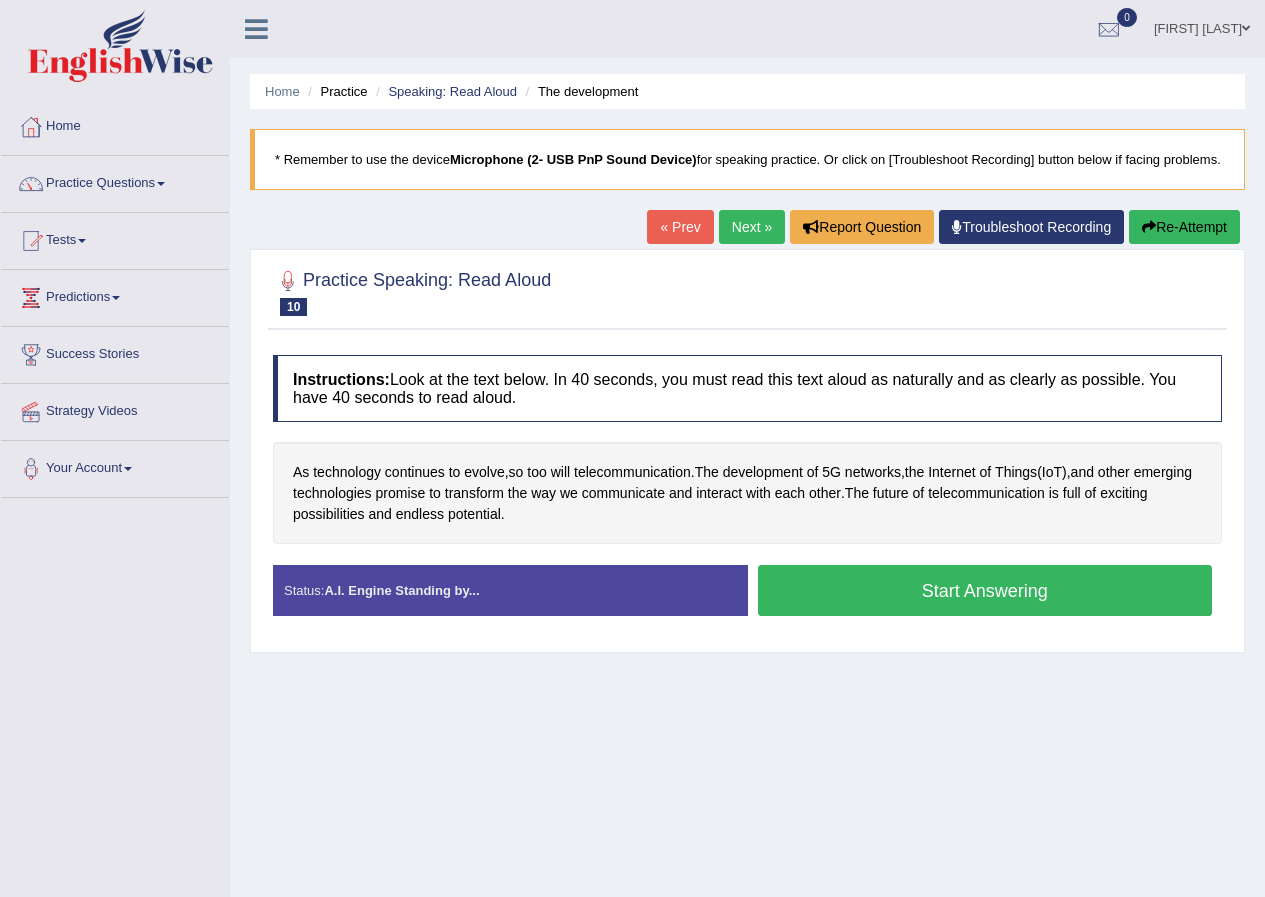 scroll, scrollTop: 0, scrollLeft: 0, axis: both 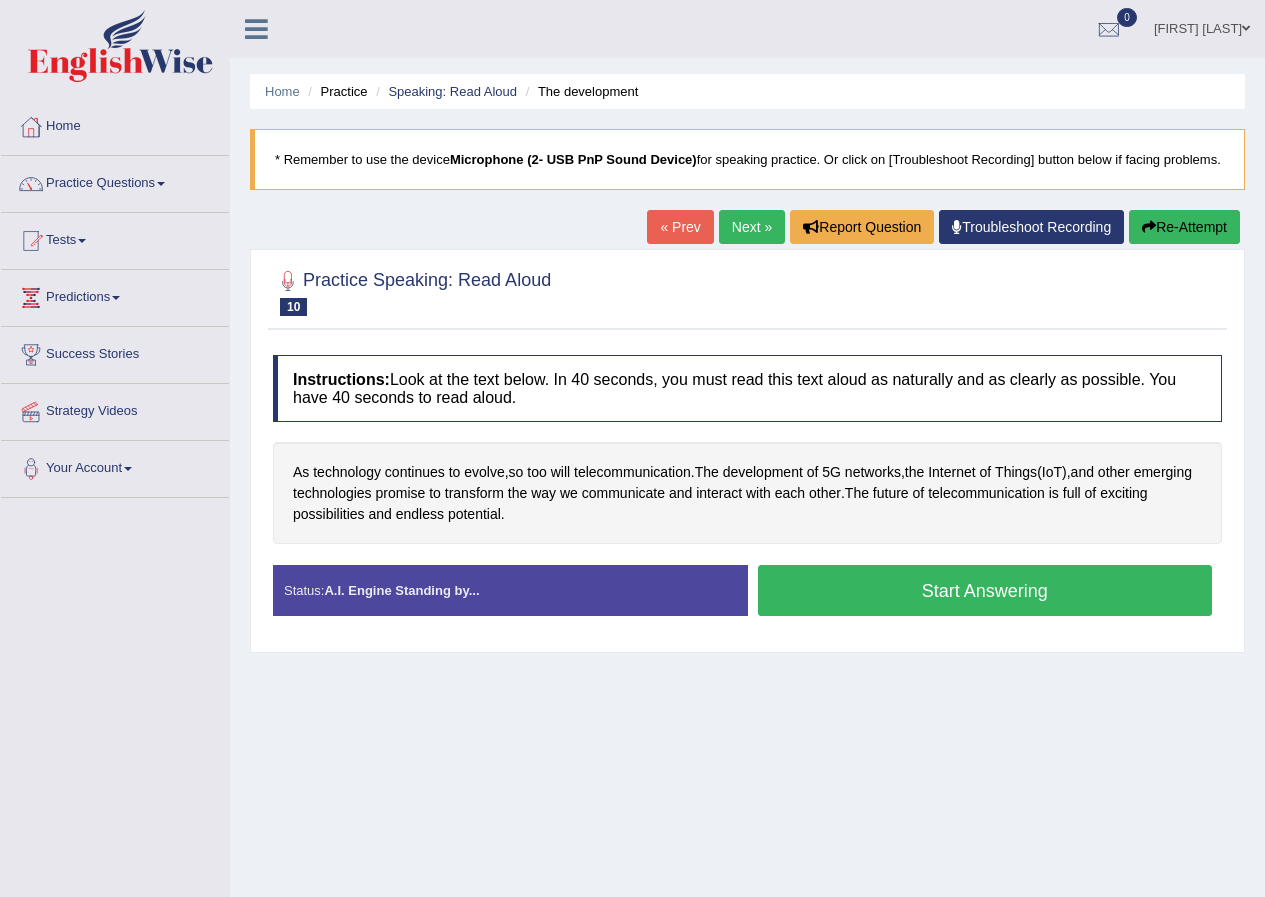 click on "Start Answering" at bounding box center [985, 590] 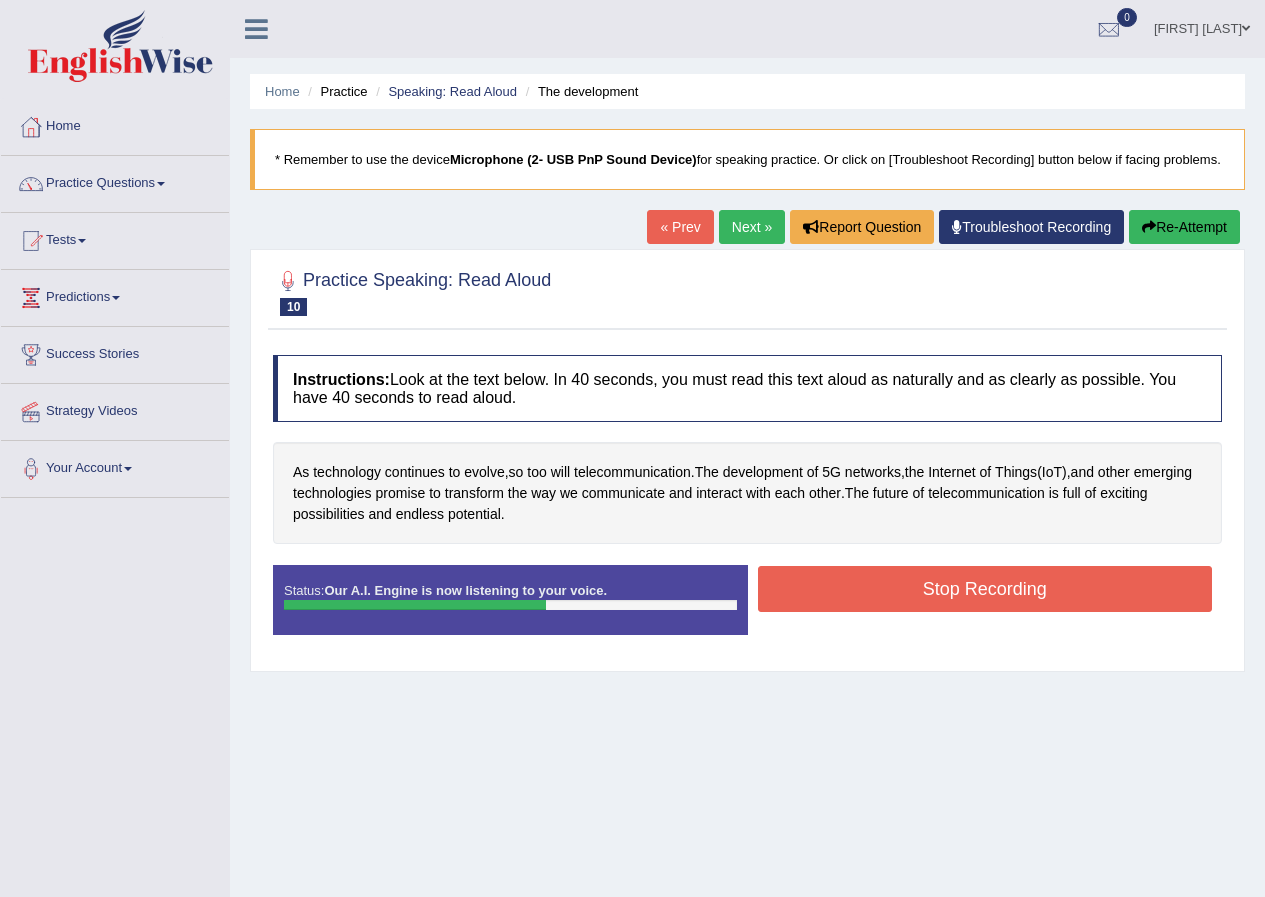 click on "Stop Recording" at bounding box center [985, 589] 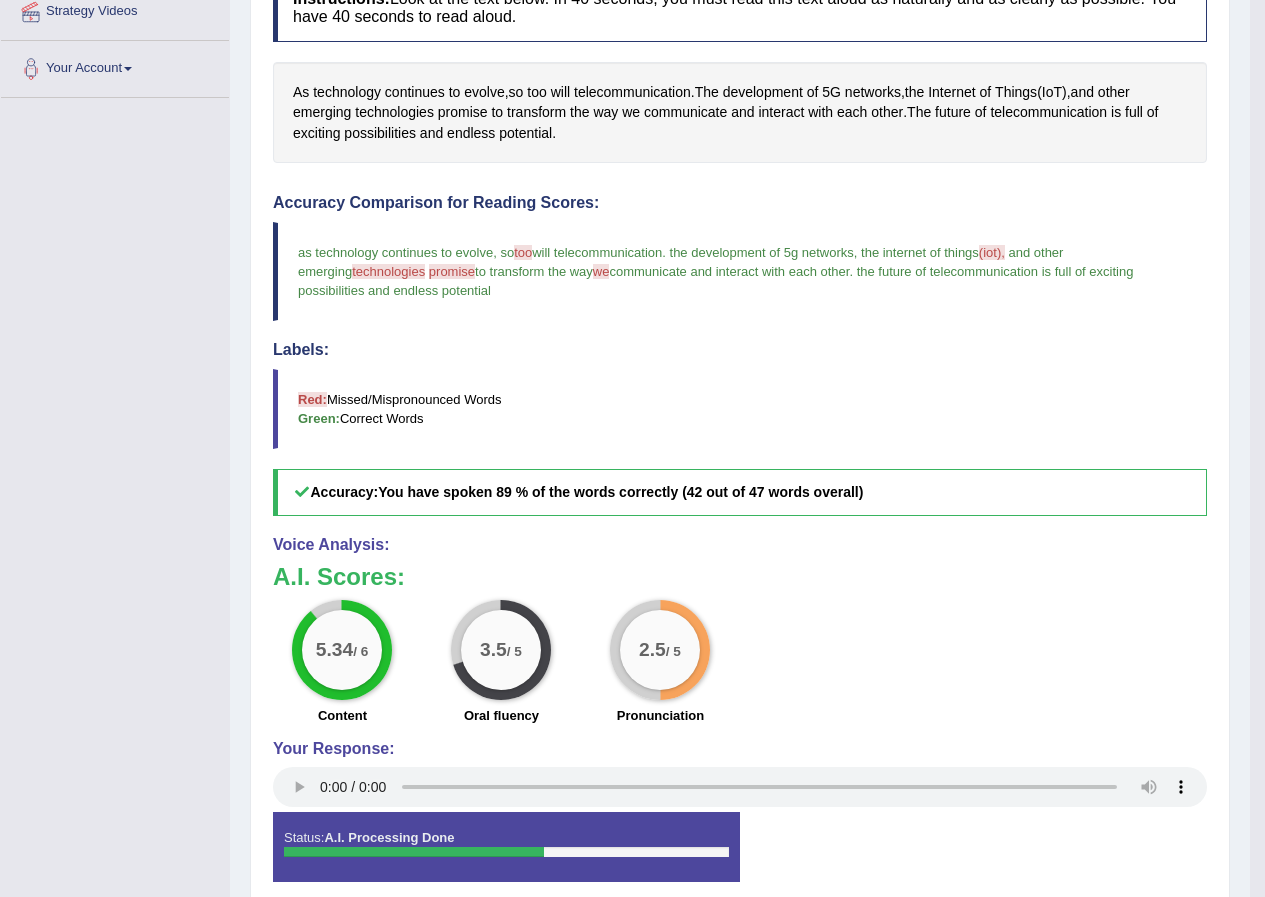 scroll, scrollTop: 0, scrollLeft: 0, axis: both 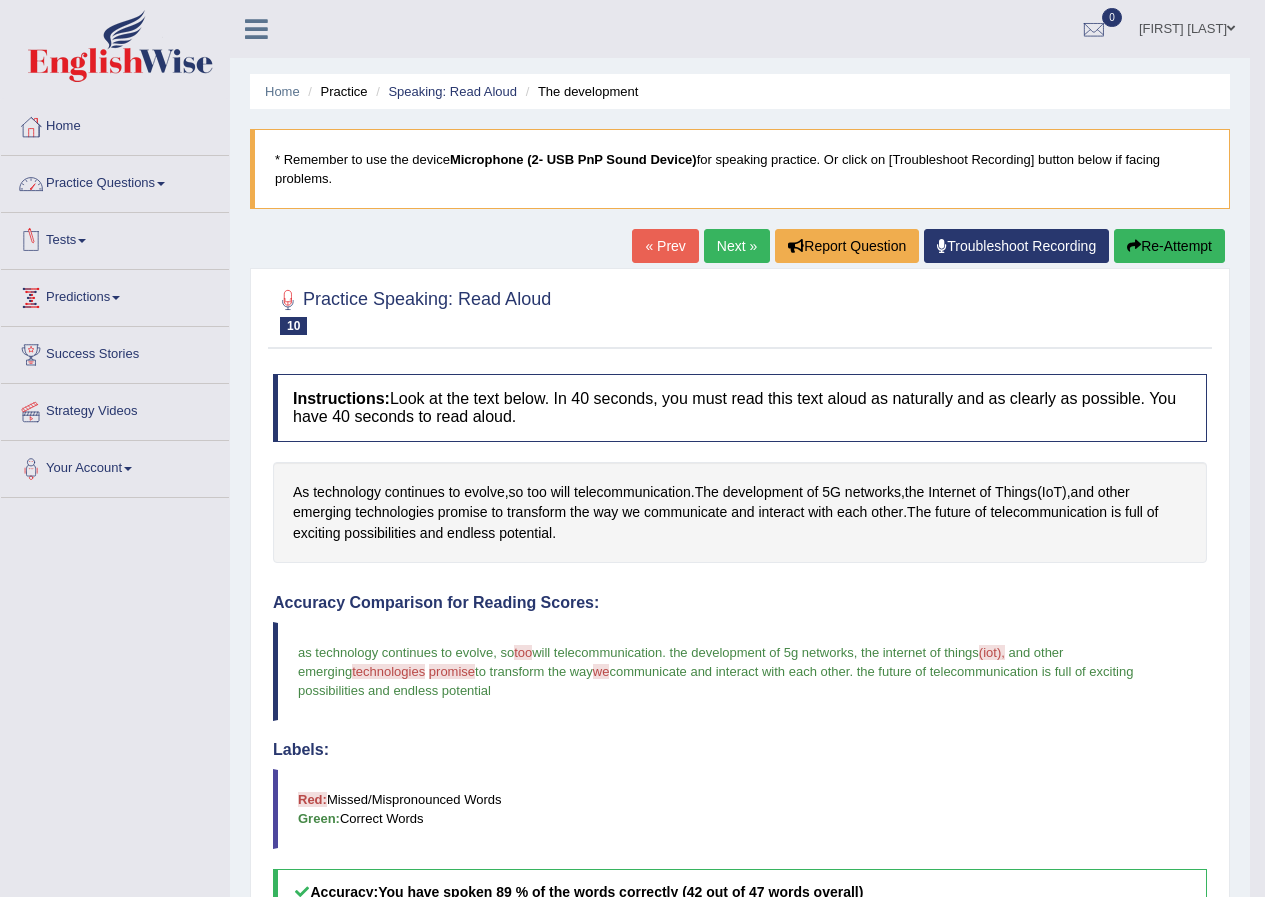 click on "Practice Questions" at bounding box center (115, 181) 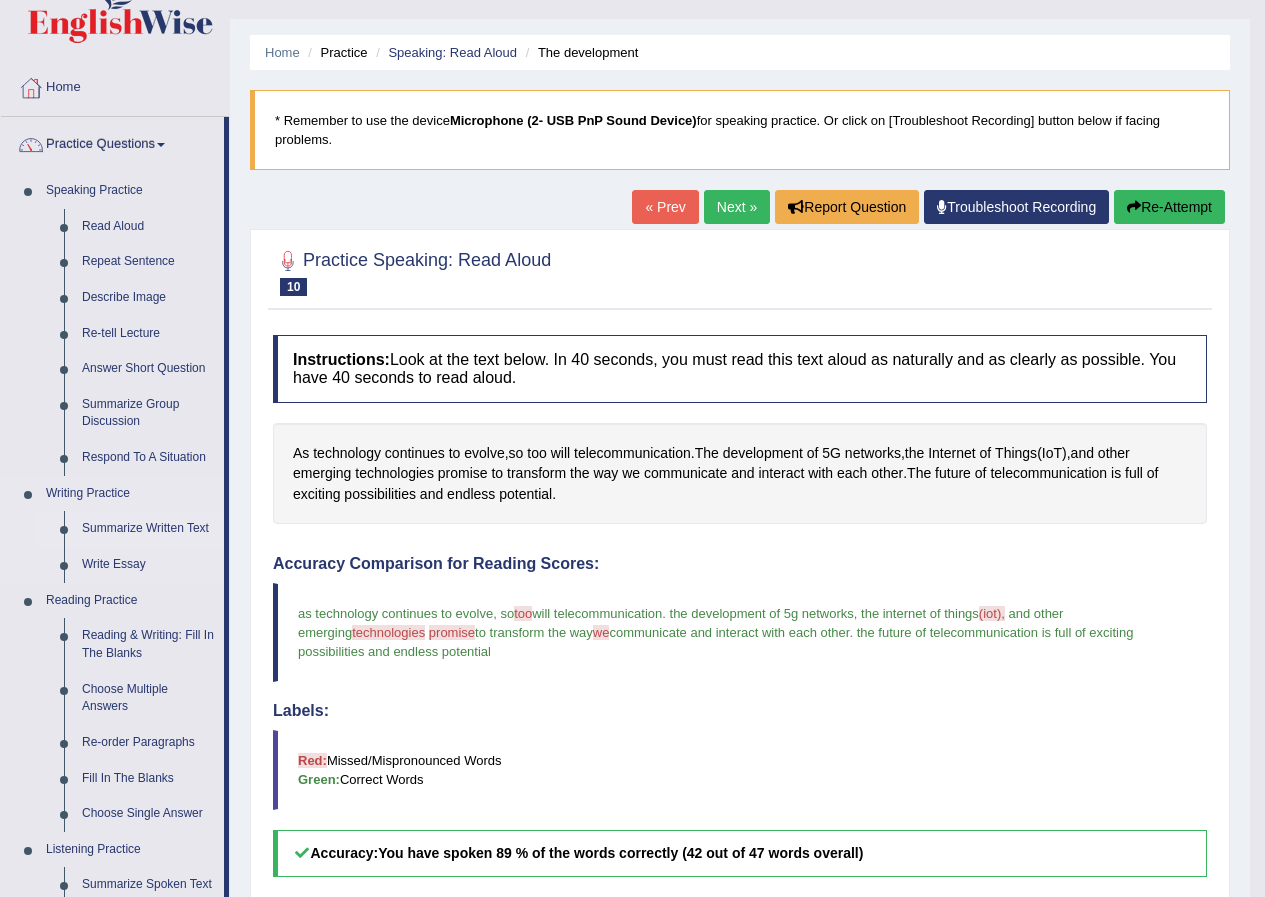 scroll, scrollTop: 0, scrollLeft: 0, axis: both 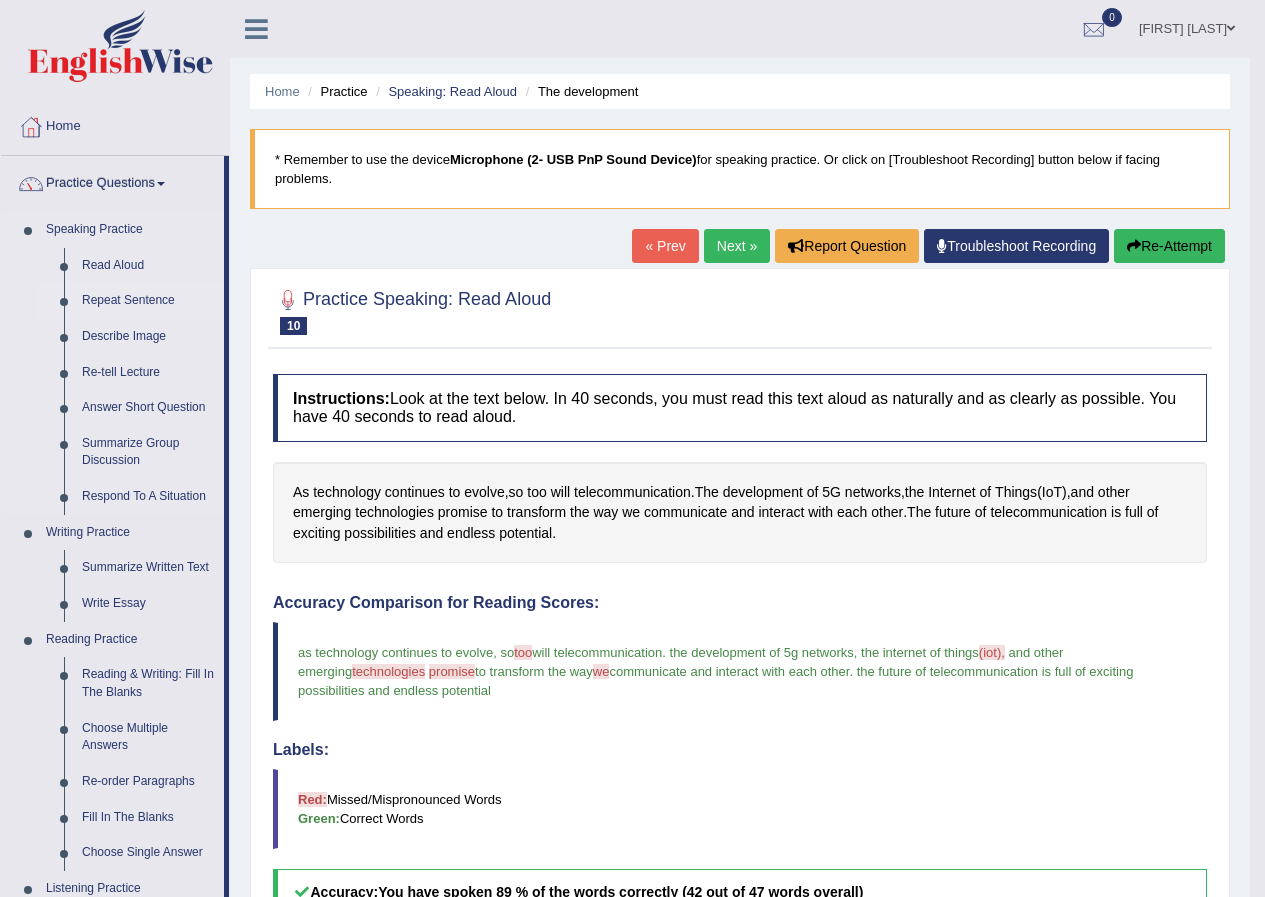click on "Repeat Sentence" at bounding box center [148, 301] 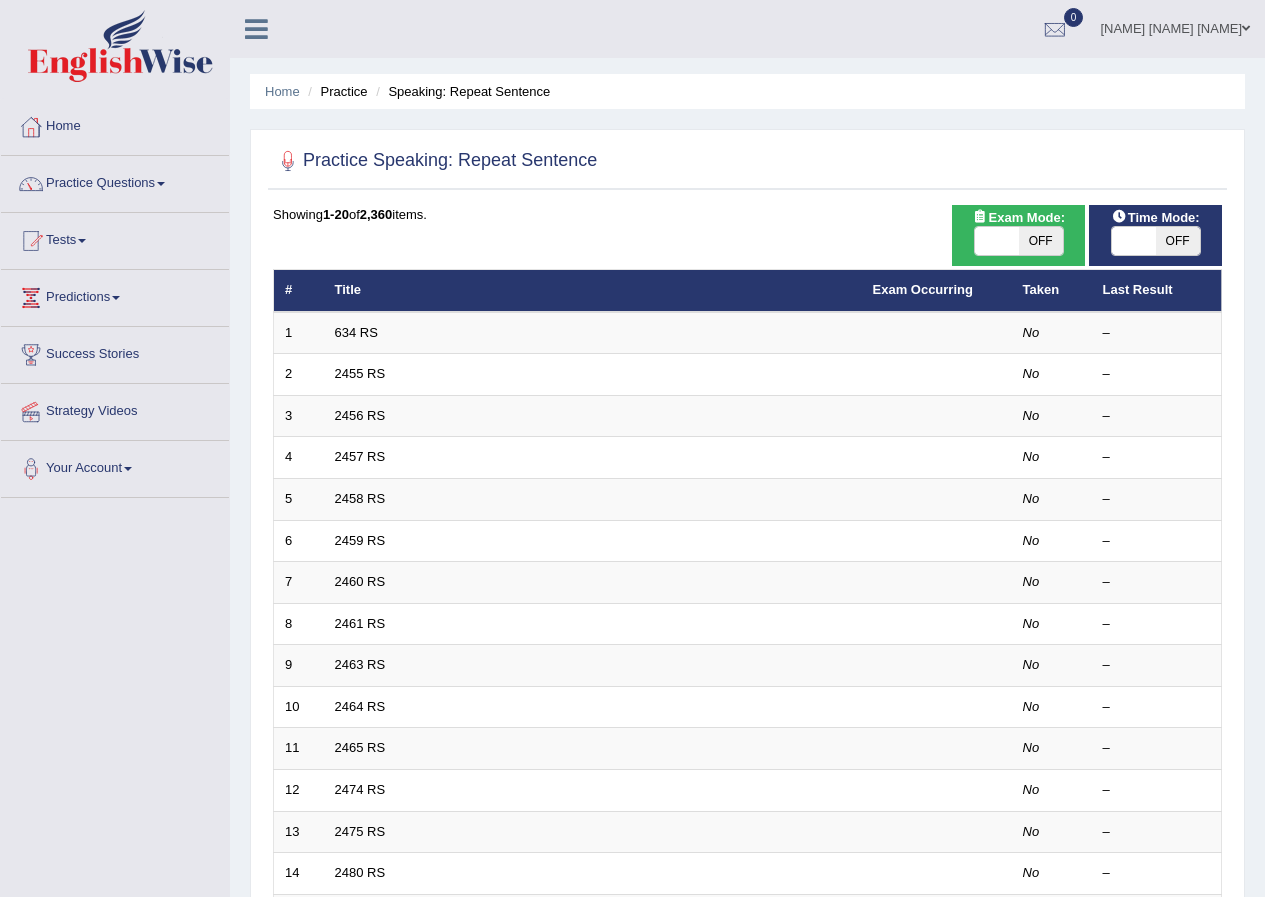 scroll, scrollTop: 0, scrollLeft: 0, axis: both 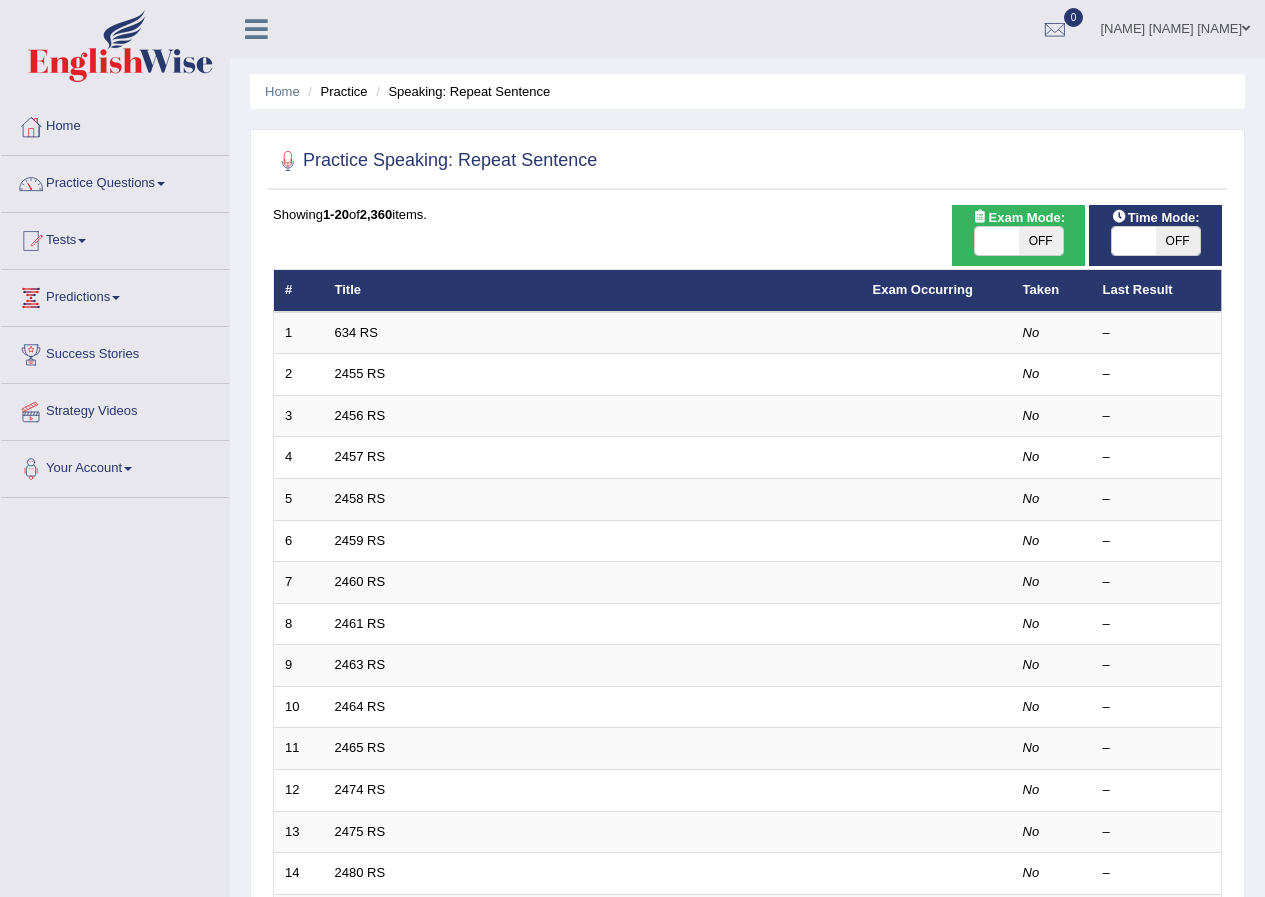 click on "OFF" at bounding box center (1178, 241) 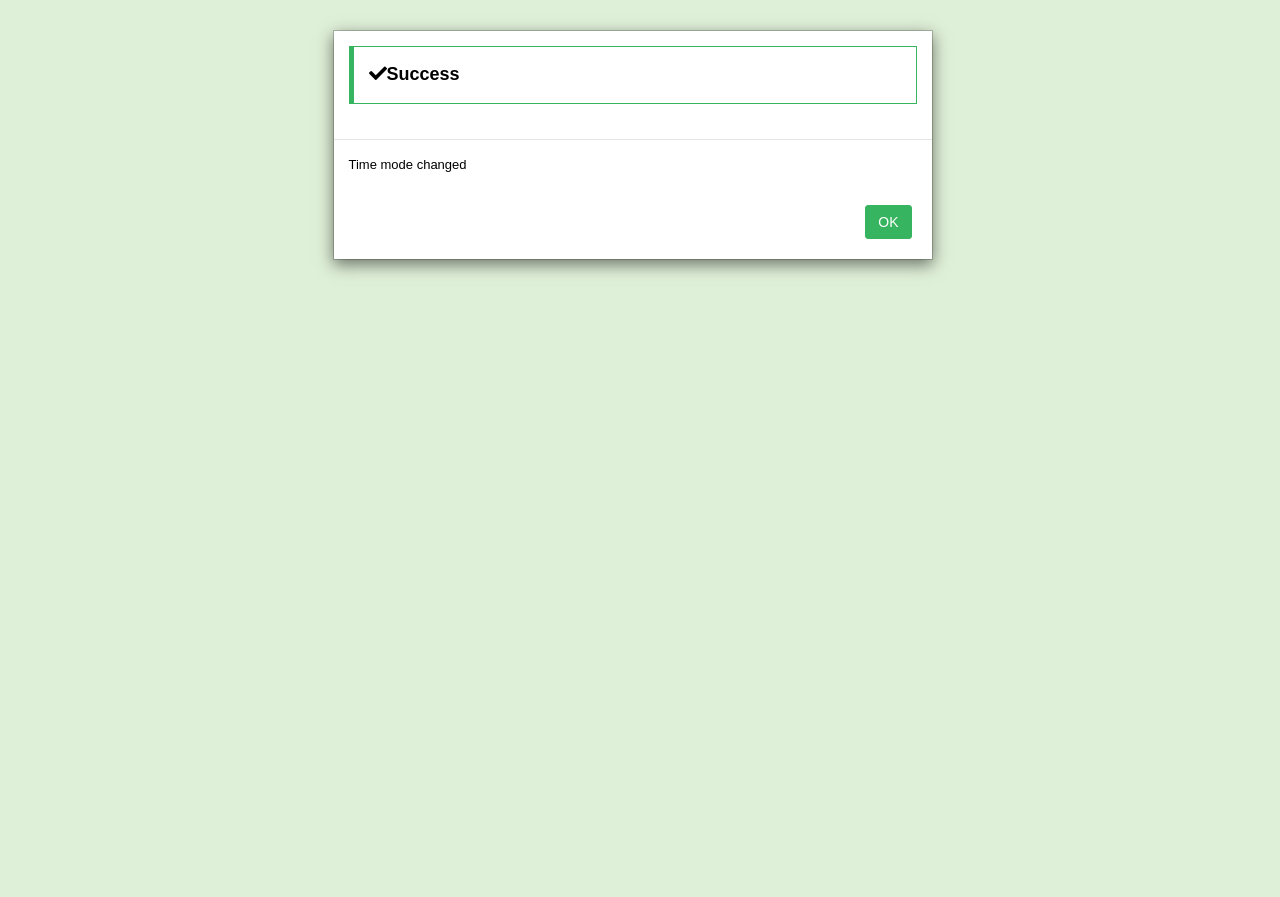 click on "OK" at bounding box center [633, 224] 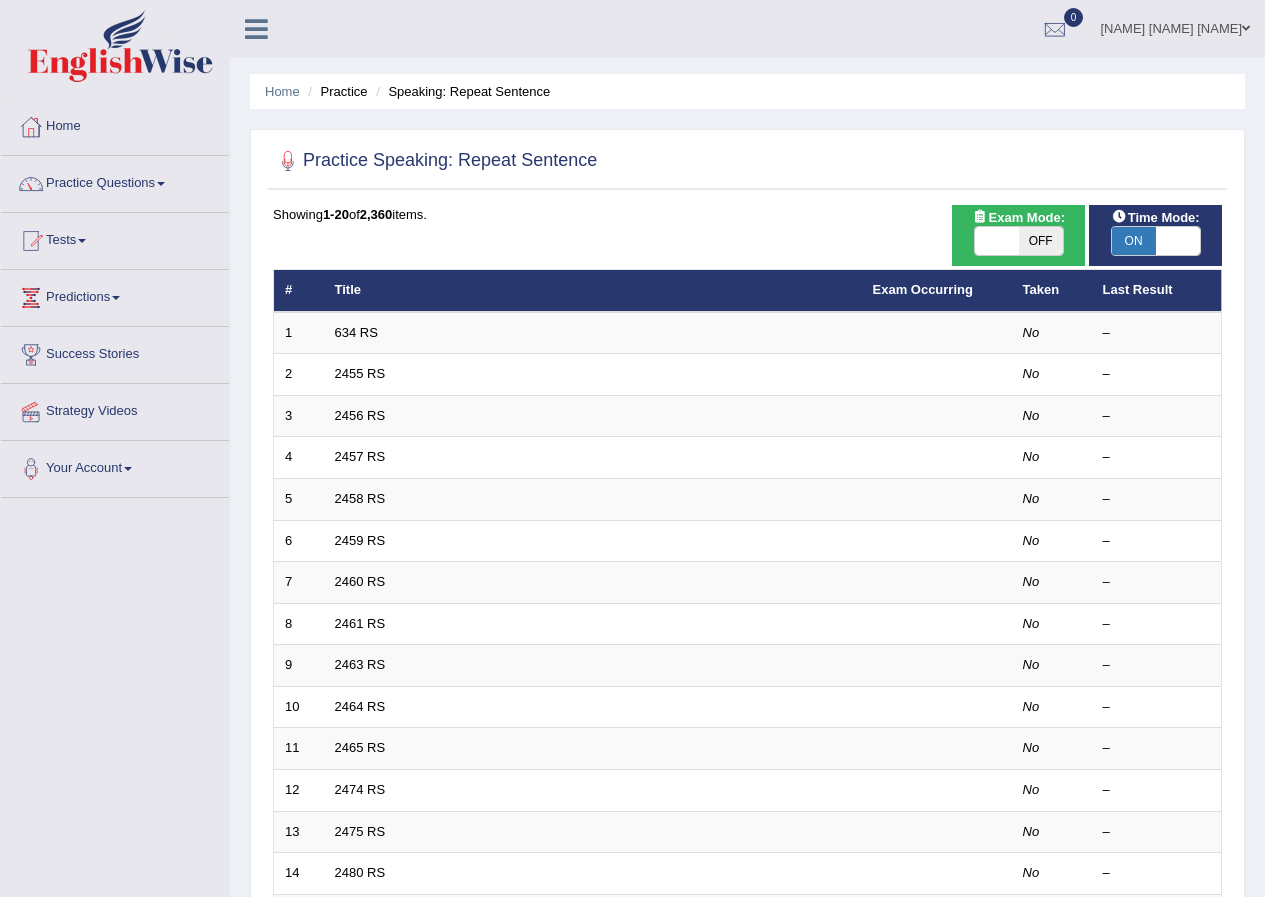 click on "OFF" at bounding box center (1041, 241) 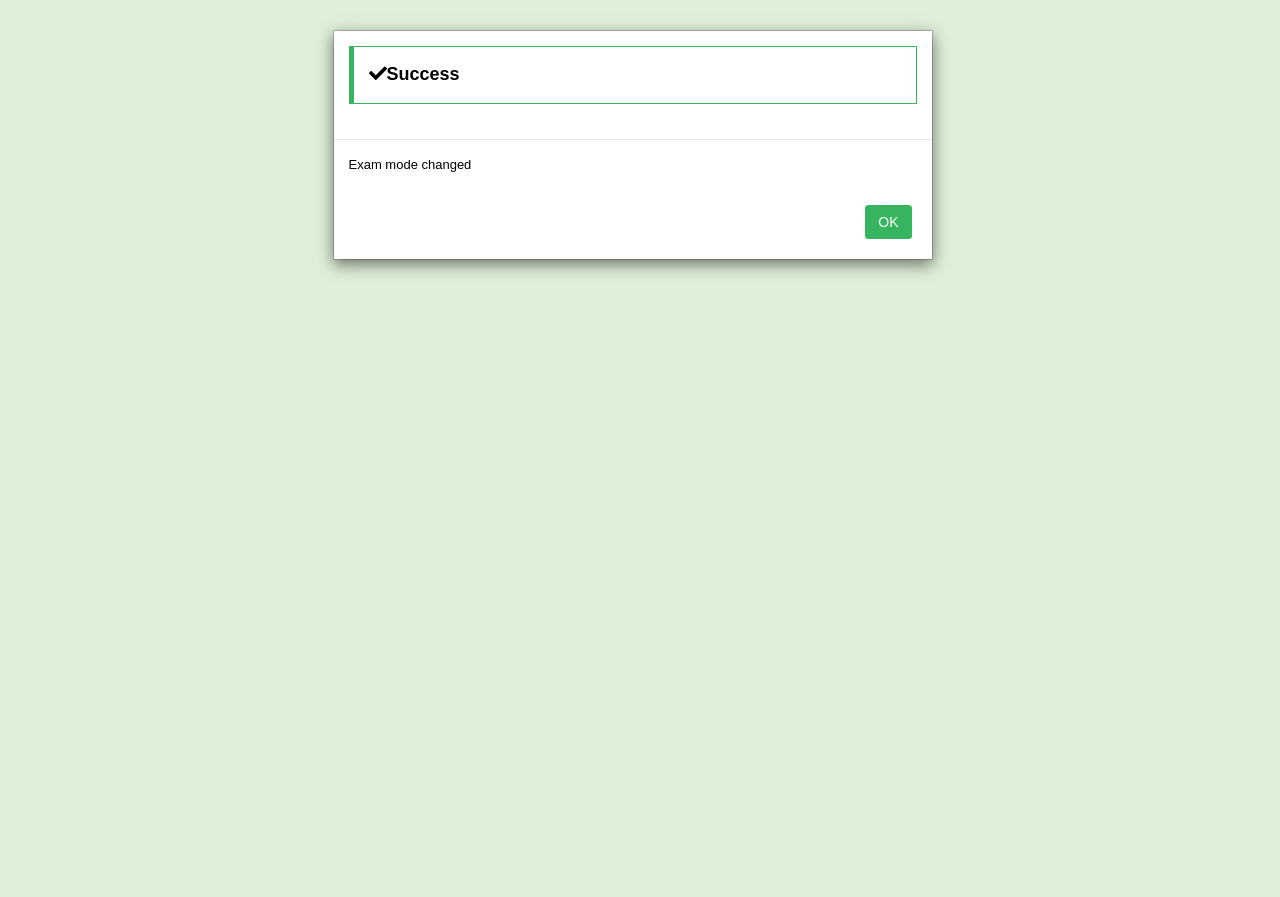 click on "OK" at bounding box center (633, 224) 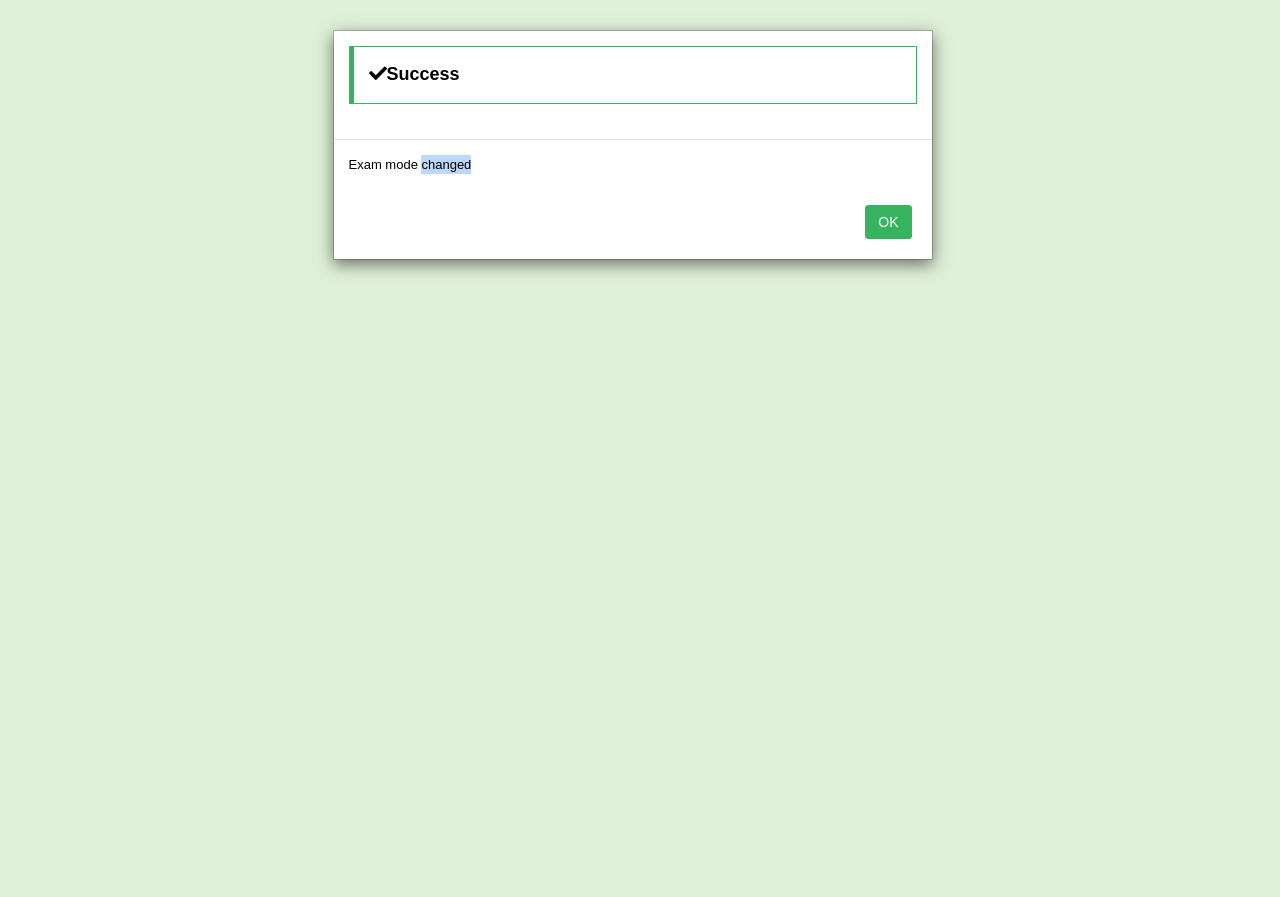 click on "OK" at bounding box center [633, 224] 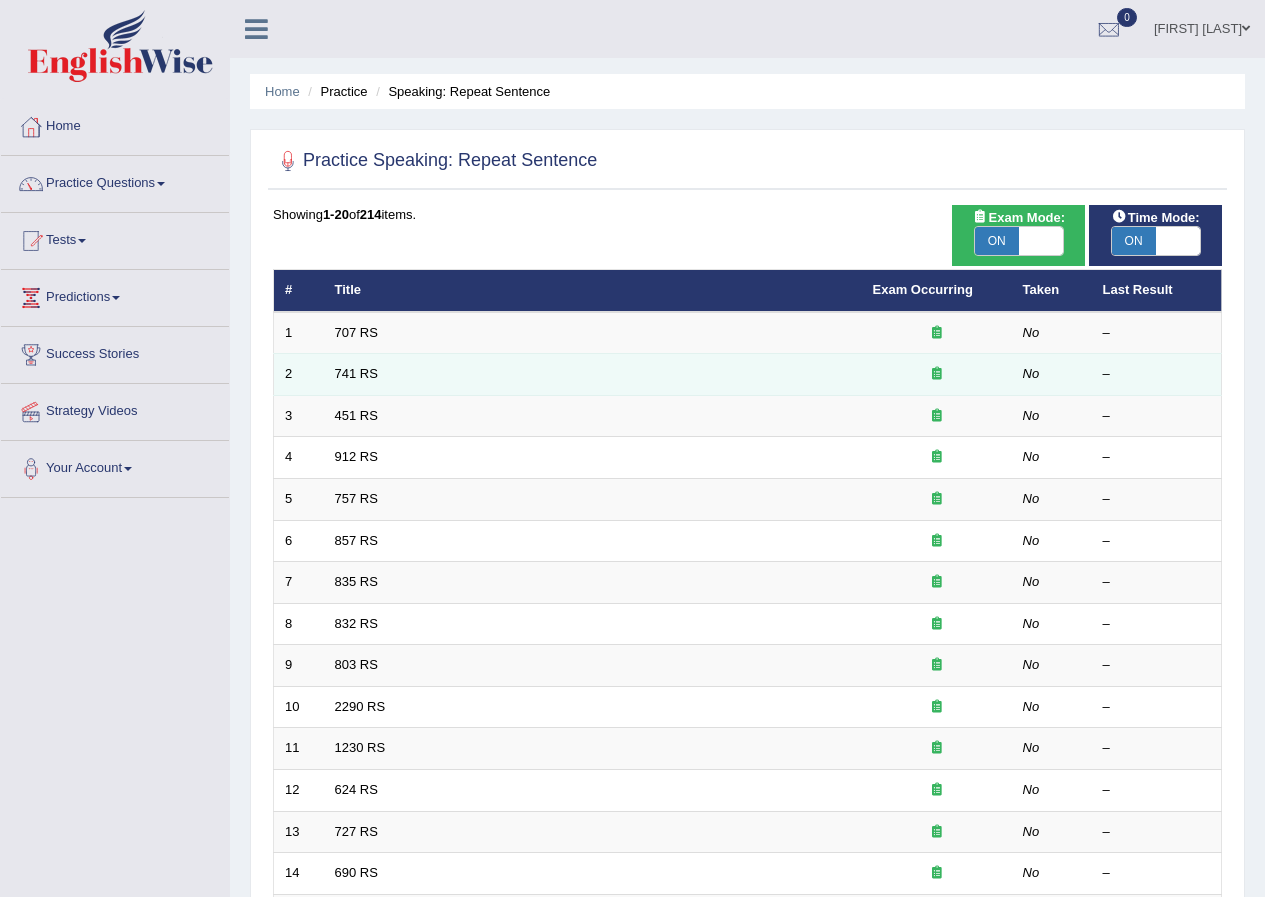 scroll, scrollTop: 0, scrollLeft: 0, axis: both 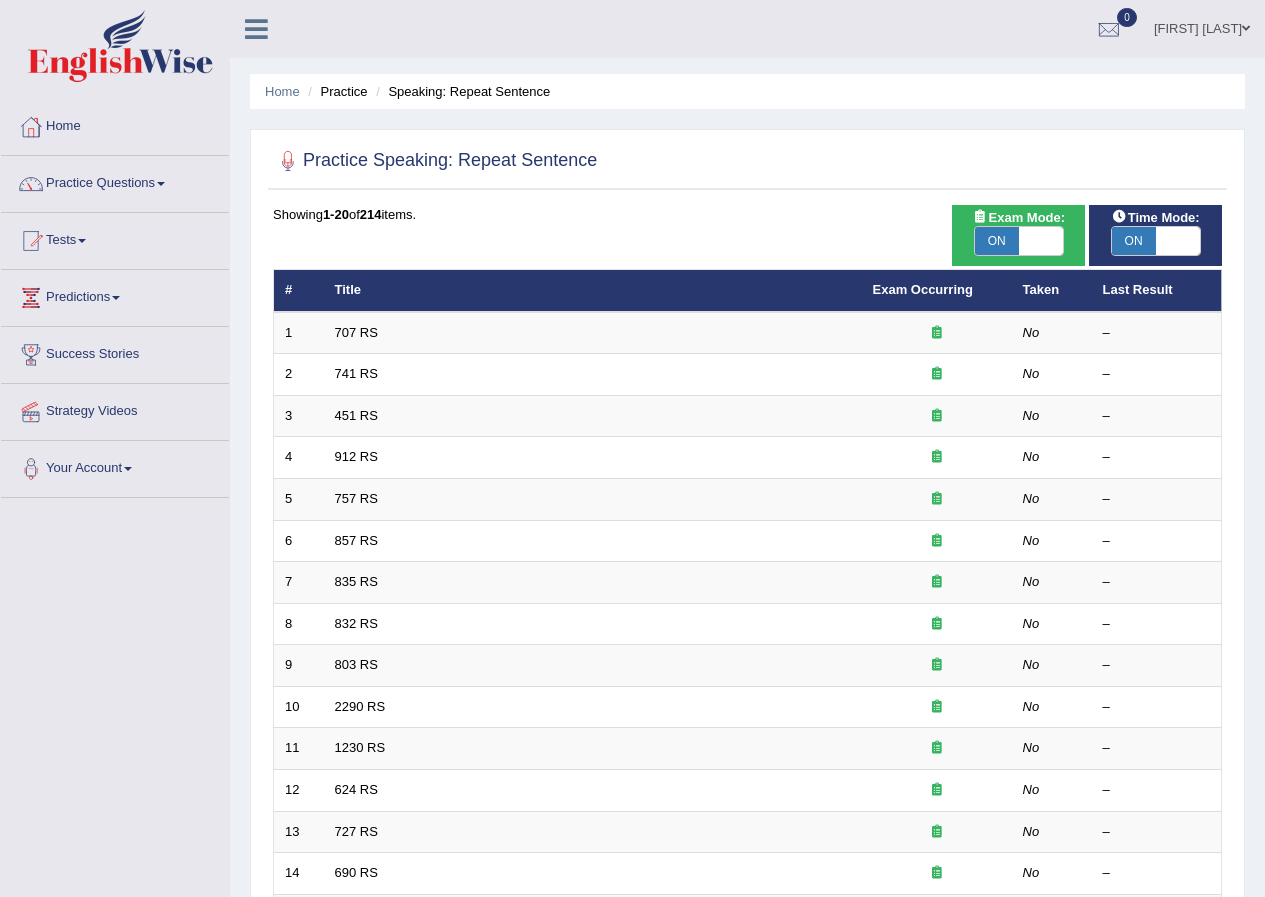 click on "ON" at bounding box center [997, 241] 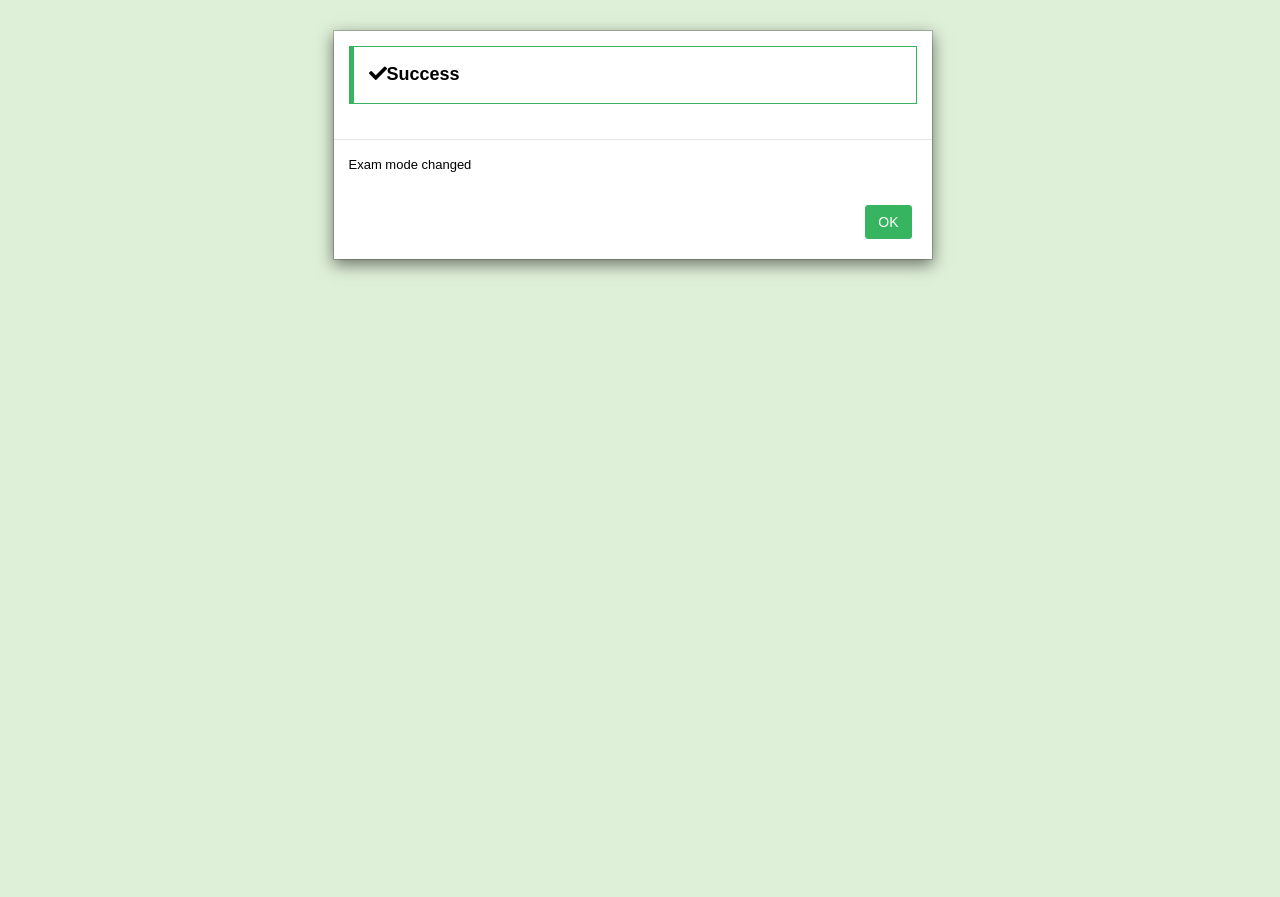 click on "OK" at bounding box center [888, 222] 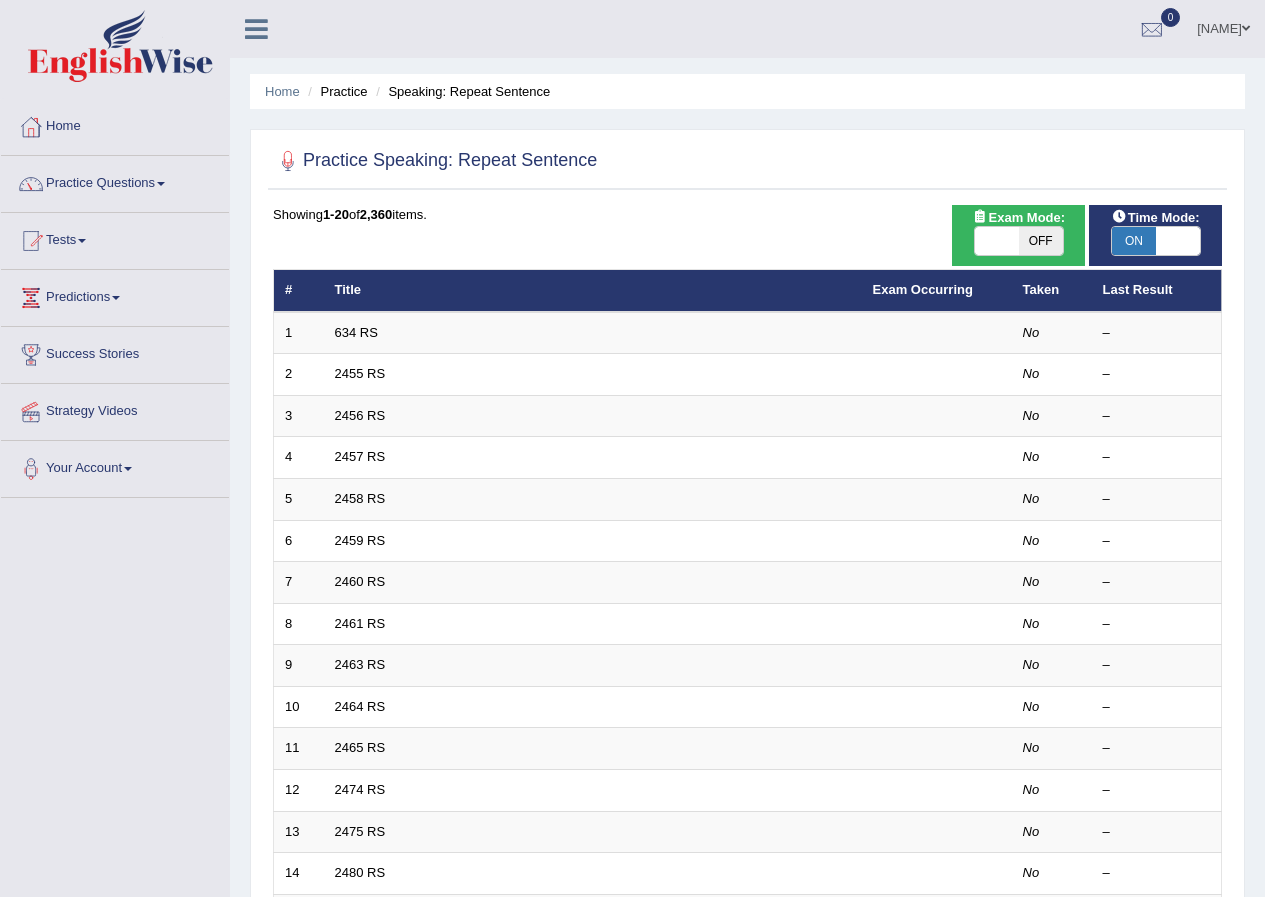 click on "ON" at bounding box center [1134, 241] 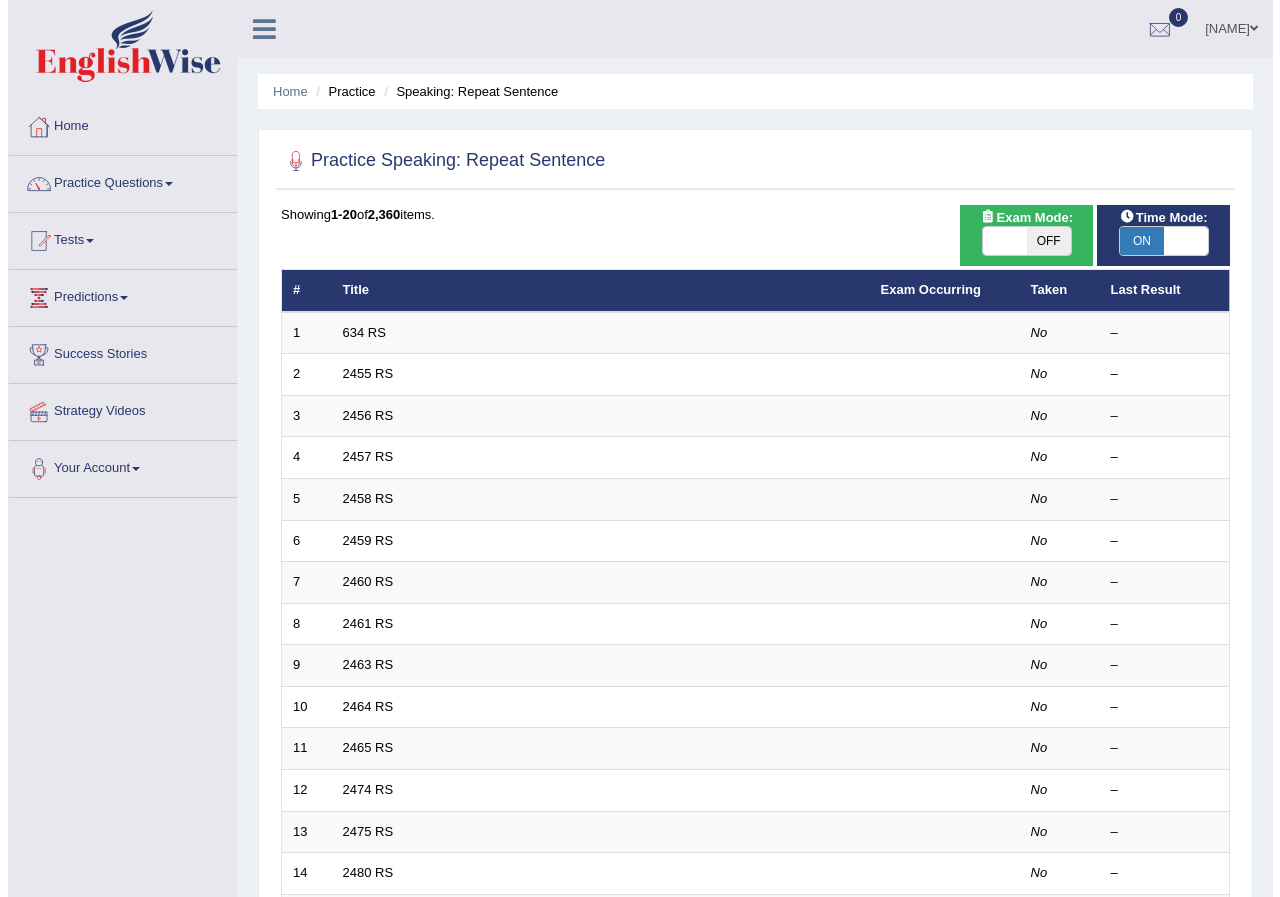 scroll, scrollTop: 0, scrollLeft: 0, axis: both 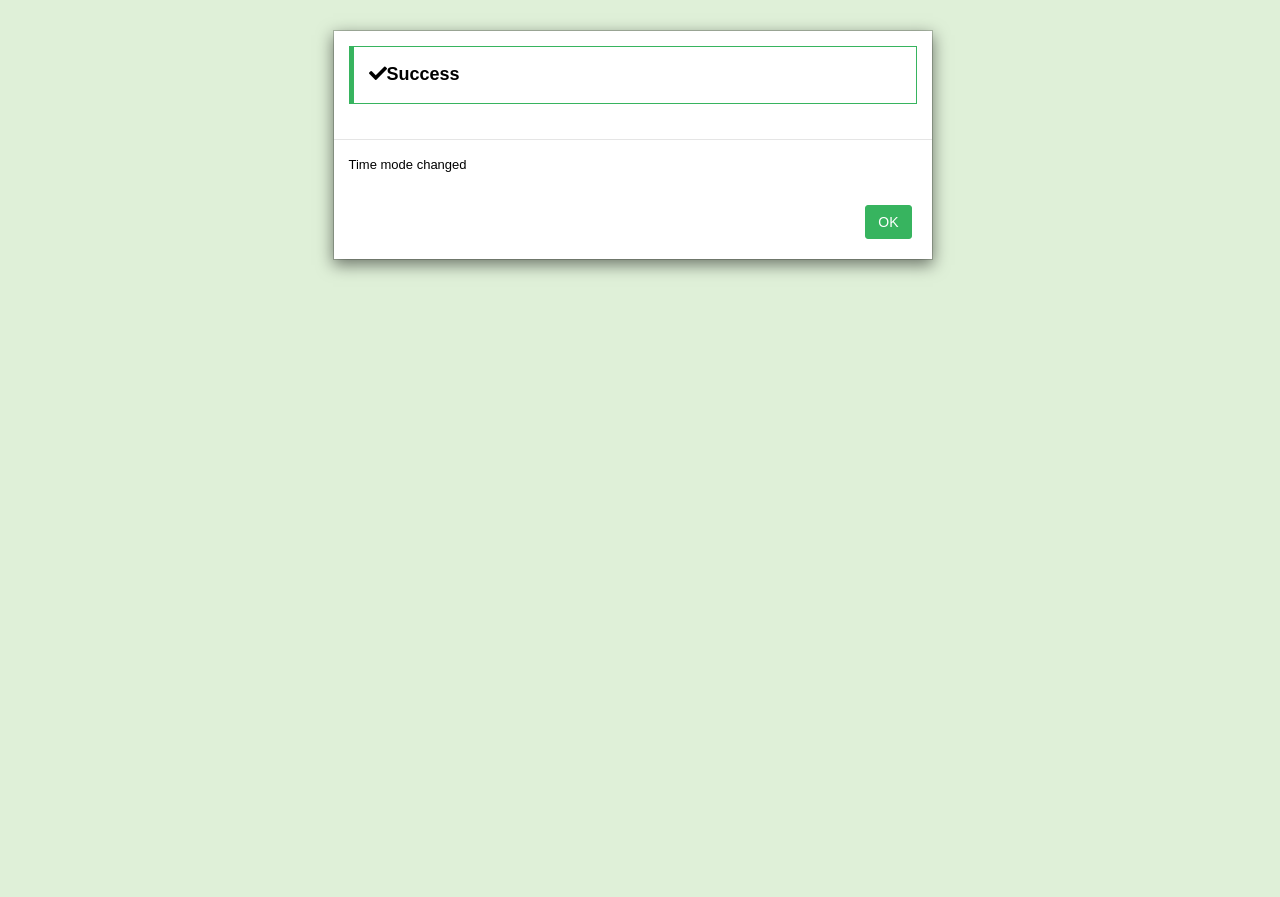 click on "OK" at bounding box center (888, 222) 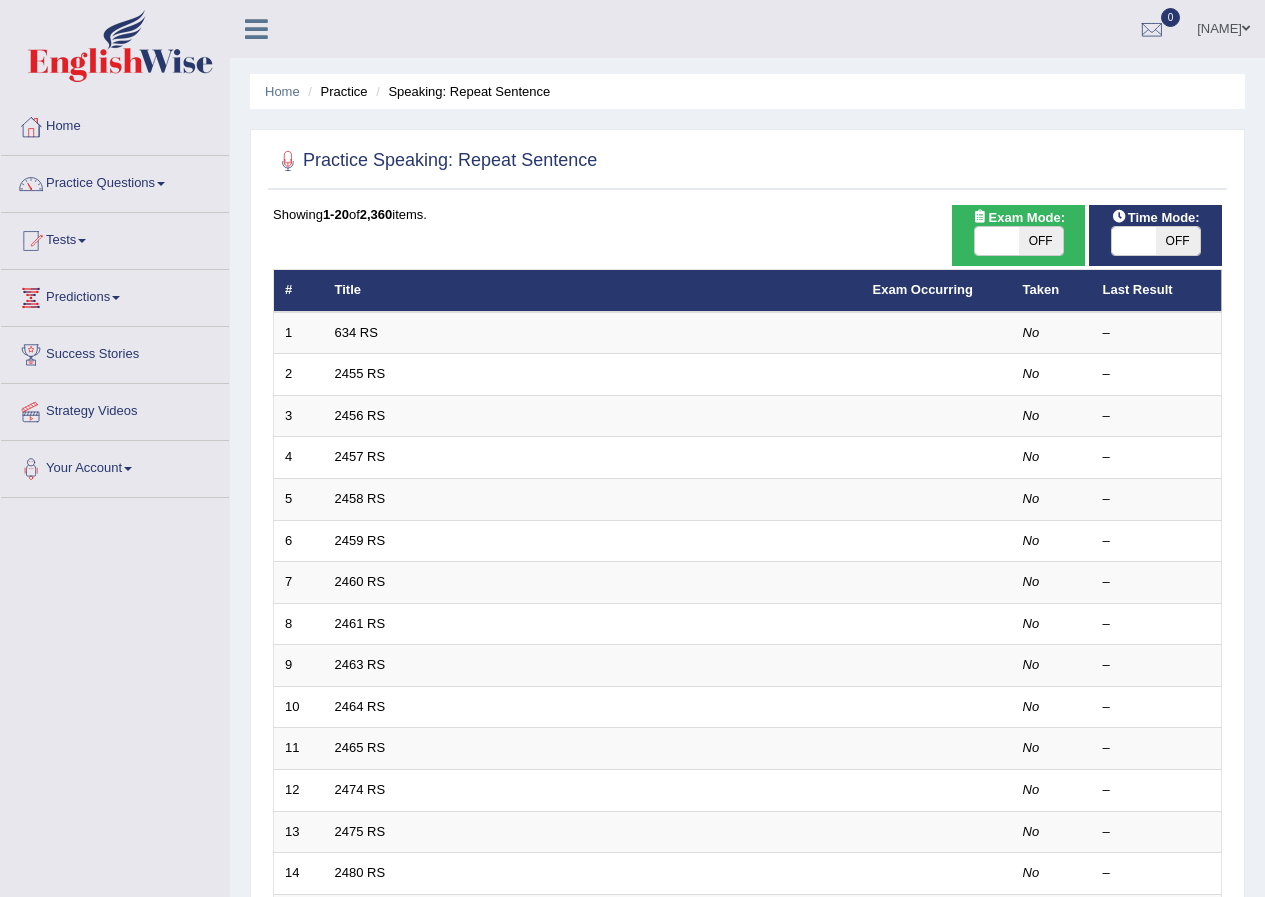 click on "OFF" at bounding box center (1178, 241) 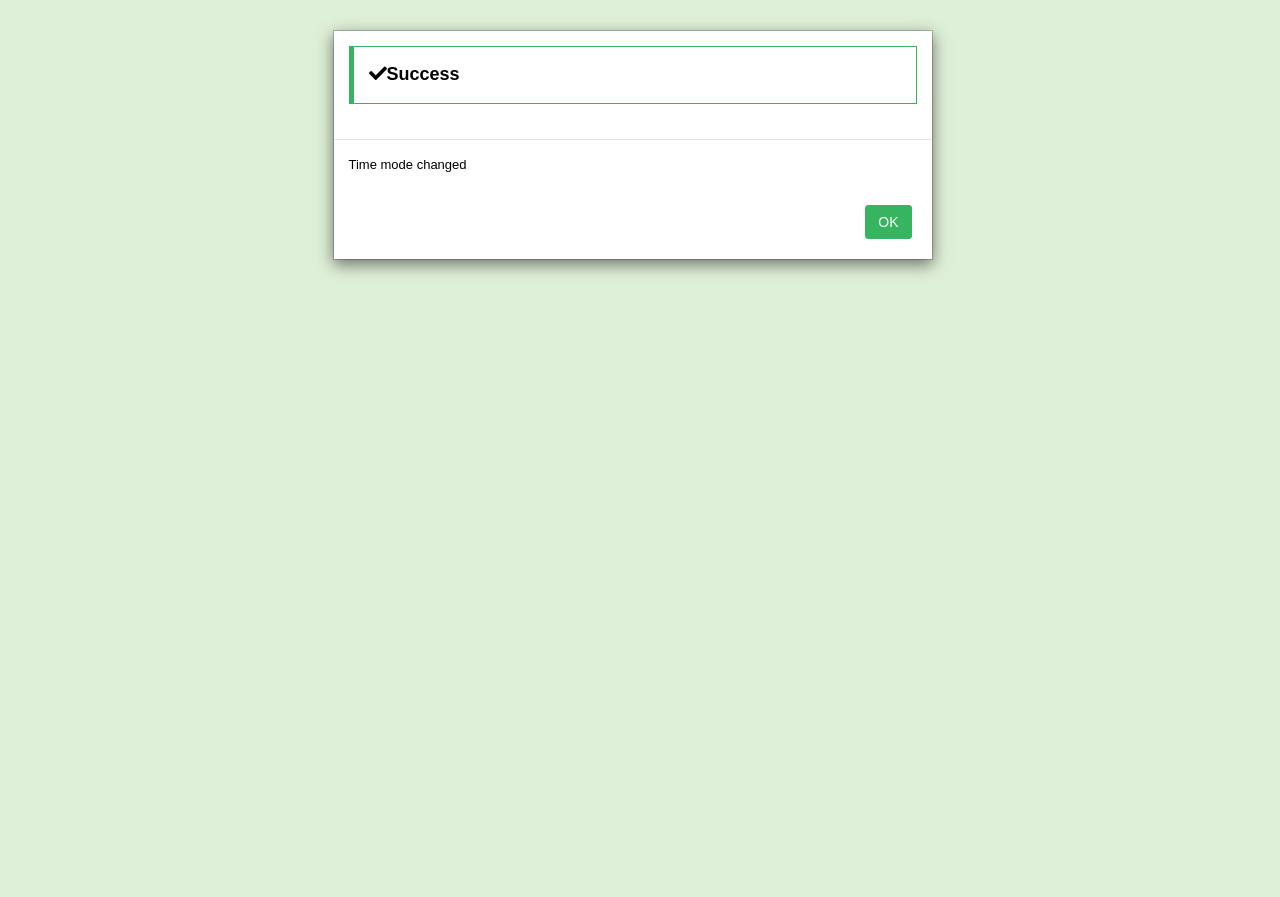 click on "Success Time mode changed OK" at bounding box center (640, 448) 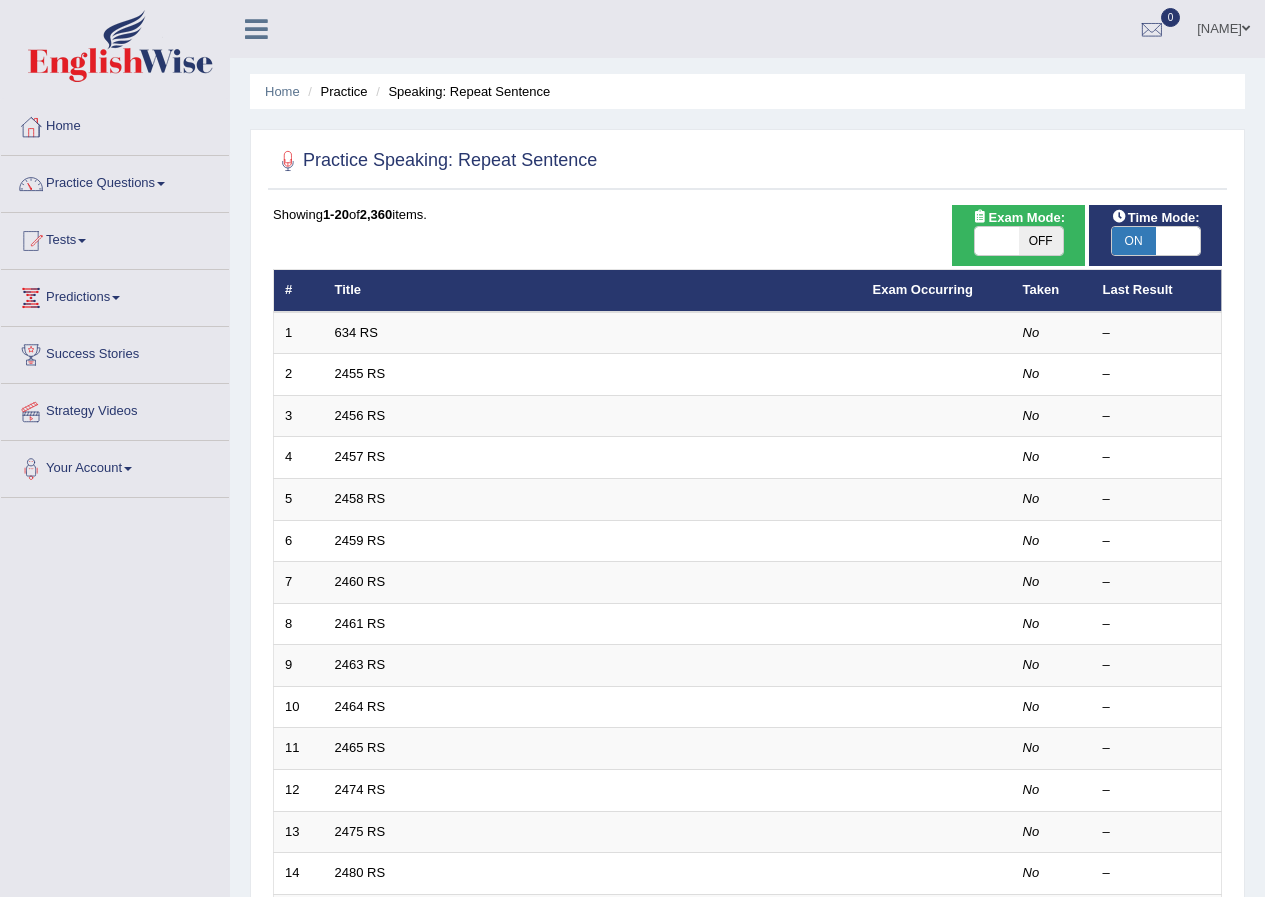 click on "OFF" at bounding box center (1041, 241) 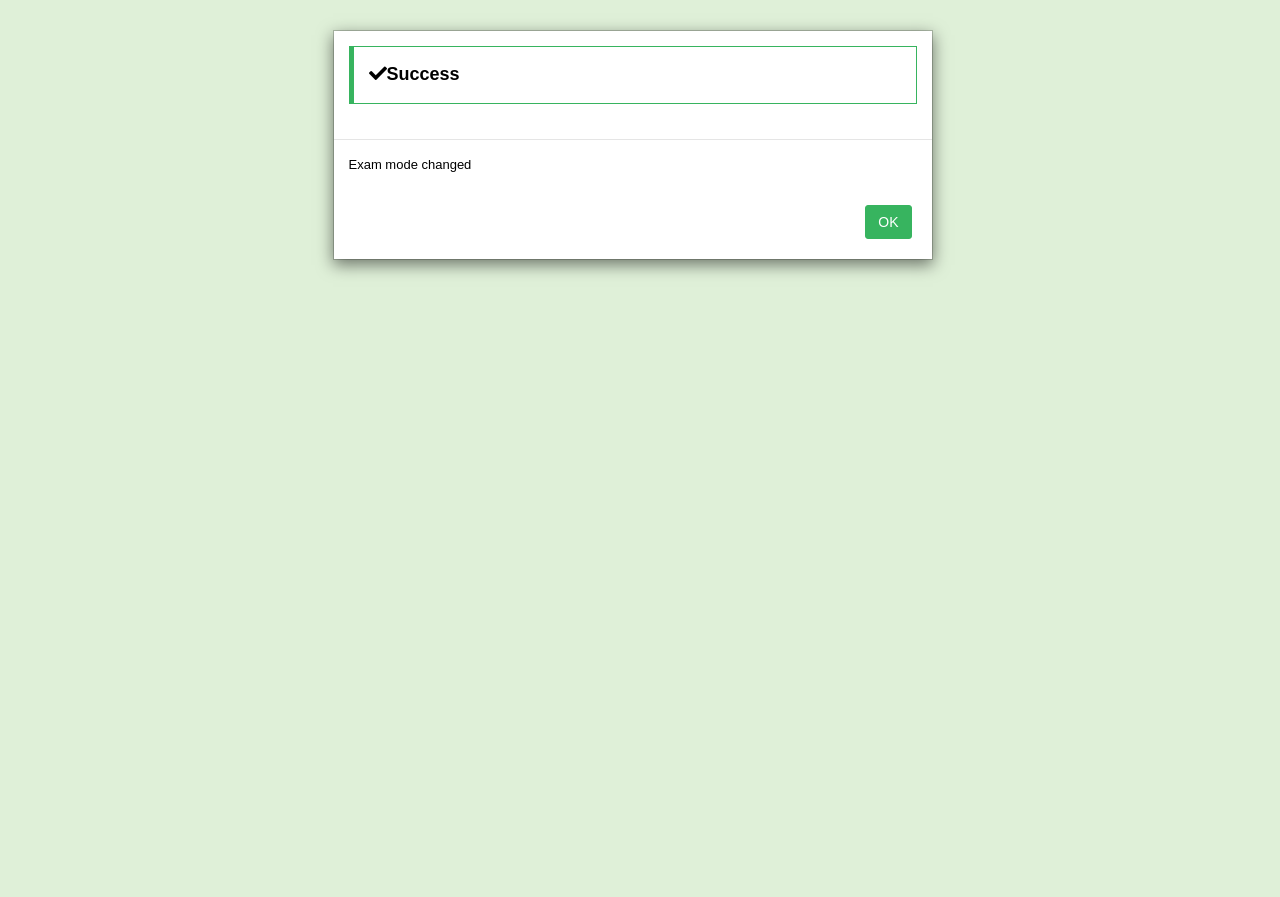 click on "OK" at bounding box center [888, 222] 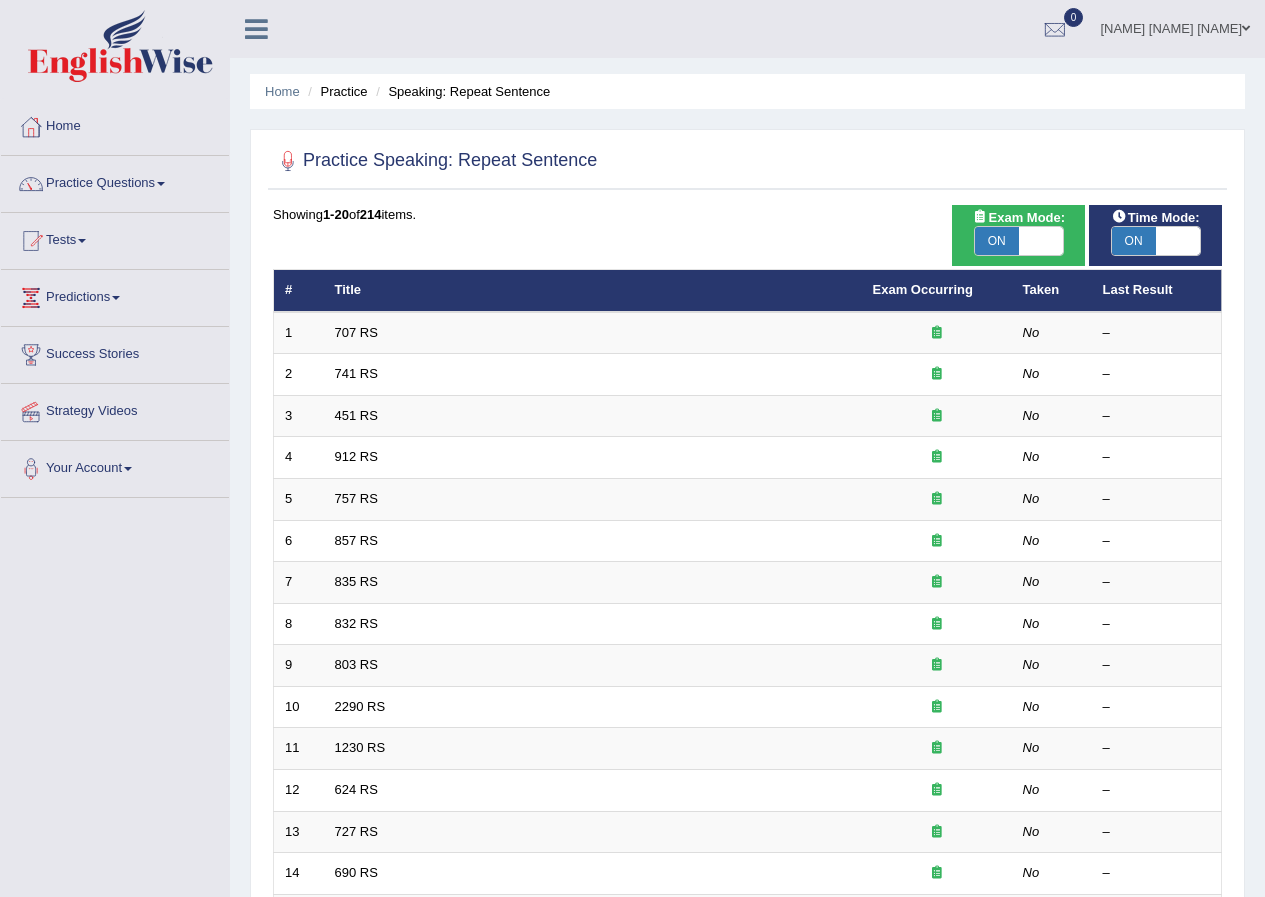 scroll, scrollTop: 0, scrollLeft: 0, axis: both 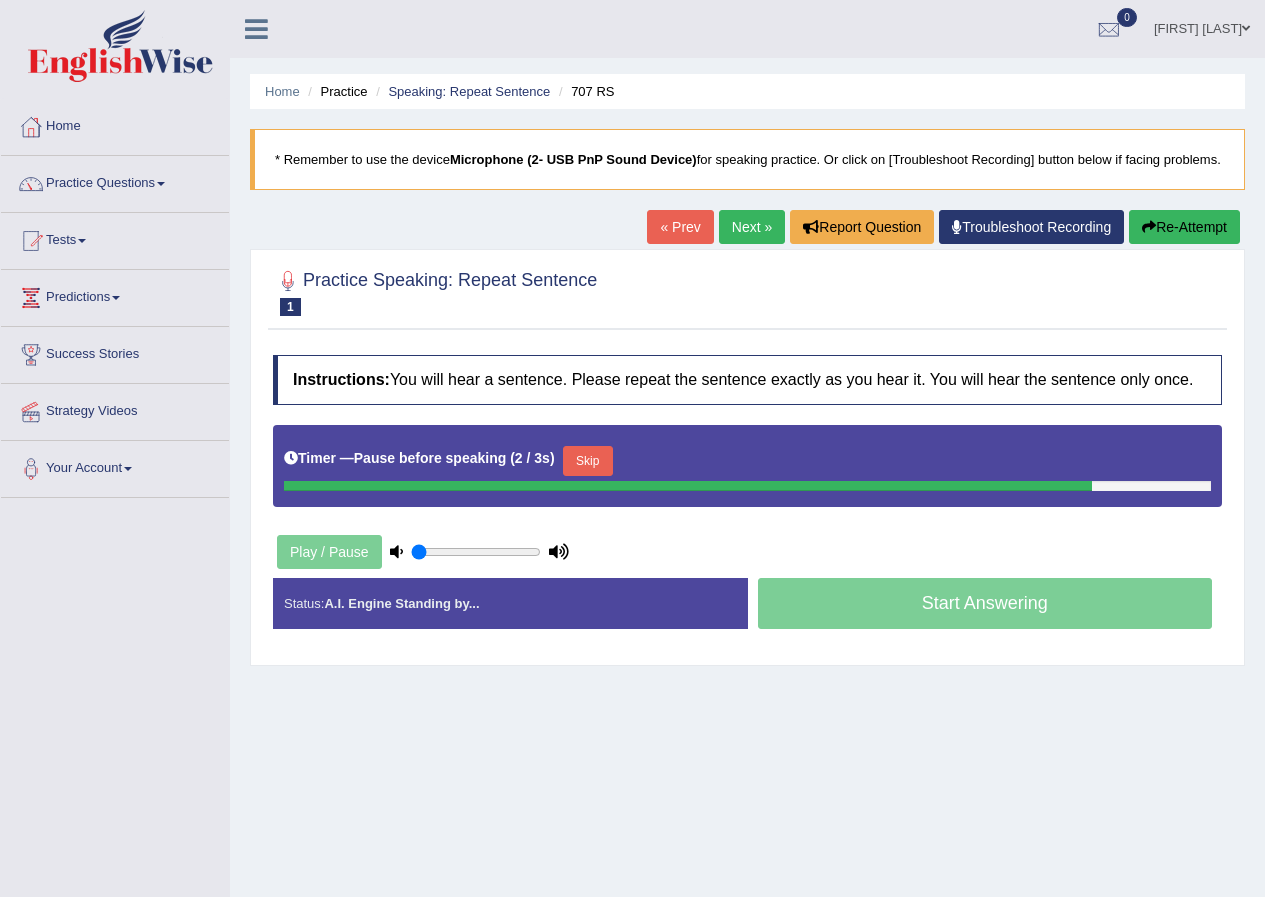 click on "Skip" at bounding box center [588, 461] 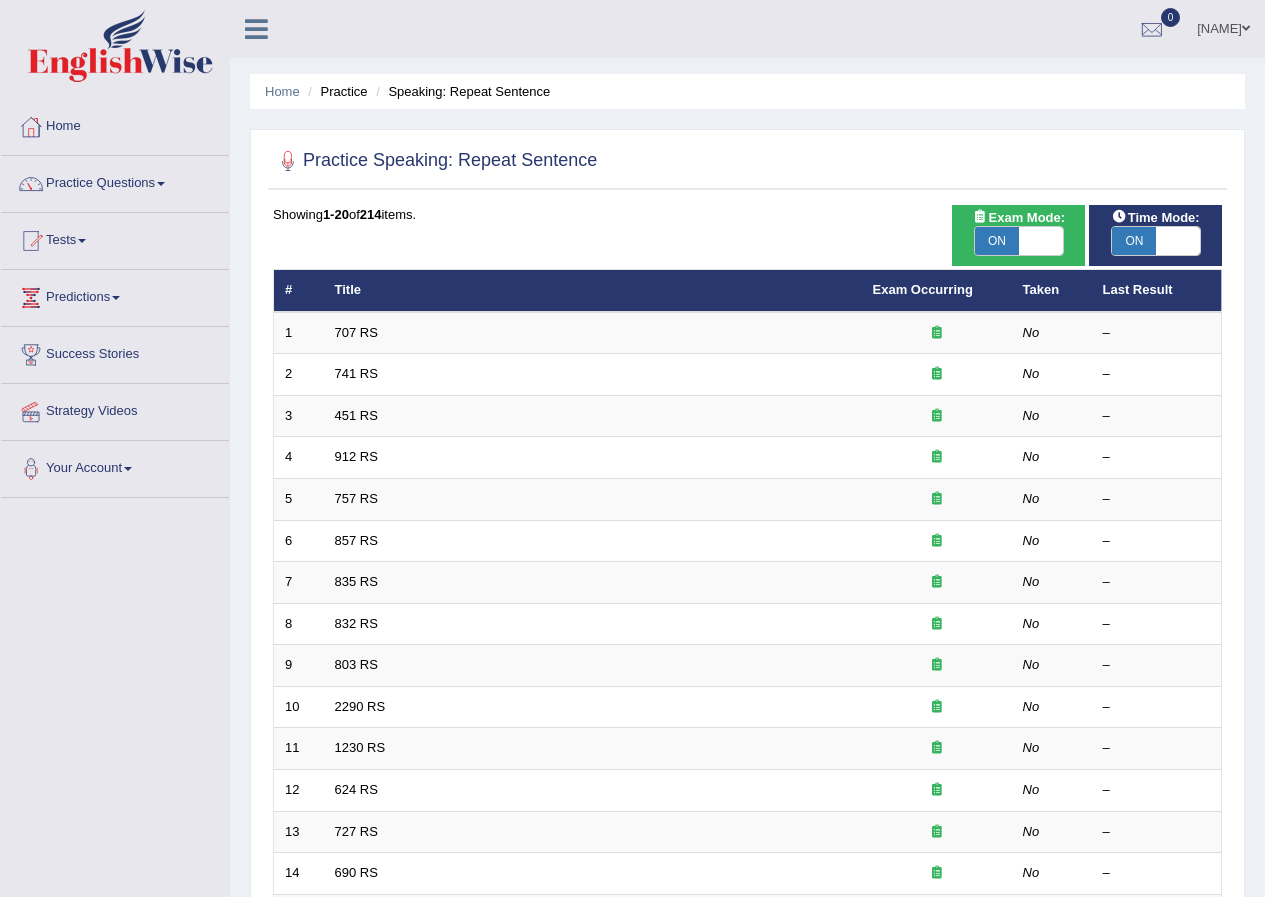 scroll, scrollTop: 0, scrollLeft: 0, axis: both 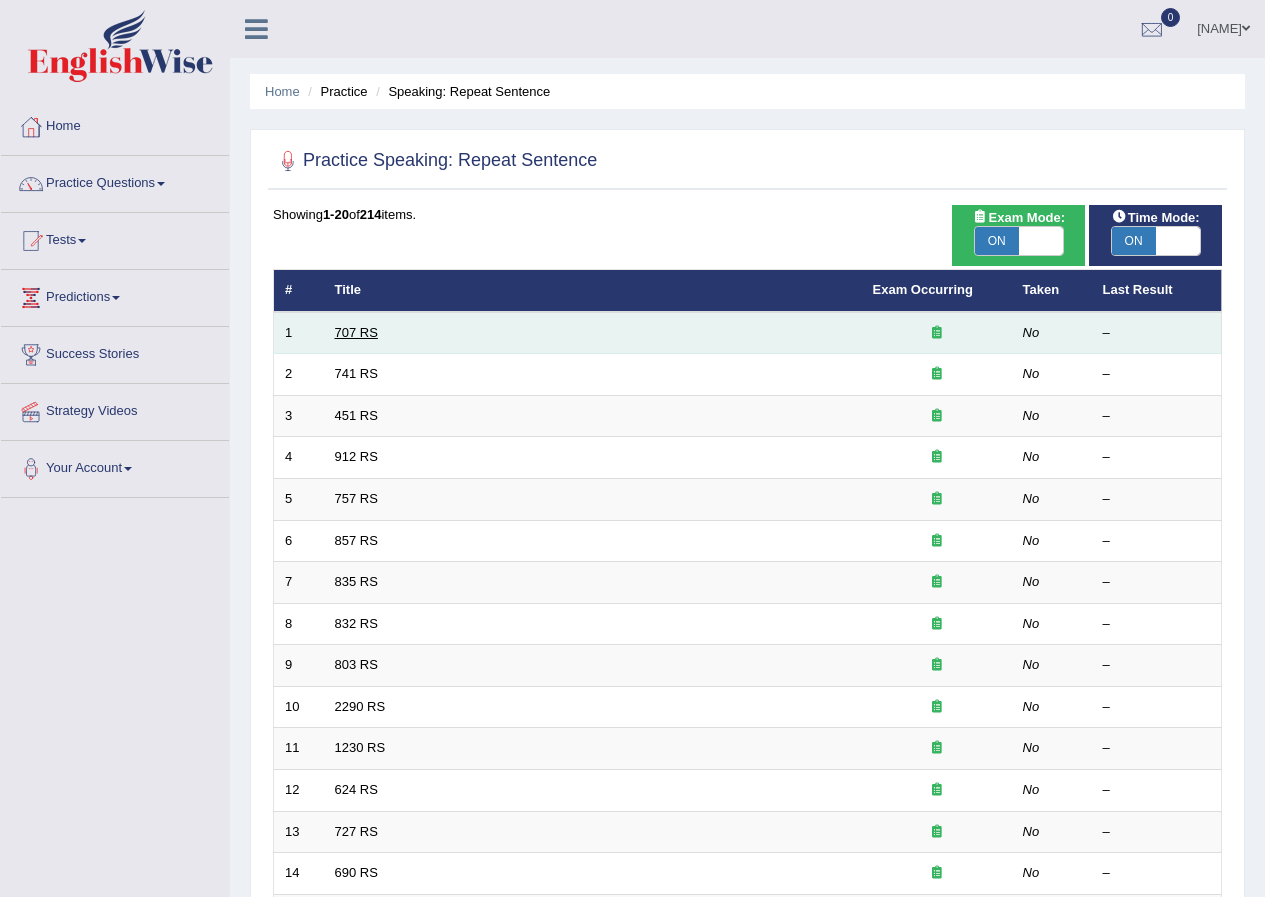 click on "707 RS" at bounding box center (356, 332) 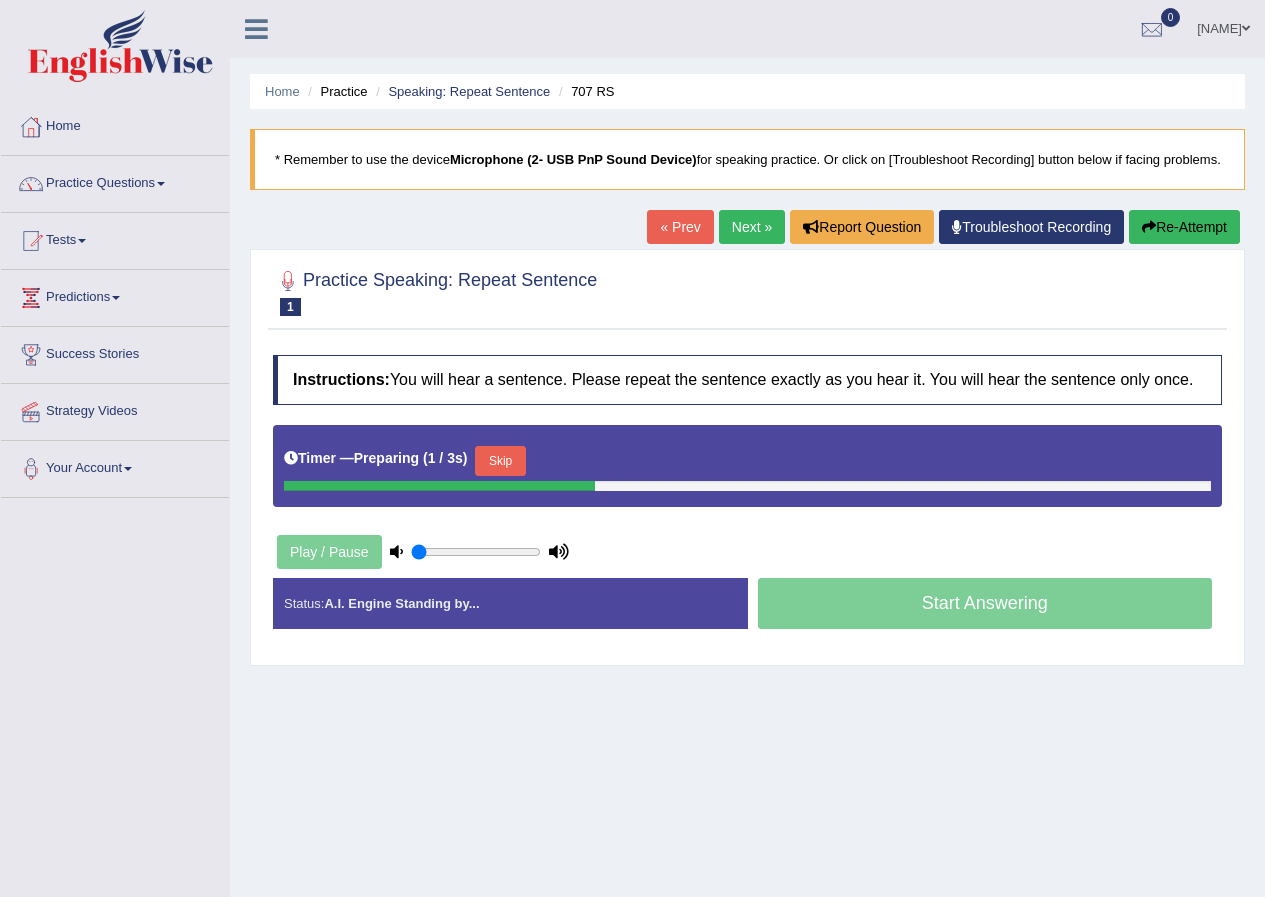 scroll, scrollTop: 0, scrollLeft: 0, axis: both 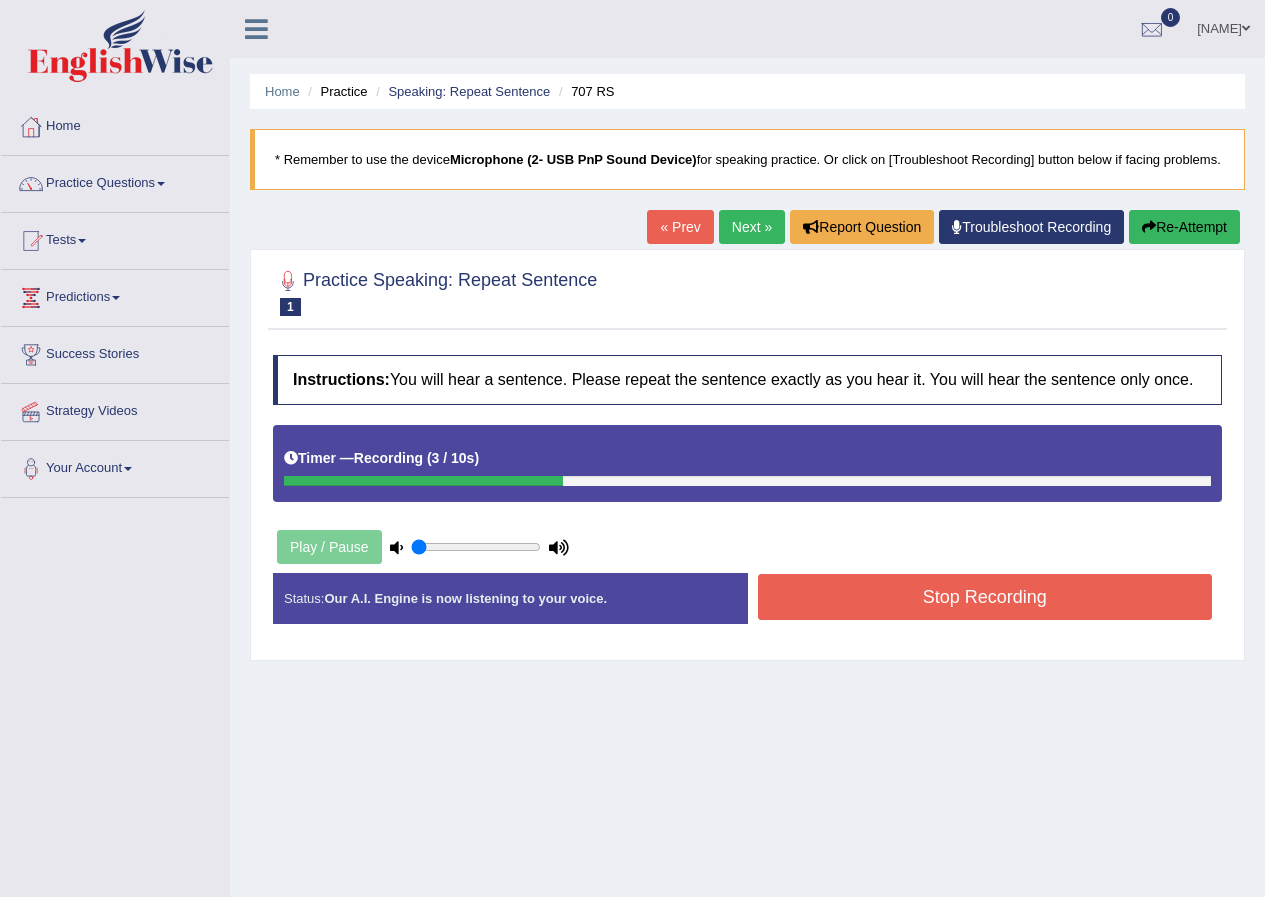 click on "Stop Recording" at bounding box center [985, 599] 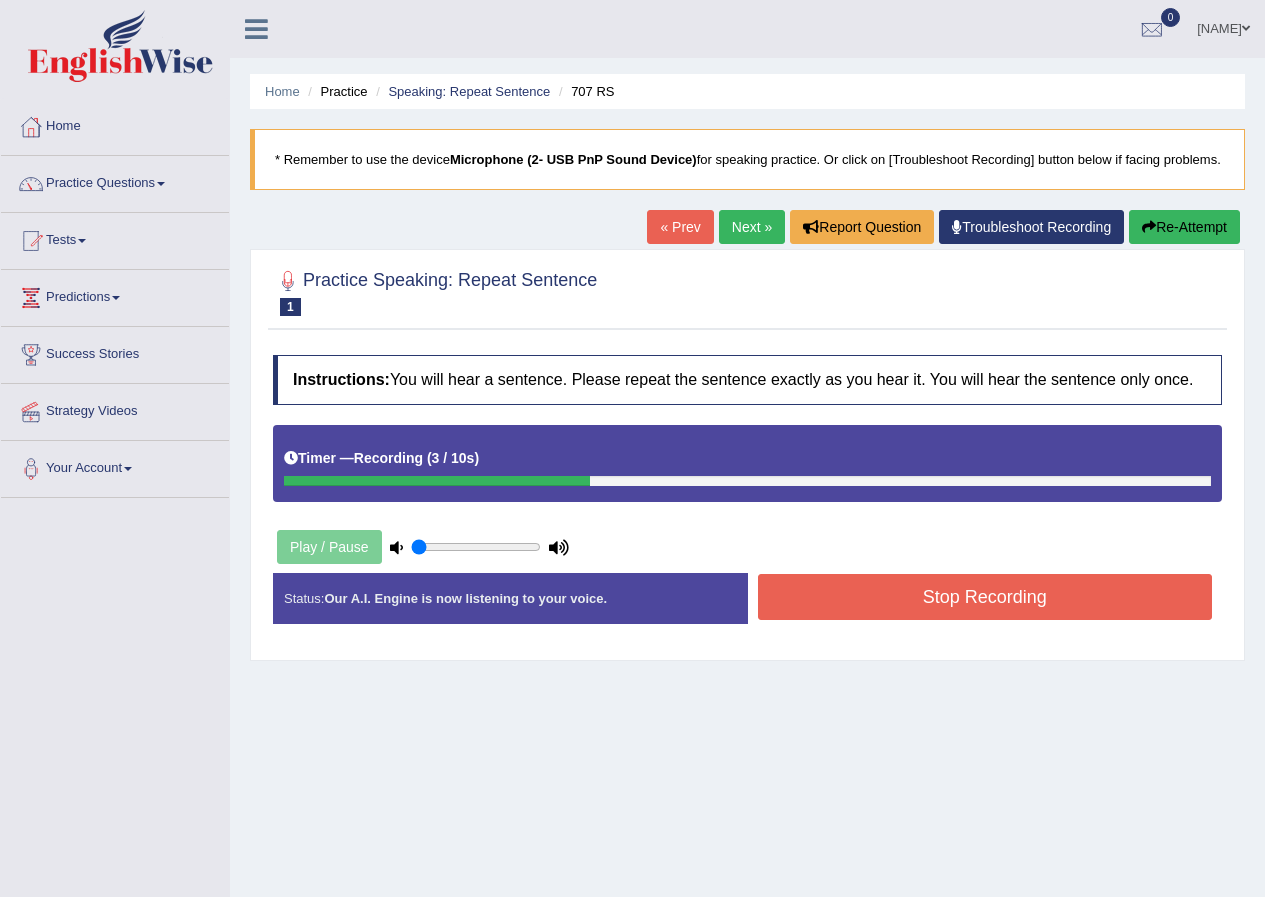 click on "Stop Recording" at bounding box center [985, 597] 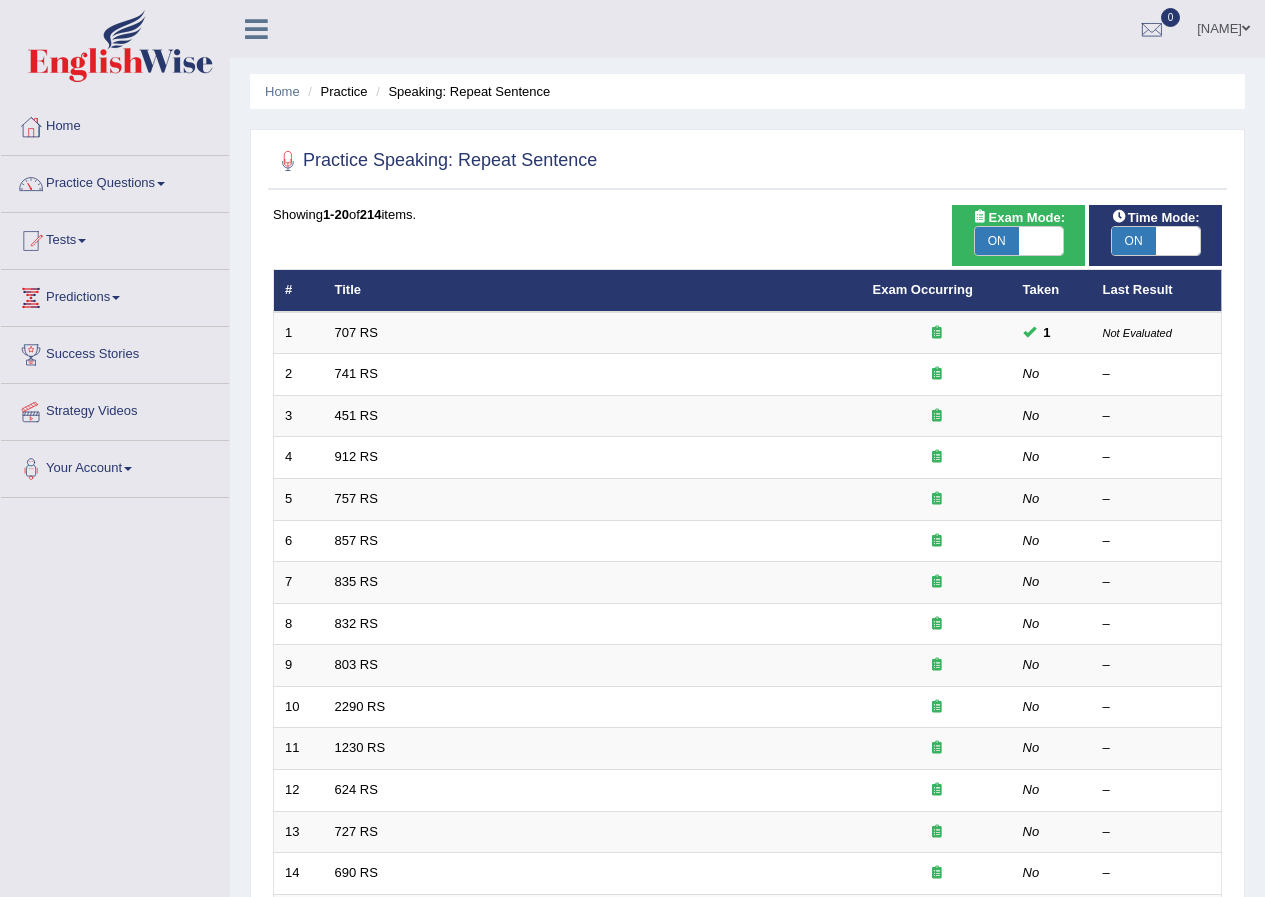 scroll, scrollTop: 0, scrollLeft: 0, axis: both 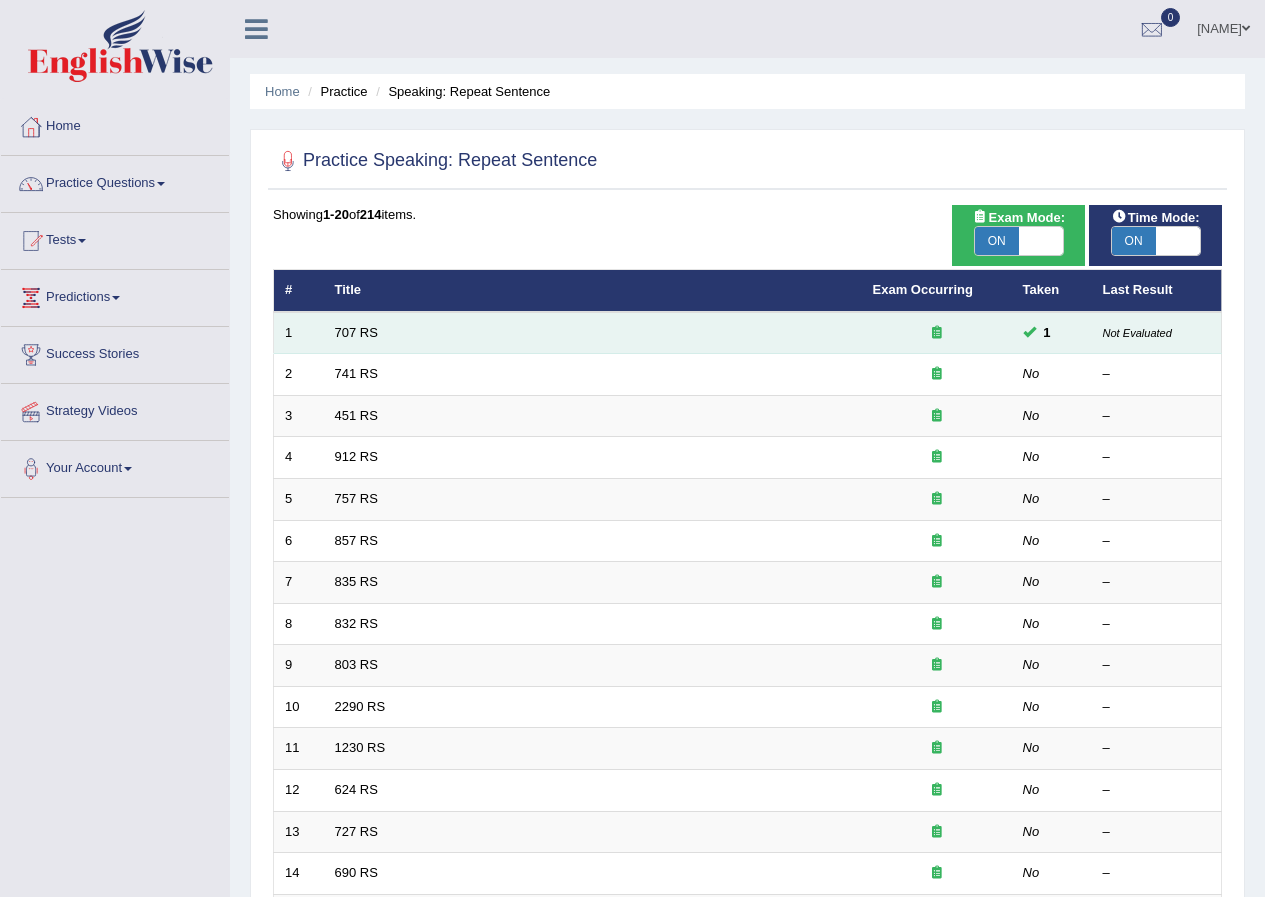click on "Not Evaluated" at bounding box center [1157, 333] 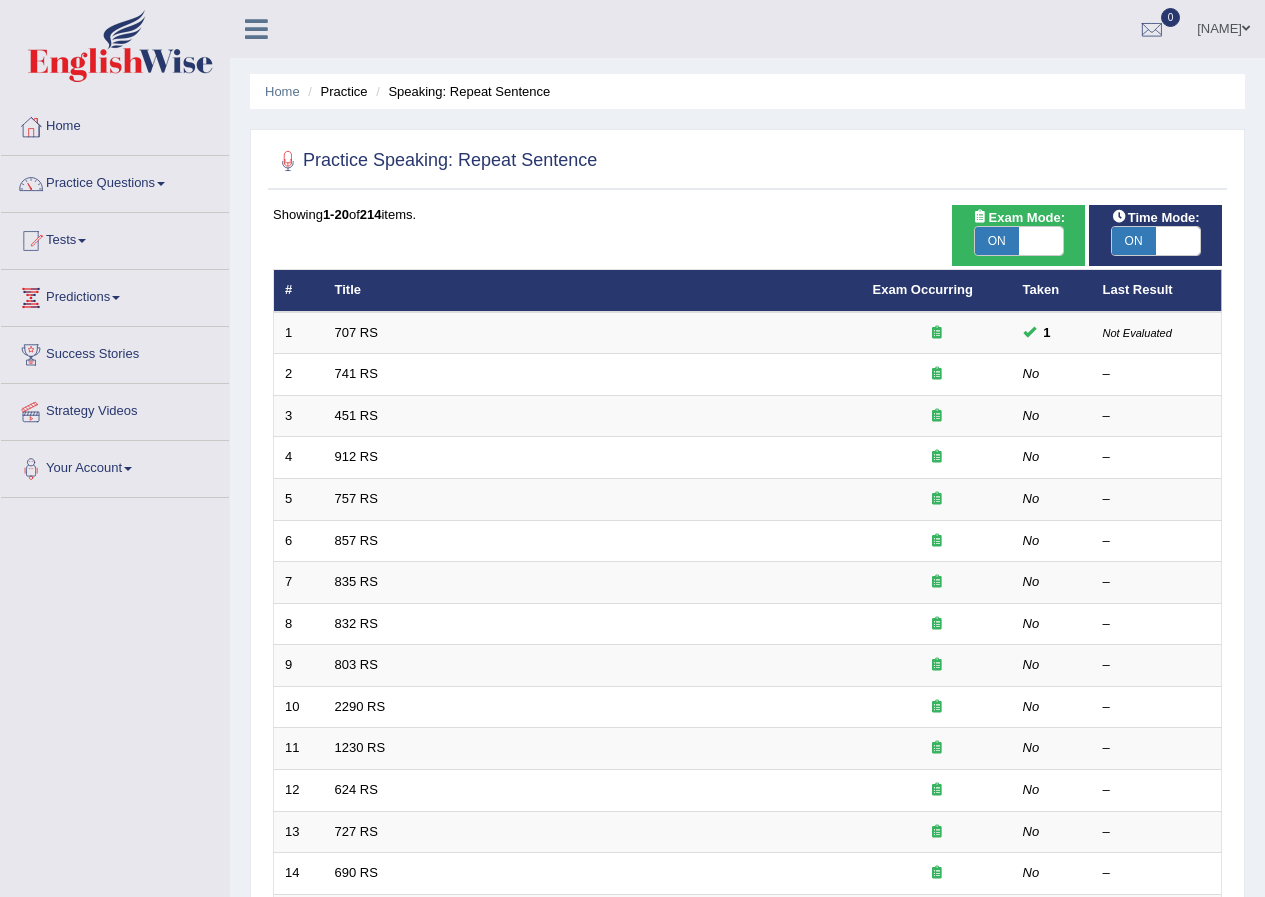 click on "ON" at bounding box center (997, 241) 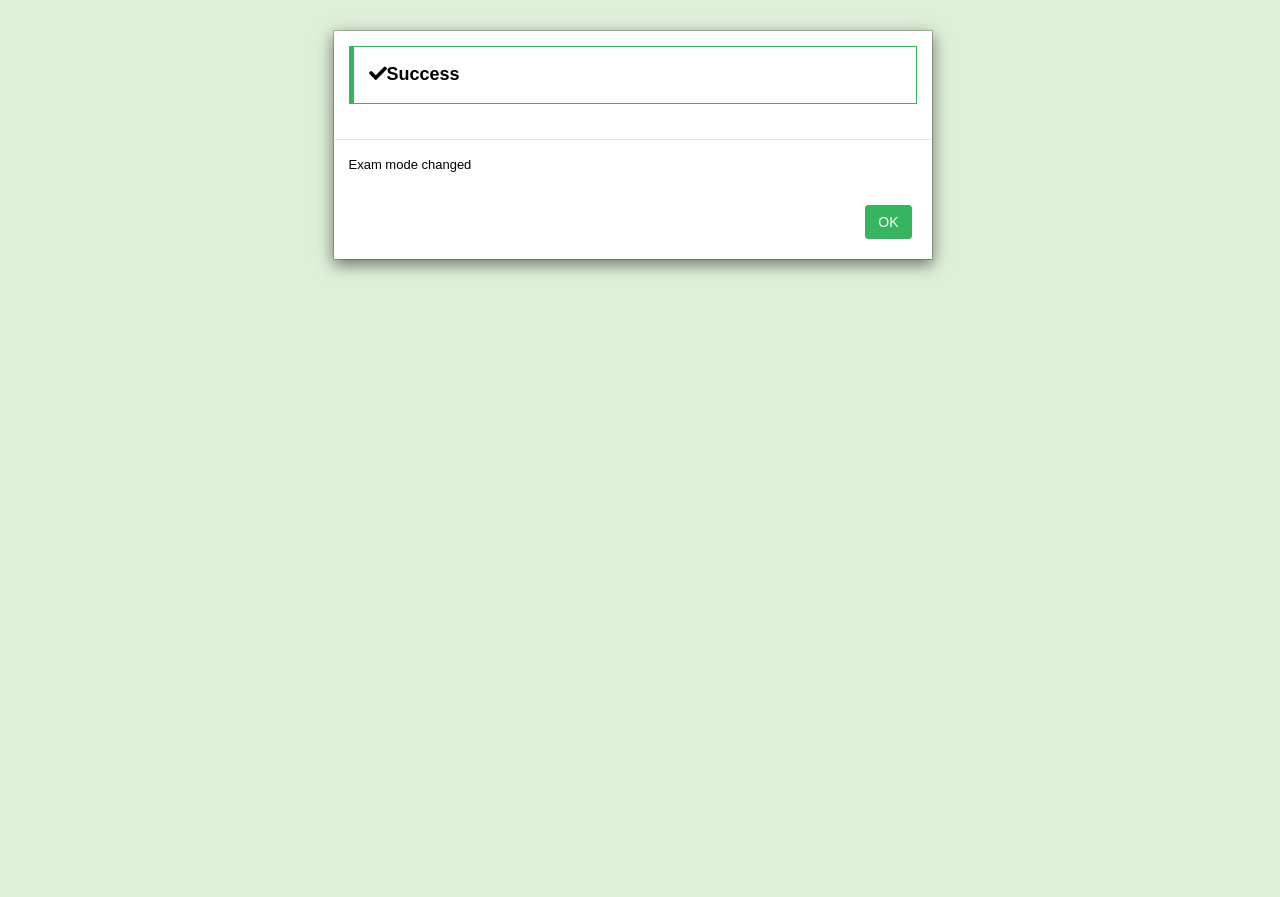 click on "OK" at bounding box center (888, 222) 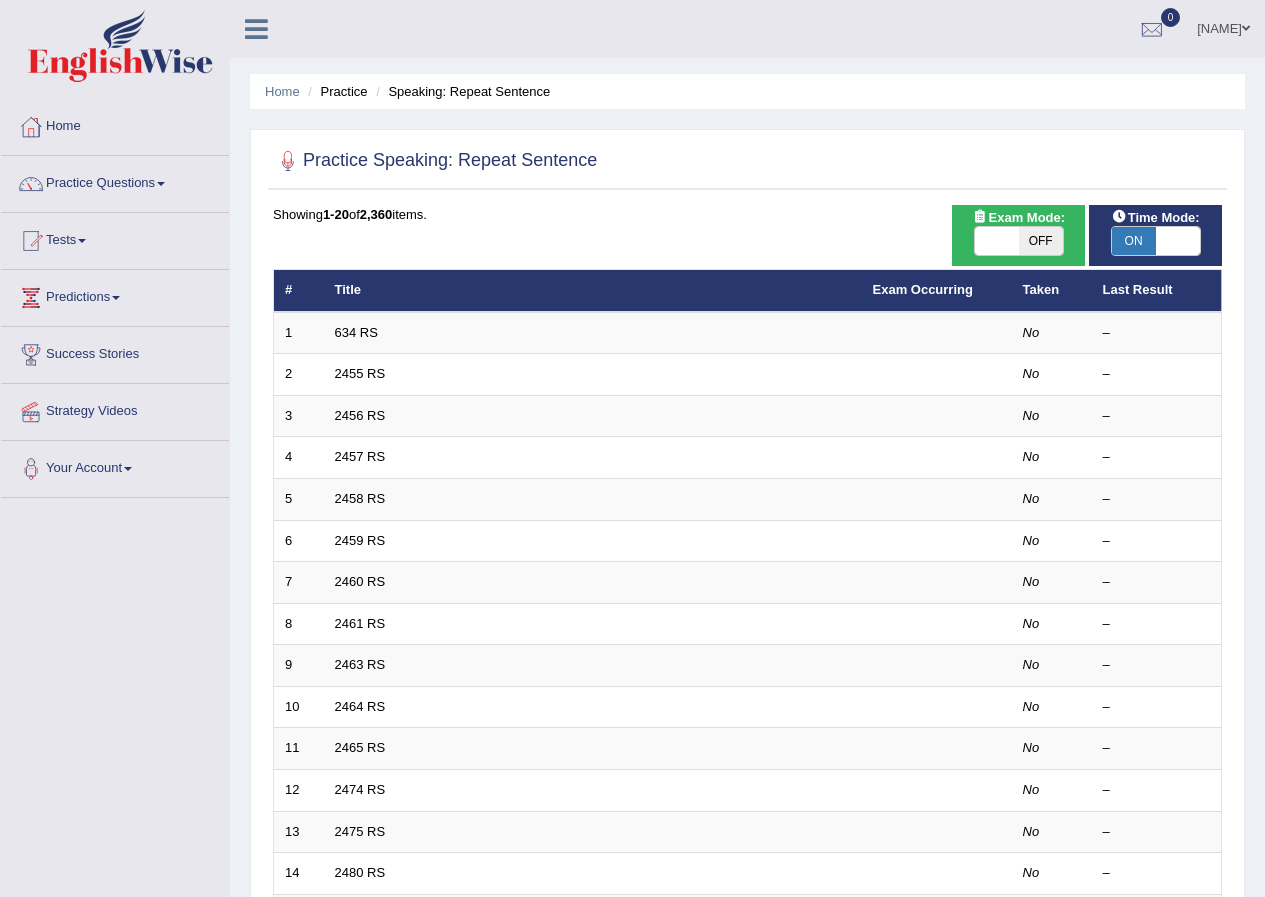scroll, scrollTop: 0, scrollLeft: 0, axis: both 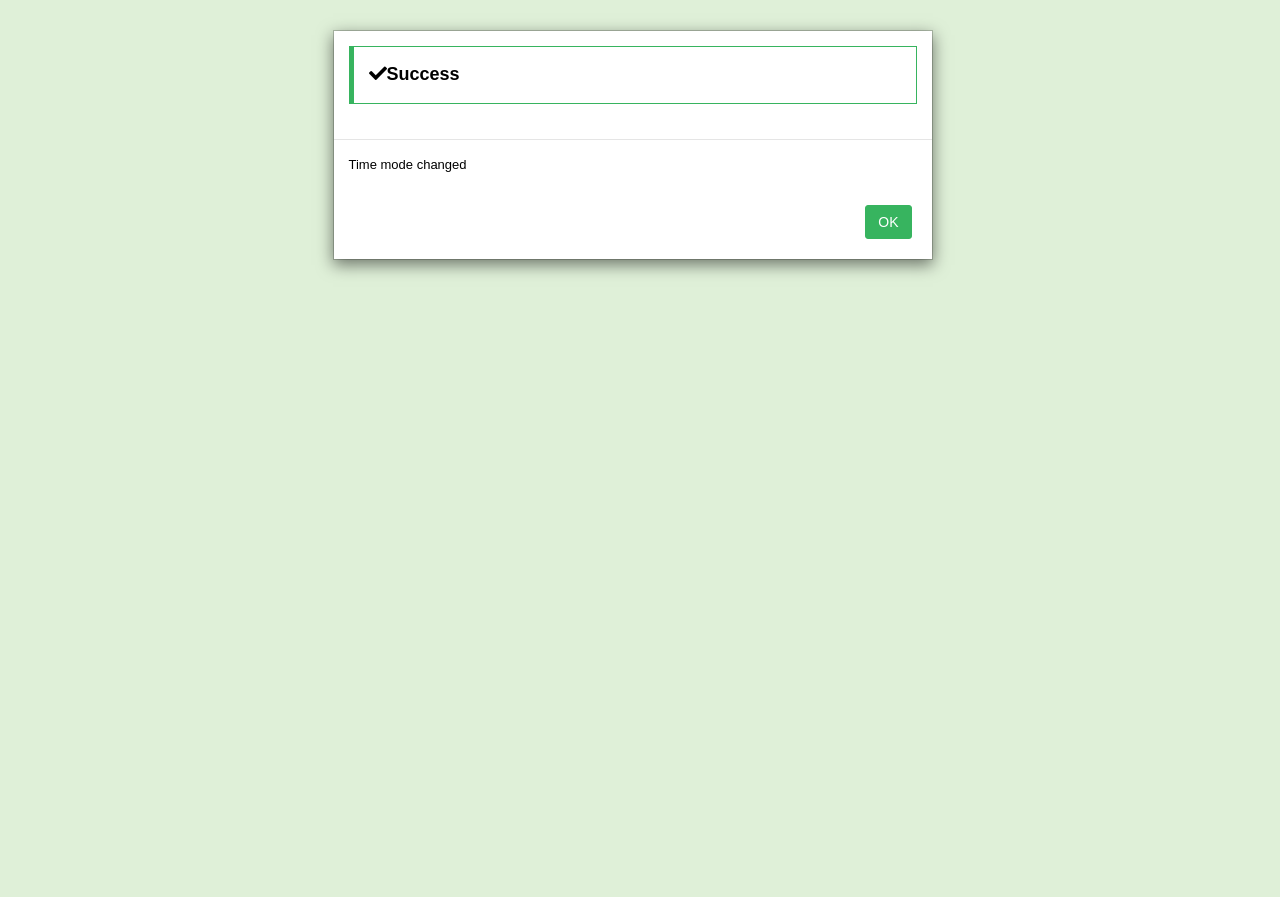 click on "OK" at bounding box center (888, 222) 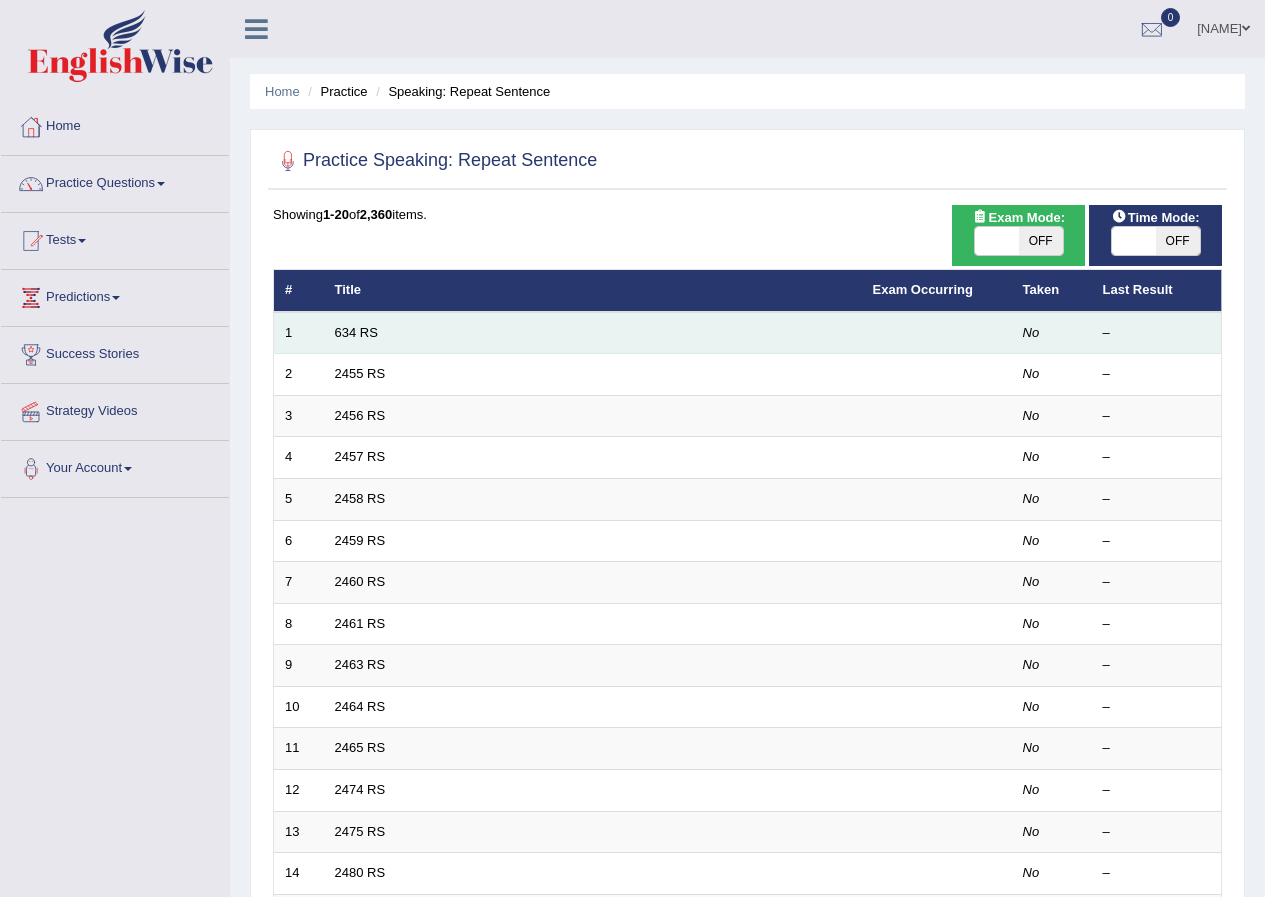 click on "634 RS" at bounding box center [593, 333] 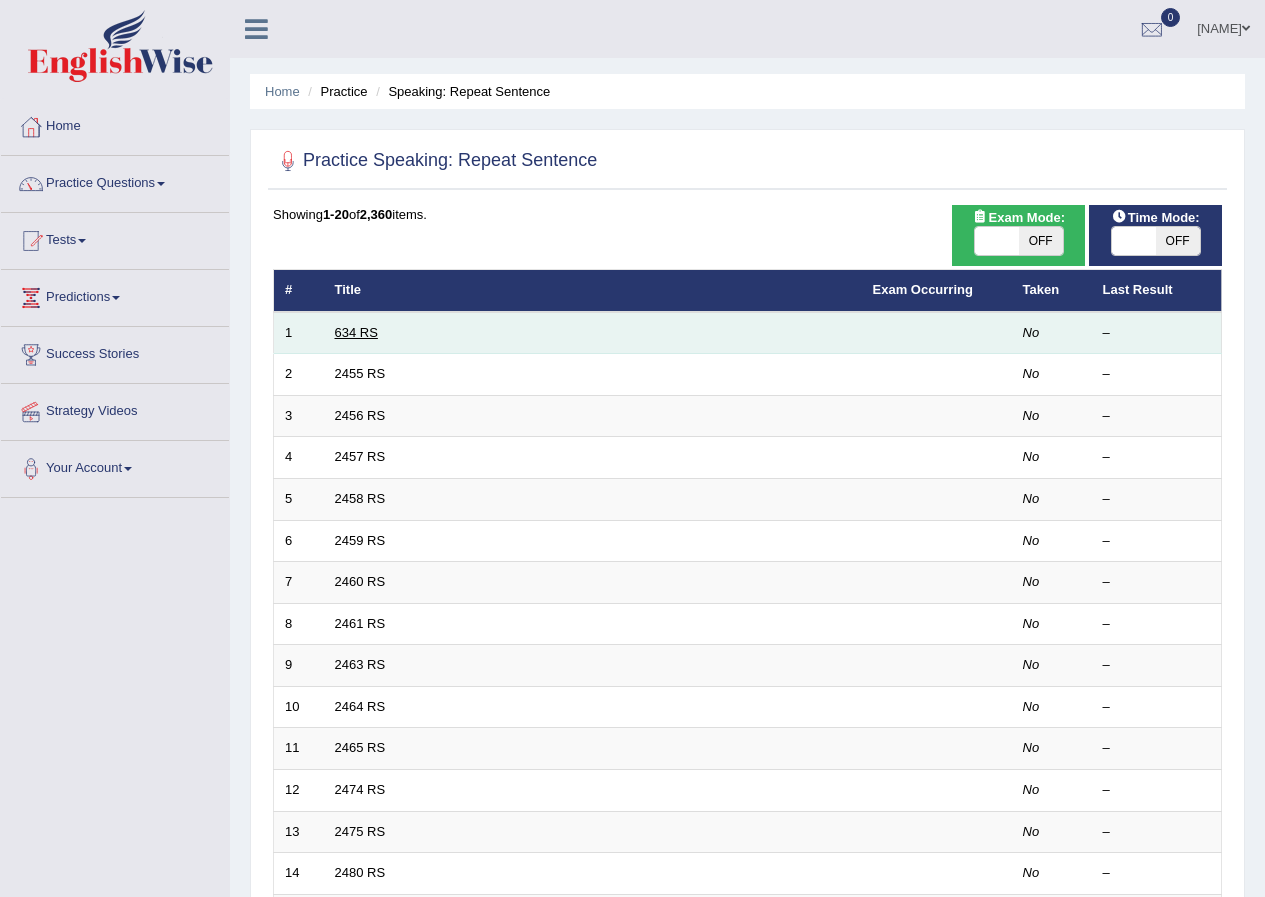 click on "634 RS" at bounding box center [356, 332] 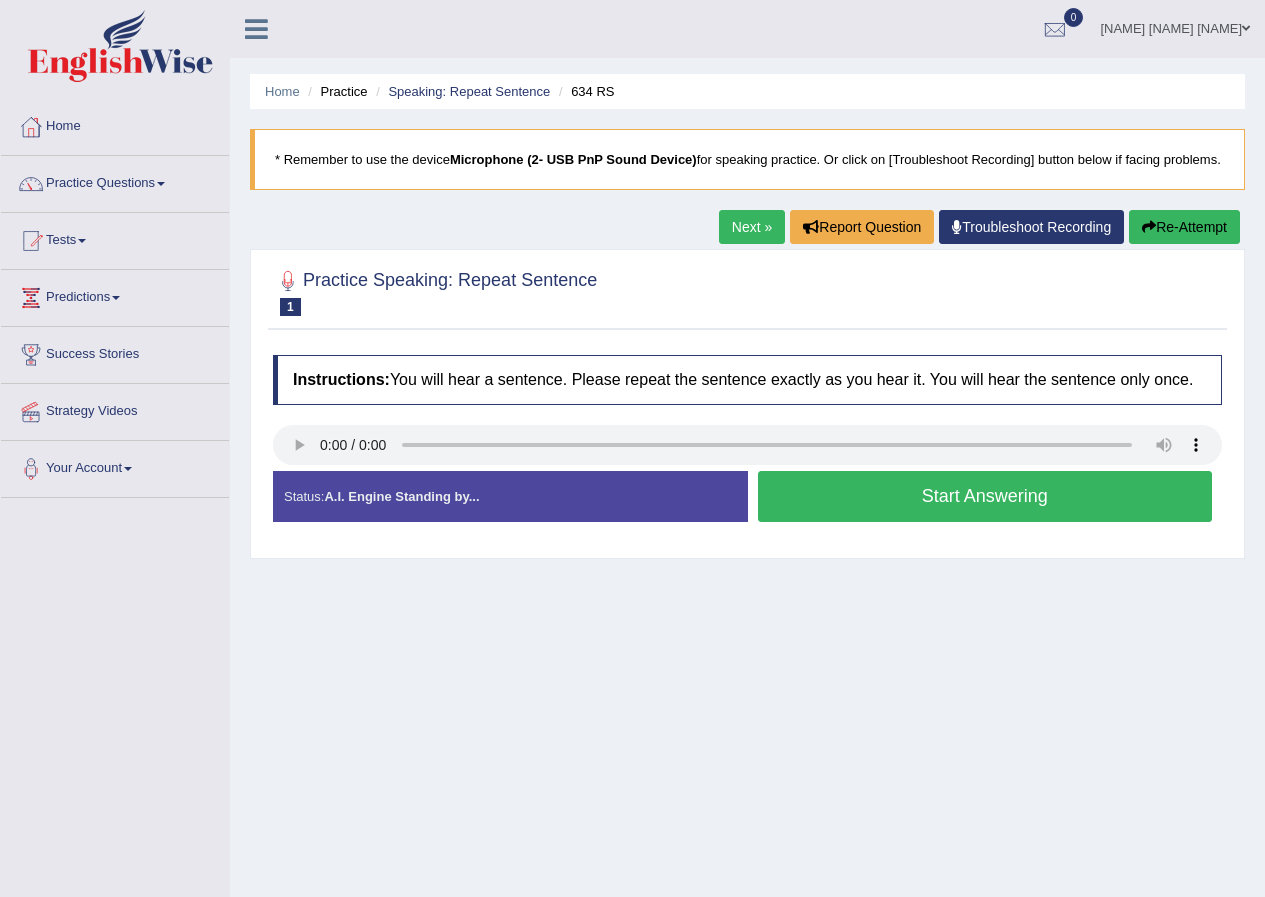 scroll, scrollTop: 0, scrollLeft: 0, axis: both 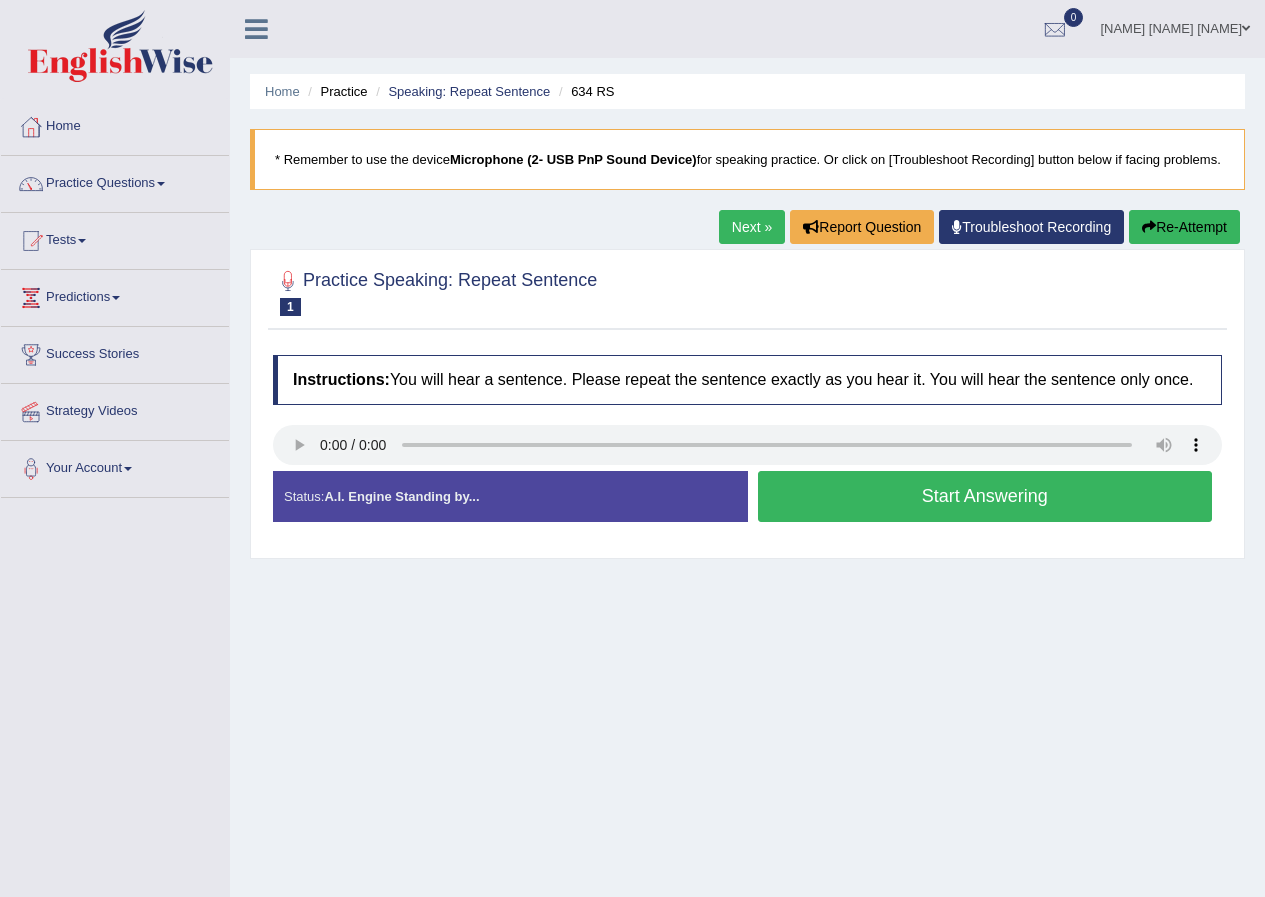 click on "Home
Practice
Speaking: Repeat Sentence
634 RS
* Remember to use the device  Microphone (2- USB PnP Sound Device)  for speaking practice. Or click on [Troubleshoot Recording] button below if facing problems.
Next »  Report Question  Troubleshoot Recording  Re-Attempt
Practice Speaking: Repeat Sentence
1
634 RS
Instructions:  You will hear a sentence. Please repeat the sentence exactly as you hear it. You will hear the sentence only once.
Transcript: Please close the door behind you when you leave the room. Created with Highcharts 7.1.2 Too low Too high Time Pitch meter: 0 2.5 5 7.5 10 Created with Highcharts 7.1.2 Great Too slow Too fast Time Speech pace meter: 0 10 20 30 40 Accuracy Comparison for Listening Scores: Labels:
Red:  Missed/Mispronounced Words
Green:  Correct Words  Accuracy:" at bounding box center [747, 500] 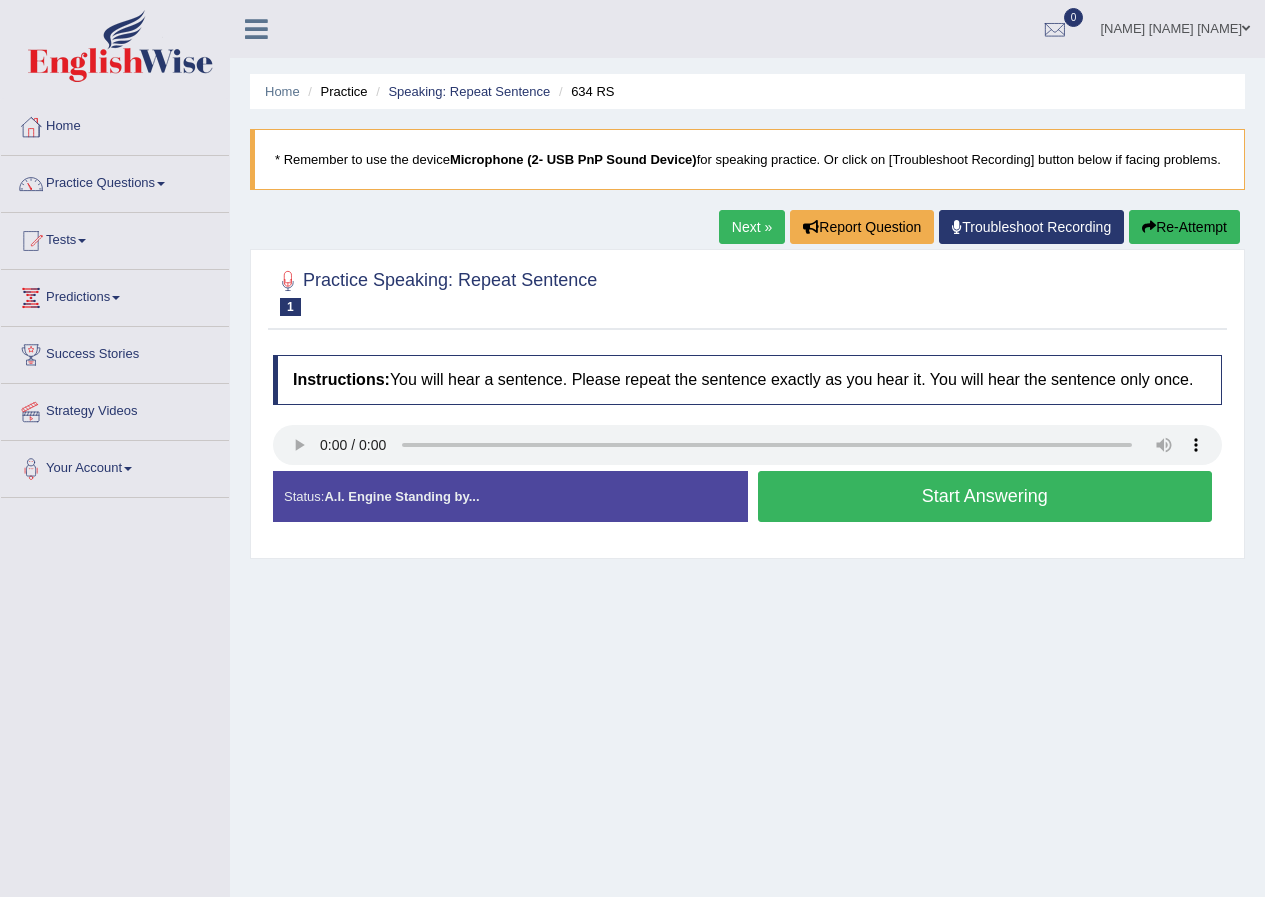 click on "Start Answering" at bounding box center [985, 496] 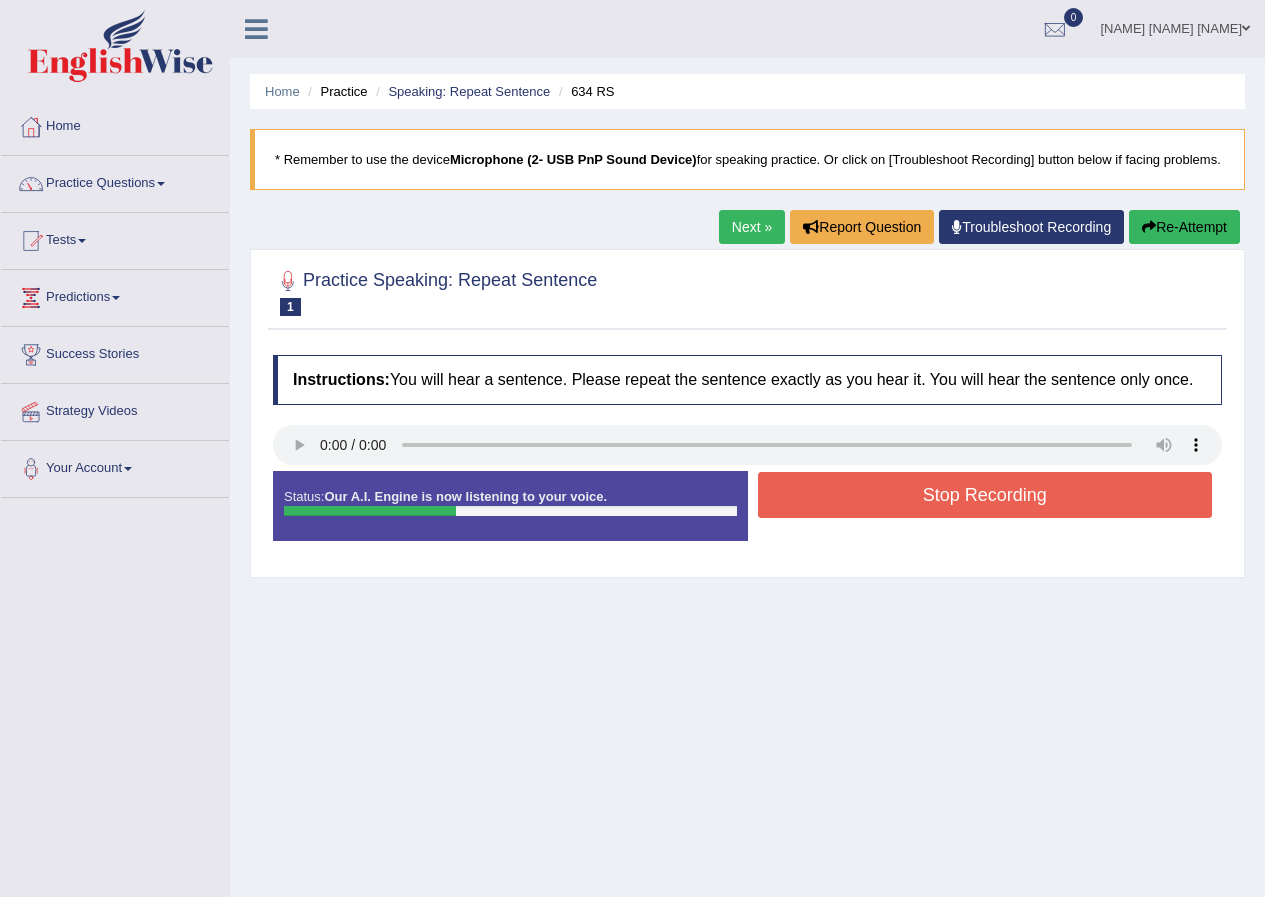 click on "Stop Recording" at bounding box center [985, 495] 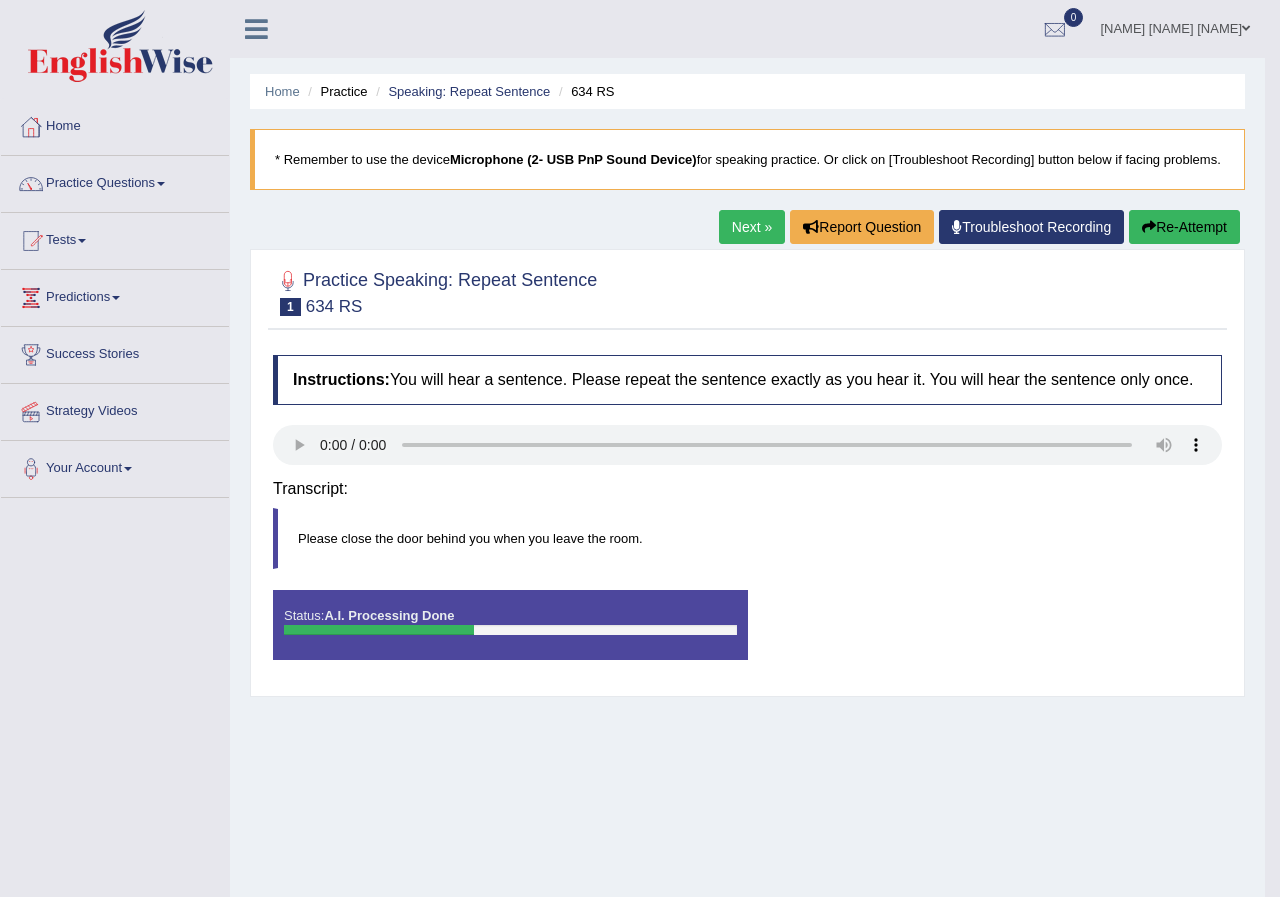click on "Saving your answer..." at bounding box center (0, 0) 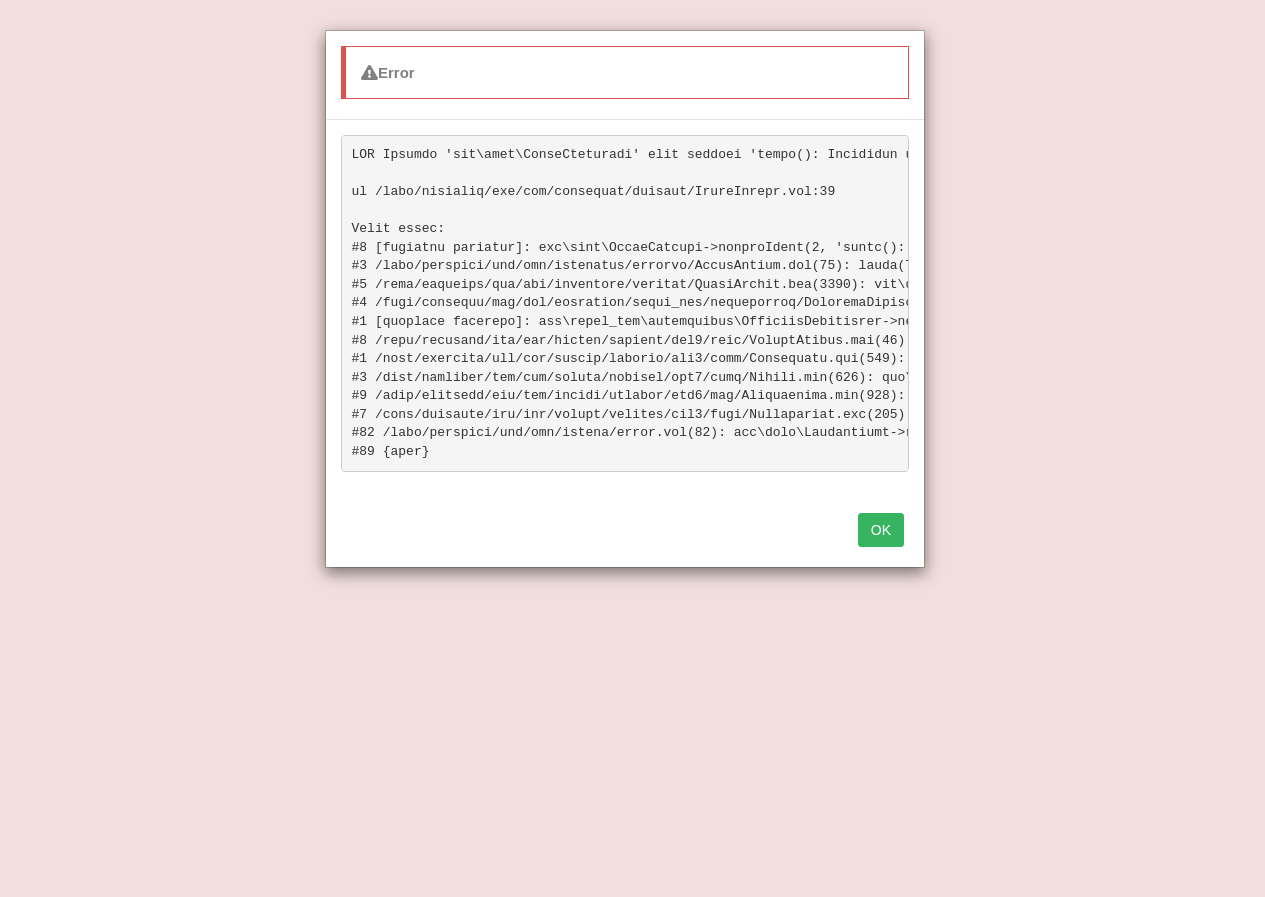 drag, startPoint x: 816, startPoint y: 529, endPoint x: 842, endPoint y: 547, distance: 31.622776 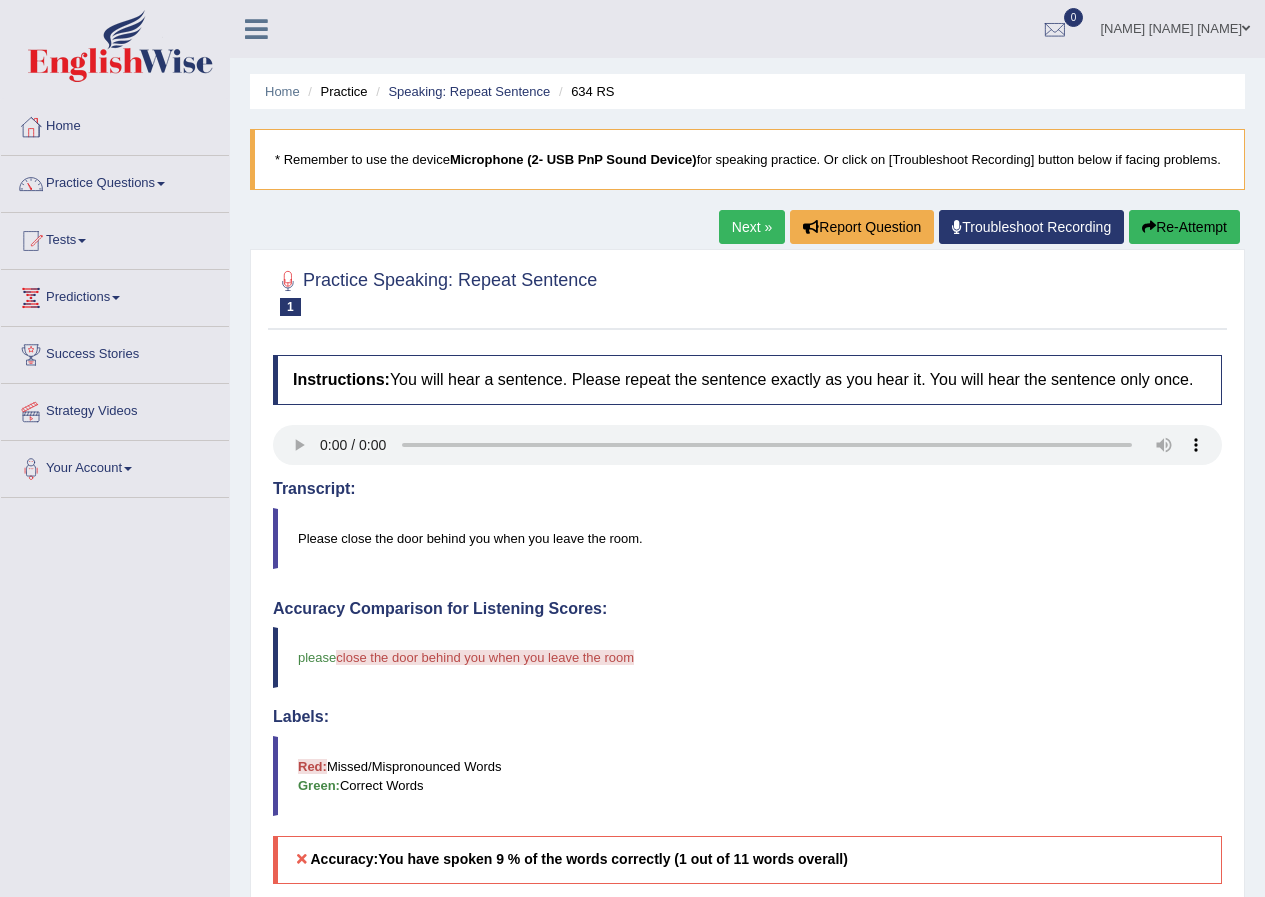 click on "Re-Attempt" at bounding box center [1184, 227] 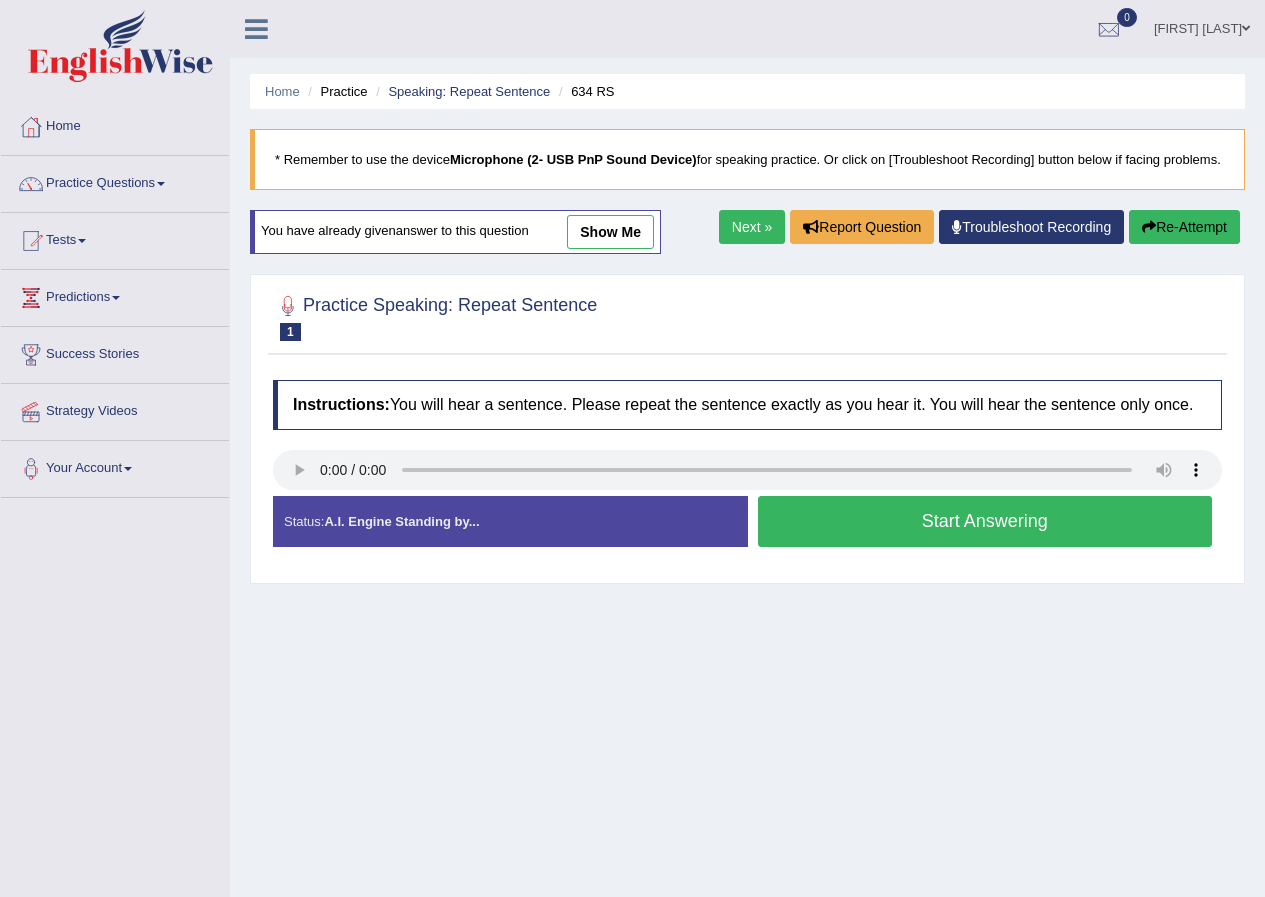 scroll, scrollTop: 0, scrollLeft: 0, axis: both 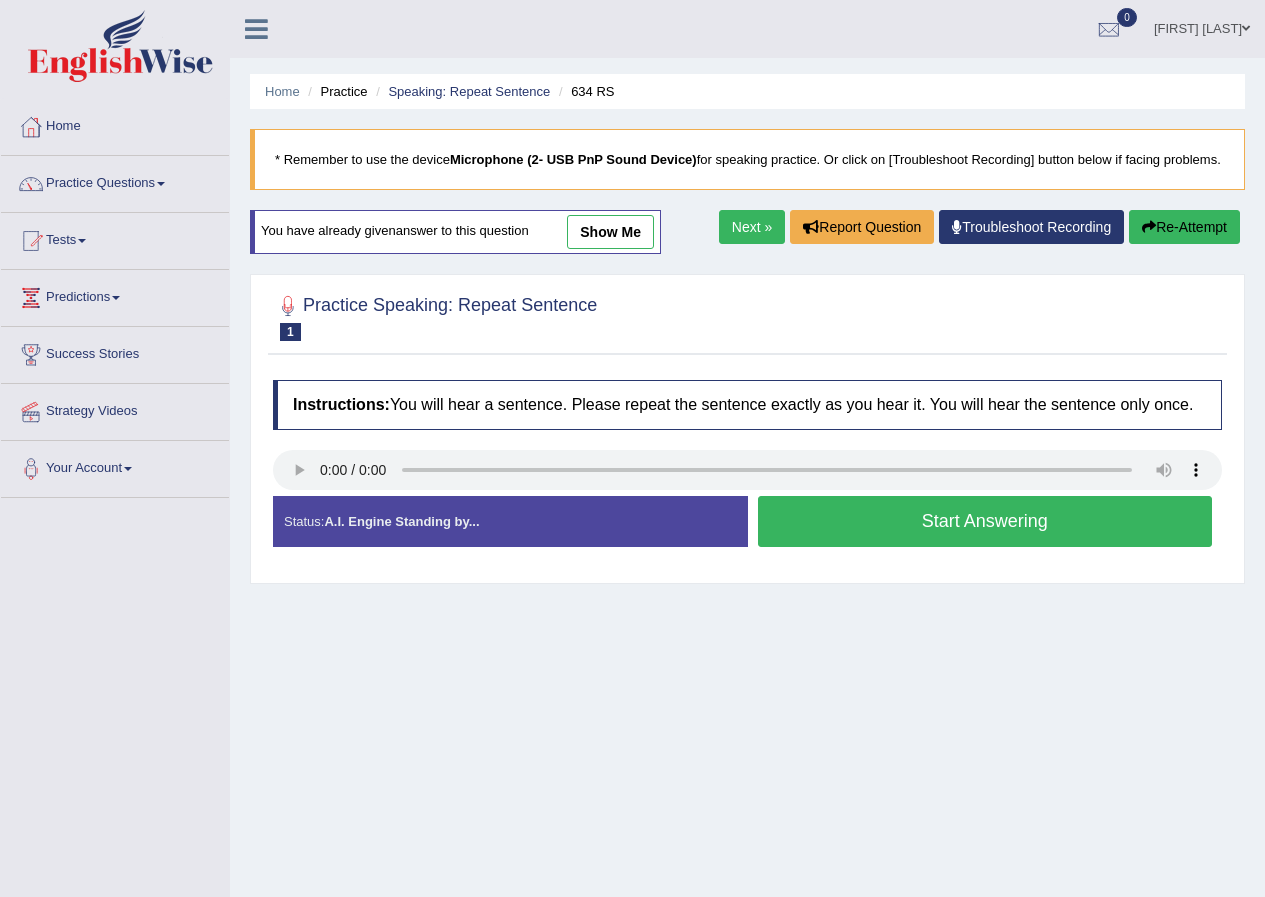 click on "Start Answering" at bounding box center [985, 521] 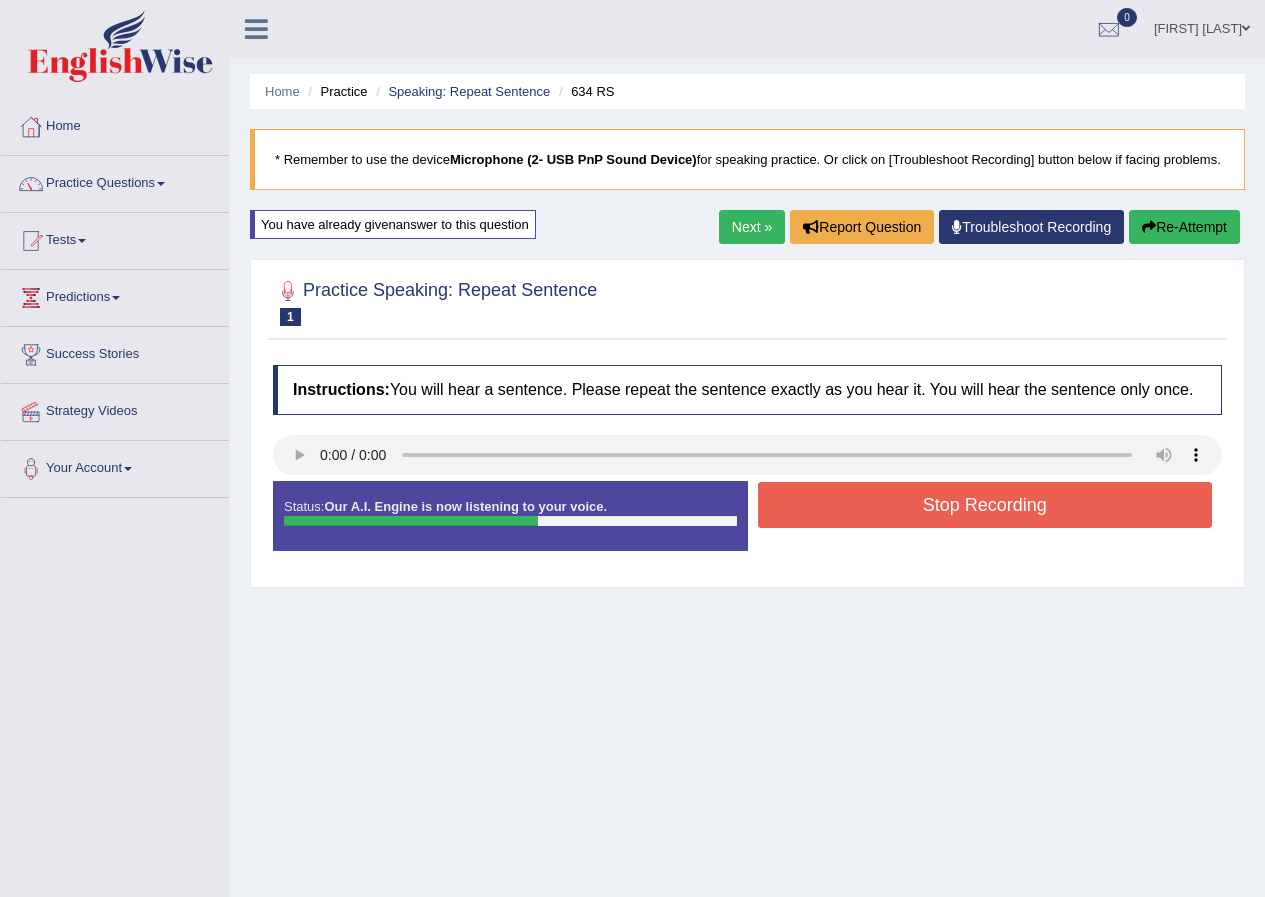 click on "Stop Recording" at bounding box center (985, 505) 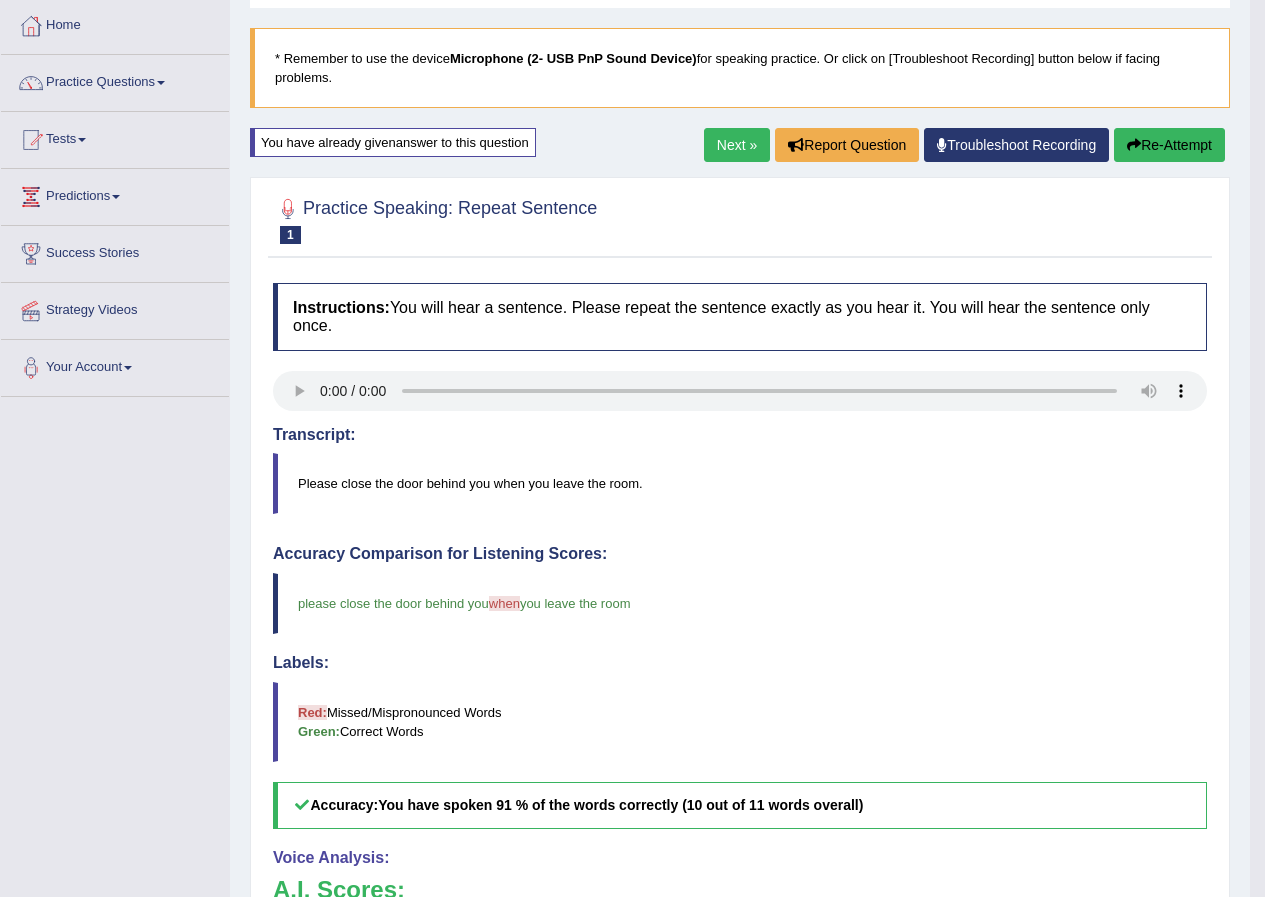 scroll, scrollTop: 0, scrollLeft: 0, axis: both 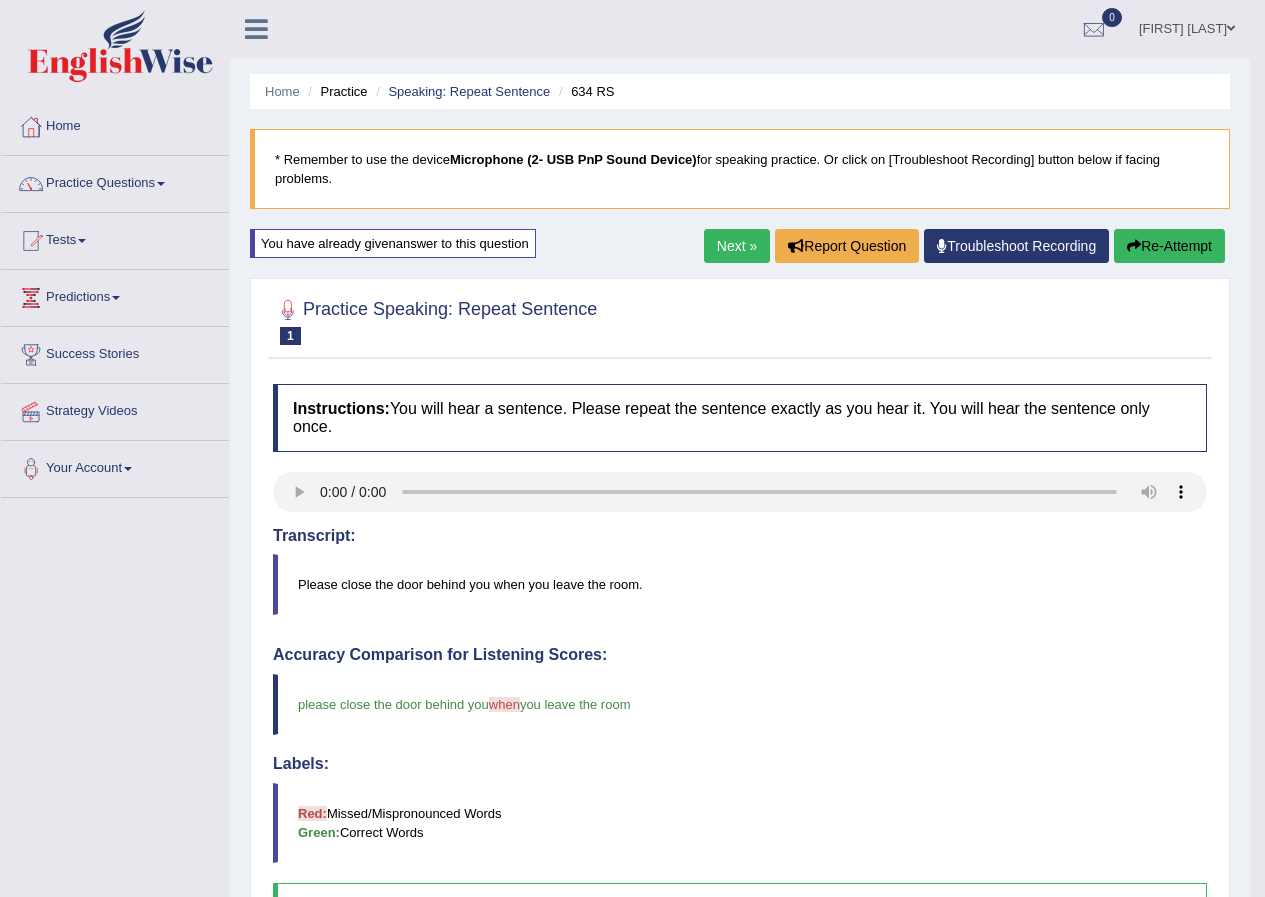 click on "Next »" at bounding box center [737, 246] 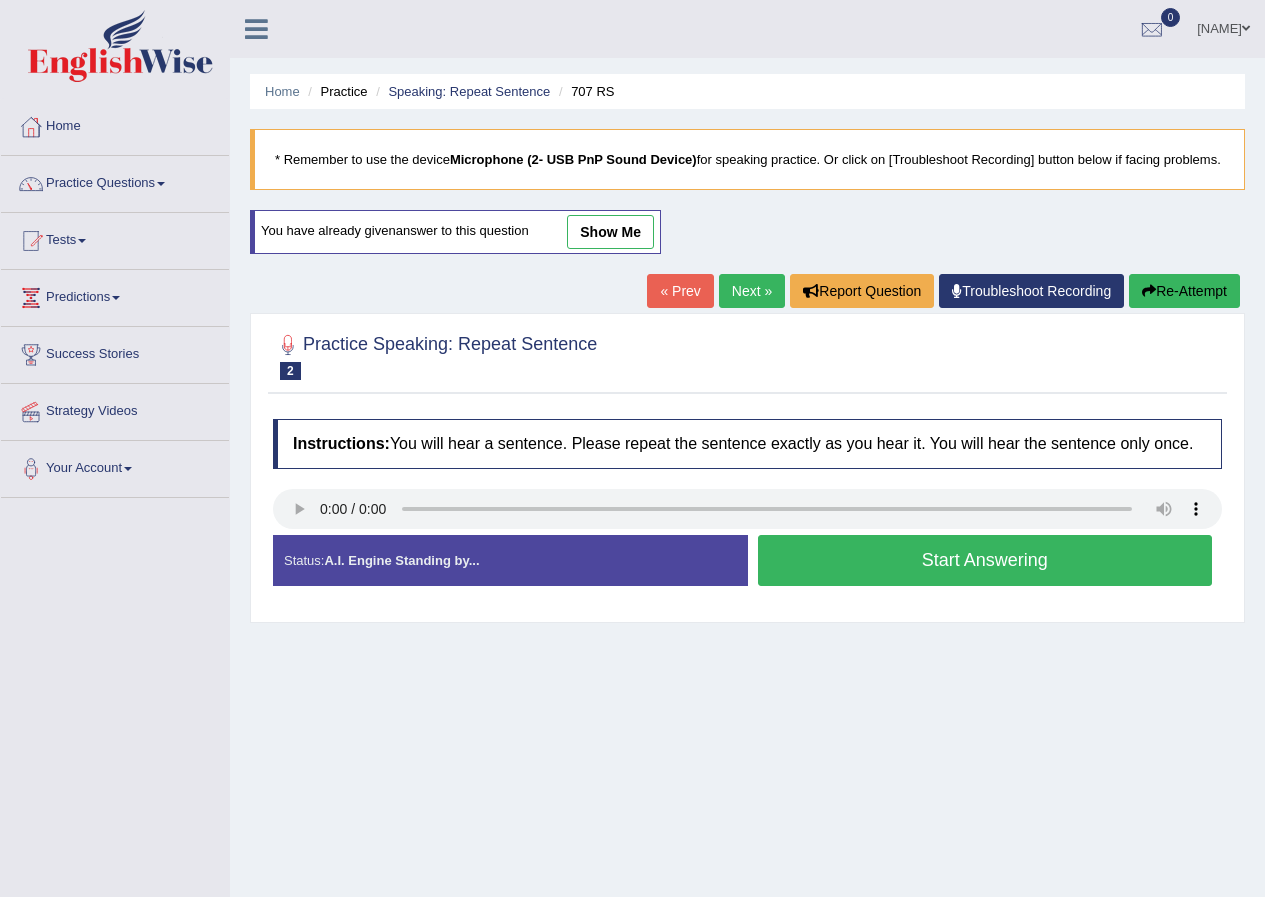 scroll, scrollTop: 0, scrollLeft: 0, axis: both 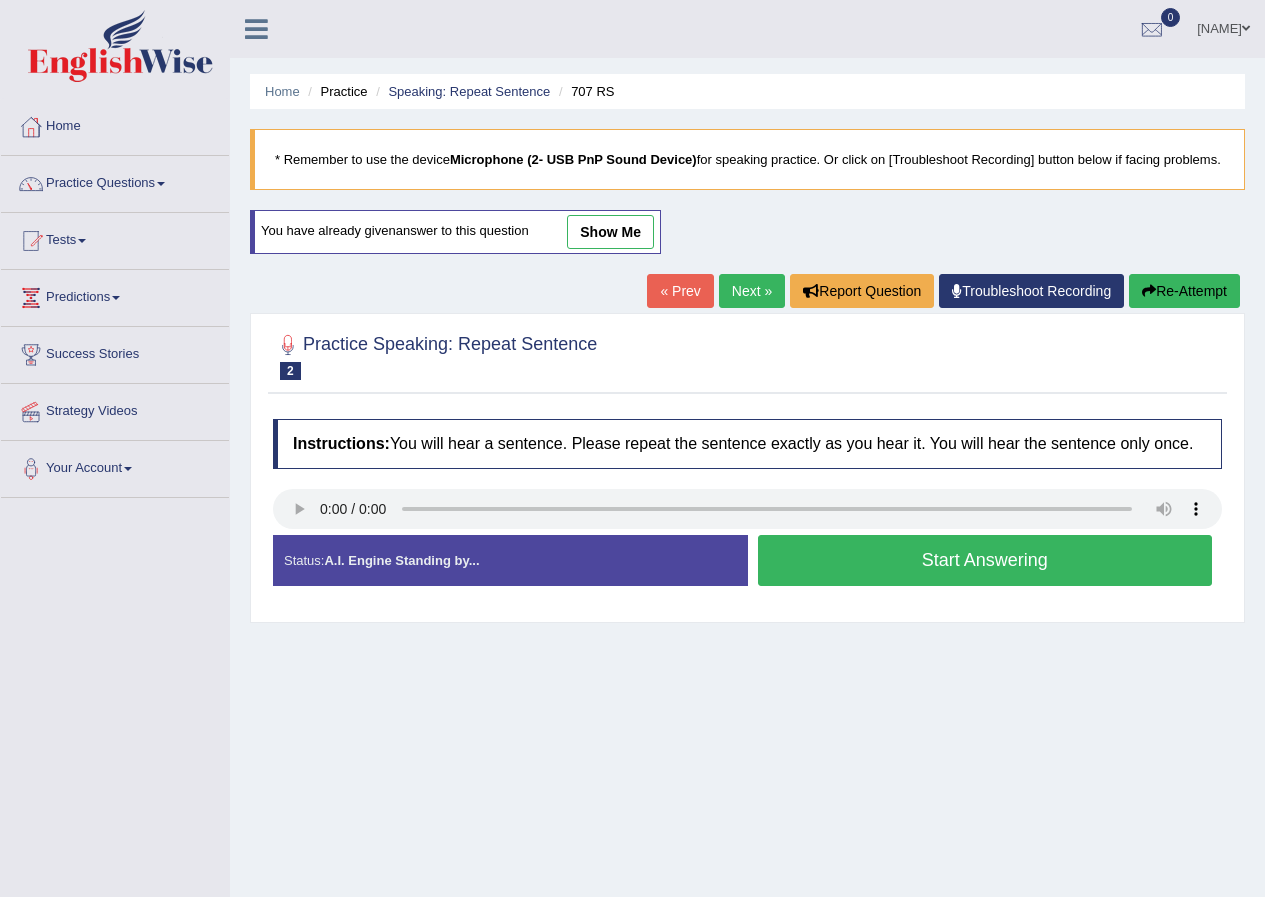 click on "Start Answering" at bounding box center [985, 560] 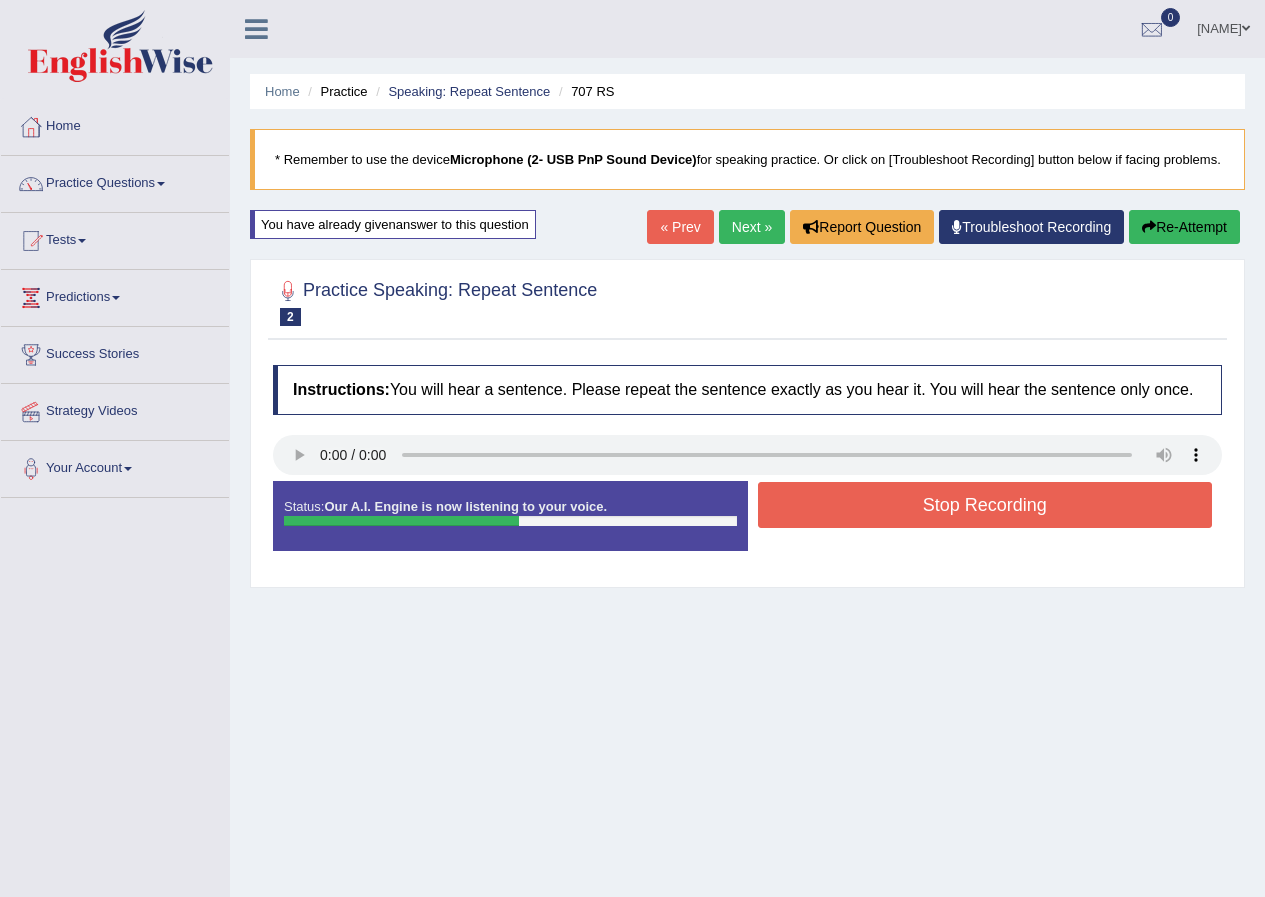 click on "Stop Recording" at bounding box center (985, 505) 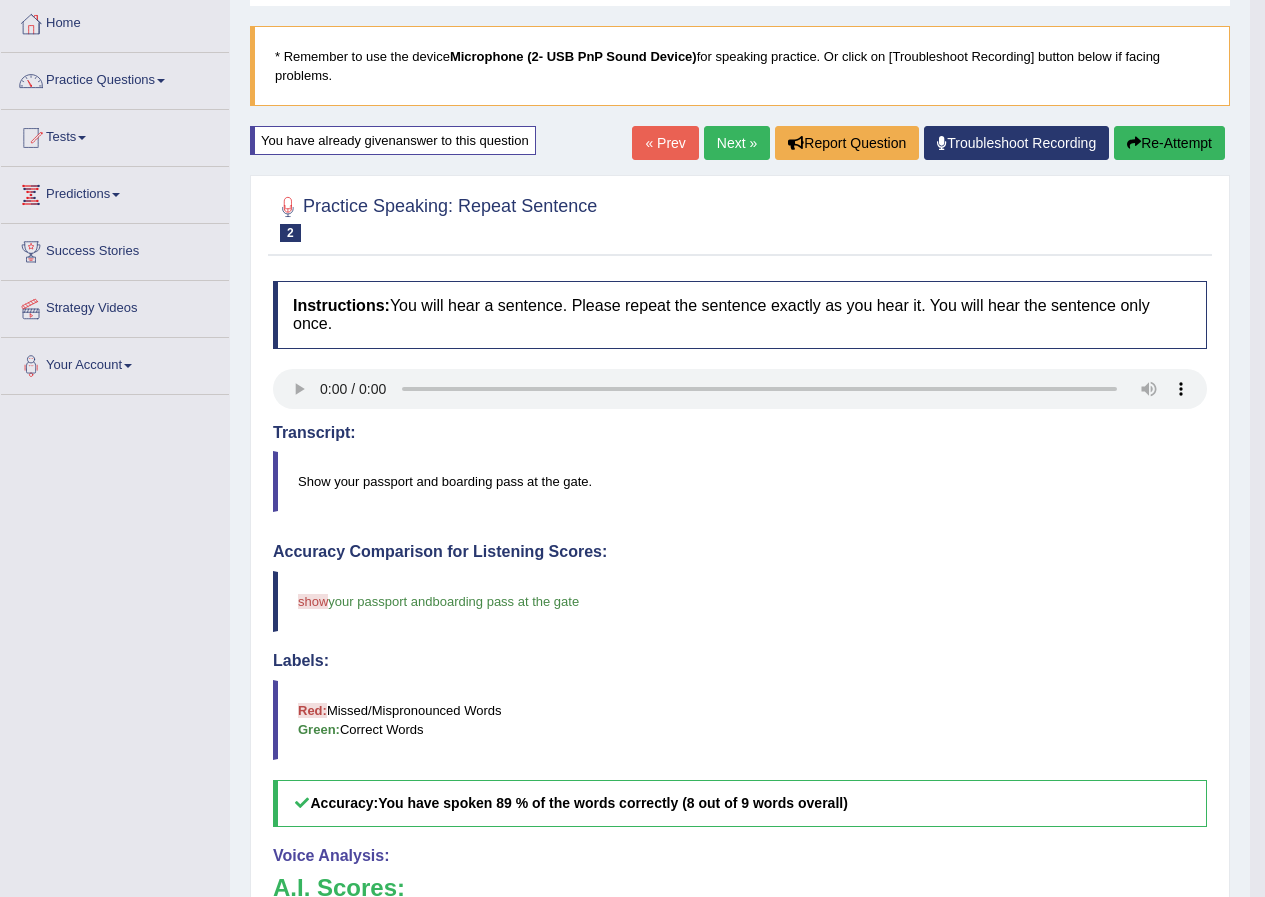scroll, scrollTop: 101, scrollLeft: 0, axis: vertical 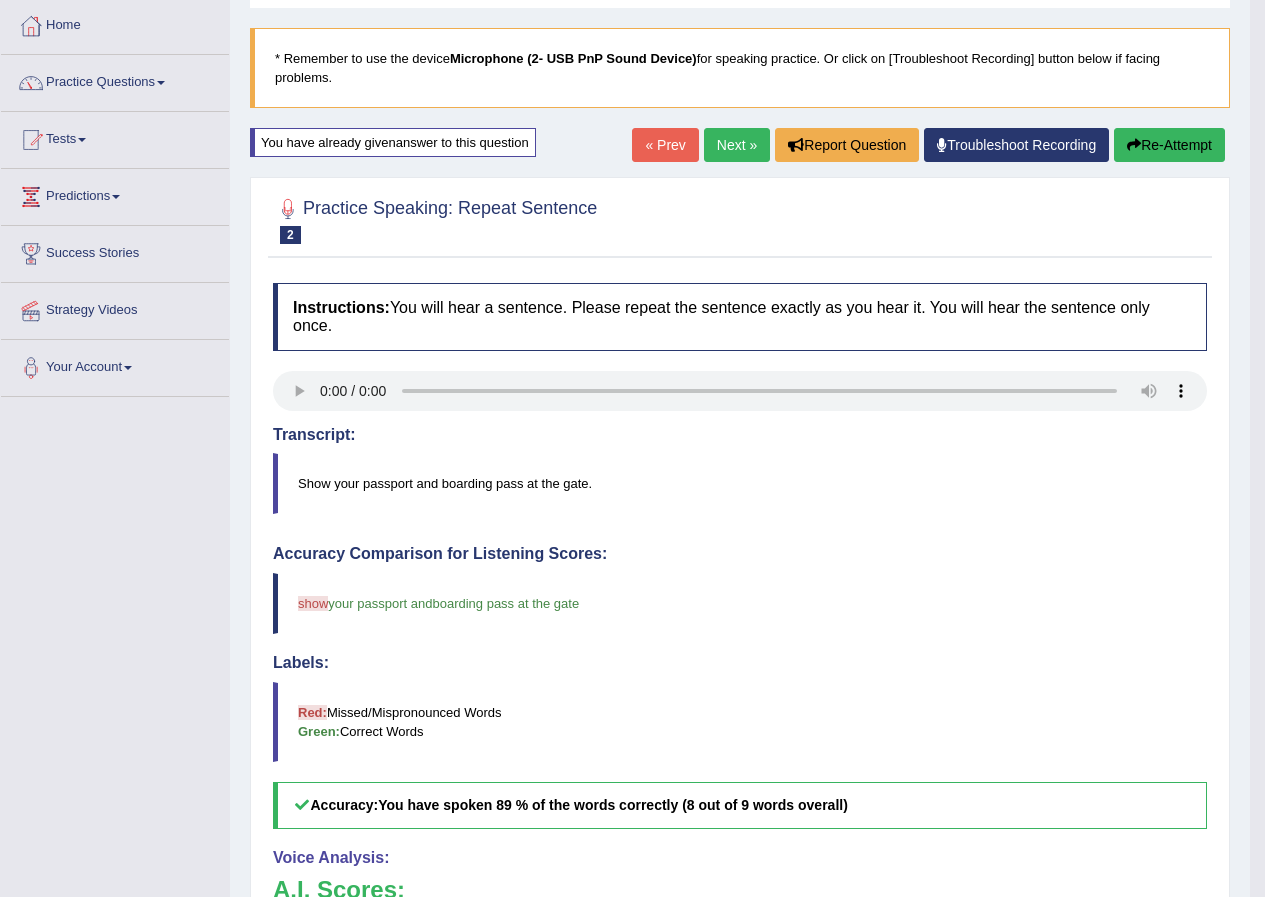 click on "Next »" at bounding box center [737, 145] 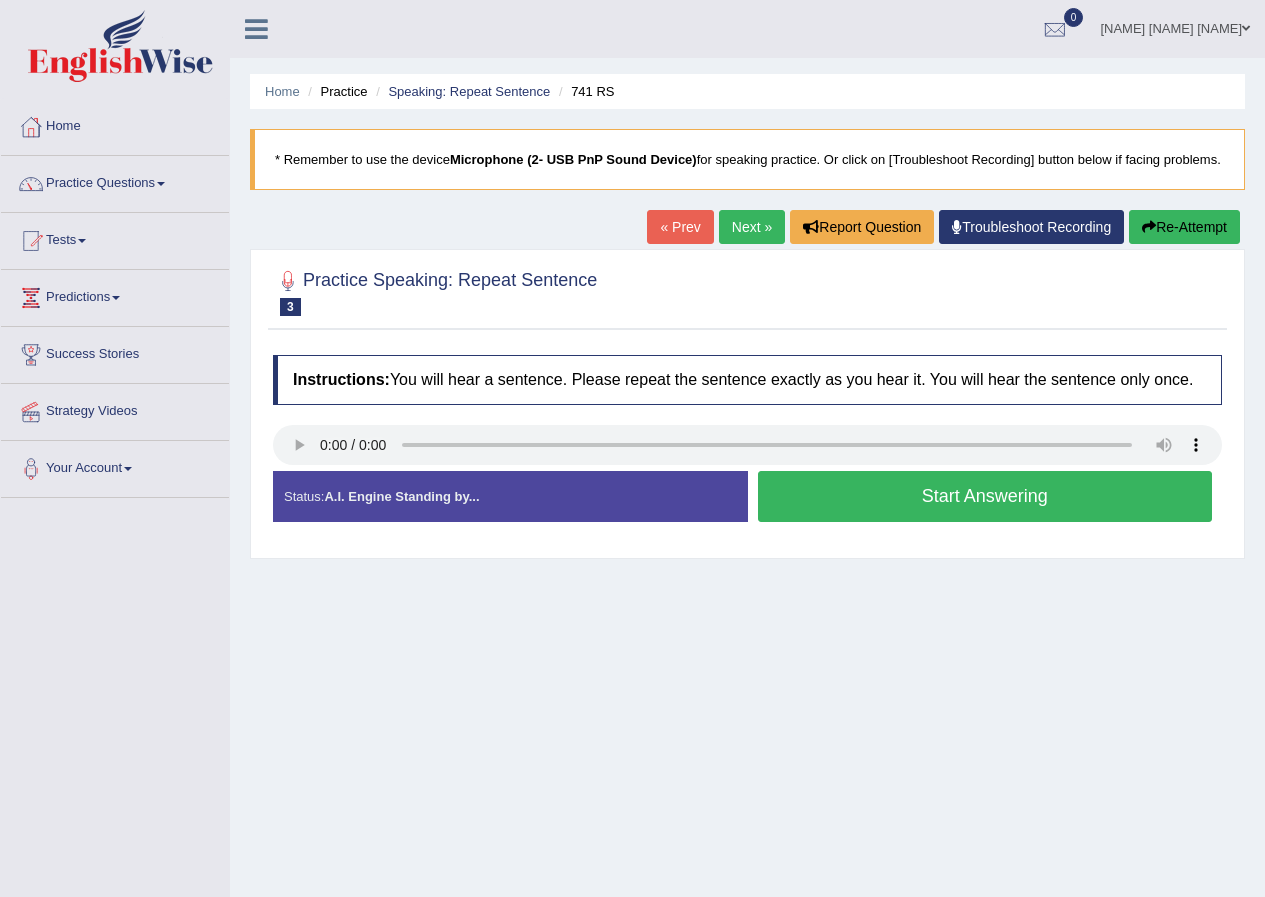 scroll, scrollTop: 0, scrollLeft: 0, axis: both 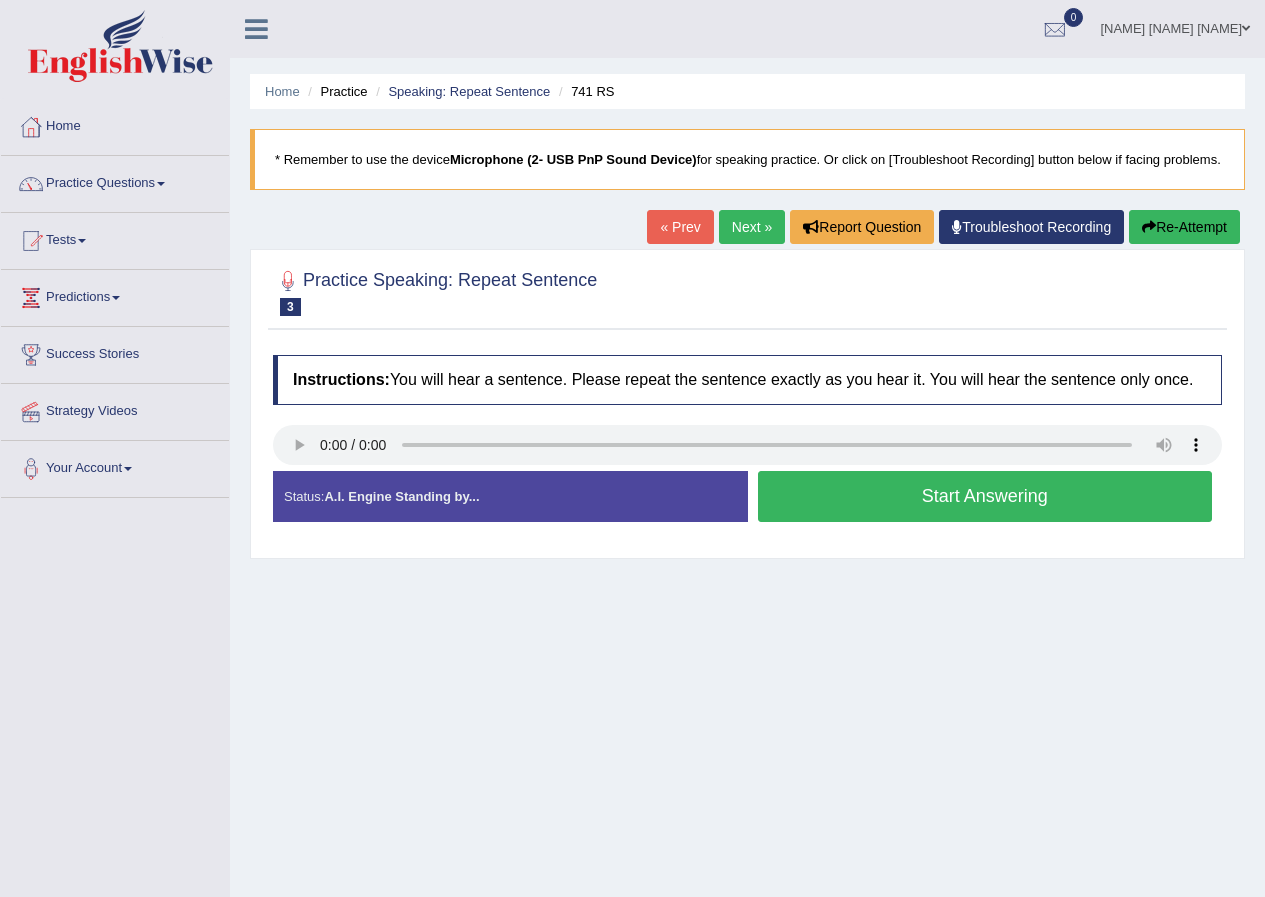 click on "Start Answering" at bounding box center (985, 496) 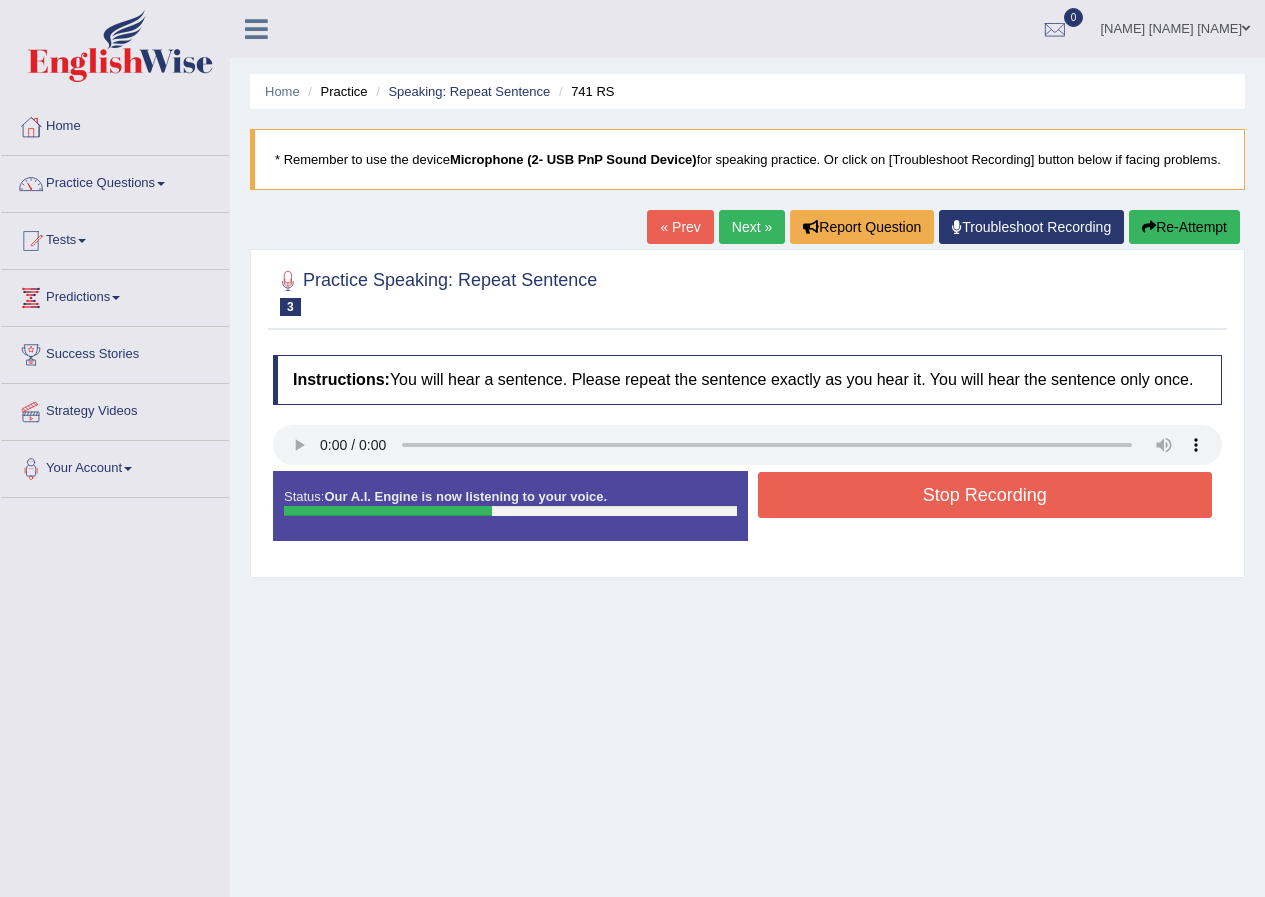 click on "Stop Recording" at bounding box center (985, 495) 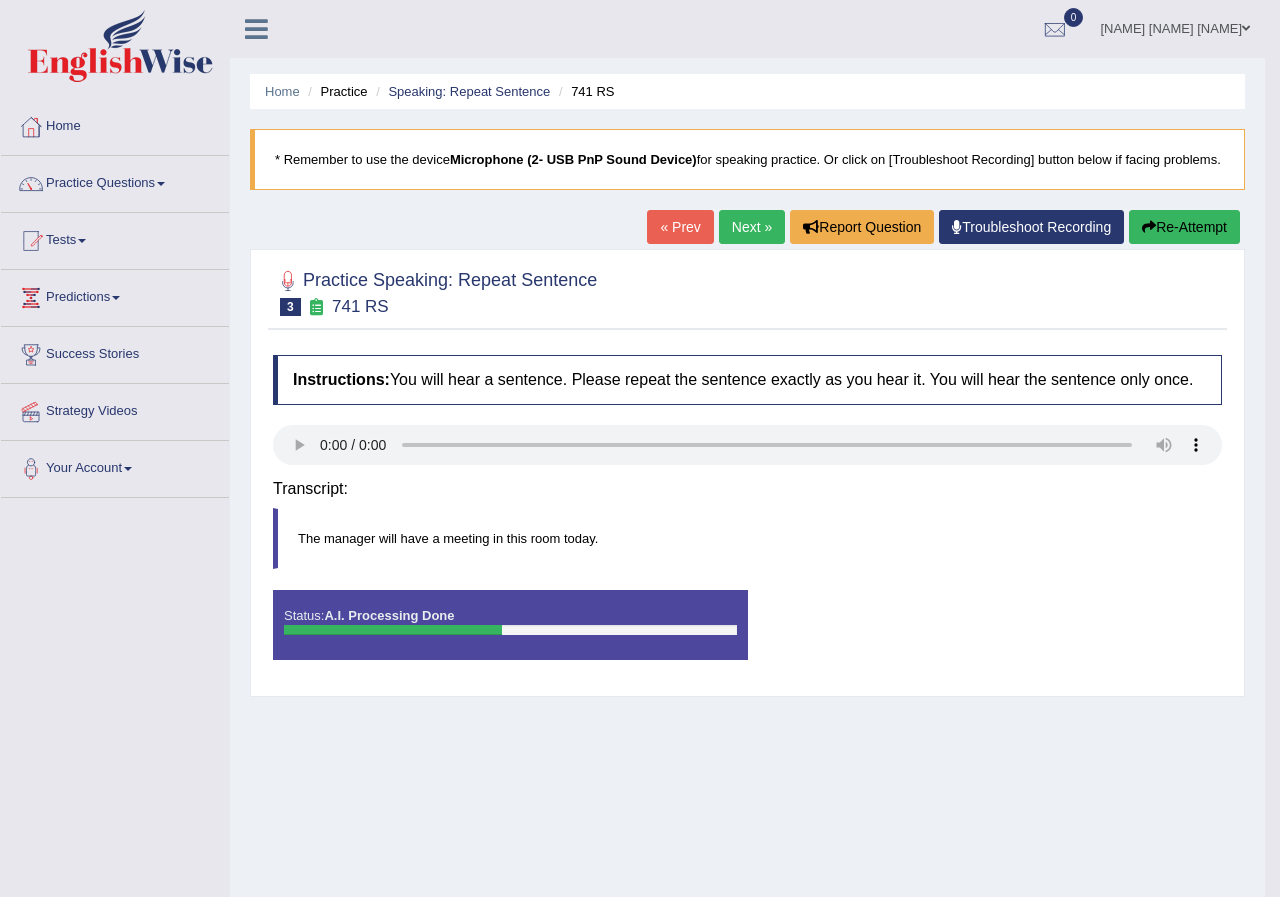 click on "Re-Attempt" at bounding box center (1184, 227) 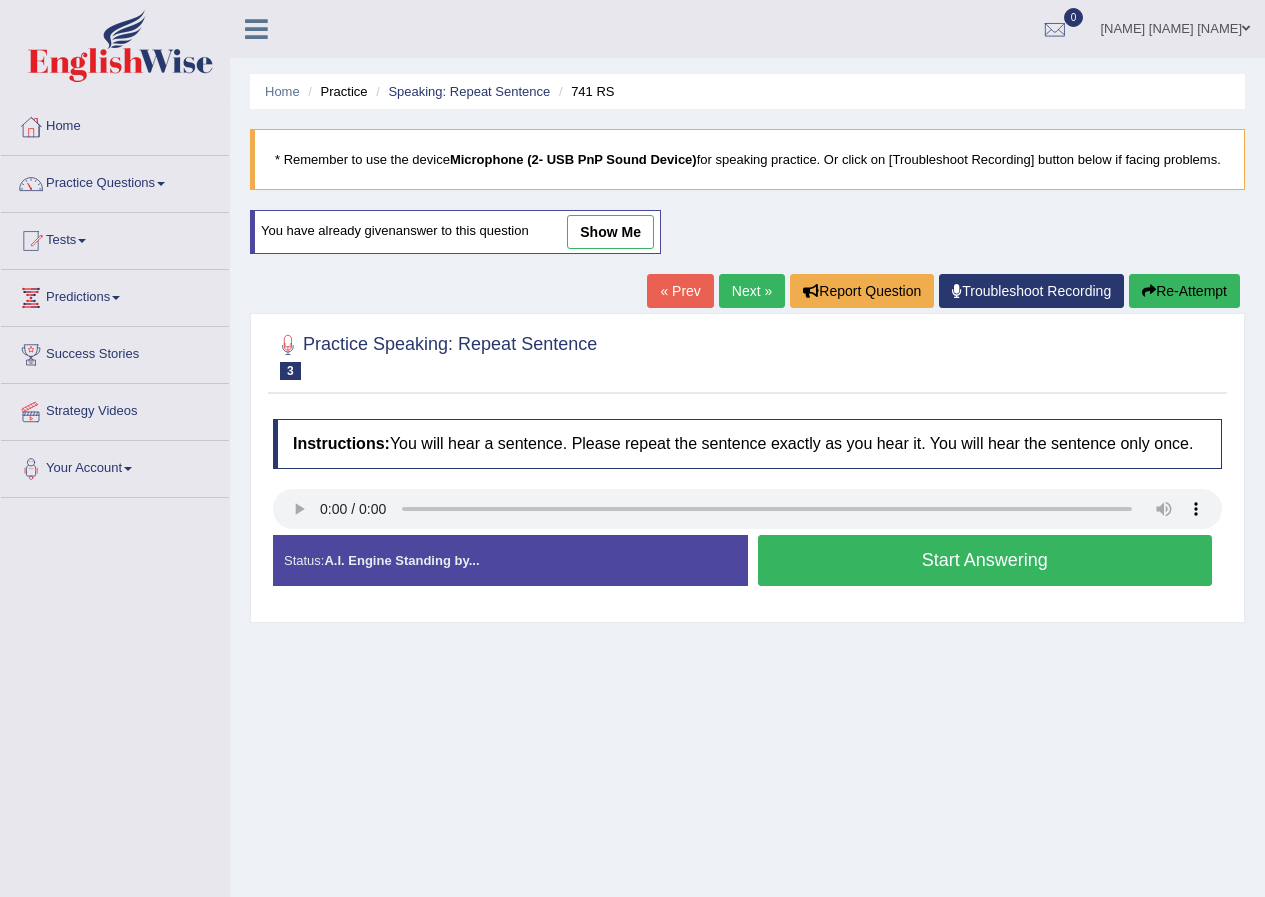 scroll, scrollTop: 0, scrollLeft: 0, axis: both 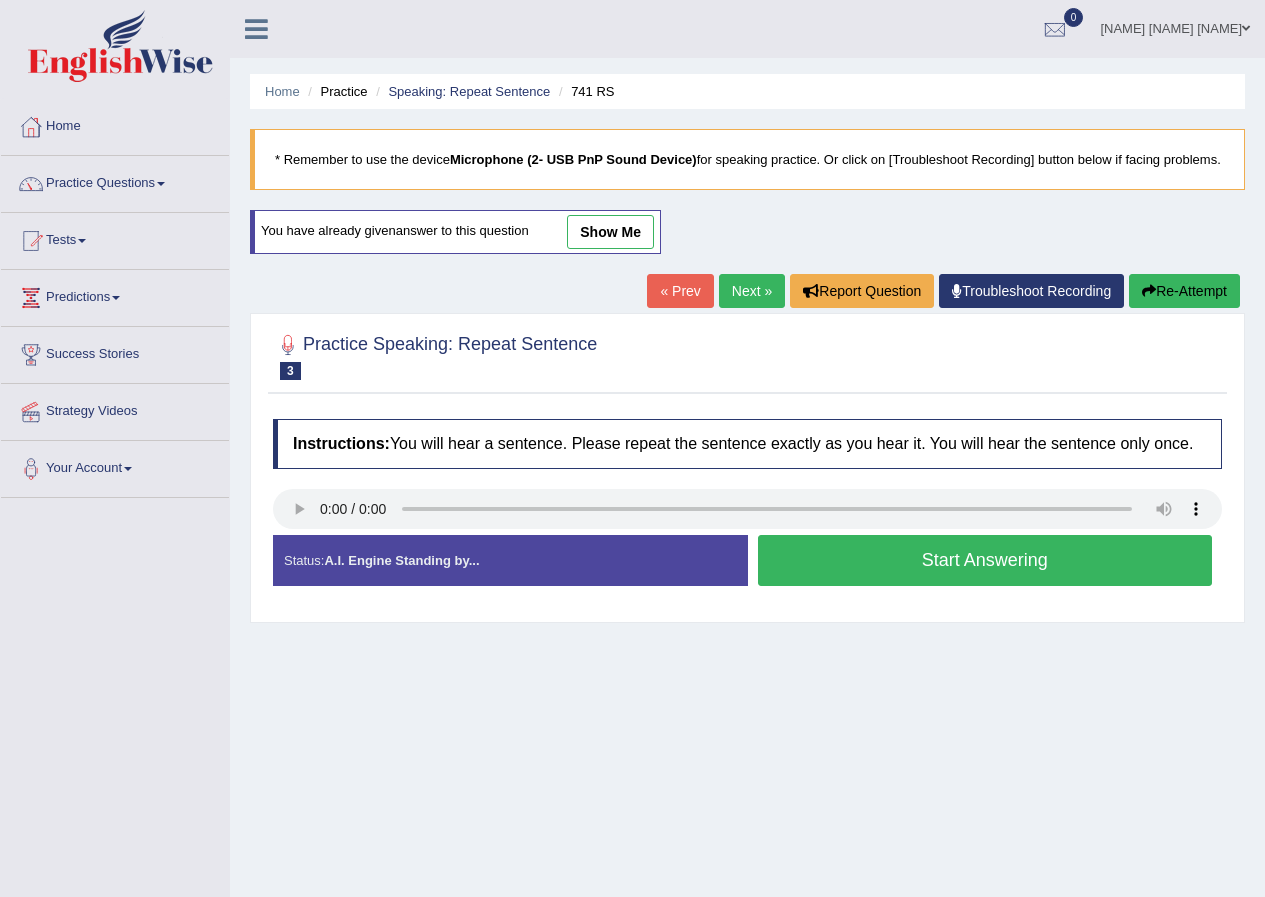 click on "« Prev" at bounding box center [680, 291] 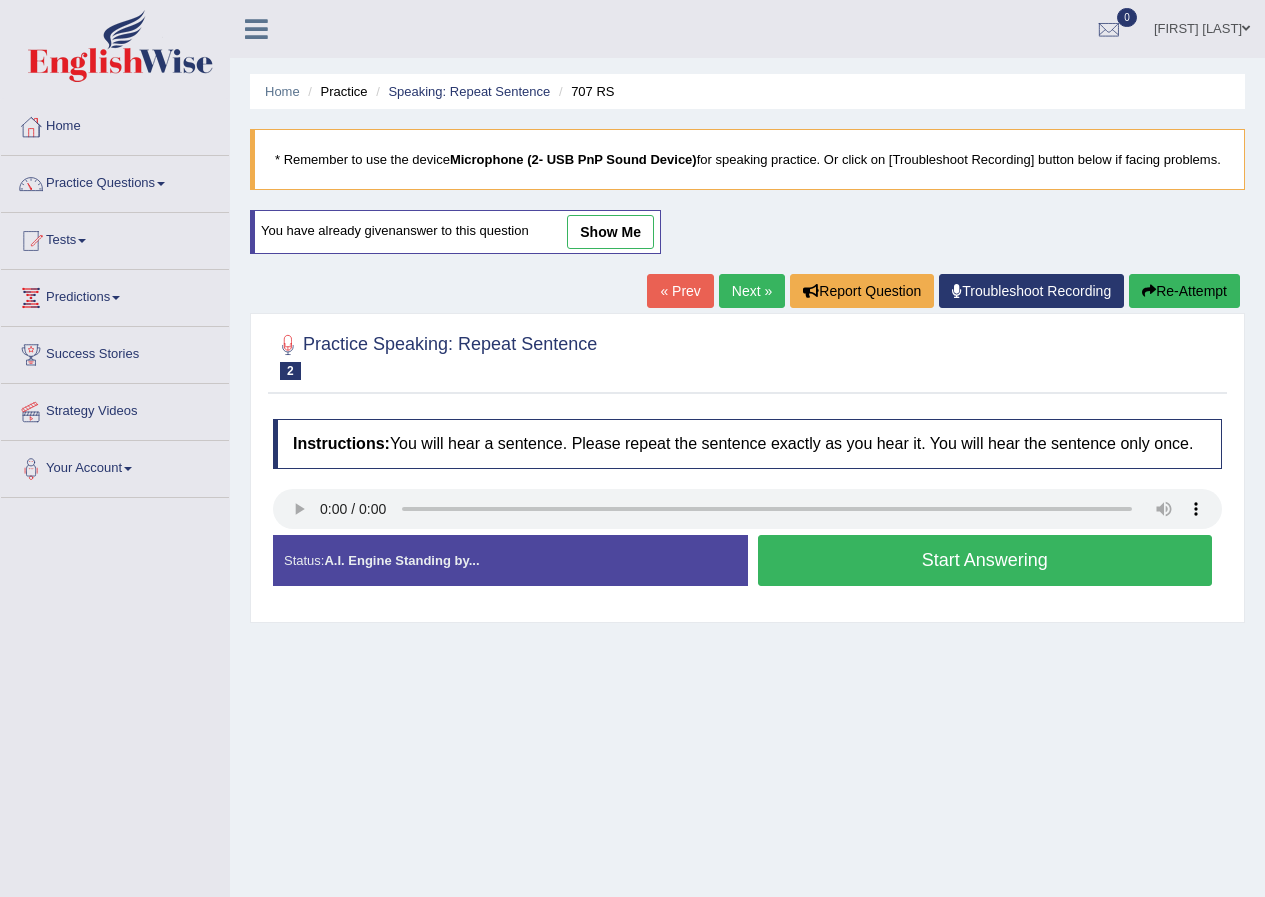 scroll, scrollTop: 0, scrollLeft: 0, axis: both 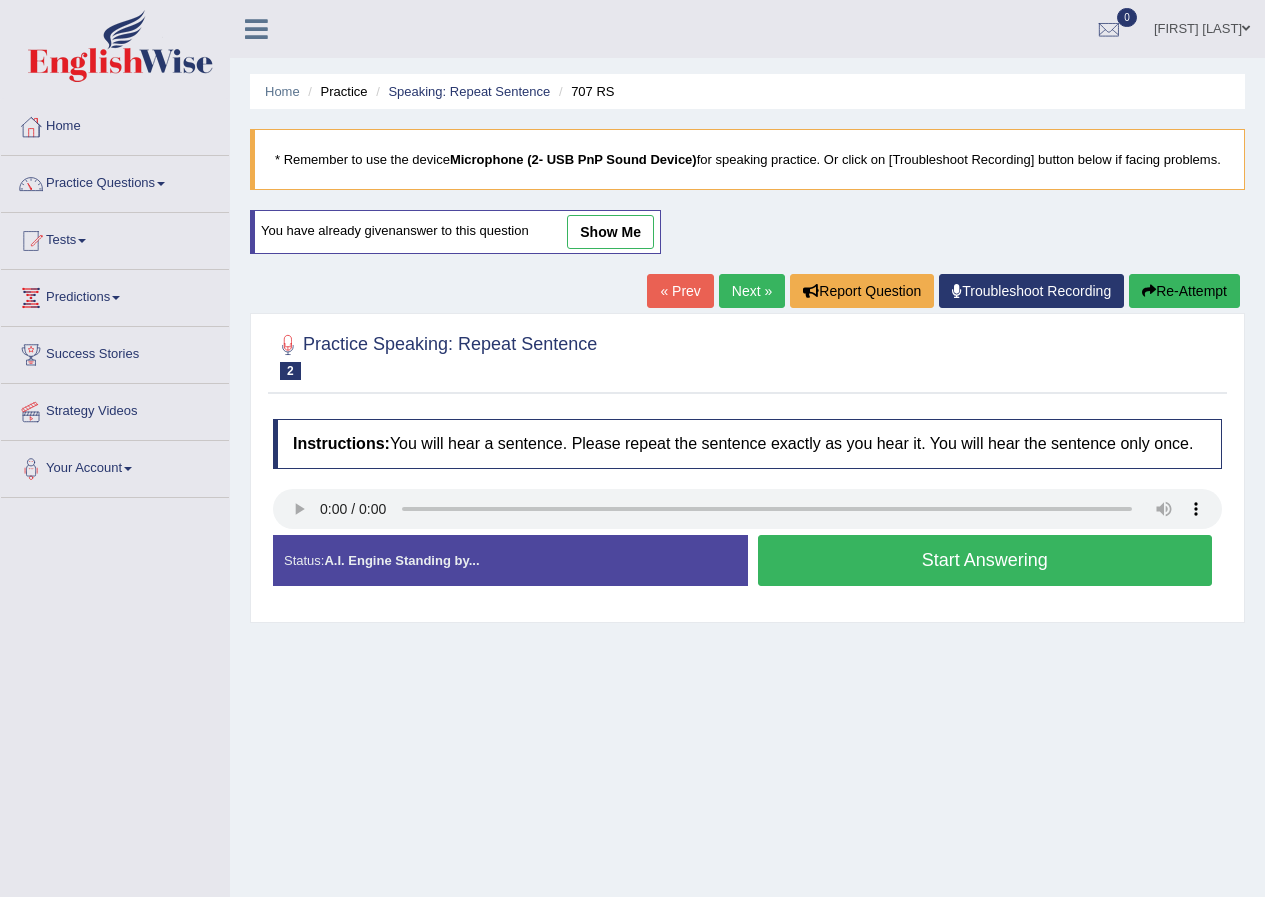 click on "Re-Attempt" at bounding box center [1184, 291] 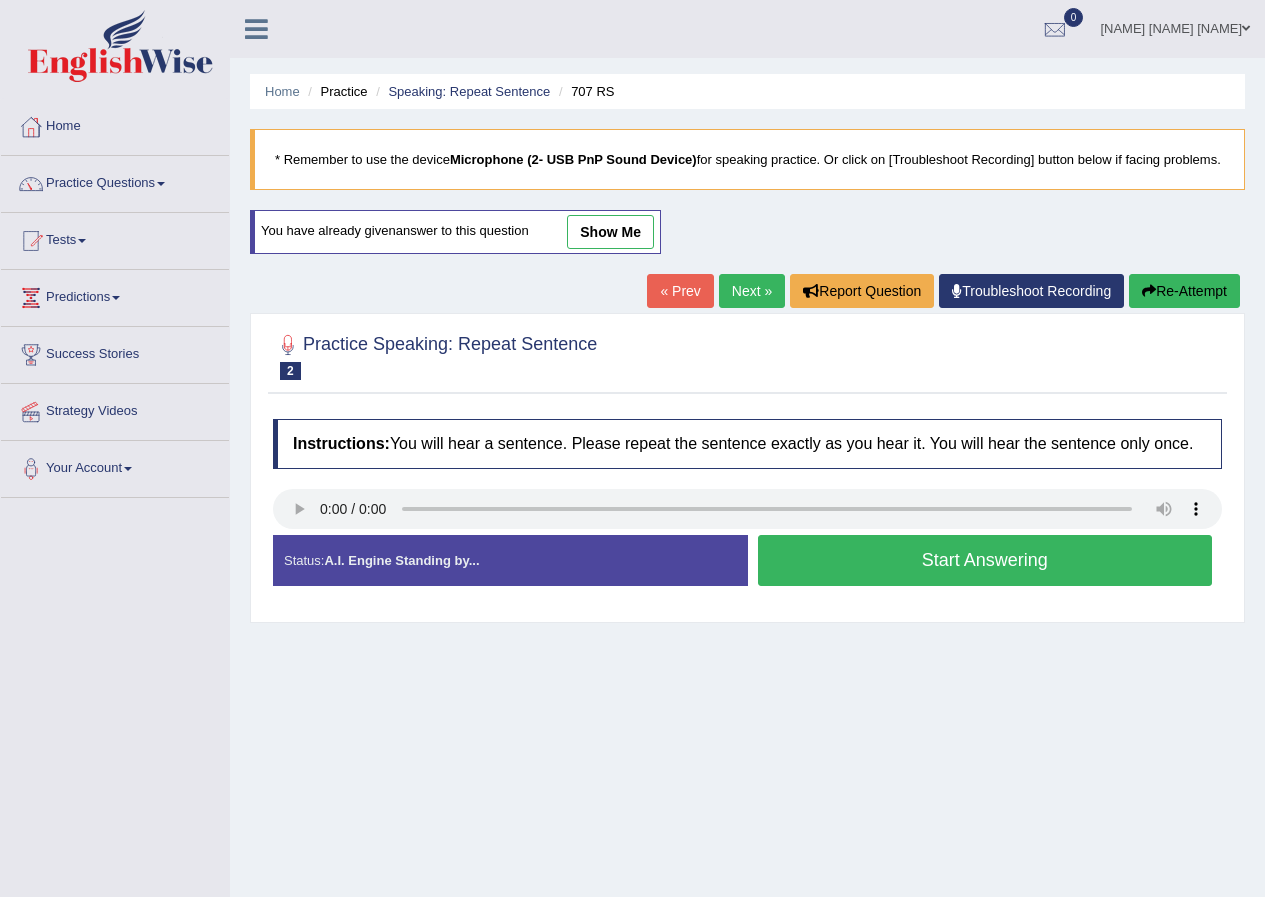 scroll, scrollTop: 0, scrollLeft: 0, axis: both 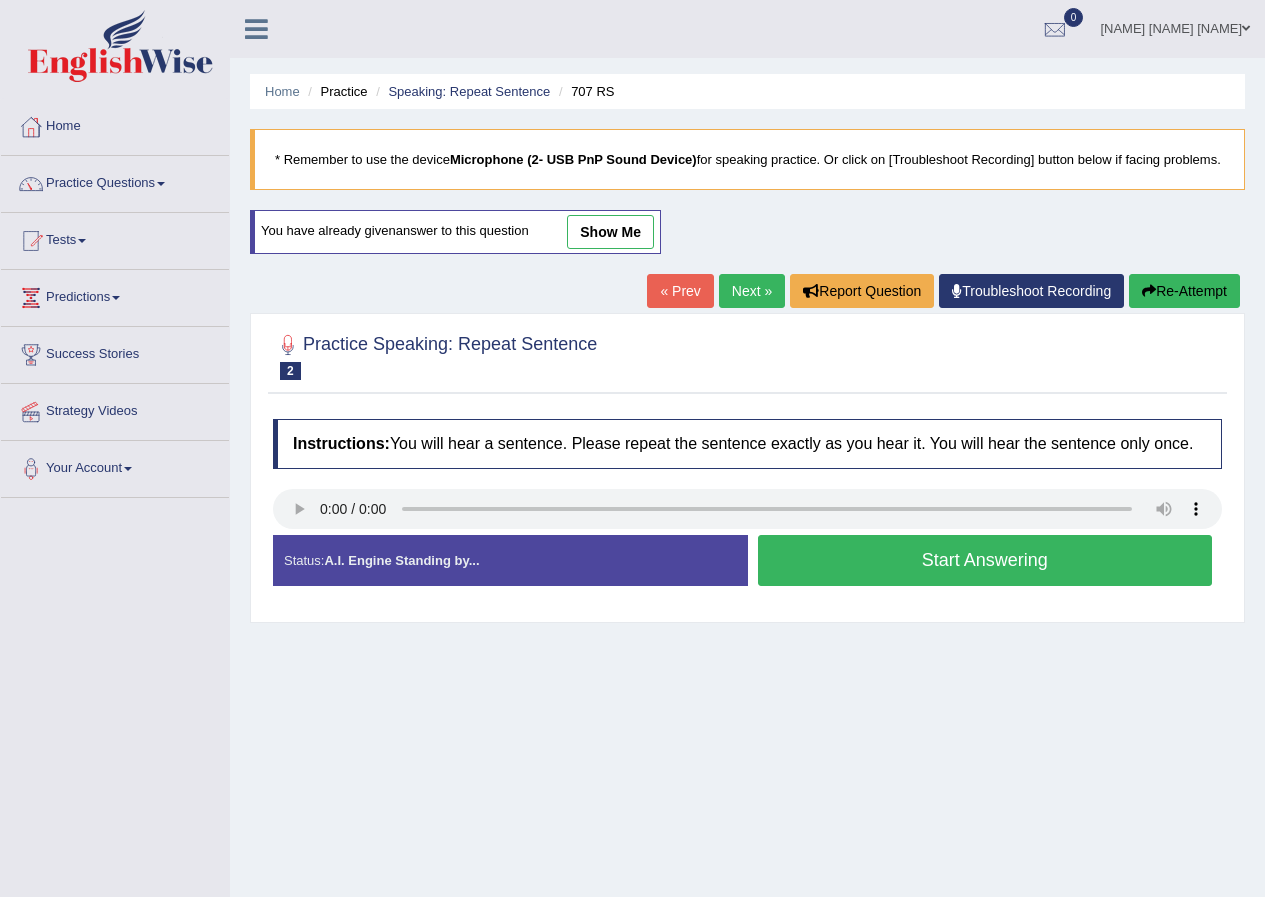 click on "Start Answering" at bounding box center [985, 560] 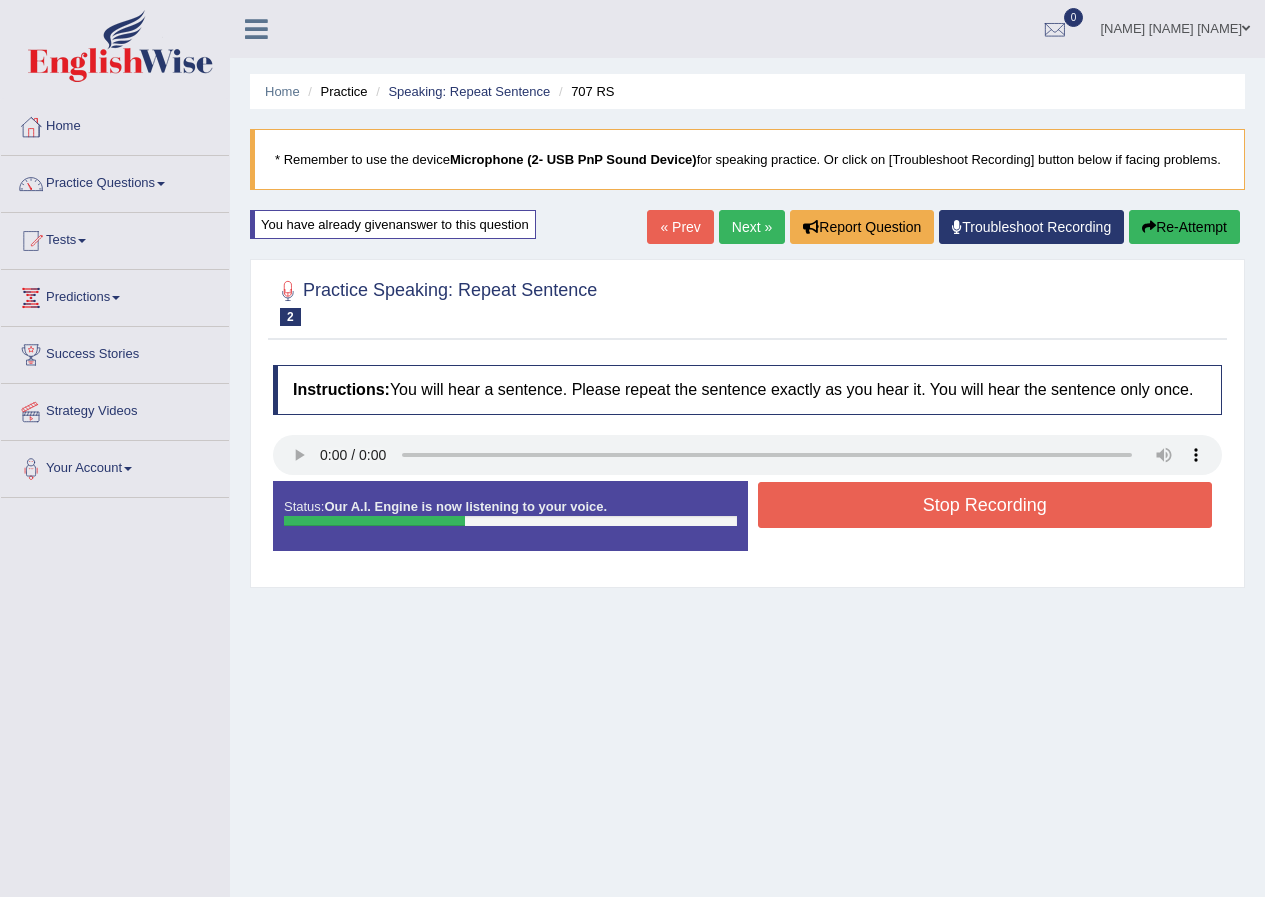 click on "Stop Recording" at bounding box center [985, 505] 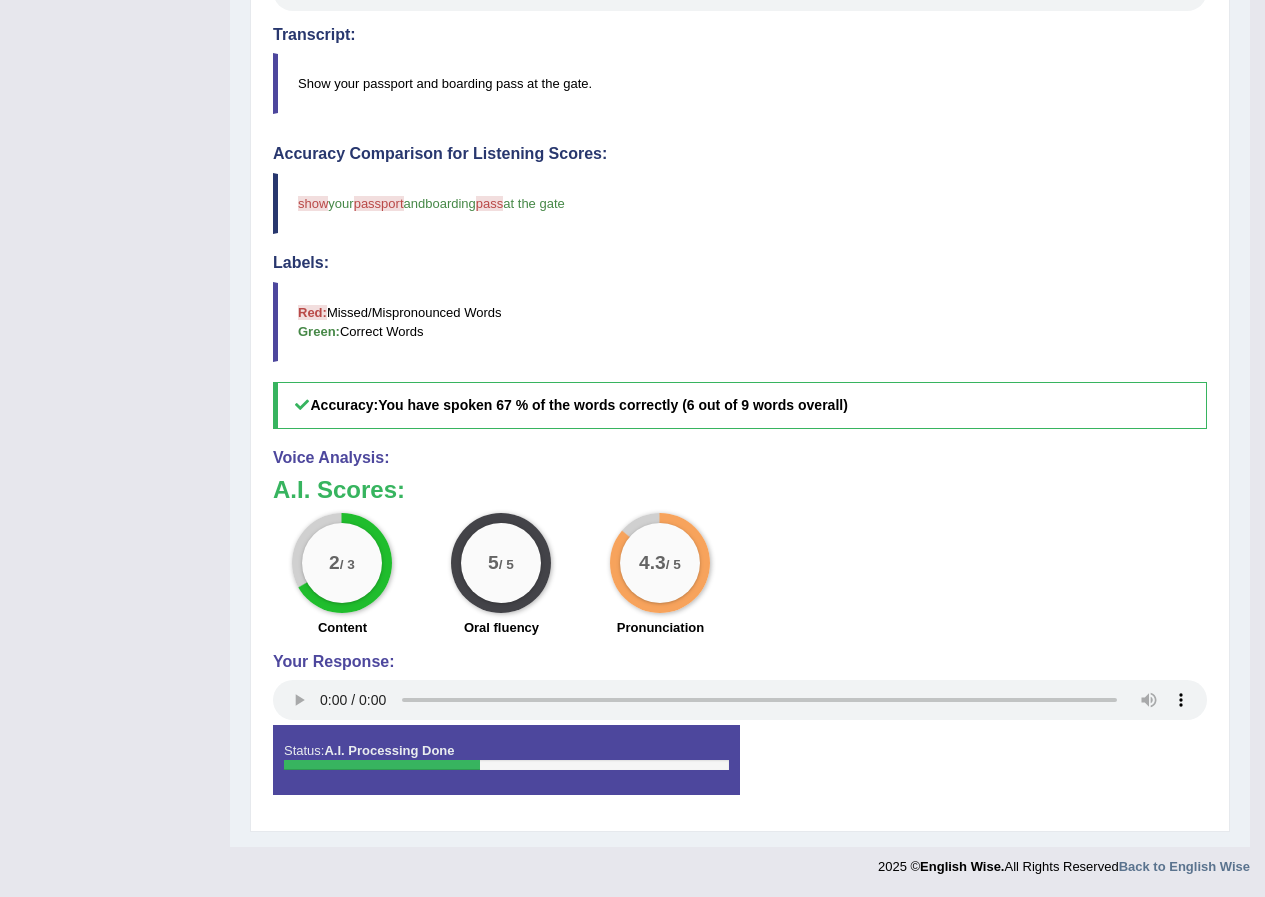 scroll, scrollTop: 0, scrollLeft: 0, axis: both 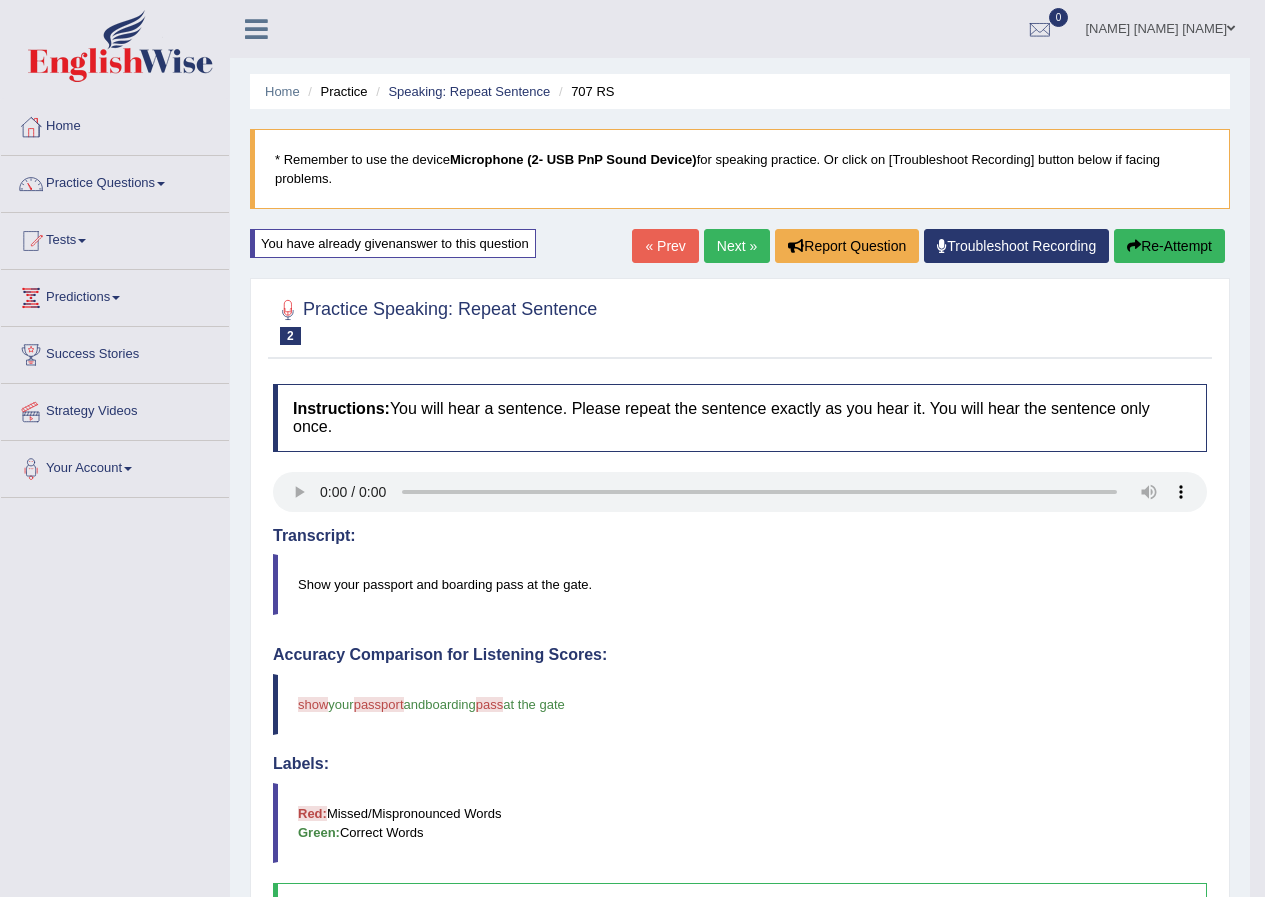 click on "Next »" at bounding box center (737, 246) 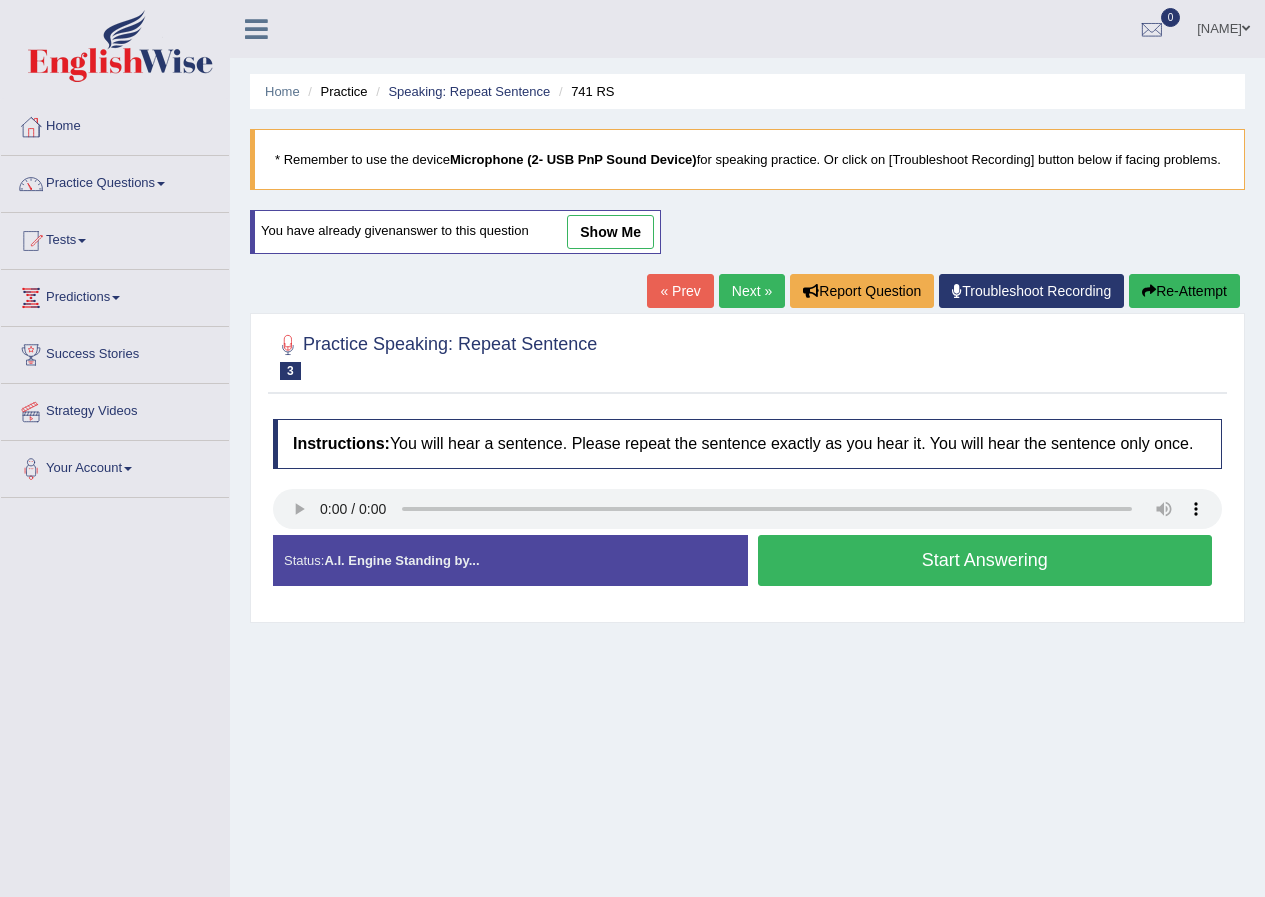 scroll, scrollTop: 0, scrollLeft: 0, axis: both 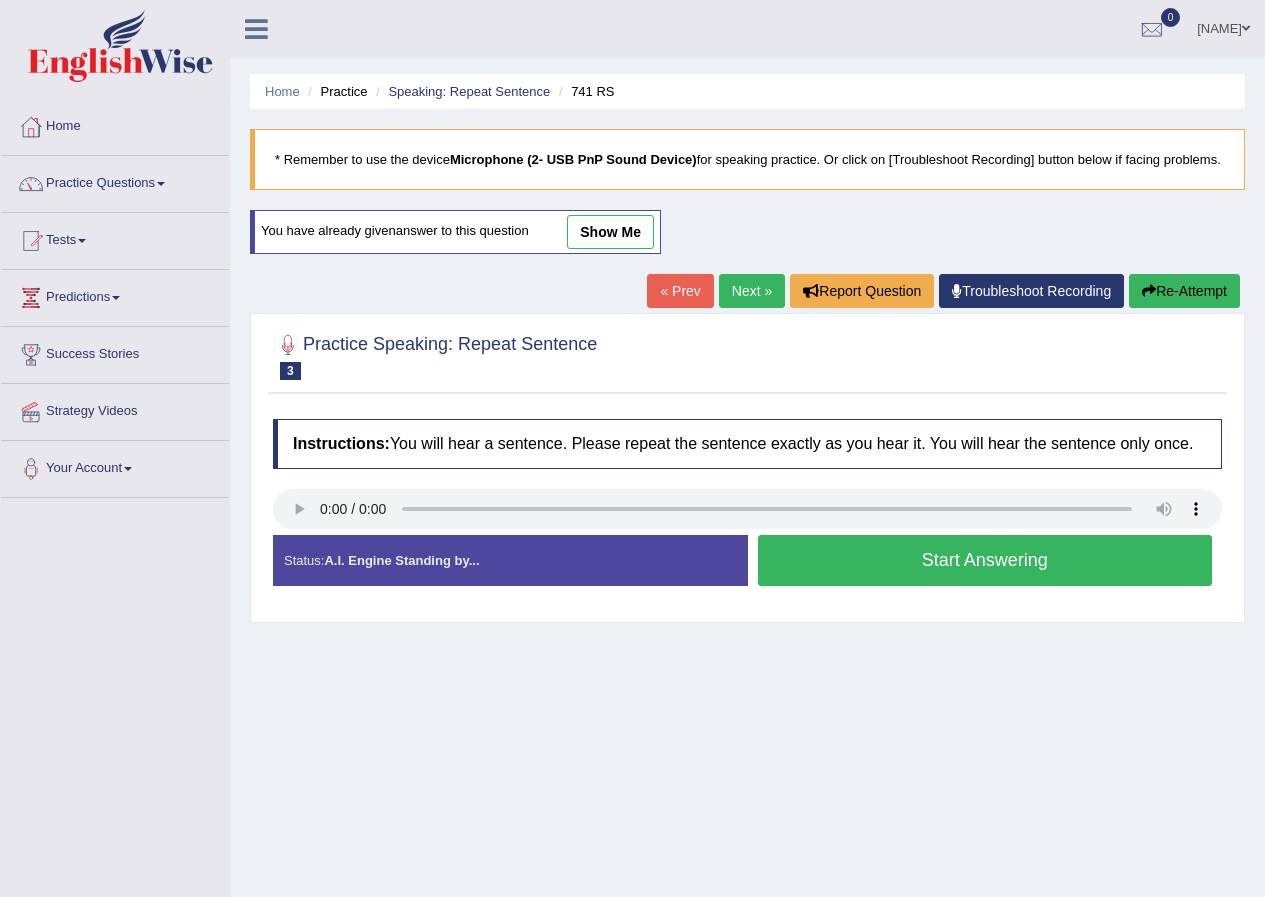 click on "Start Answering" at bounding box center (985, 560) 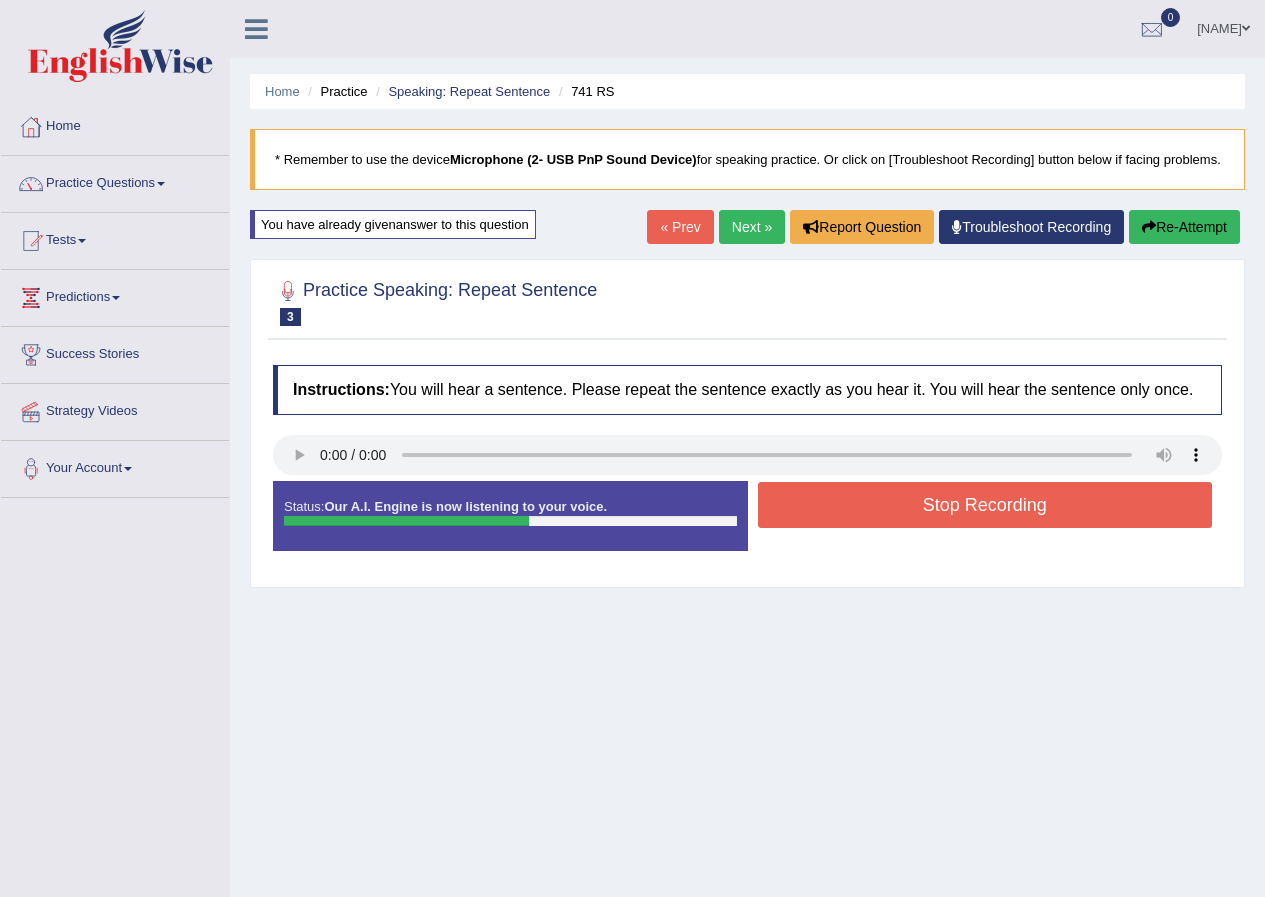 click on "Stop Recording" at bounding box center [985, 505] 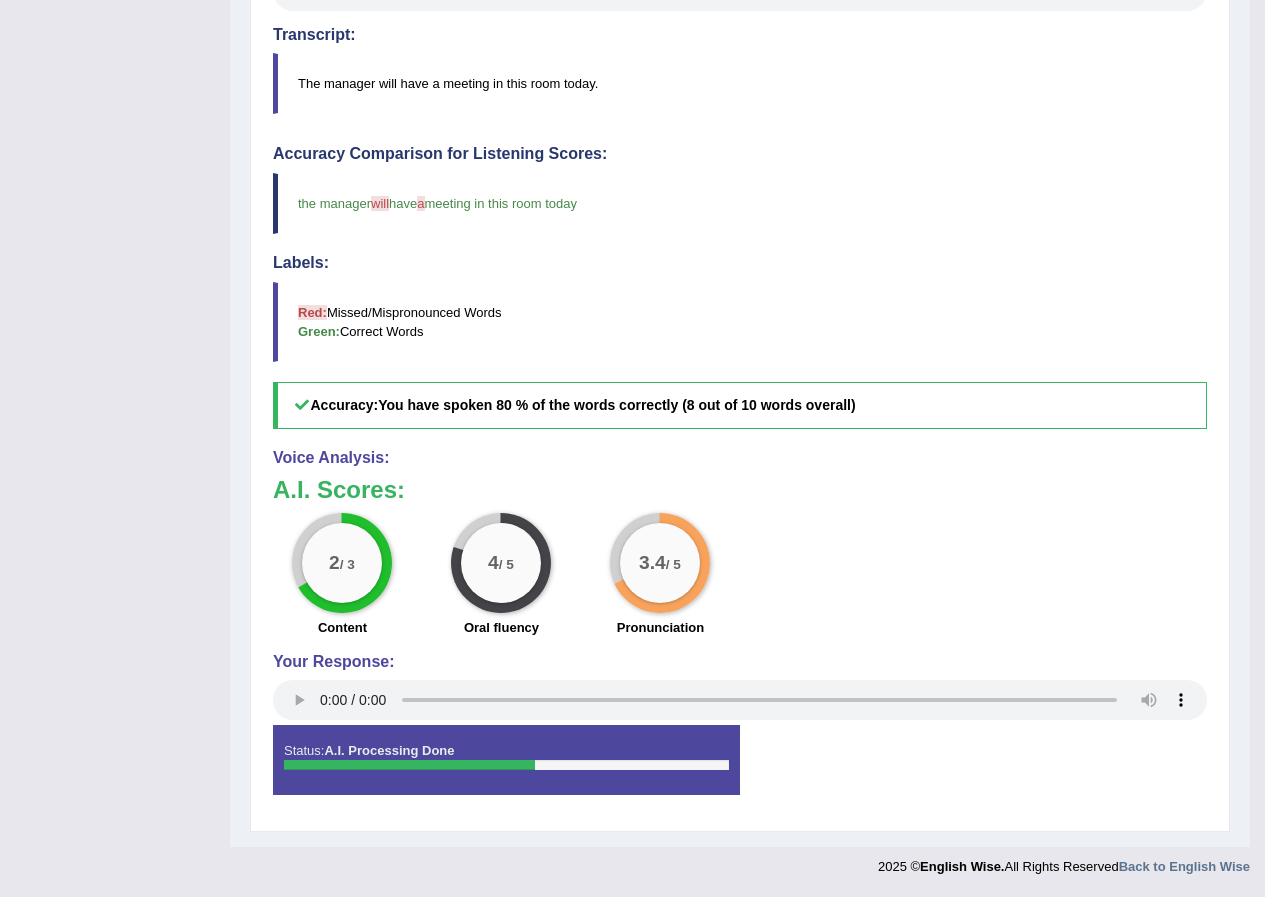 scroll, scrollTop: 101, scrollLeft: 0, axis: vertical 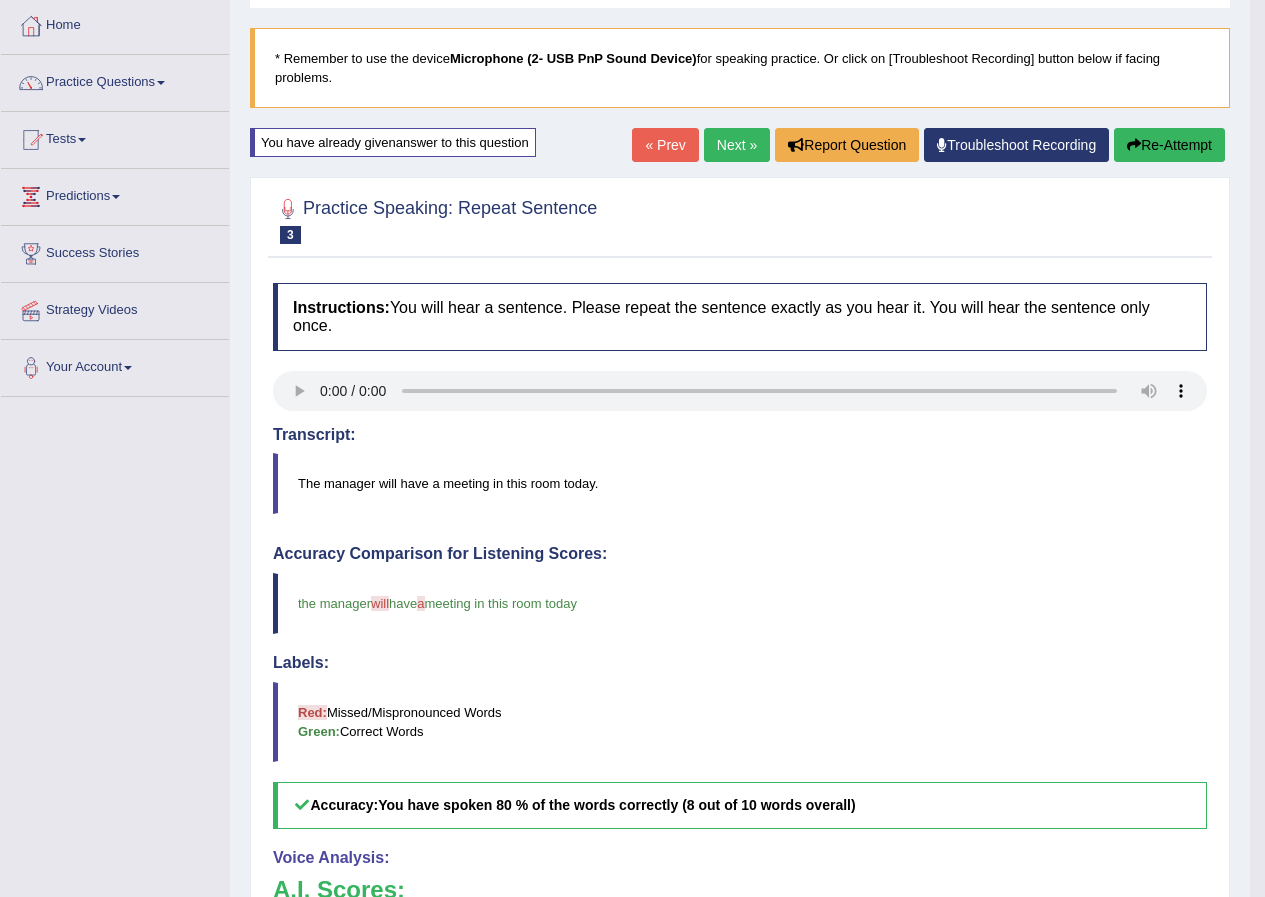 click on "Next »" at bounding box center [737, 145] 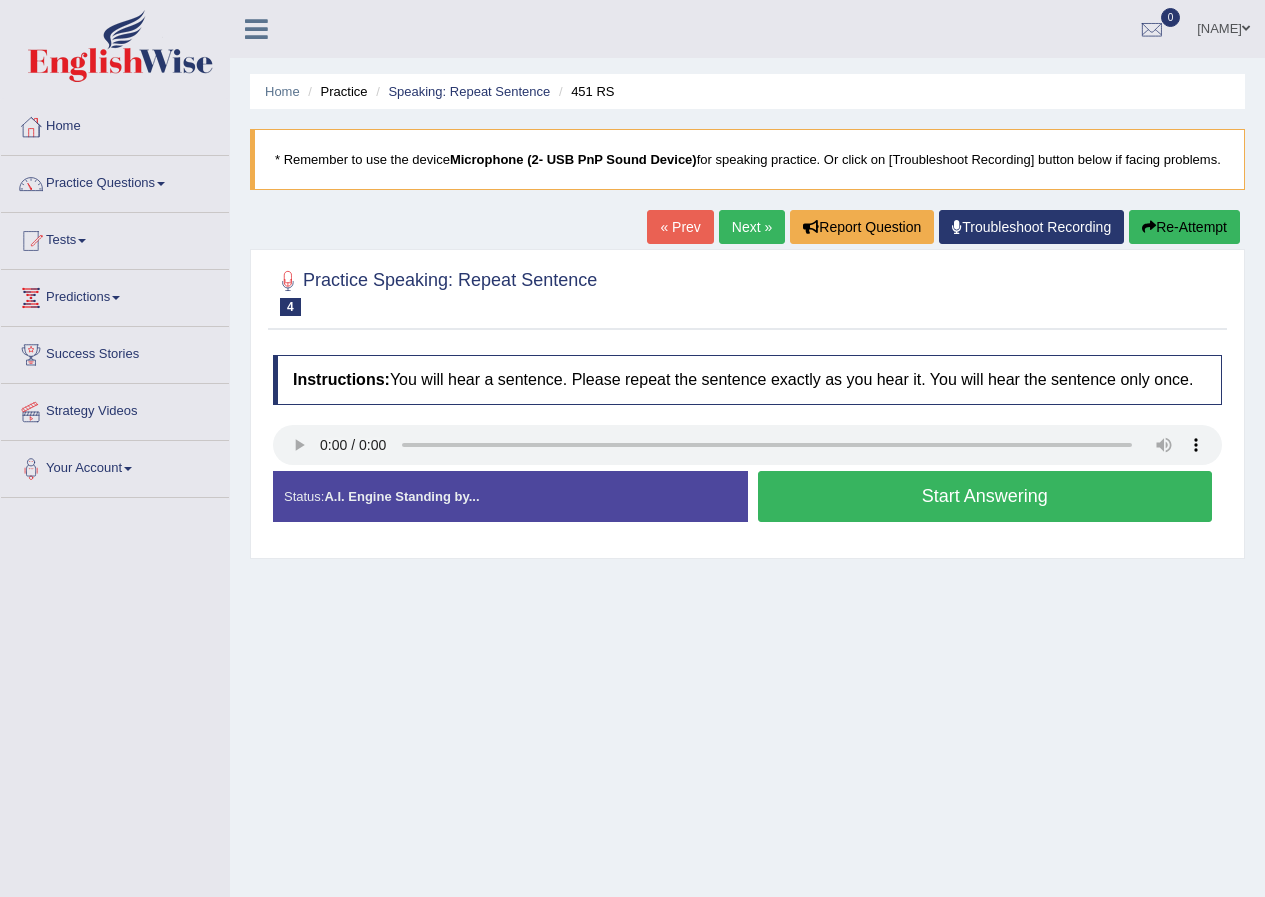scroll, scrollTop: 0, scrollLeft: 0, axis: both 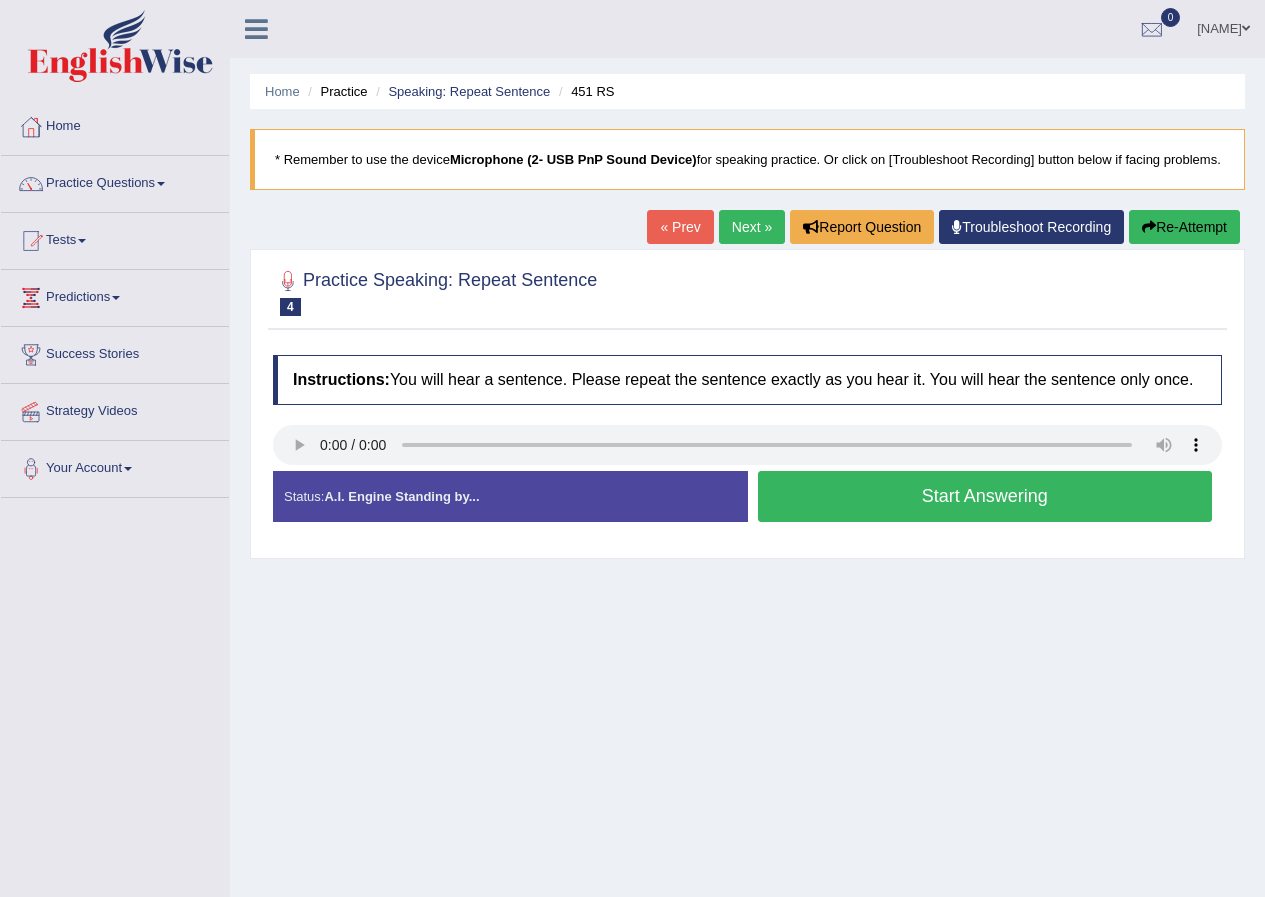 click on "Start Answering" at bounding box center (985, 496) 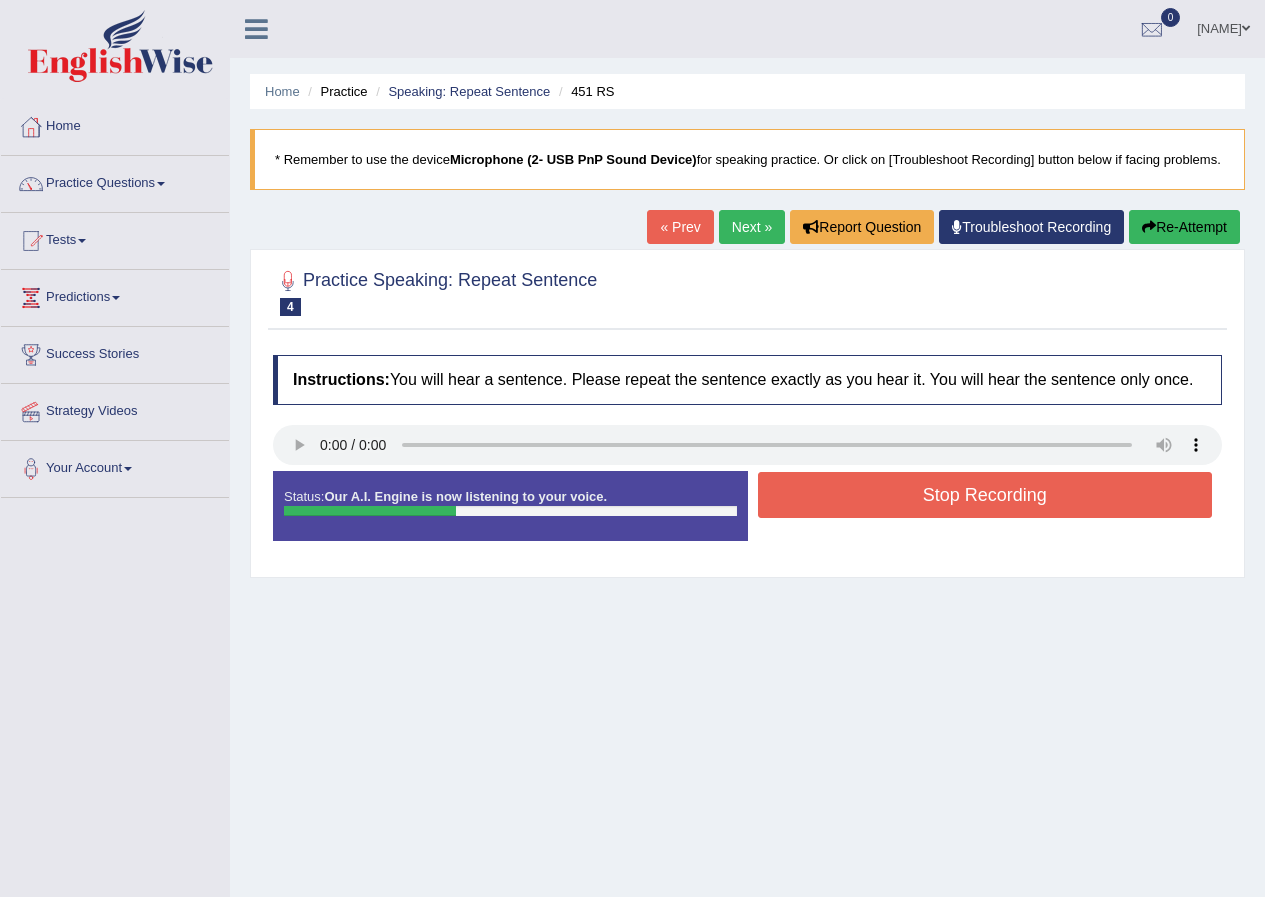 click on "Stop Recording" at bounding box center [985, 495] 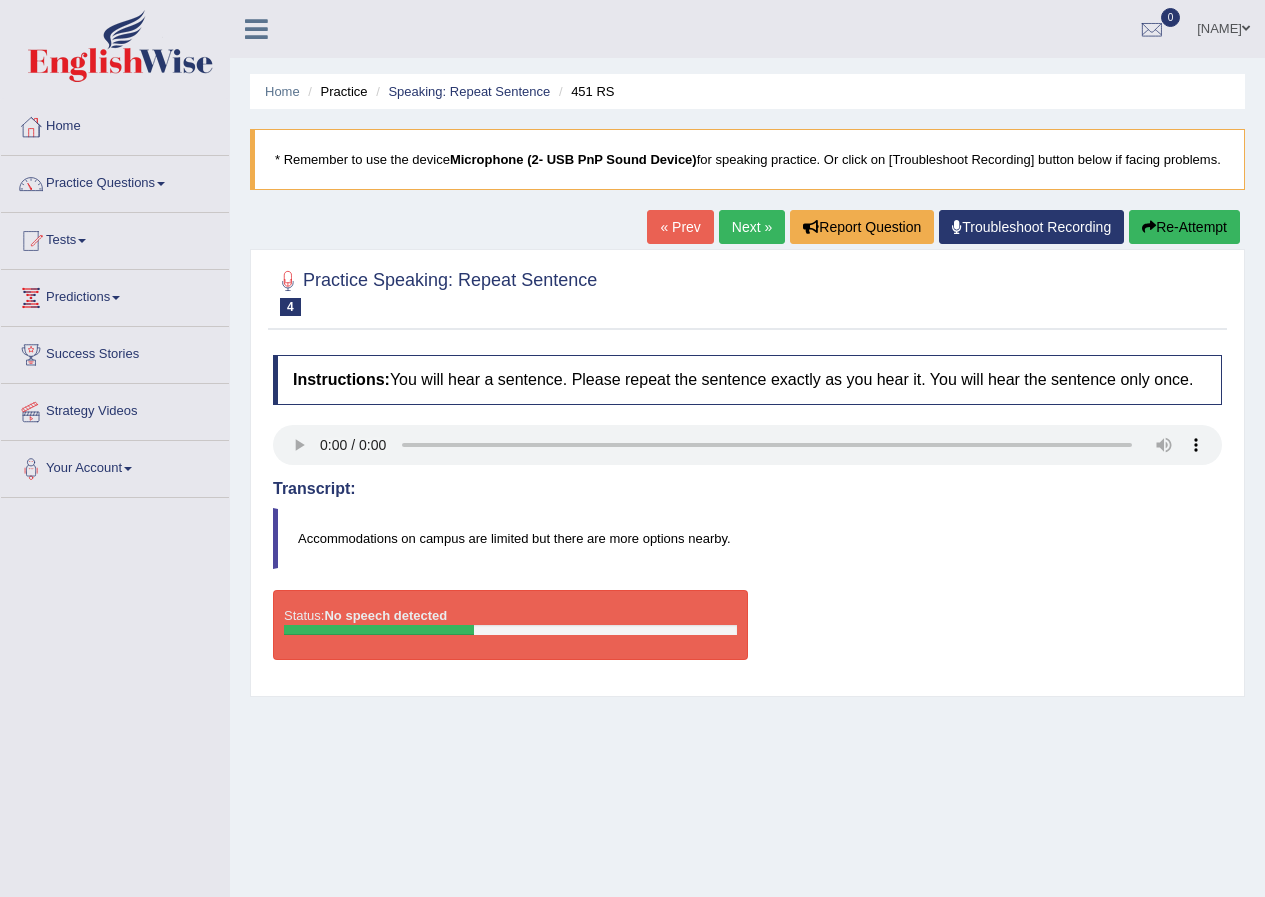 click on "Re-Attempt" at bounding box center [1184, 227] 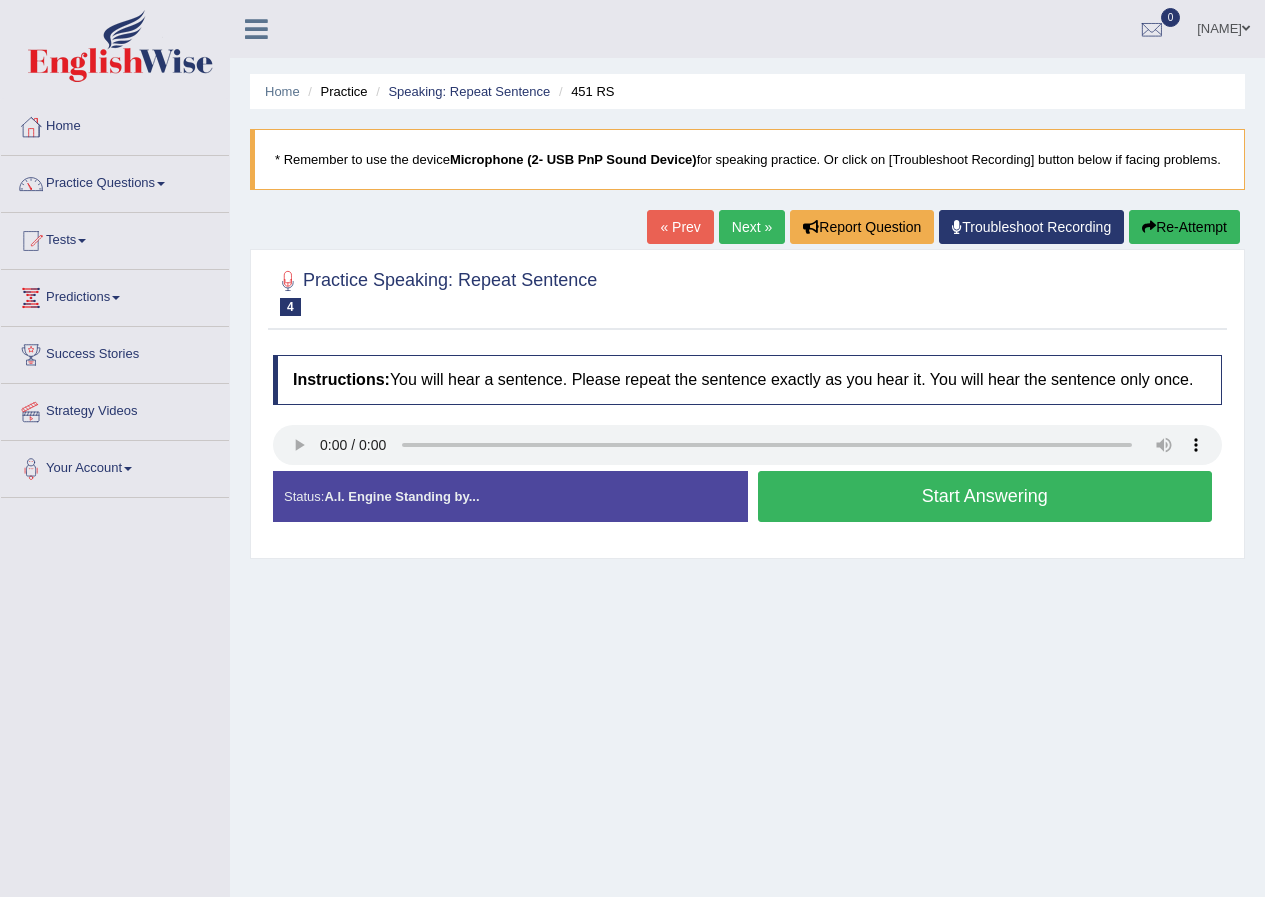 scroll, scrollTop: 0, scrollLeft: 0, axis: both 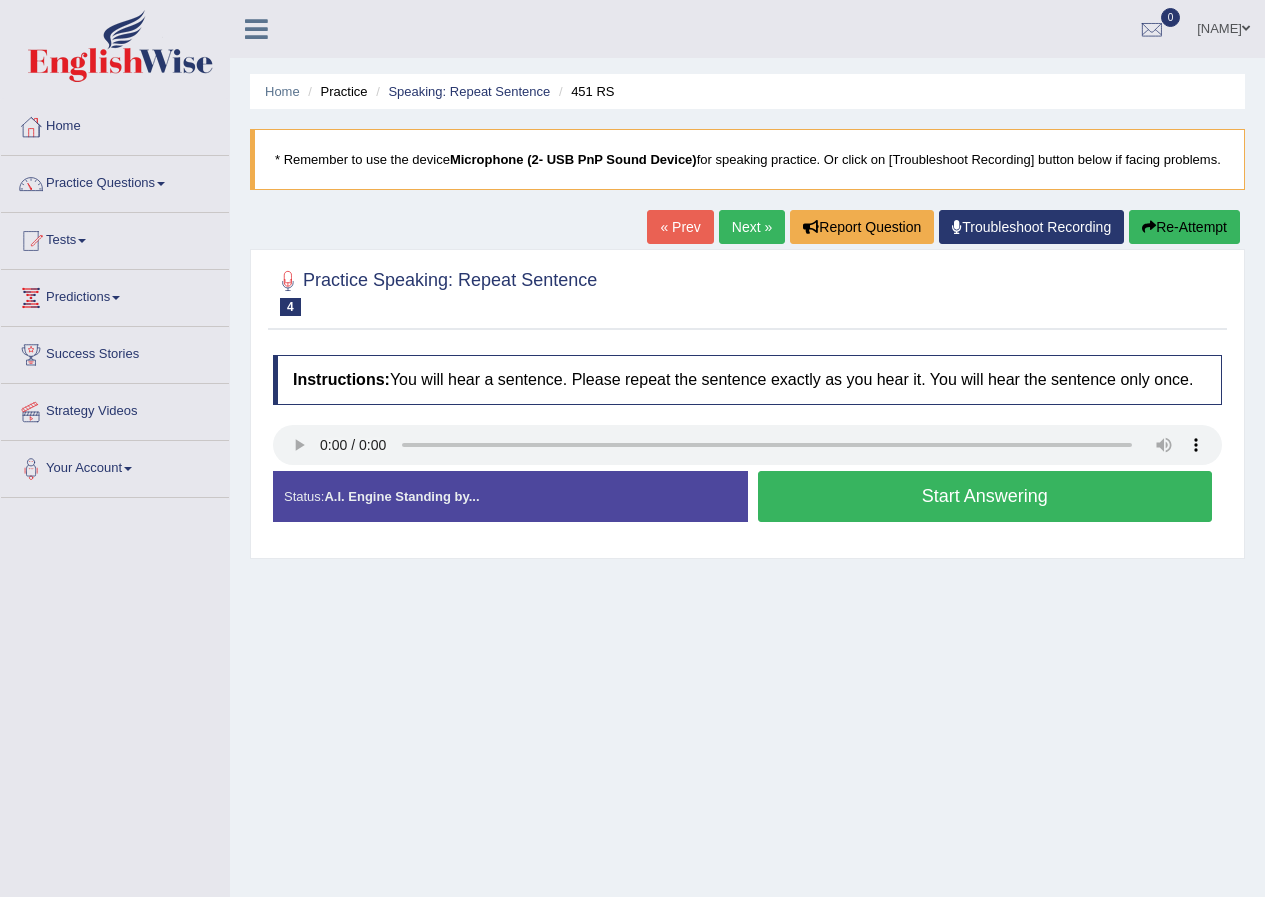 click on "Start Answering" at bounding box center (985, 496) 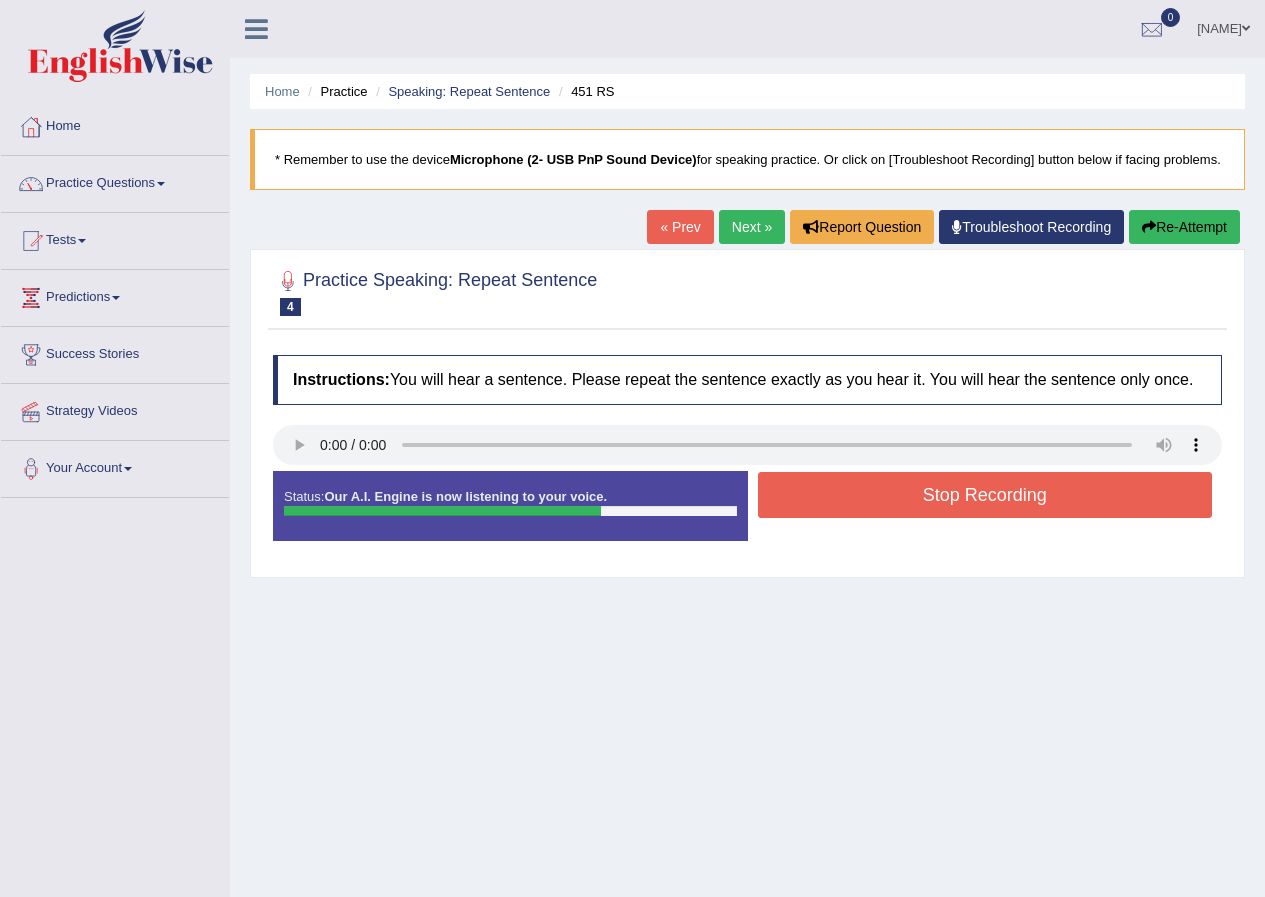 click on "Stop Recording" at bounding box center [985, 495] 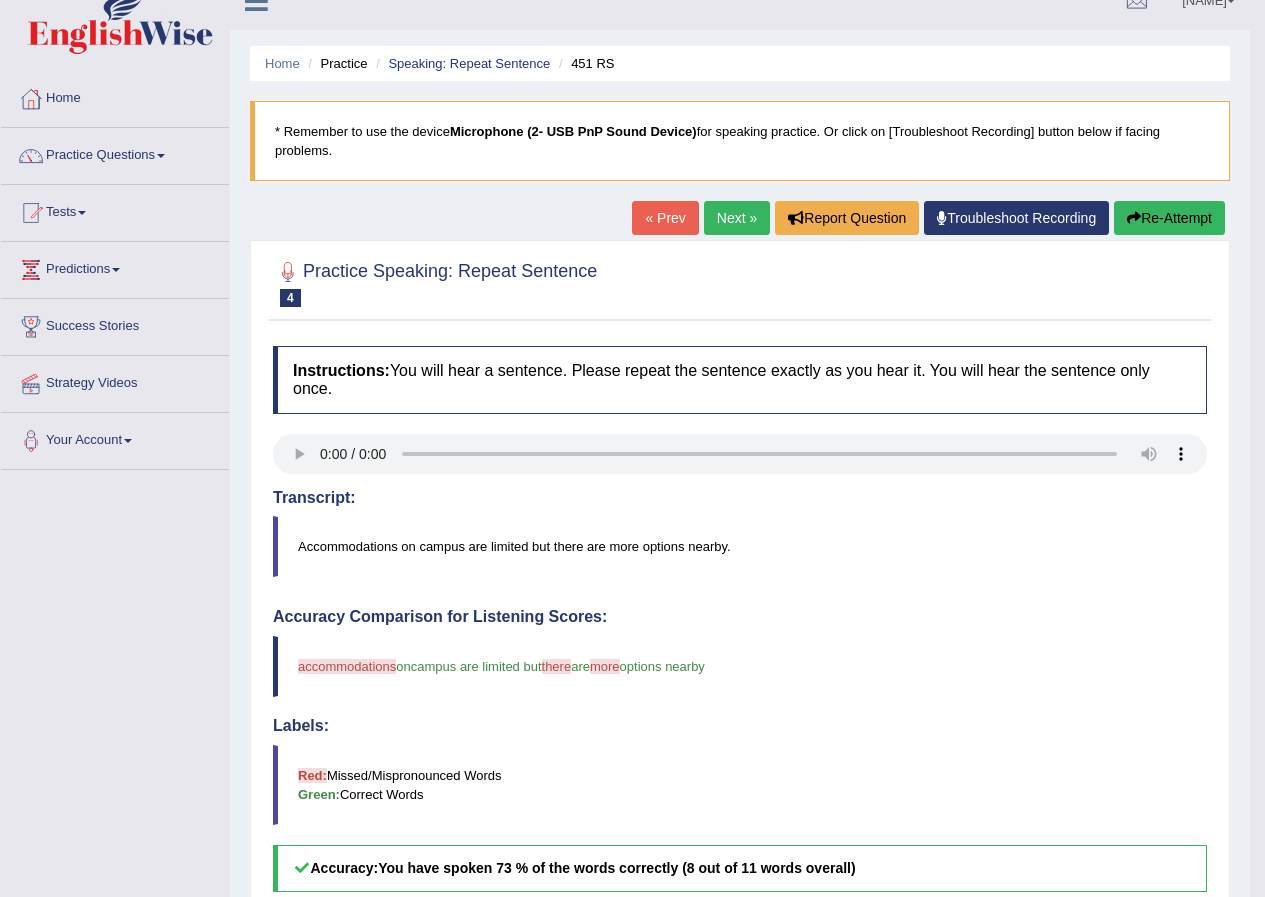 scroll, scrollTop: 0, scrollLeft: 0, axis: both 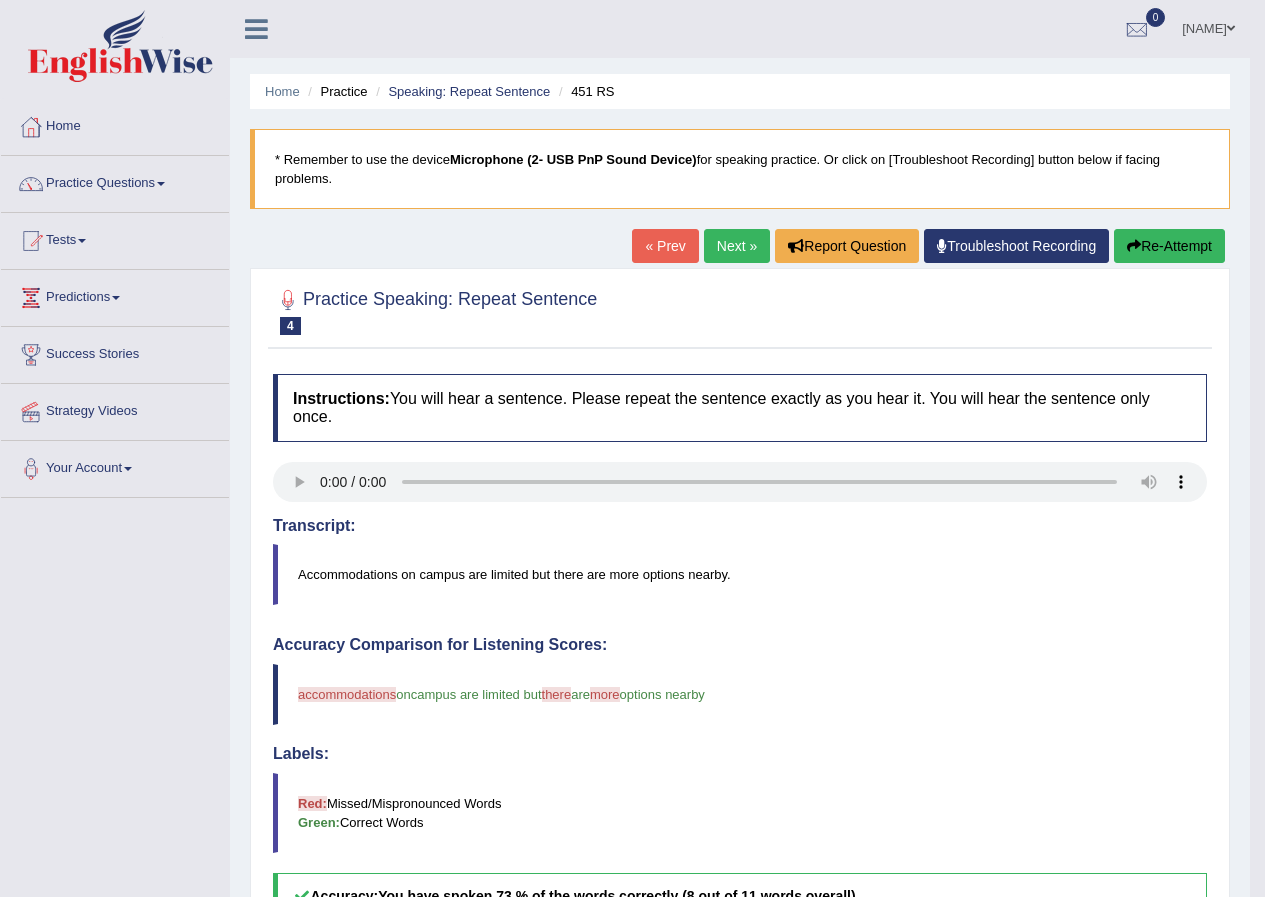 click on "Next »" at bounding box center [737, 246] 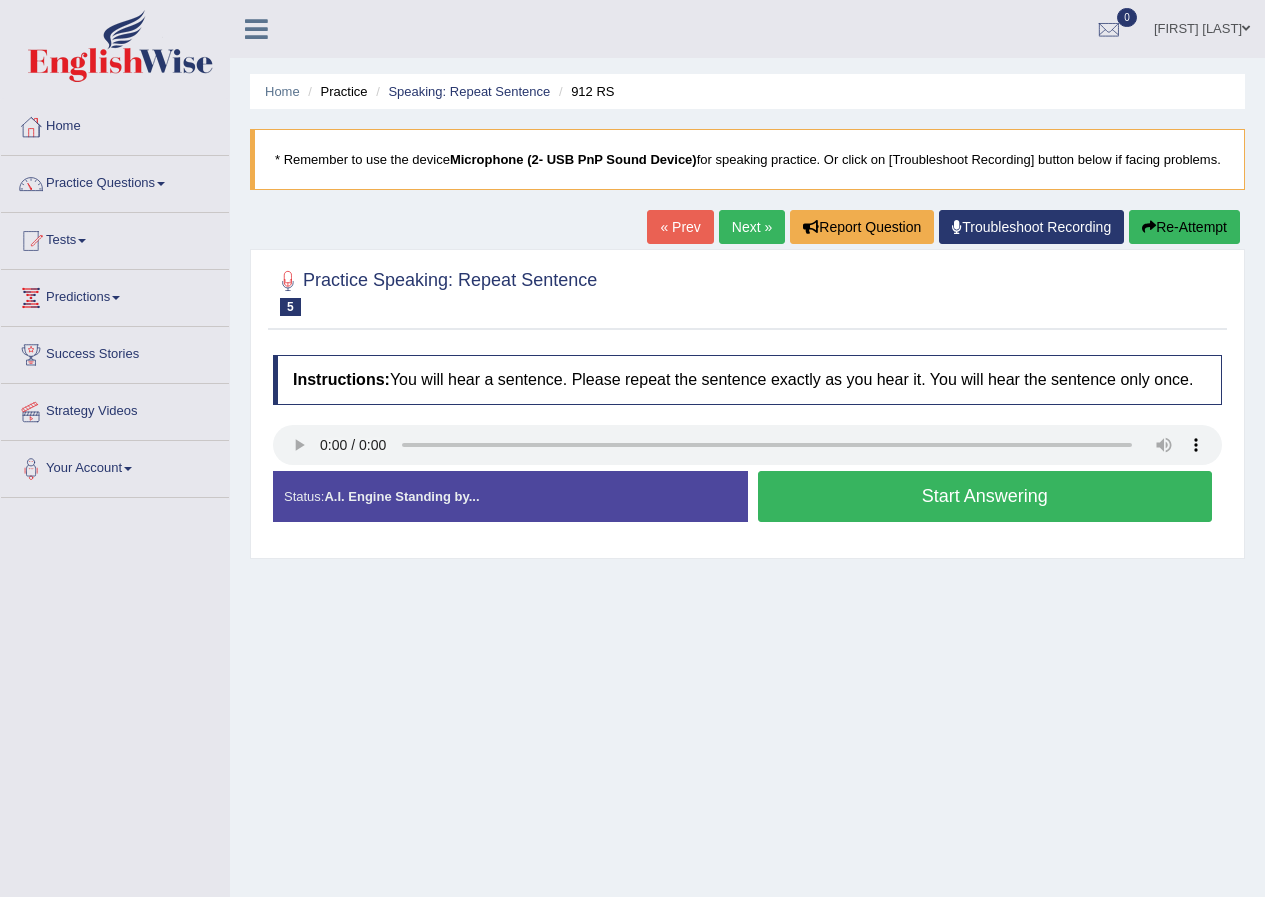 scroll, scrollTop: 0, scrollLeft: 0, axis: both 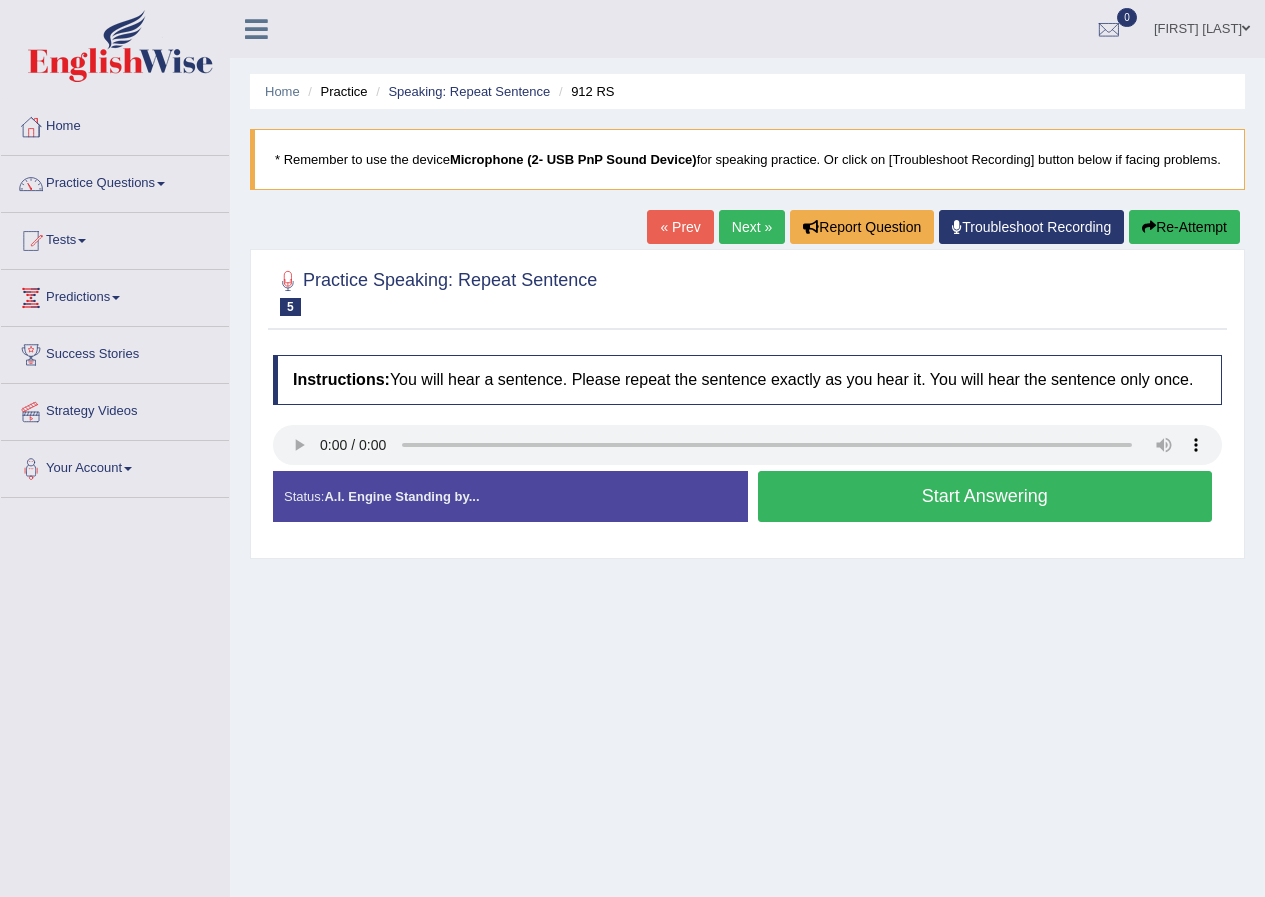 click on "Status:  A.I. Engine Standing by..." at bounding box center (510, 496) 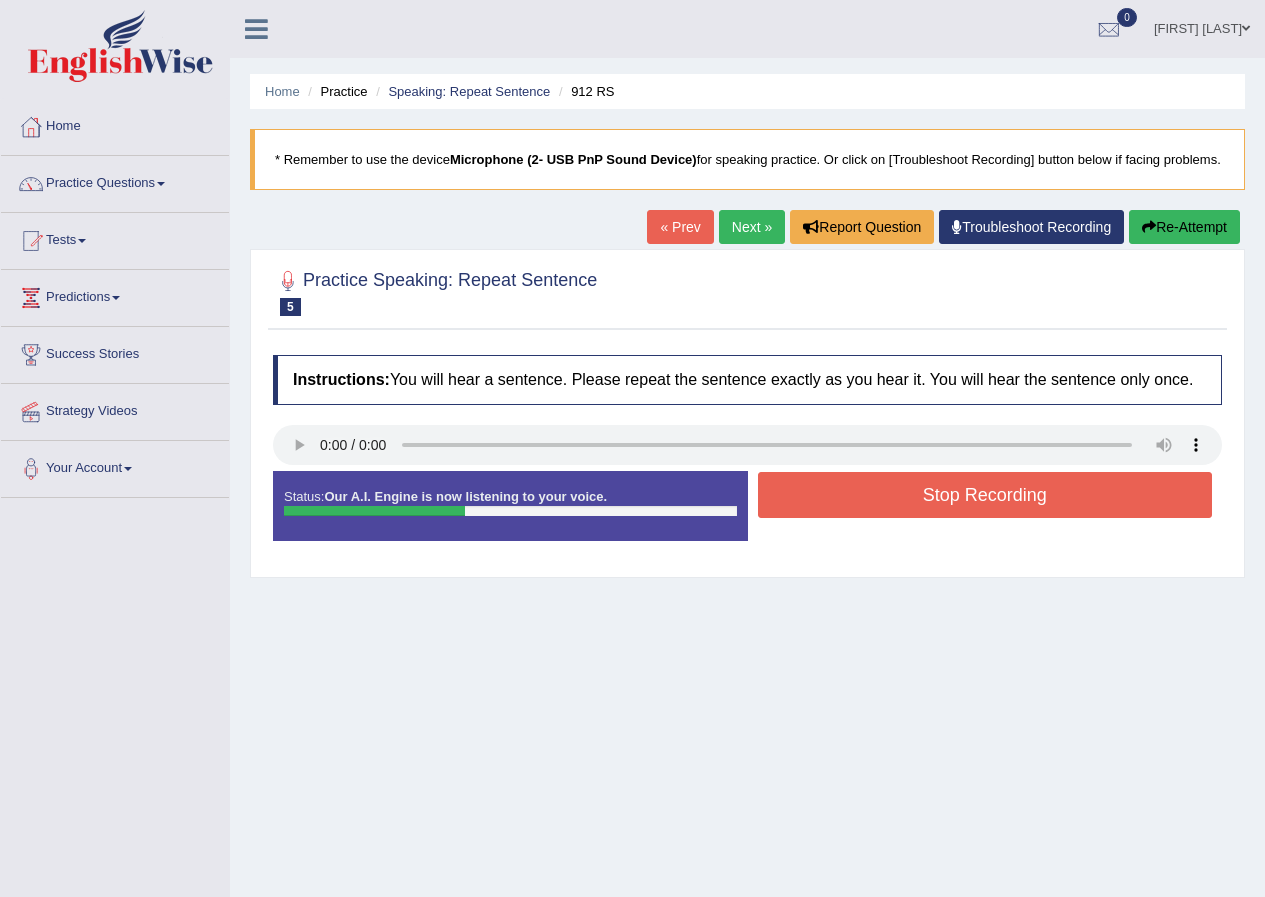 click on "Stop Recording" at bounding box center [985, 495] 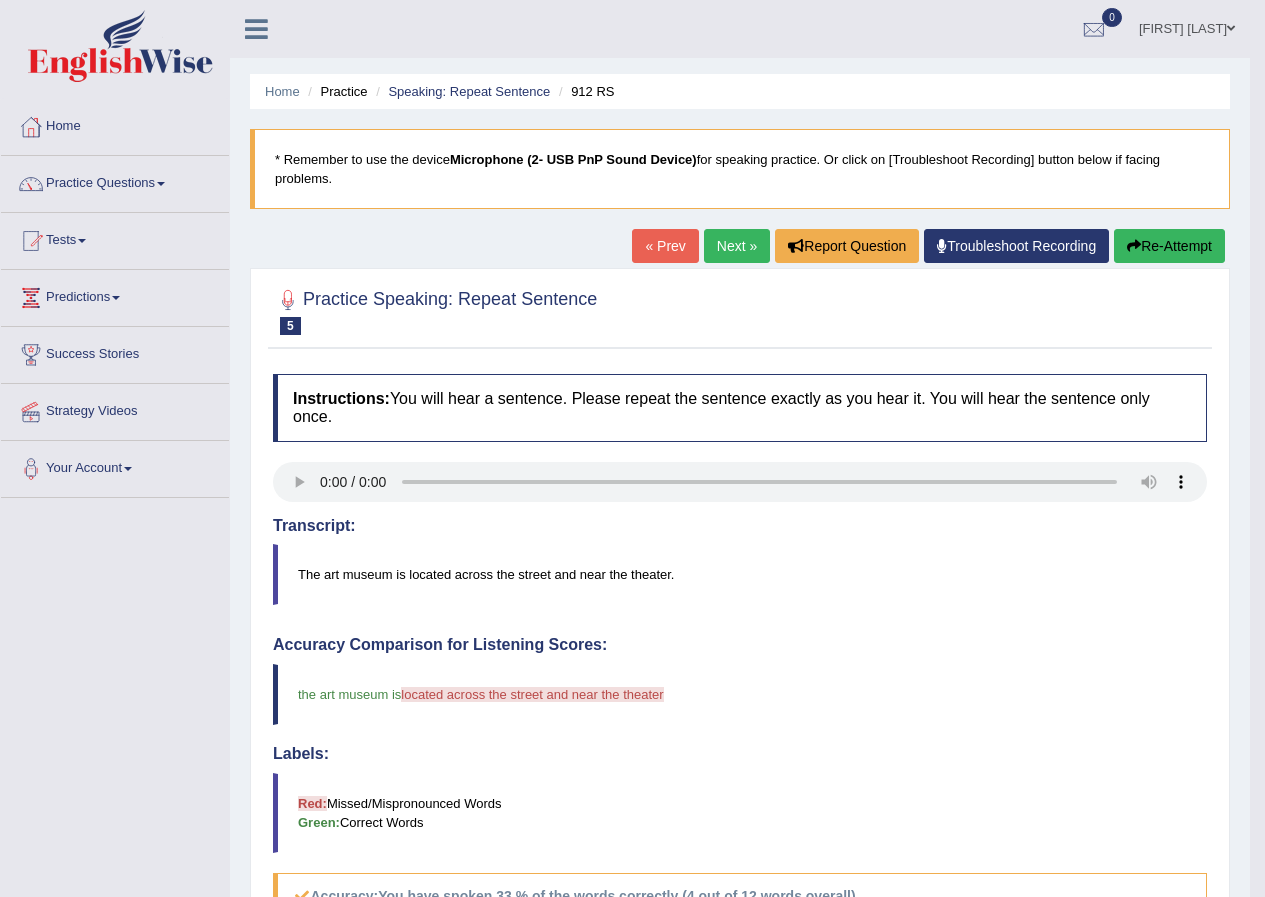 click on "Re-Attempt" at bounding box center [1169, 246] 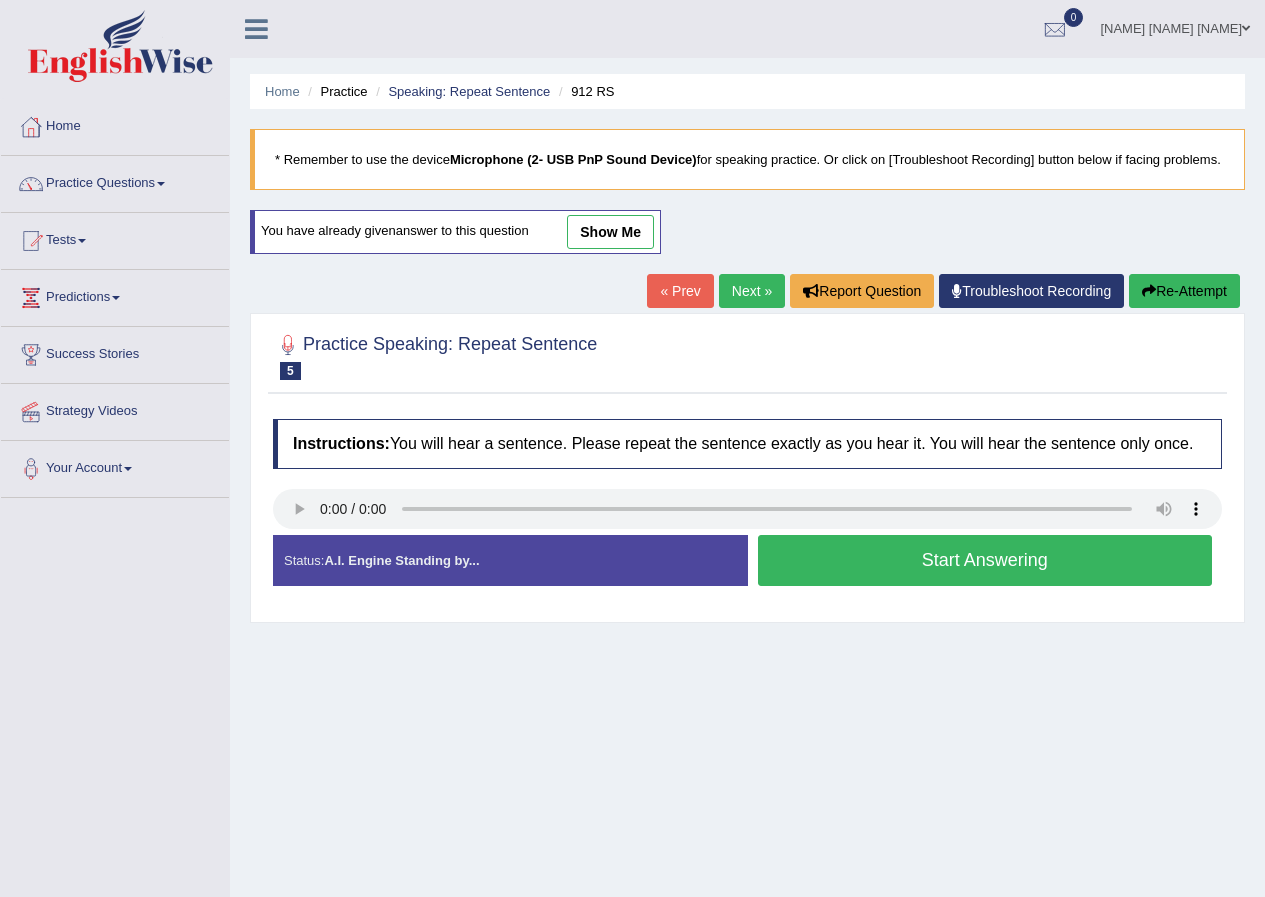 scroll, scrollTop: 0, scrollLeft: 0, axis: both 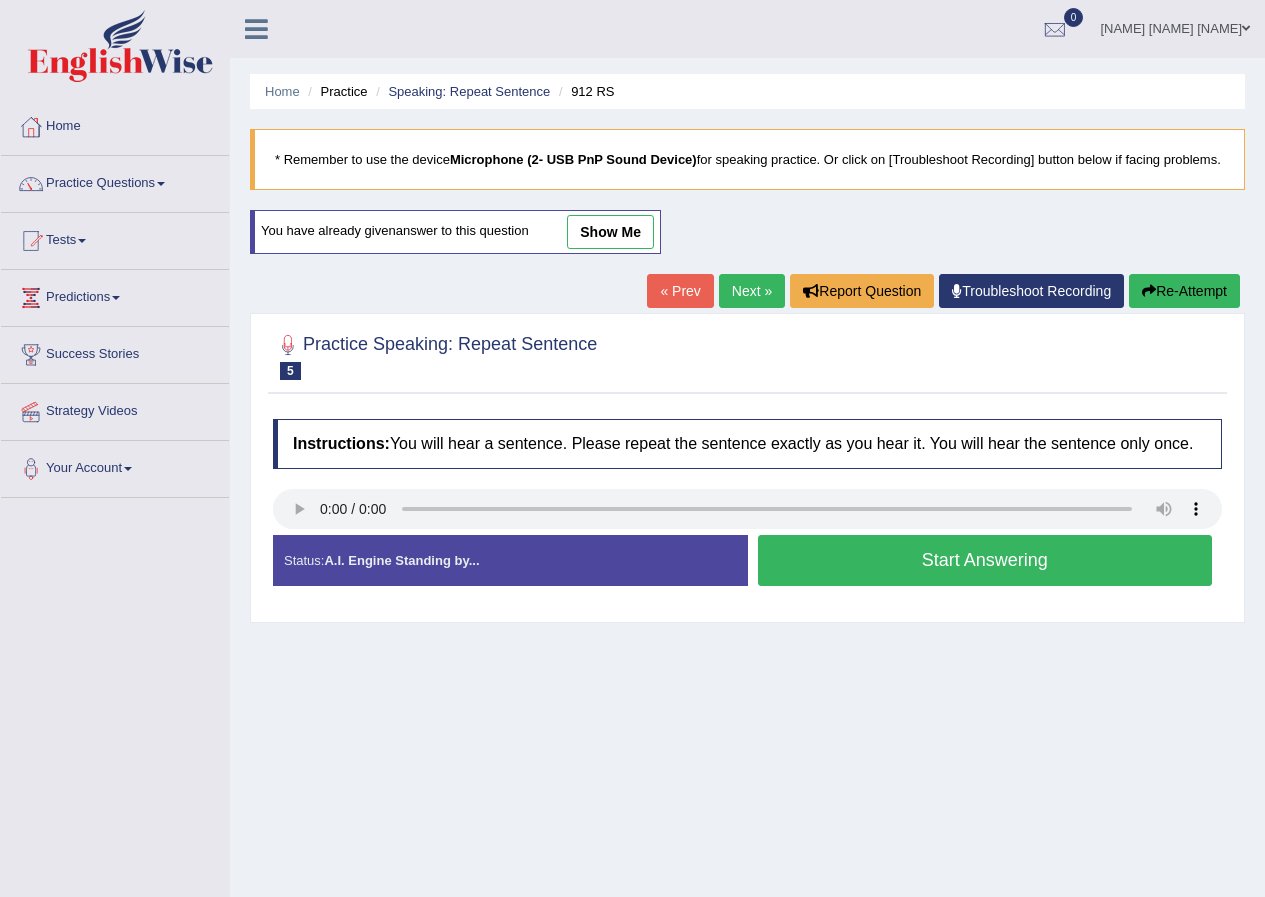 click on "Start Answering" at bounding box center [985, 560] 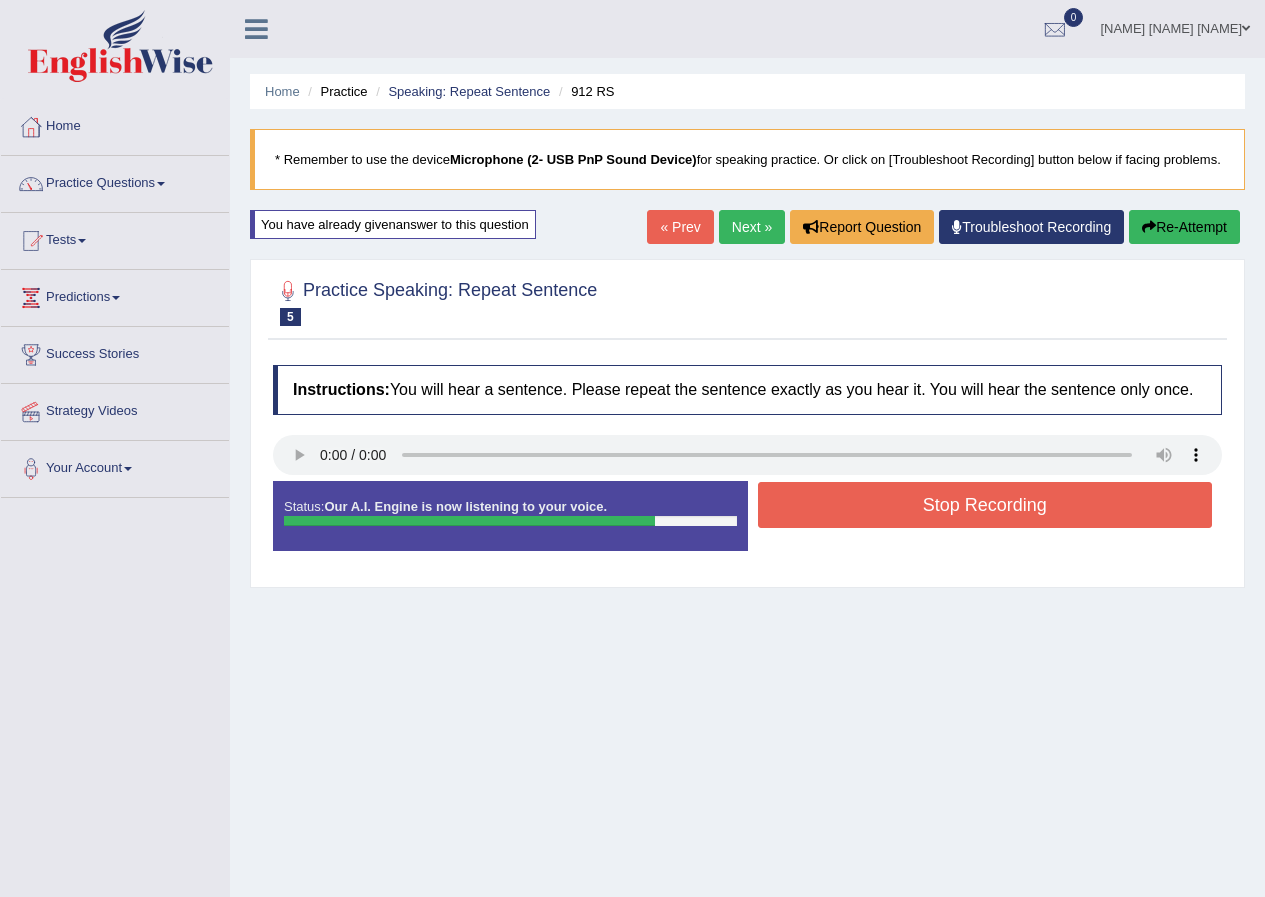 click on "Stop Recording" at bounding box center [985, 505] 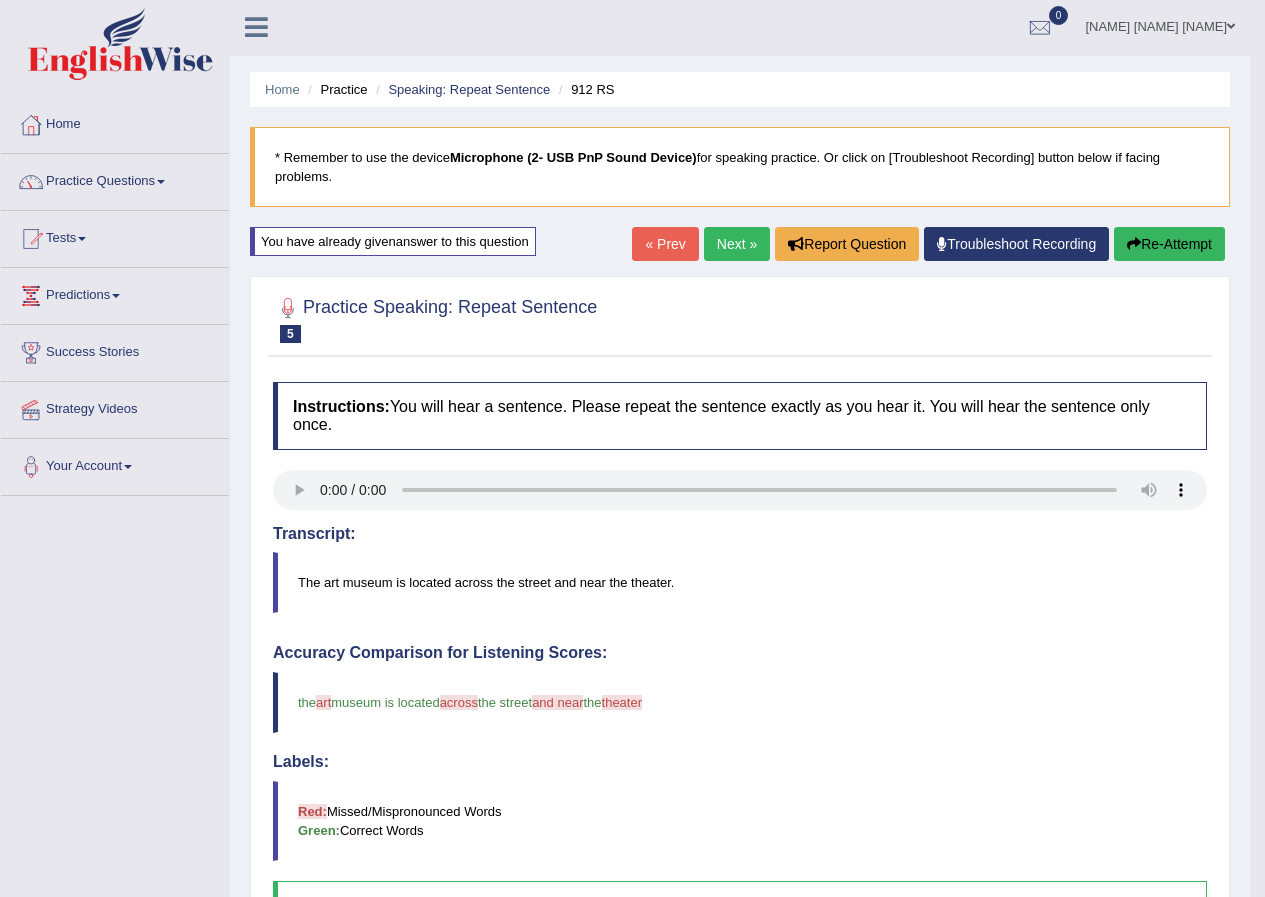 scroll, scrollTop: 0, scrollLeft: 0, axis: both 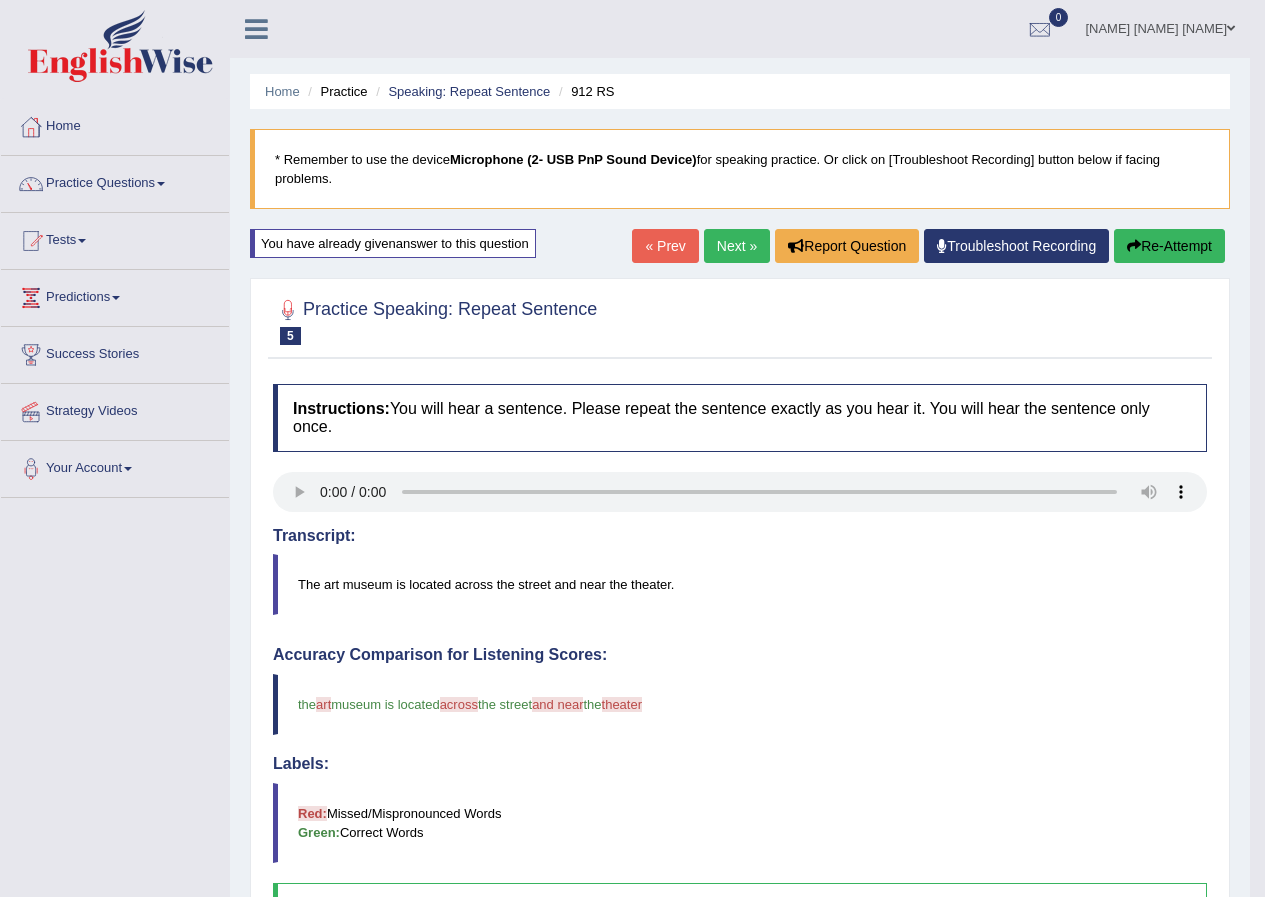 click on "Re-Attempt" at bounding box center [1169, 246] 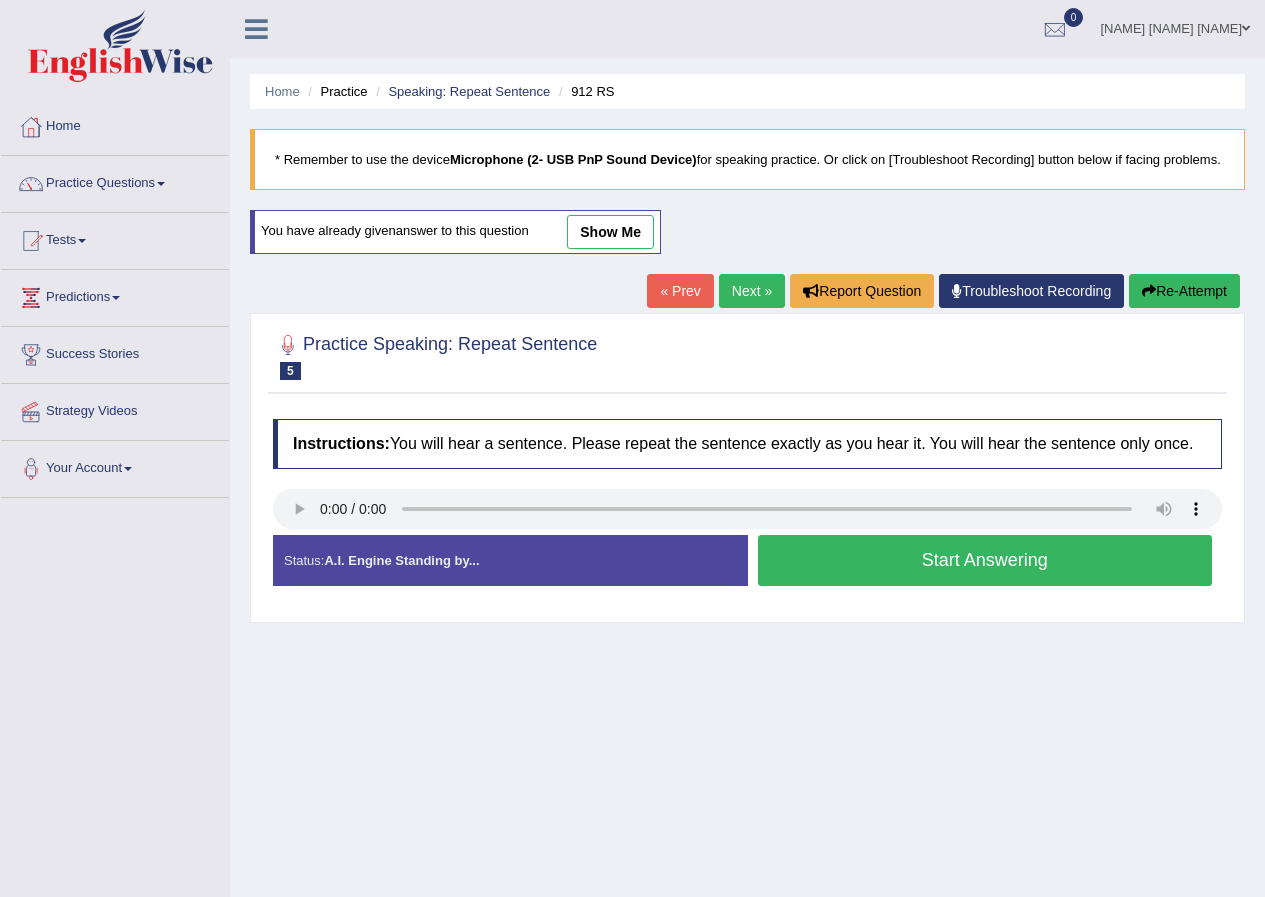 scroll, scrollTop: 0, scrollLeft: 0, axis: both 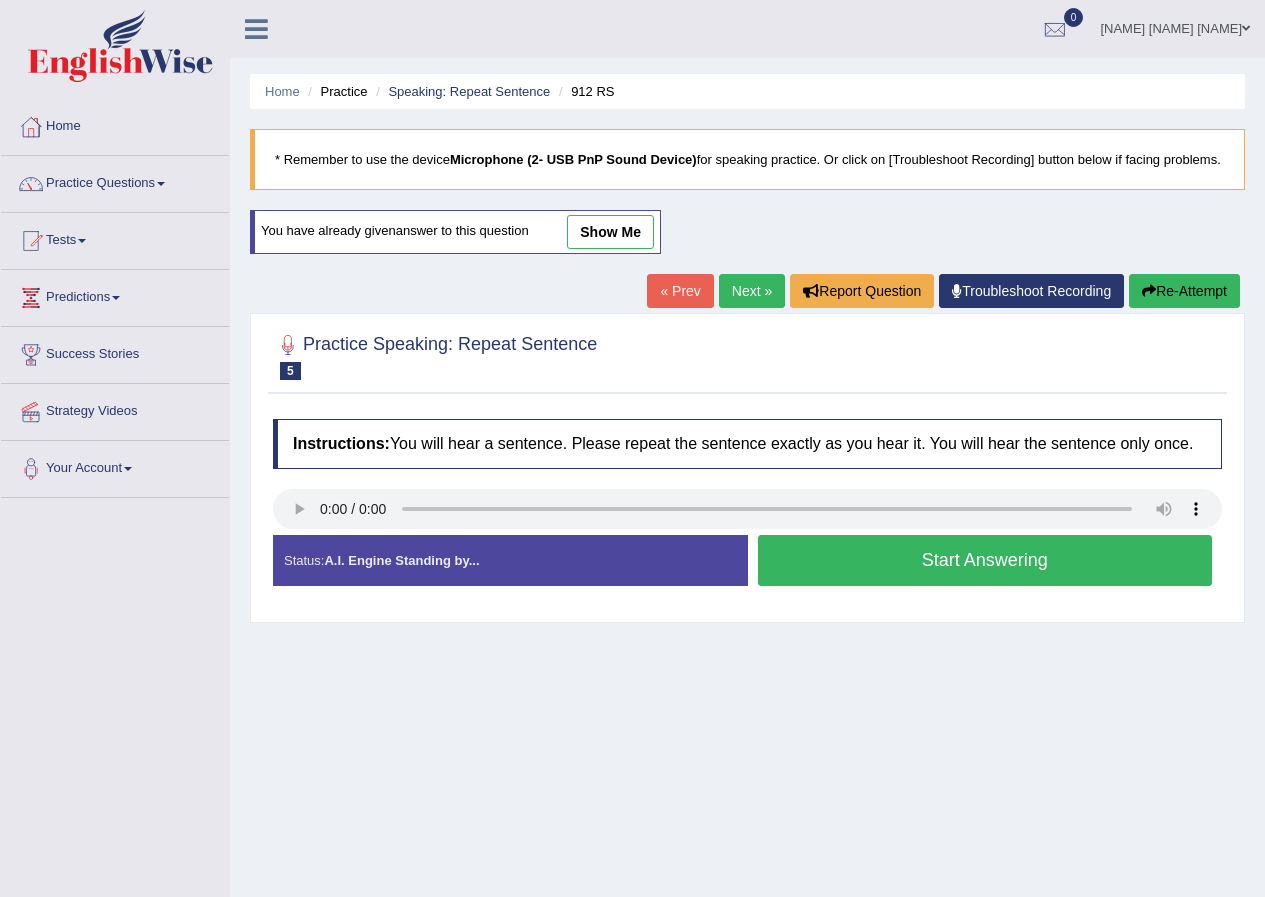 click on "Start Answering" at bounding box center [985, 560] 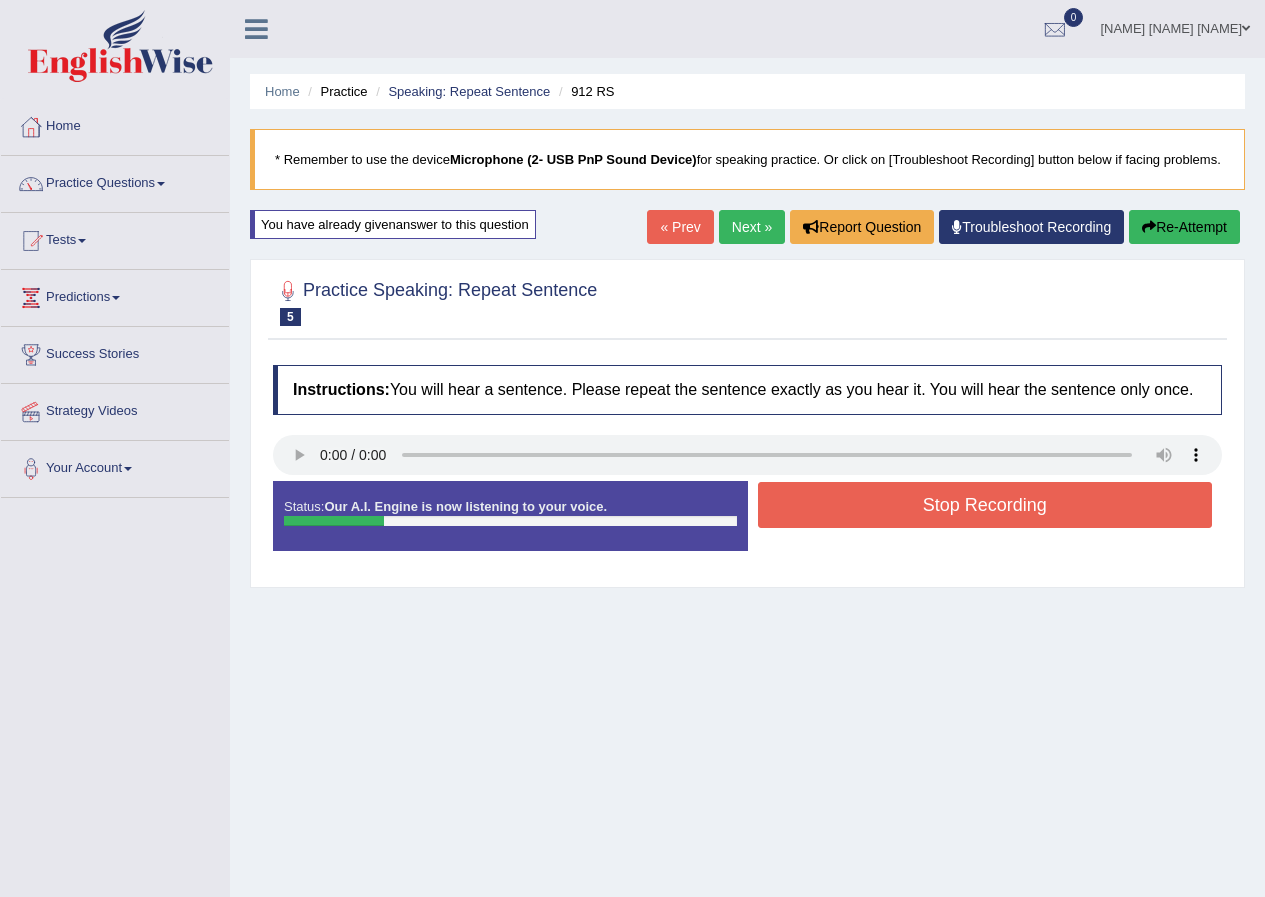 click on "Stop Recording" at bounding box center [985, 505] 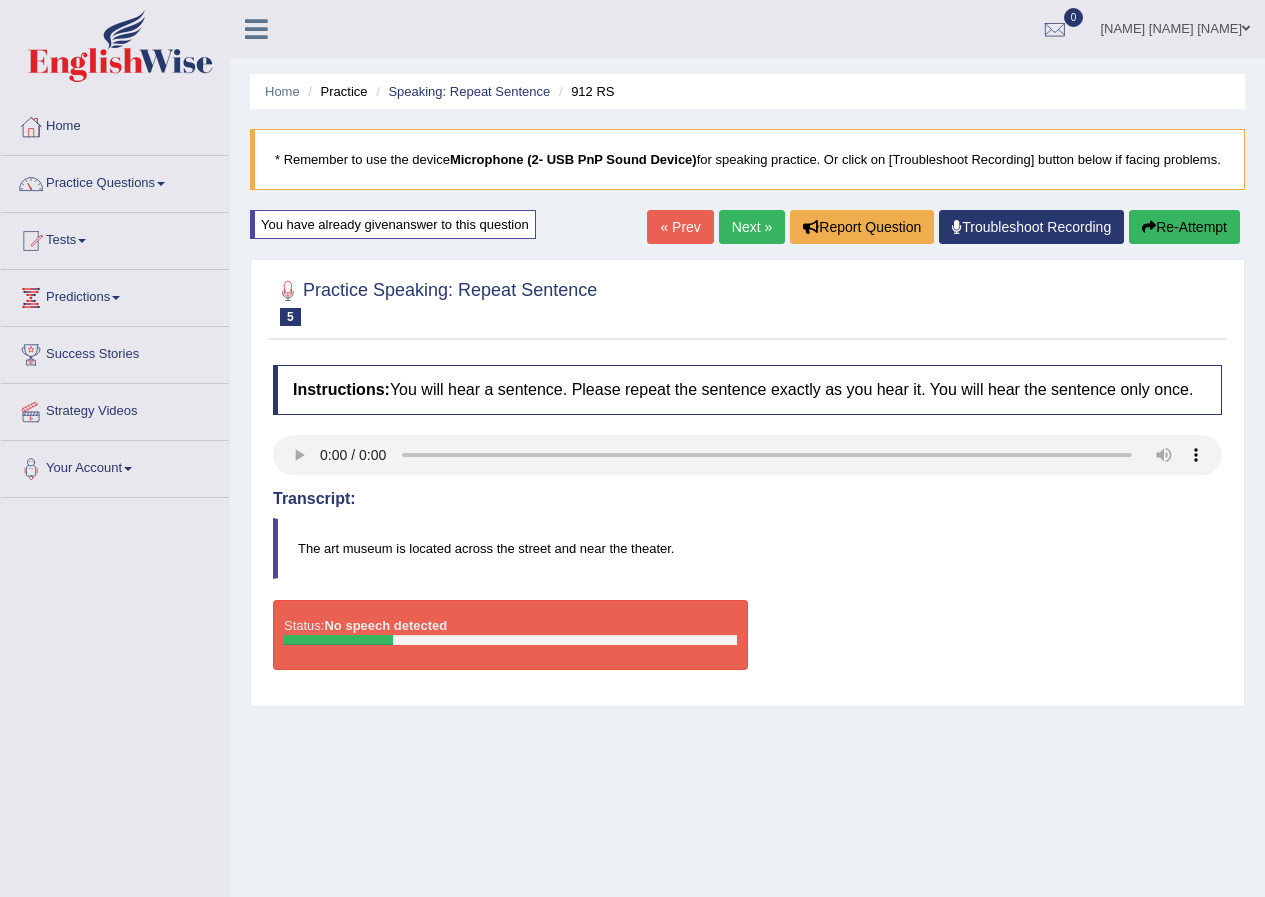 click on "Re-Attempt" at bounding box center [1184, 227] 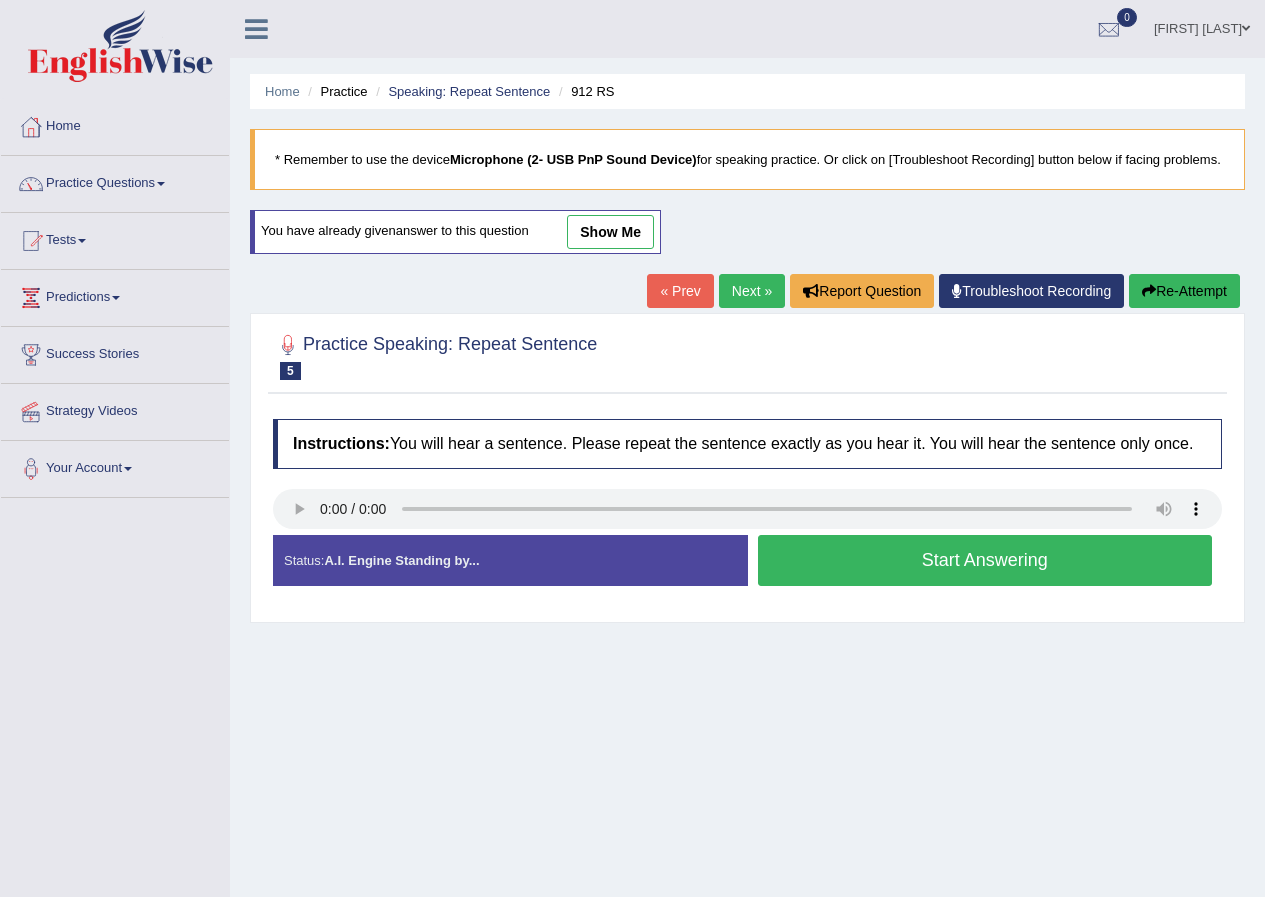 scroll, scrollTop: 0, scrollLeft: 0, axis: both 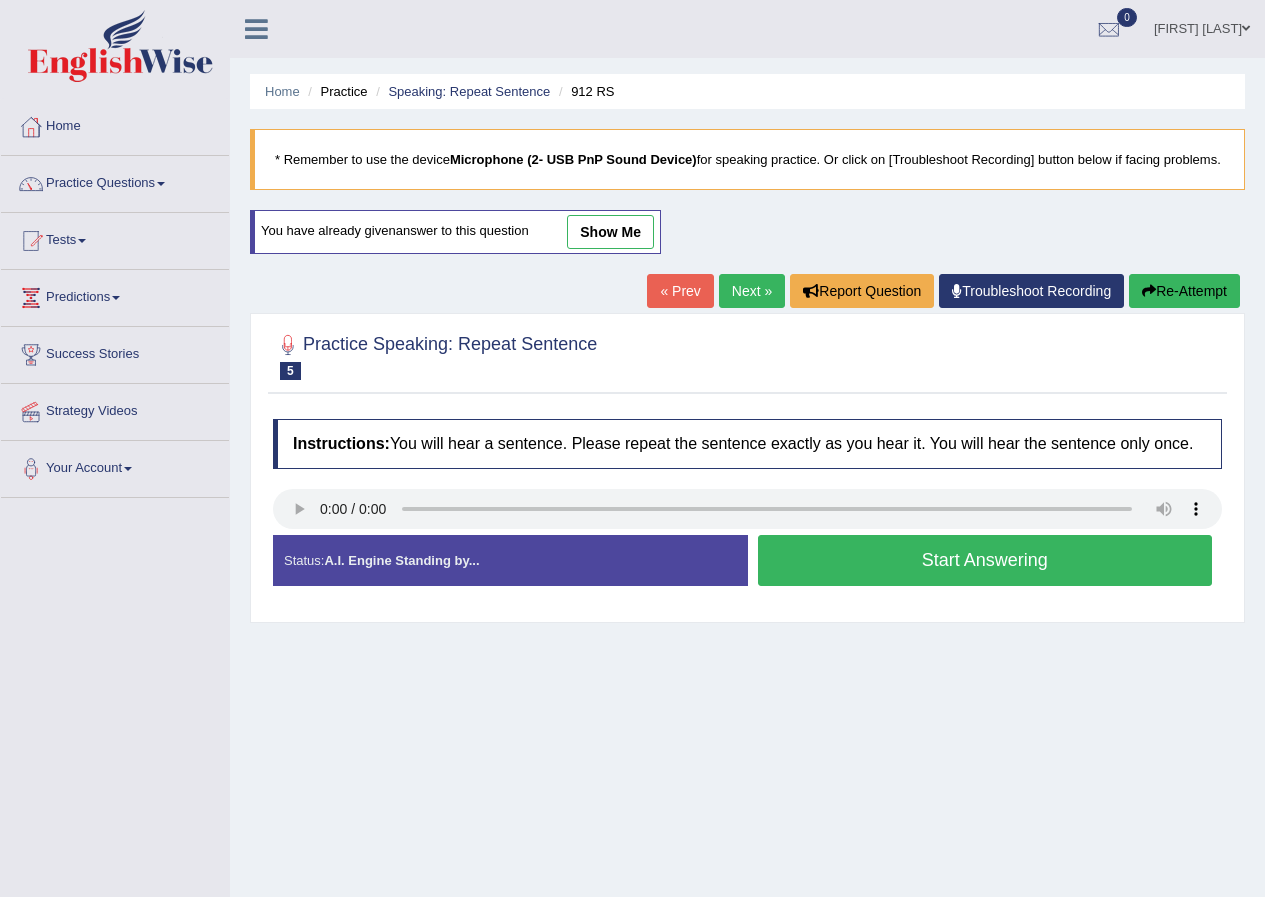 click on "Start Answering" at bounding box center [985, 560] 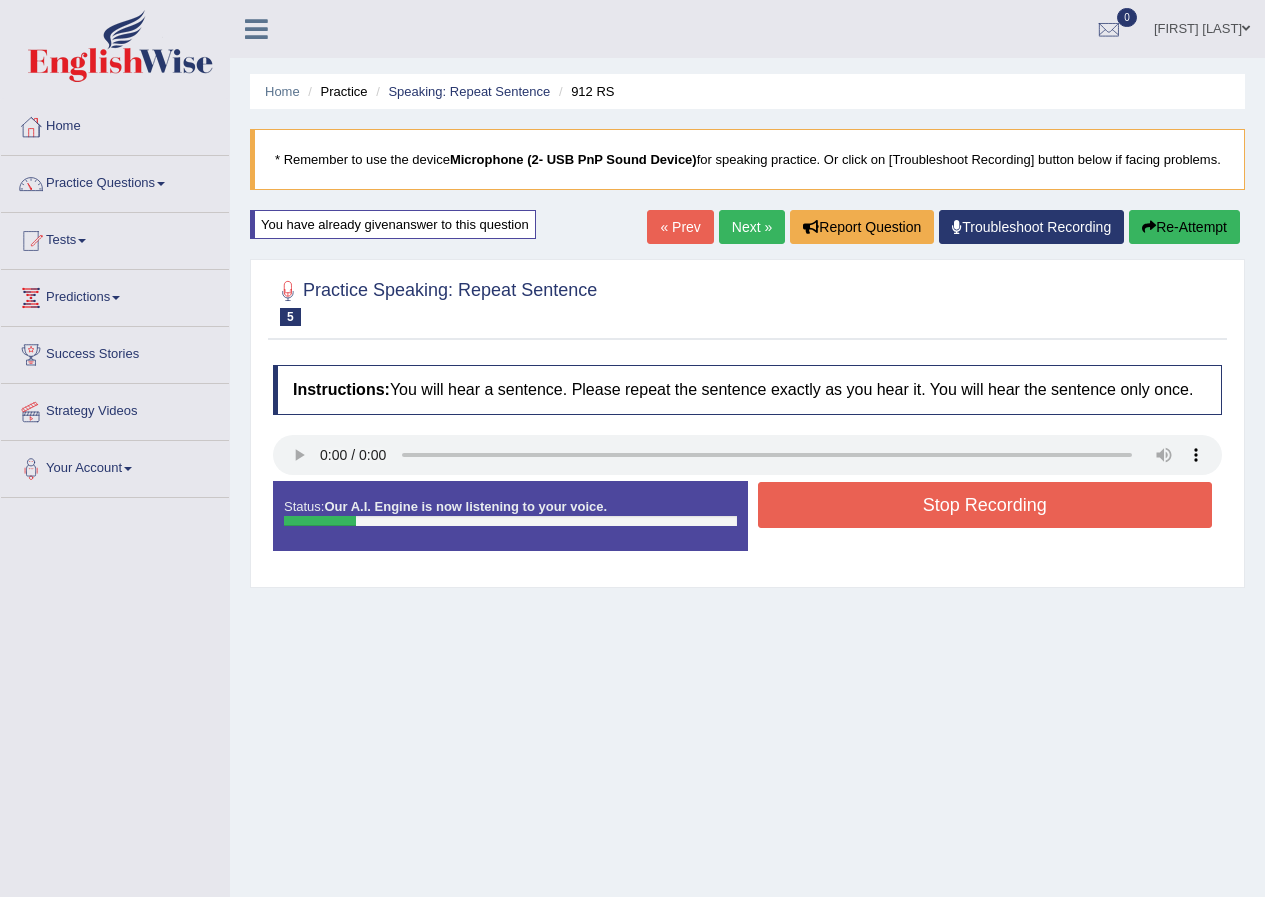 click on "Stop Recording" at bounding box center (985, 505) 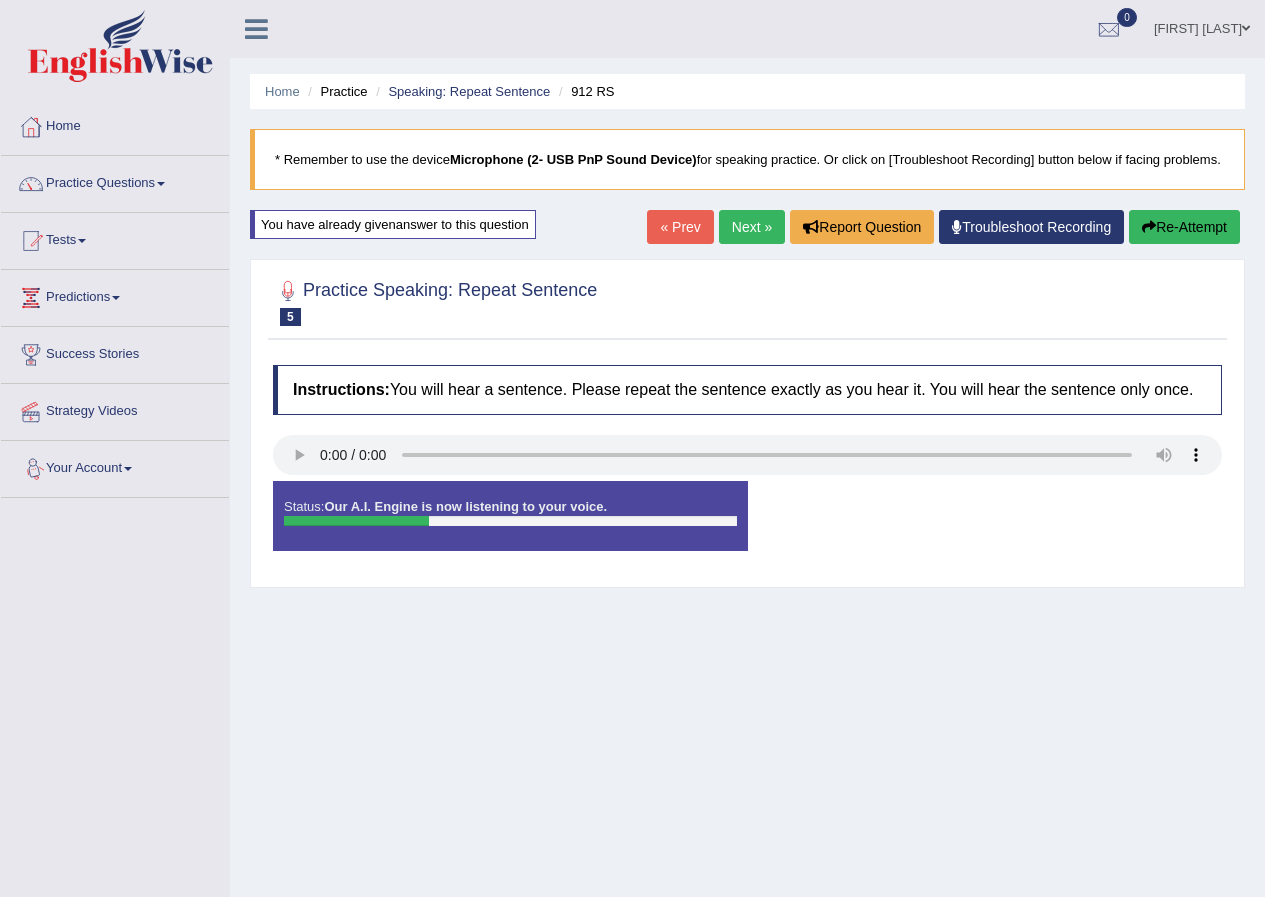 click on "Re-Attempt" at bounding box center [1184, 227] 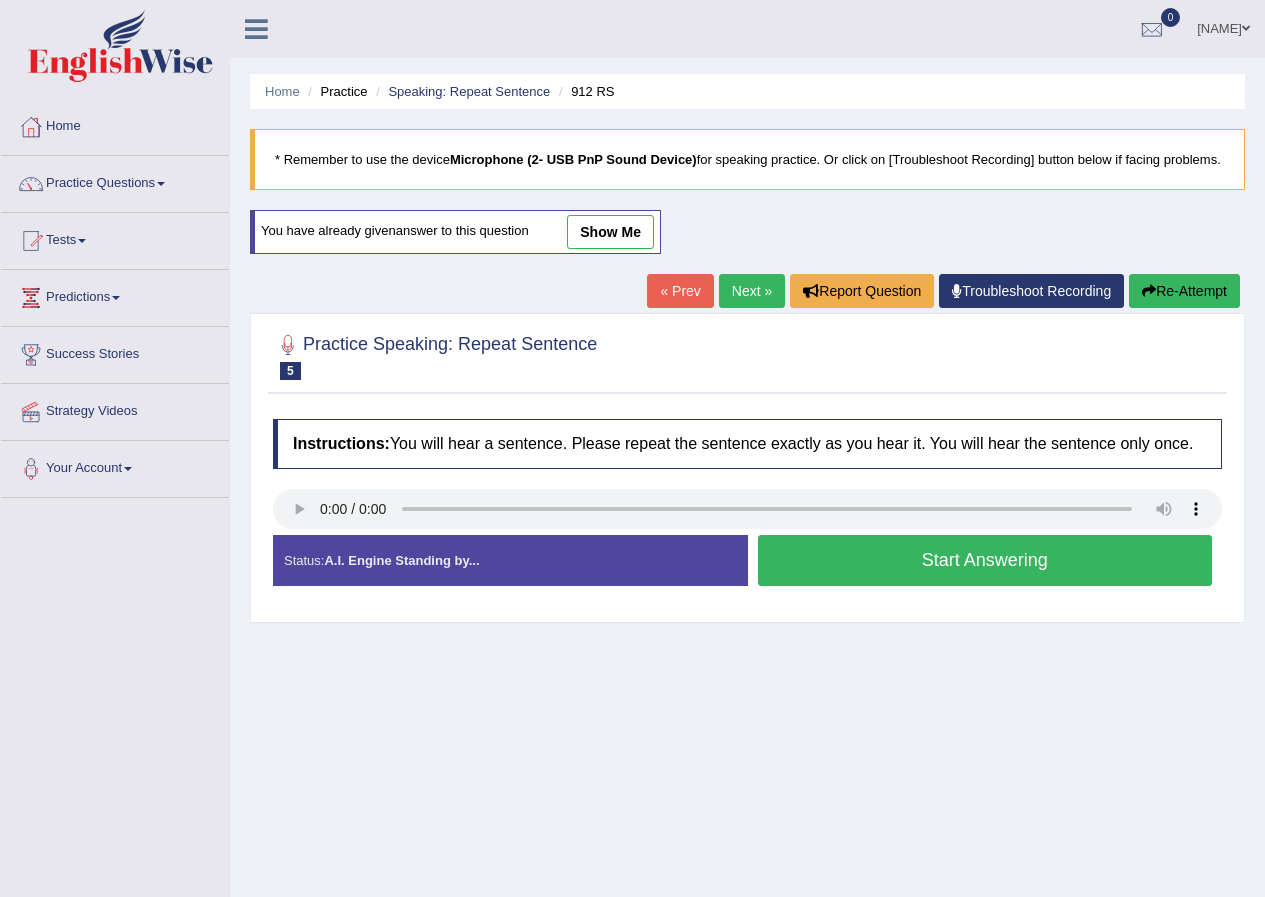 scroll, scrollTop: 0, scrollLeft: 0, axis: both 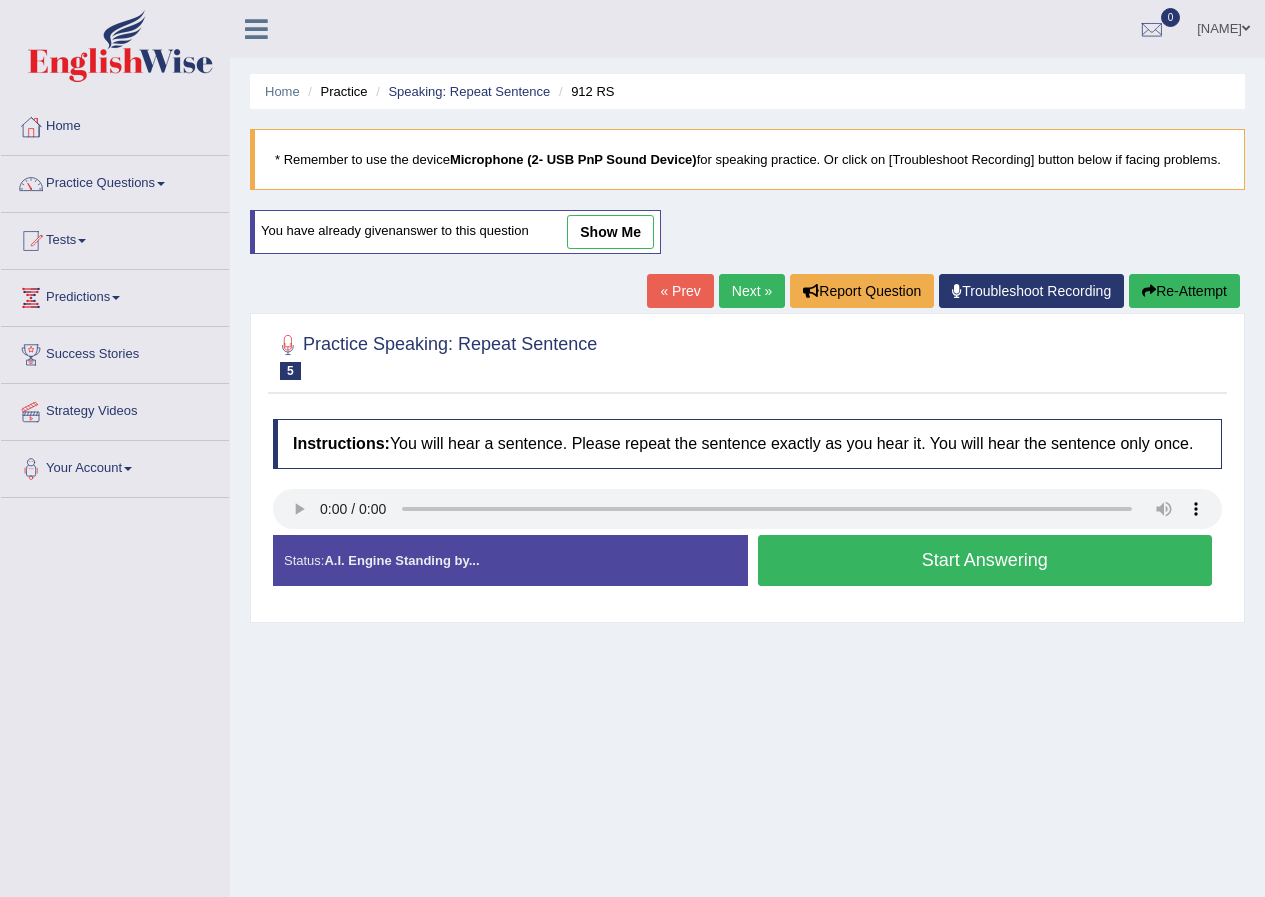 click on "Start Answering" at bounding box center [985, 560] 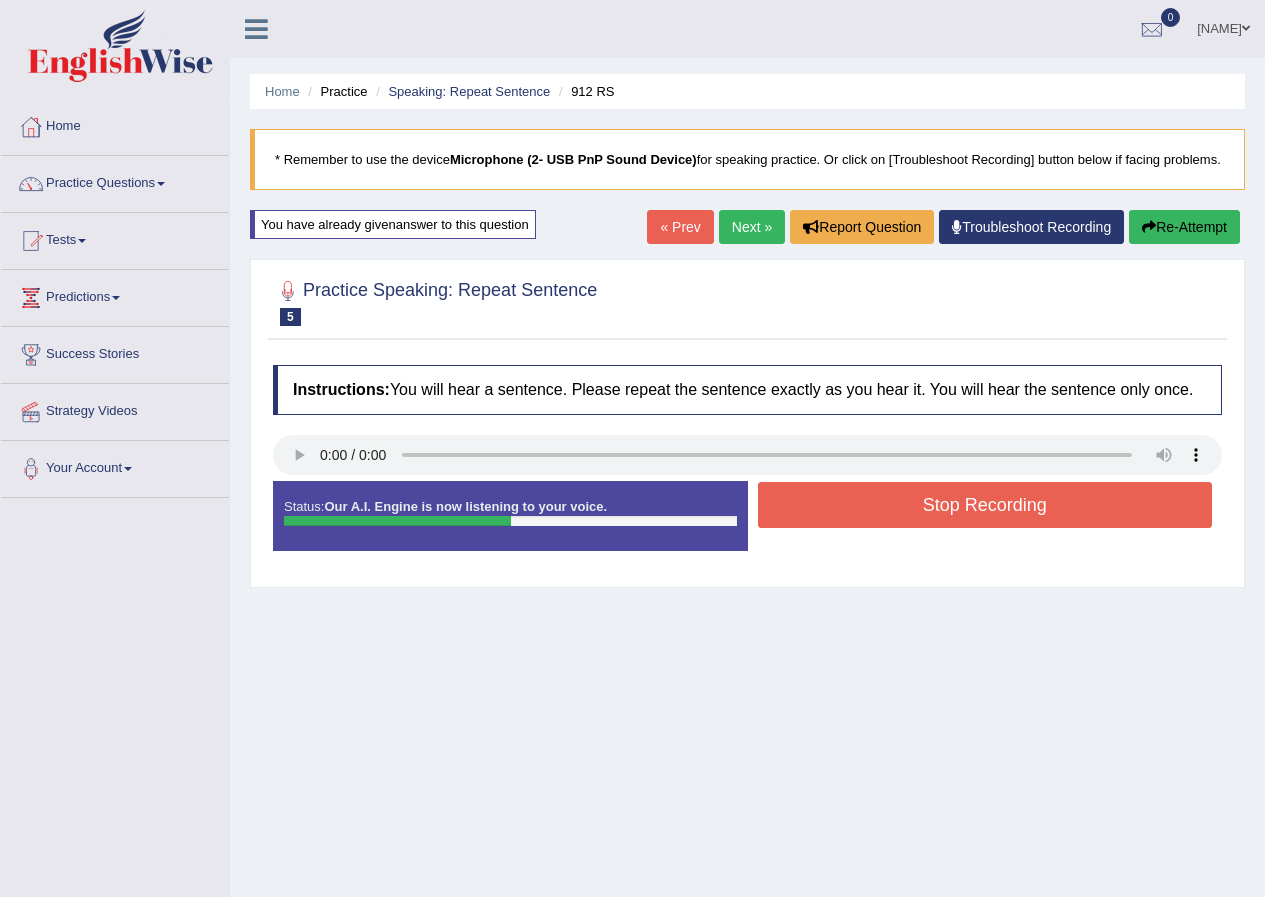 click on "Stop Recording" at bounding box center (985, 505) 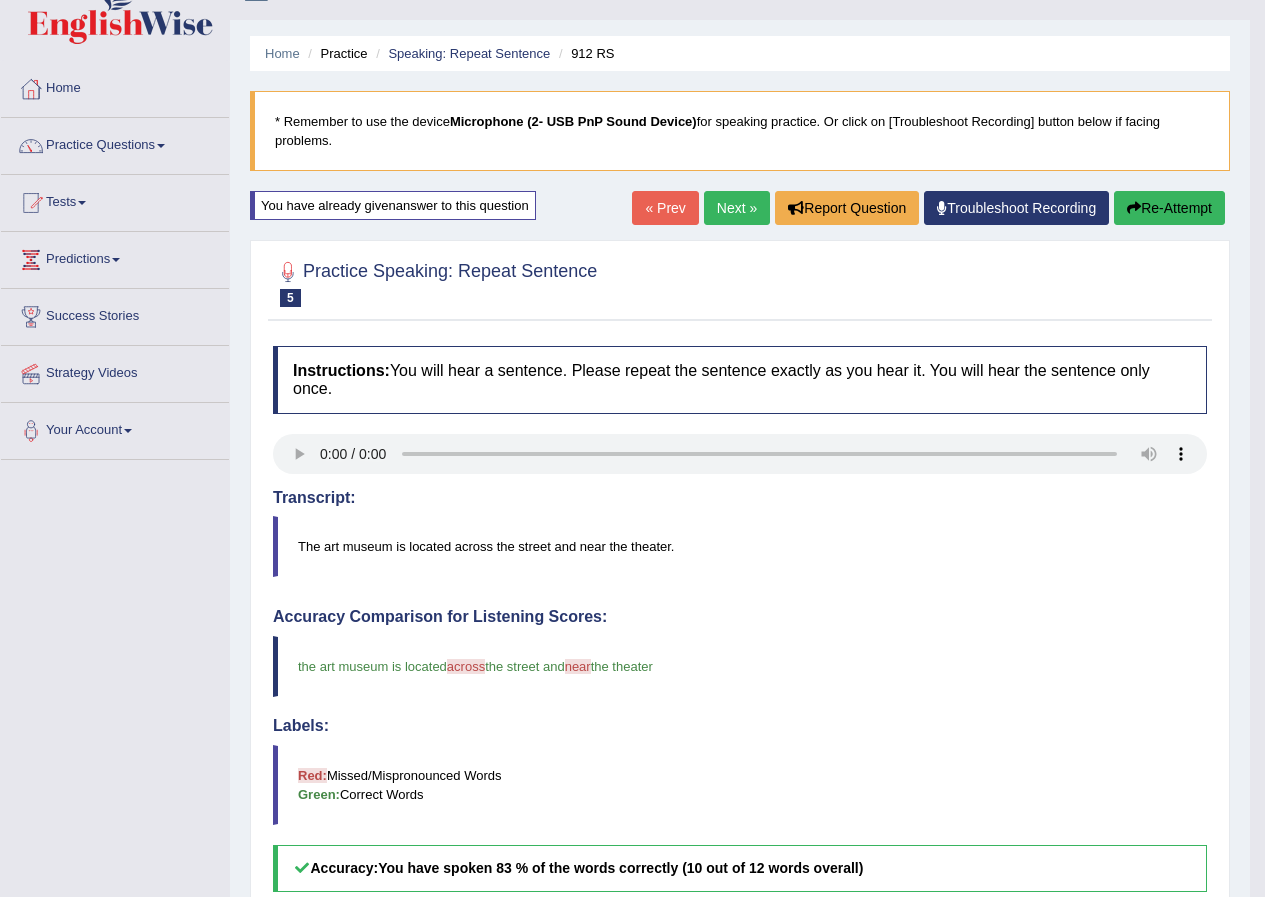 scroll, scrollTop: 0, scrollLeft: 0, axis: both 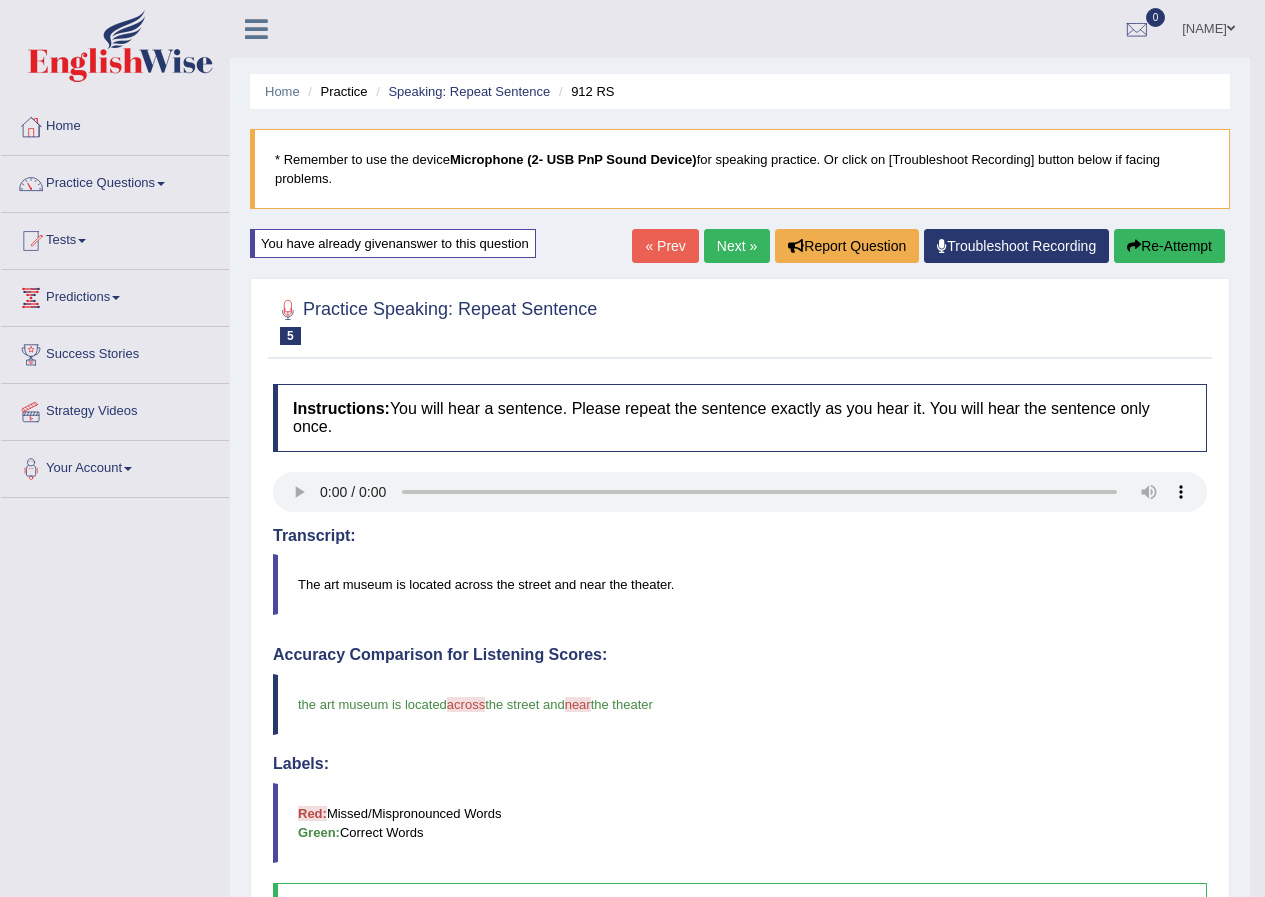 click on "Next »" at bounding box center (737, 246) 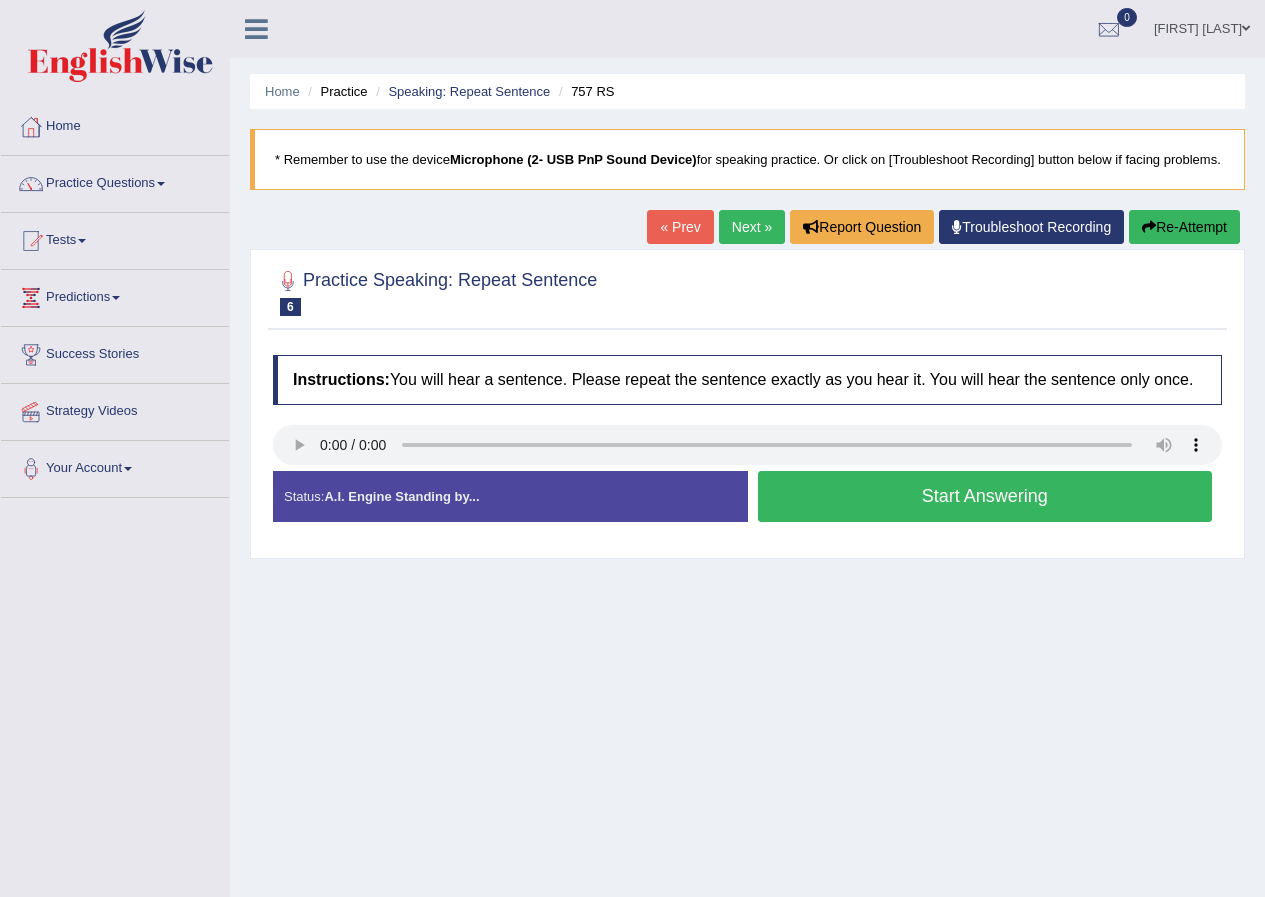 scroll, scrollTop: 0, scrollLeft: 0, axis: both 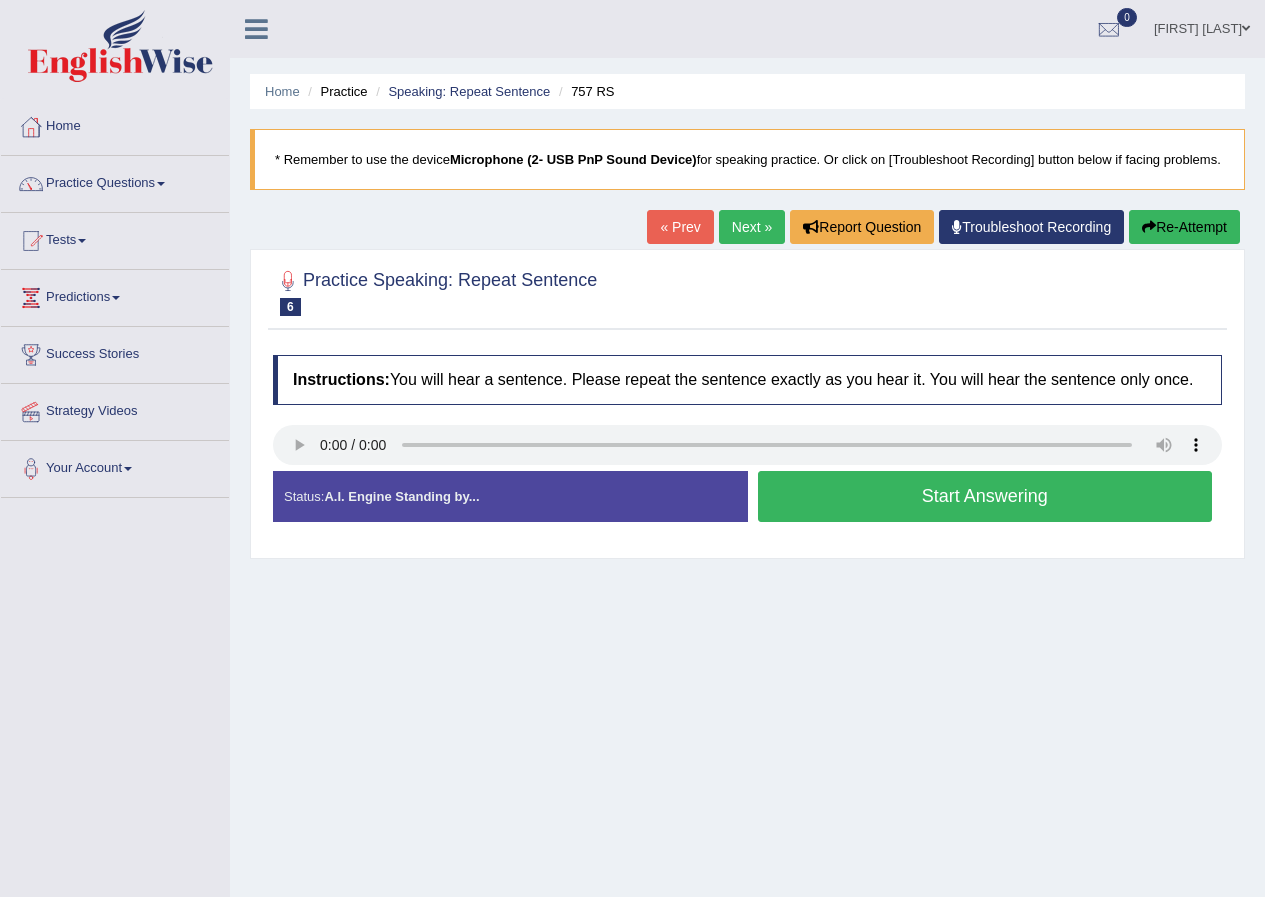 click on "Start Answering" at bounding box center [985, 496] 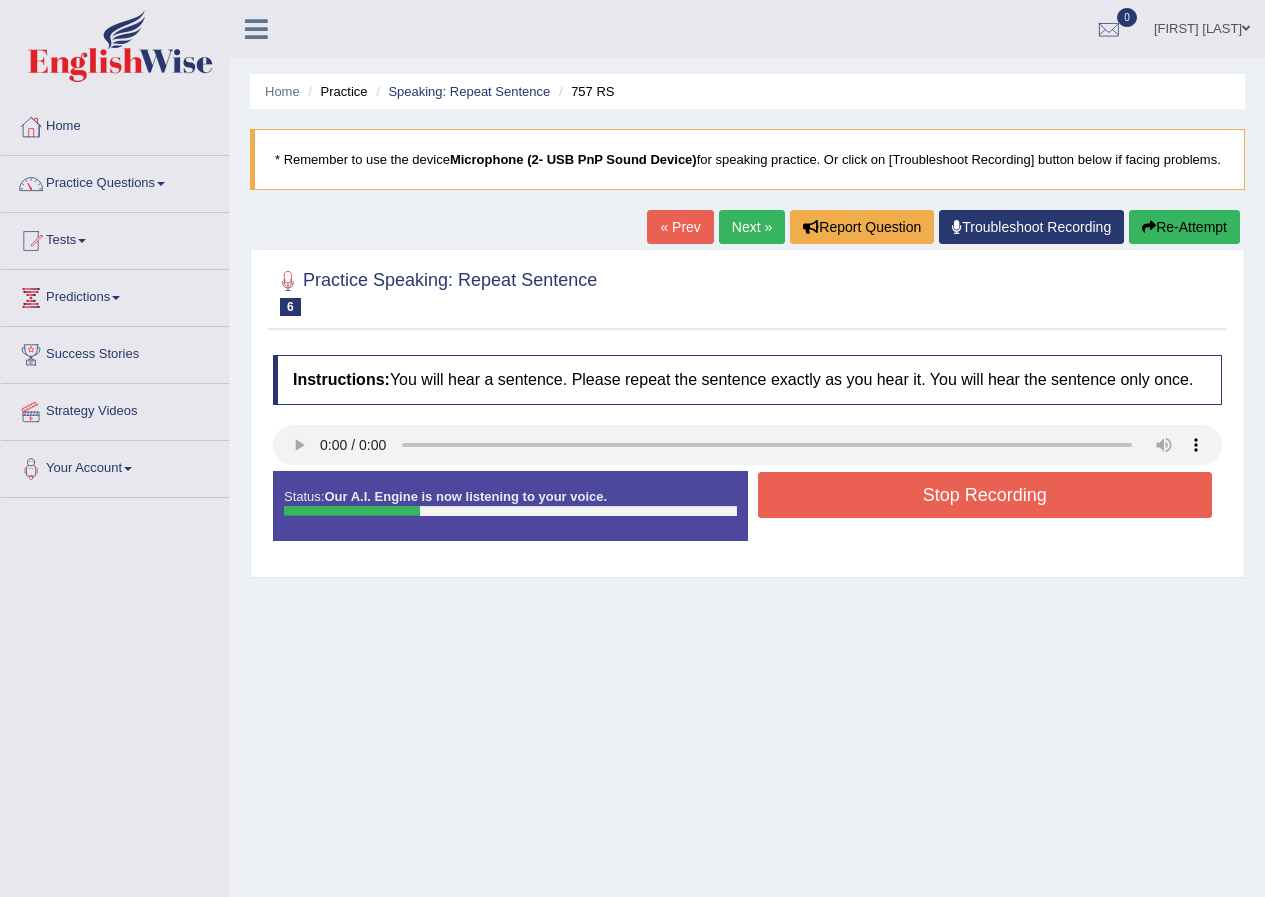 click on "Stop Recording" at bounding box center [985, 495] 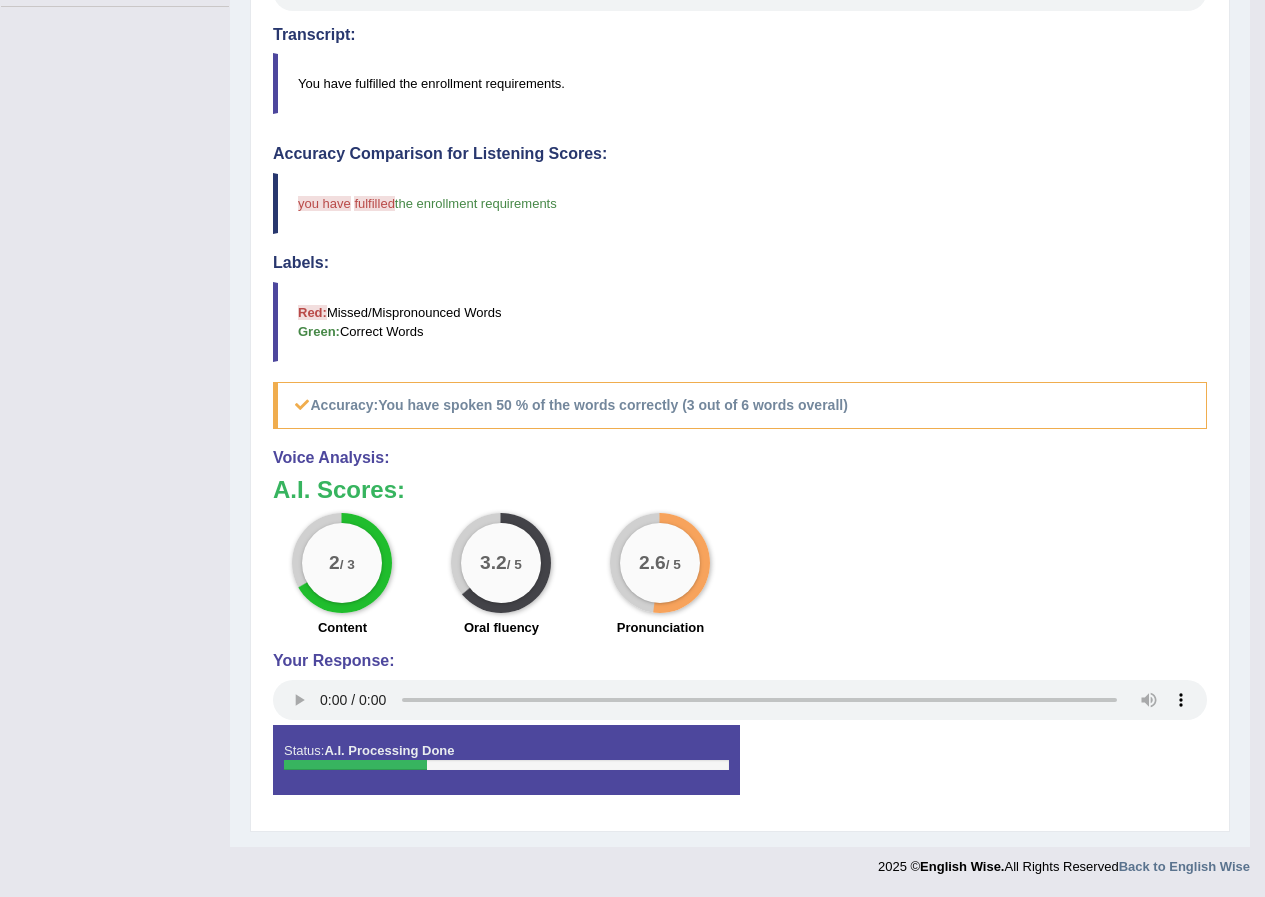 scroll, scrollTop: 91, scrollLeft: 0, axis: vertical 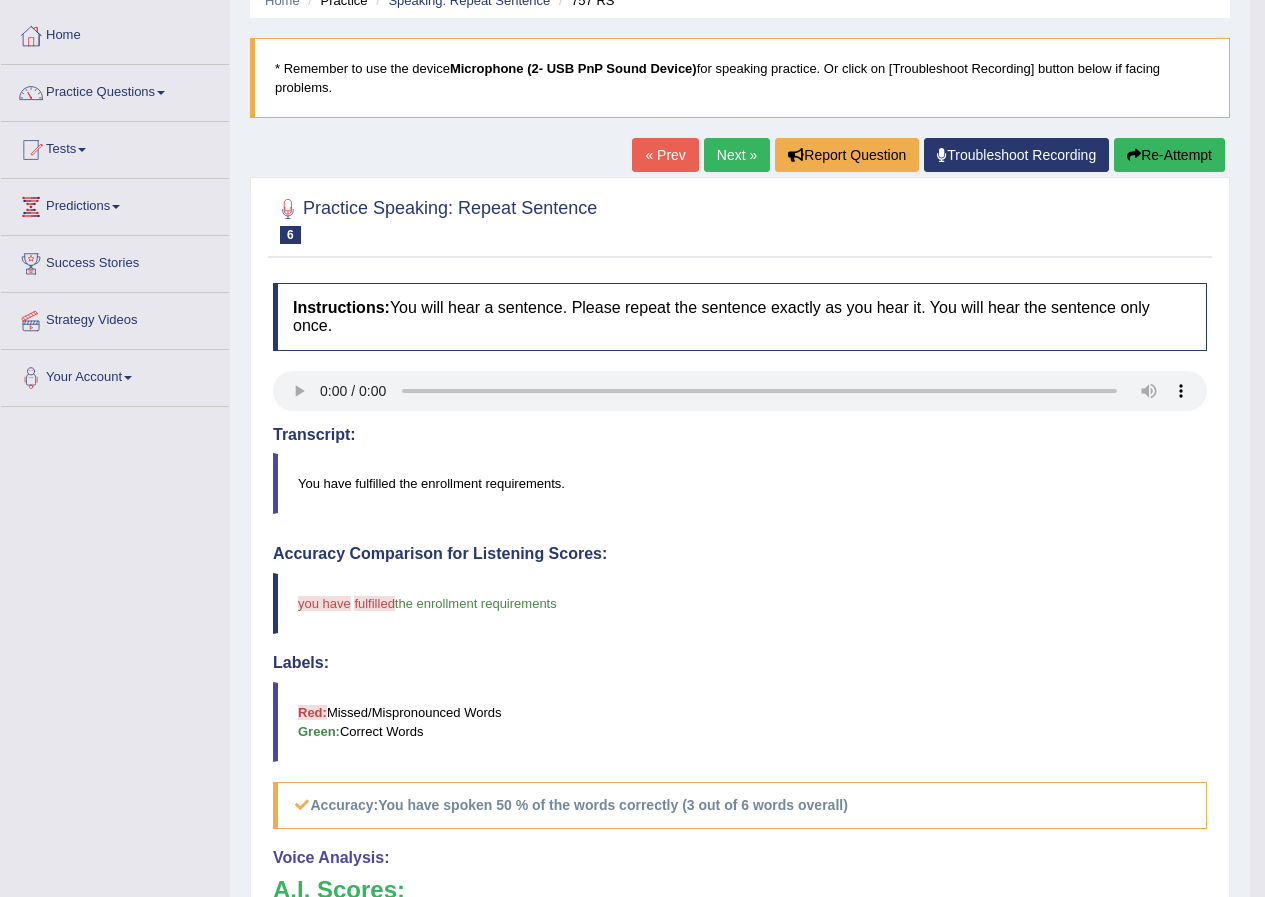 click on "Next »" at bounding box center (737, 155) 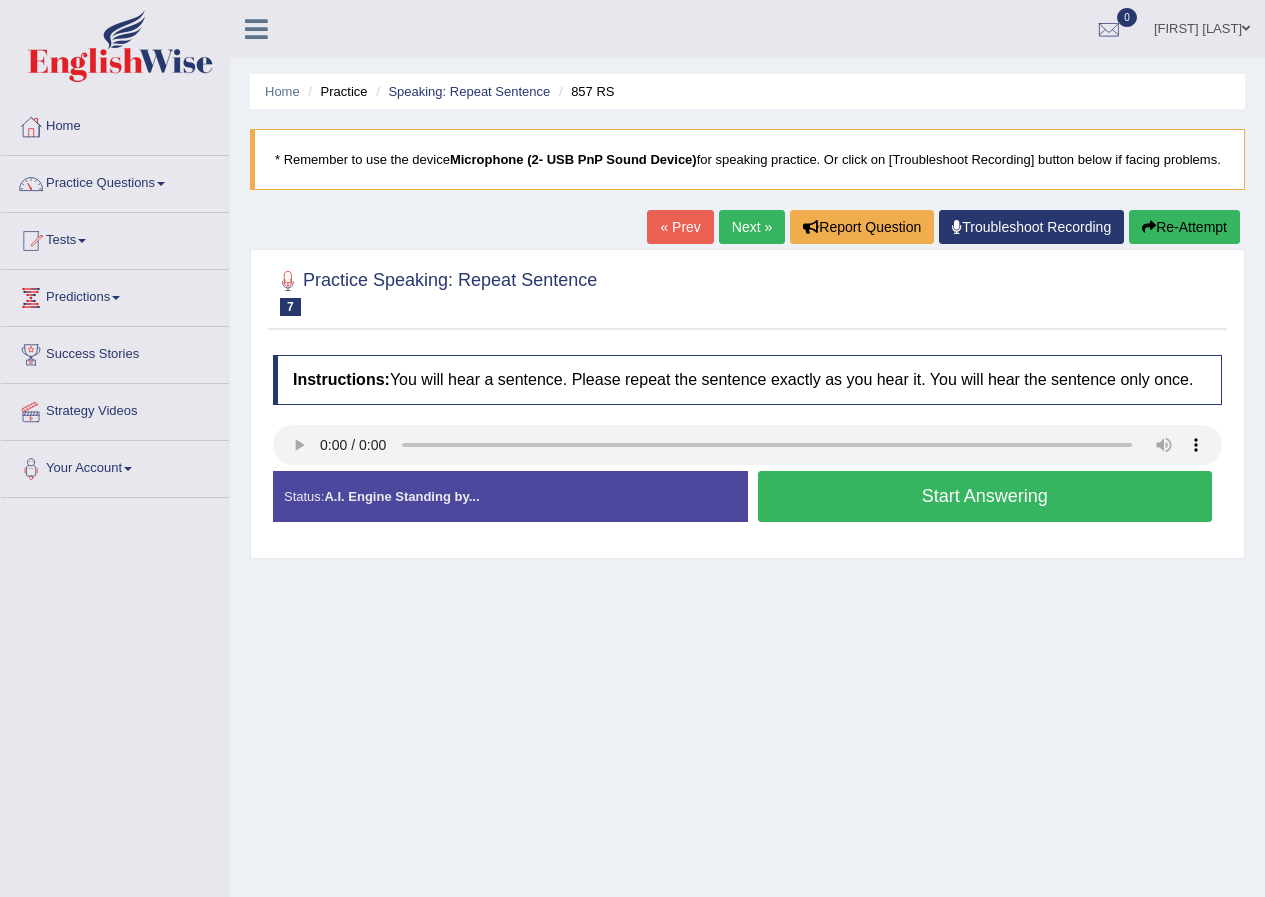 scroll, scrollTop: 0, scrollLeft: 0, axis: both 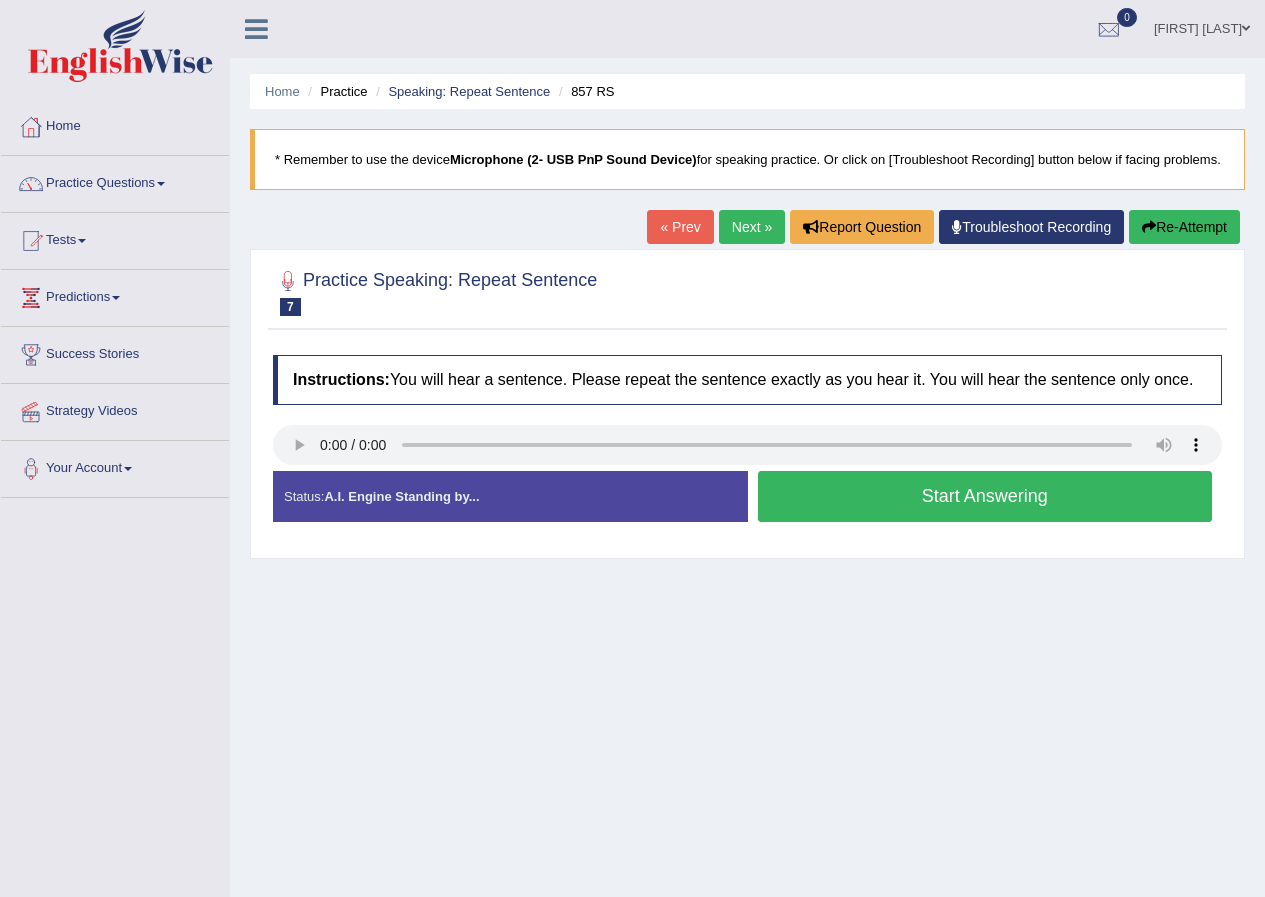 click on "Start Answering" at bounding box center [985, 496] 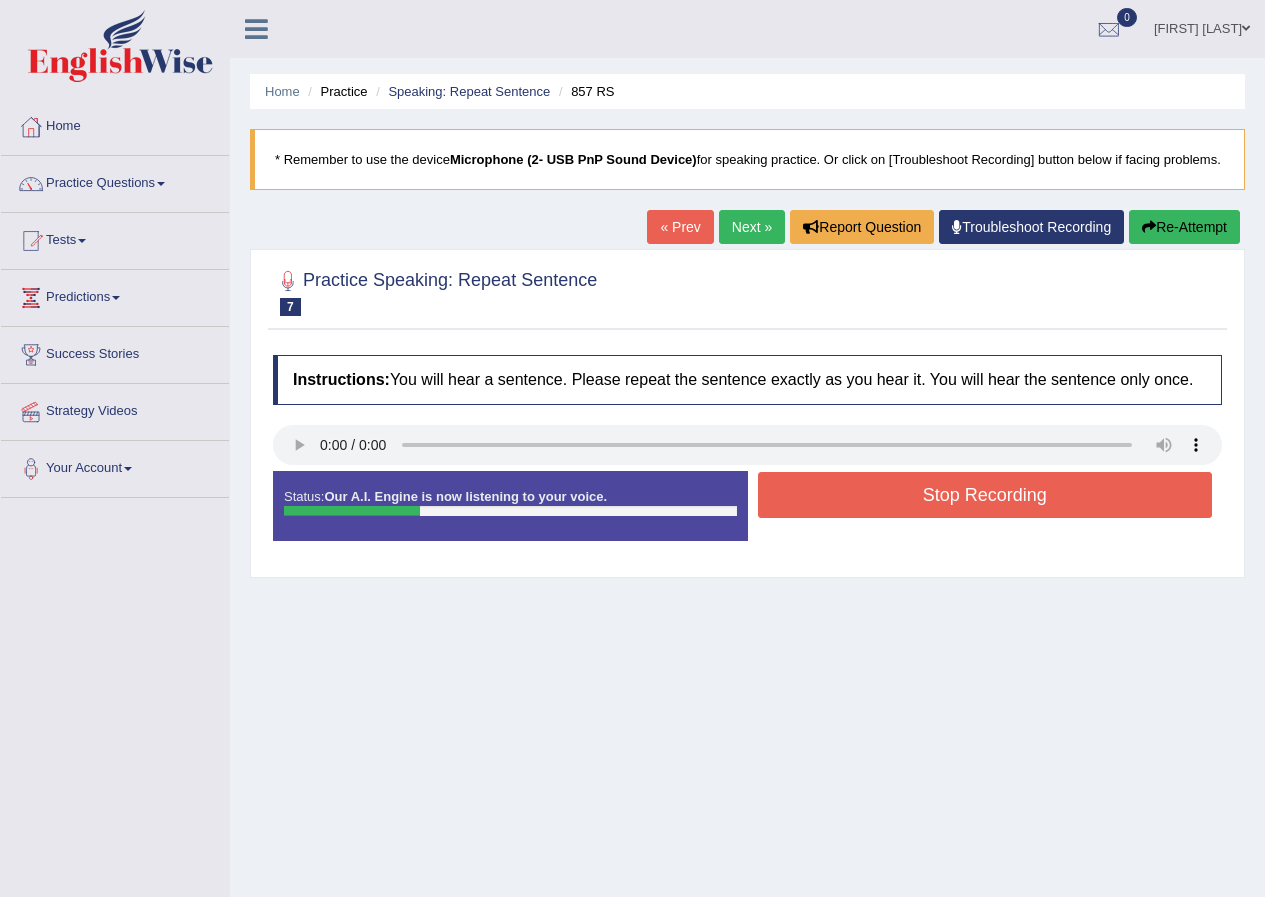 click on "Stop Recording" at bounding box center [985, 495] 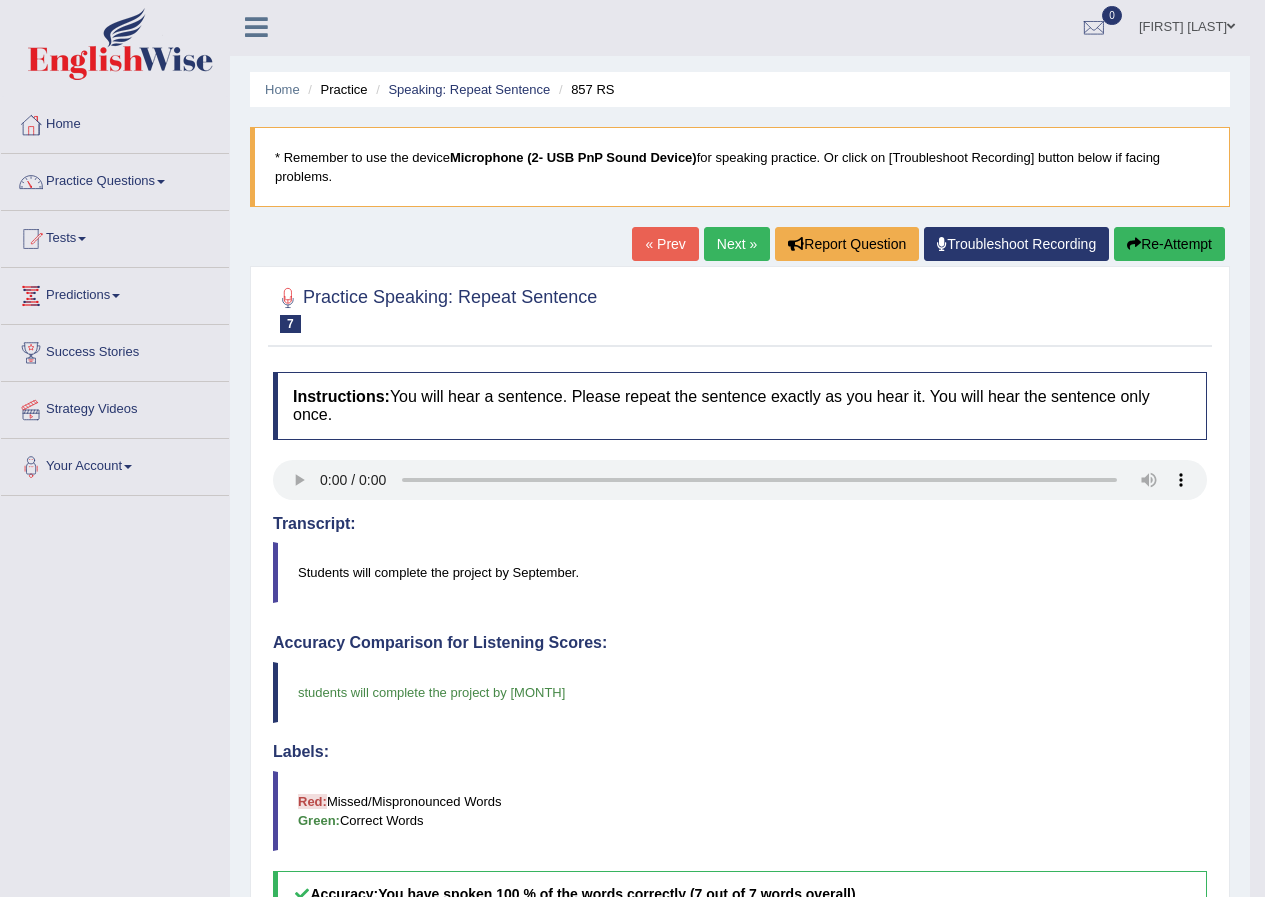 scroll, scrollTop: 0, scrollLeft: 0, axis: both 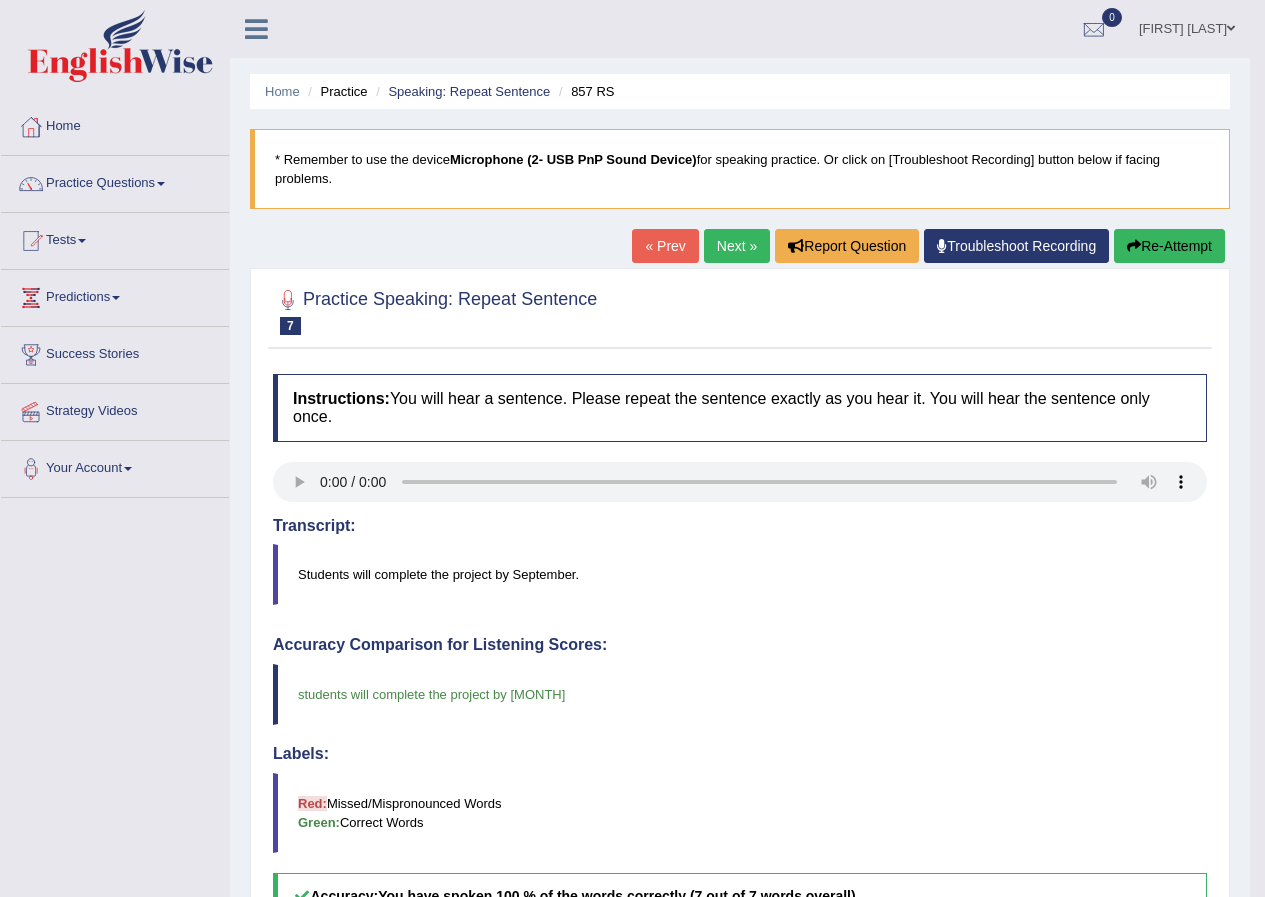 click on "Next »" at bounding box center [737, 246] 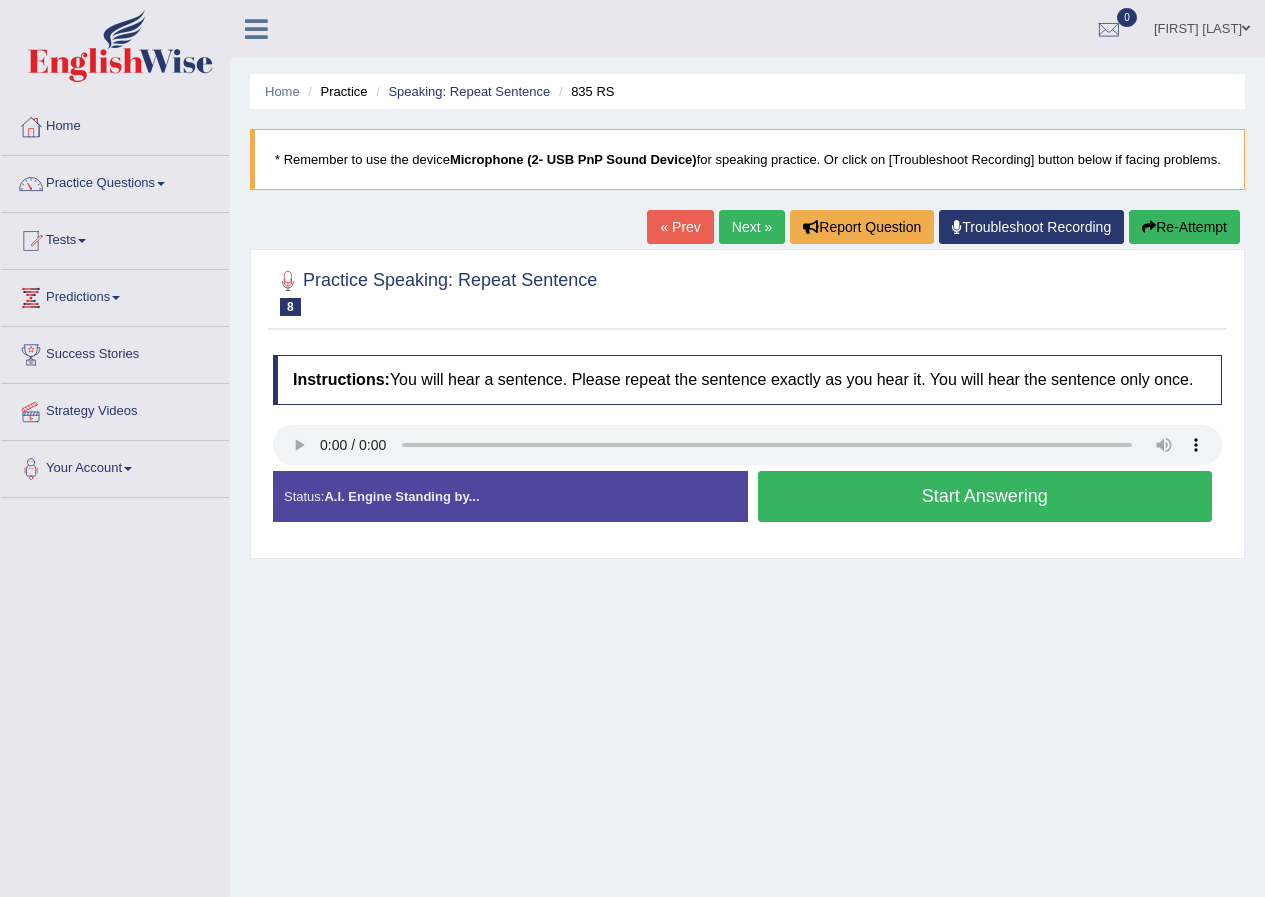 scroll, scrollTop: 0, scrollLeft: 0, axis: both 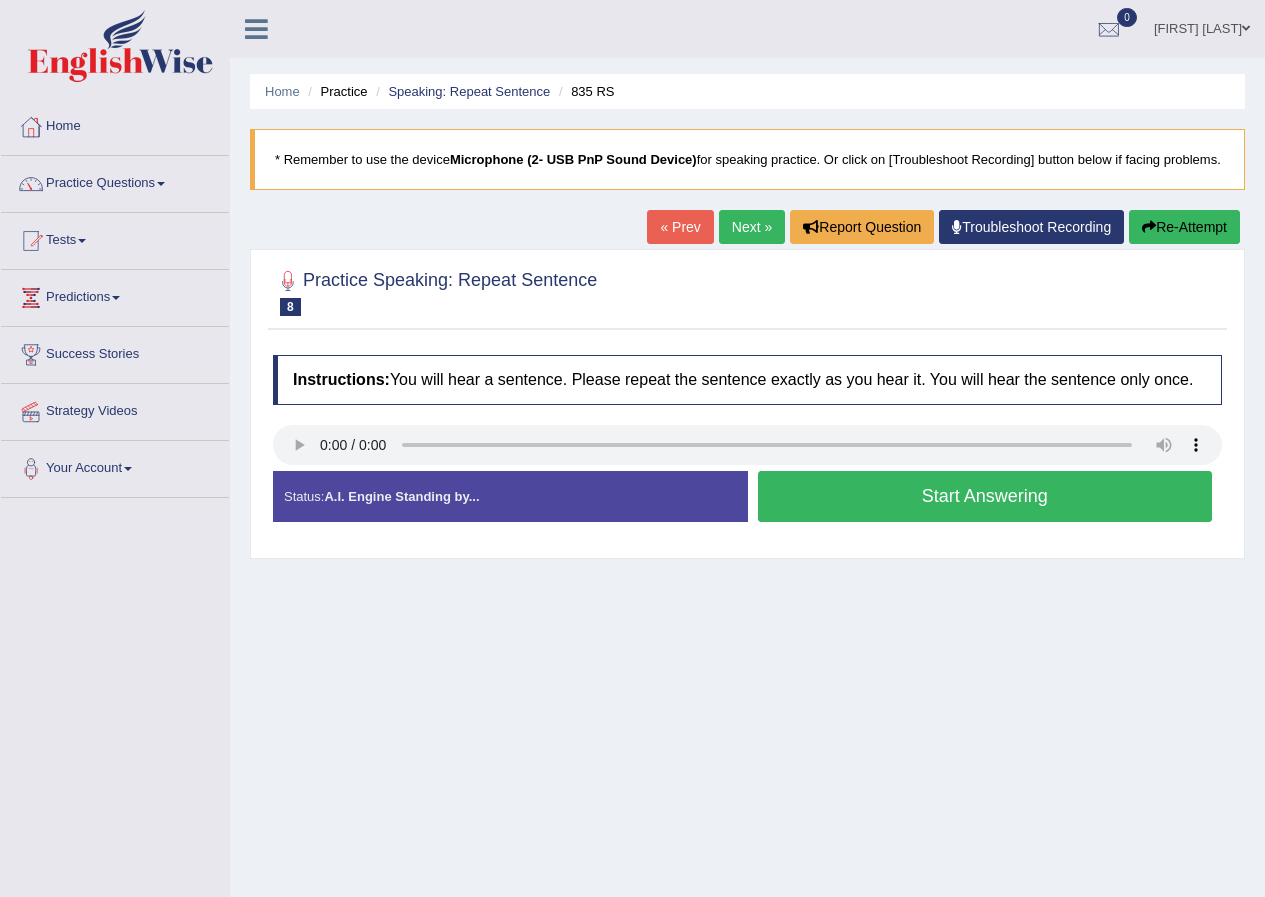 click on "Start Answering" at bounding box center (985, 496) 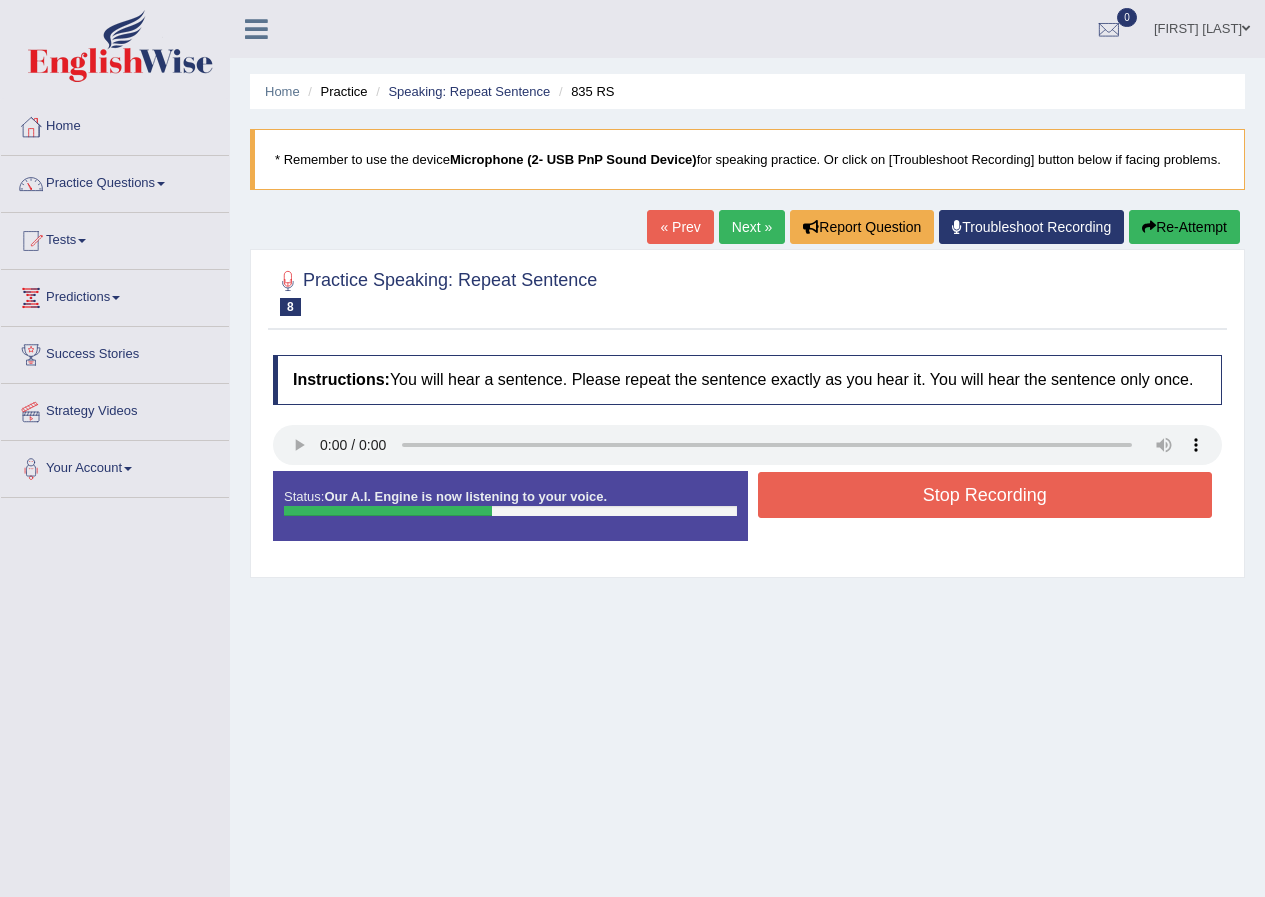 click on "Stop Recording" at bounding box center [985, 495] 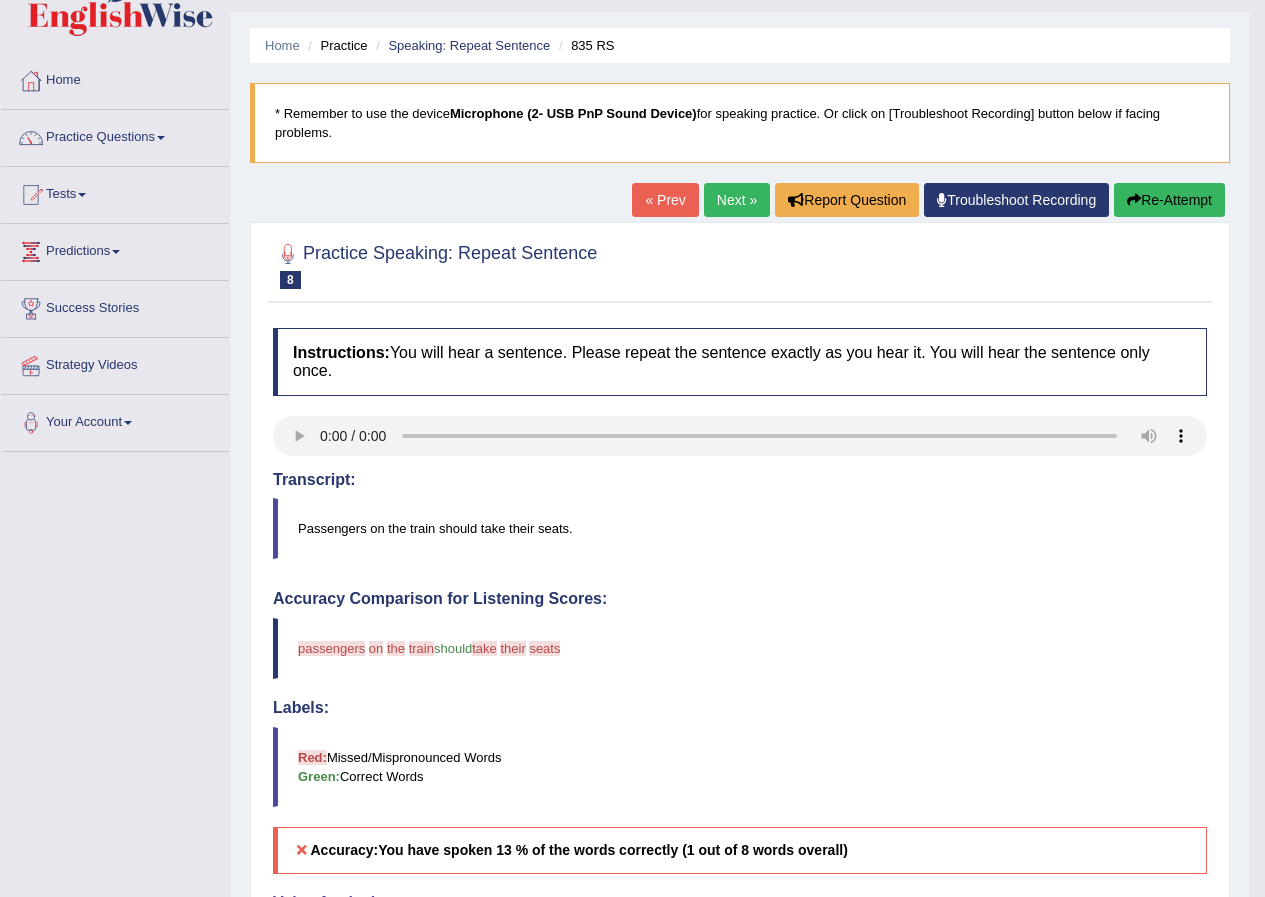 scroll, scrollTop: 0, scrollLeft: 0, axis: both 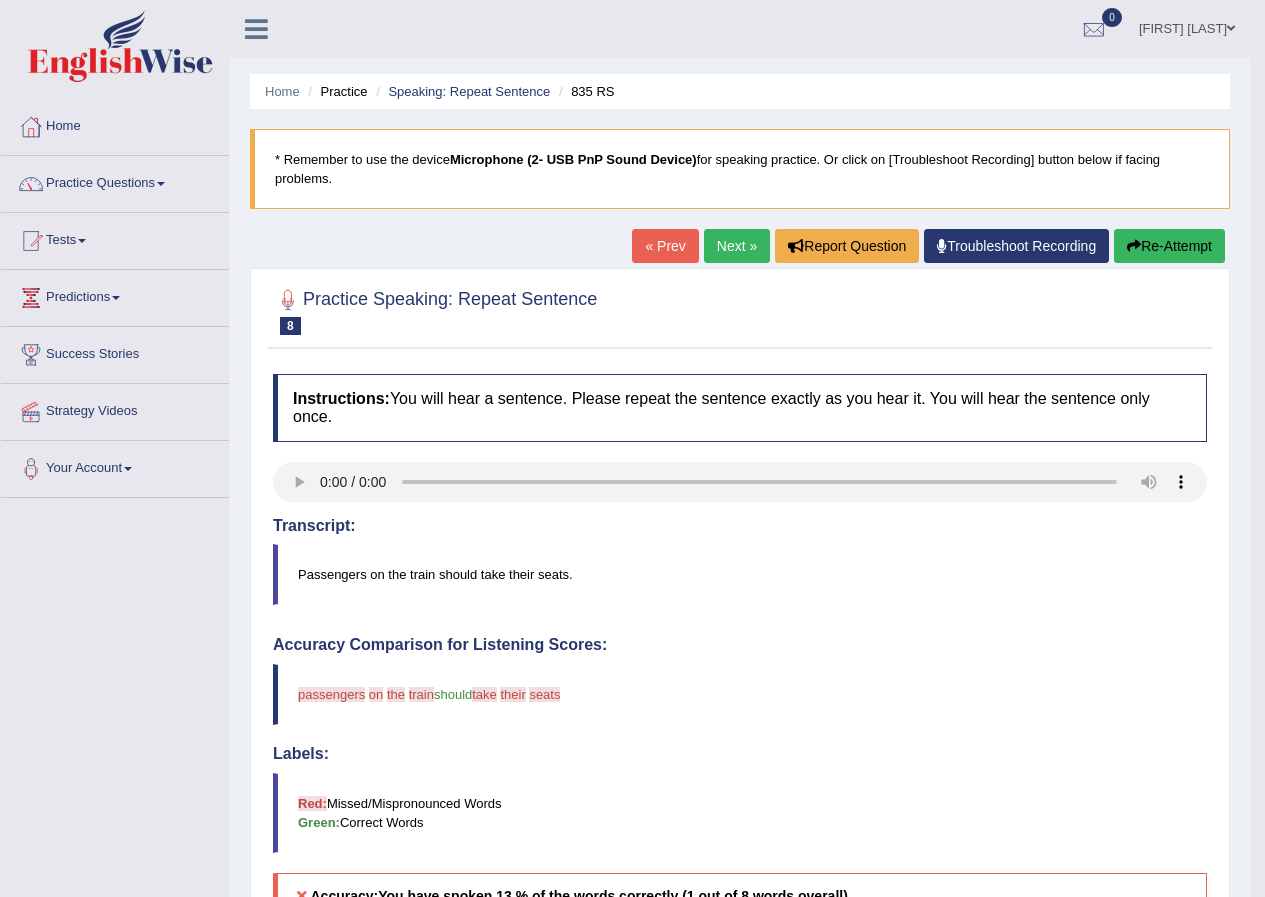 click on "Re-Attempt" at bounding box center [1169, 246] 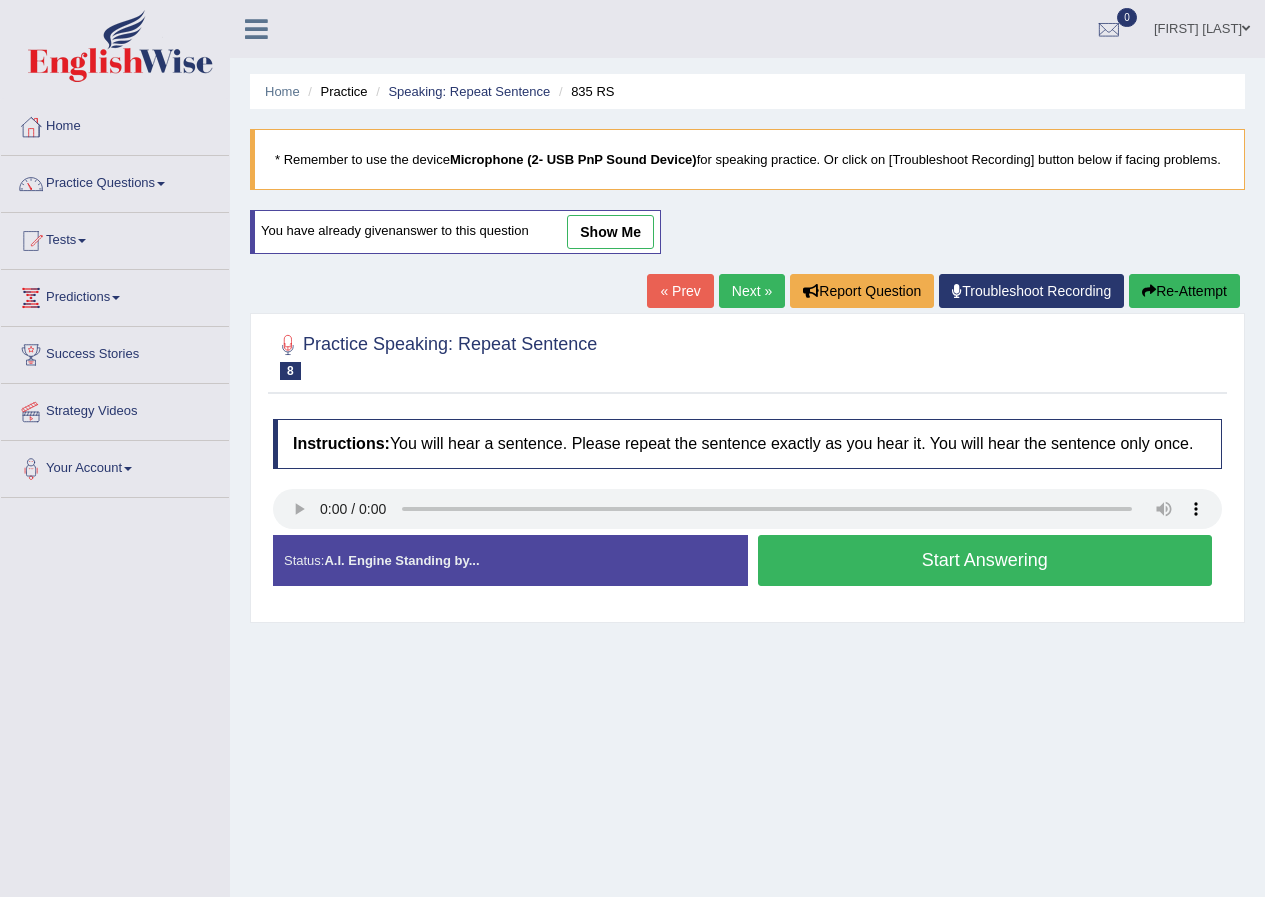scroll, scrollTop: 0, scrollLeft: 0, axis: both 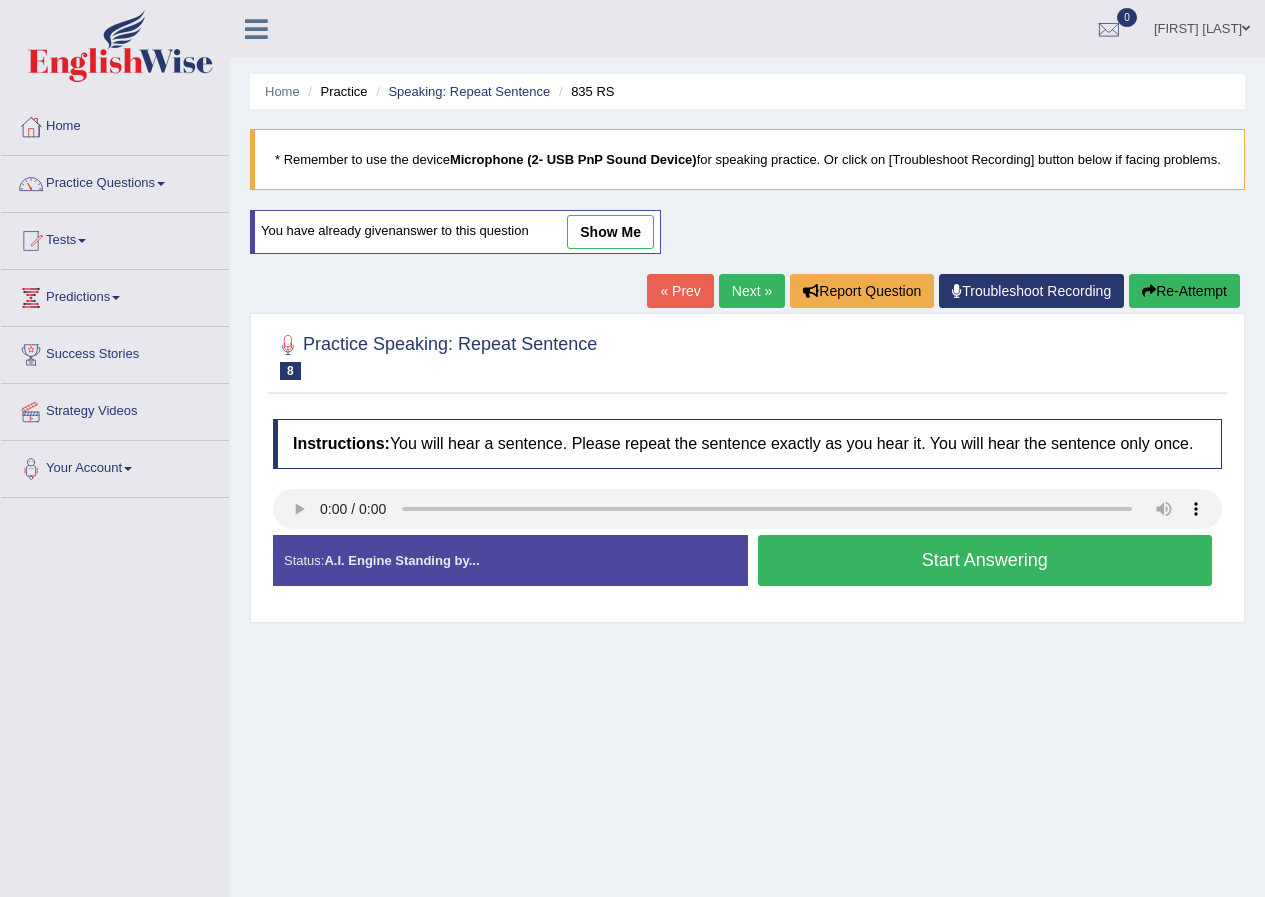 click on "Start Answering" at bounding box center (985, 560) 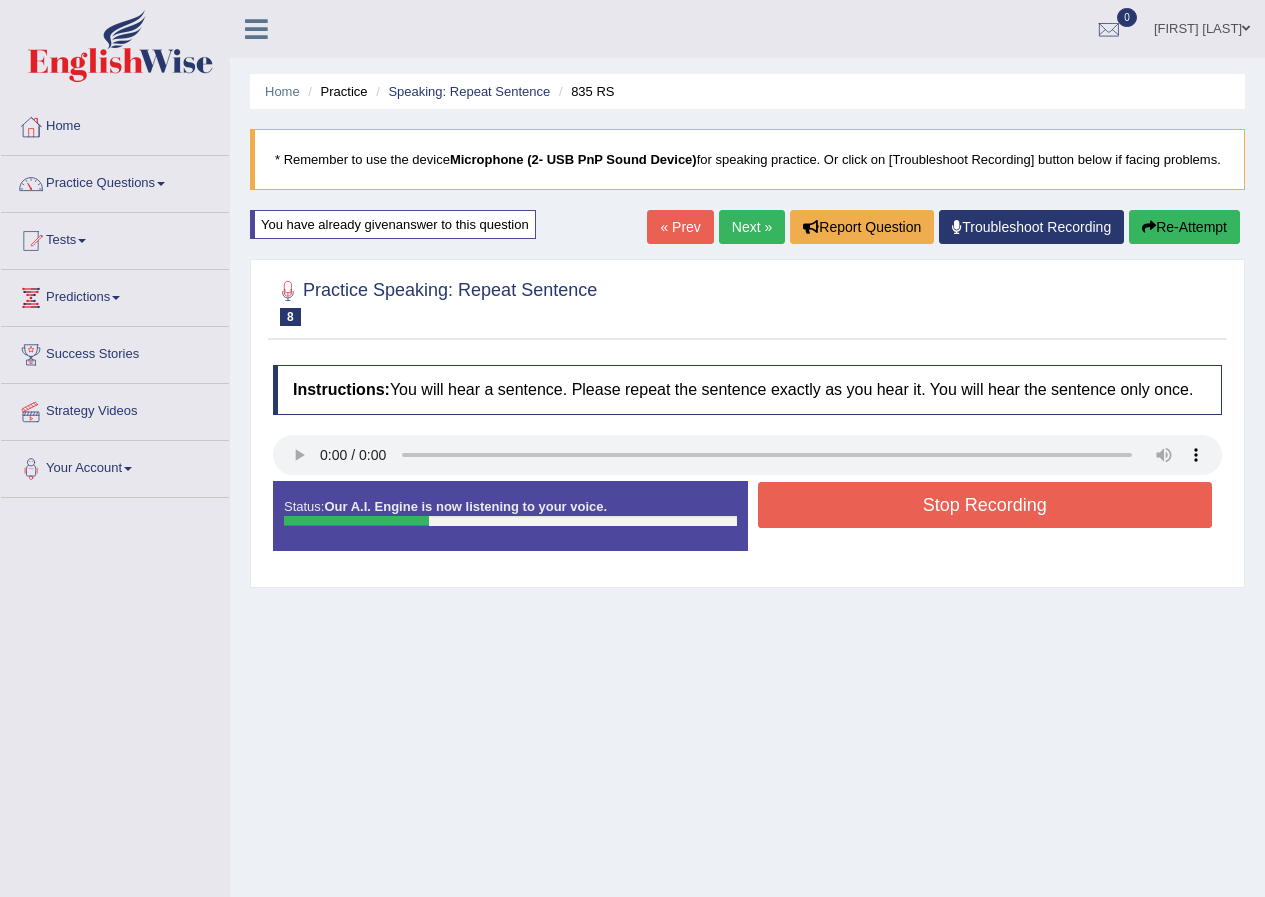 click on "Stop Recording" at bounding box center (985, 505) 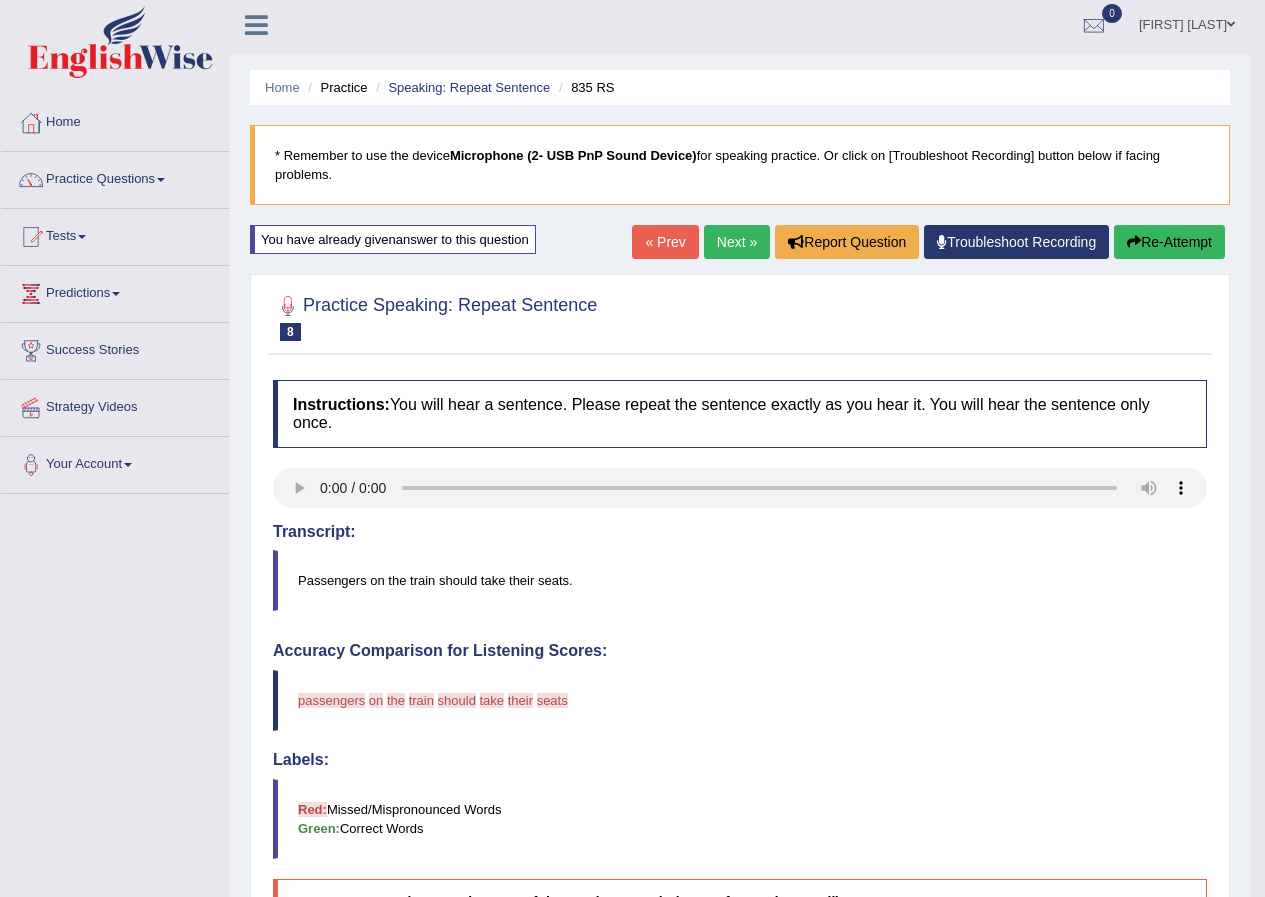 scroll, scrollTop: 0, scrollLeft: 0, axis: both 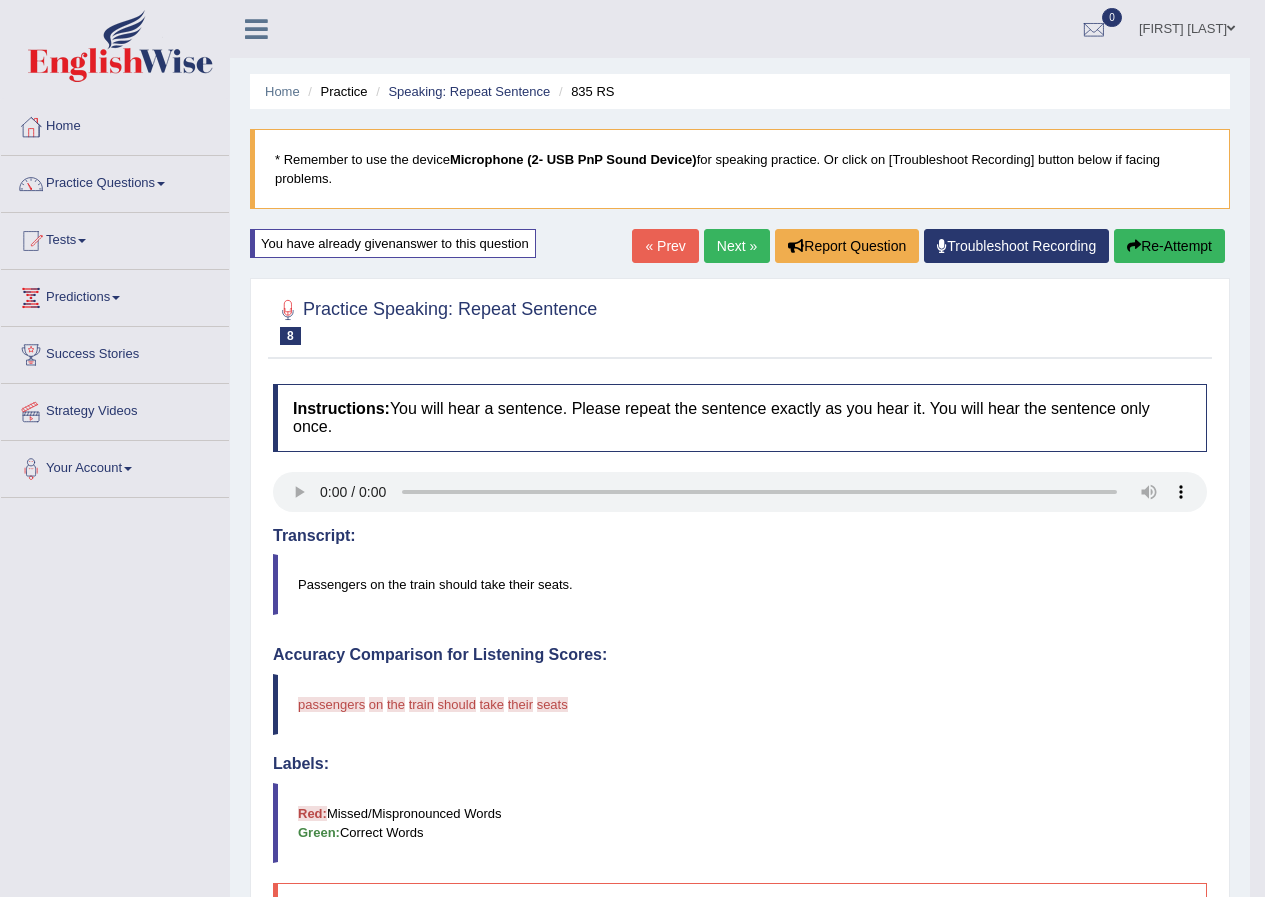 click on "Next »" at bounding box center [737, 246] 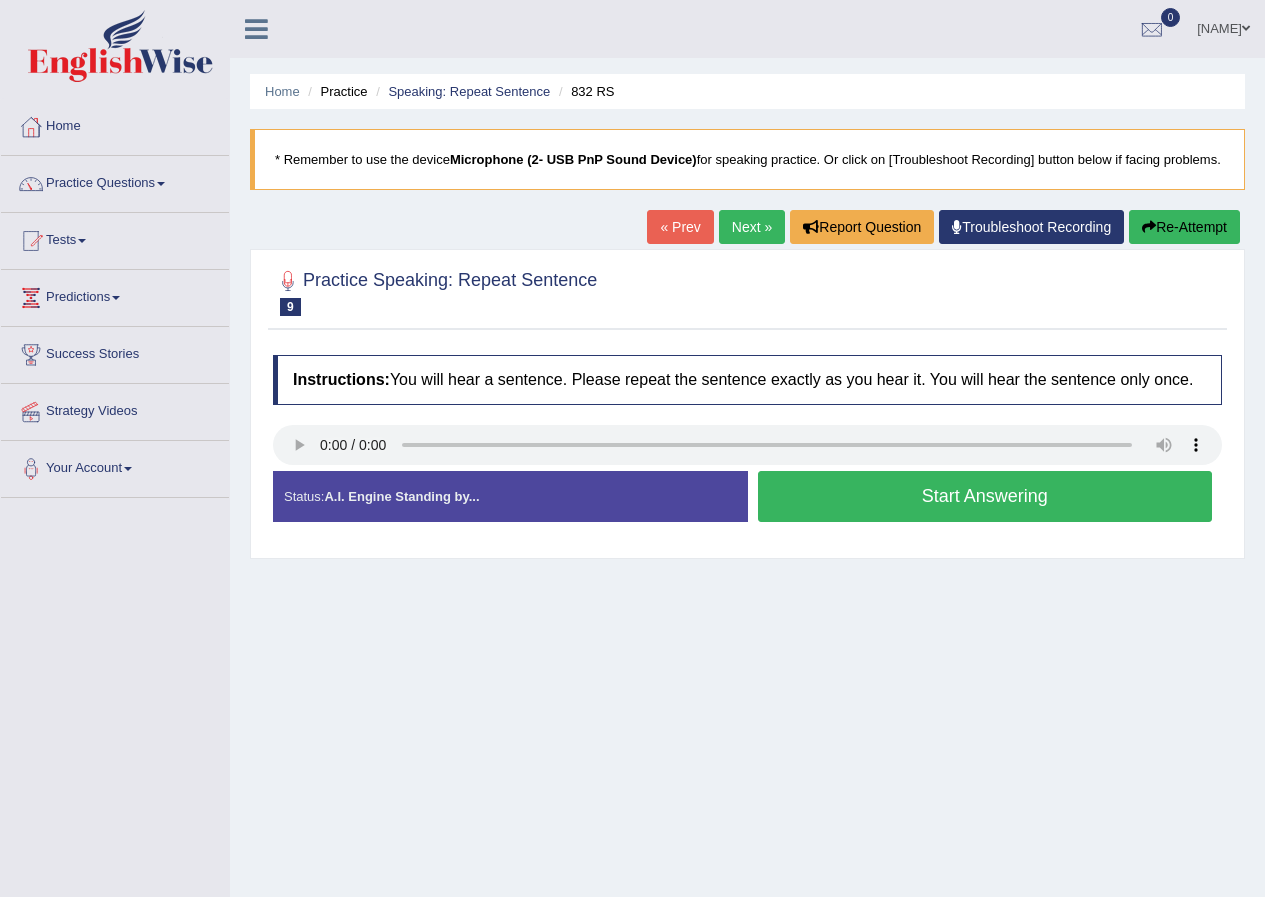 scroll, scrollTop: 0, scrollLeft: 0, axis: both 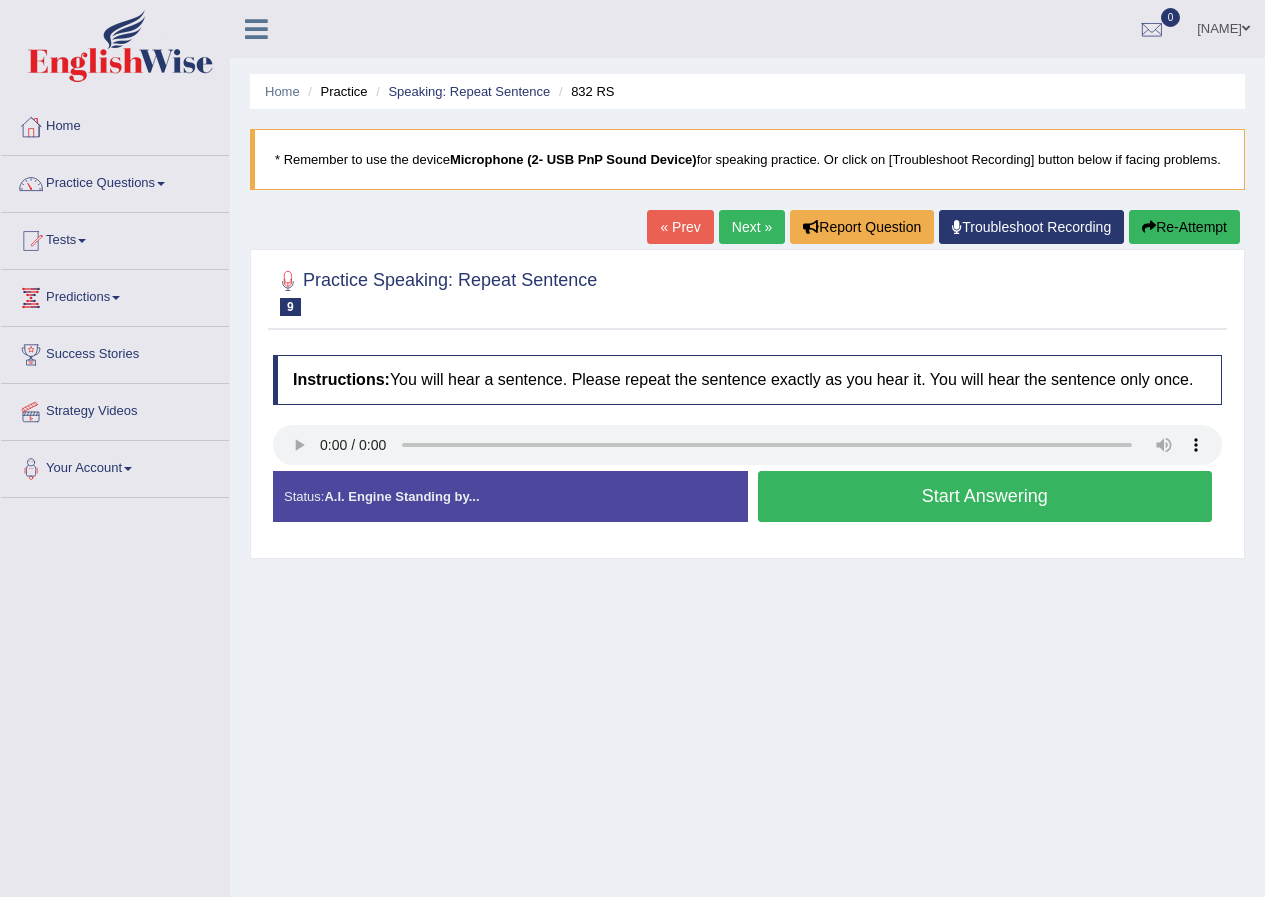 click on "Start Answering" at bounding box center [985, 496] 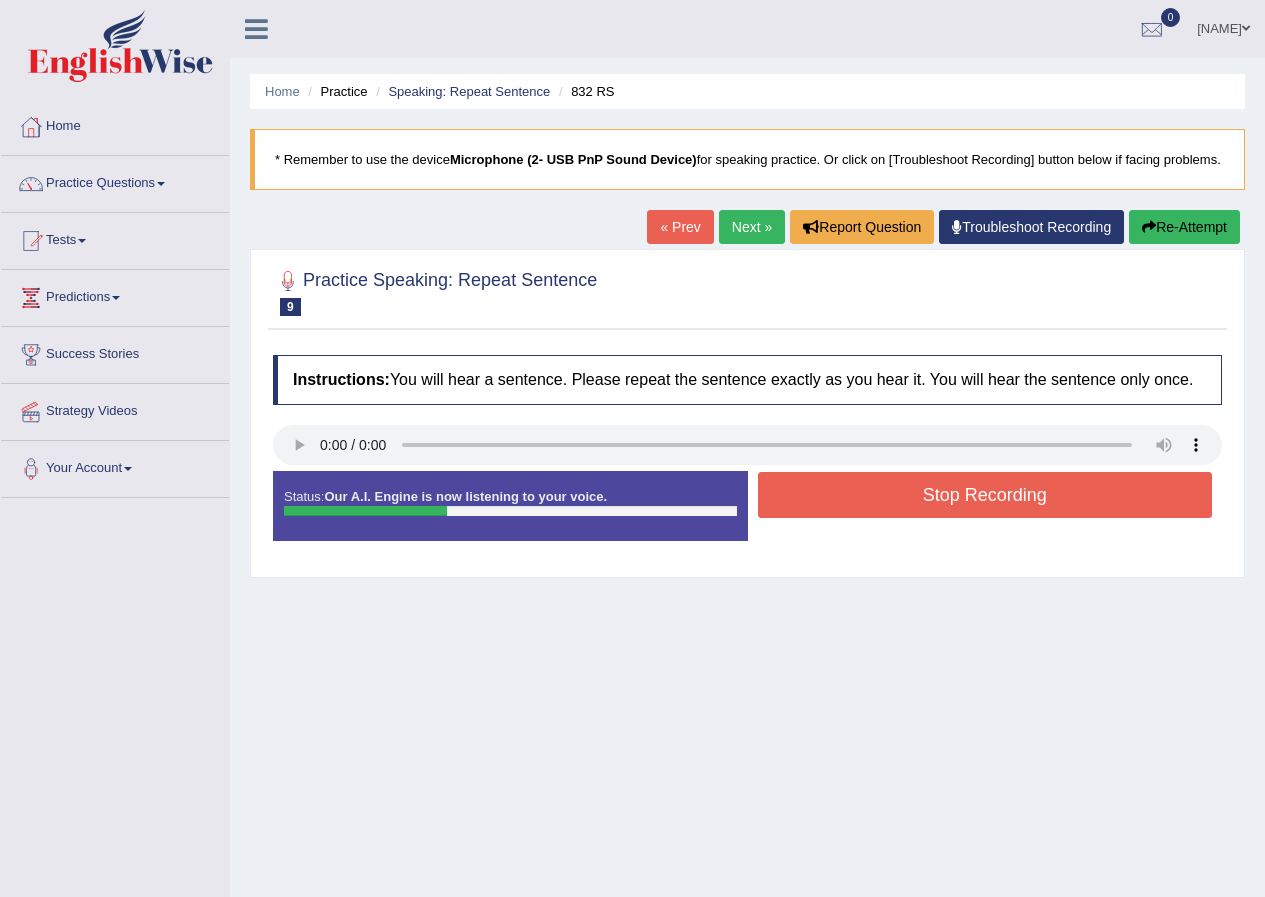click on "Stop Recording" at bounding box center [985, 495] 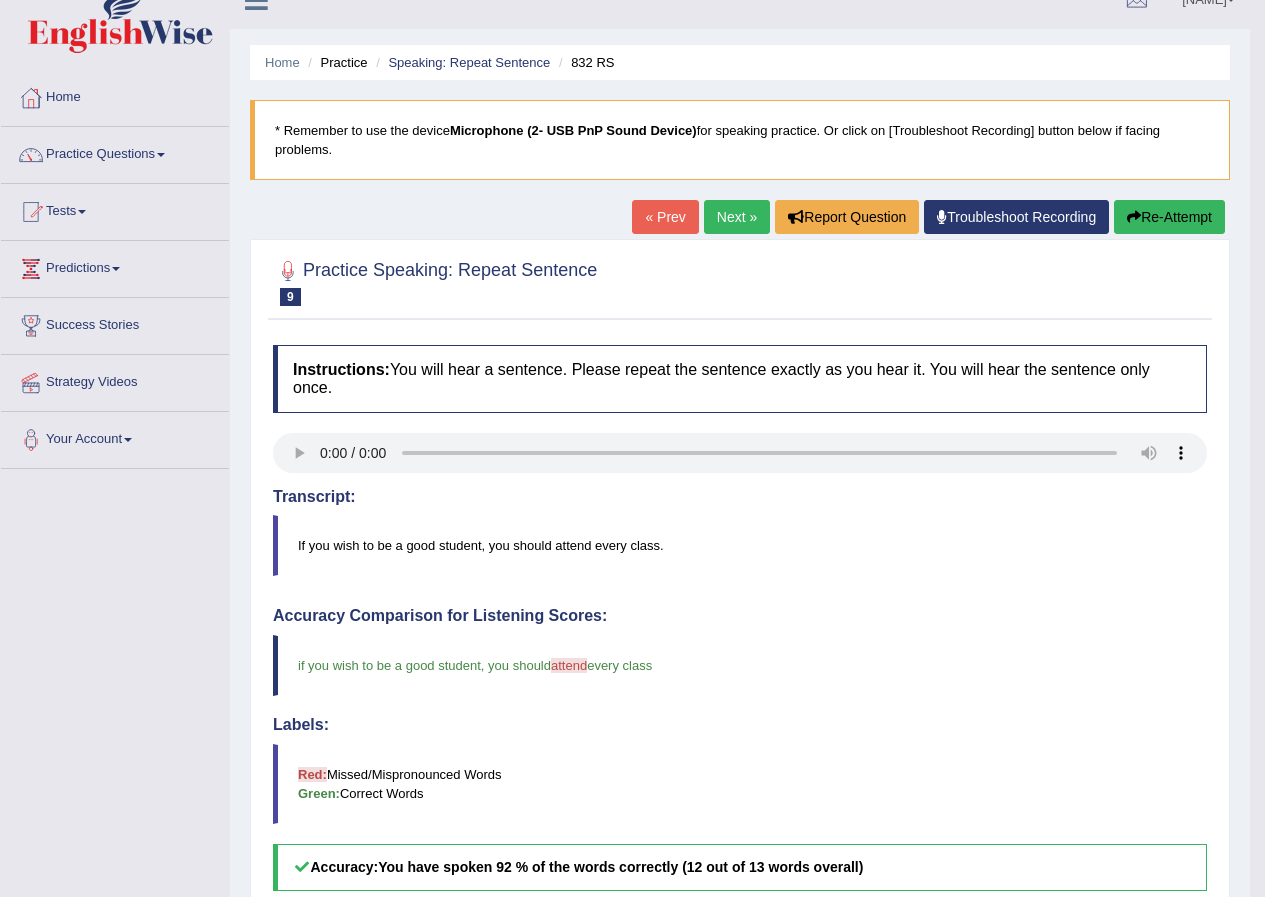 scroll, scrollTop: 0, scrollLeft: 0, axis: both 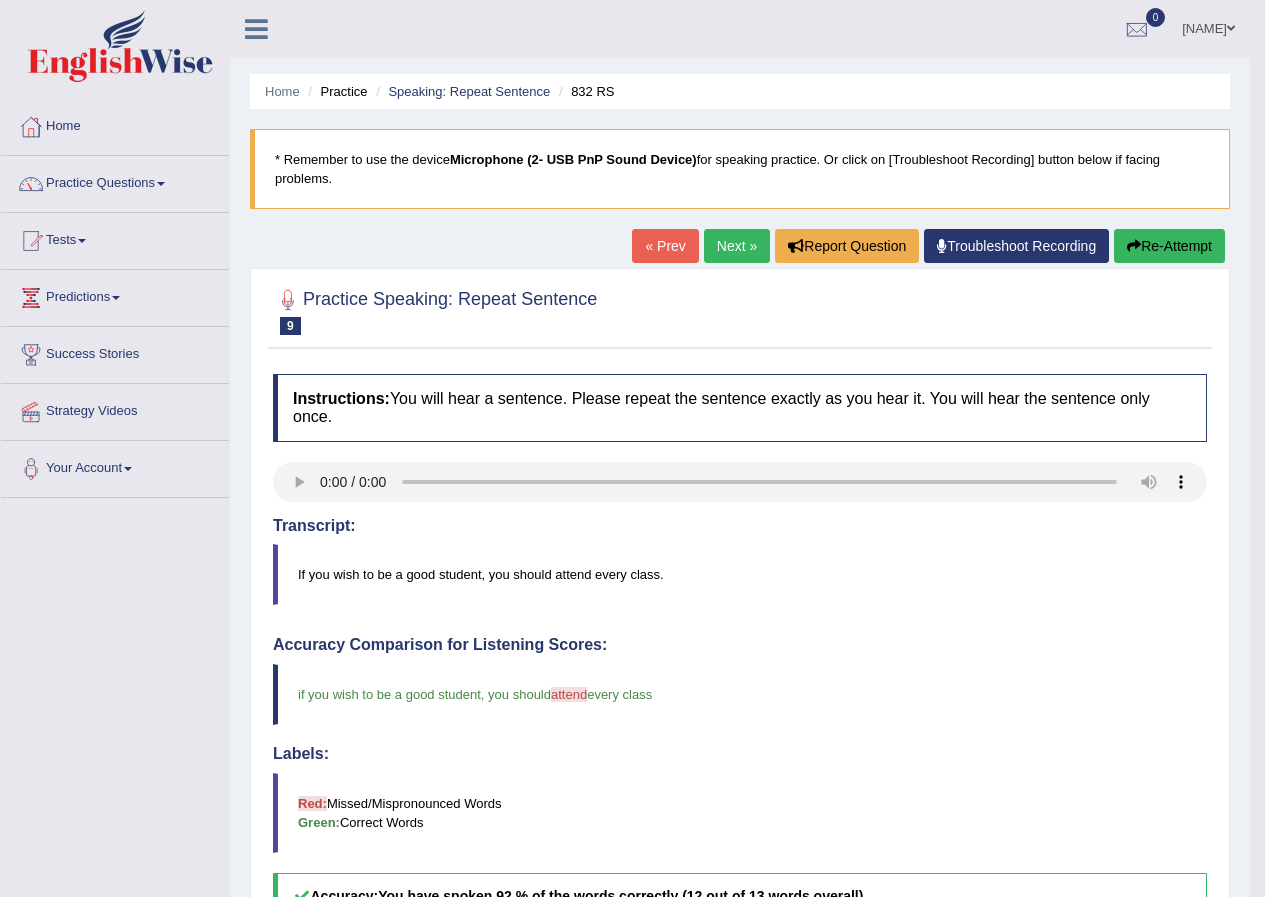 click on "Next »" at bounding box center (737, 246) 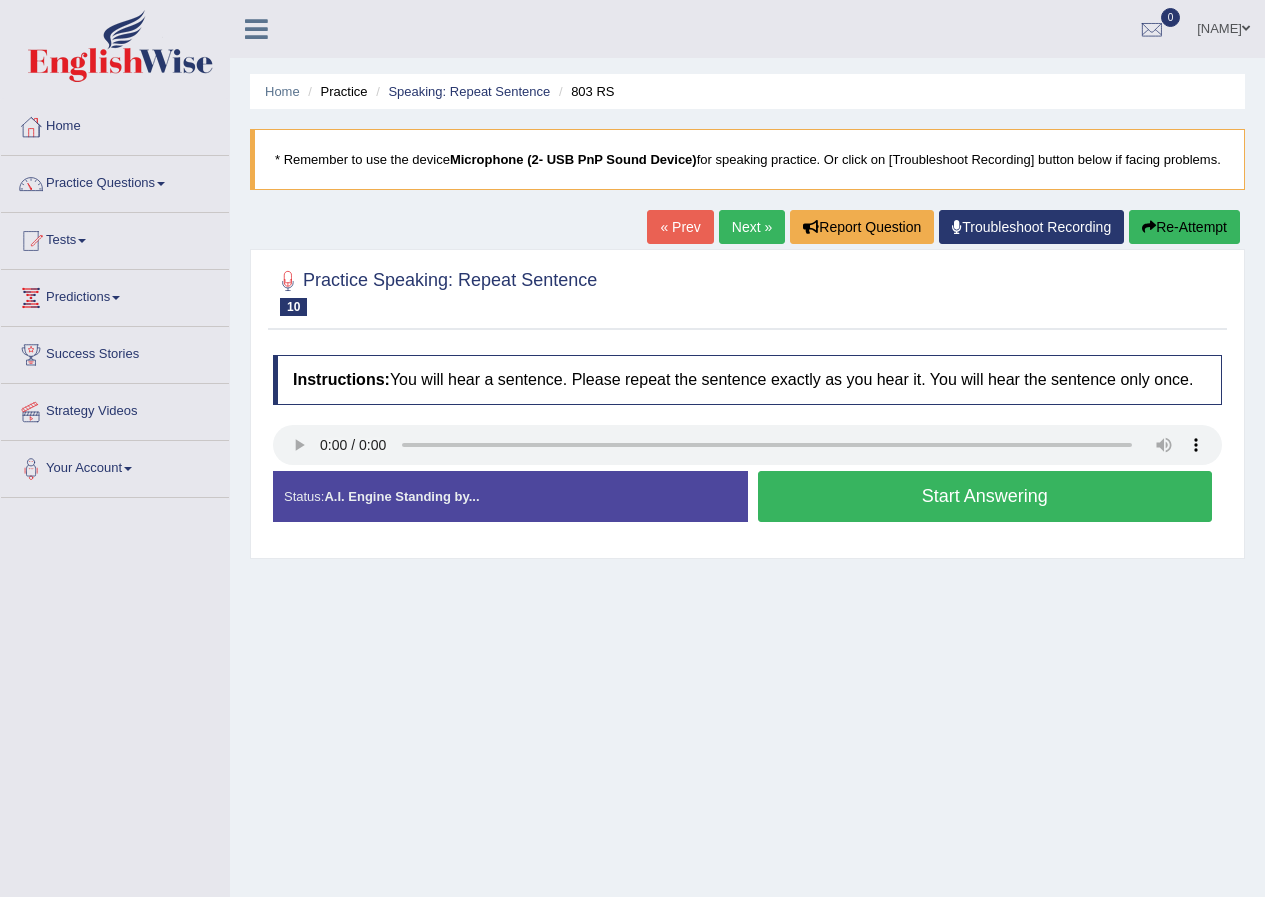 scroll, scrollTop: 0, scrollLeft: 0, axis: both 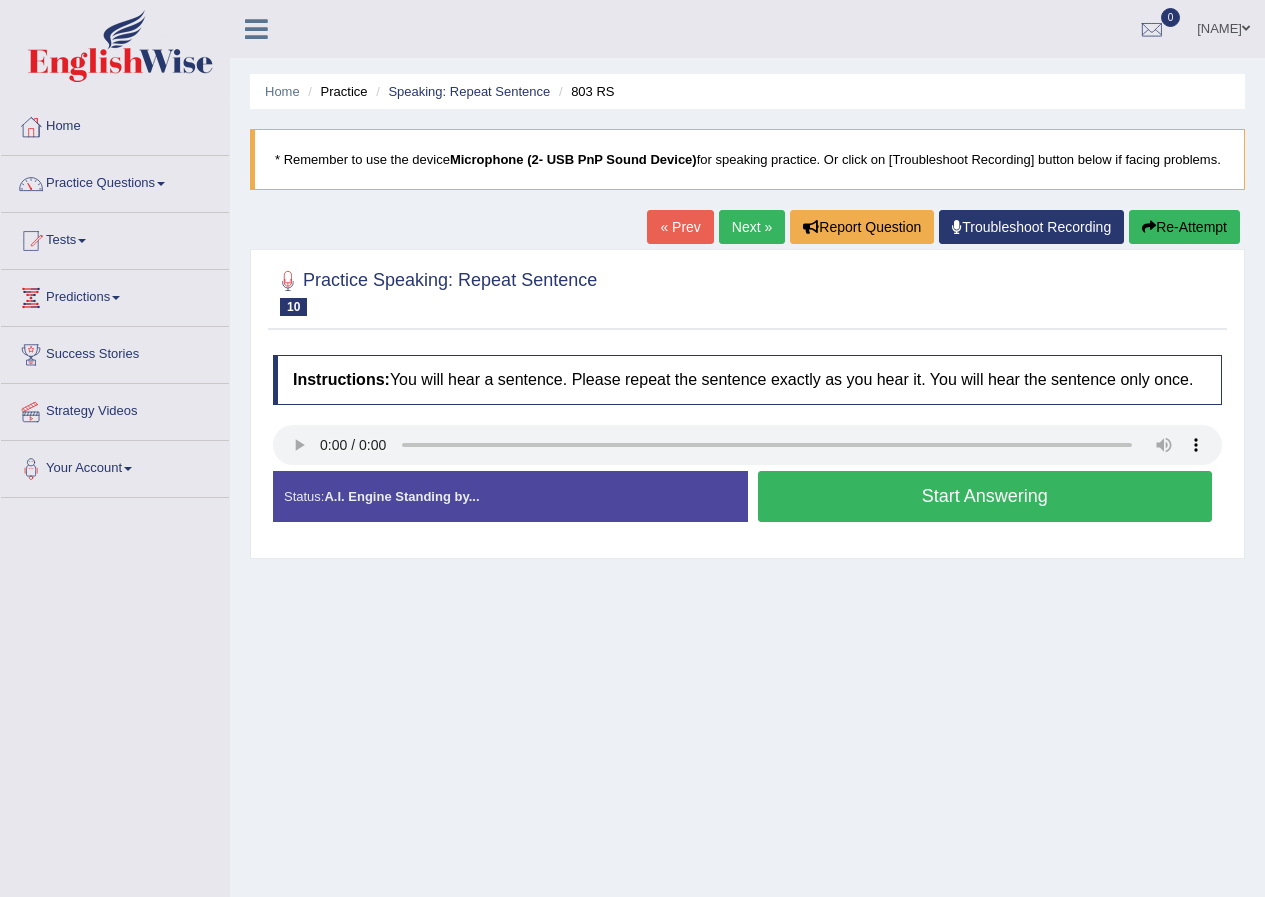 click on "Start Answering" at bounding box center [985, 496] 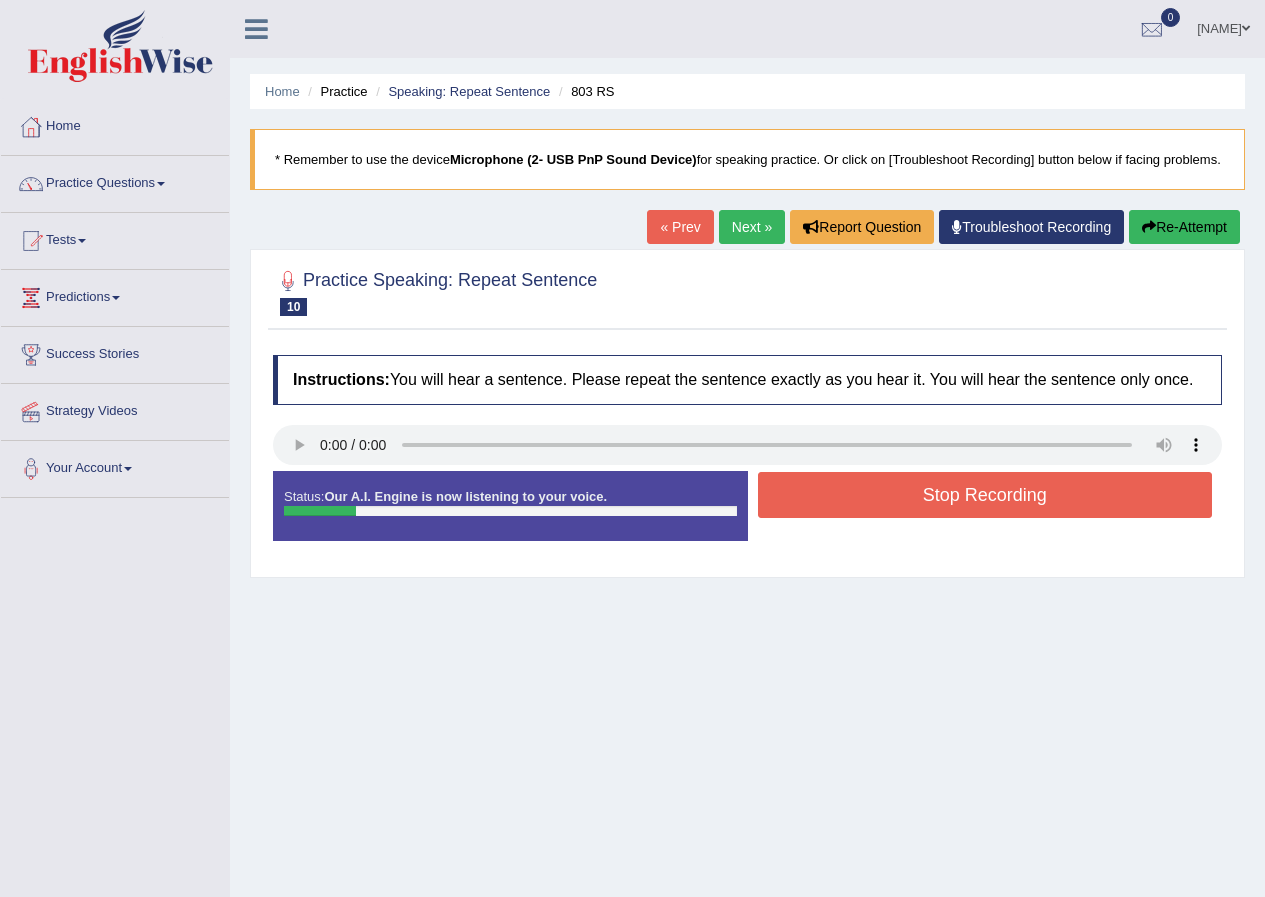 click on "Stop Recording" at bounding box center [985, 495] 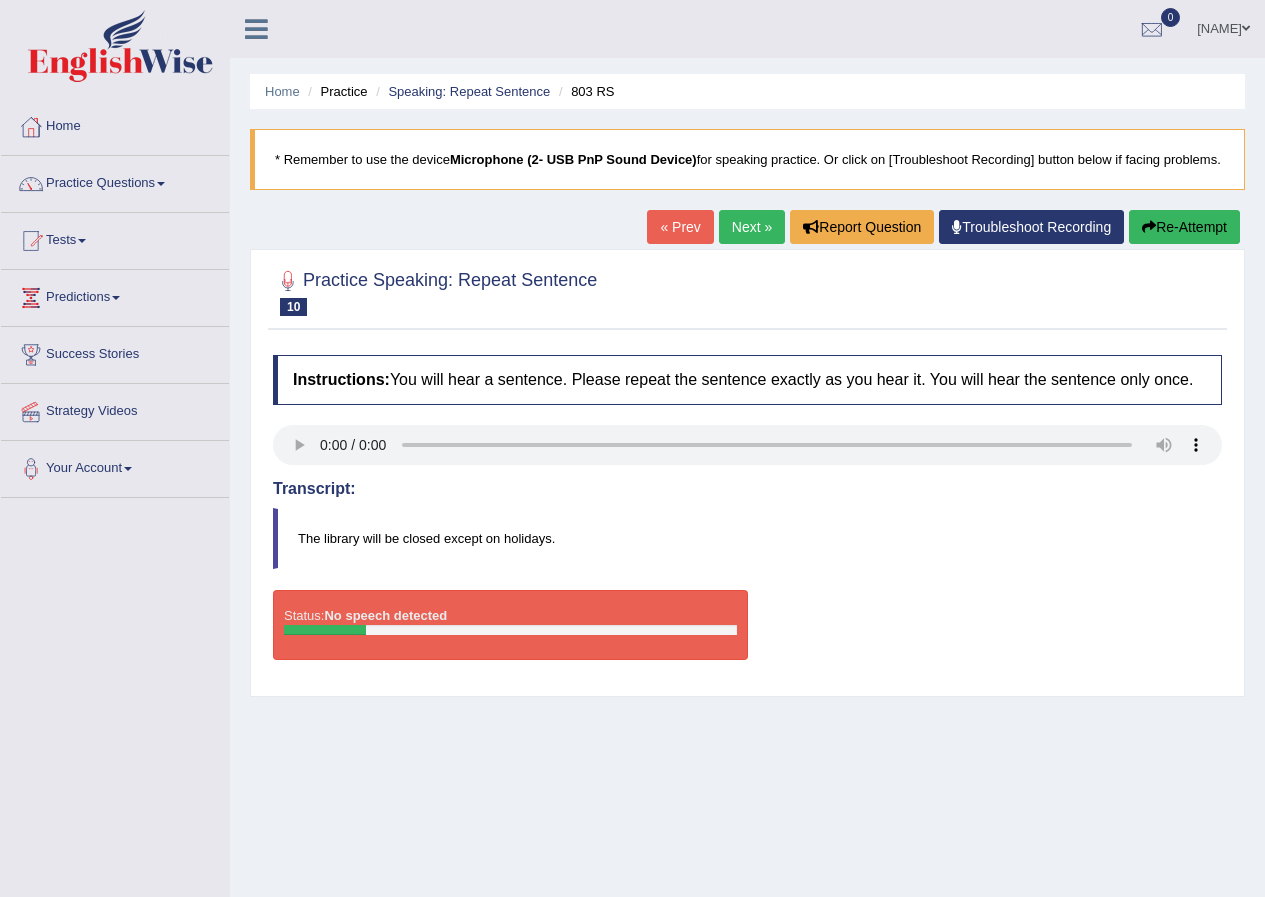 click on "Re-Attempt" at bounding box center [1184, 227] 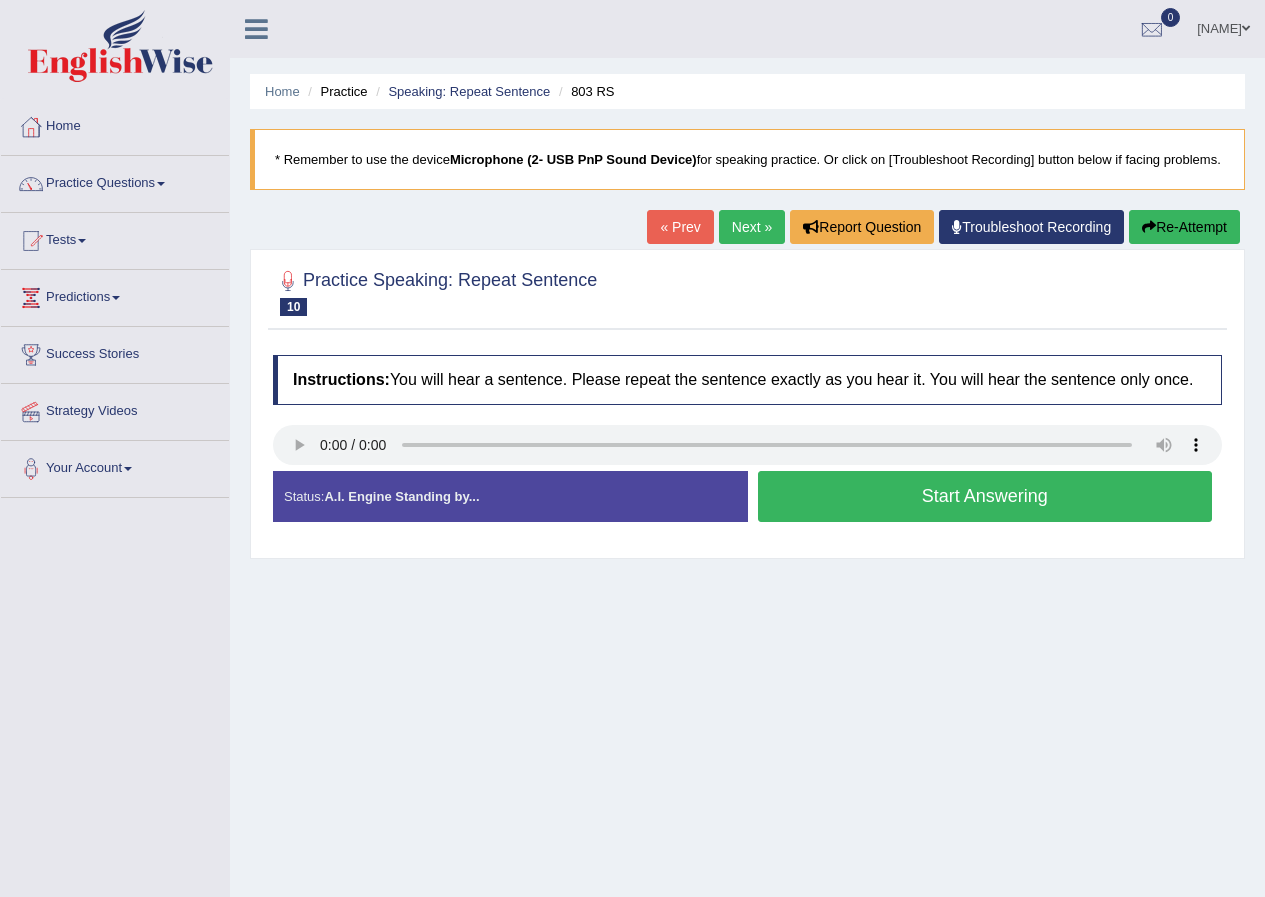 scroll, scrollTop: 0, scrollLeft: 0, axis: both 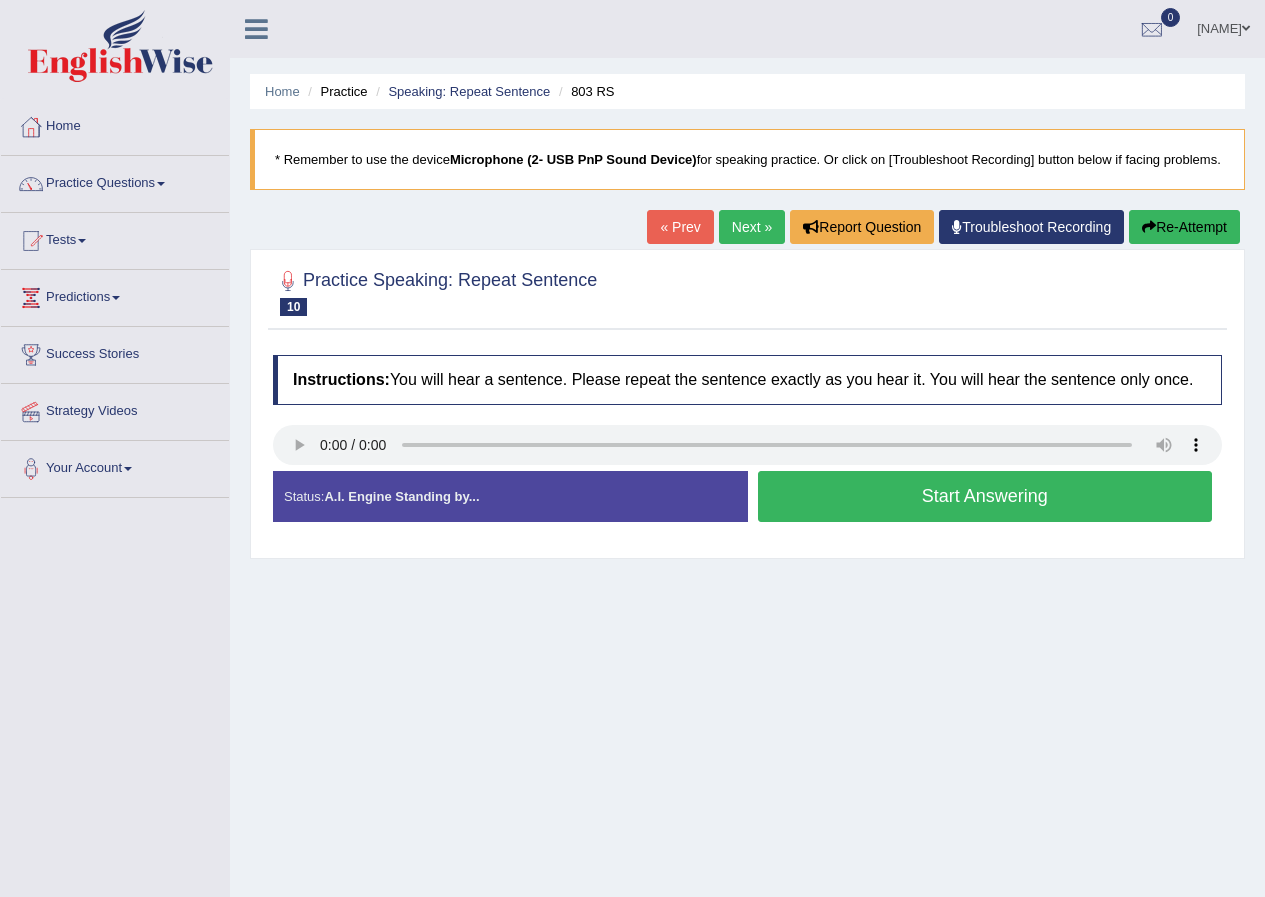 click on "Start Answering" at bounding box center (985, 496) 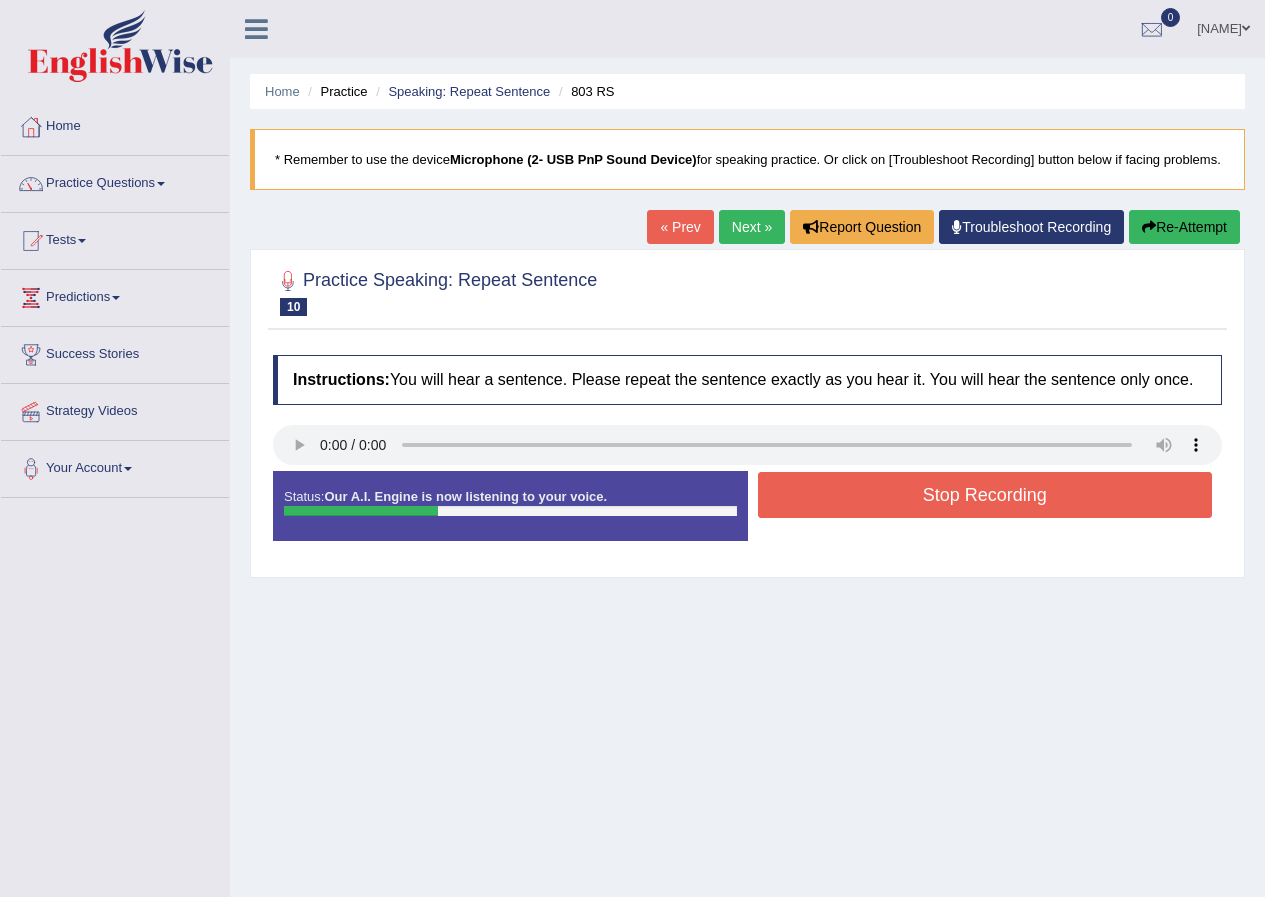 click on "Stop Recording" at bounding box center [985, 495] 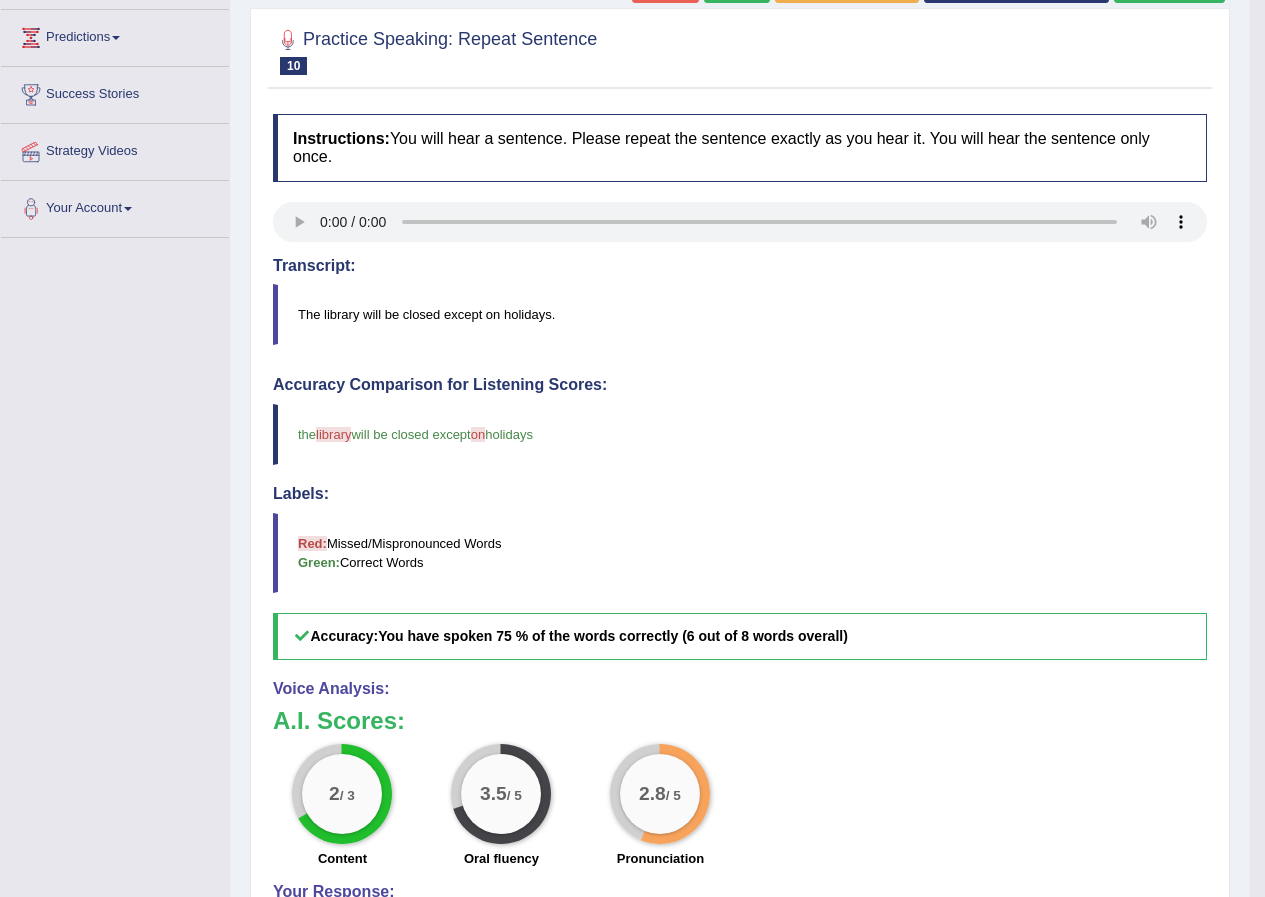 scroll, scrollTop: 0, scrollLeft: 0, axis: both 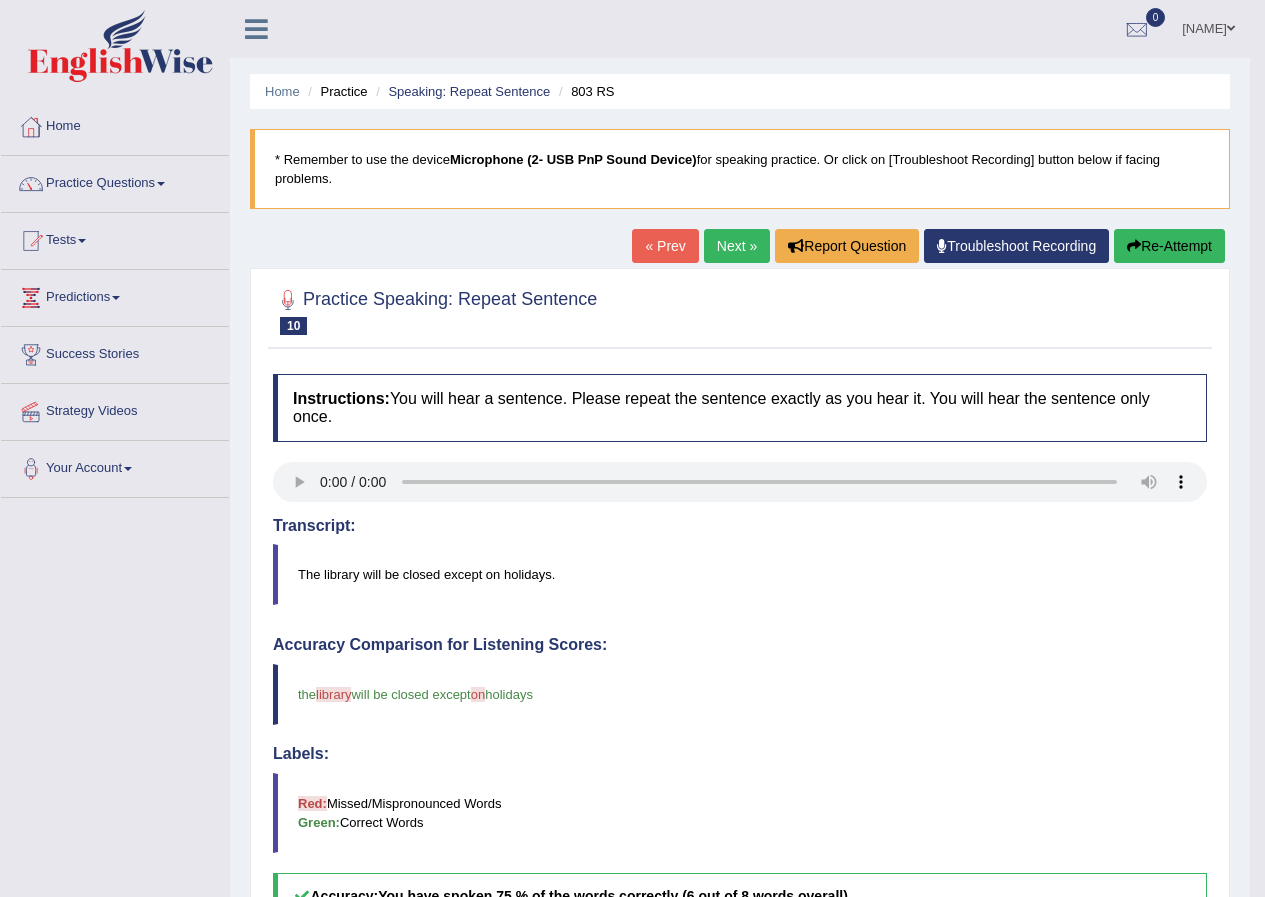 click on "Next »" at bounding box center [737, 246] 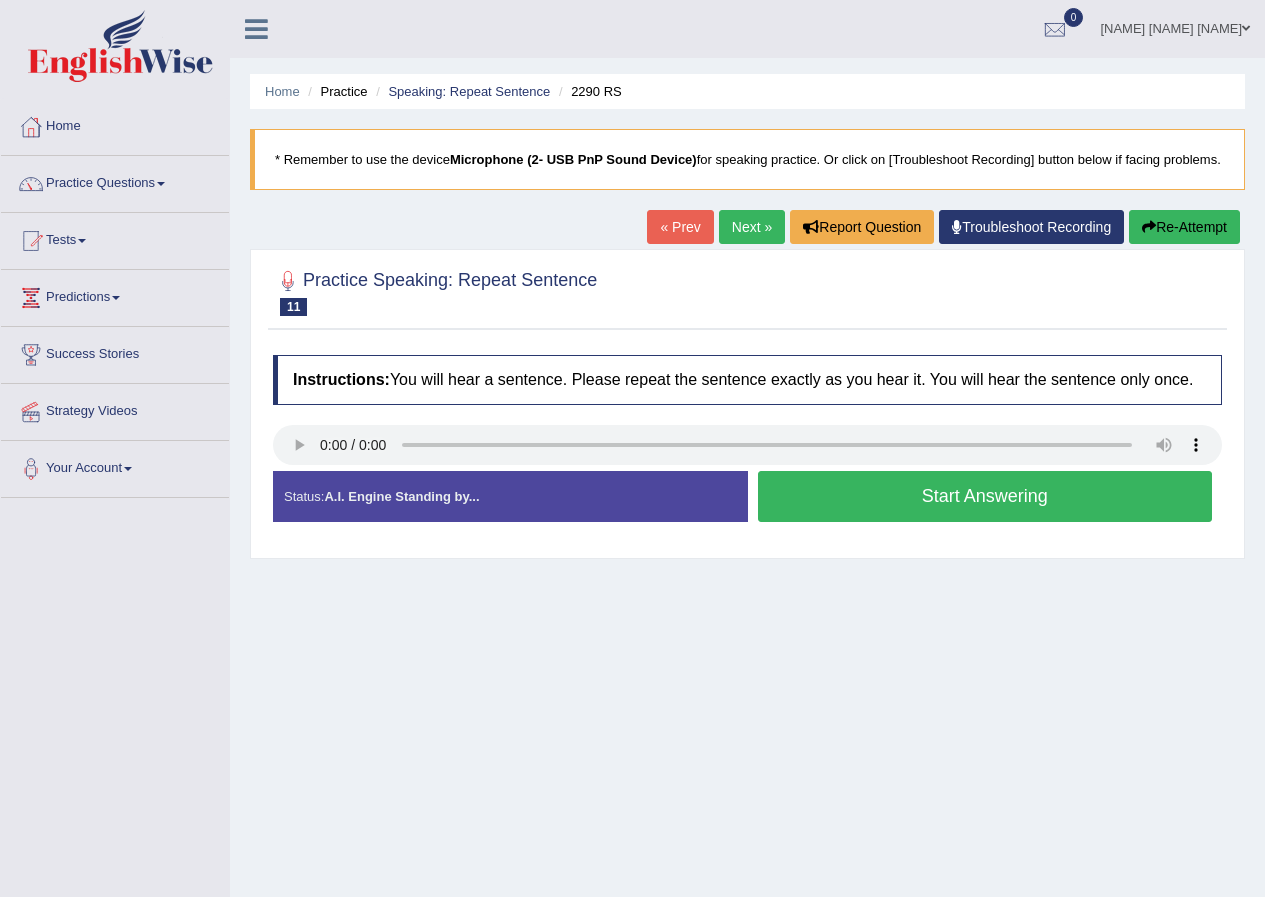 scroll, scrollTop: 0, scrollLeft: 0, axis: both 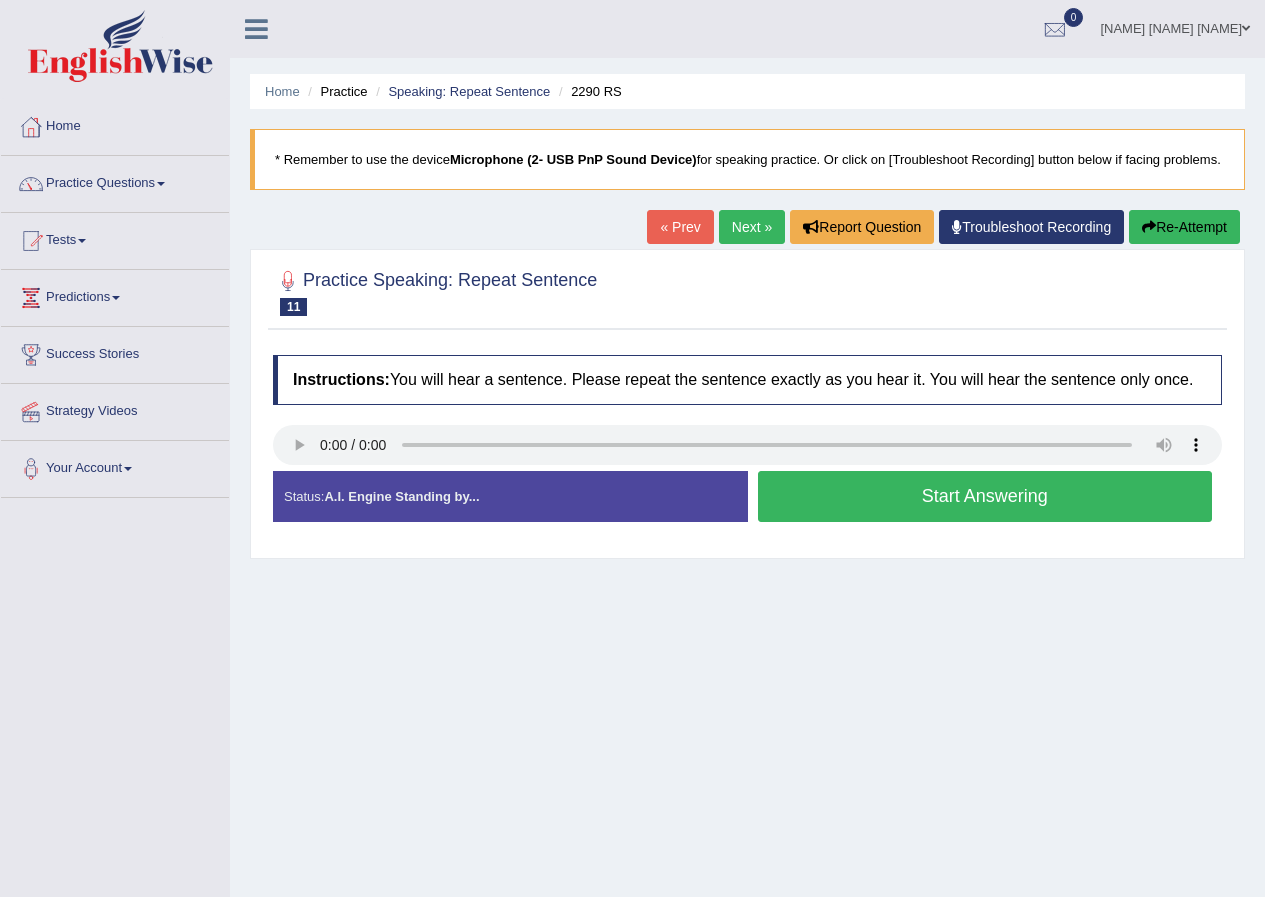 click on "Start Answering" at bounding box center [985, 496] 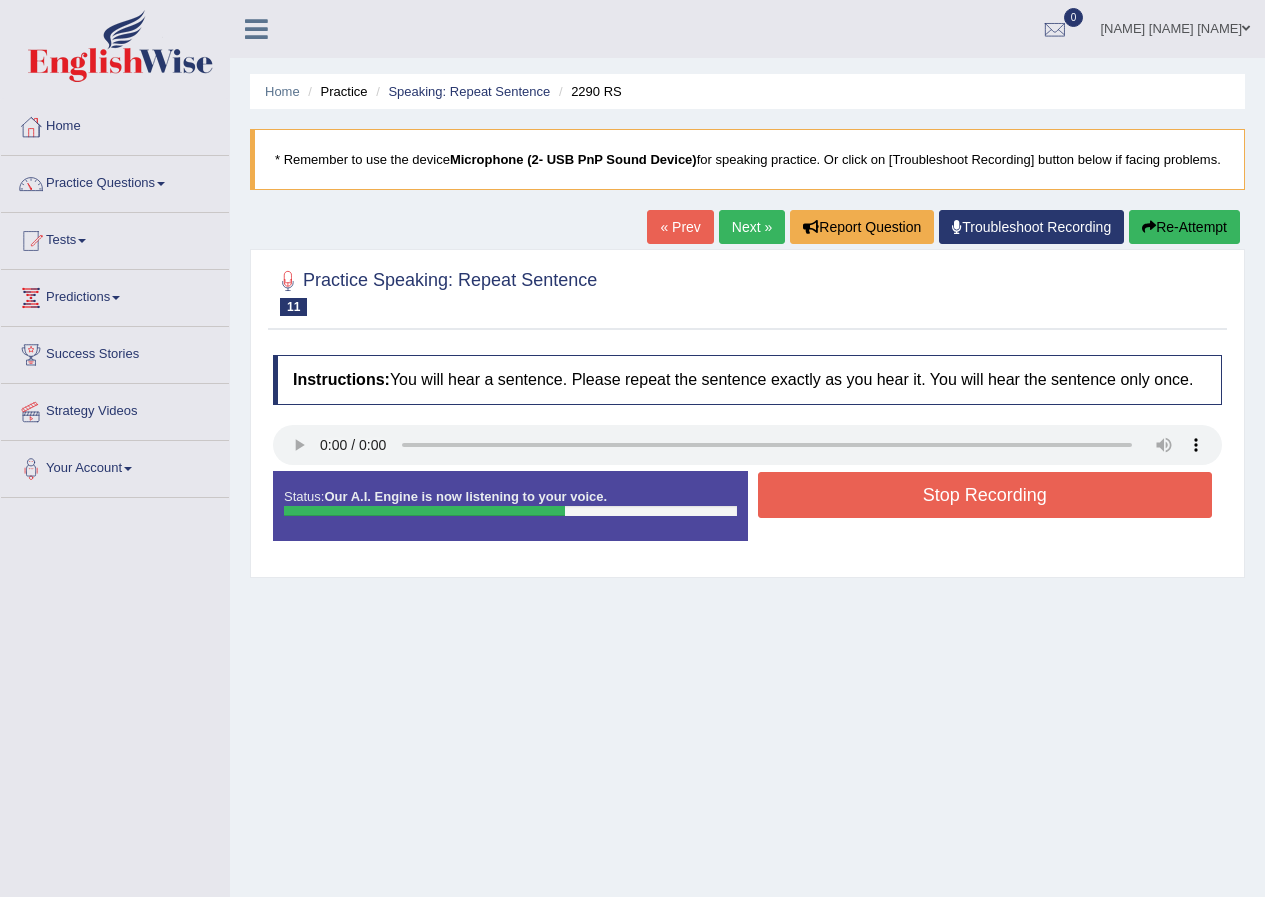 click on "Stop Recording" at bounding box center [985, 495] 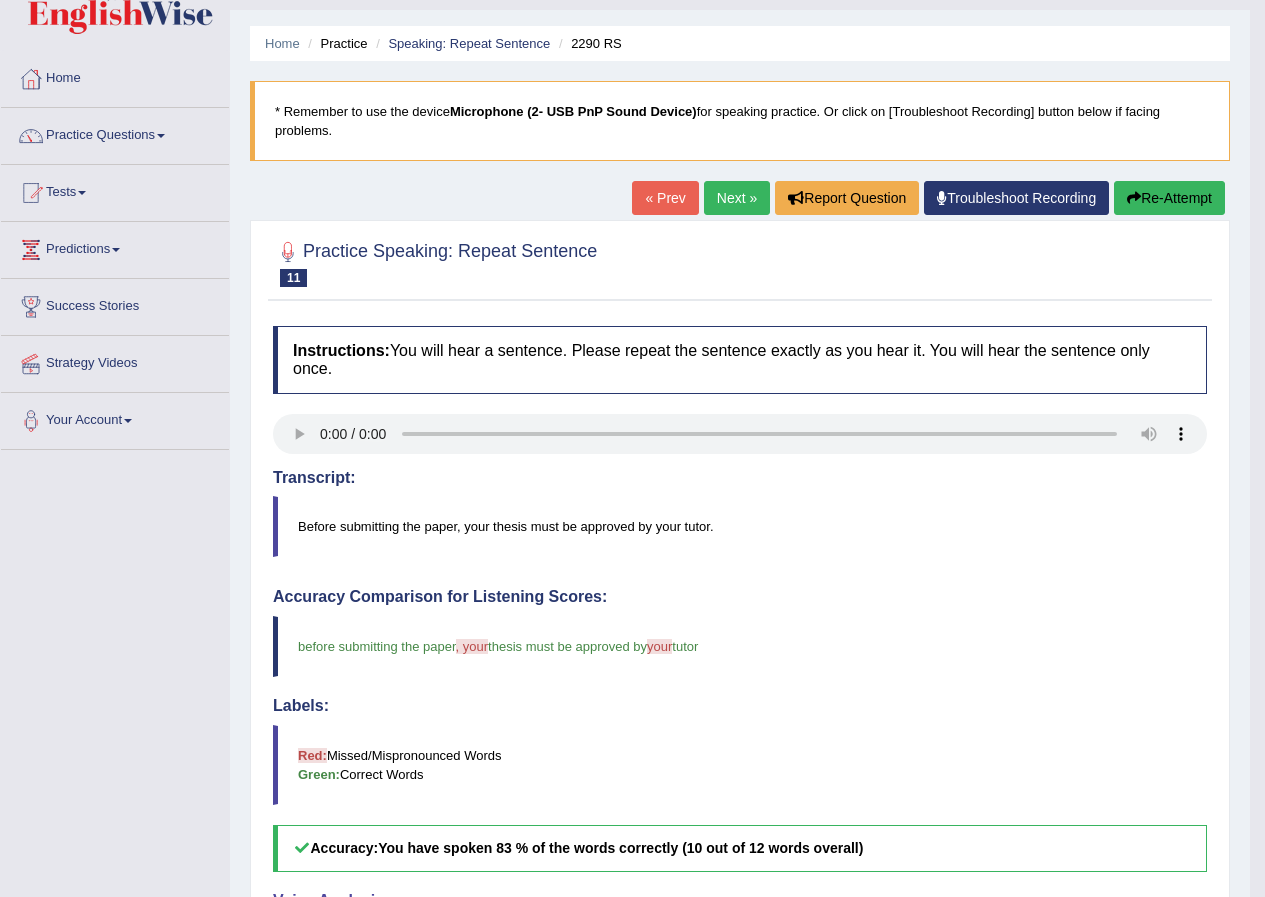 scroll, scrollTop: 0, scrollLeft: 0, axis: both 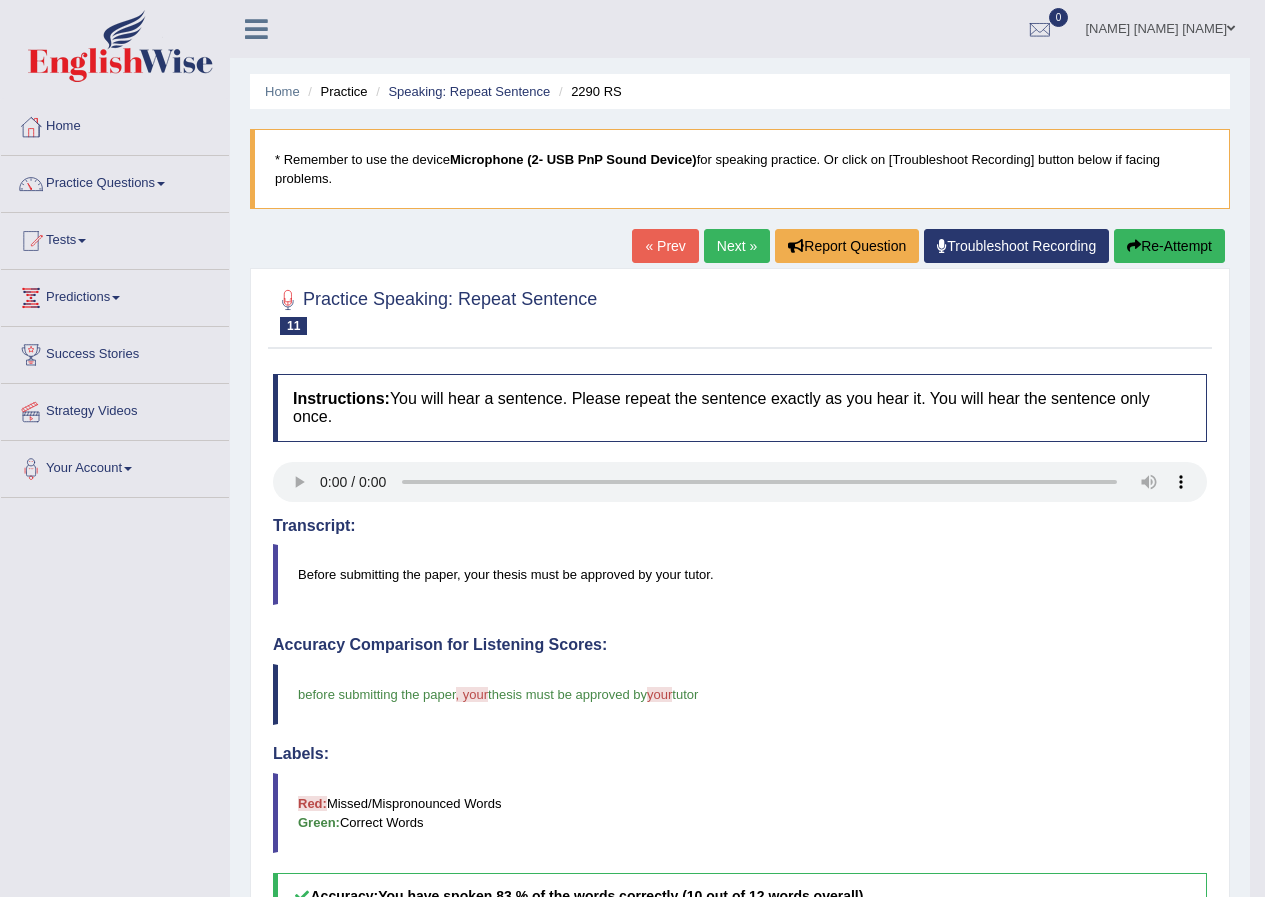 click on "Next »" at bounding box center (737, 246) 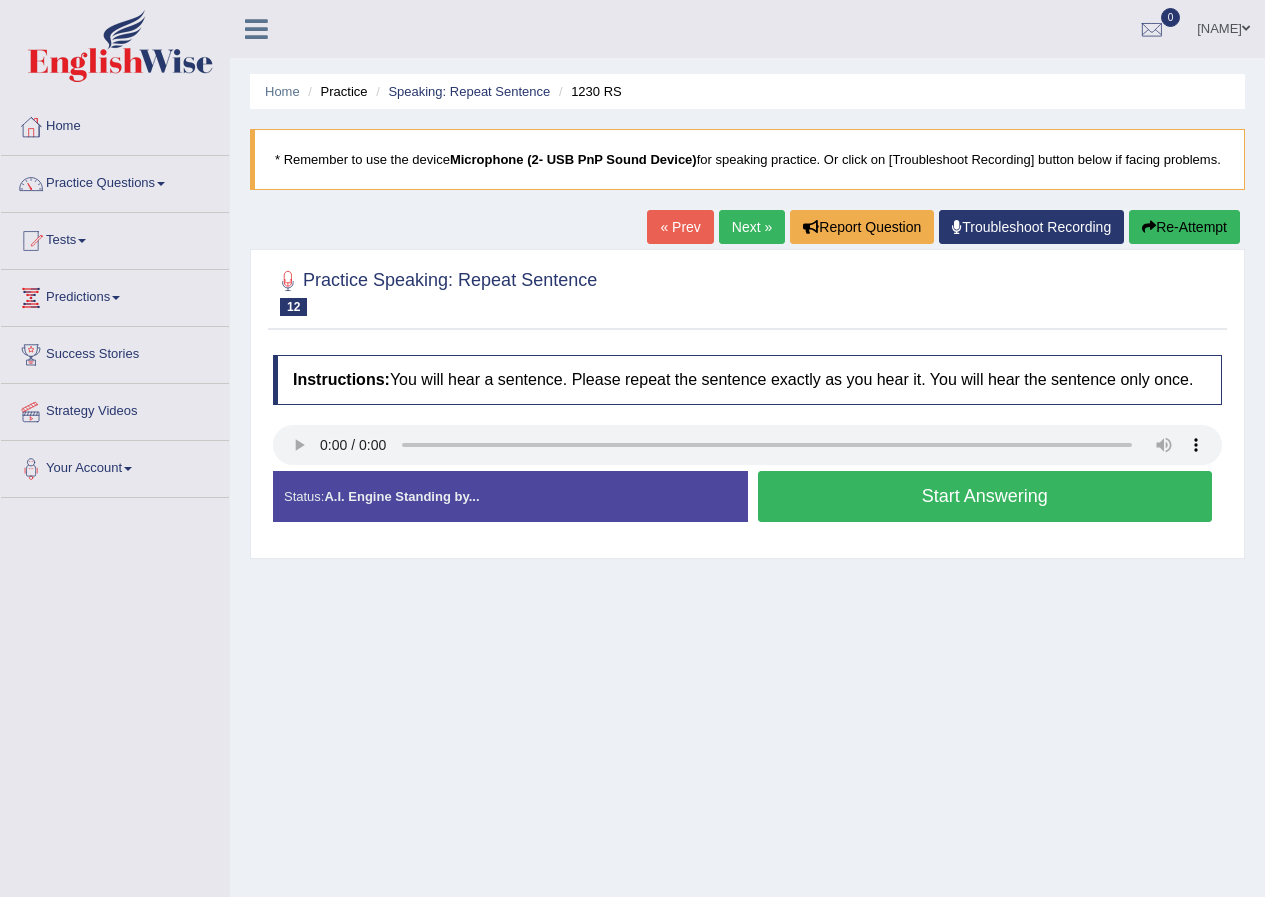 scroll, scrollTop: 0, scrollLeft: 0, axis: both 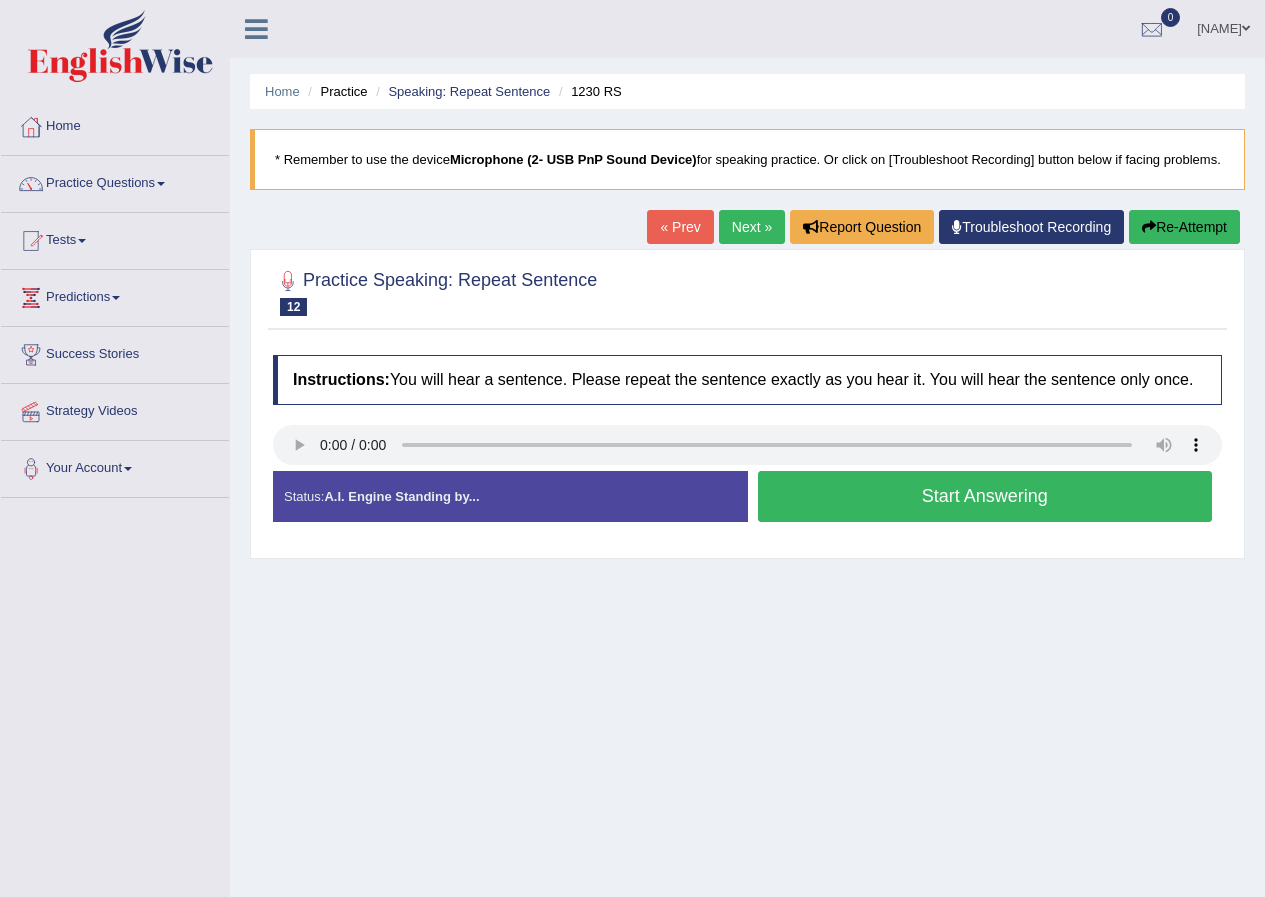 click on "Start Answering" at bounding box center [985, 496] 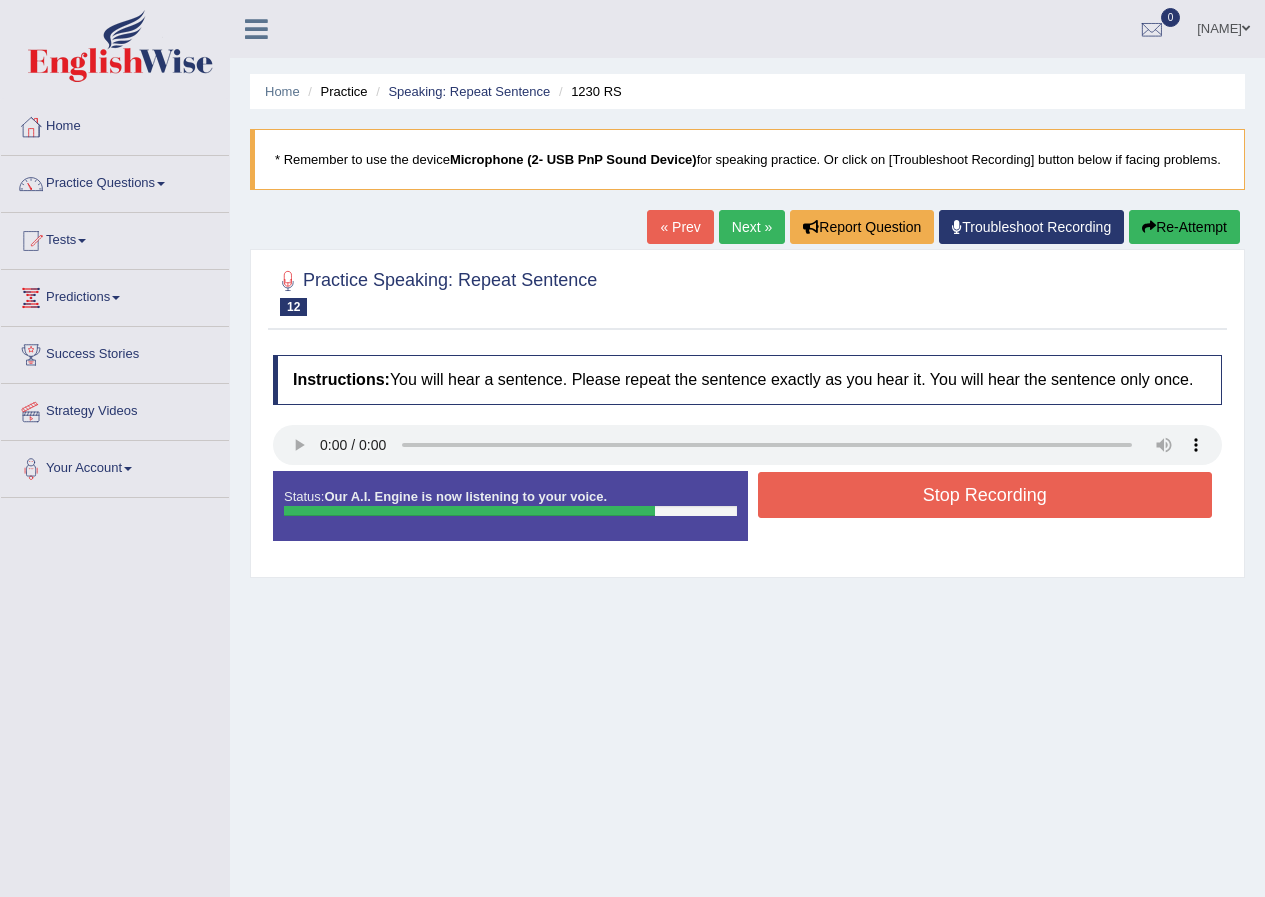 click on "Stop Recording" at bounding box center (985, 495) 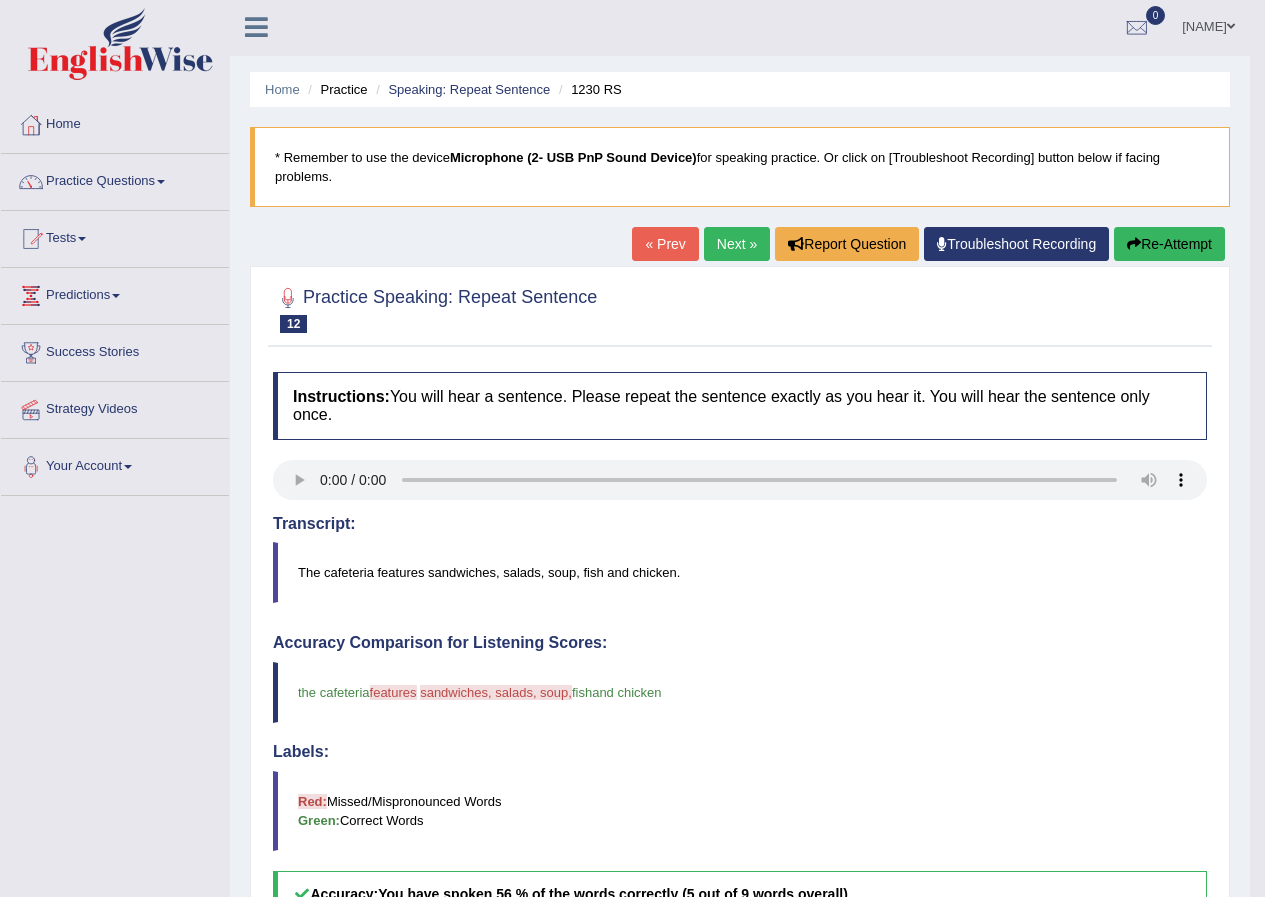 scroll, scrollTop: 0, scrollLeft: 0, axis: both 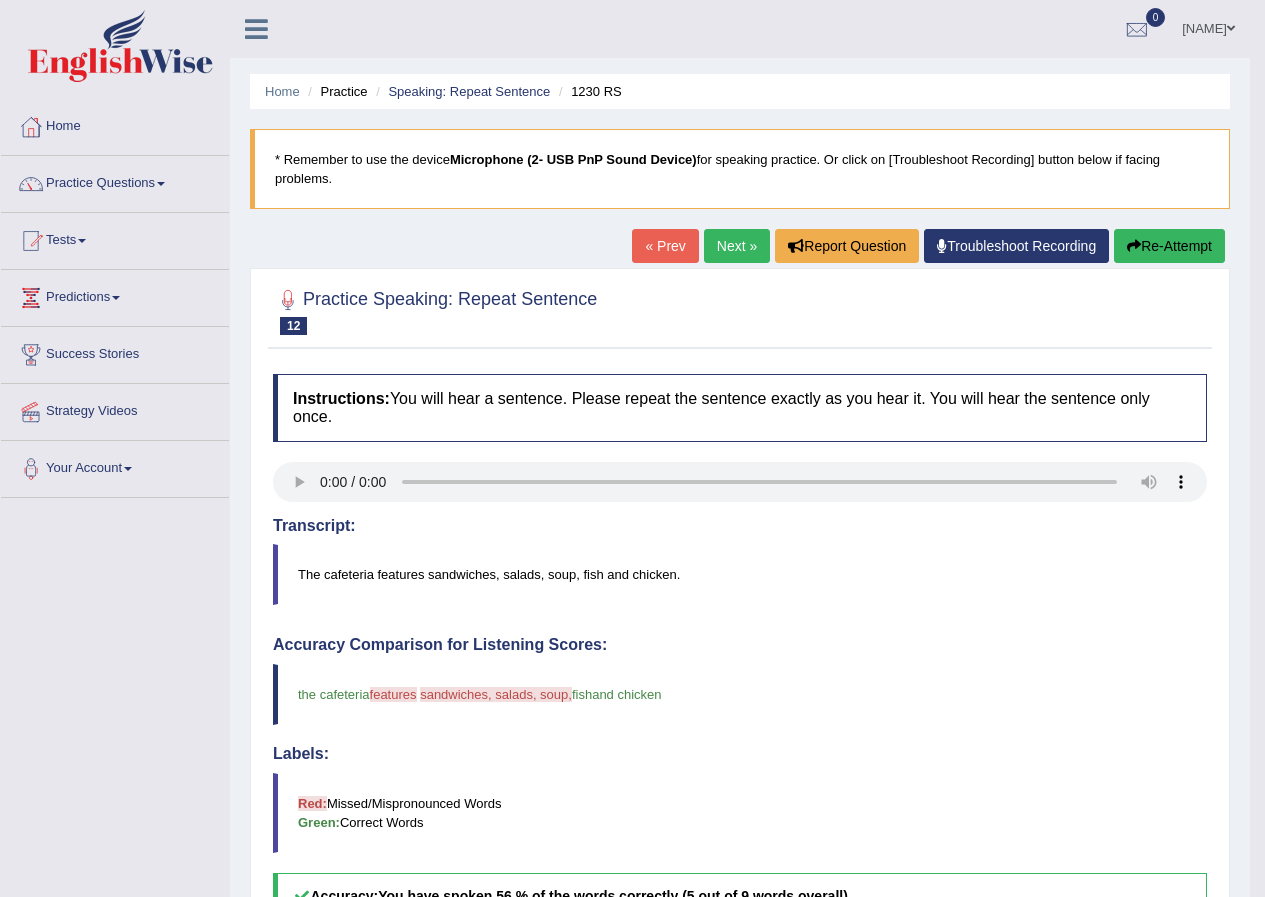 click on "Next »" at bounding box center [737, 246] 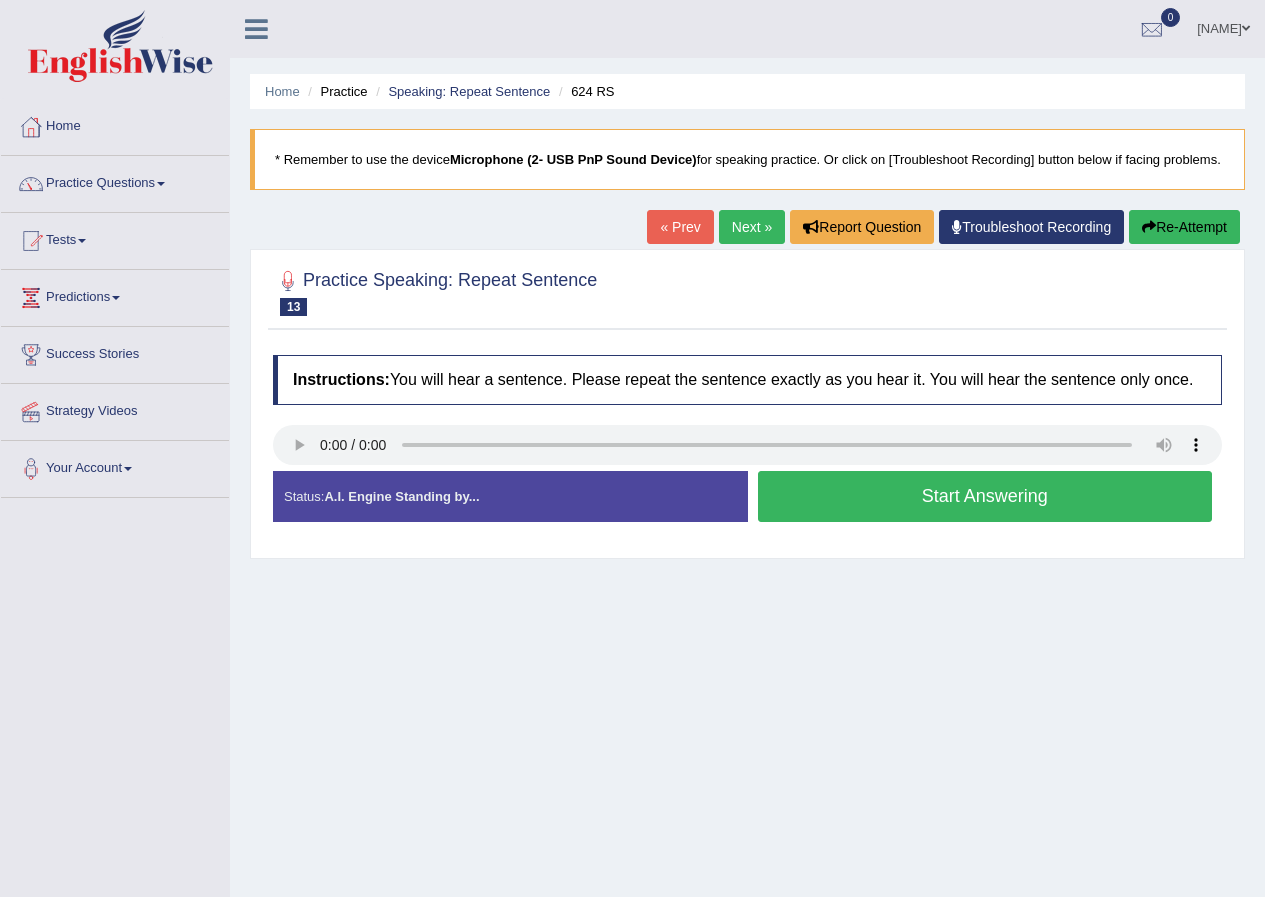 scroll, scrollTop: 0, scrollLeft: 0, axis: both 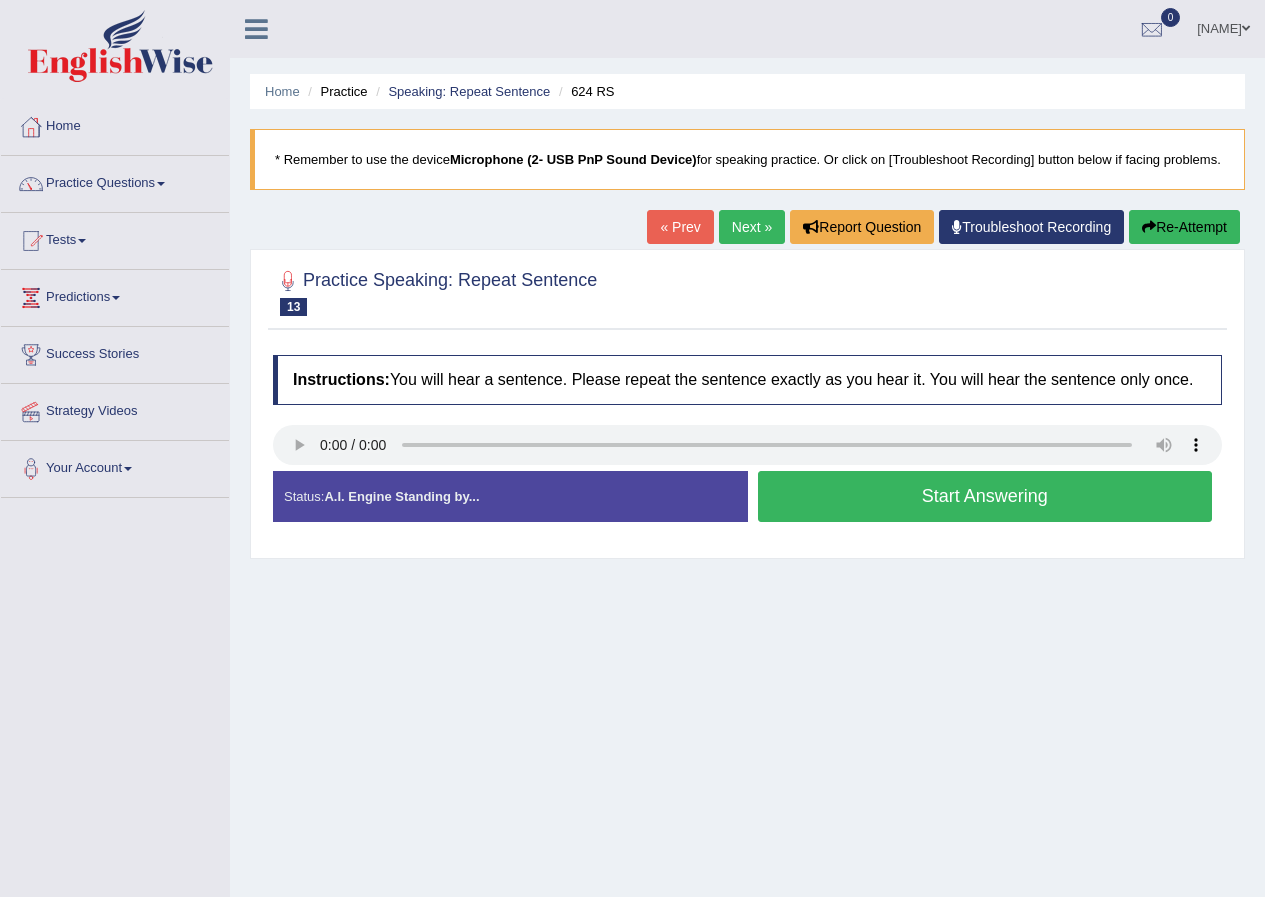click on "Start Answering" at bounding box center (985, 496) 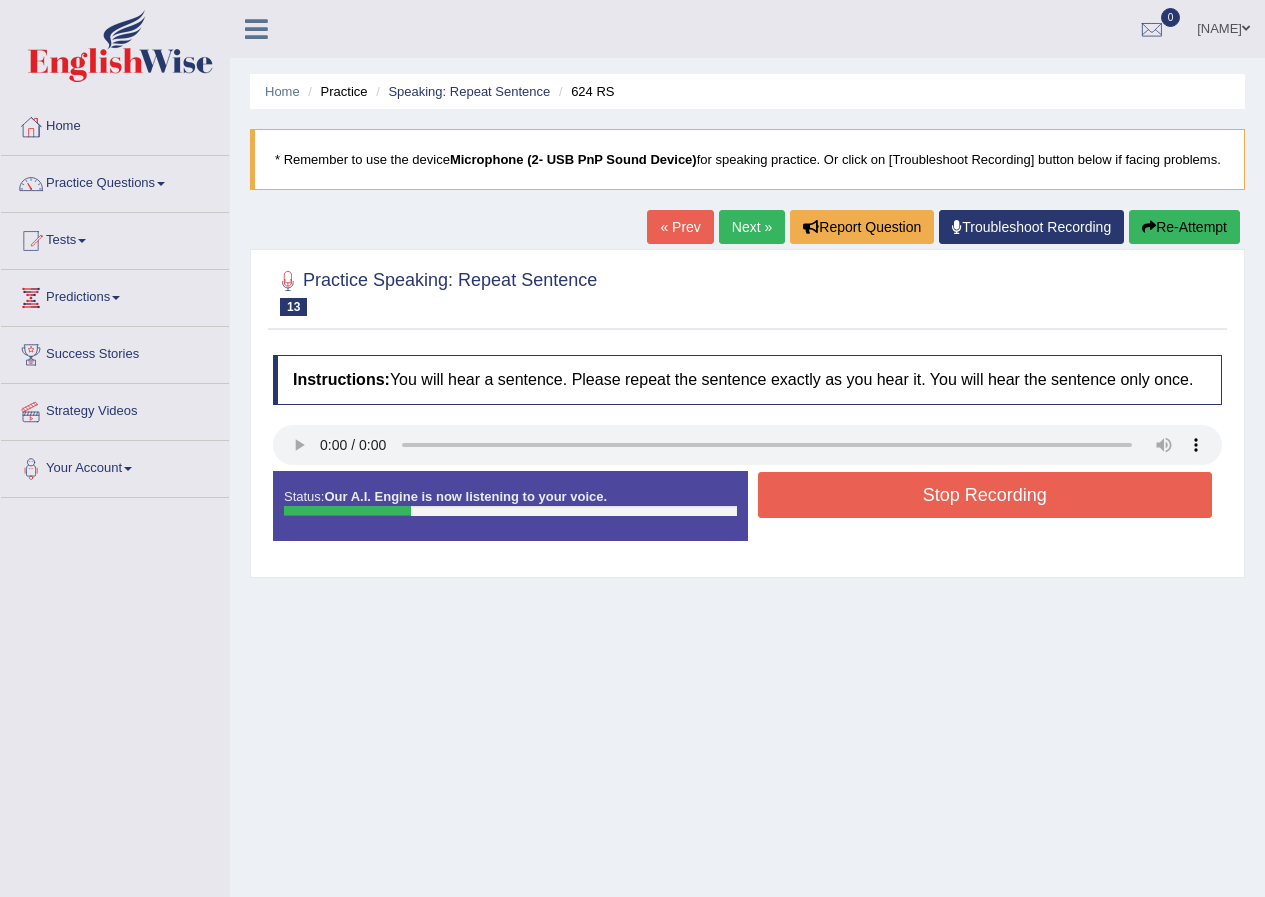 click on "Stop Recording" at bounding box center [985, 495] 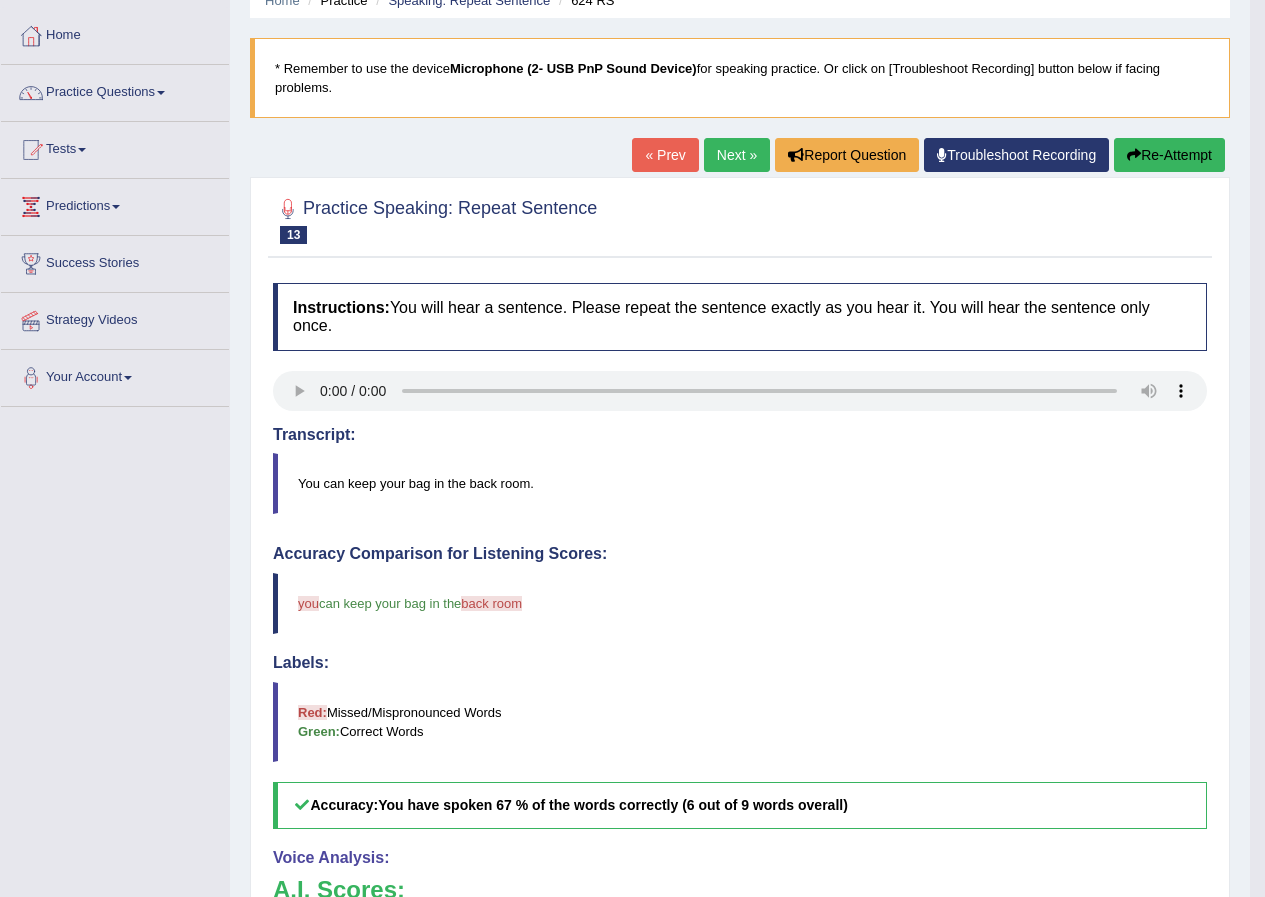 scroll, scrollTop: 0, scrollLeft: 0, axis: both 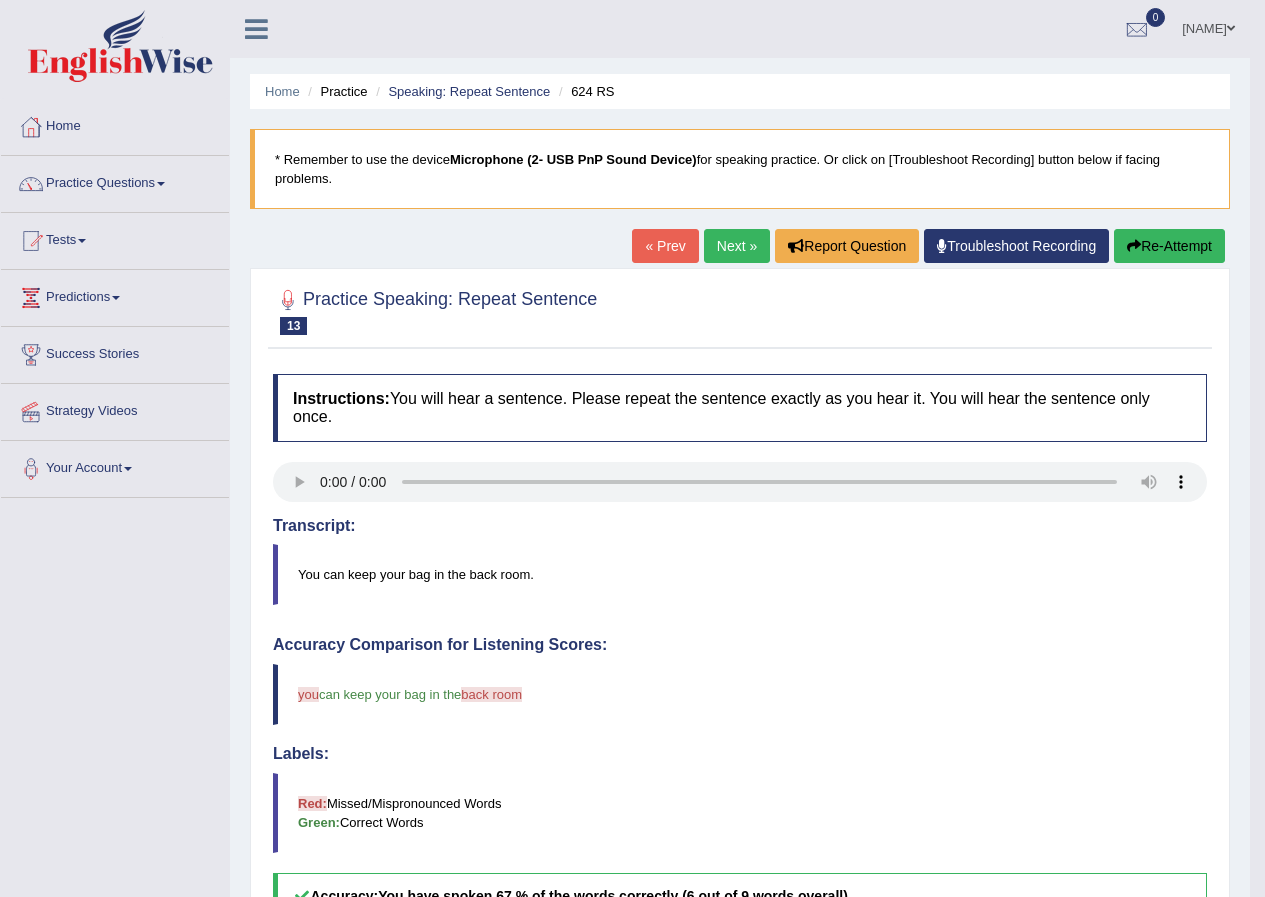 click on "Next »" at bounding box center (737, 246) 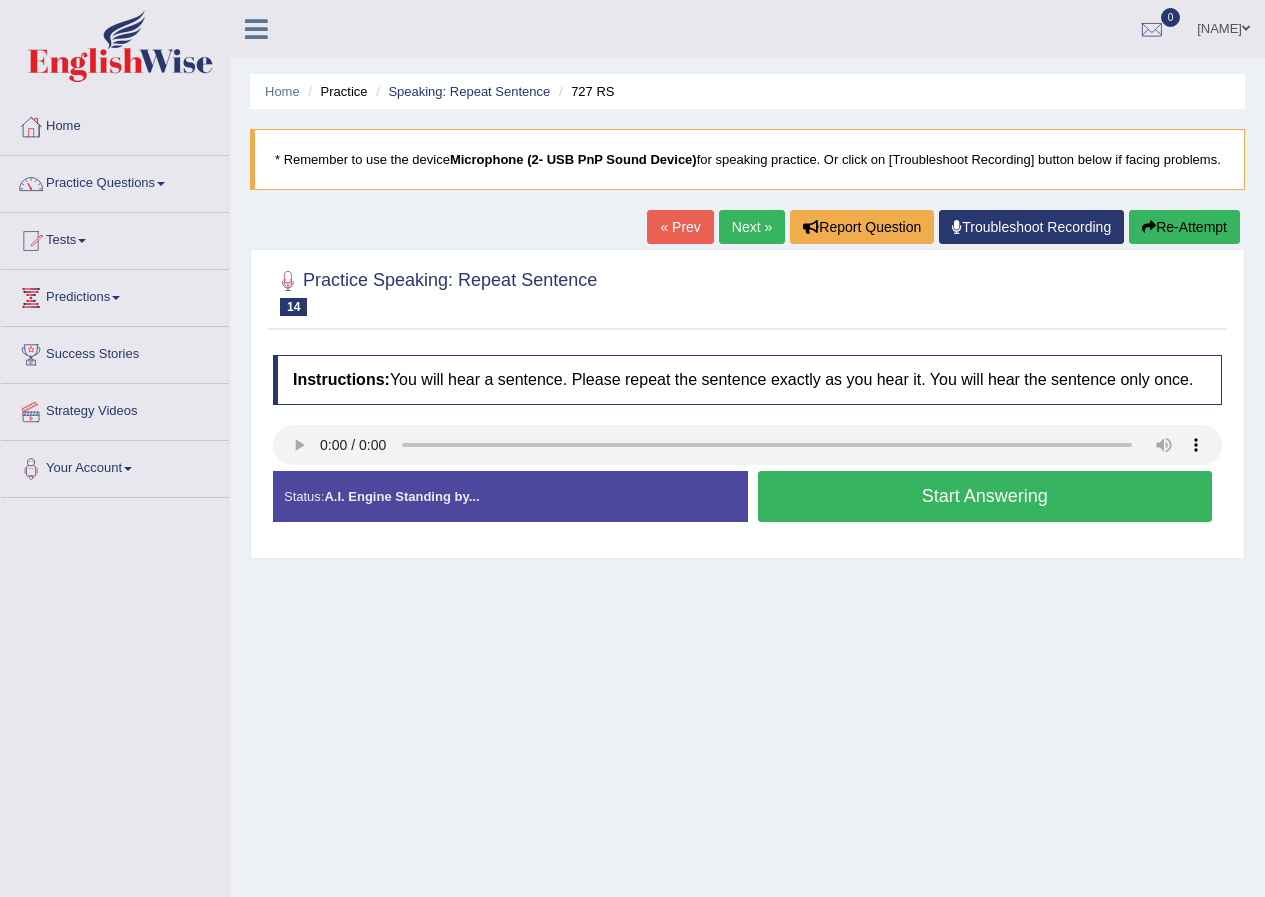 scroll, scrollTop: 0, scrollLeft: 0, axis: both 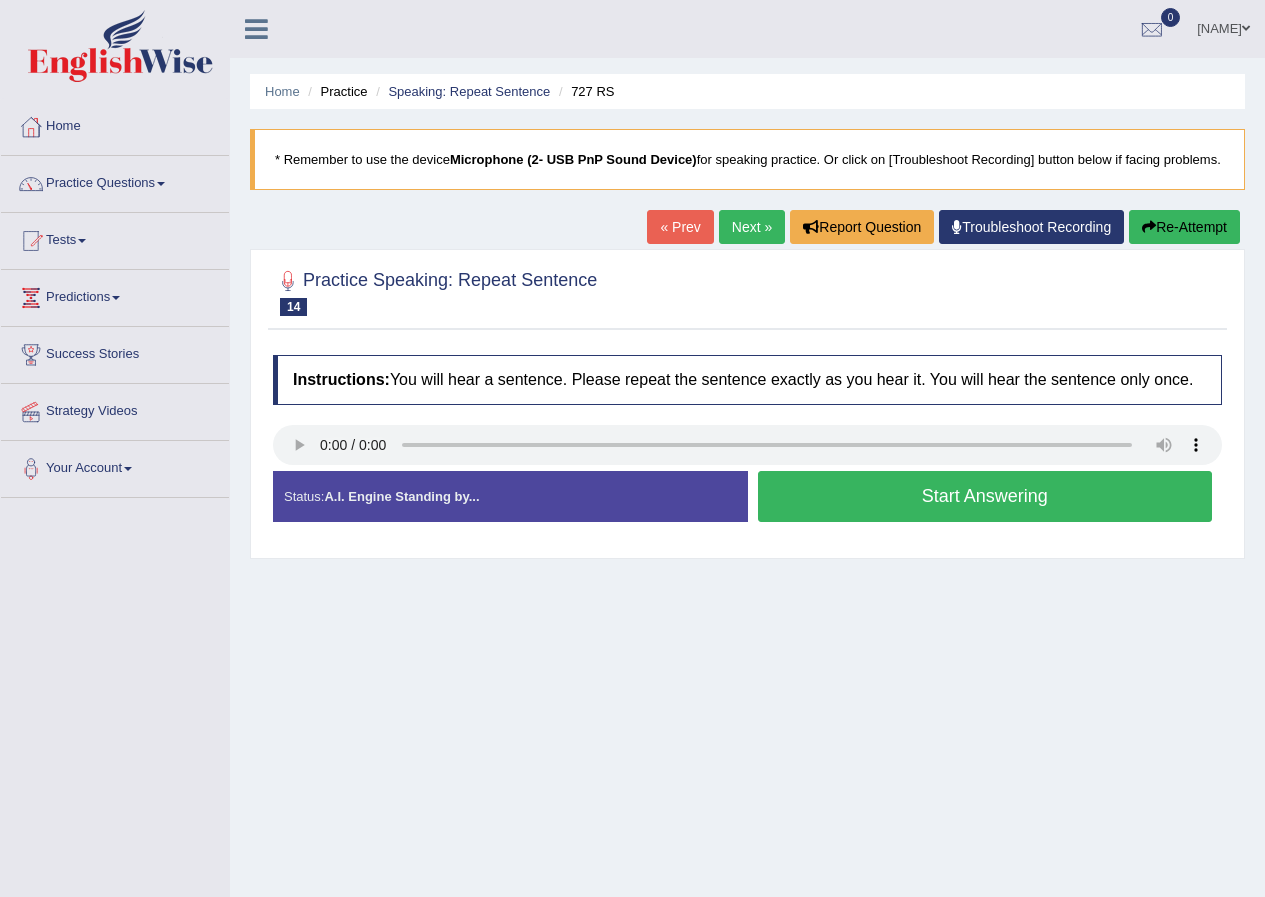 click on "Start Answering" at bounding box center (985, 496) 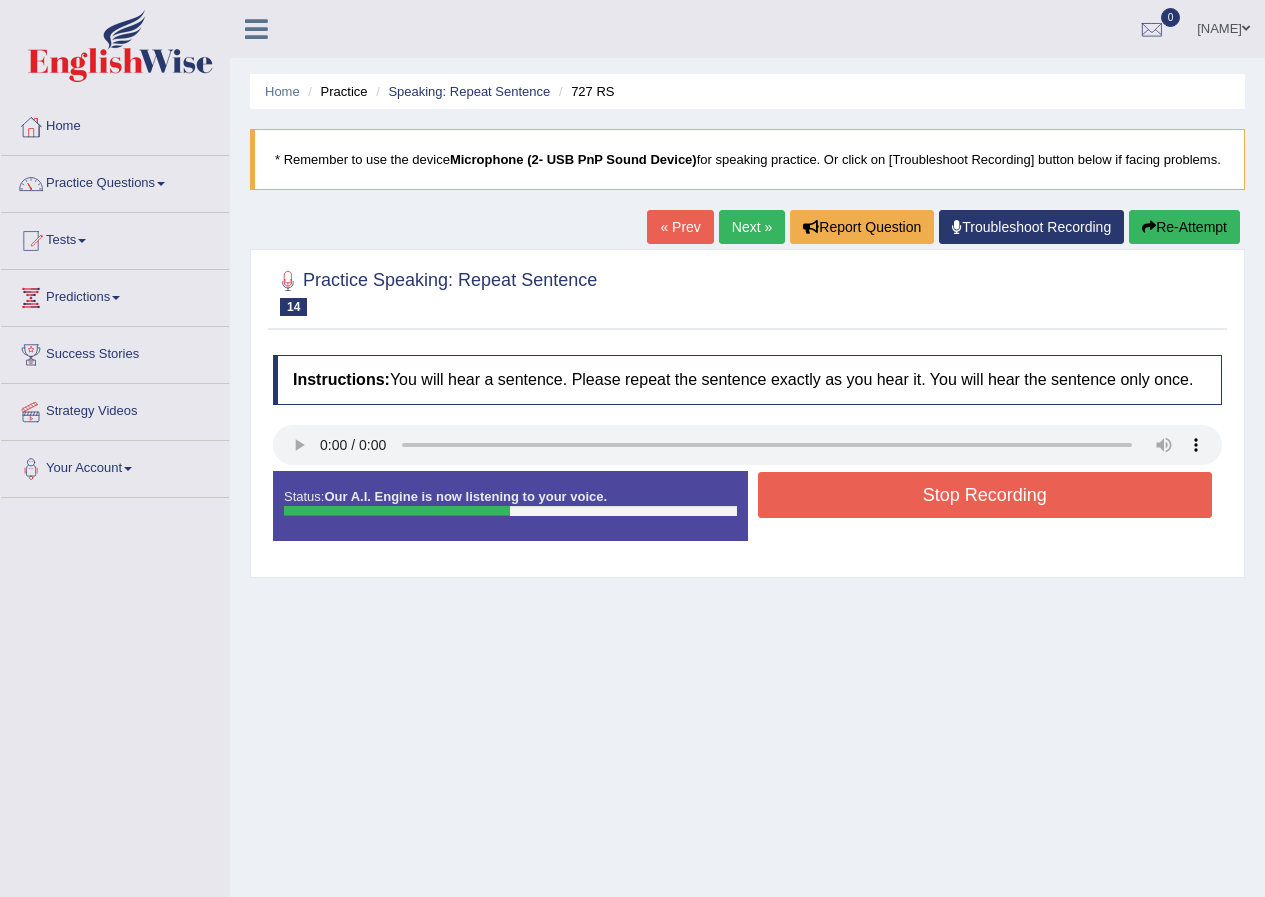 click on "Stop Recording" at bounding box center (985, 495) 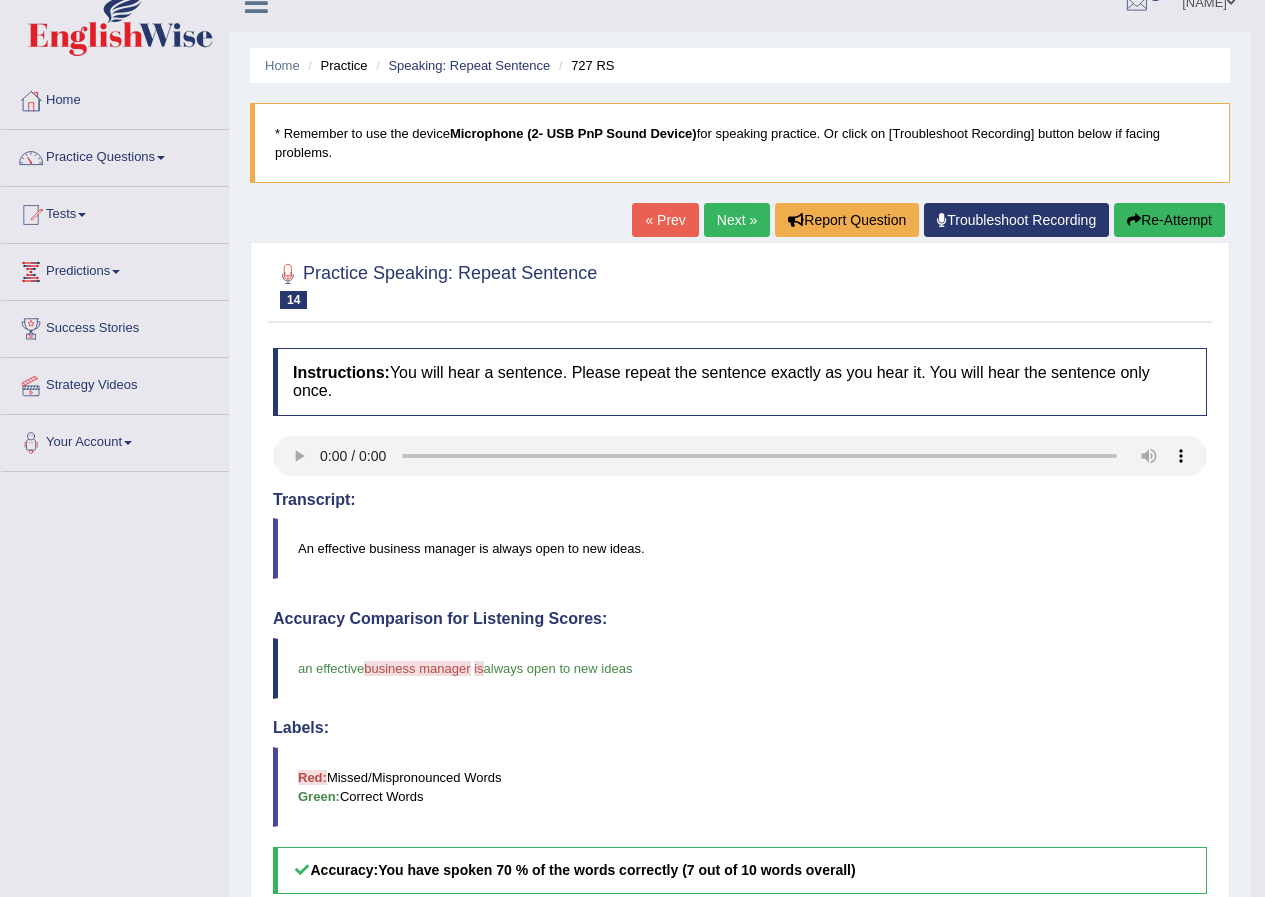 scroll, scrollTop: 0, scrollLeft: 0, axis: both 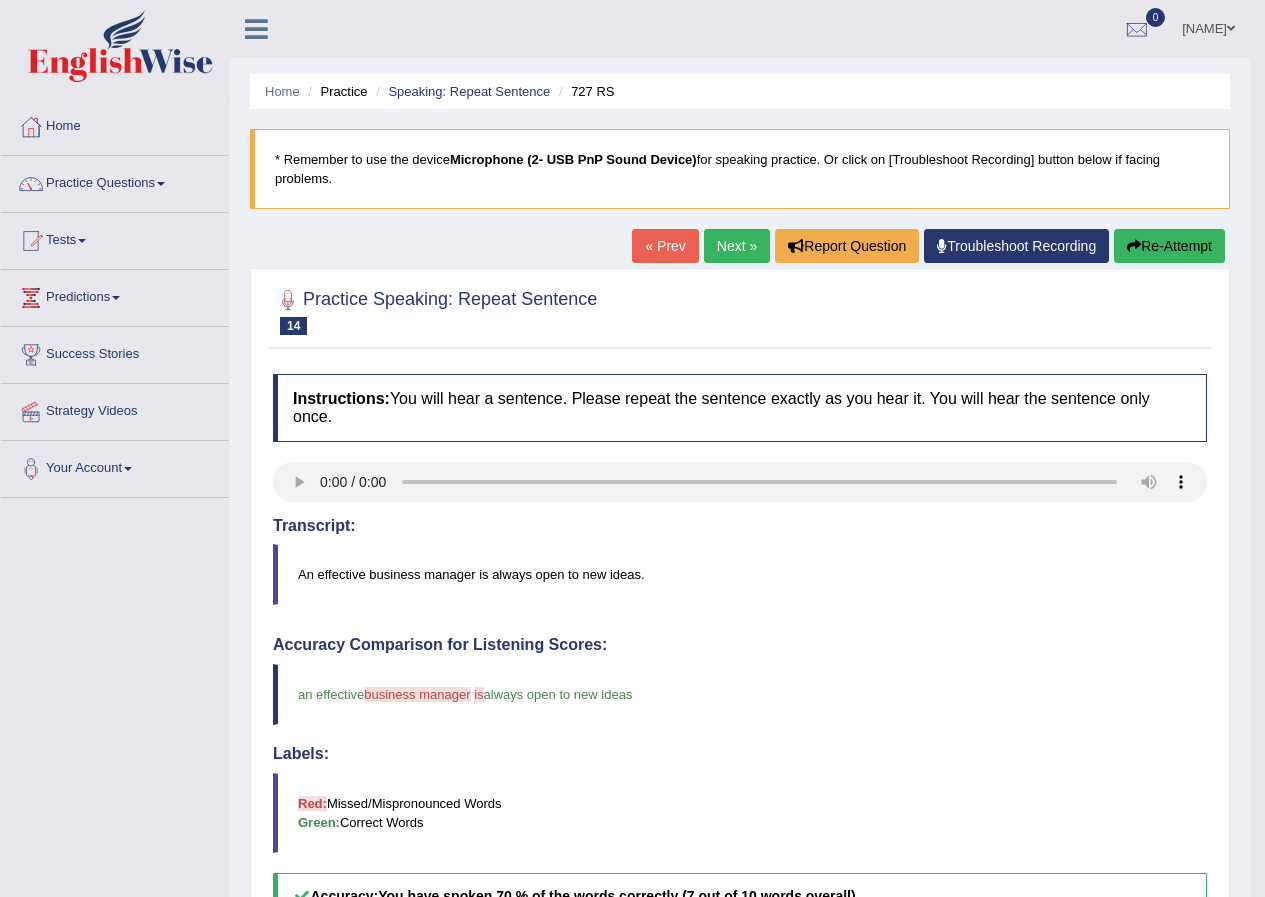 click on "Next »" at bounding box center [737, 246] 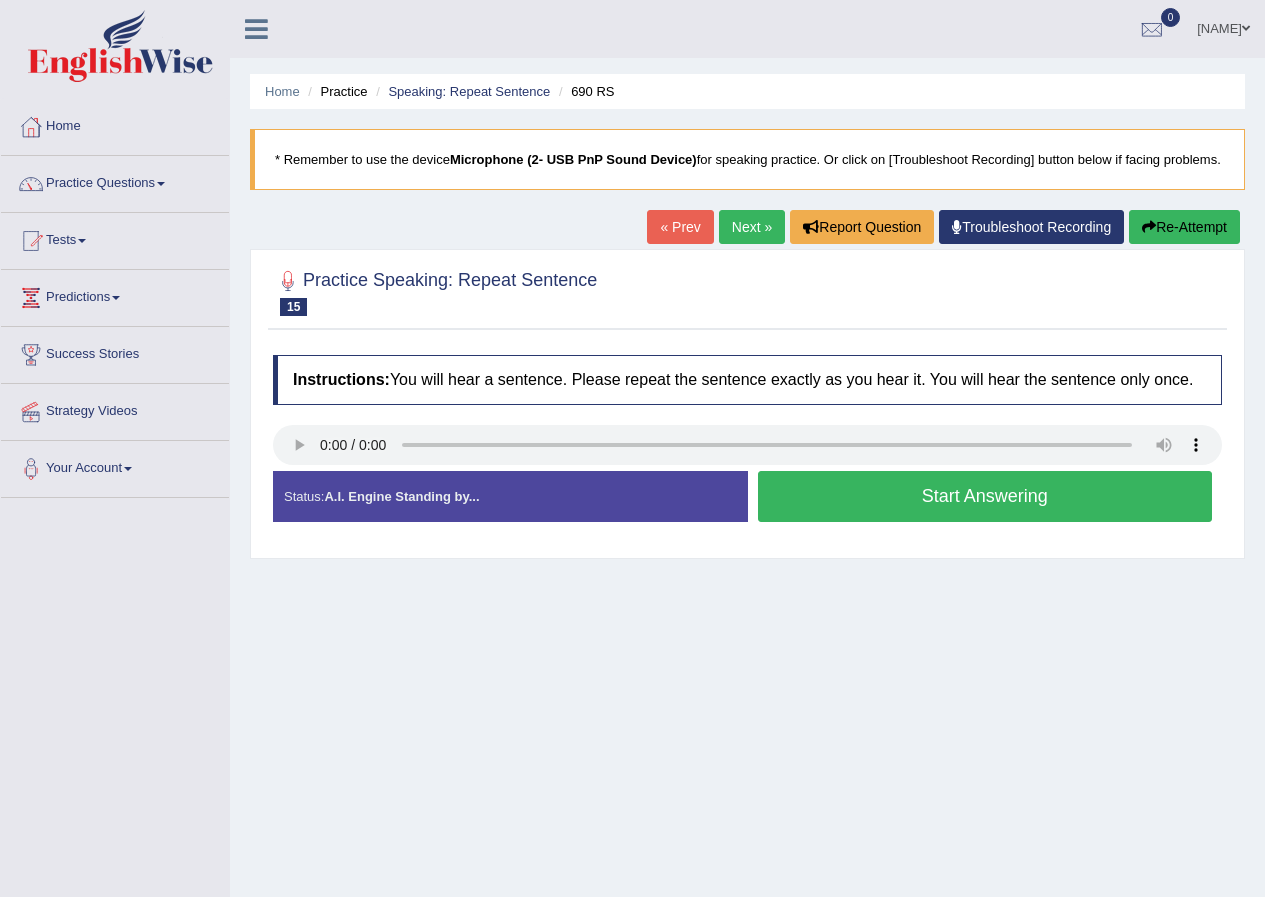 scroll, scrollTop: 0, scrollLeft: 0, axis: both 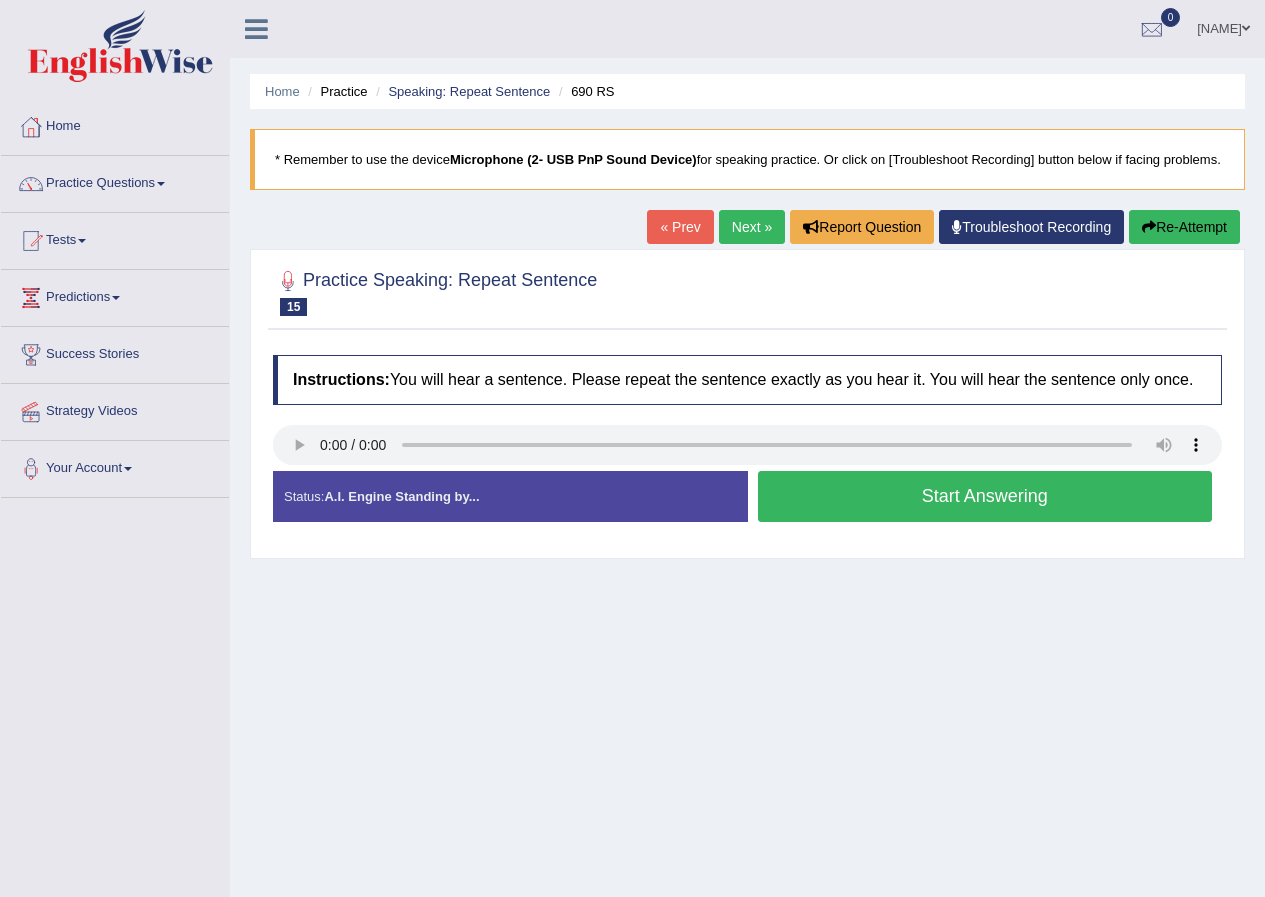 click on "Start Answering" at bounding box center (985, 496) 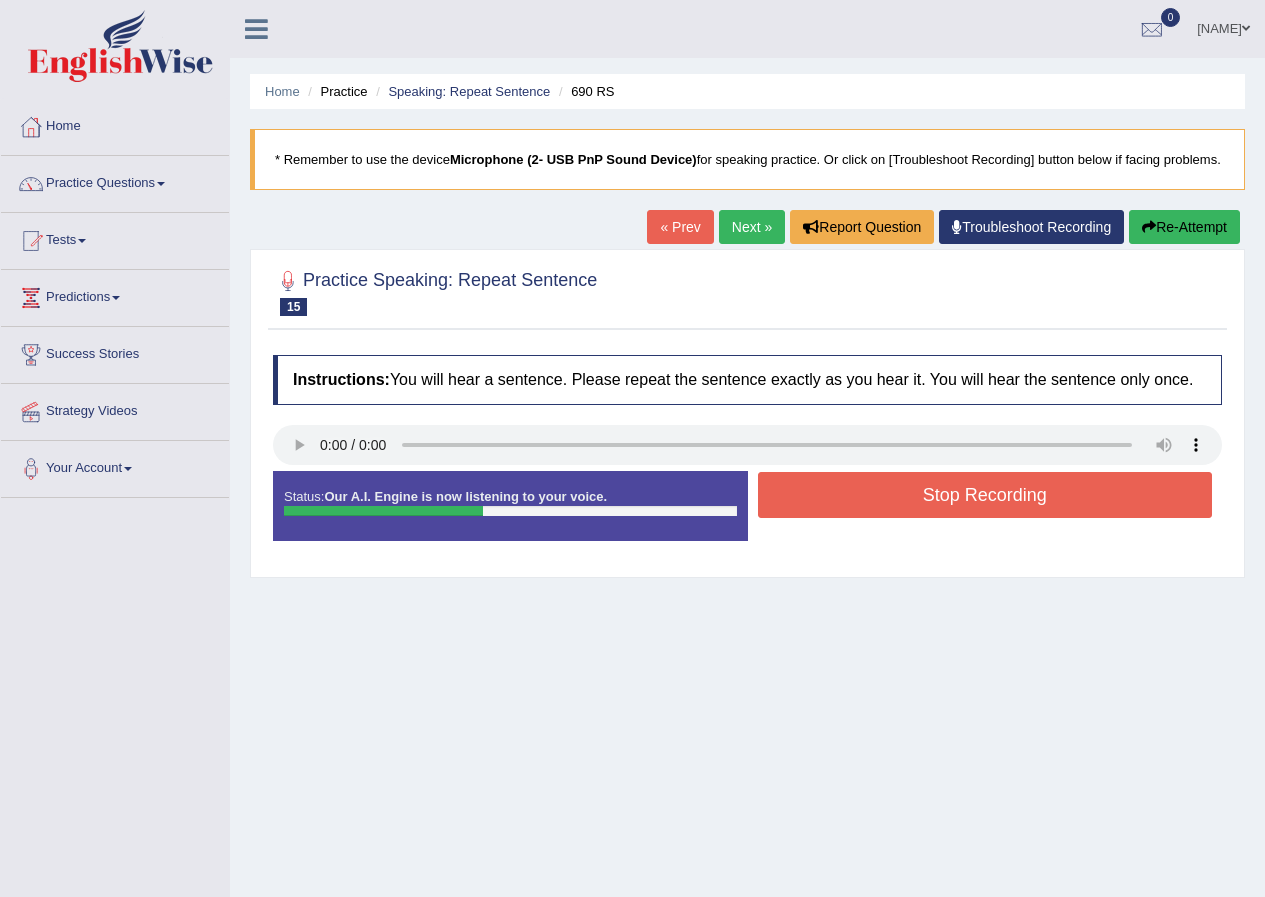 click on "Stop Recording" at bounding box center (985, 495) 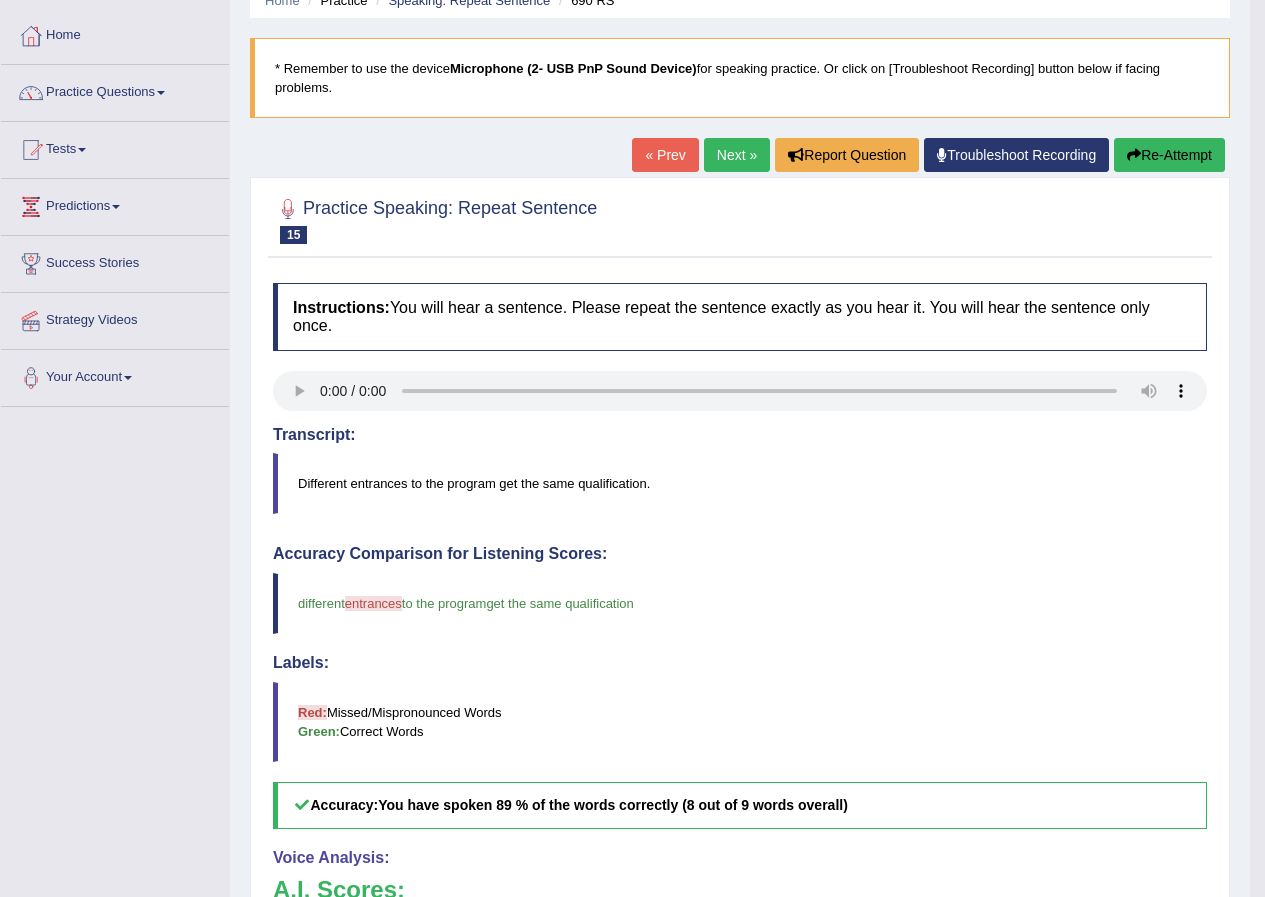 scroll, scrollTop: 0, scrollLeft: 0, axis: both 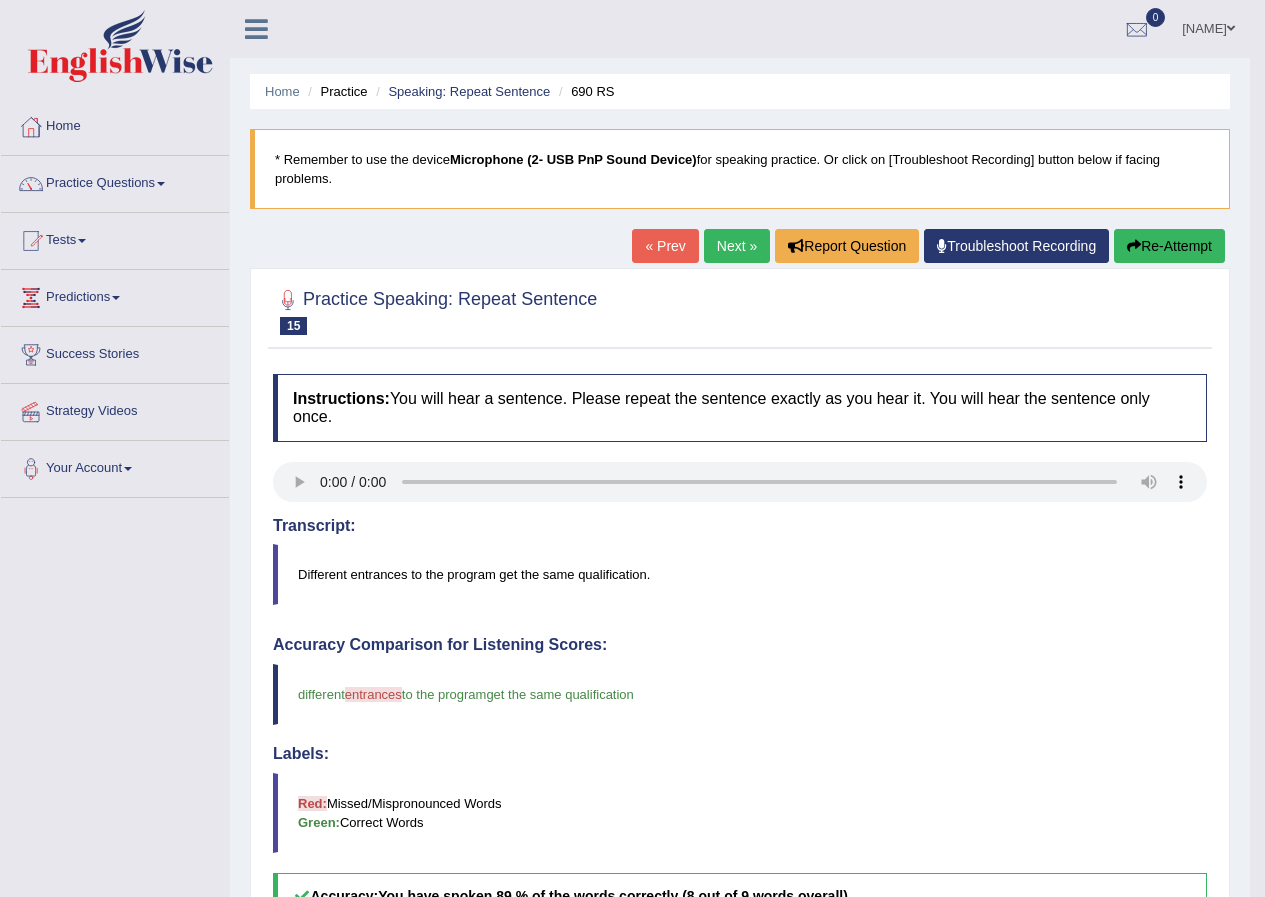 click on "Next »" at bounding box center (737, 246) 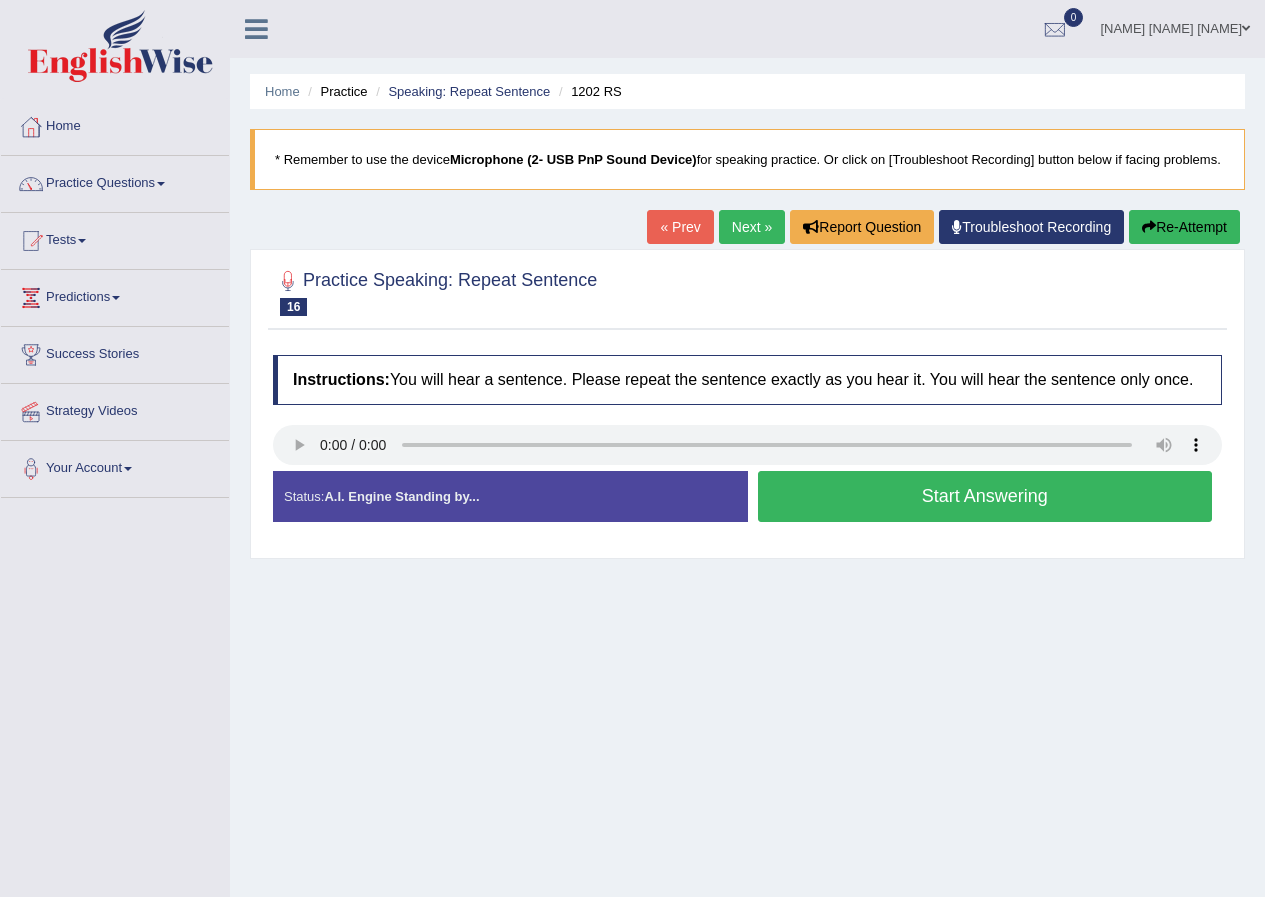 scroll, scrollTop: 0, scrollLeft: 0, axis: both 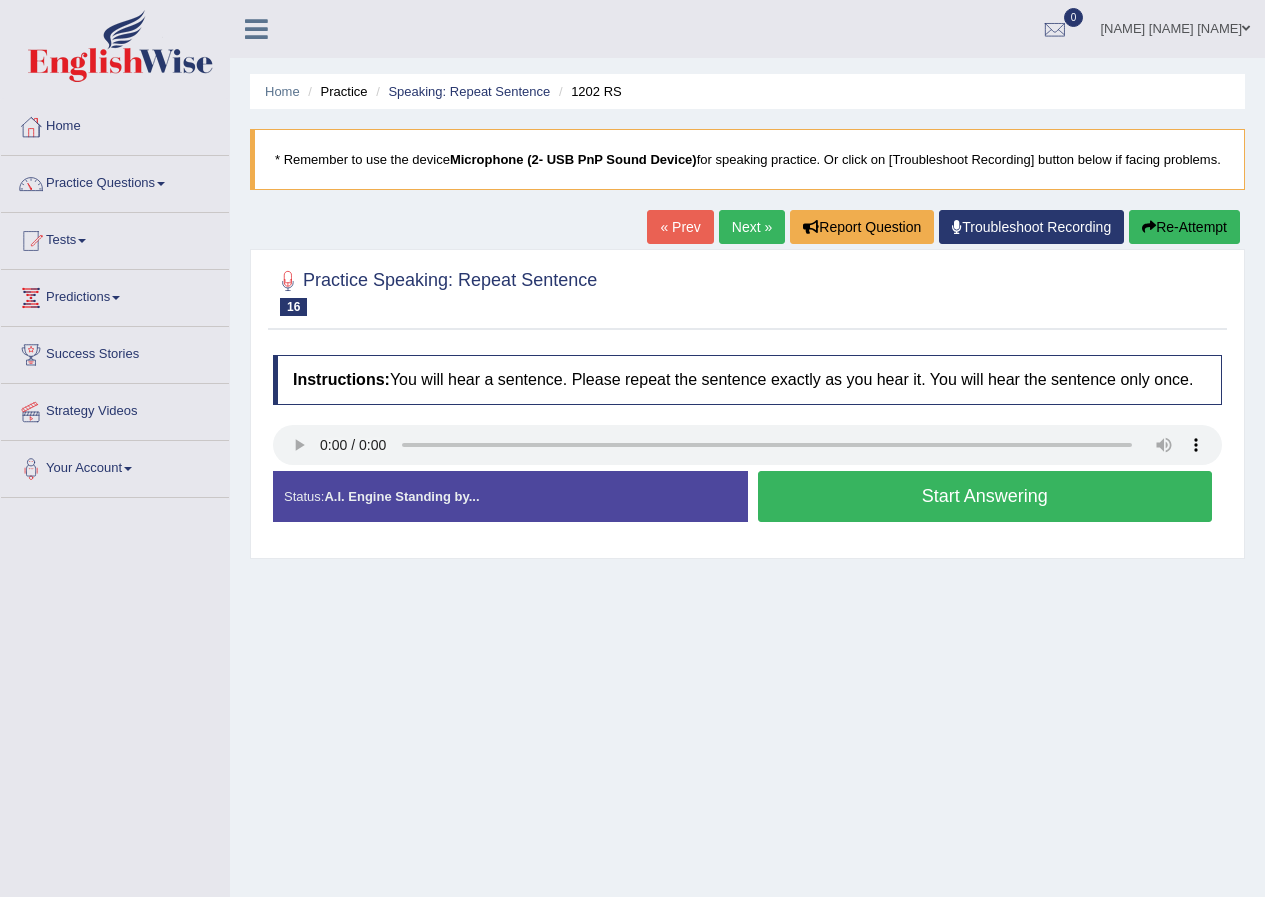 click on "Start Answering" at bounding box center [985, 496] 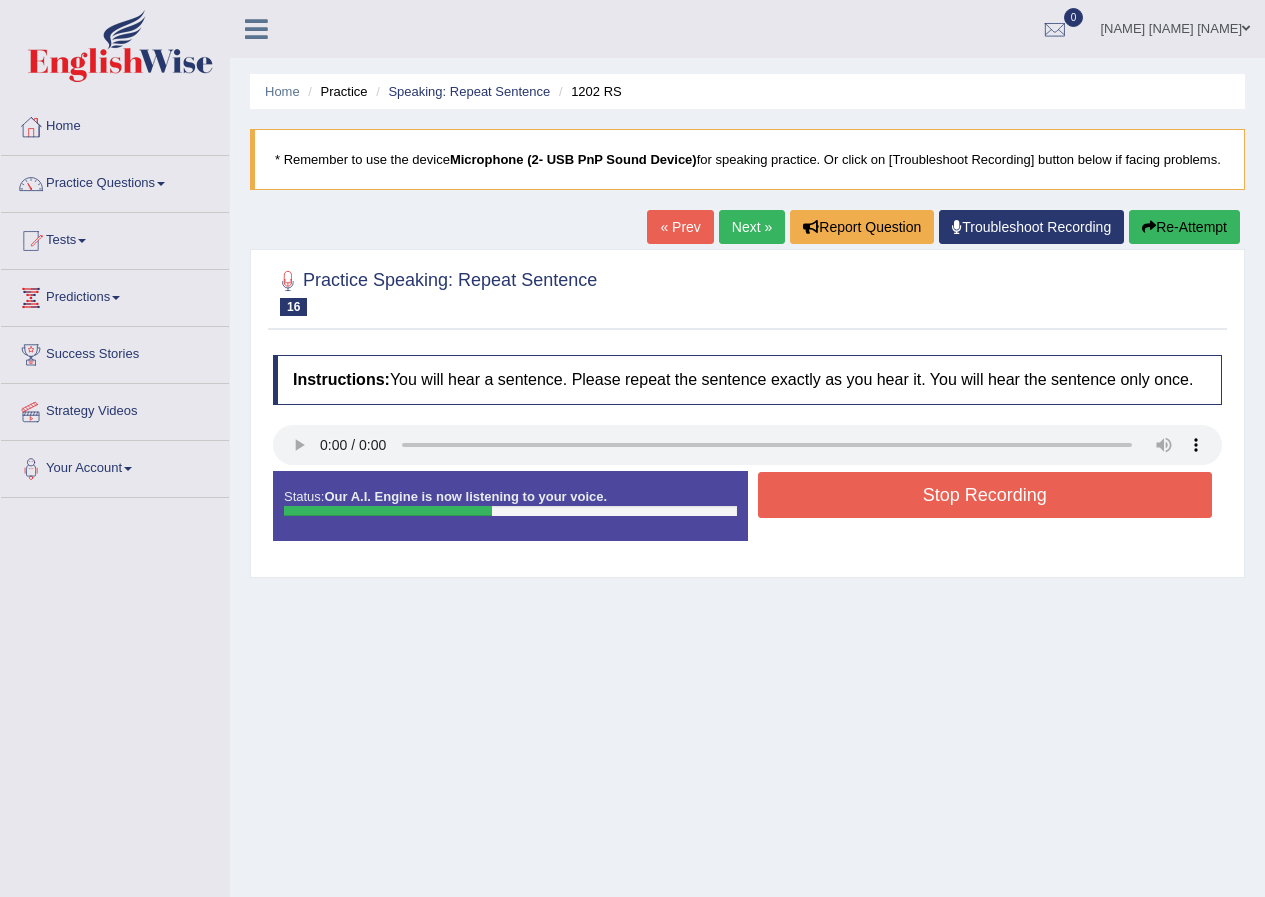 click on "Stop Recording" at bounding box center [985, 495] 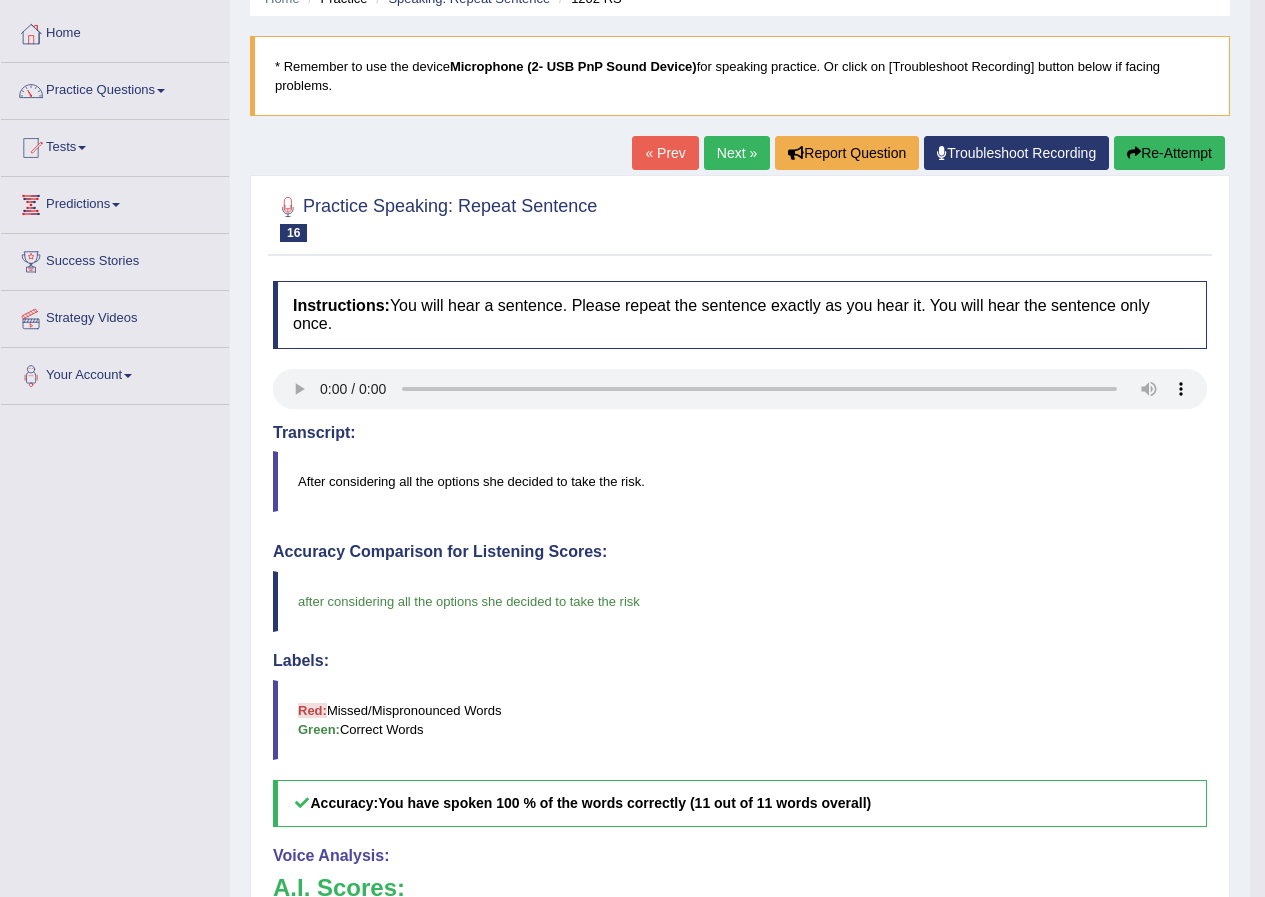 scroll, scrollTop: 91, scrollLeft: 0, axis: vertical 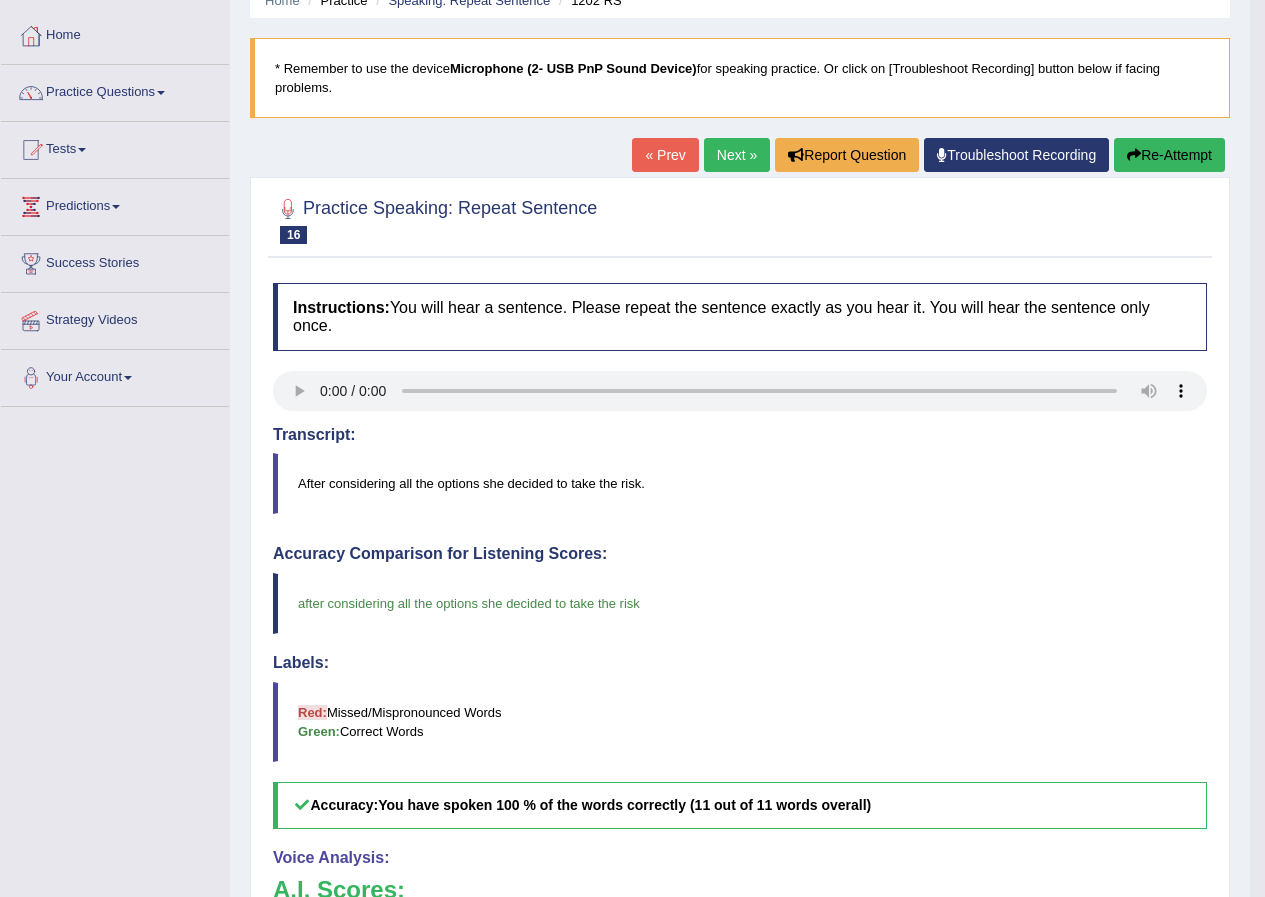 click on "Next »" at bounding box center (737, 155) 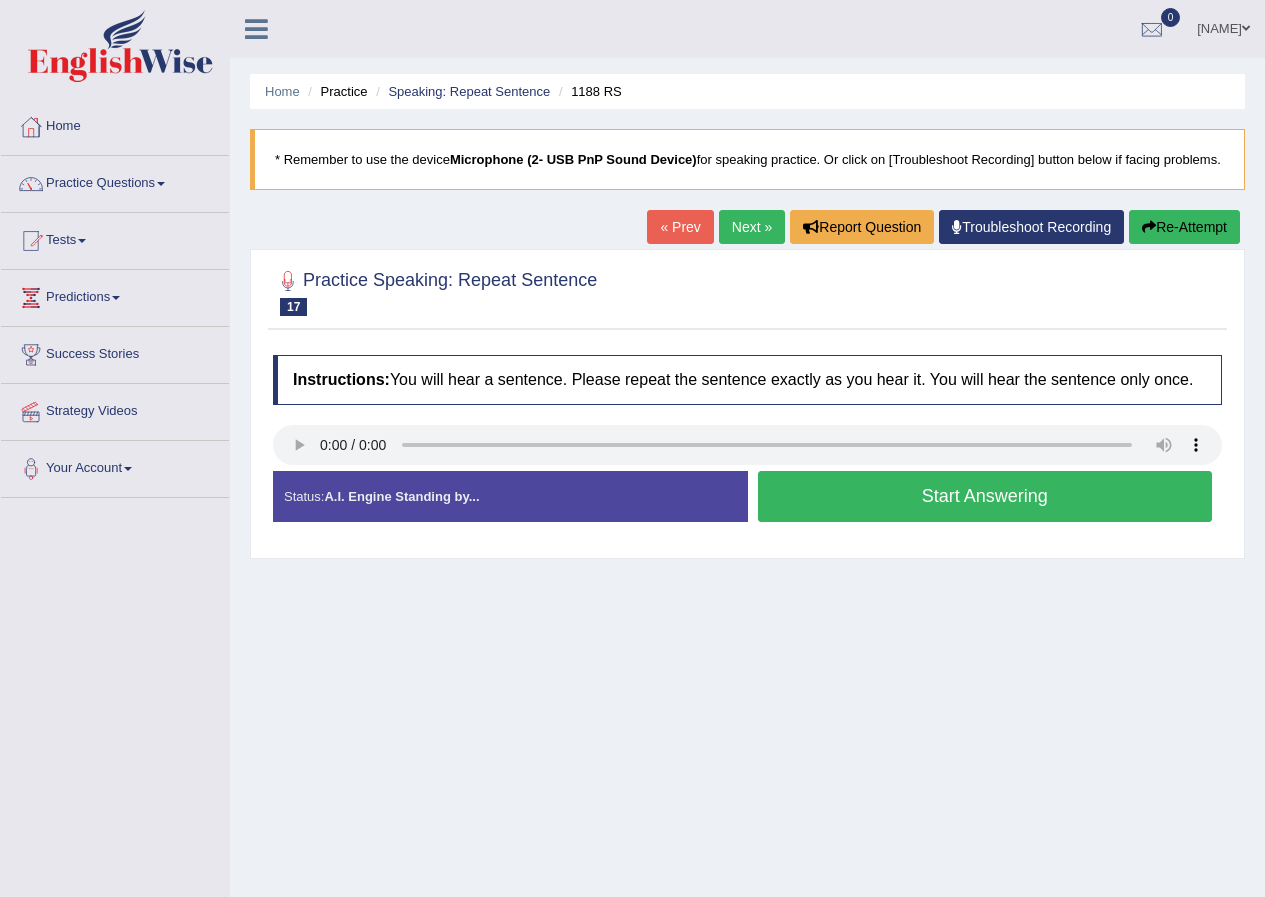 scroll, scrollTop: 0, scrollLeft: 0, axis: both 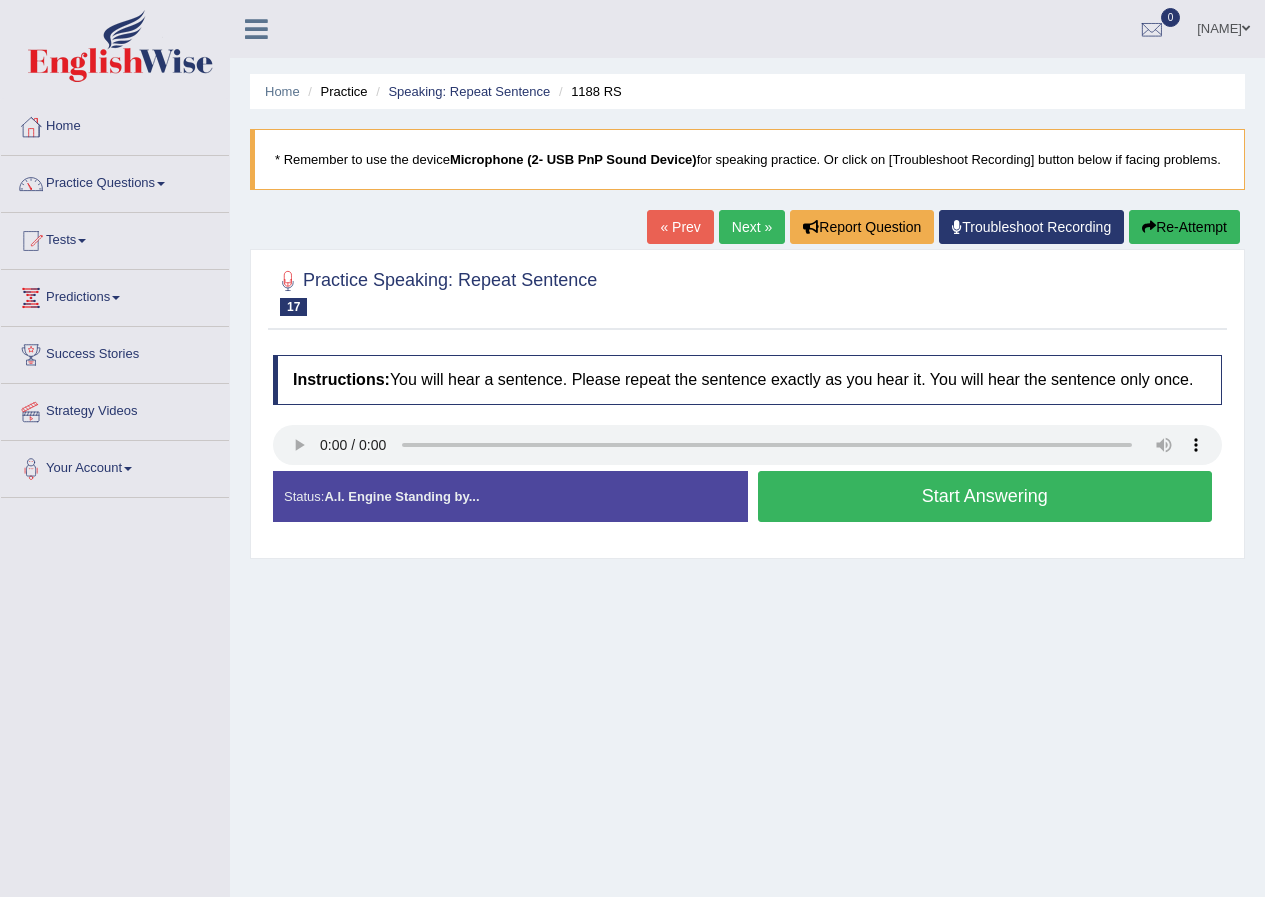 click on "Start Answering" at bounding box center [985, 496] 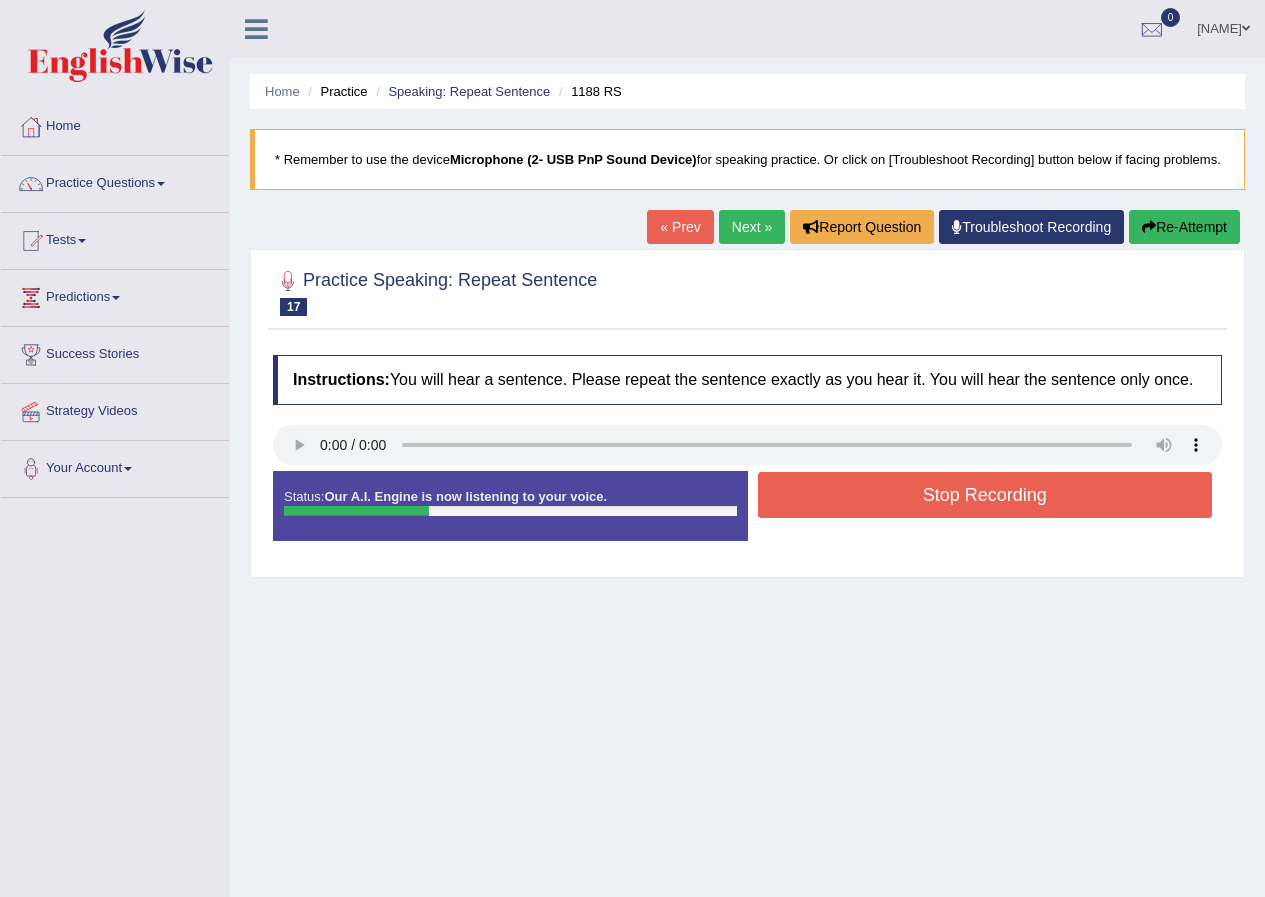 click on "Stop Recording" at bounding box center [985, 495] 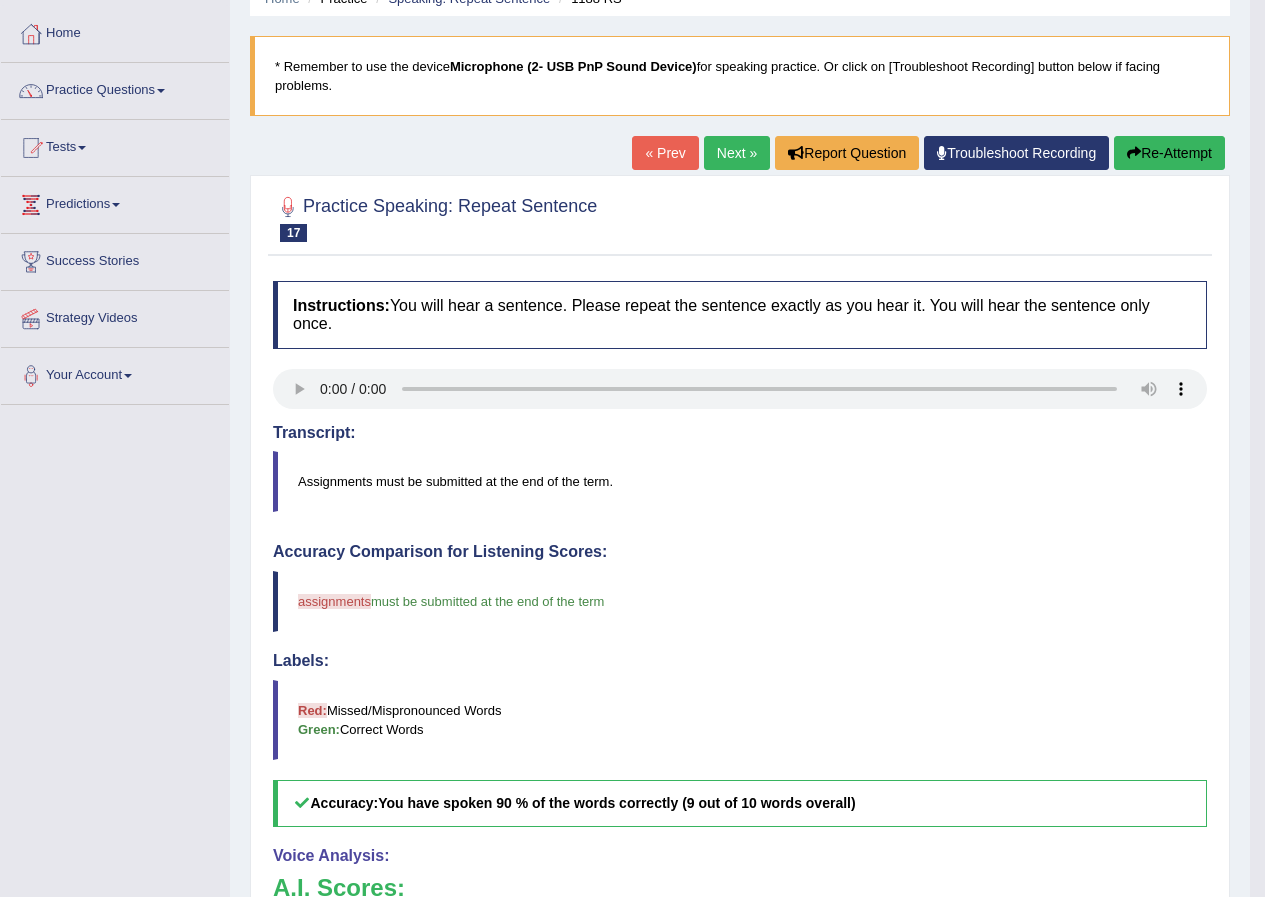 scroll, scrollTop: 91, scrollLeft: 0, axis: vertical 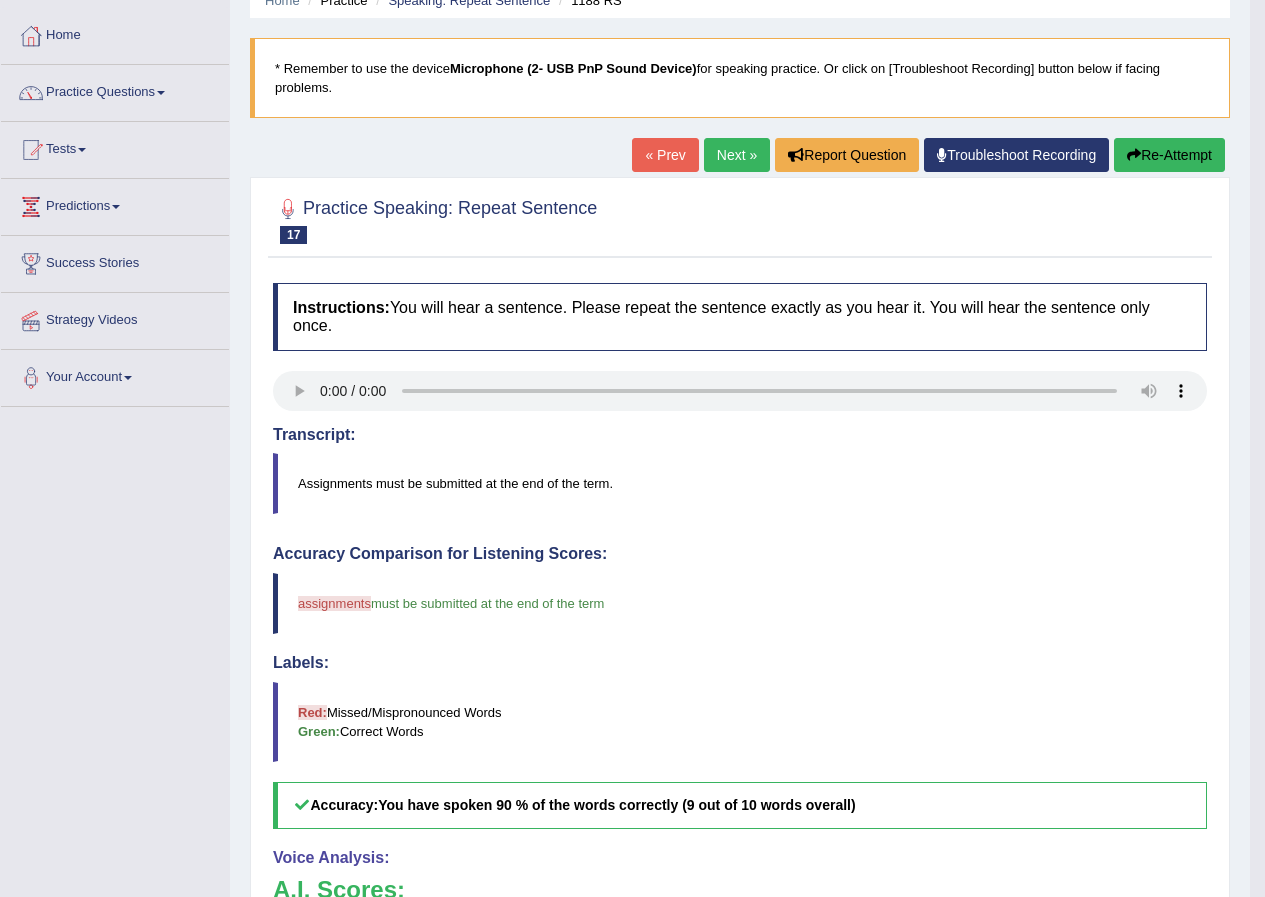 click on "Next »" at bounding box center (737, 155) 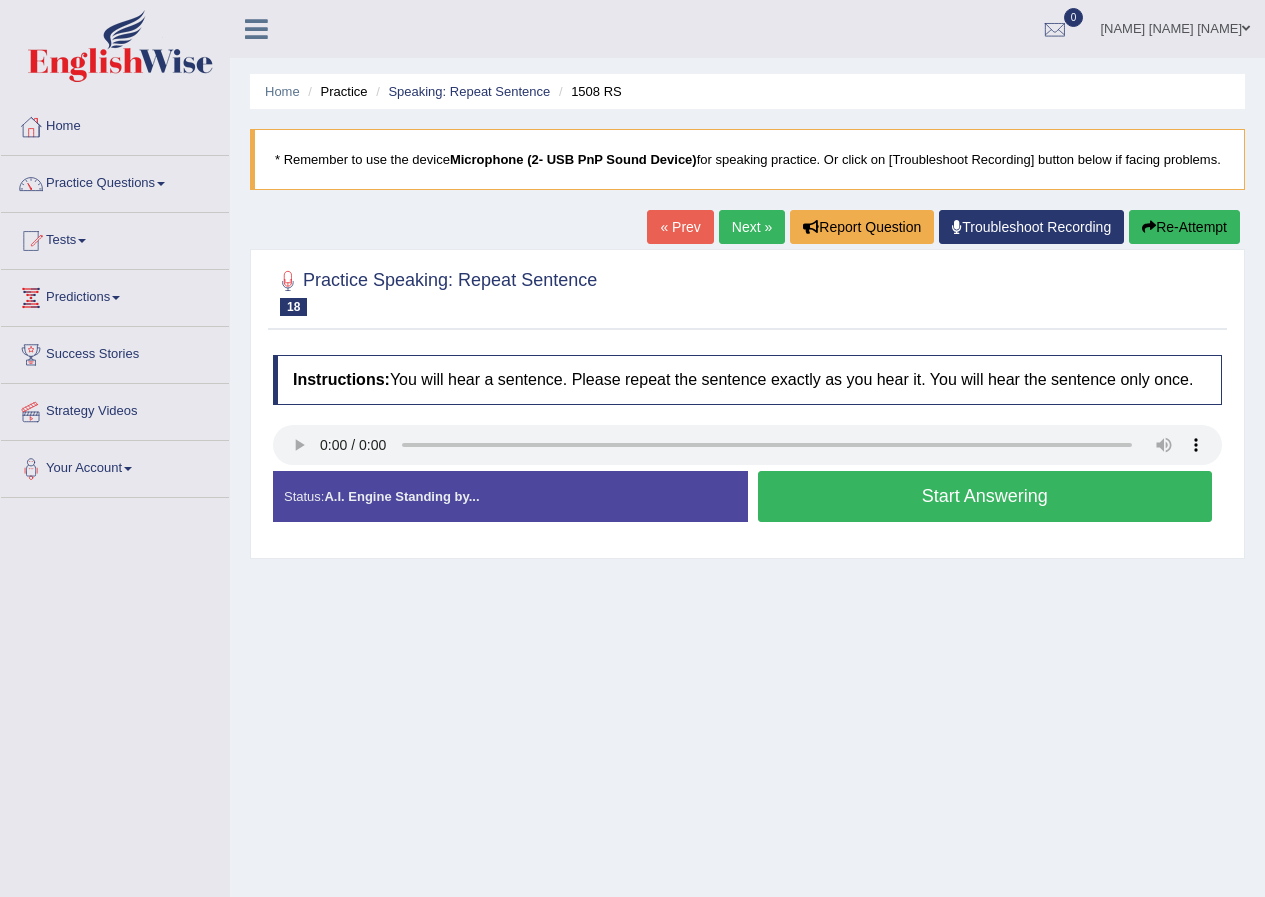scroll, scrollTop: 0, scrollLeft: 0, axis: both 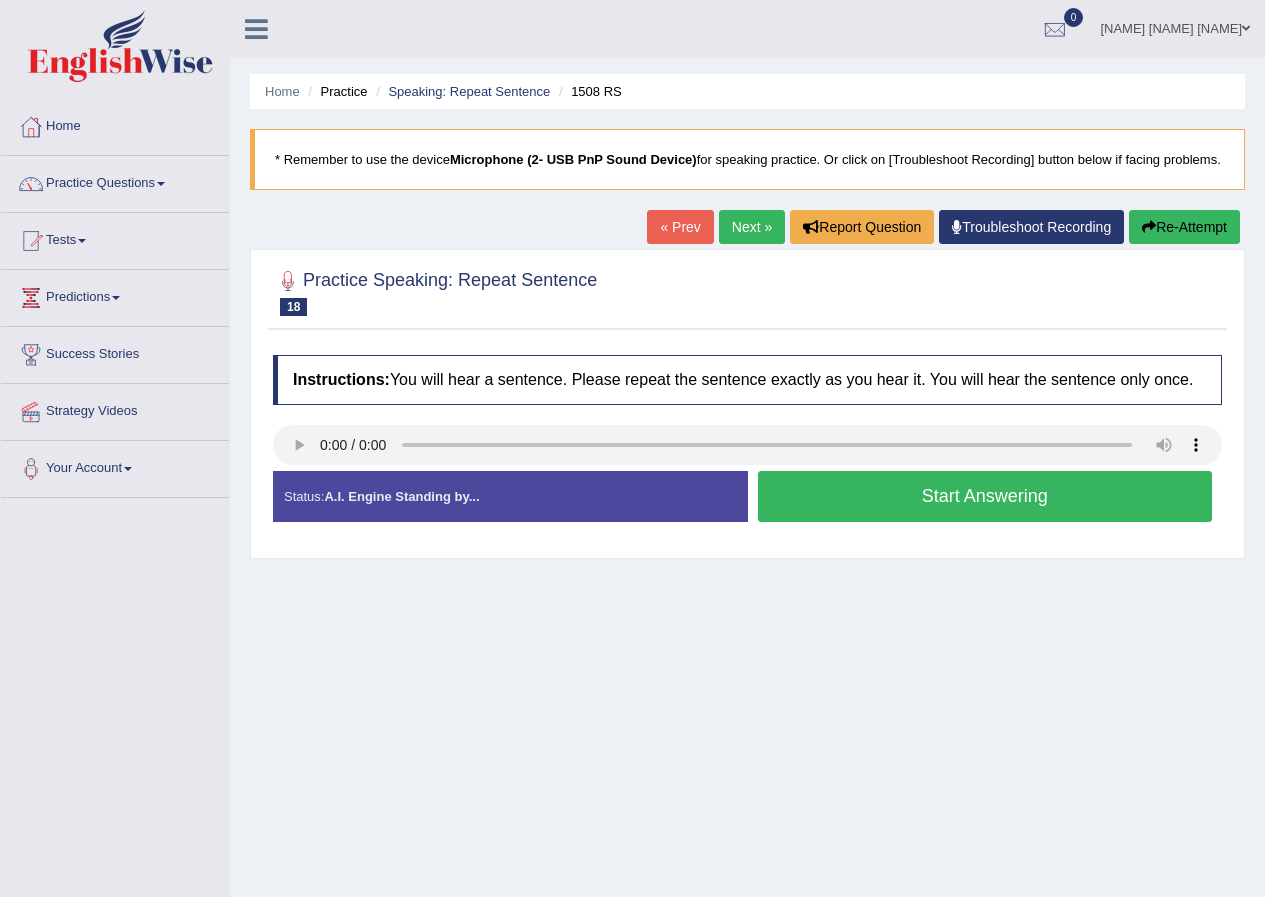 click on "Start Answering" at bounding box center [985, 496] 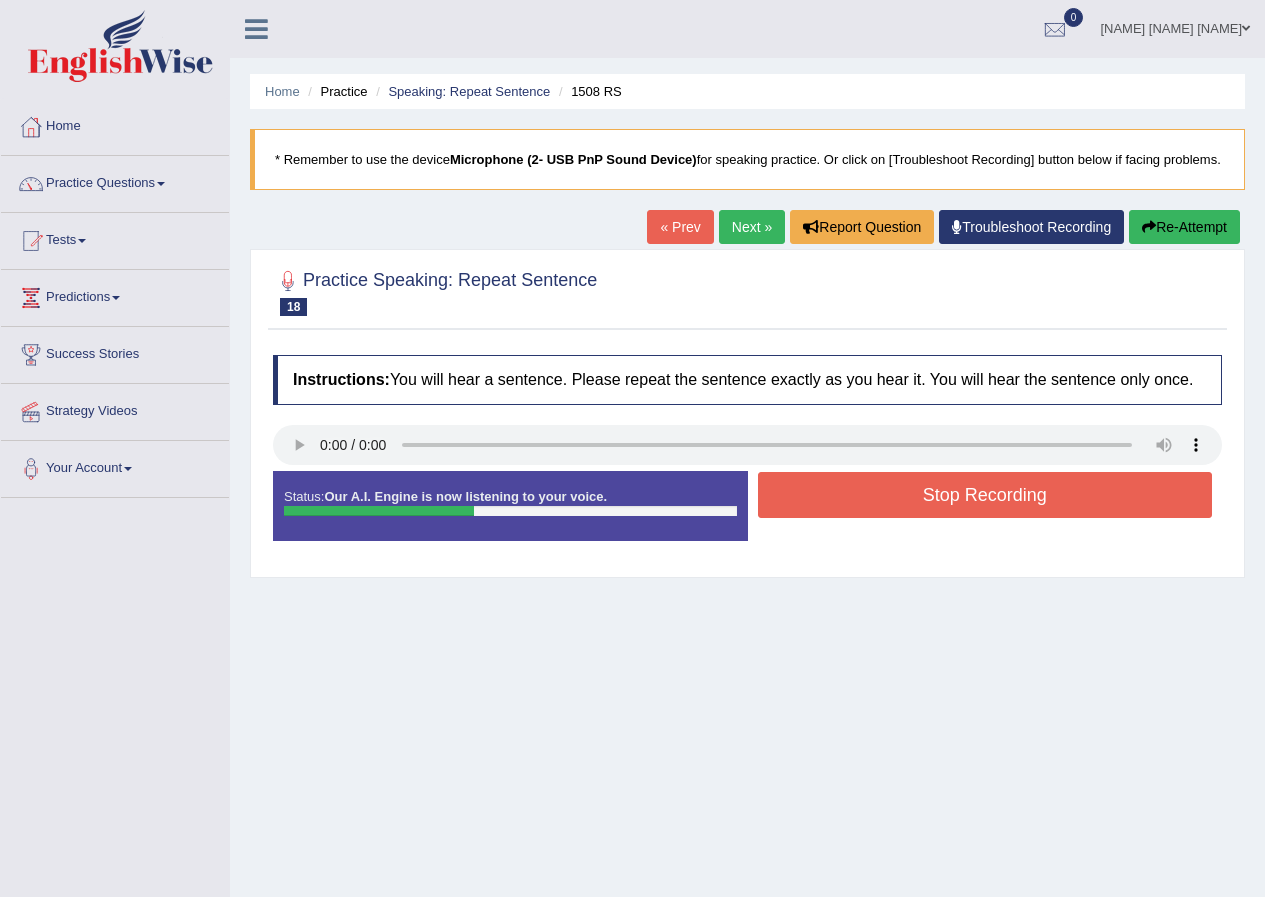 click on "Stop Recording" at bounding box center [985, 495] 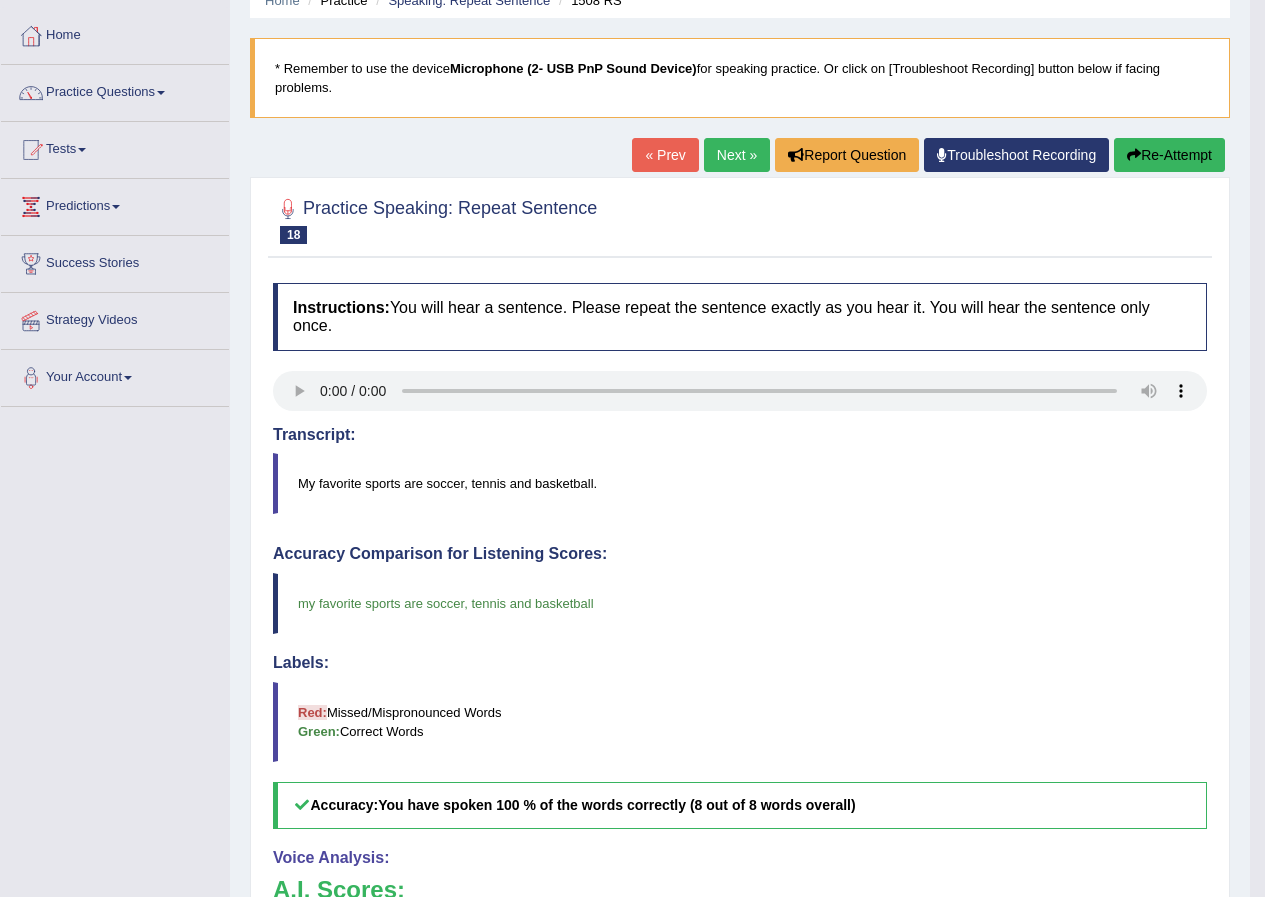 scroll, scrollTop: 0, scrollLeft: 0, axis: both 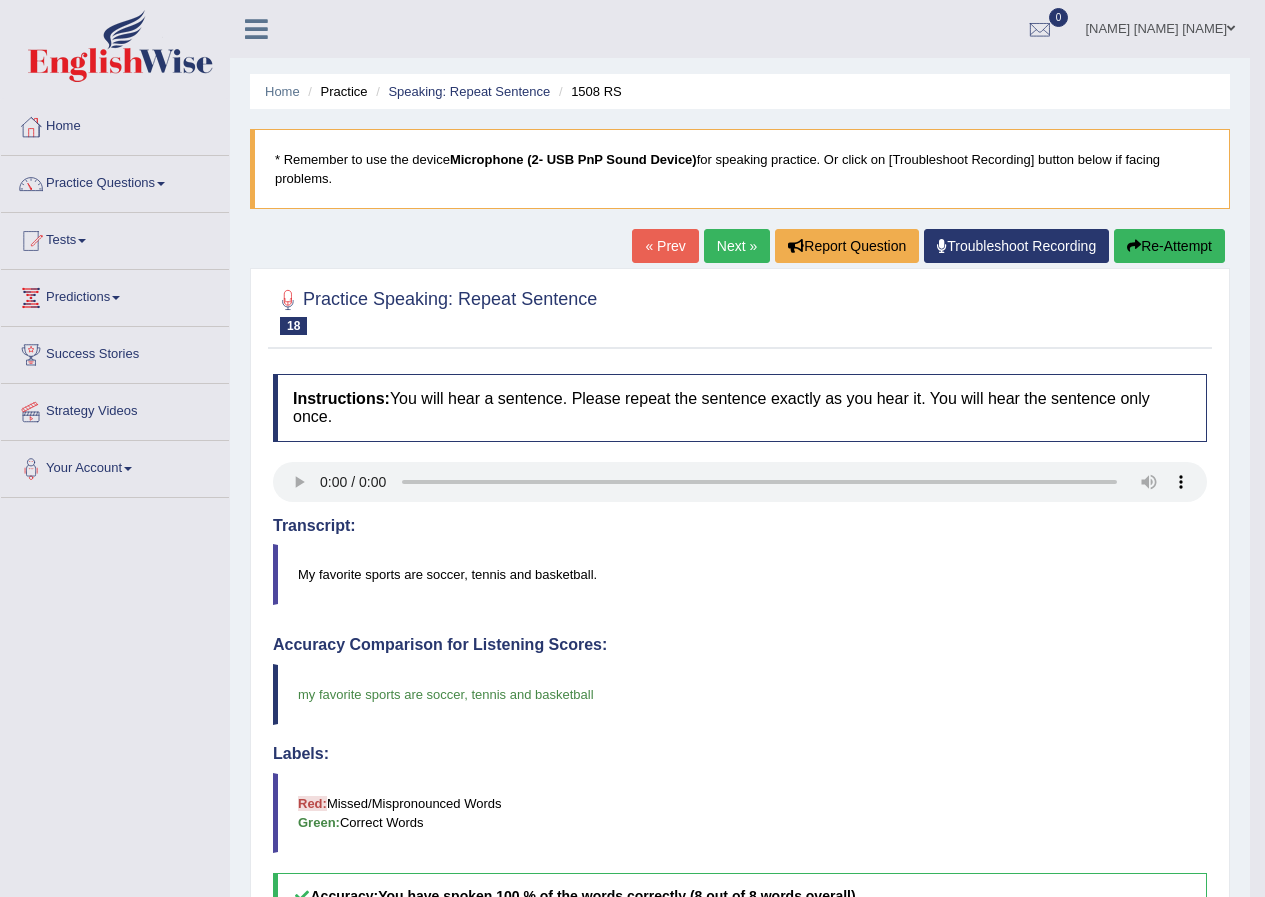 click on "Next »" at bounding box center (737, 246) 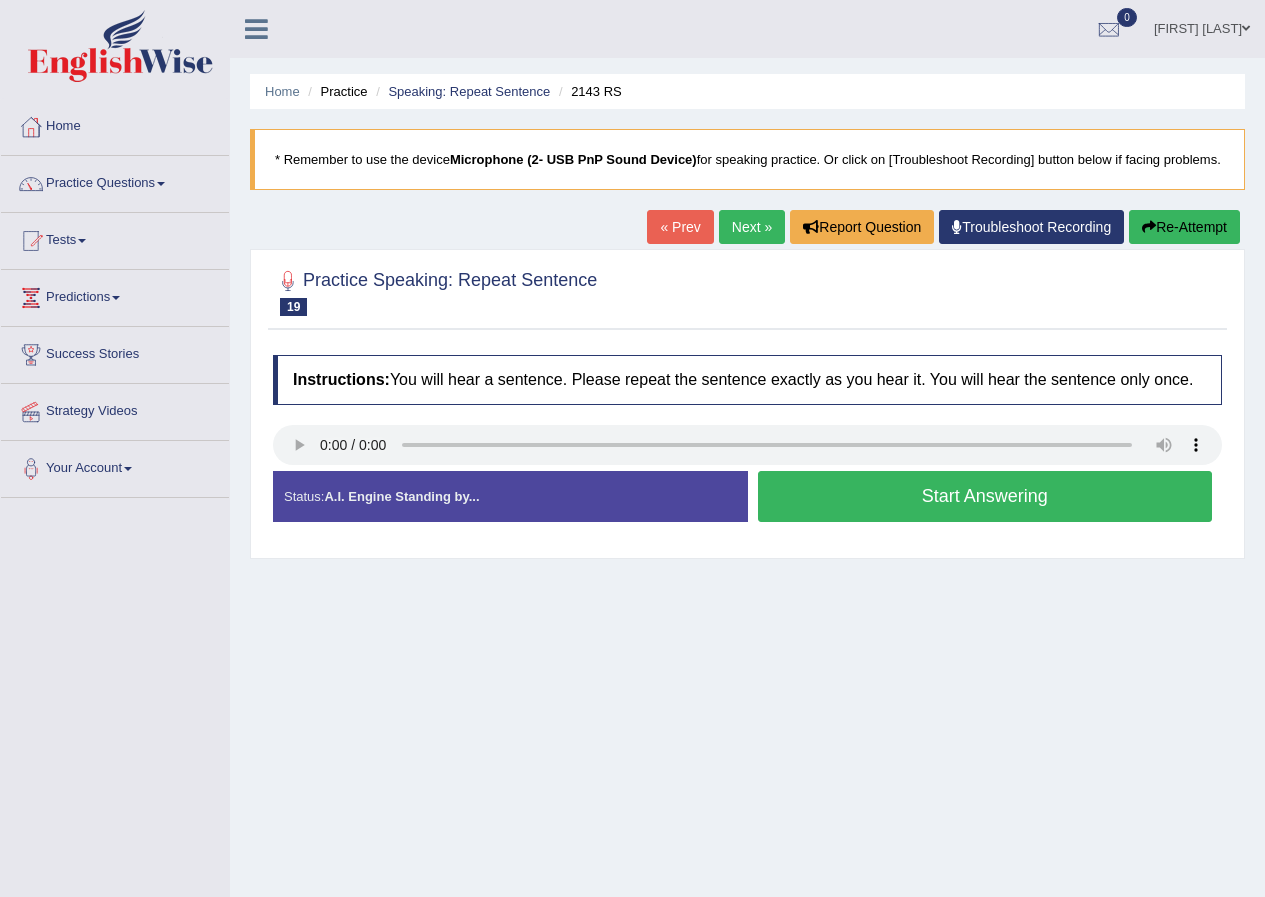 scroll, scrollTop: 0, scrollLeft: 0, axis: both 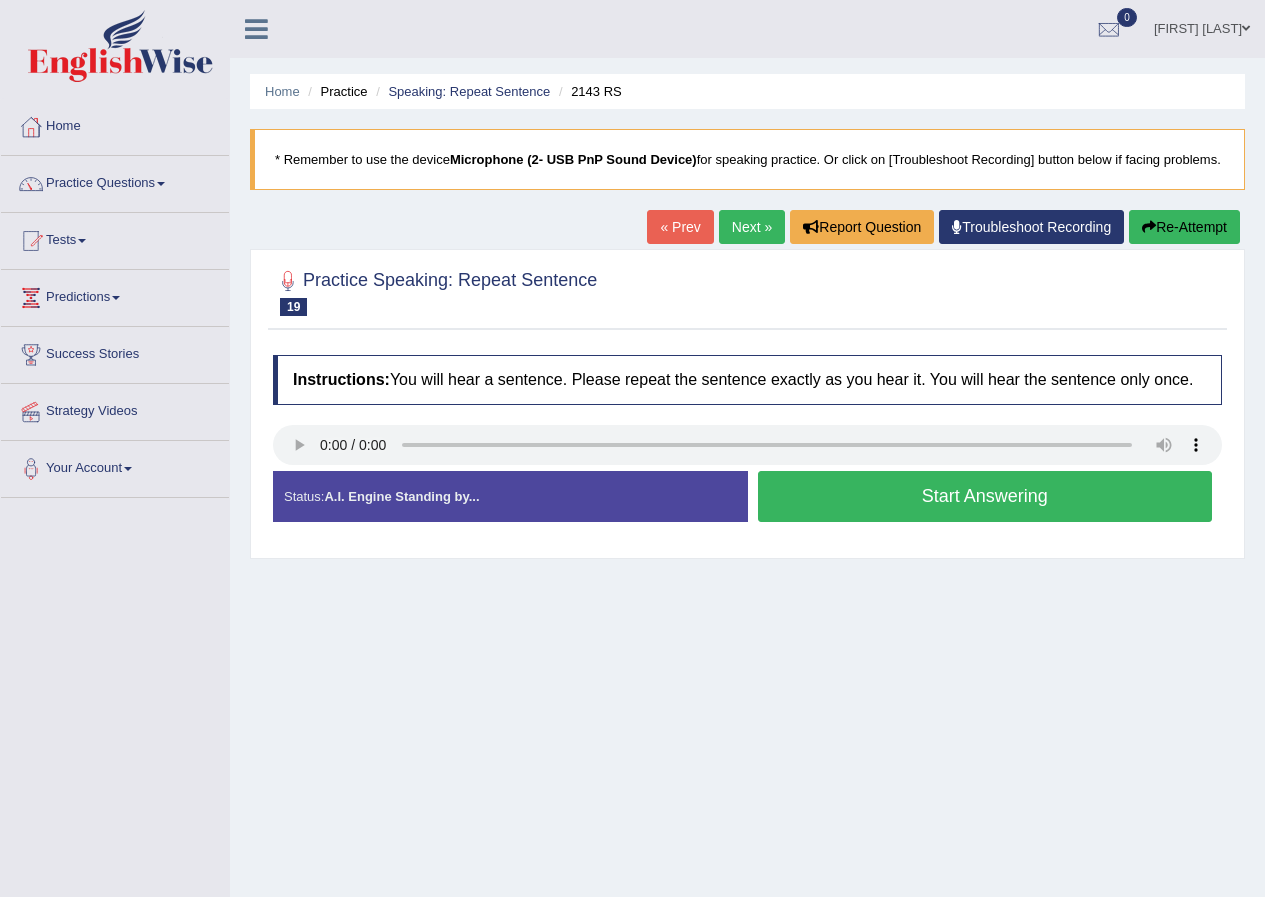 click on "Start Answering" at bounding box center (985, 496) 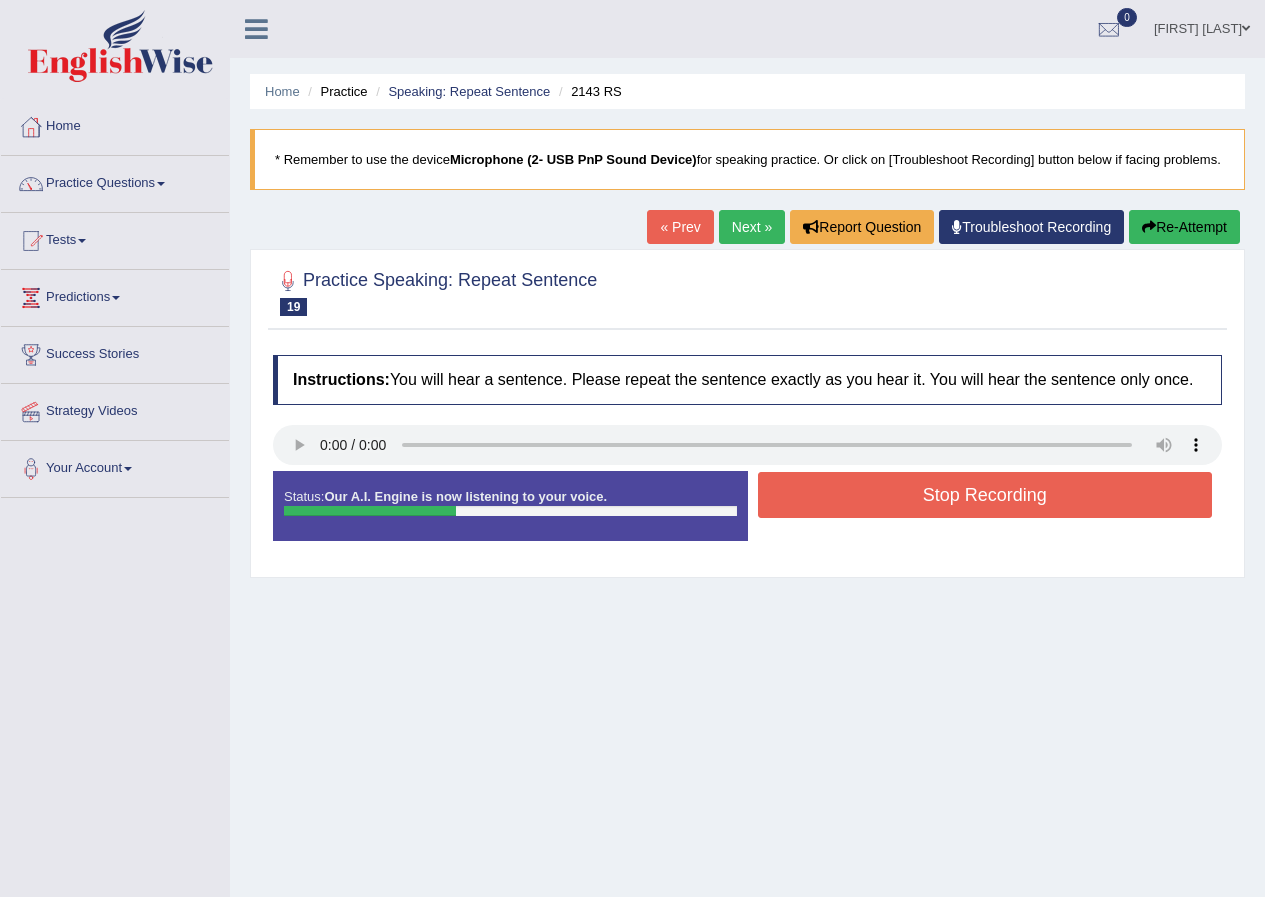 click on "Stop Recording" at bounding box center (985, 495) 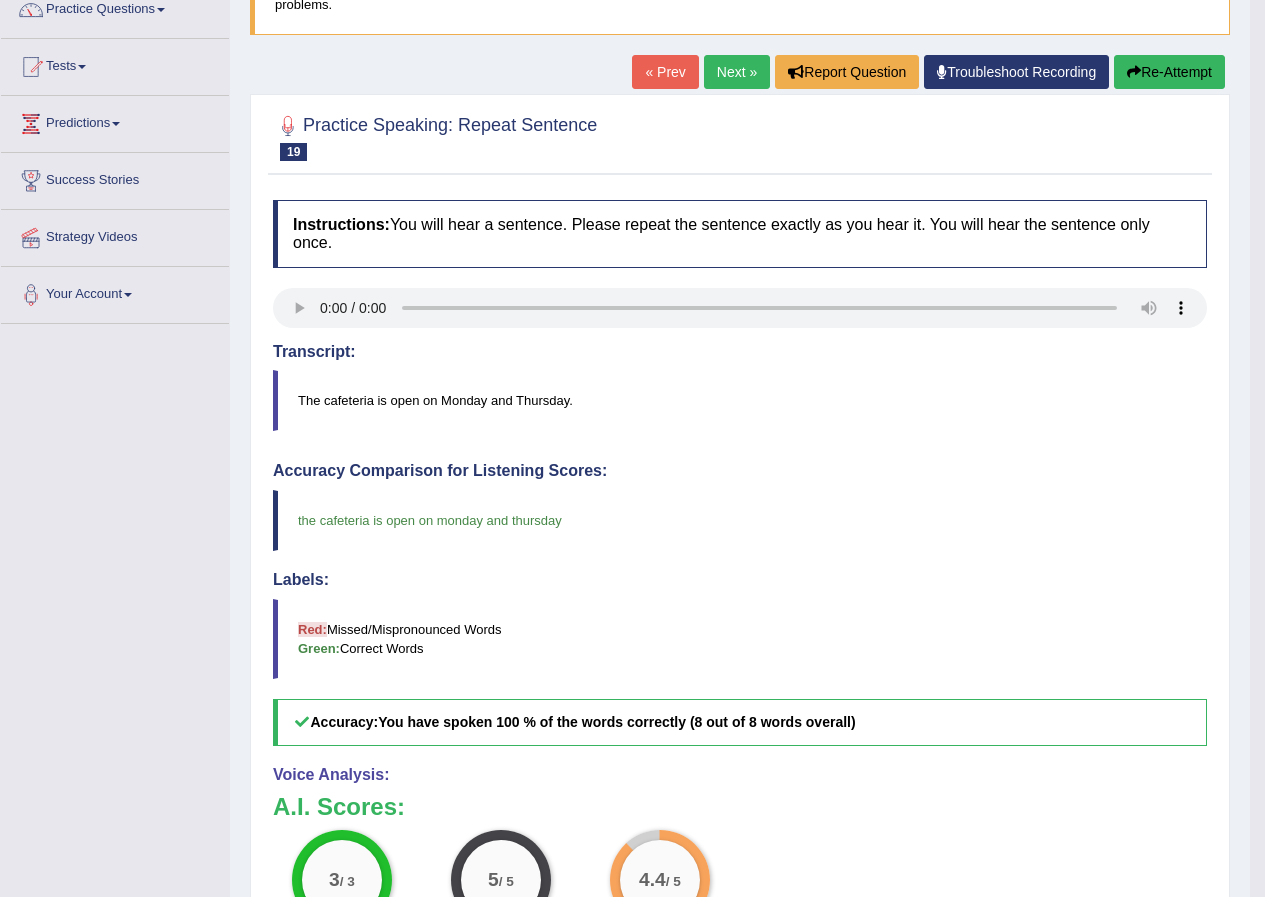 scroll, scrollTop: 0, scrollLeft: 0, axis: both 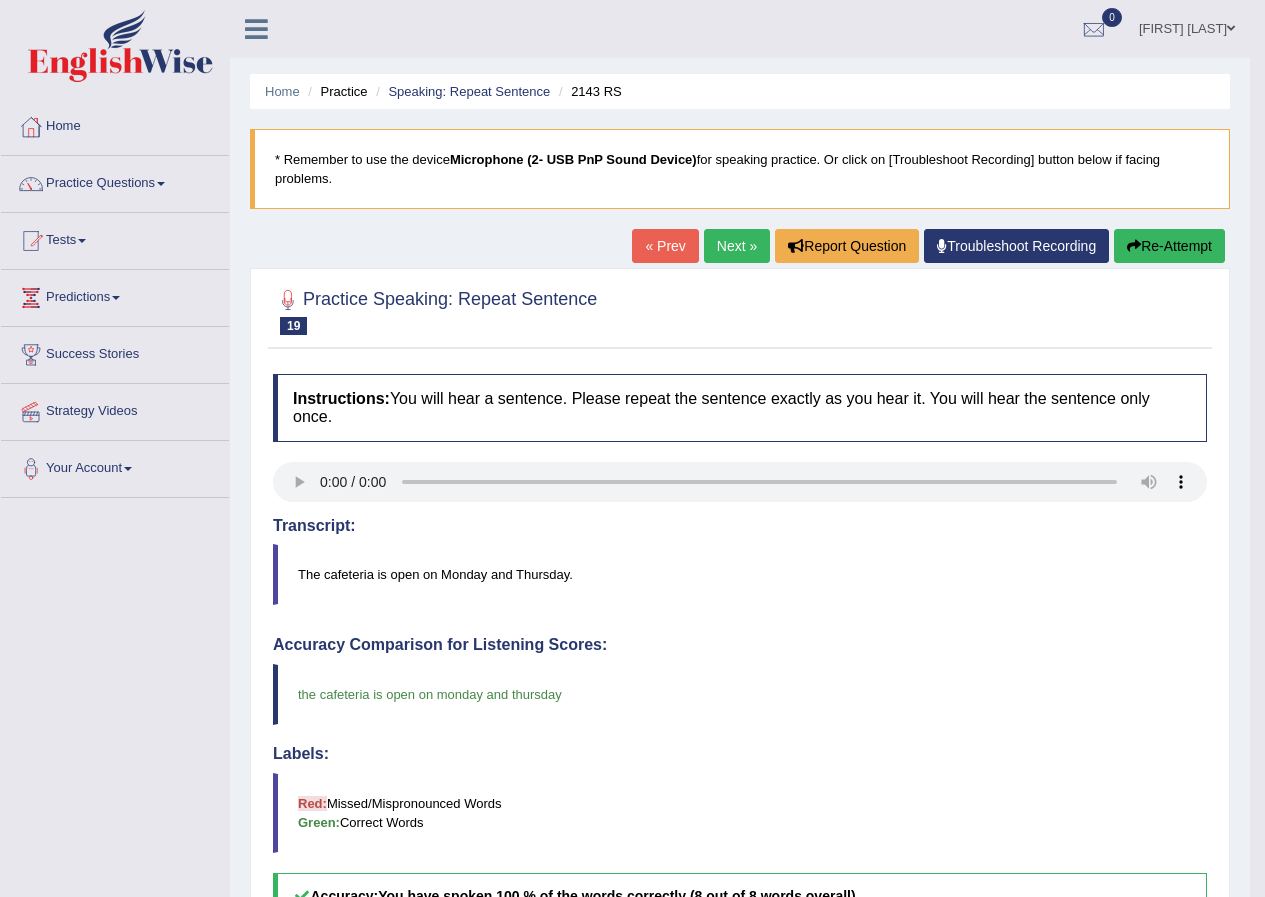 click on "Next »" at bounding box center [737, 246] 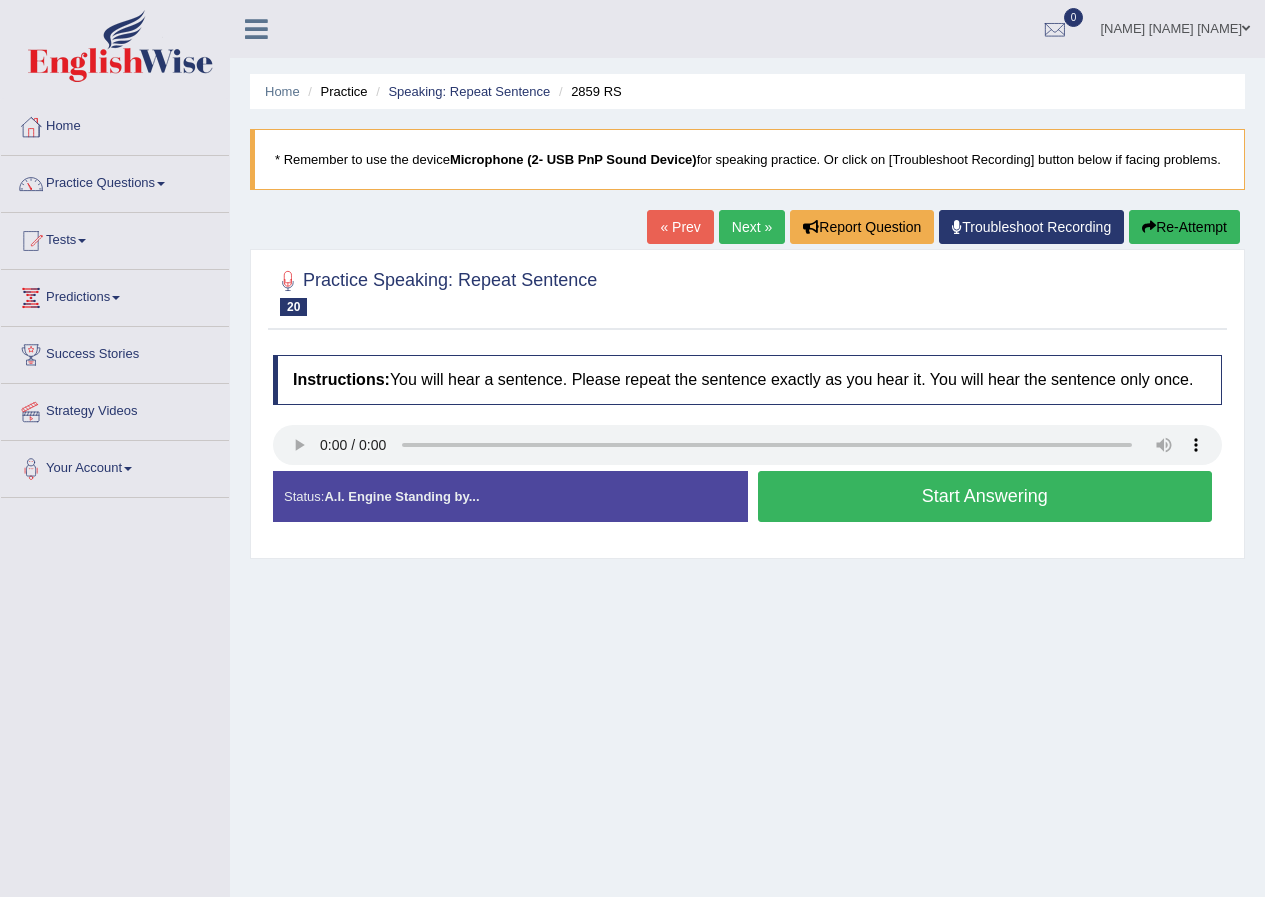 scroll, scrollTop: 0, scrollLeft: 0, axis: both 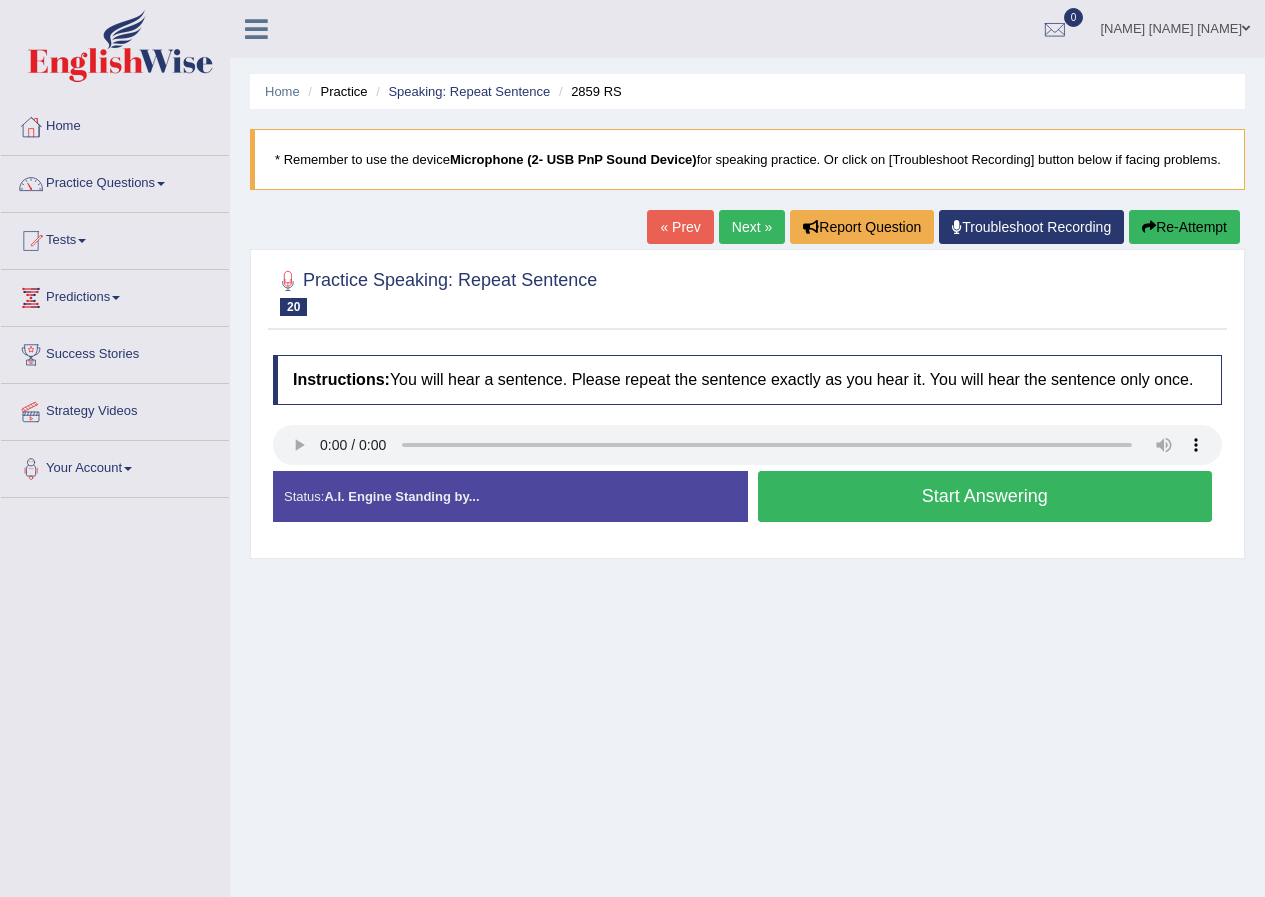 click on "Start Answering" at bounding box center [985, 496] 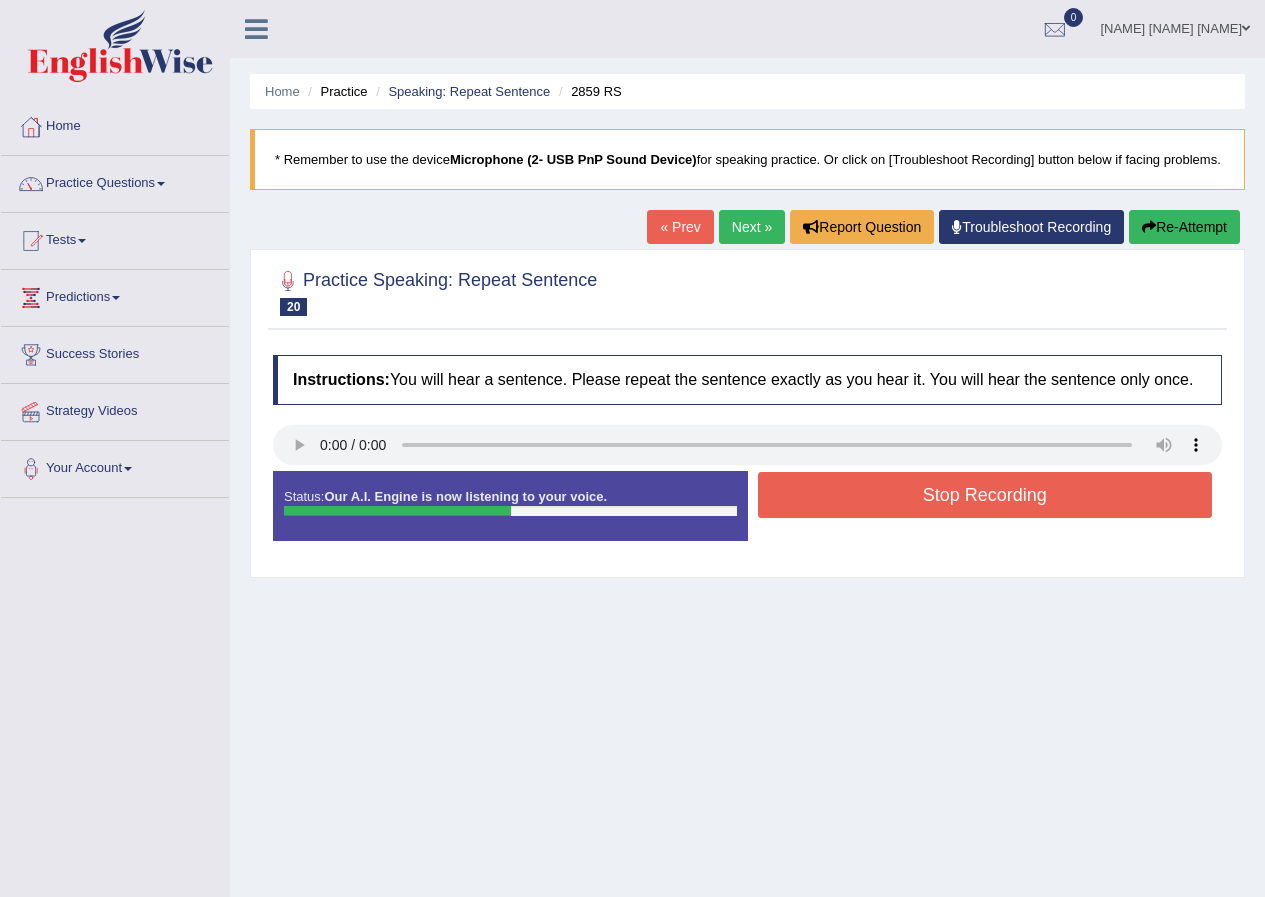 click on "Stop Recording" at bounding box center [985, 495] 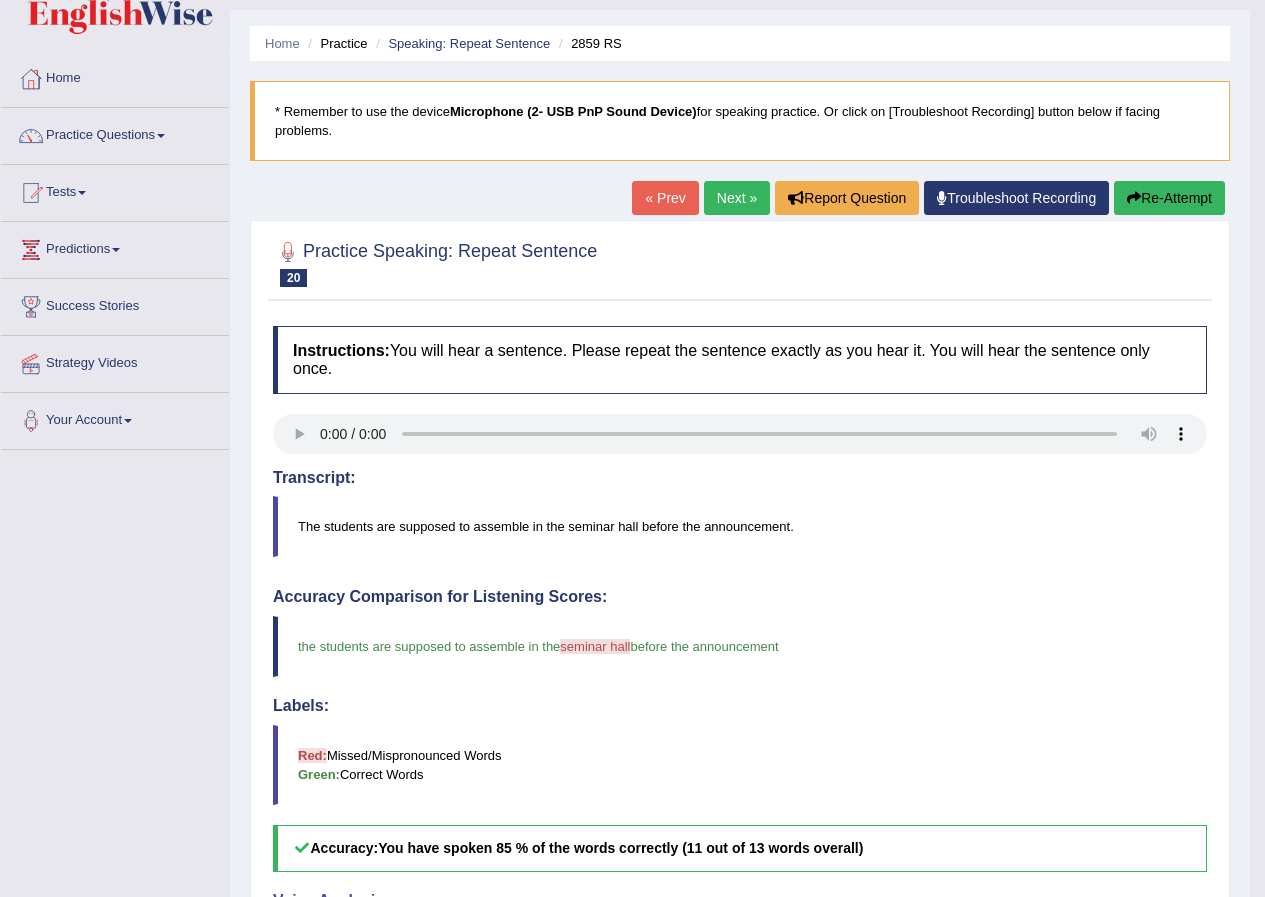 scroll, scrollTop: 0, scrollLeft: 0, axis: both 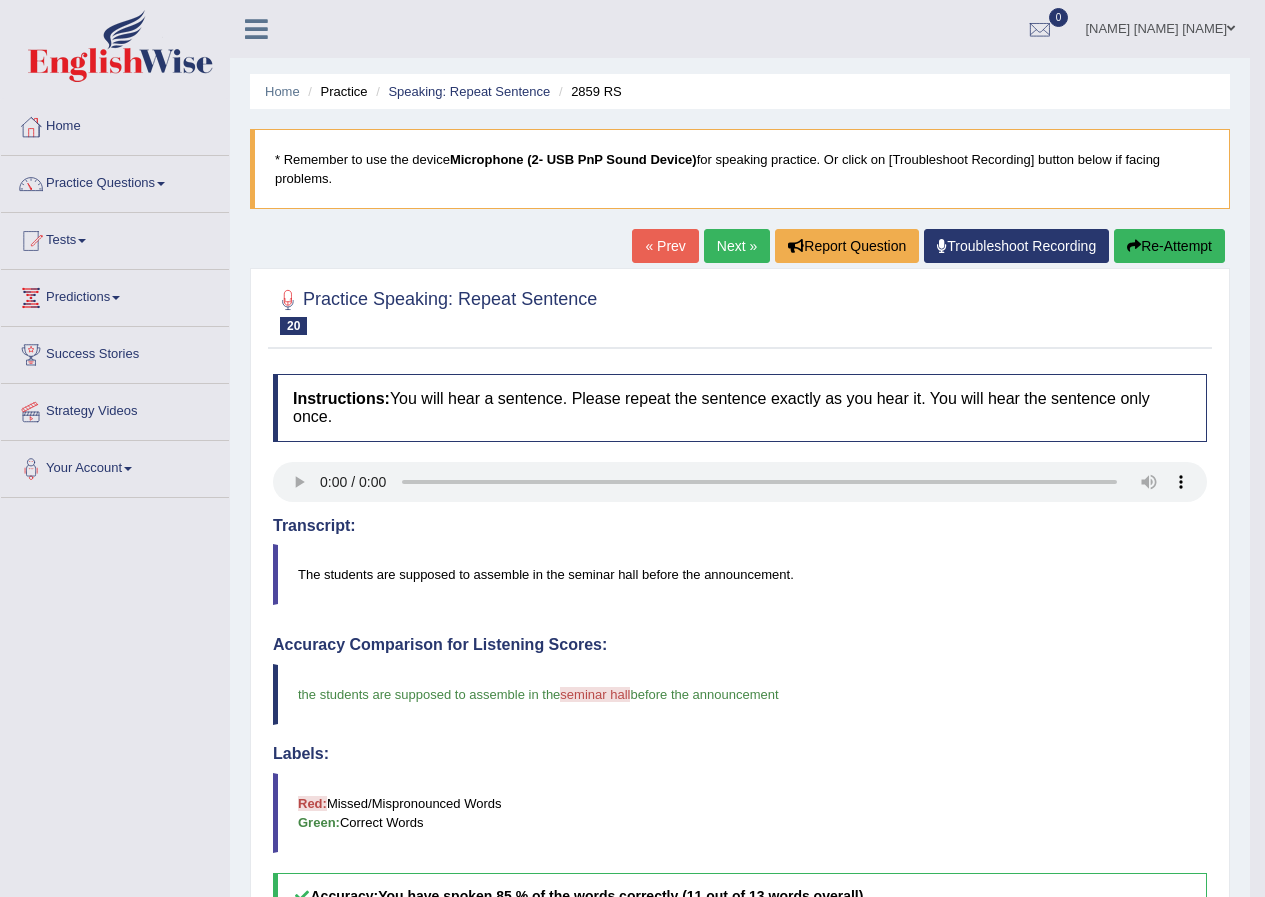 click on "Next »" at bounding box center [737, 246] 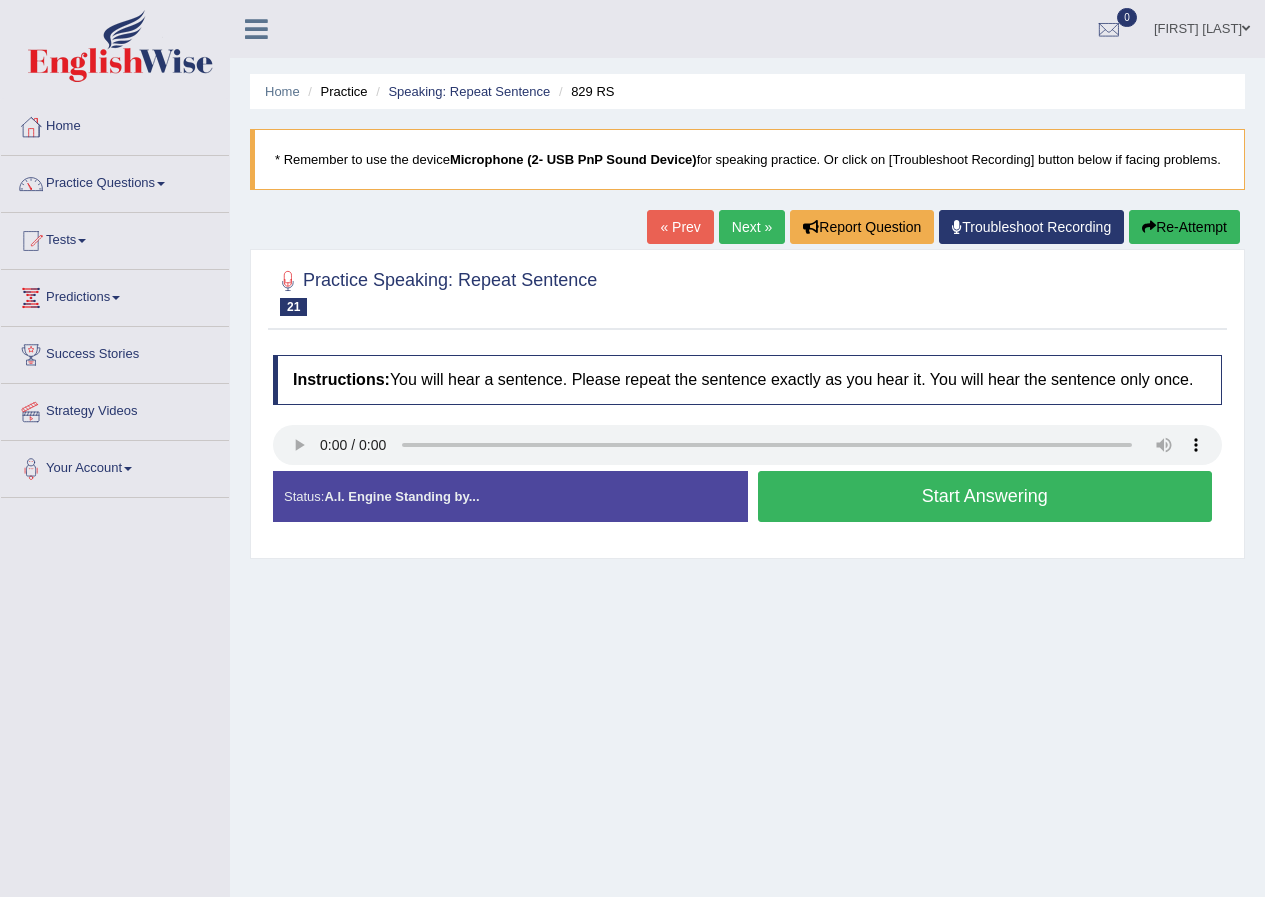 scroll, scrollTop: 0, scrollLeft: 0, axis: both 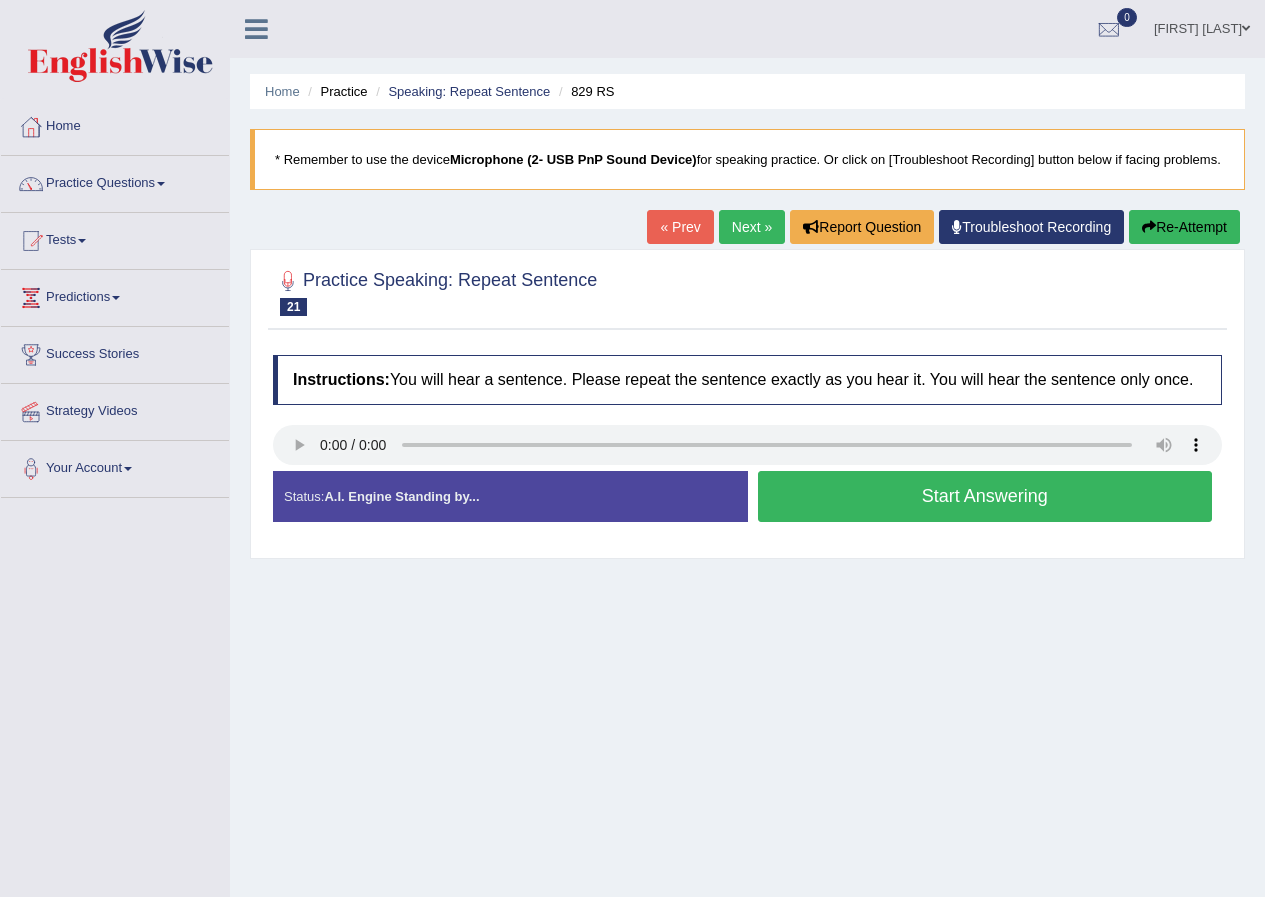 click on "Start Answering" at bounding box center (985, 496) 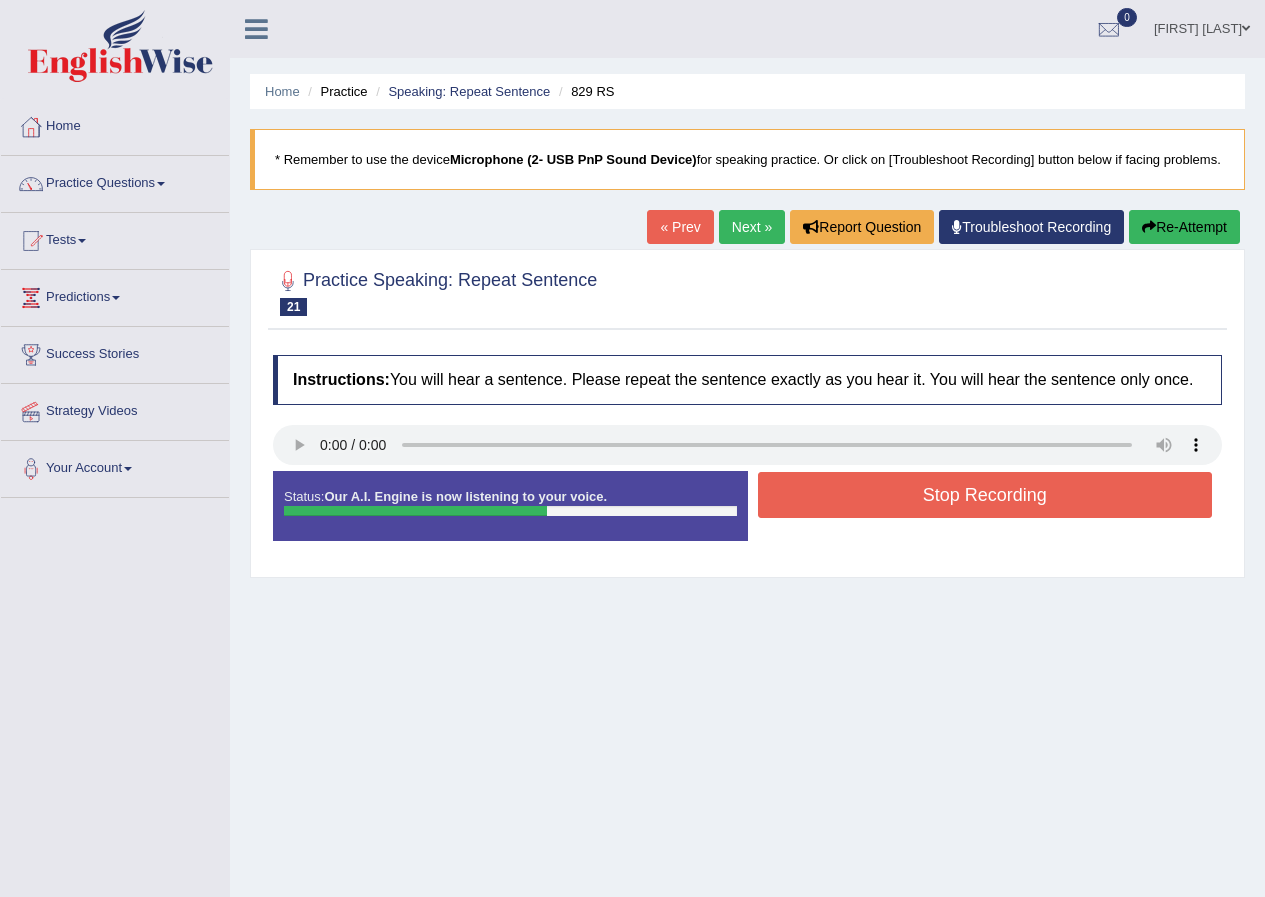 click on "Stop Recording" at bounding box center (985, 495) 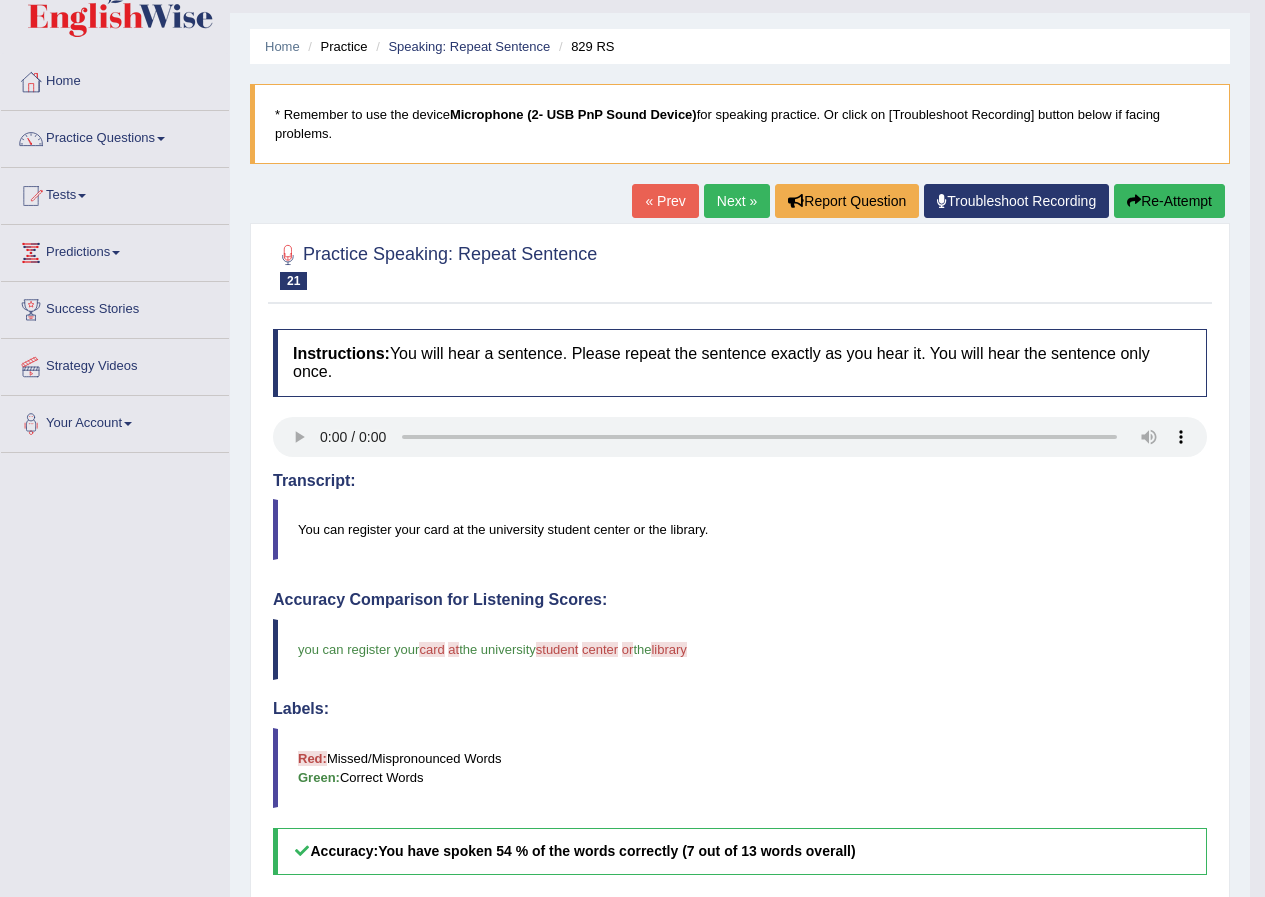 scroll, scrollTop: 0, scrollLeft: 0, axis: both 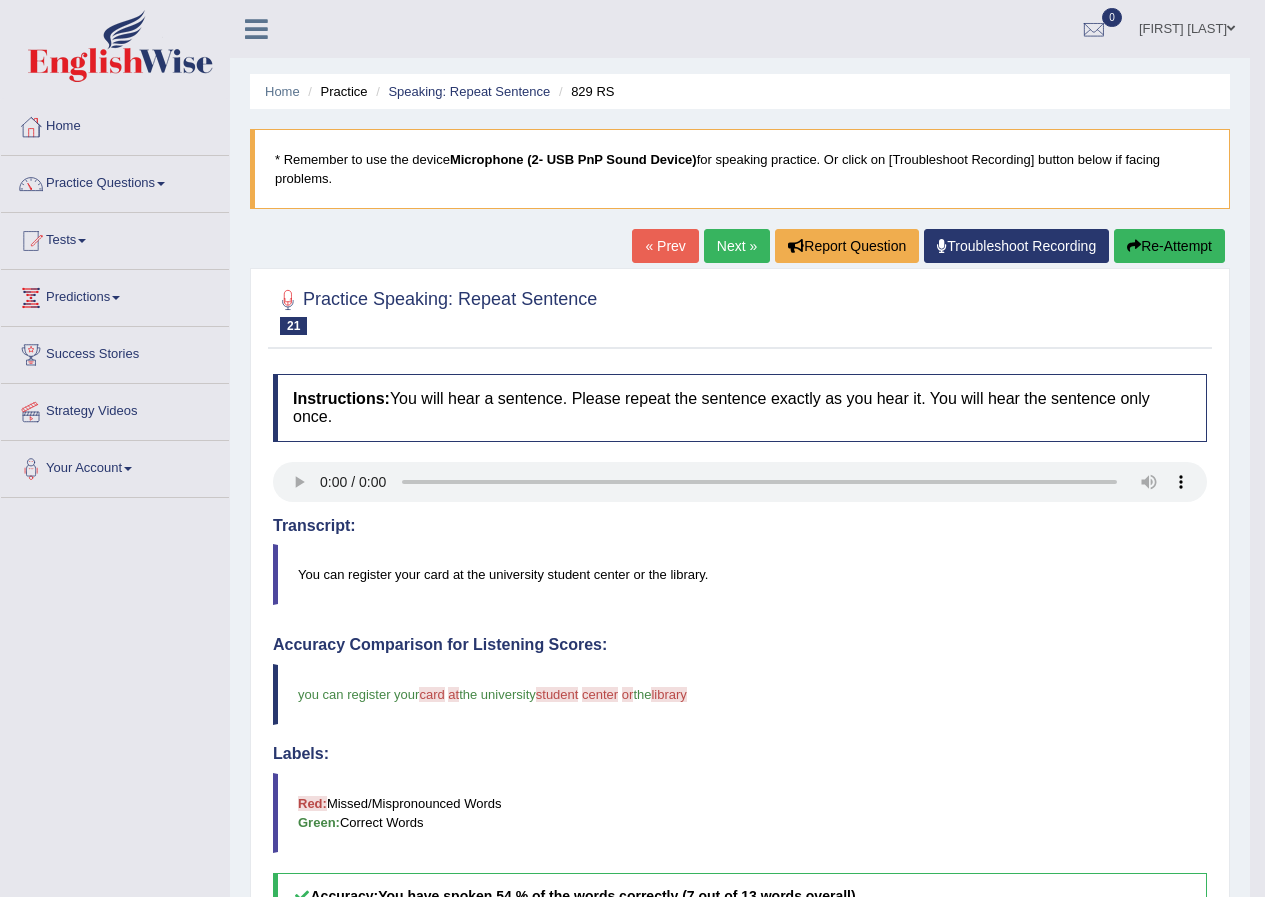 click on "Next »" at bounding box center (737, 246) 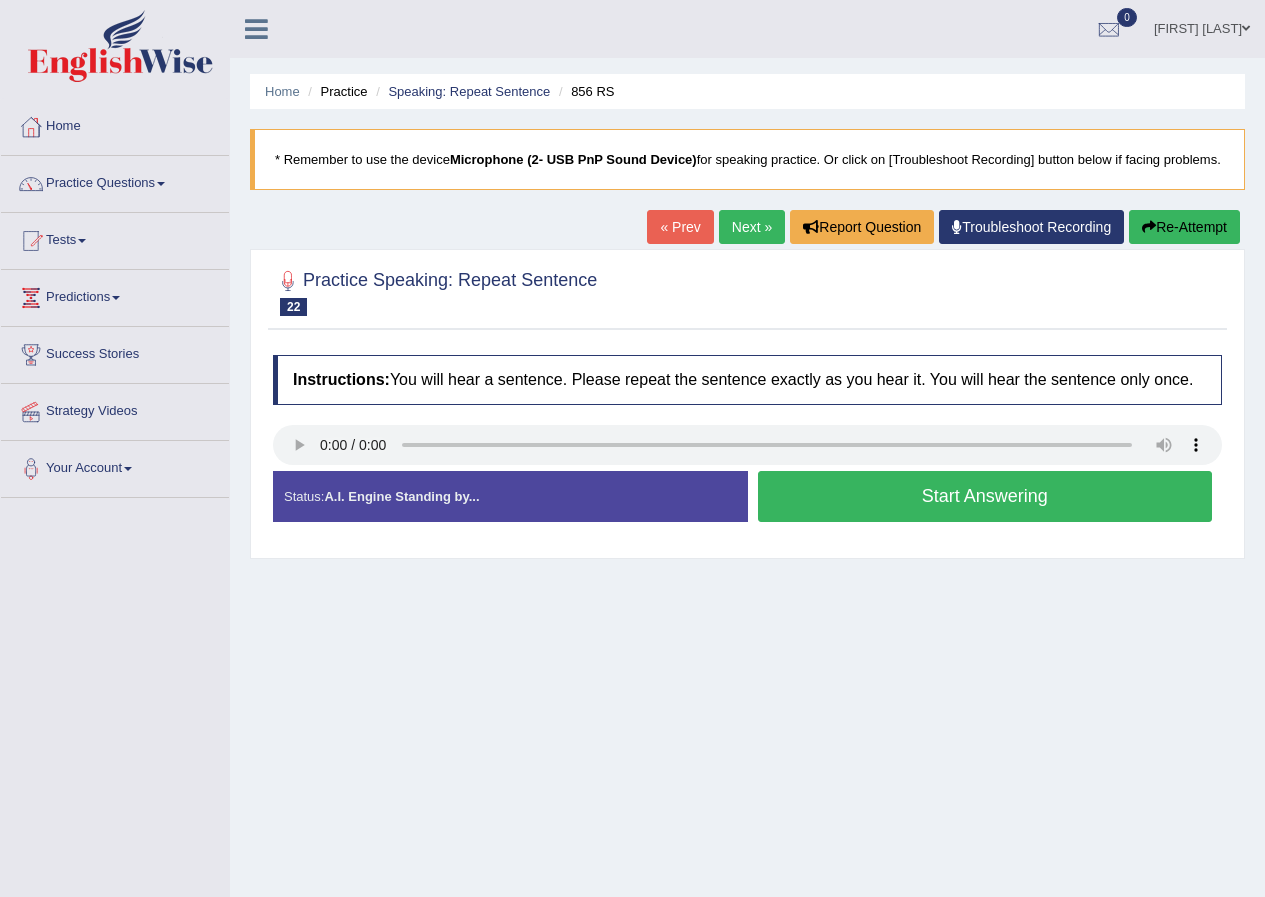 scroll, scrollTop: 0, scrollLeft: 0, axis: both 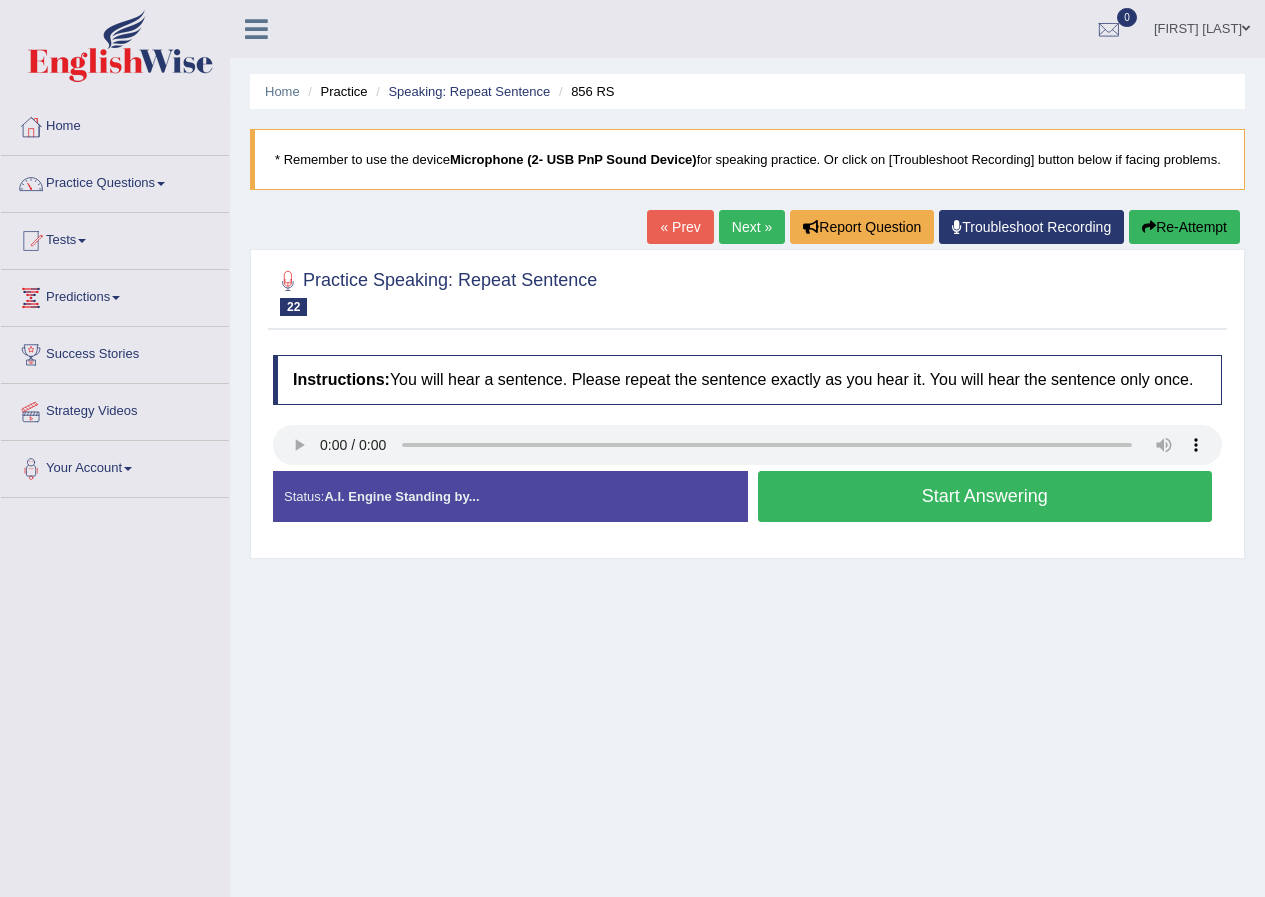 click on "Start Answering" at bounding box center [985, 496] 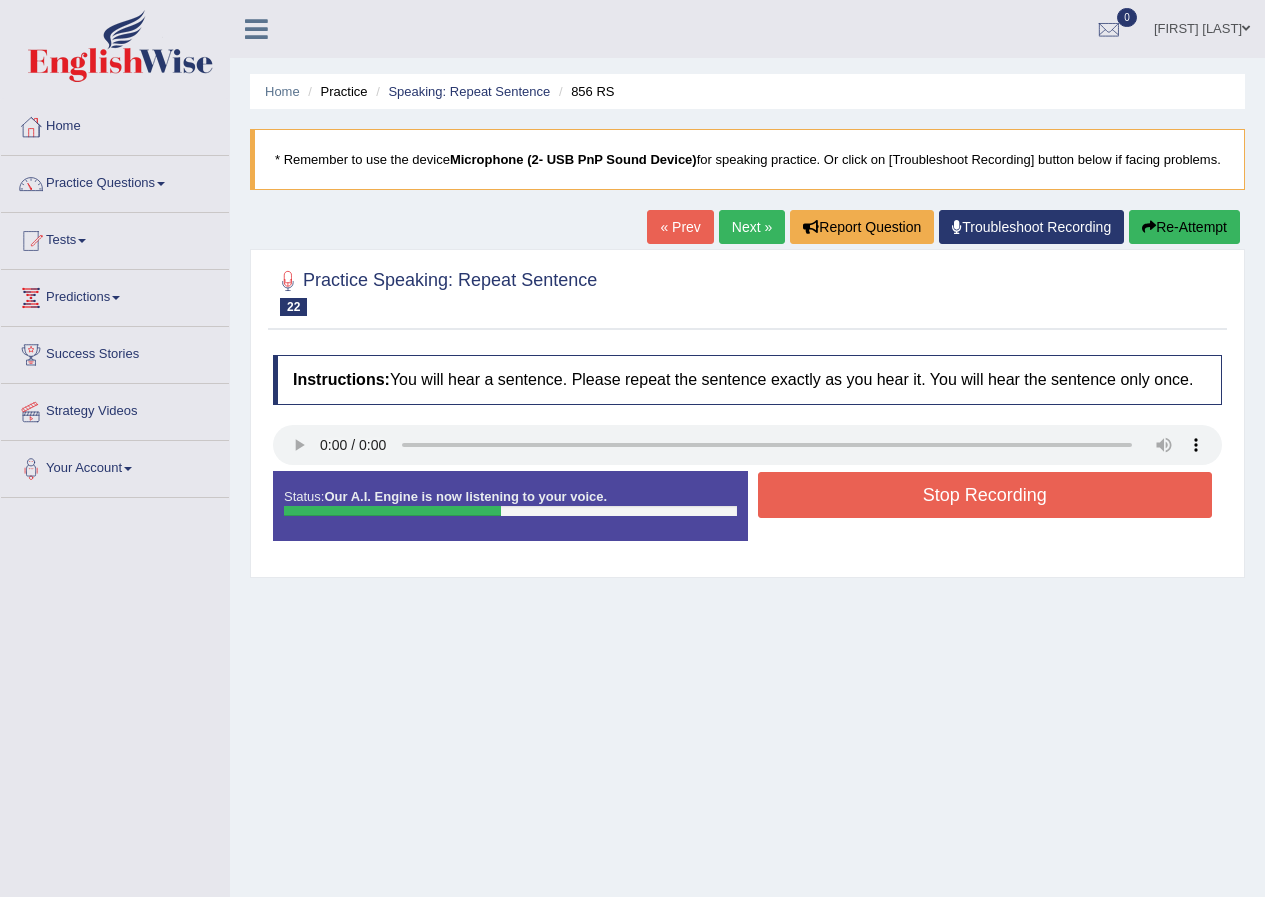 click on "Stop Recording" at bounding box center (985, 495) 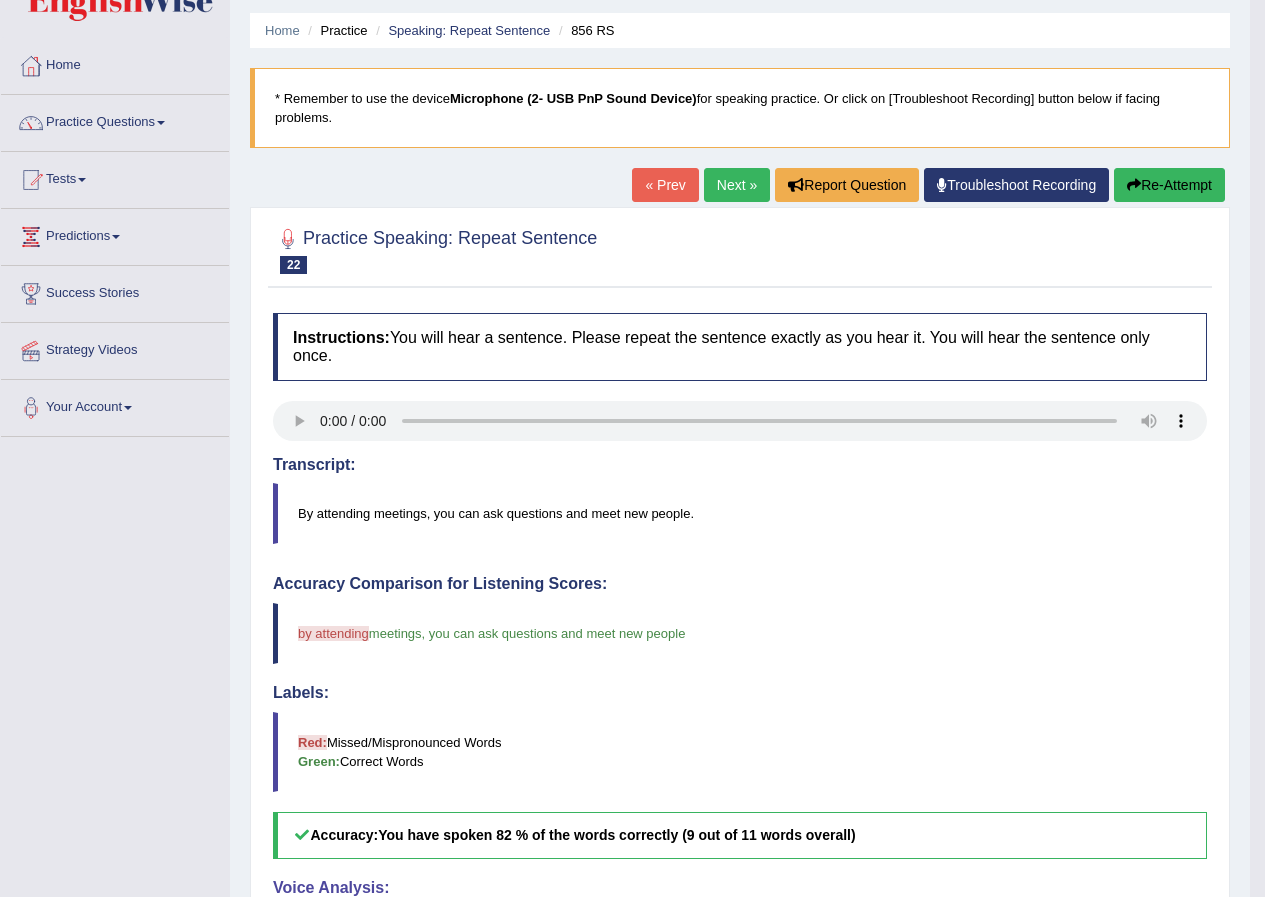 scroll, scrollTop: 0, scrollLeft: 0, axis: both 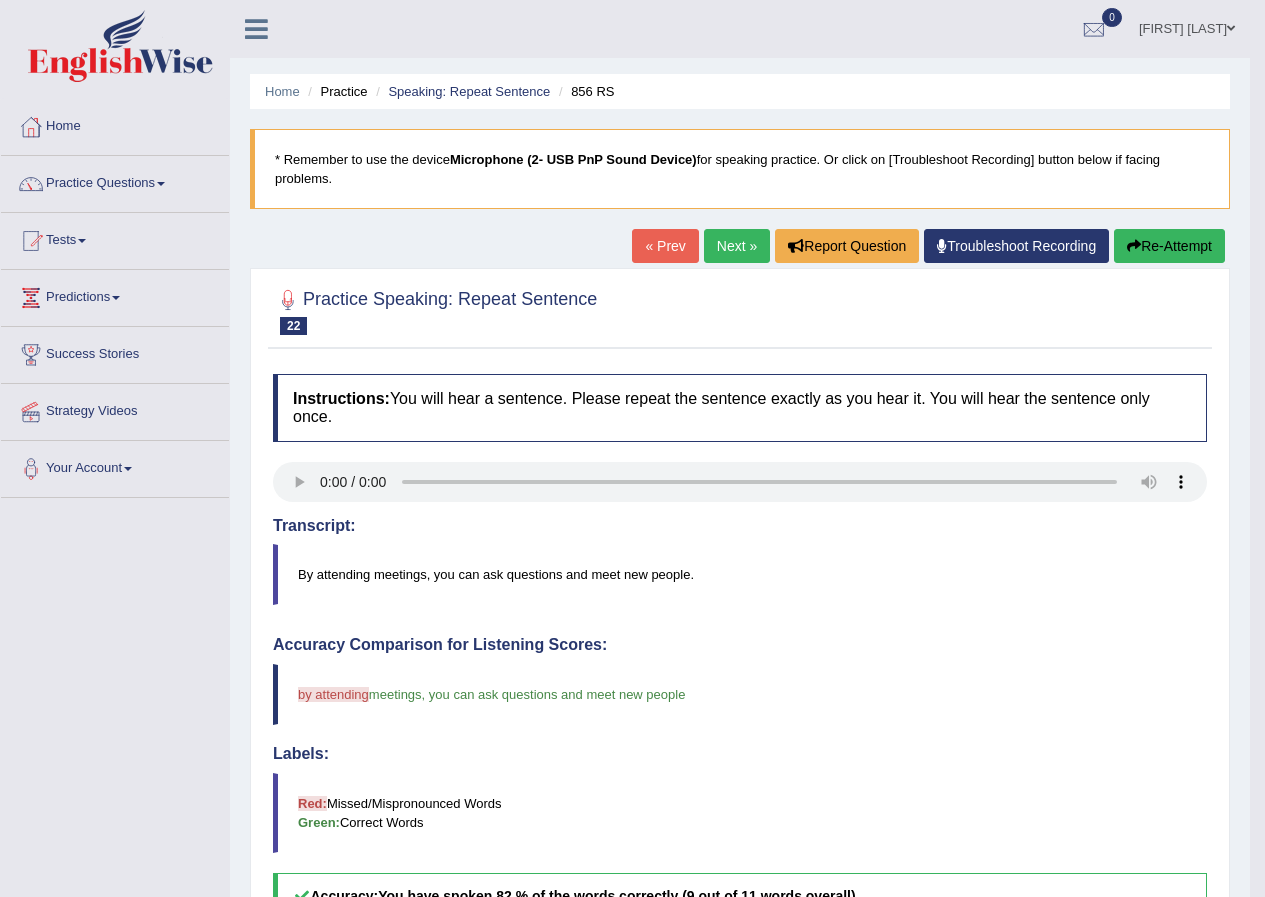 click on "Next »" at bounding box center [737, 246] 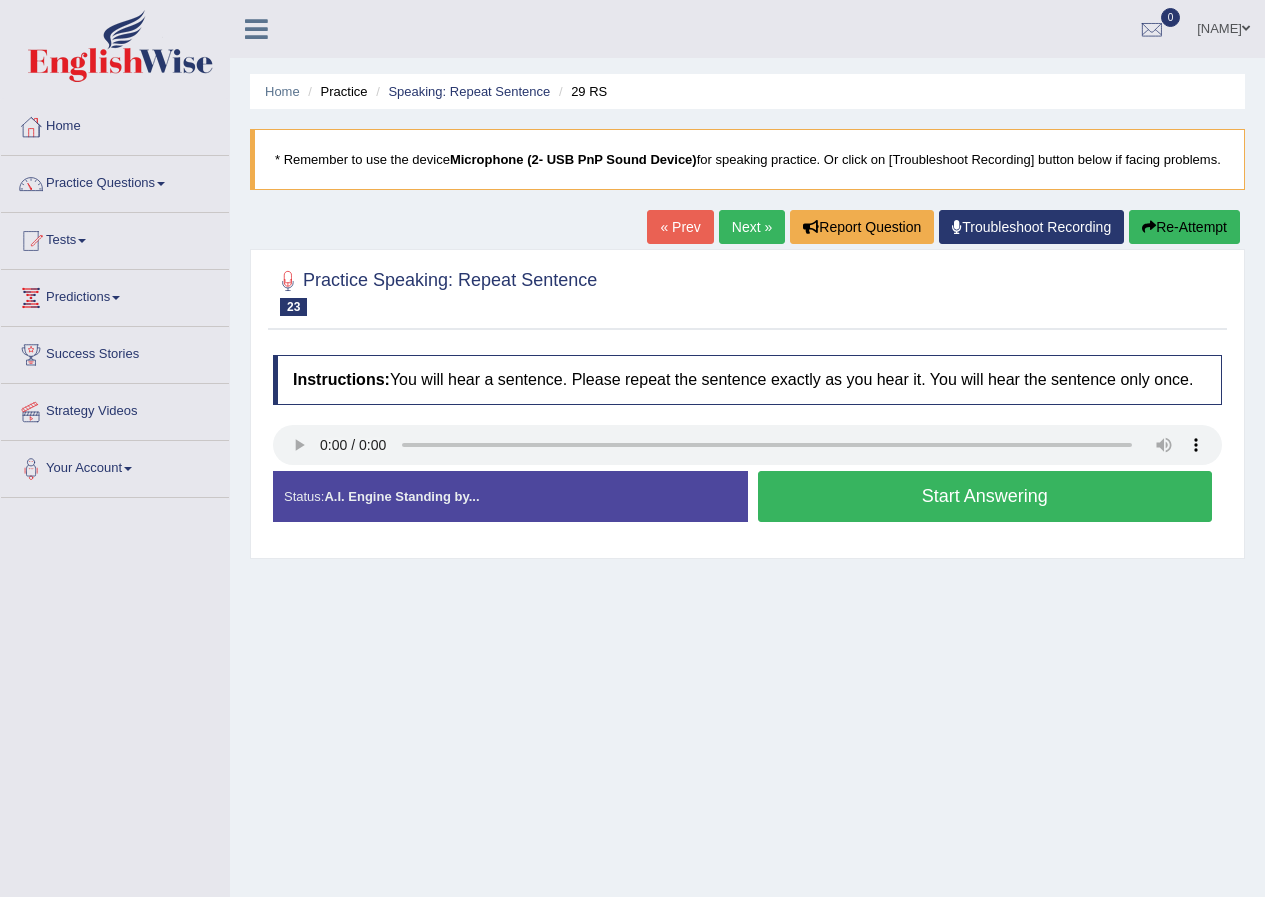 scroll, scrollTop: 0, scrollLeft: 0, axis: both 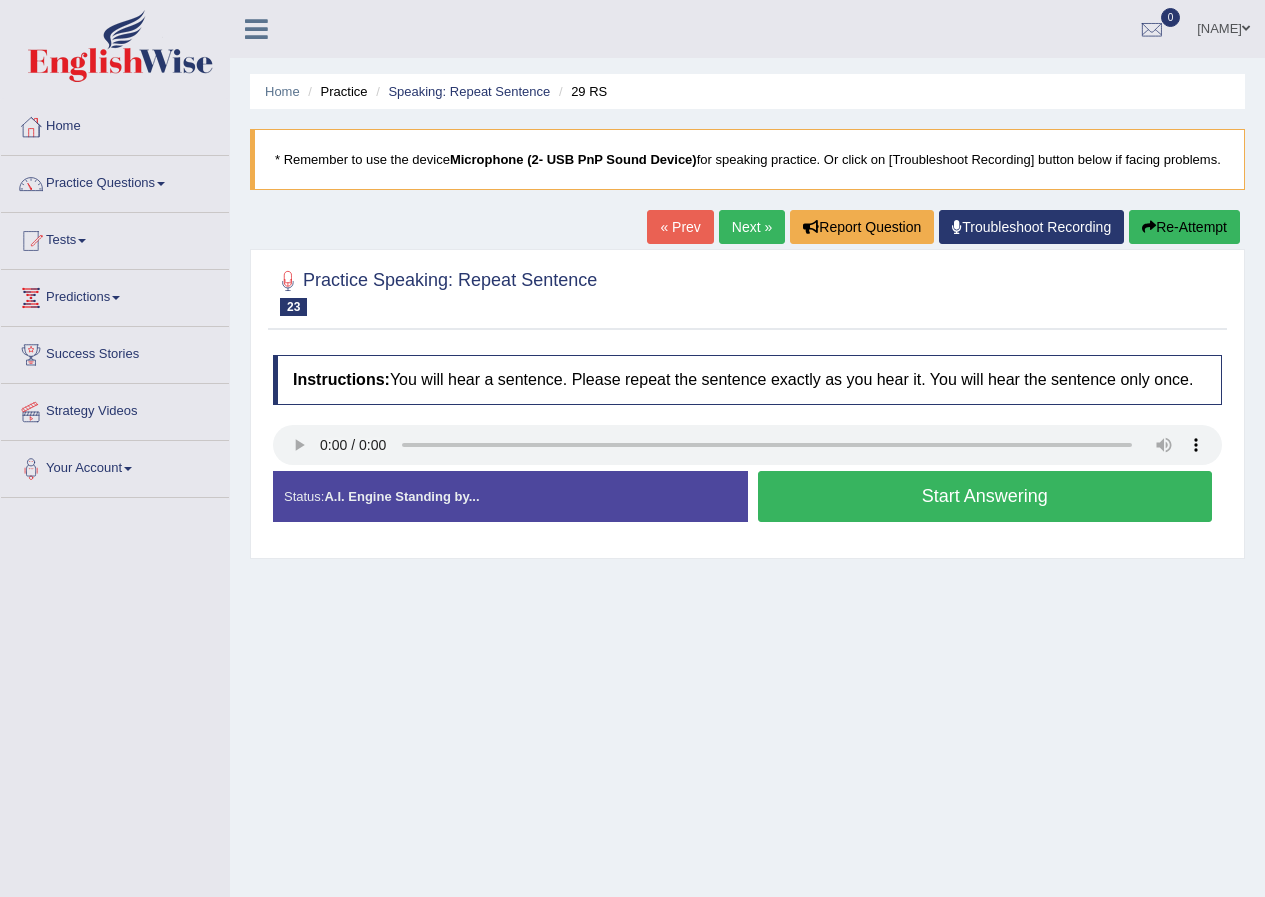 click on "Start Answering" at bounding box center (985, 496) 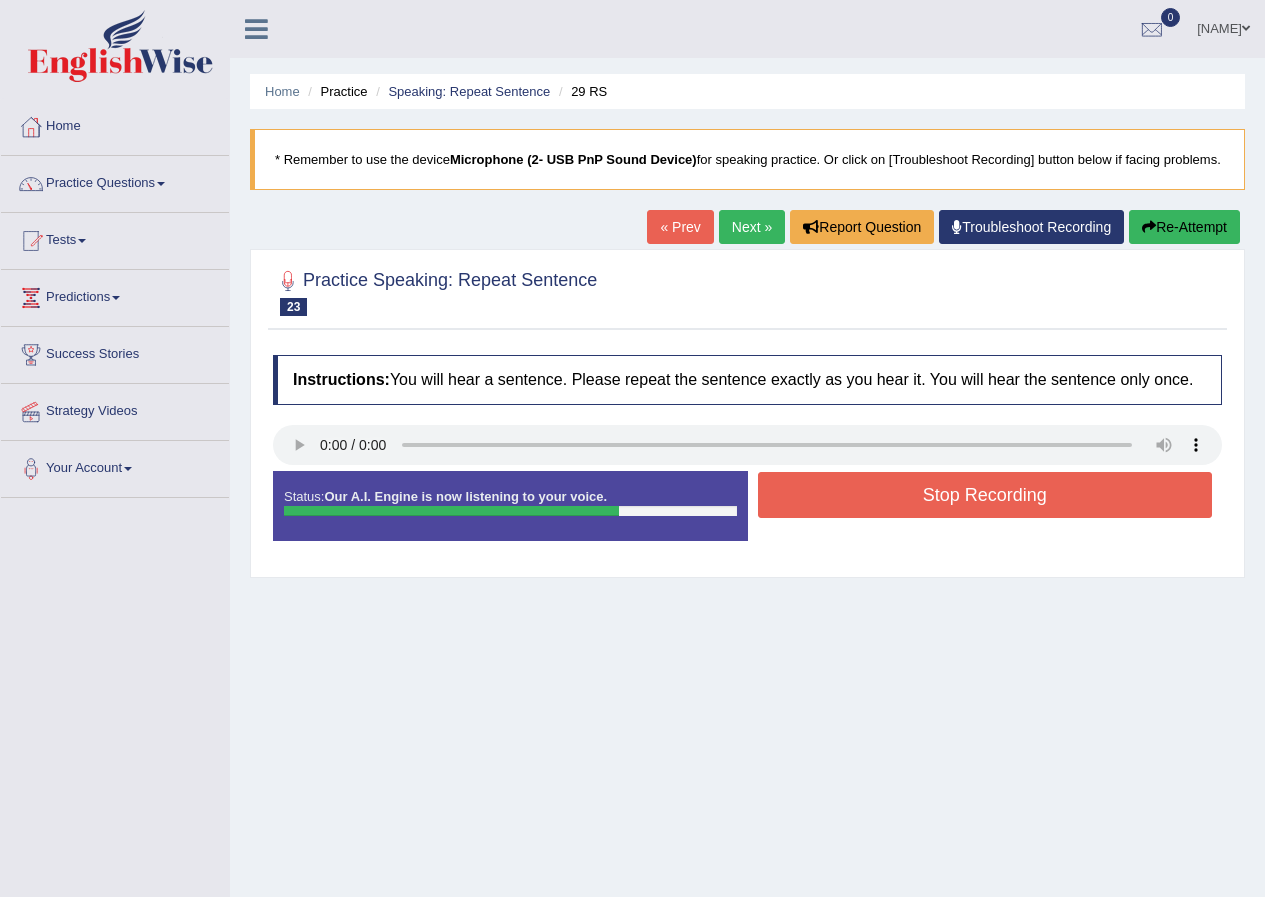click on "Stop Recording" at bounding box center [985, 495] 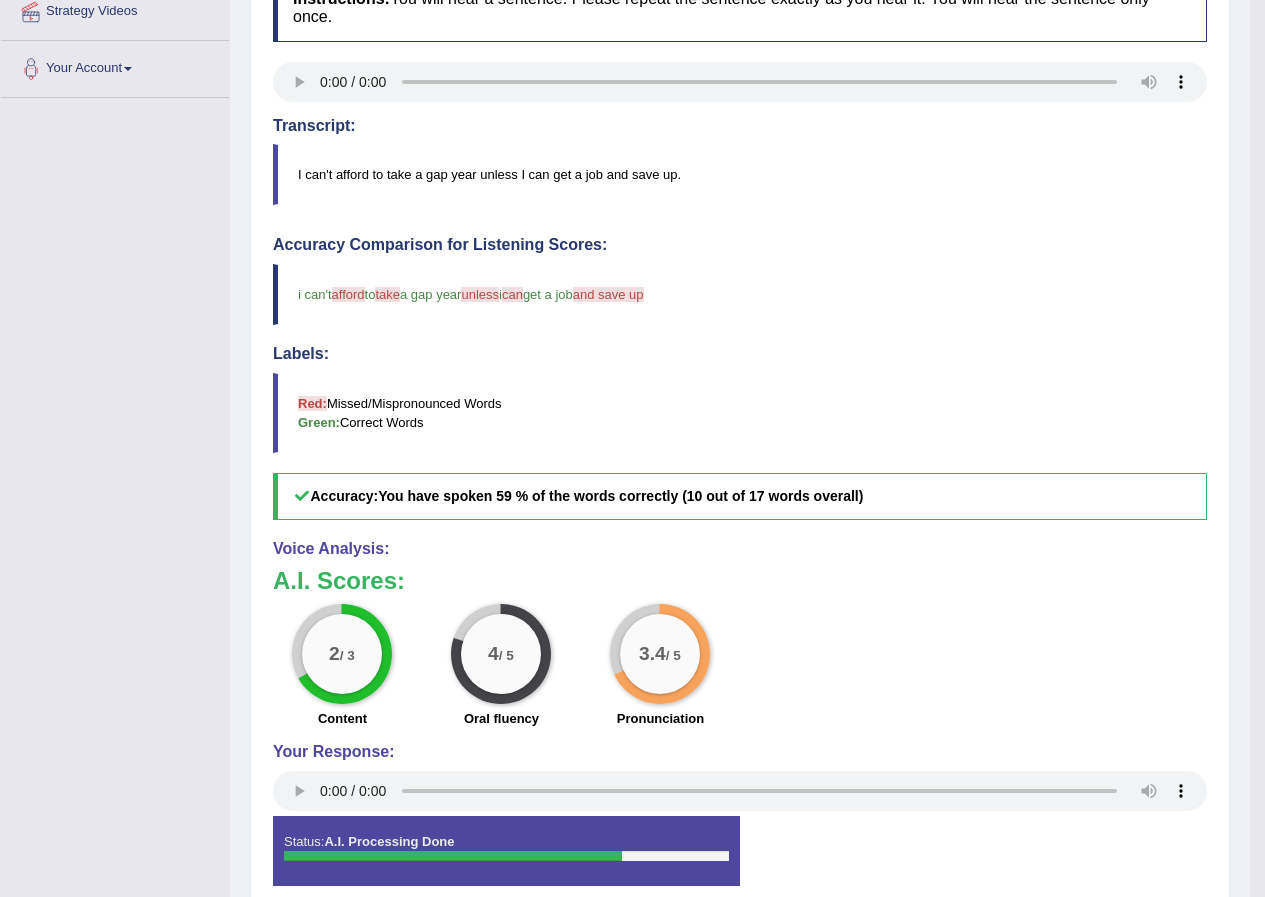 scroll, scrollTop: 0, scrollLeft: 0, axis: both 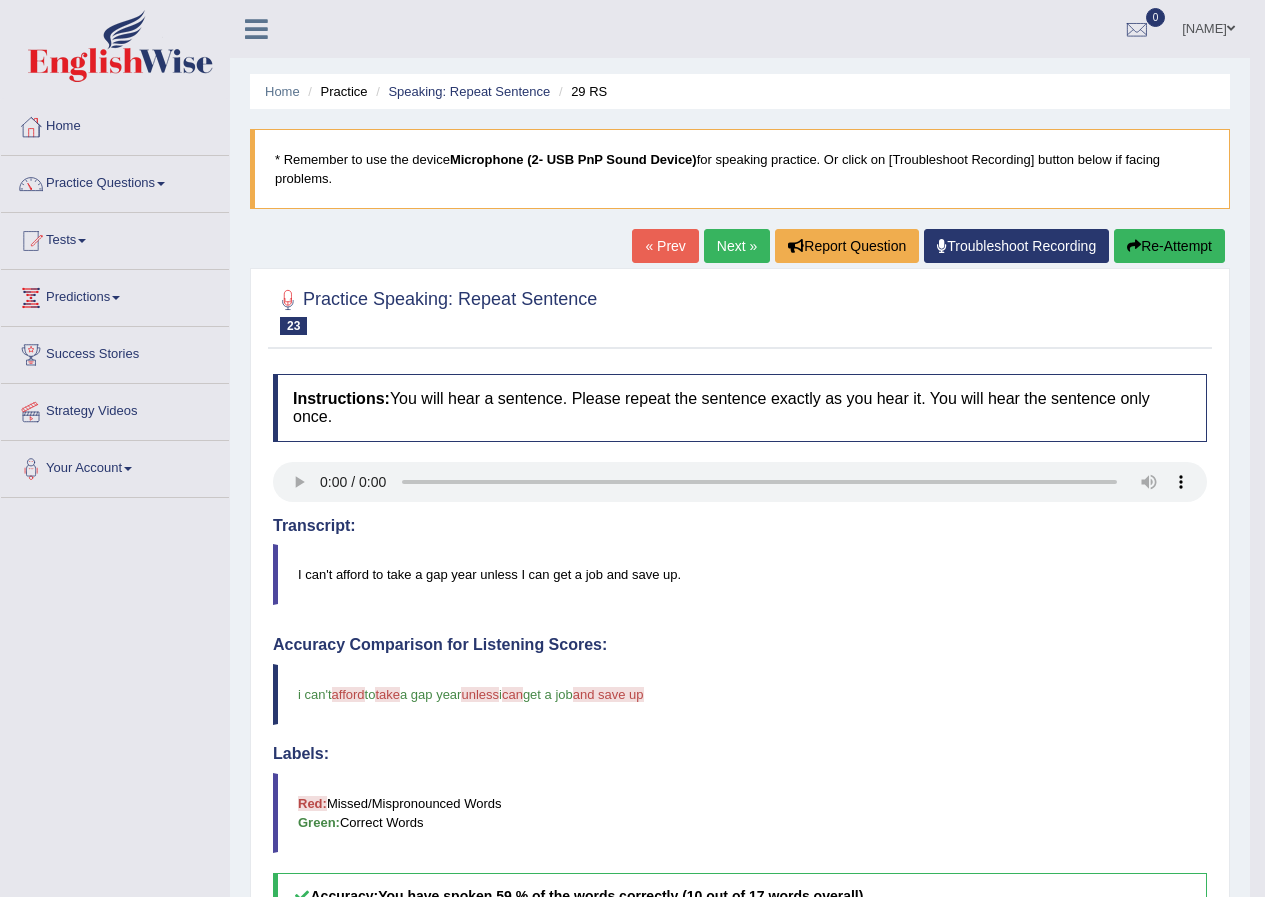 click on "Next »" at bounding box center (737, 246) 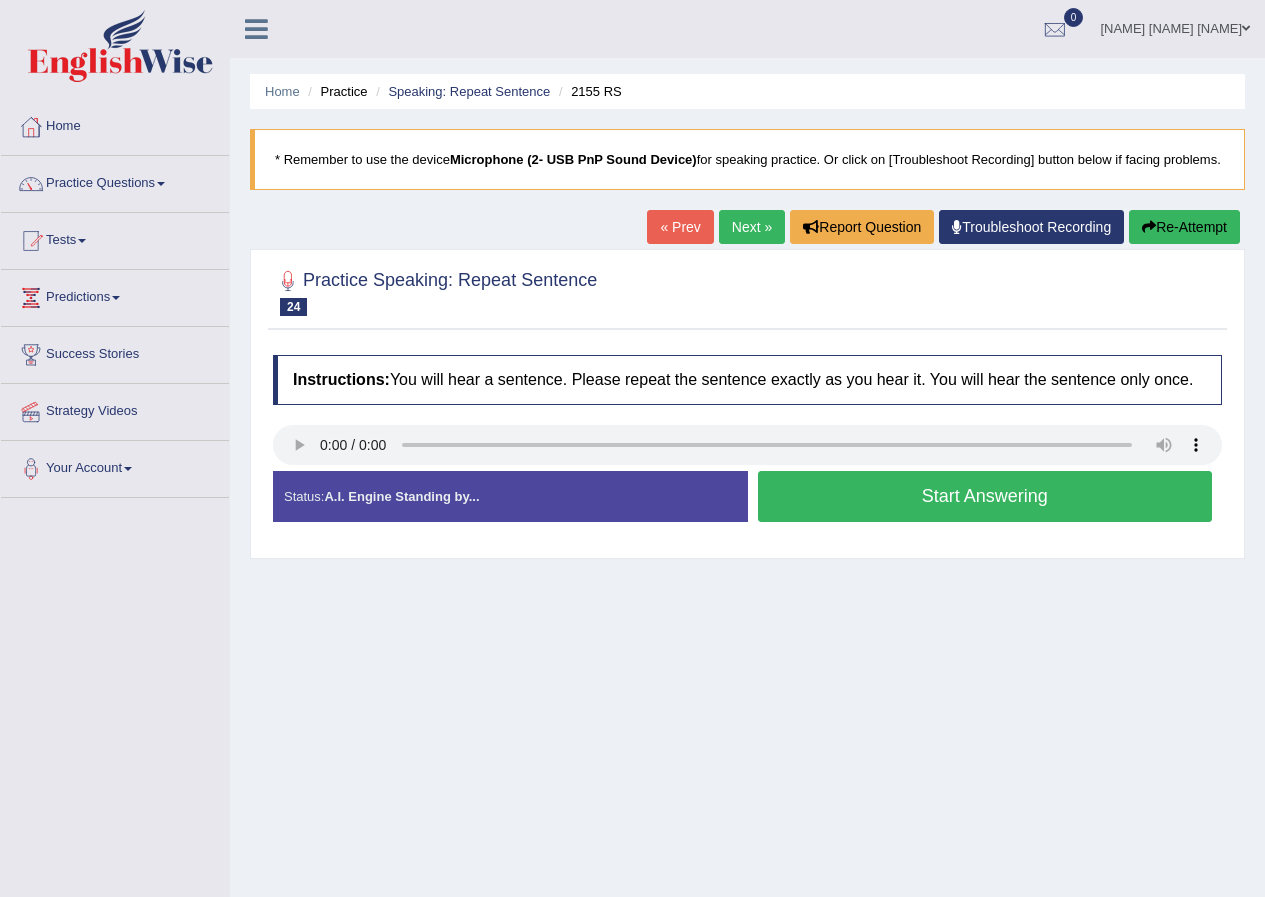 scroll, scrollTop: 0, scrollLeft: 0, axis: both 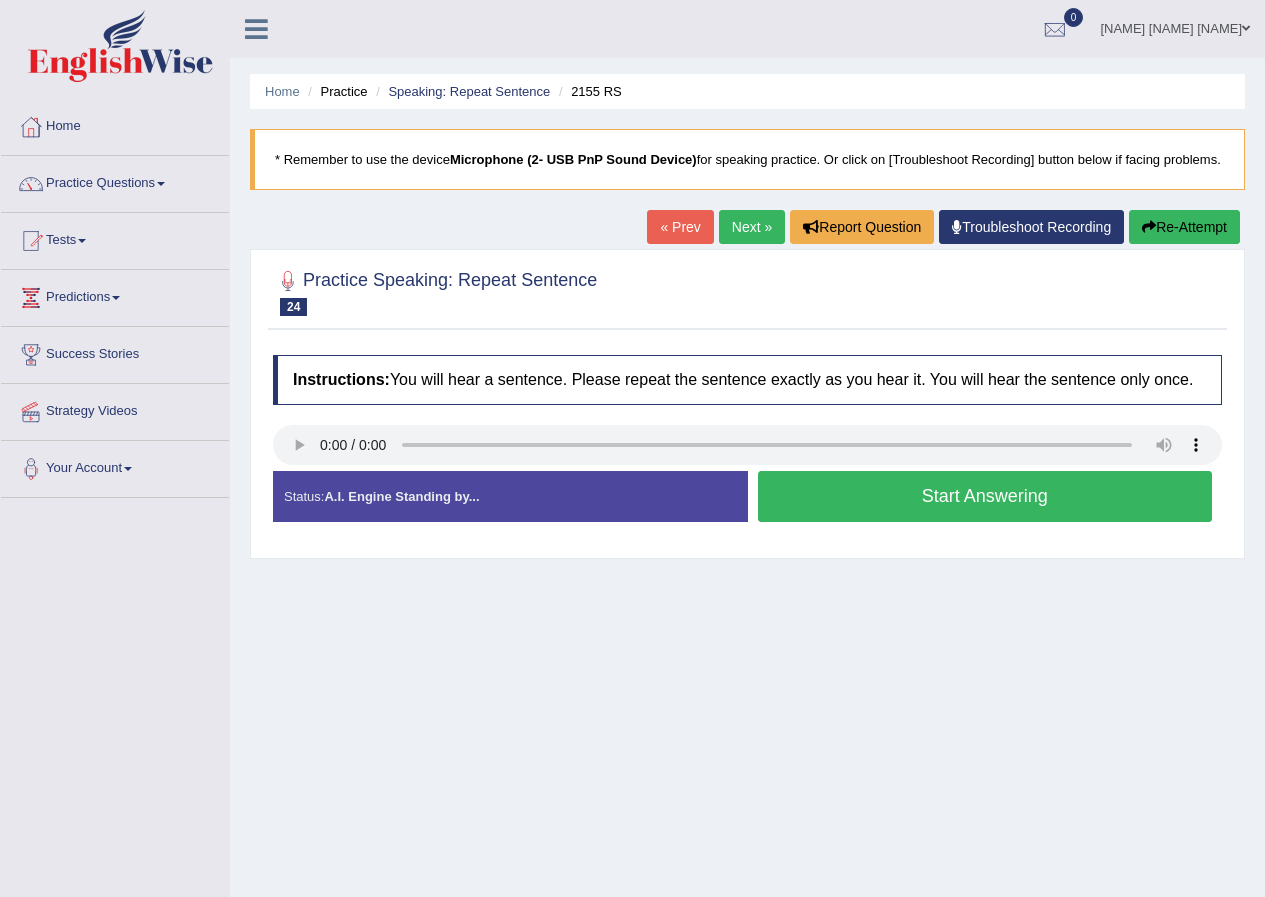 click on "Start Answering" at bounding box center [985, 496] 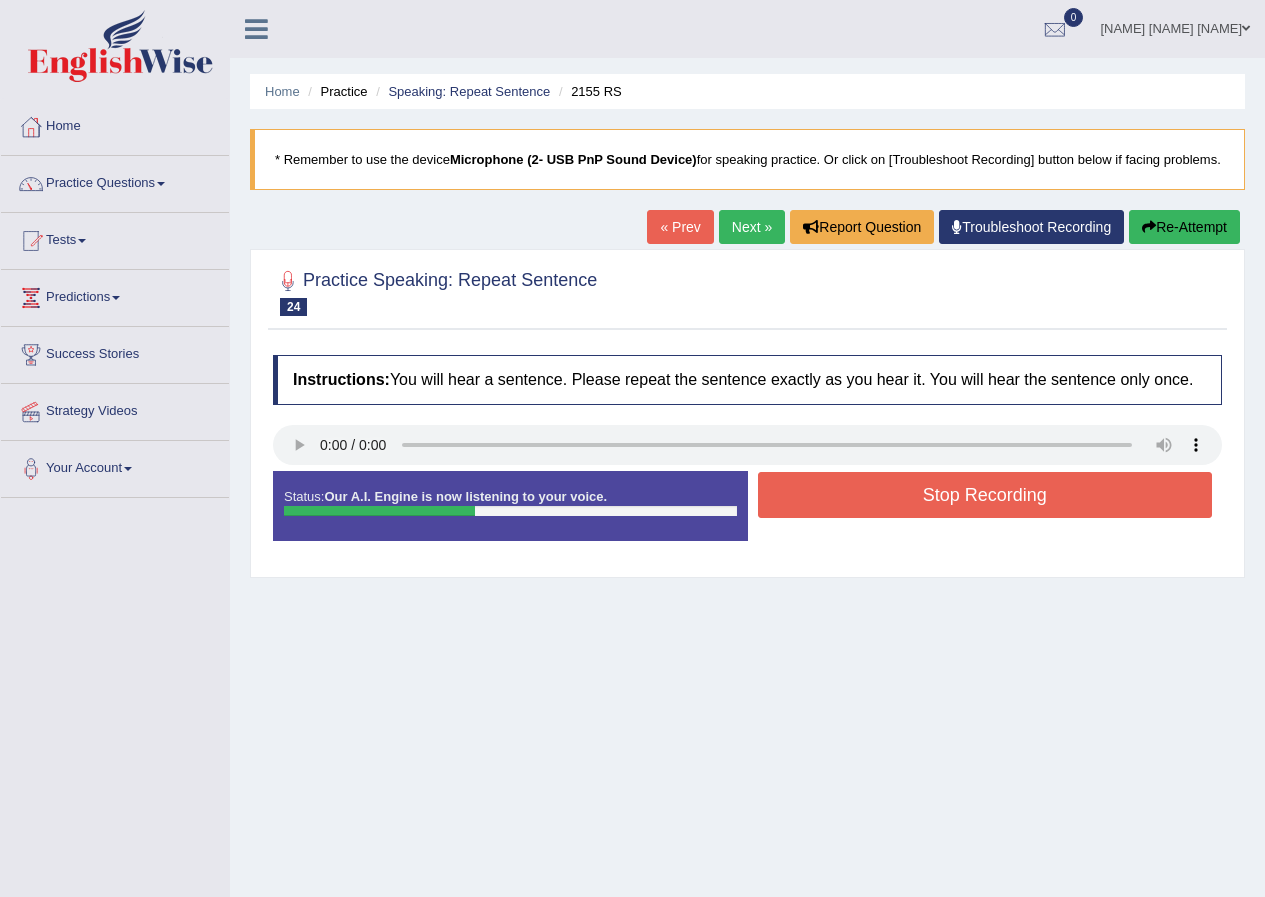 click on "Stop Recording" at bounding box center (985, 495) 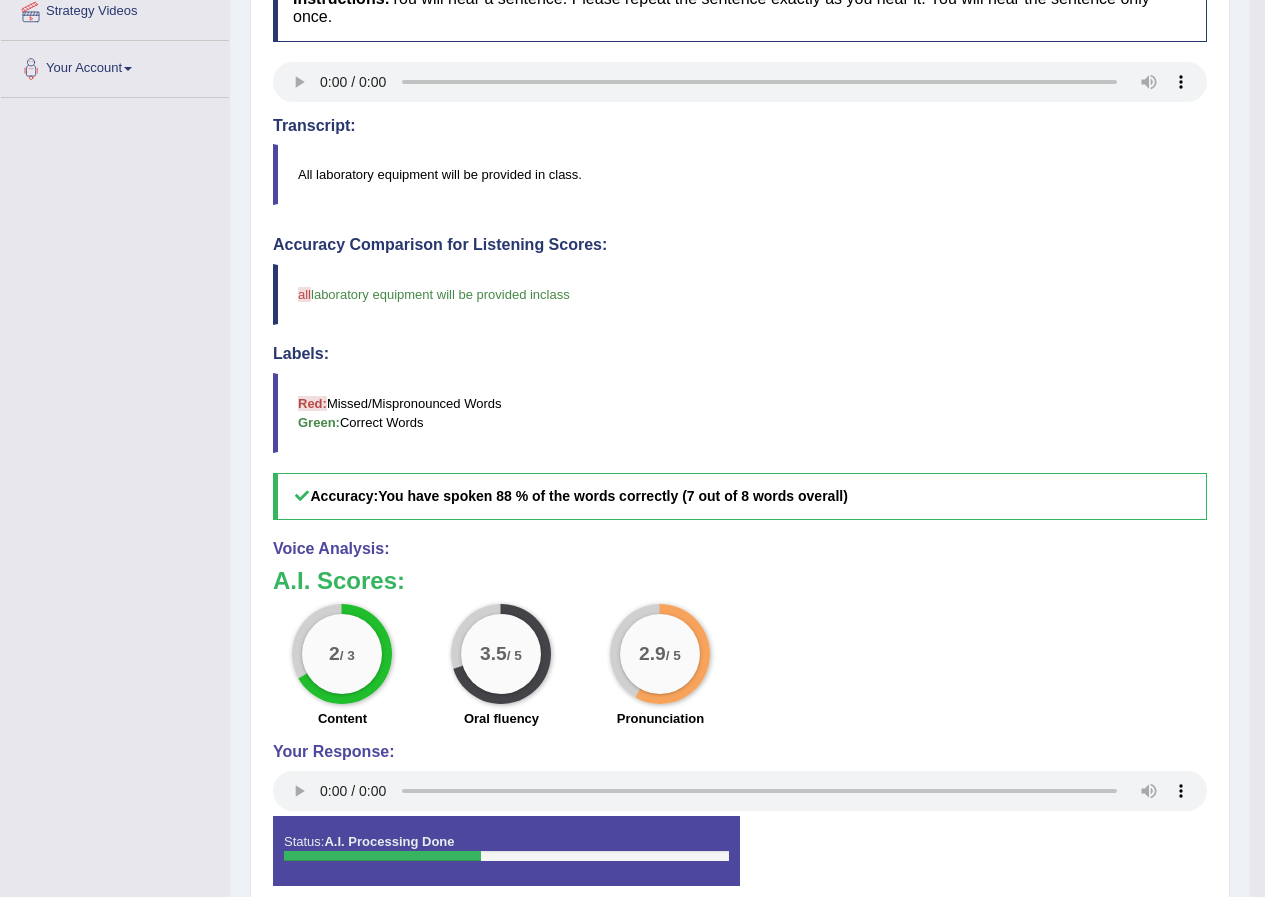 scroll, scrollTop: 0, scrollLeft: 0, axis: both 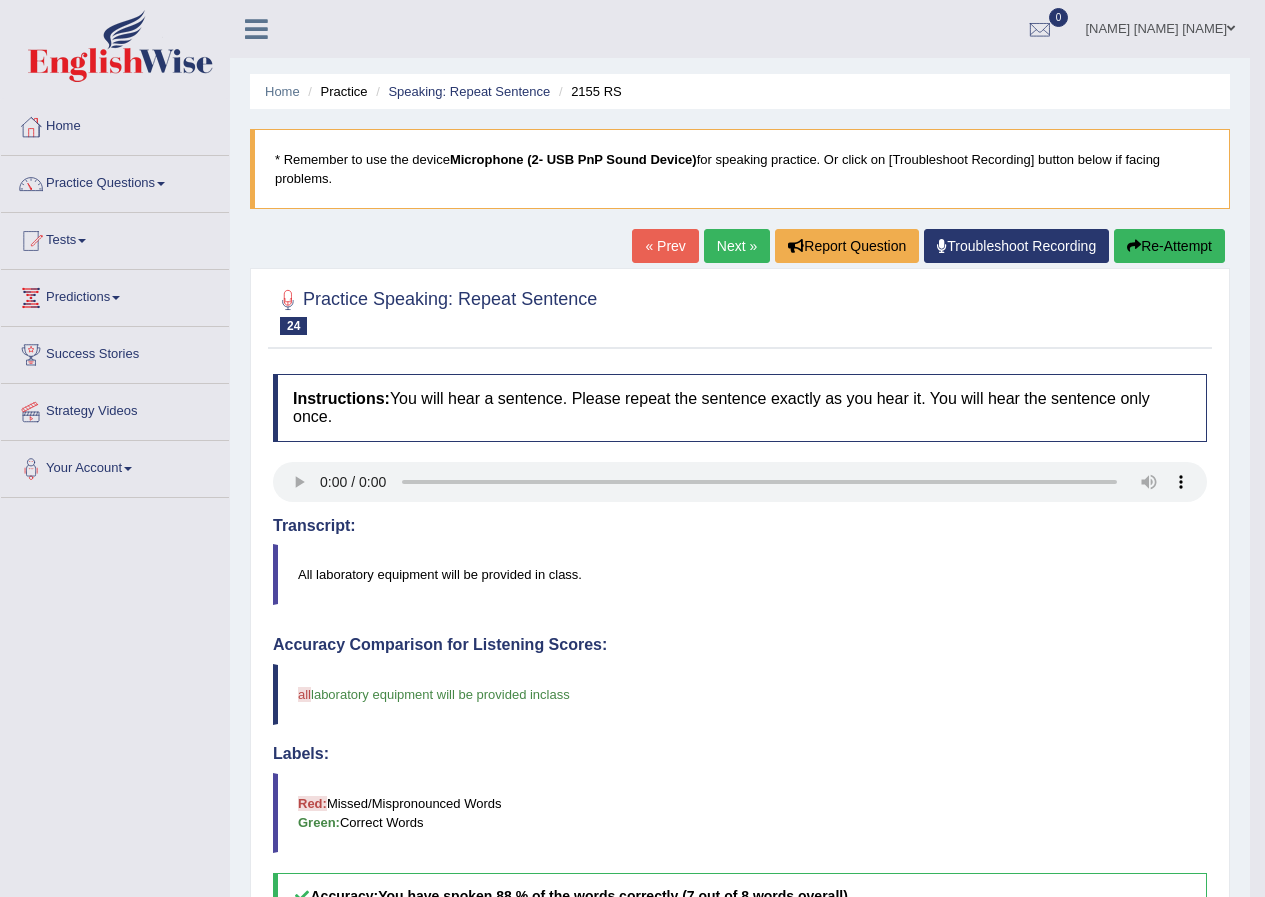 click on "Next »" at bounding box center (737, 246) 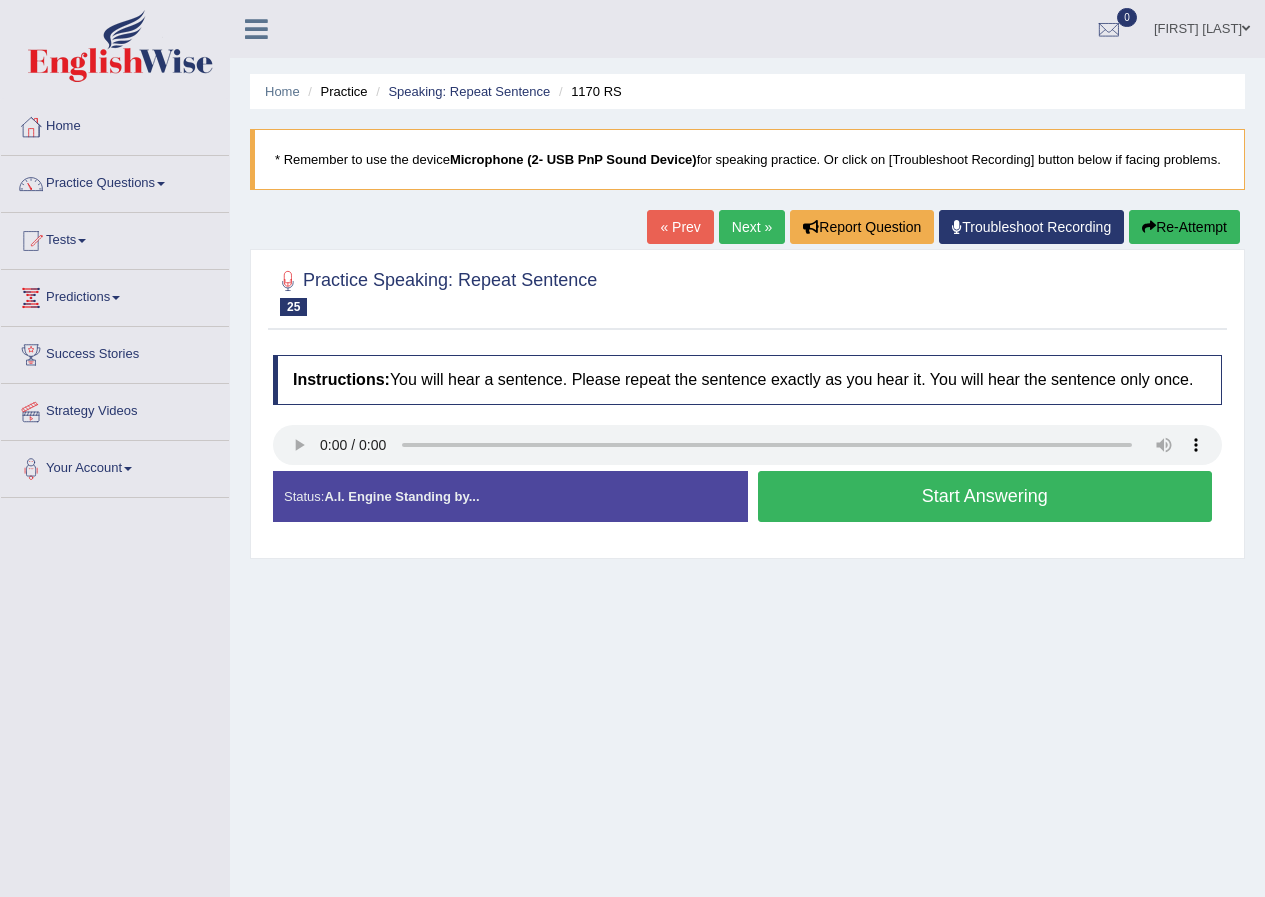 scroll, scrollTop: 0, scrollLeft: 0, axis: both 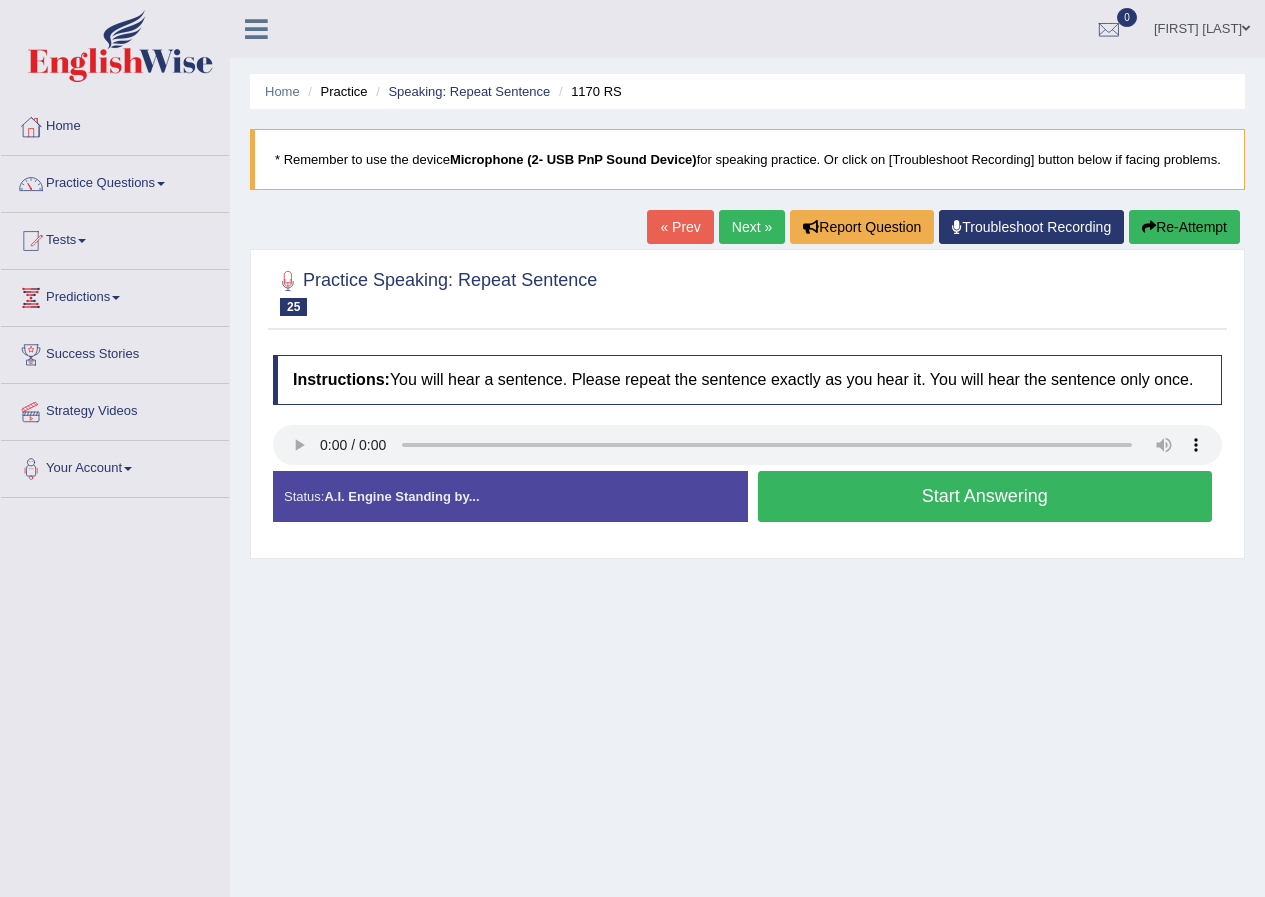 click on "Start Answering" at bounding box center (985, 496) 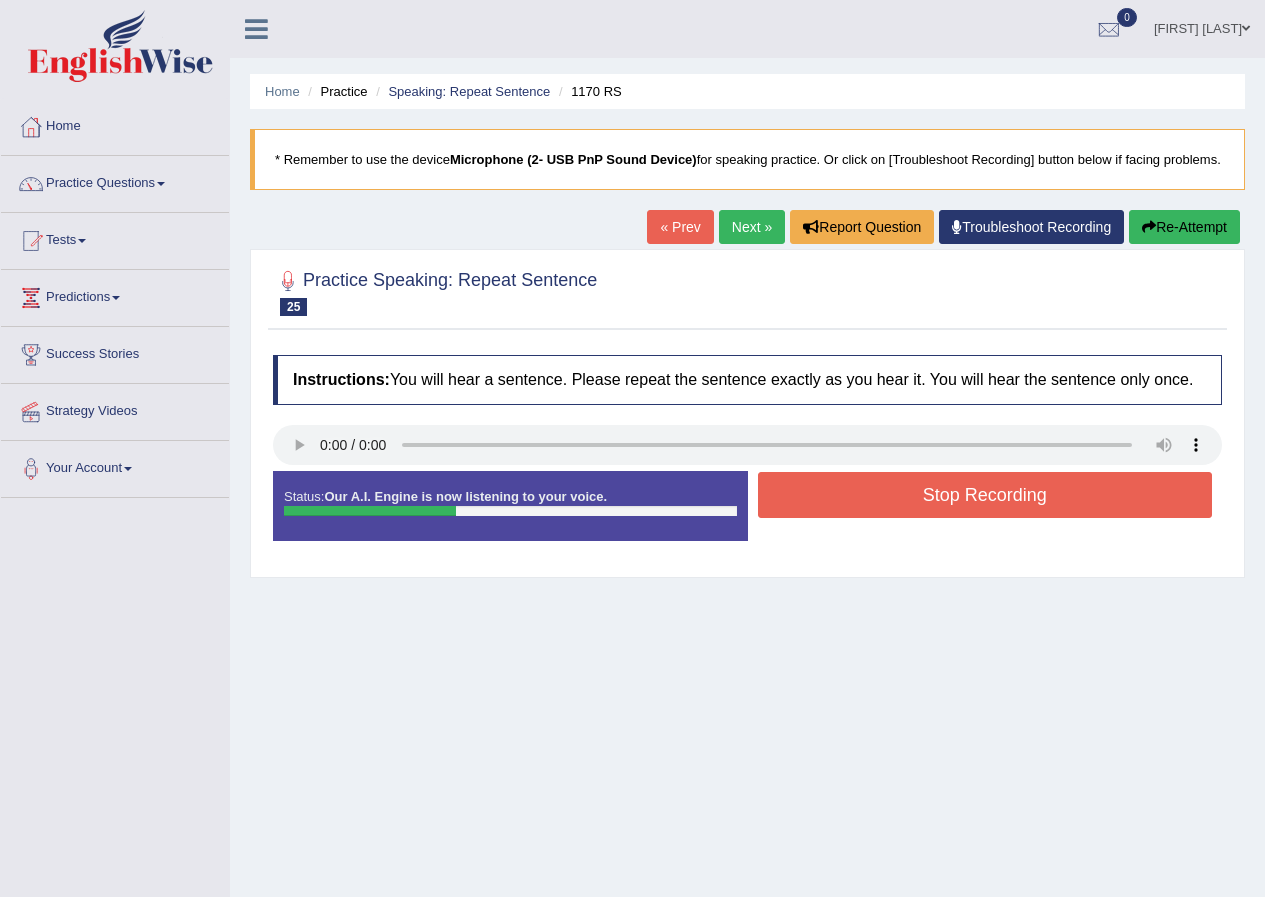 click on "Stop Recording" at bounding box center (985, 495) 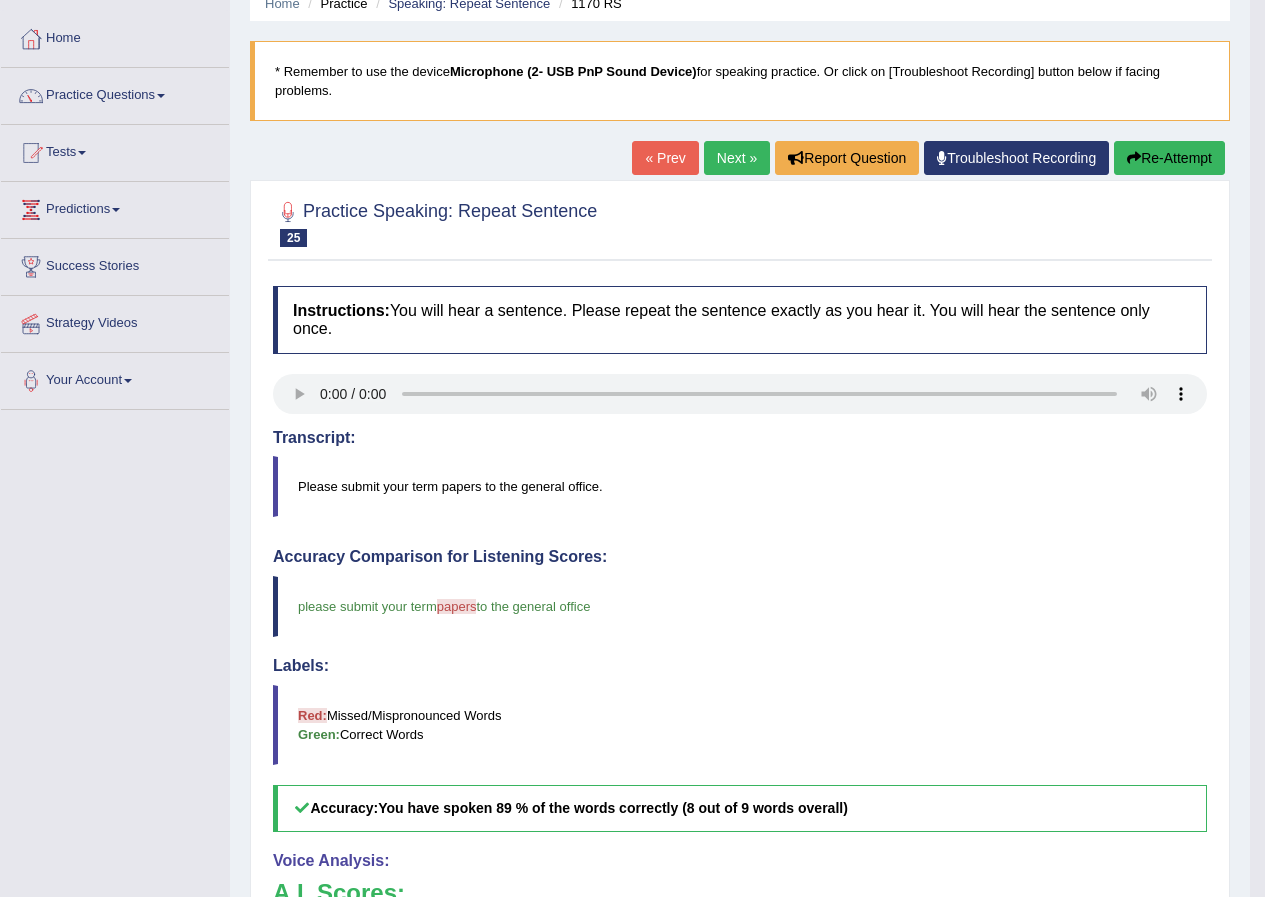 scroll, scrollTop: 0, scrollLeft: 0, axis: both 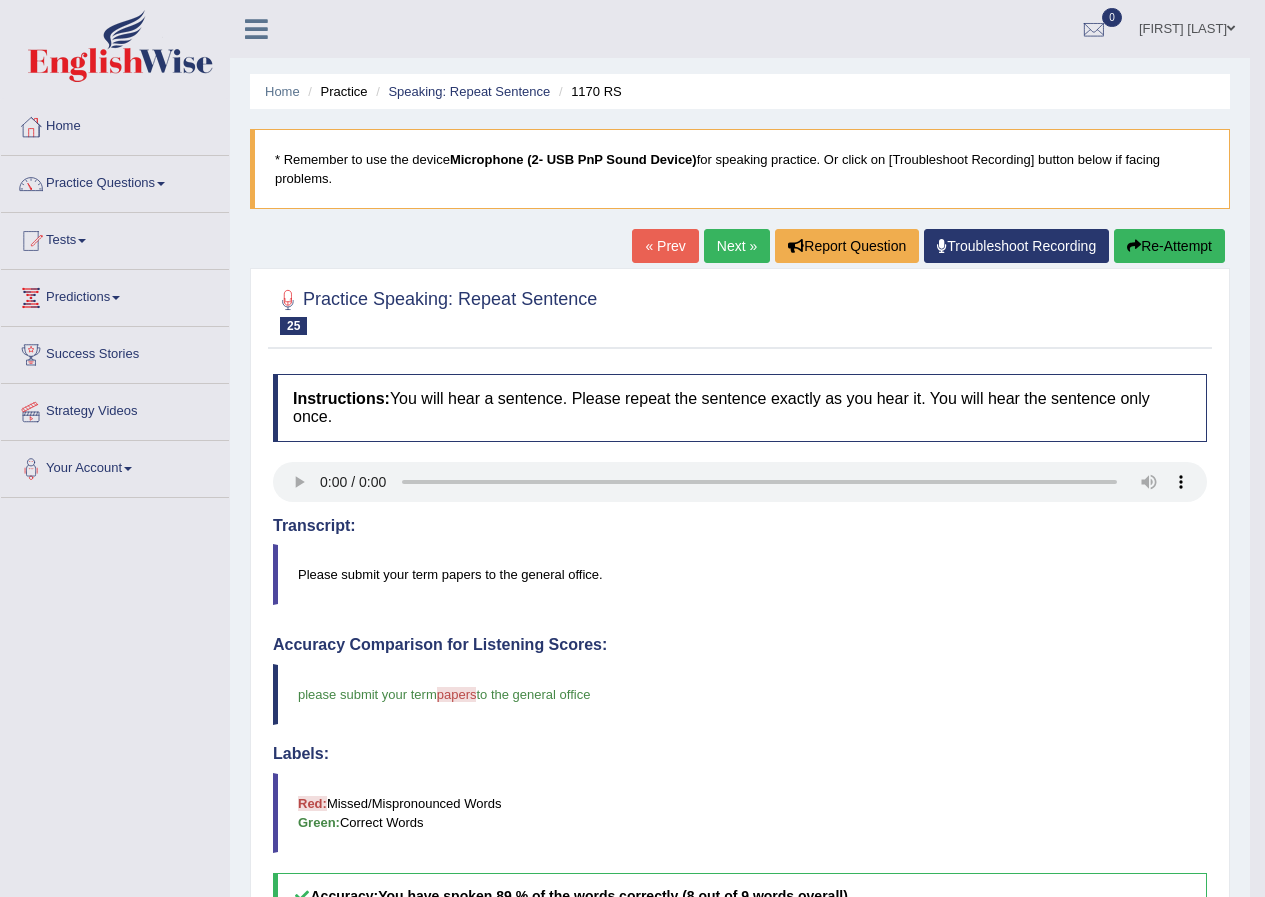 click on "Next »" at bounding box center [737, 246] 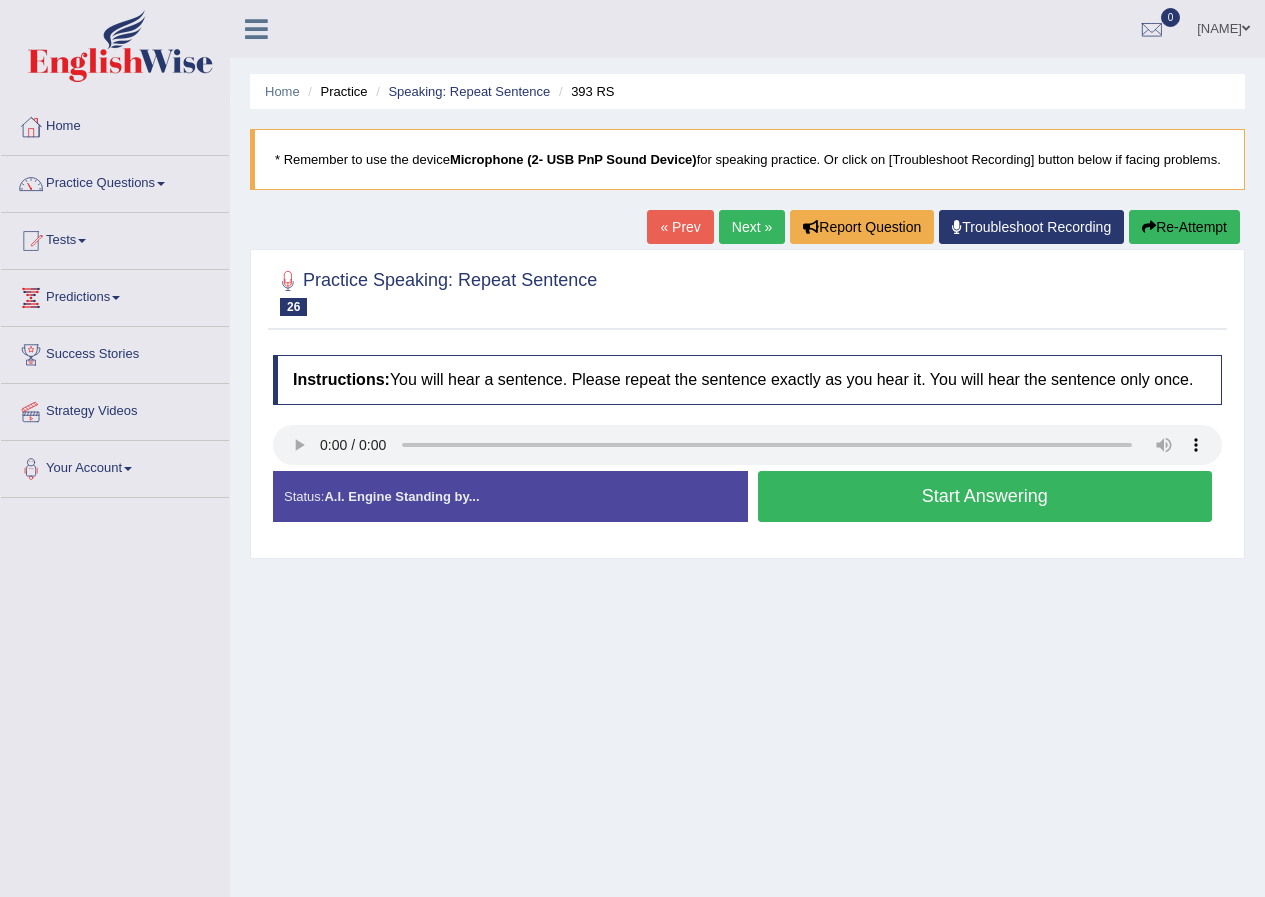 scroll, scrollTop: 0, scrollLeft: 0, axis: both 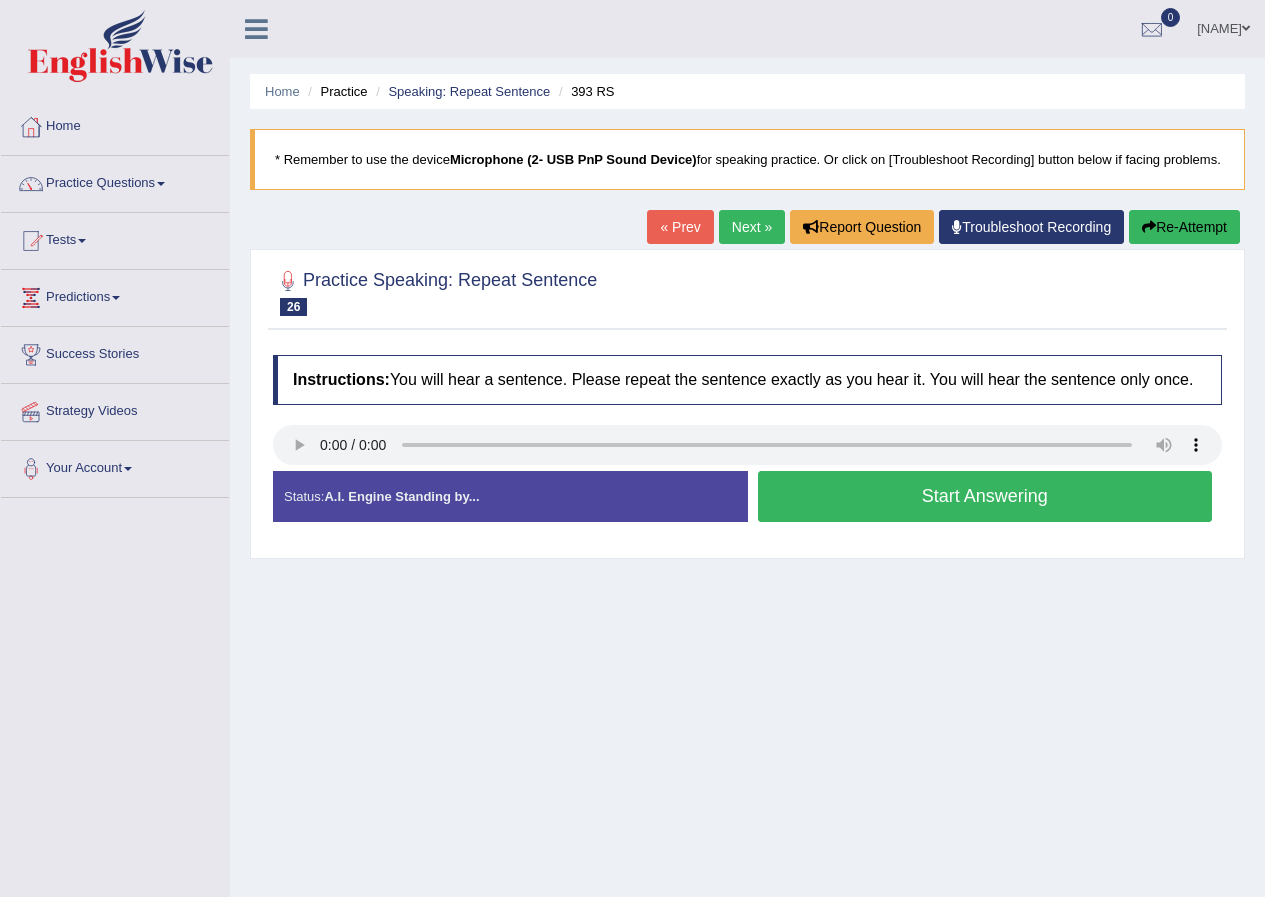 click on "Start Answering" at bounding box center (985, 496) 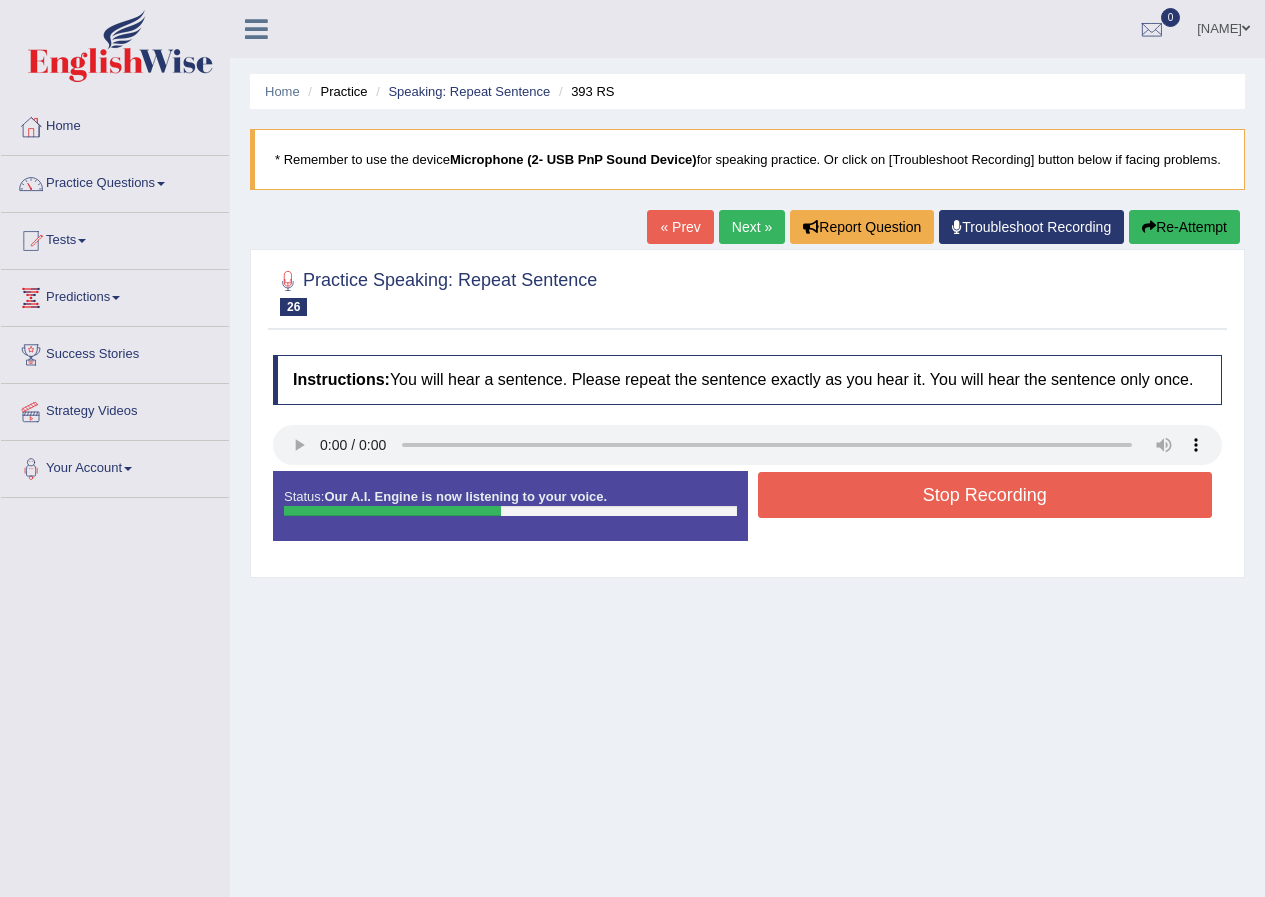 click on "Stop Recording" at bounding box center (985, 495) 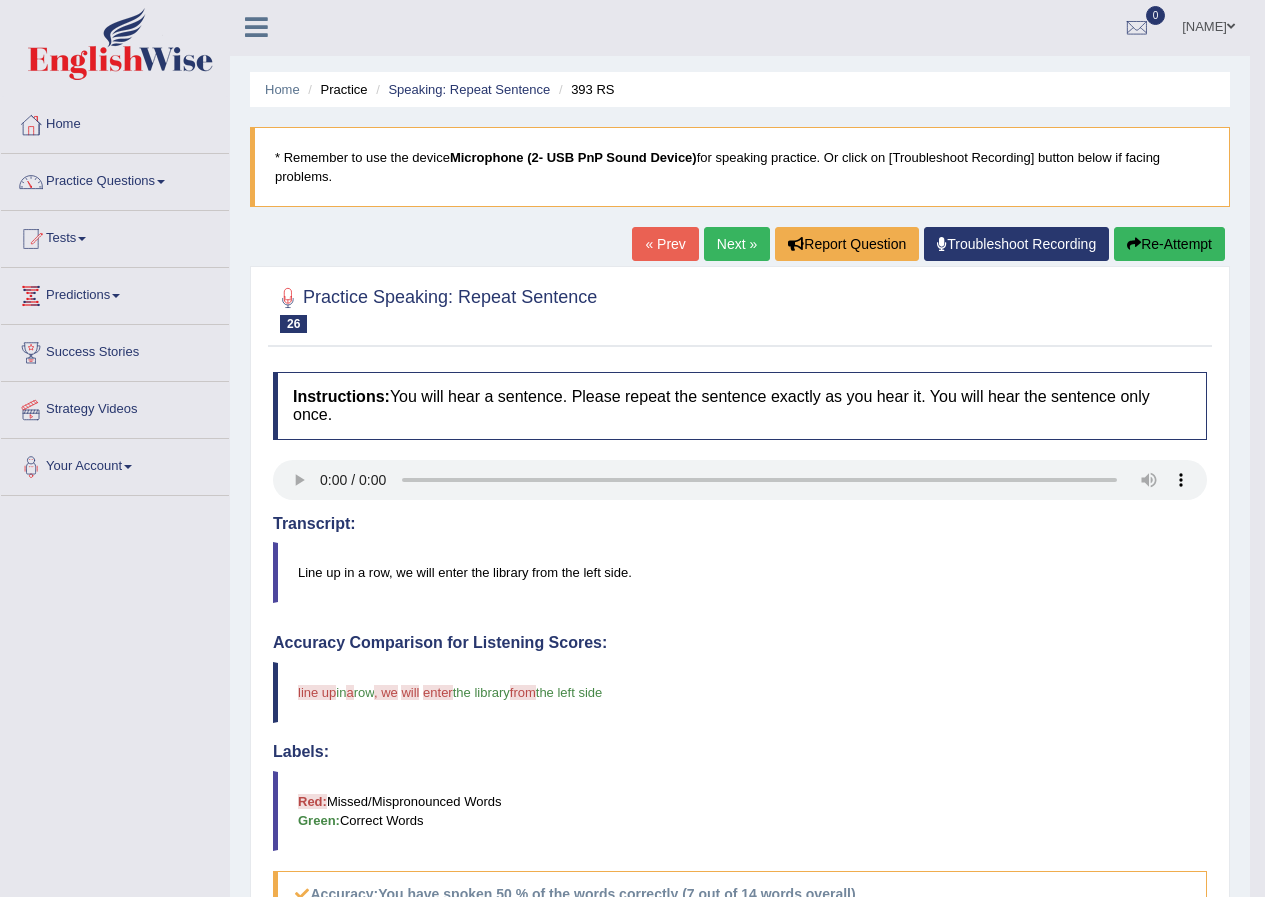 scroll, scrollTop: 0, scrollLeft: 0, axis: both 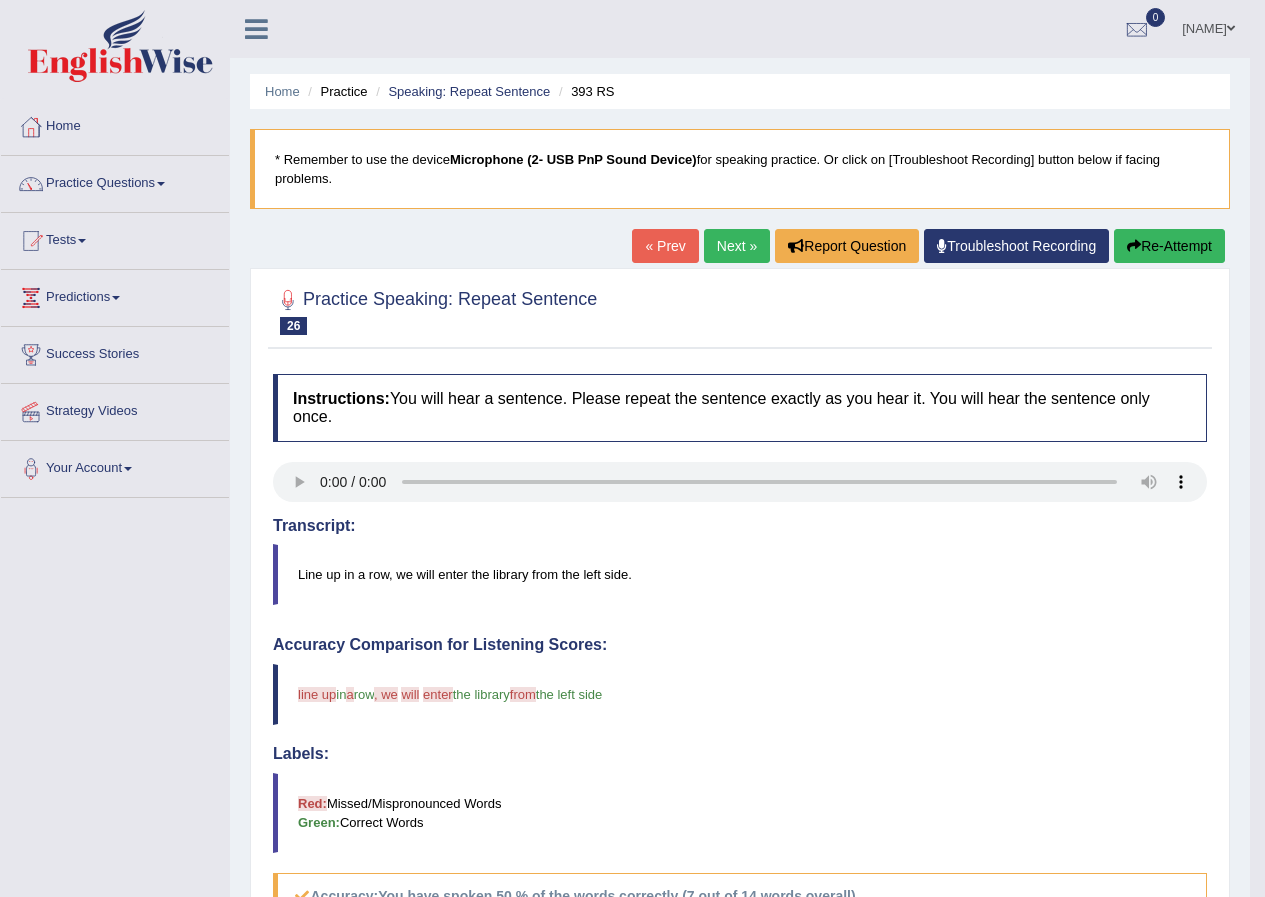 click on "Next »" at bounding box center [737, 246] 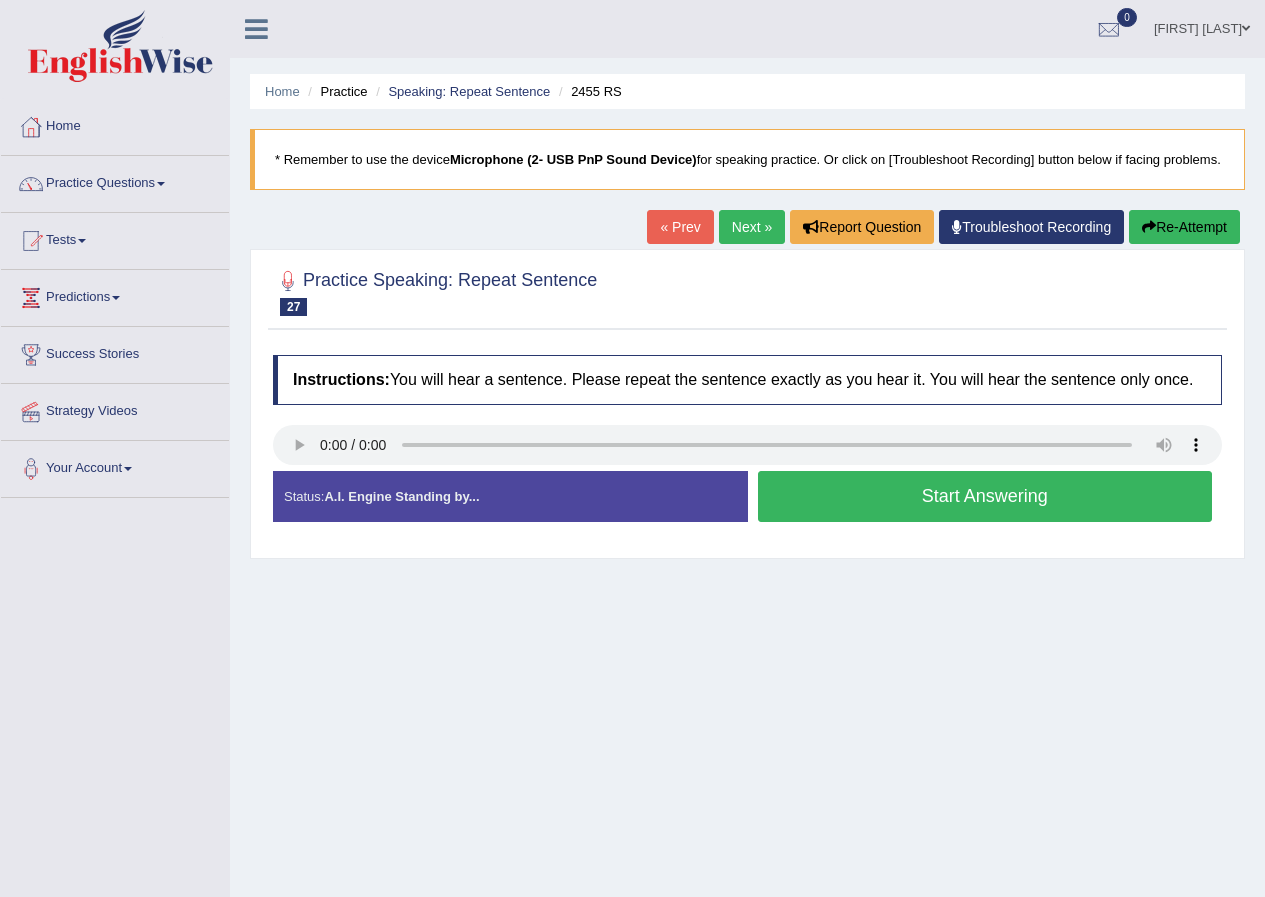 scroll, scrollTop: 0, scrollLeft: 0, axis: both 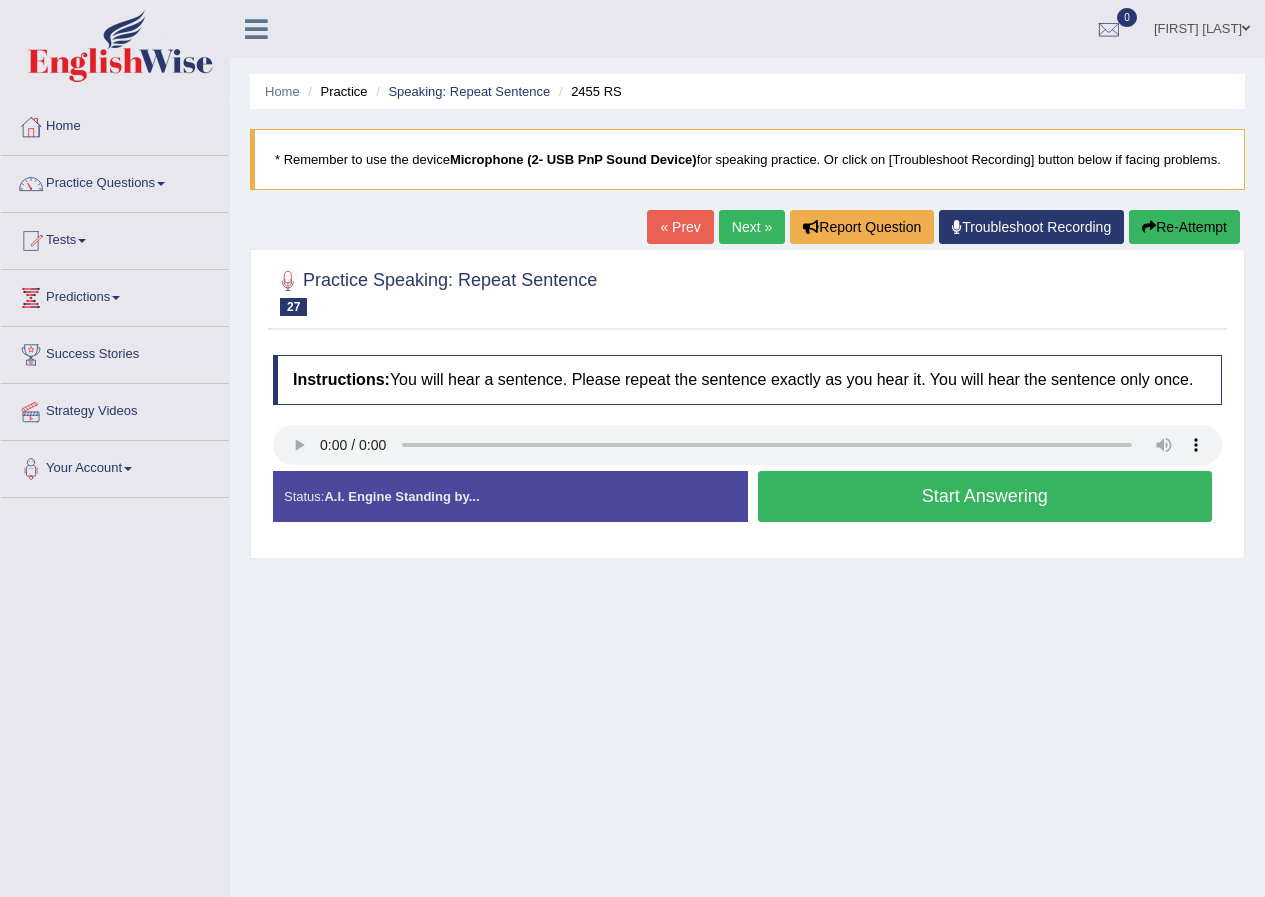 click on "Start Answering" at bounding box center [985, 496] 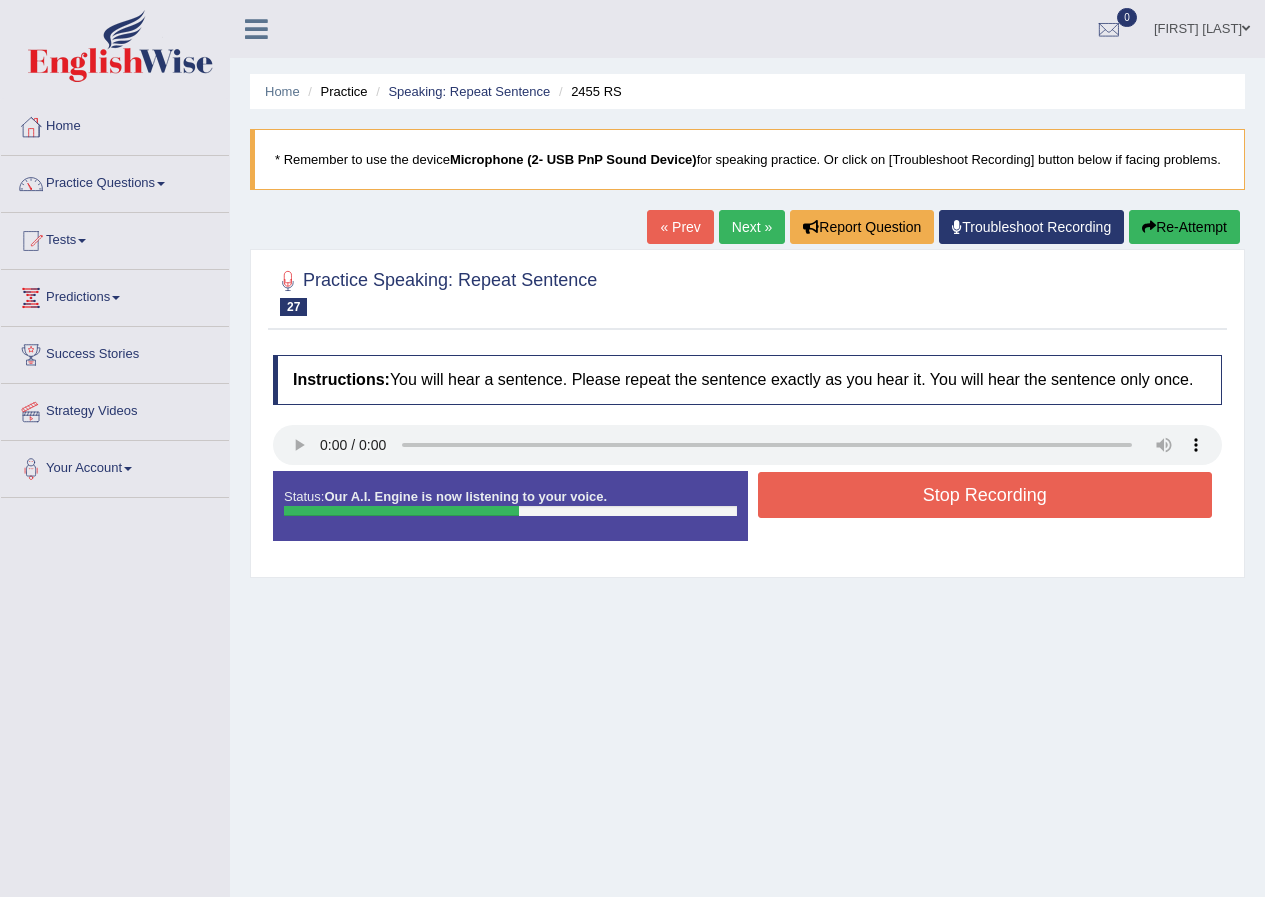 click on "Stop Recording" at bounding box center [985, 495] 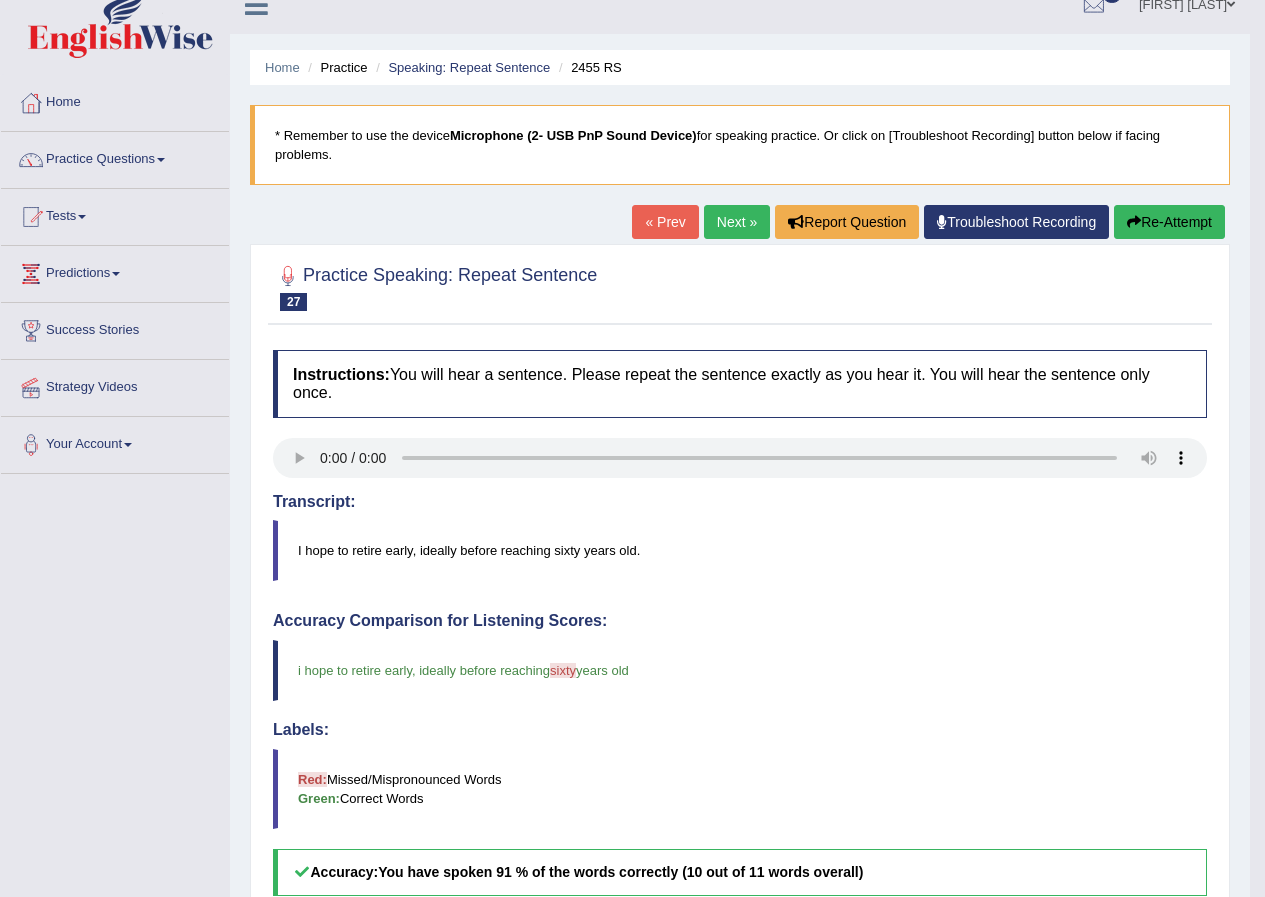 scroll, scrollTop: 0, scrollLeft: 0, axis: both 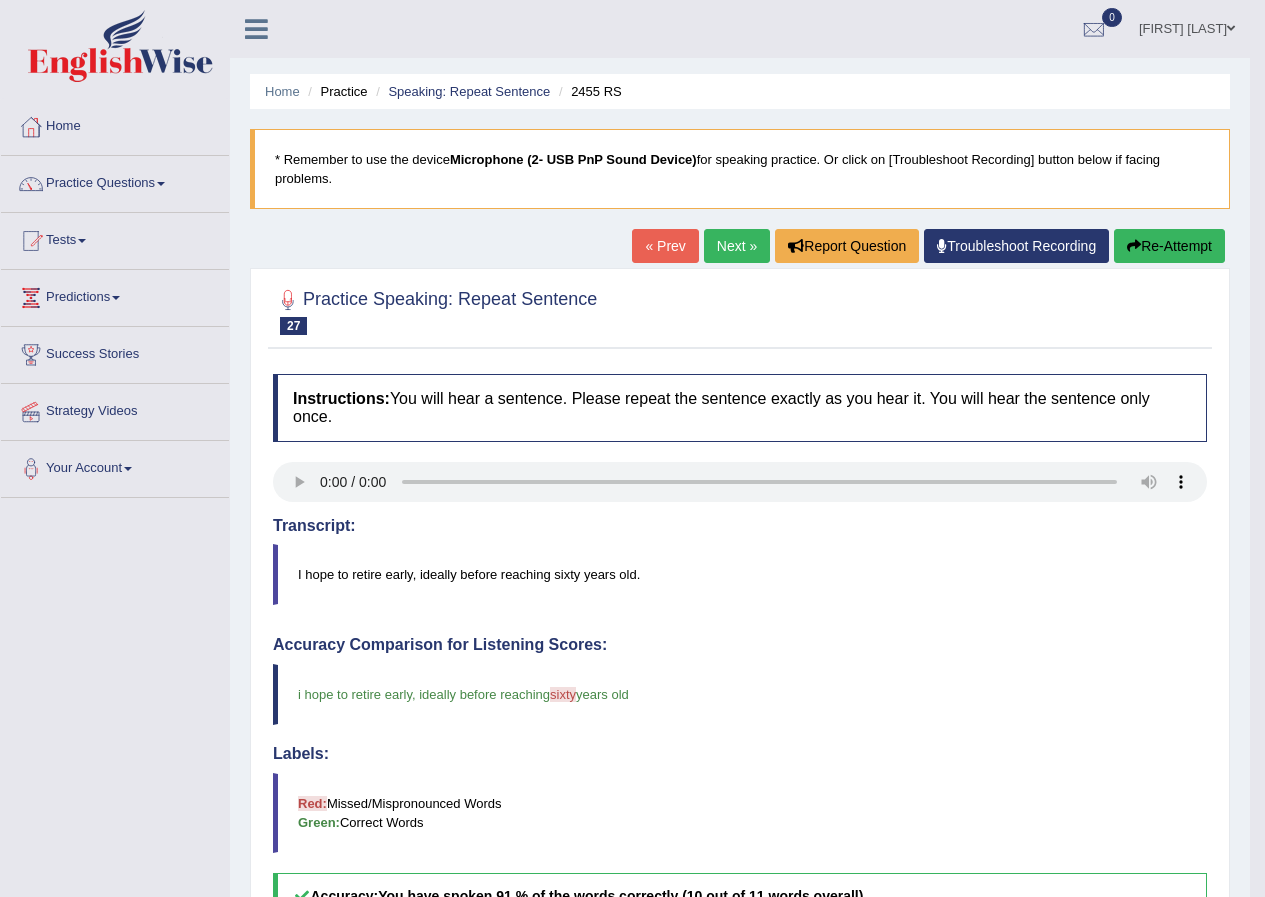 click on "Next »" at bounding box center (737, 246) 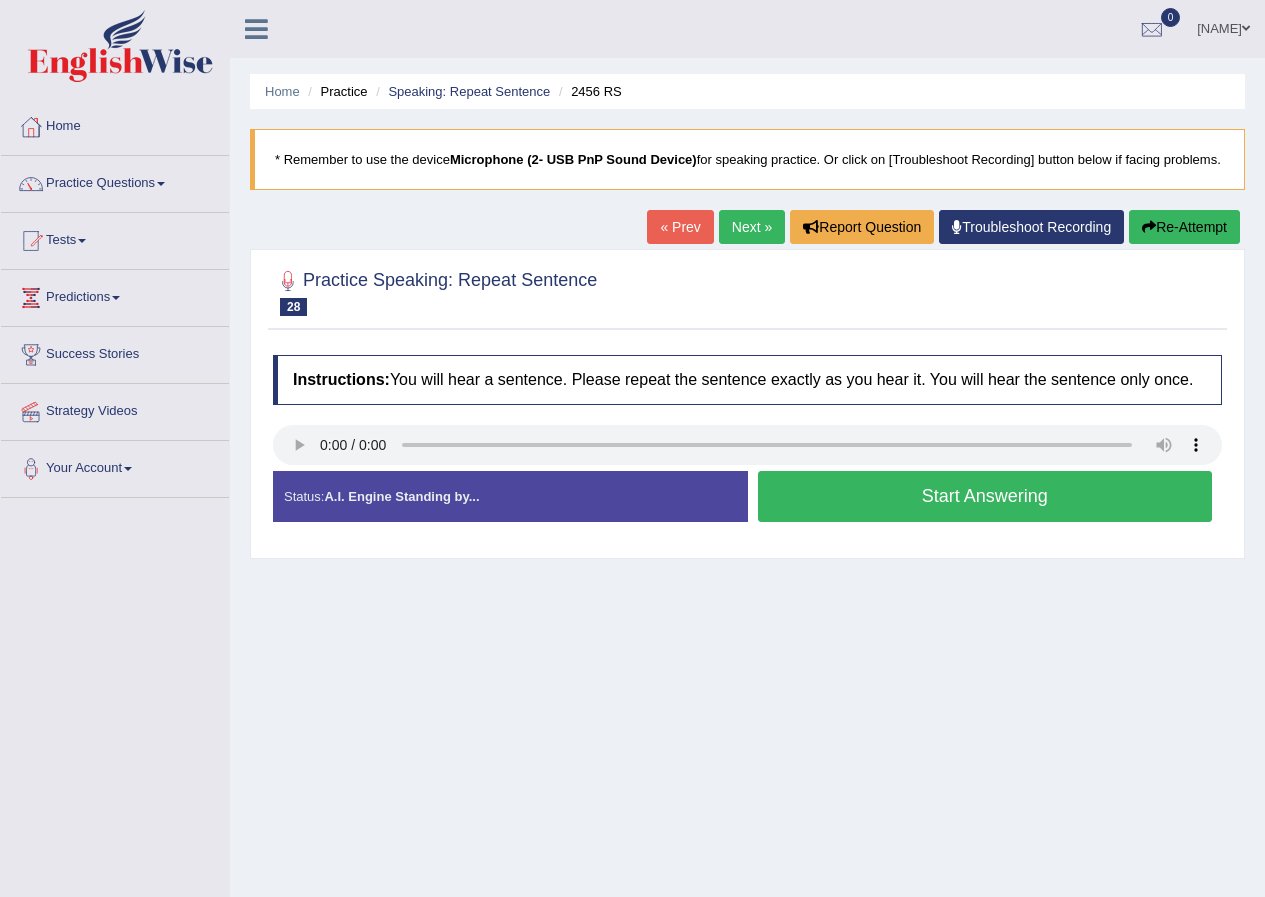 scroll, scrollTop: 0, scrollLeft: 0, axis: both 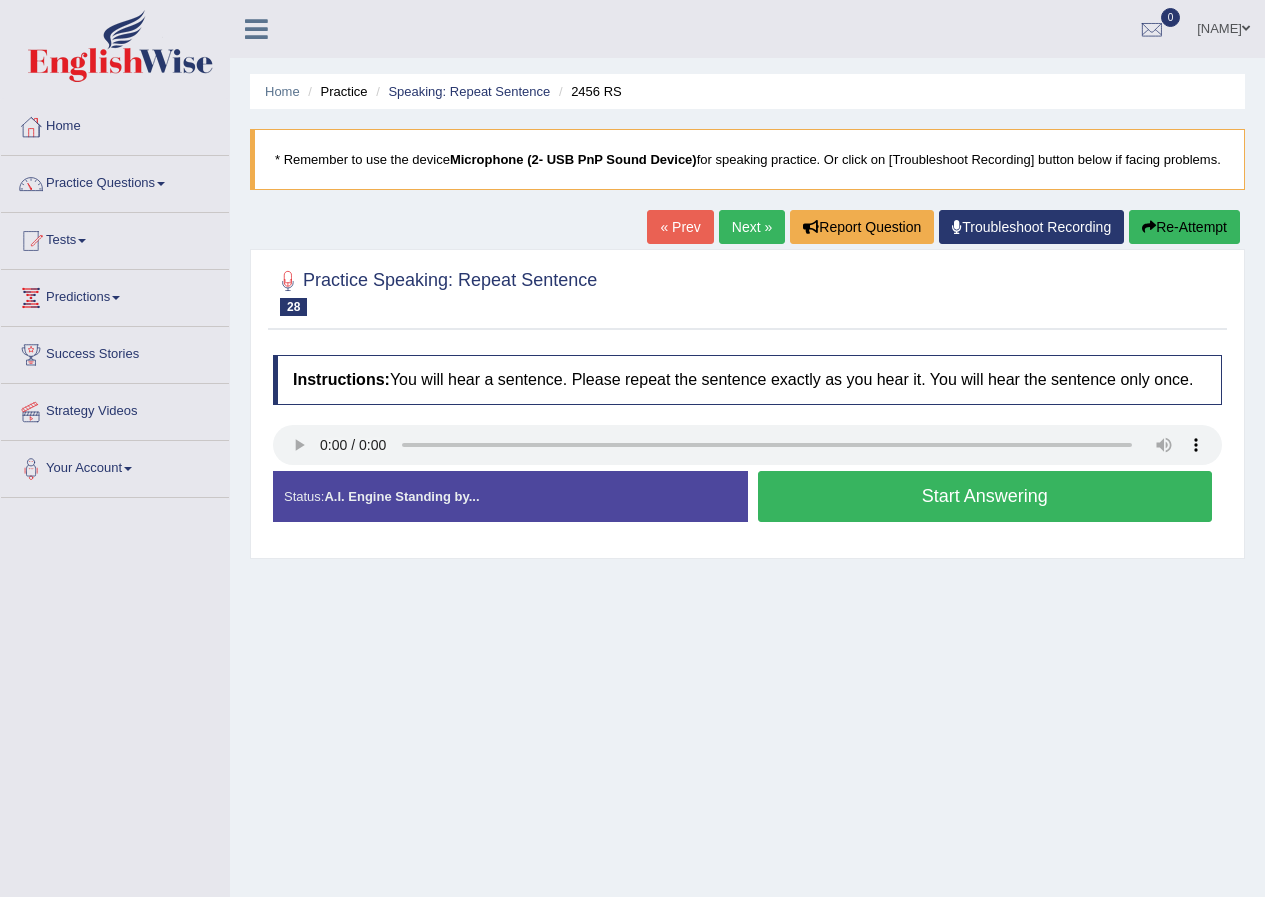 click on "Start Answering" at bounding box center [985, 496] 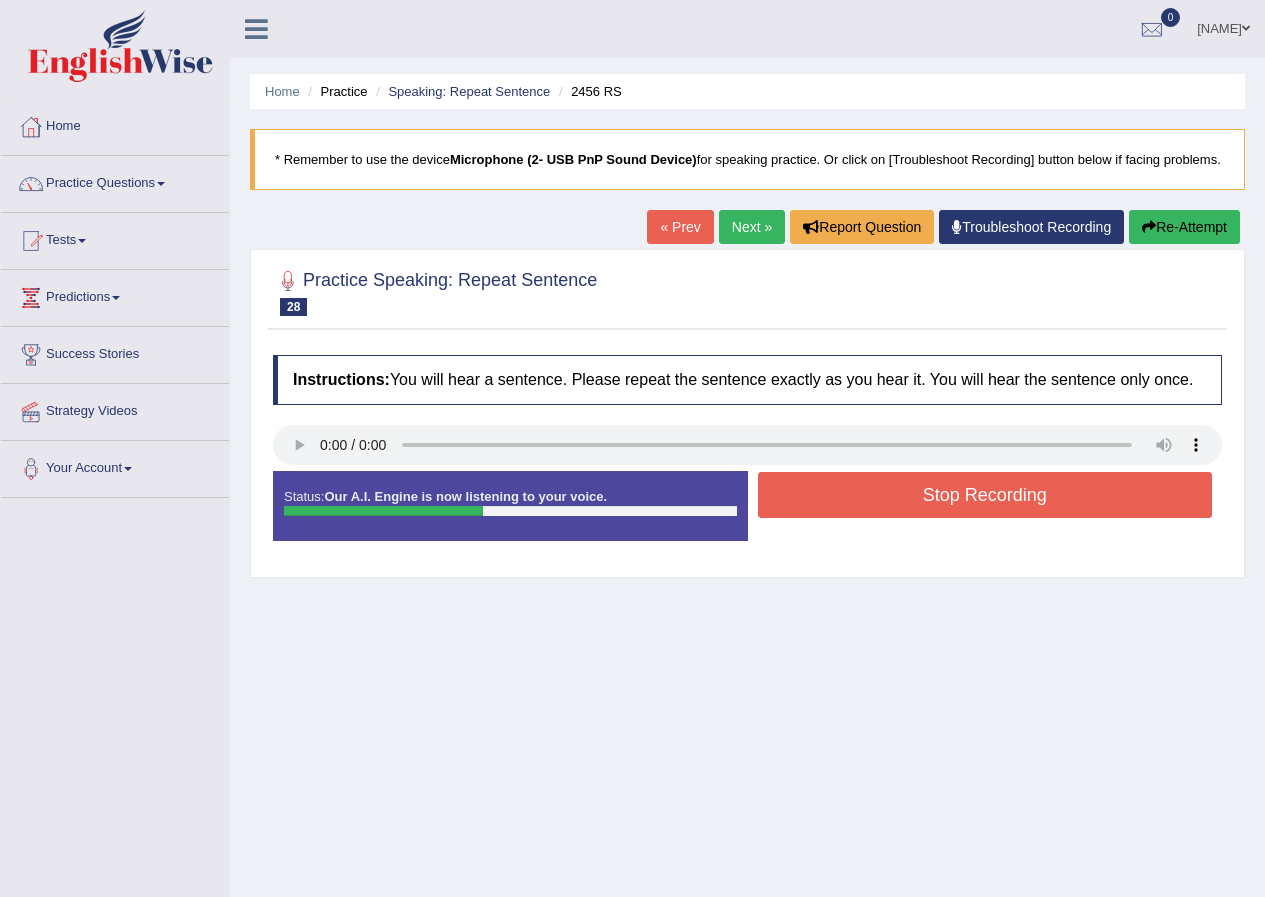 click on "Stop Recording" at bounding box center [985, 495] 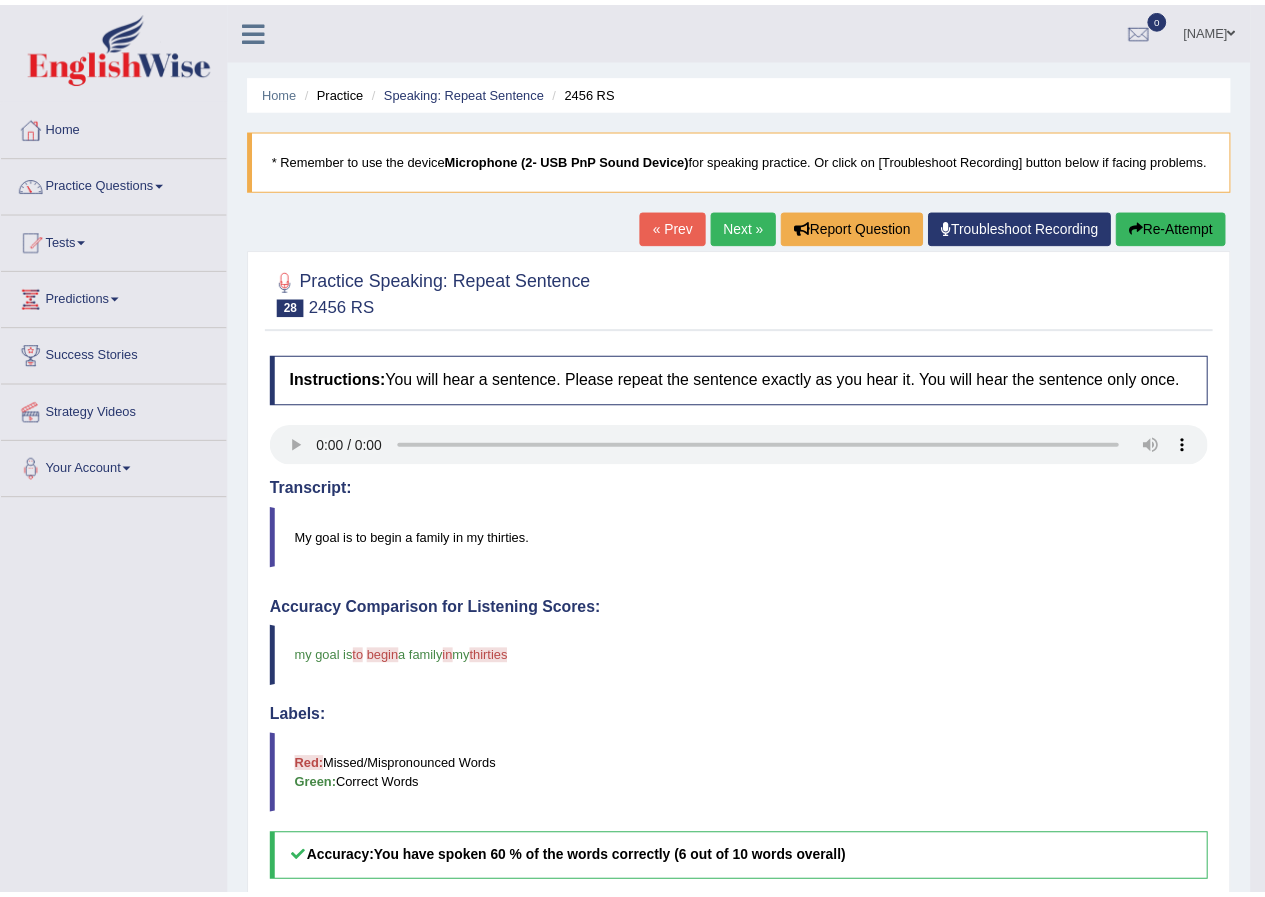 scroll, scrollTop: 400, scrollLeft: 0, axis: vertical 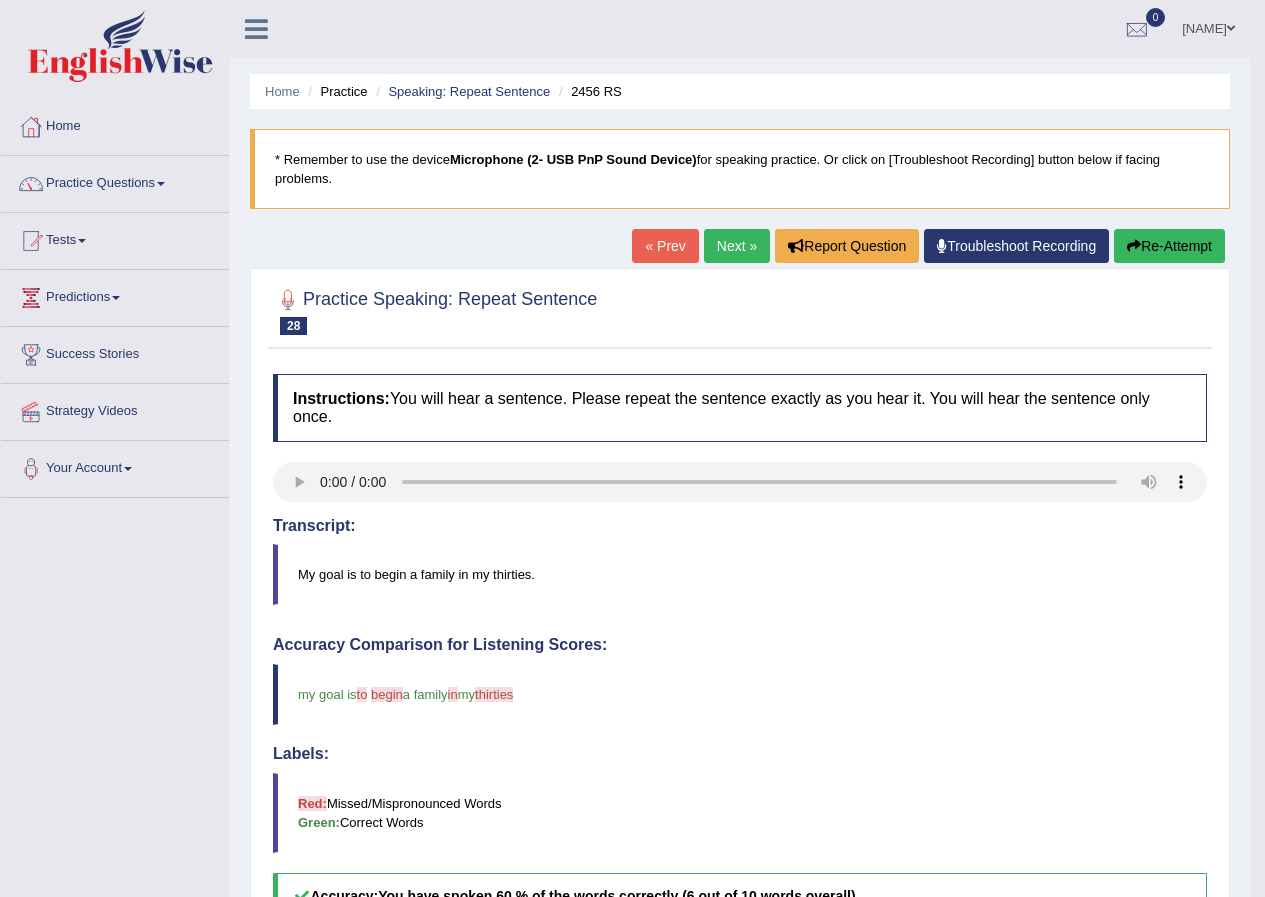 click on "Next »" at bounding box center [737, 246] 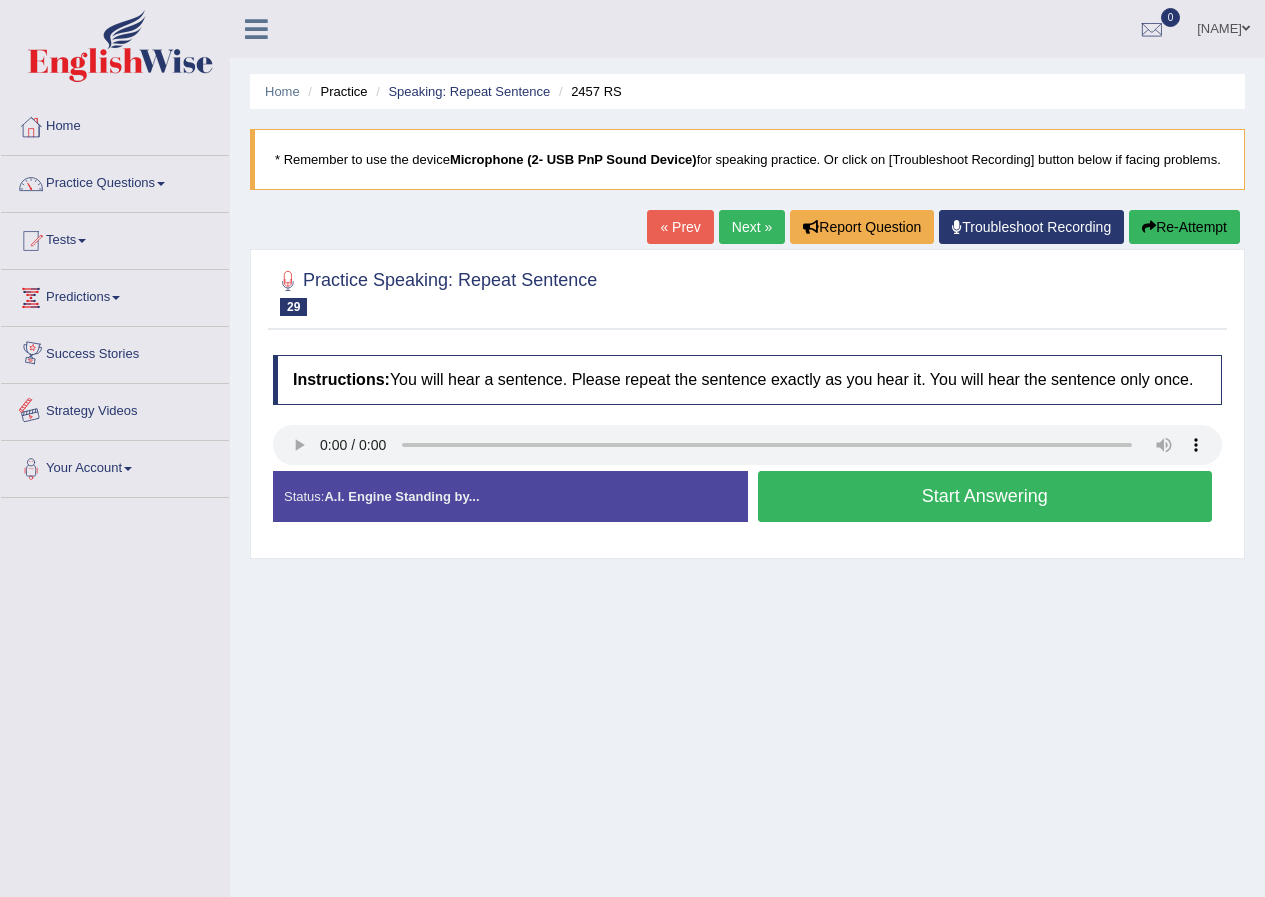 scroll, scrollTop: 0, scrollLeft: 0, axis: both 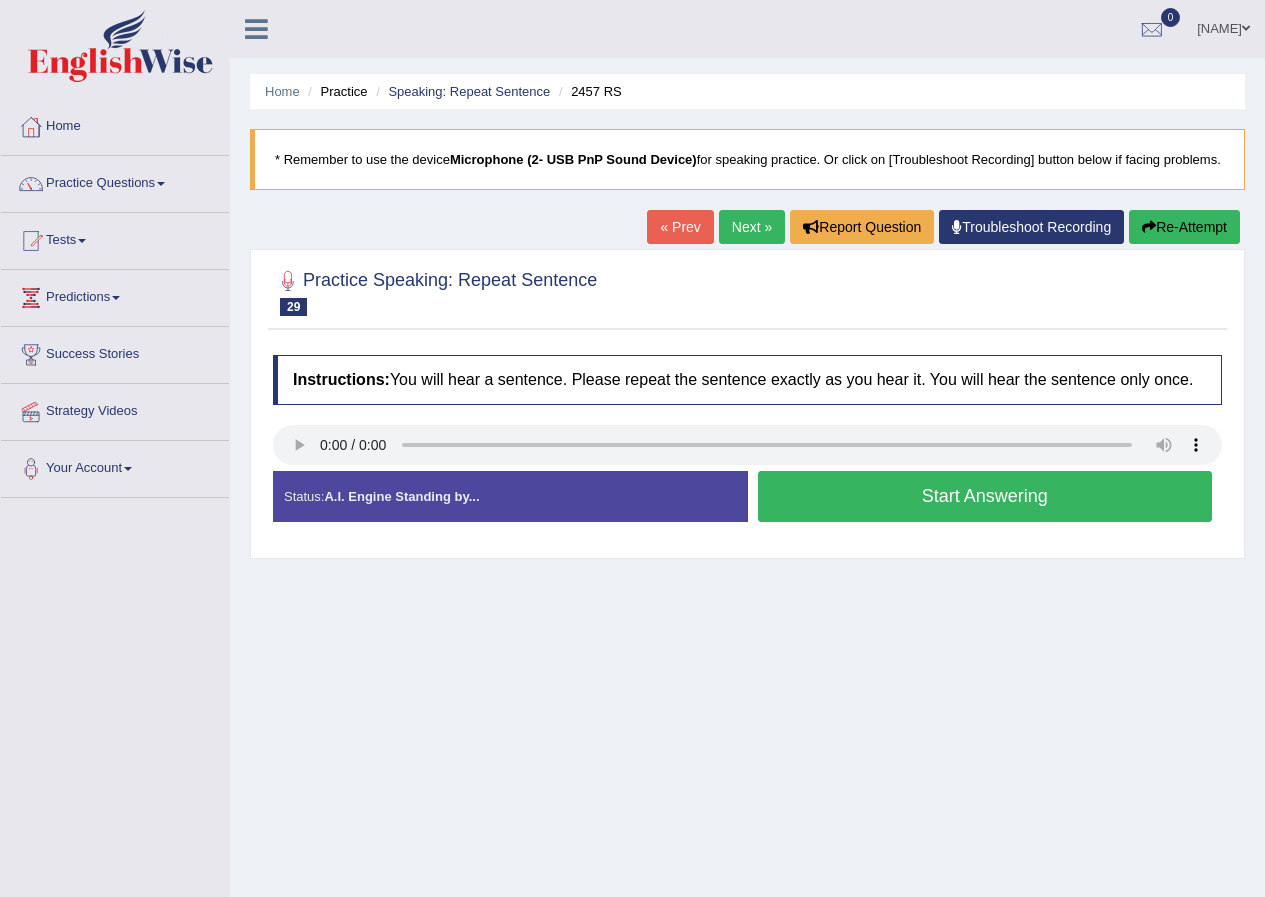 click on "Start Answering" at bounding box center (985, 496) 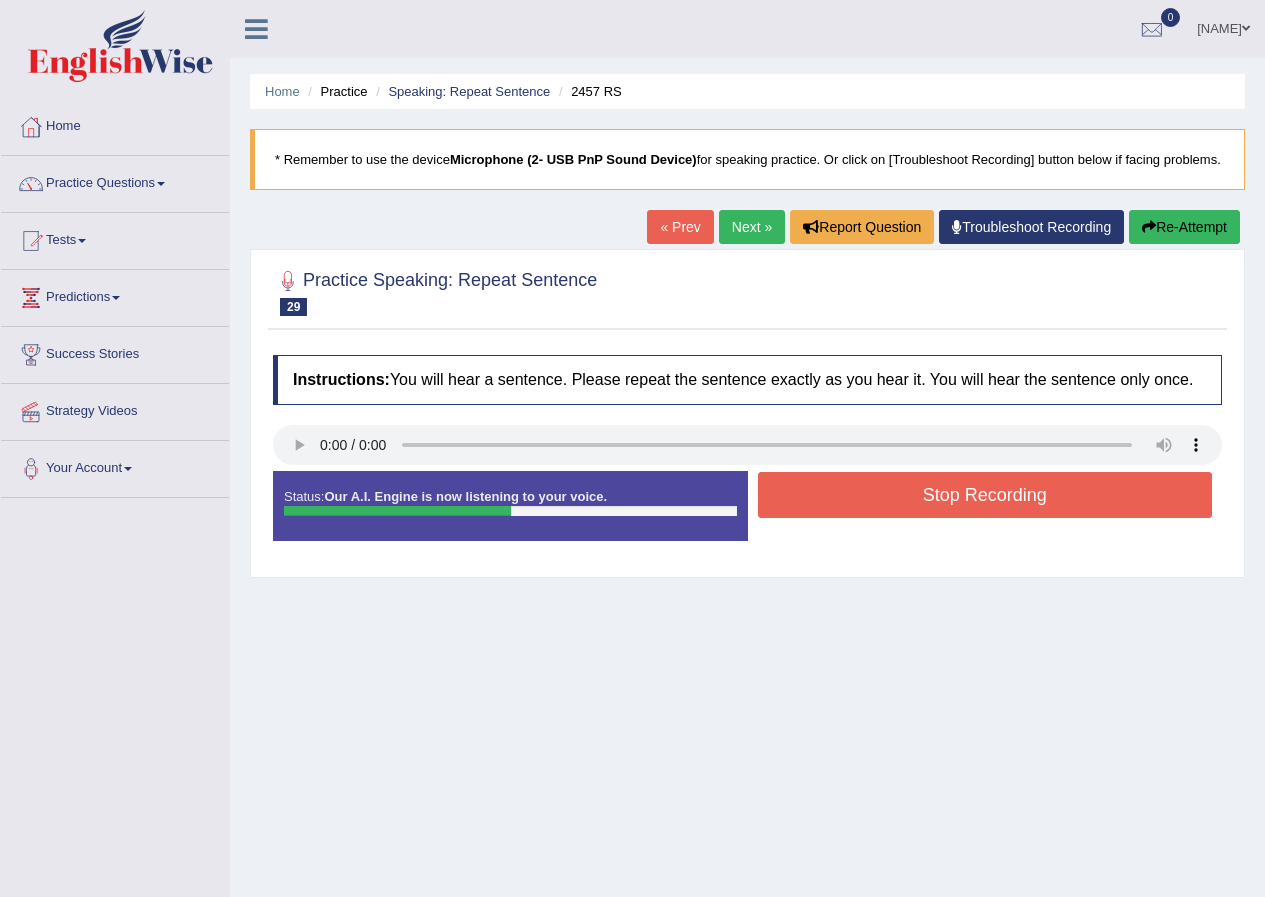 click on "Stop Recording" at bounding box center [985, 495] 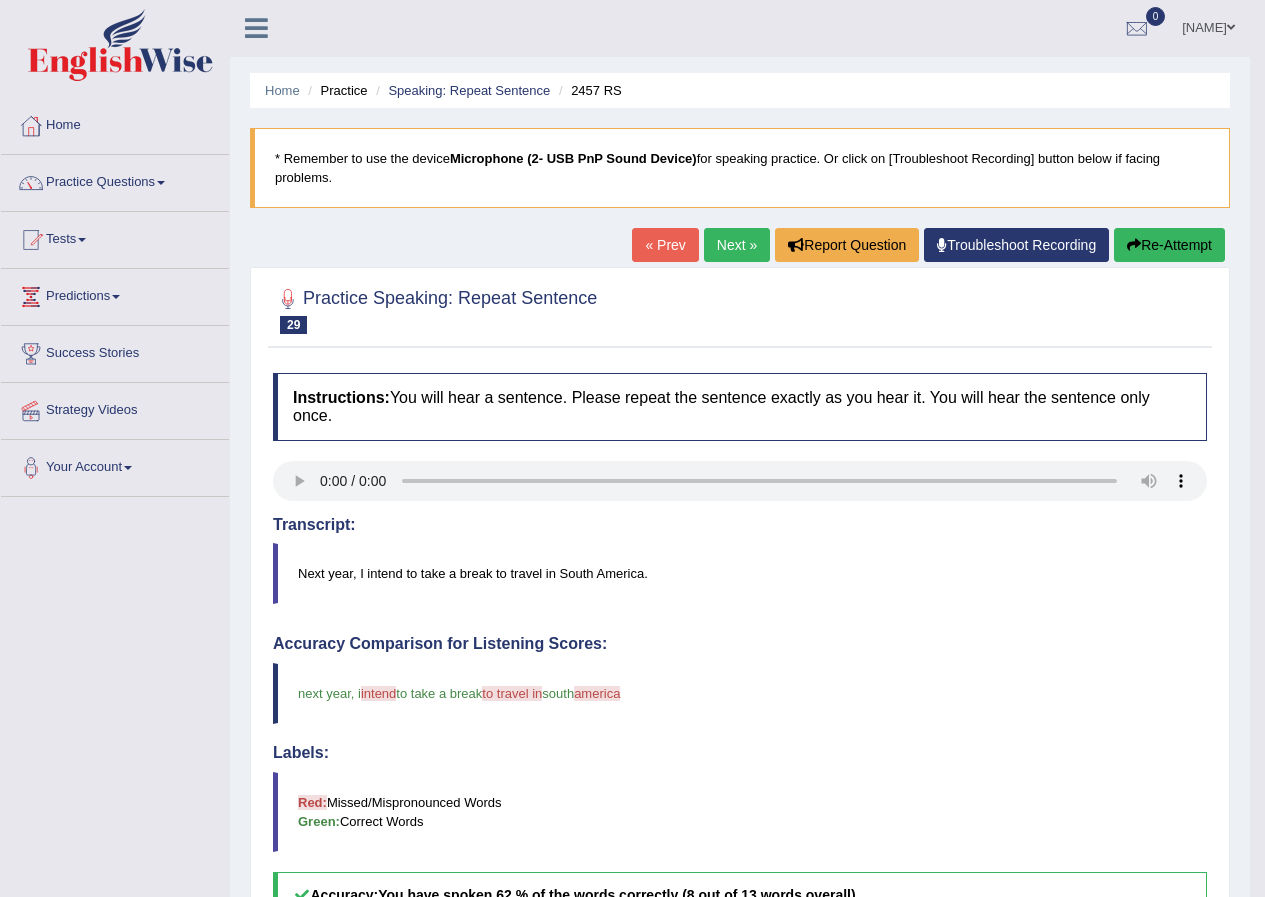 scroll, scrollTop: 0, scrollLeft: 0, axis: both 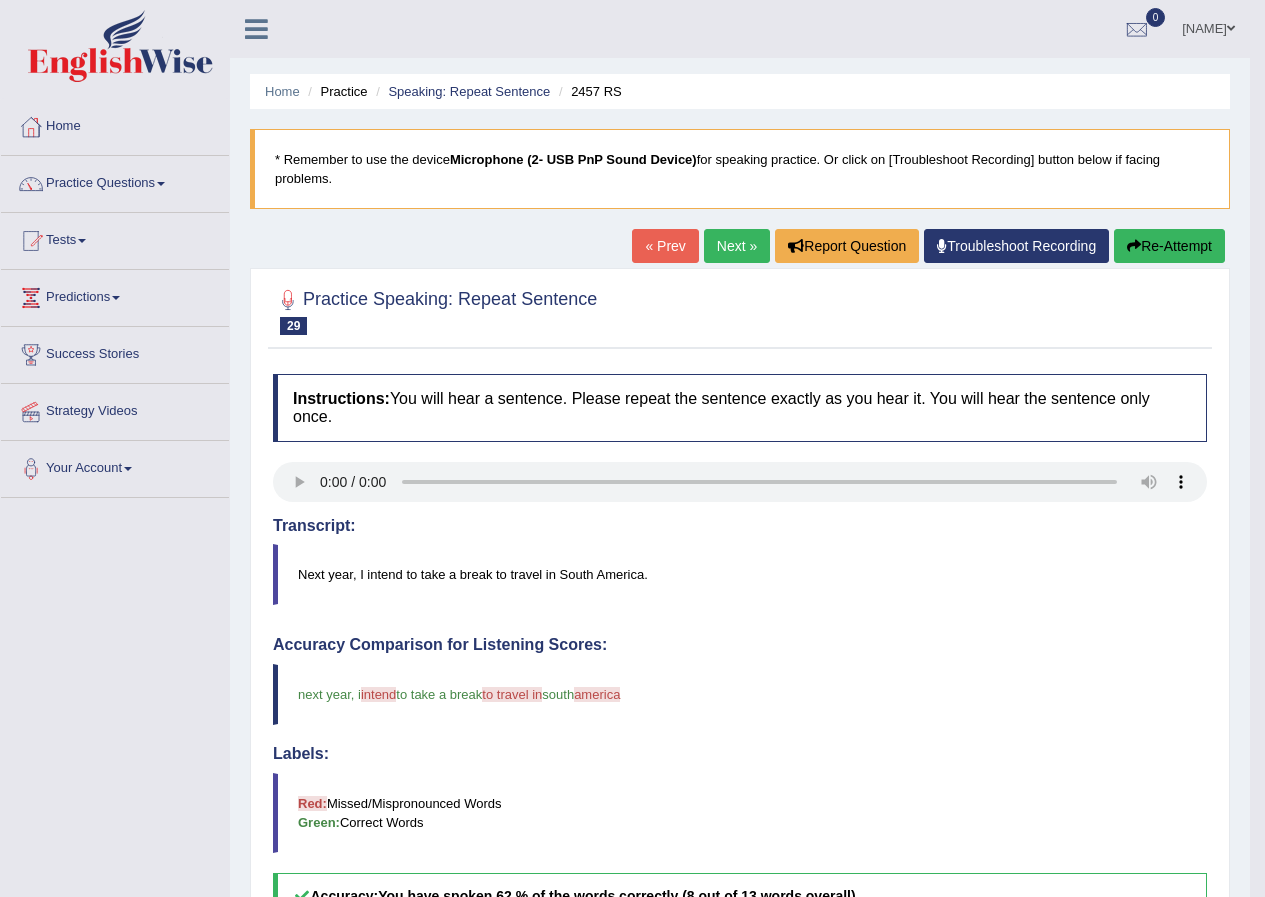 click on "Next »" at bounding box center [737, 246] 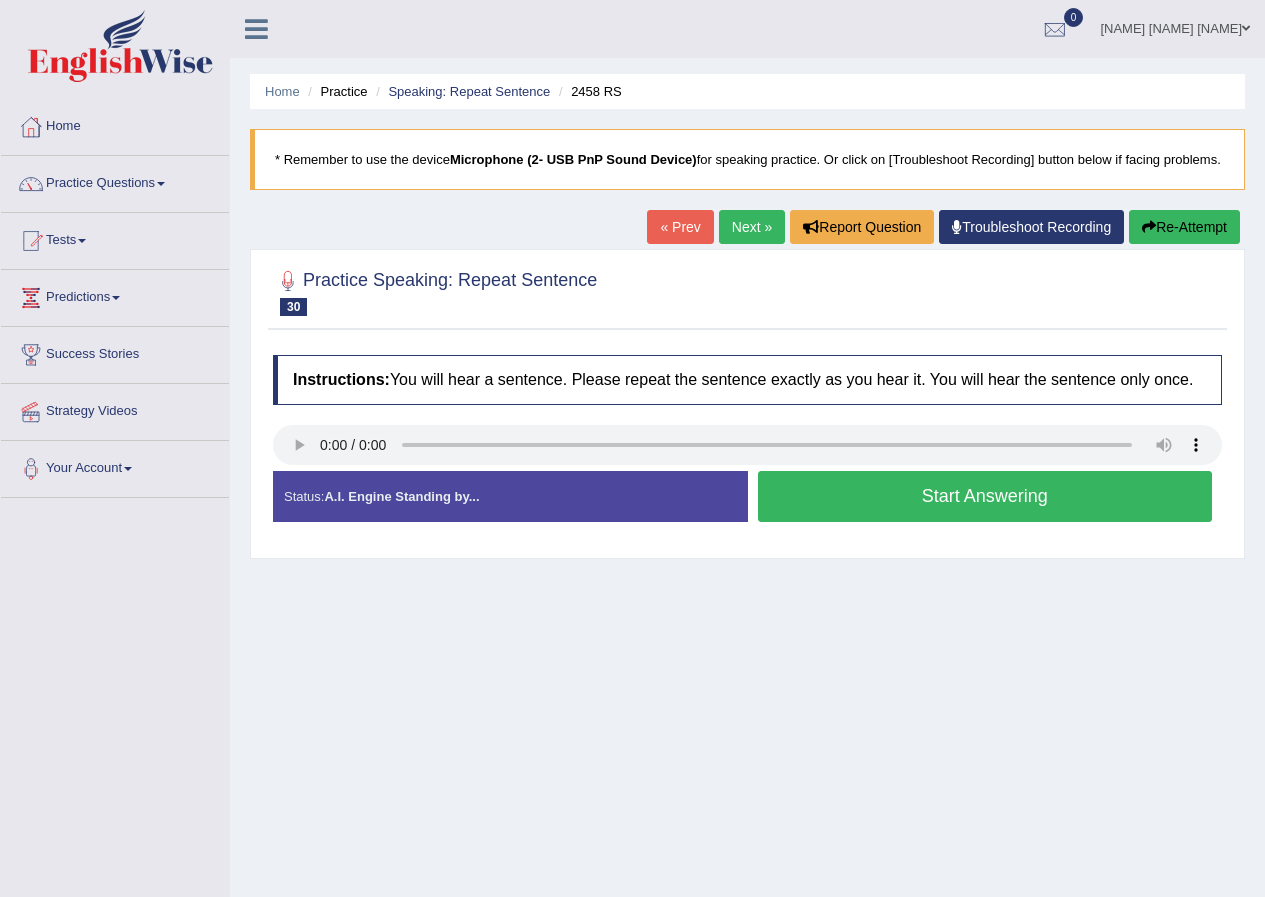 scroll, scrollTop: 0, scrollLeft: 0, axis: both 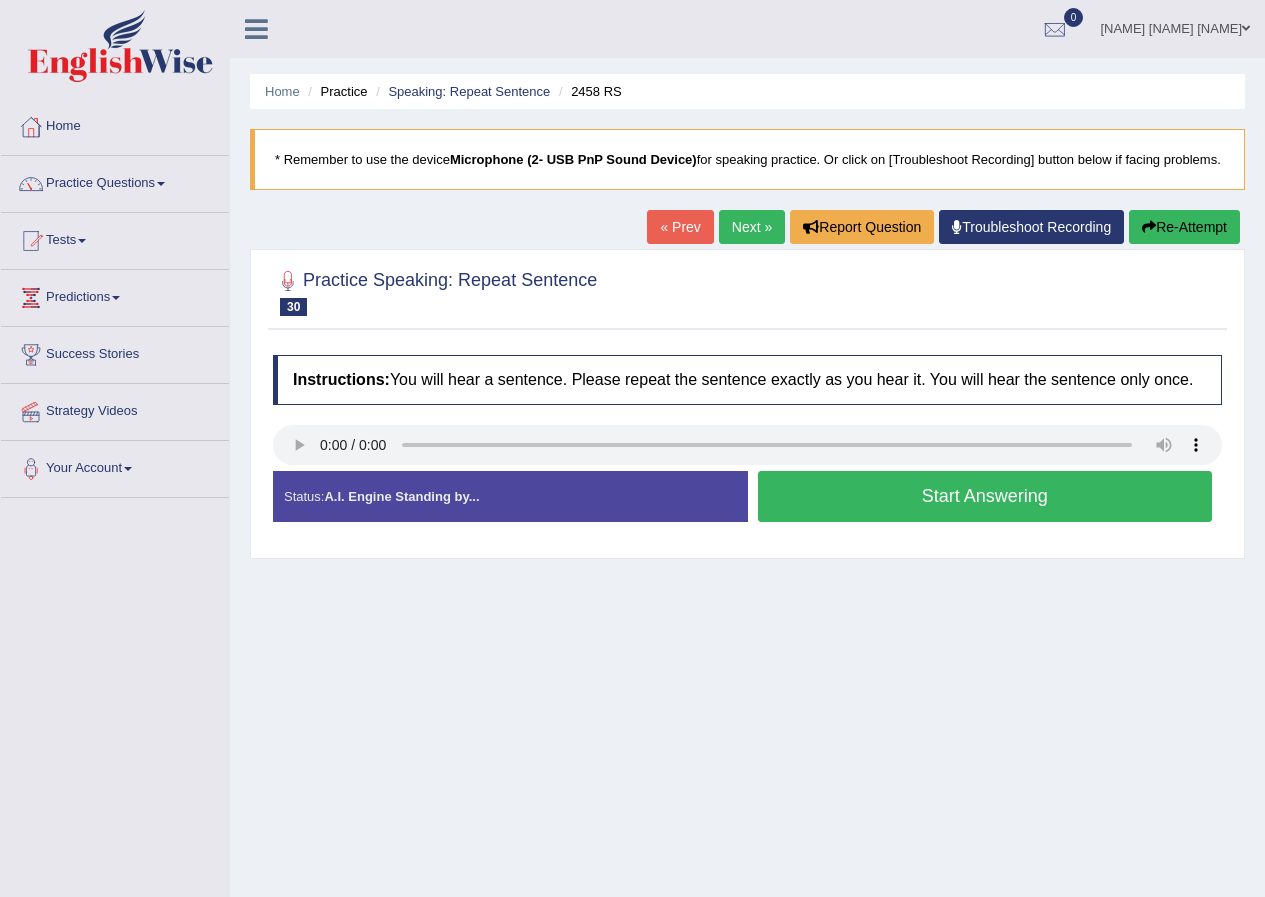 click on "Start Answering" at bounding box center [985, 496] 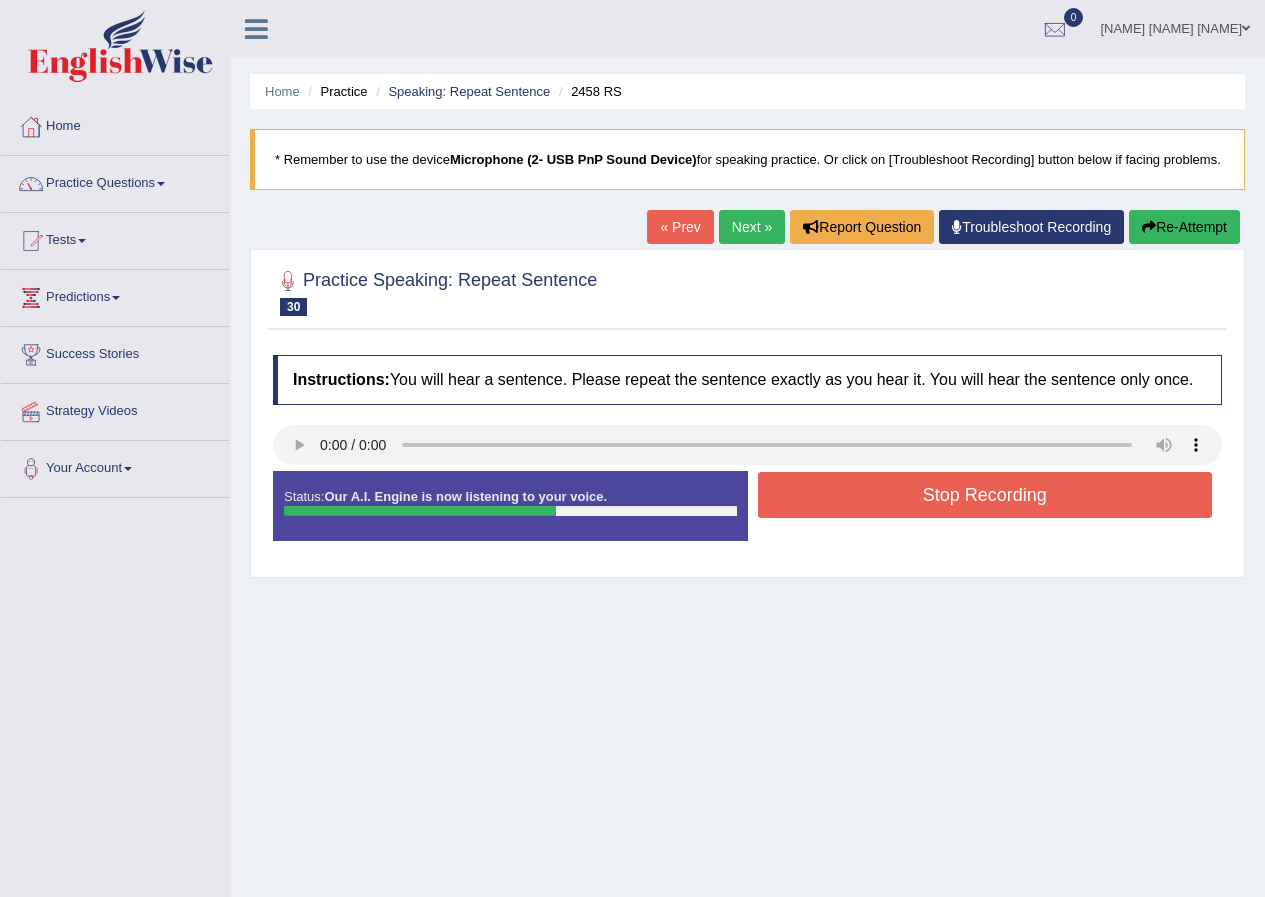 click on "Stop Recording" at bounding box center [985, 495] 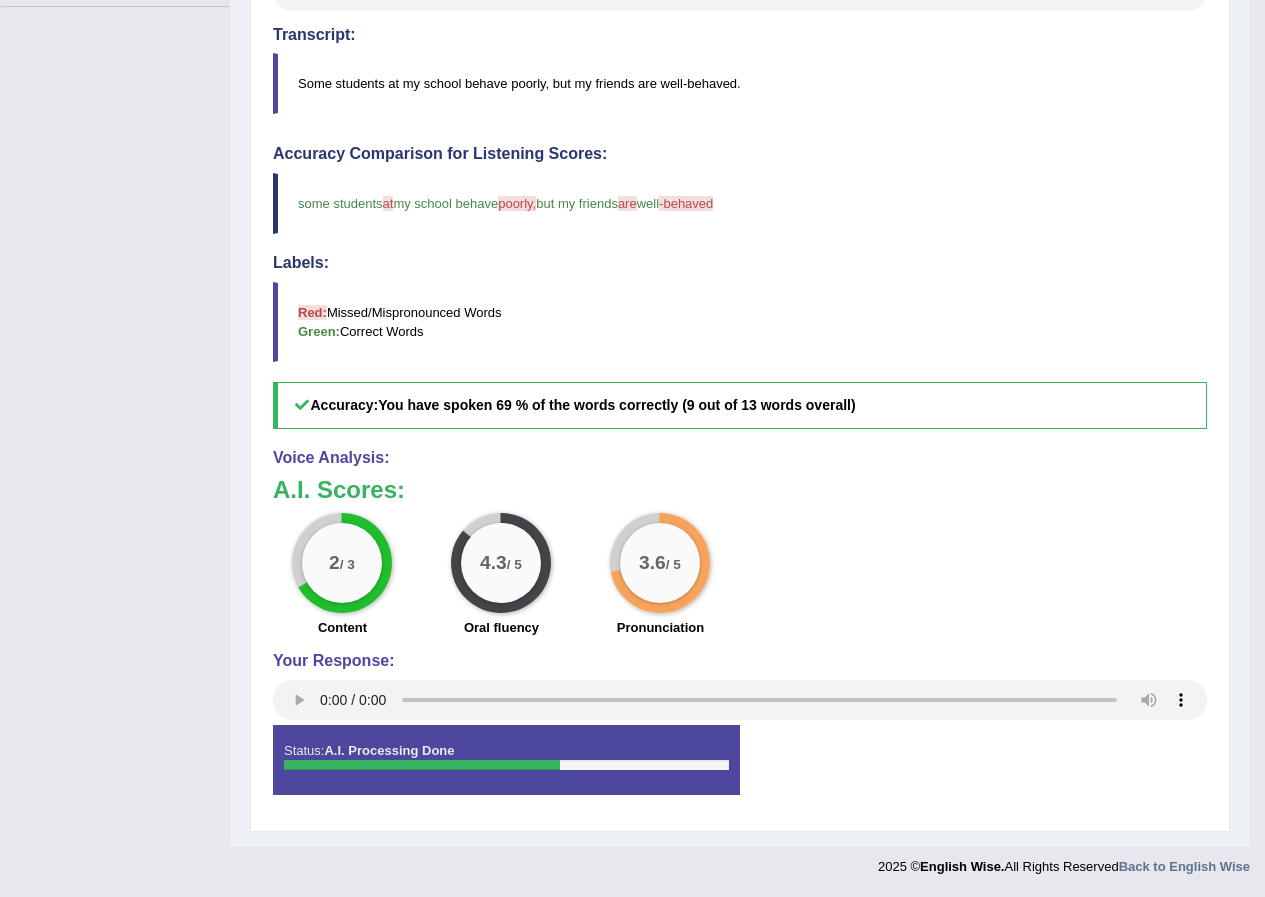 scroll, scrollTop: 0, scrollLeft: 0, axis: both 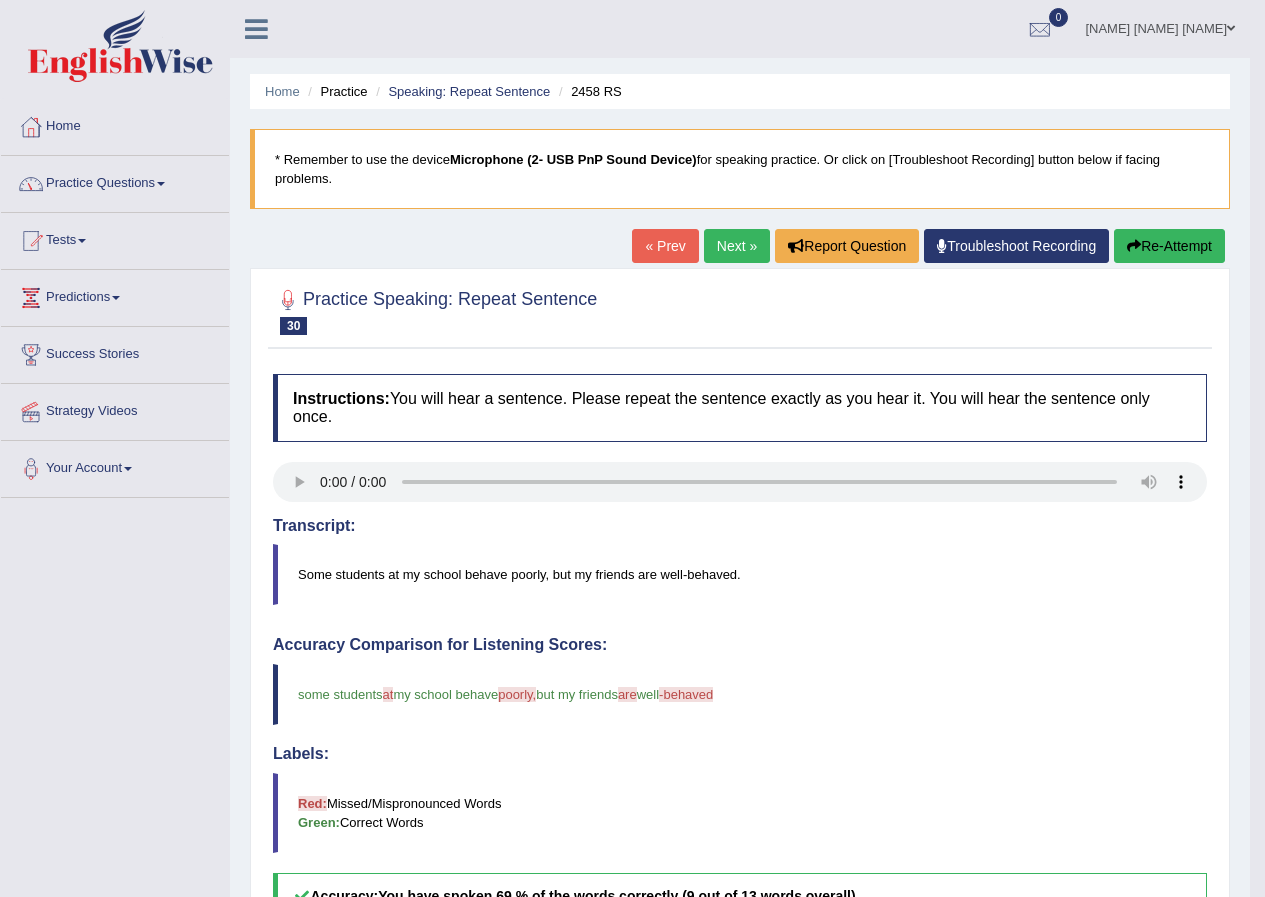 click on "Predictions" at bounding box center [115, 295] 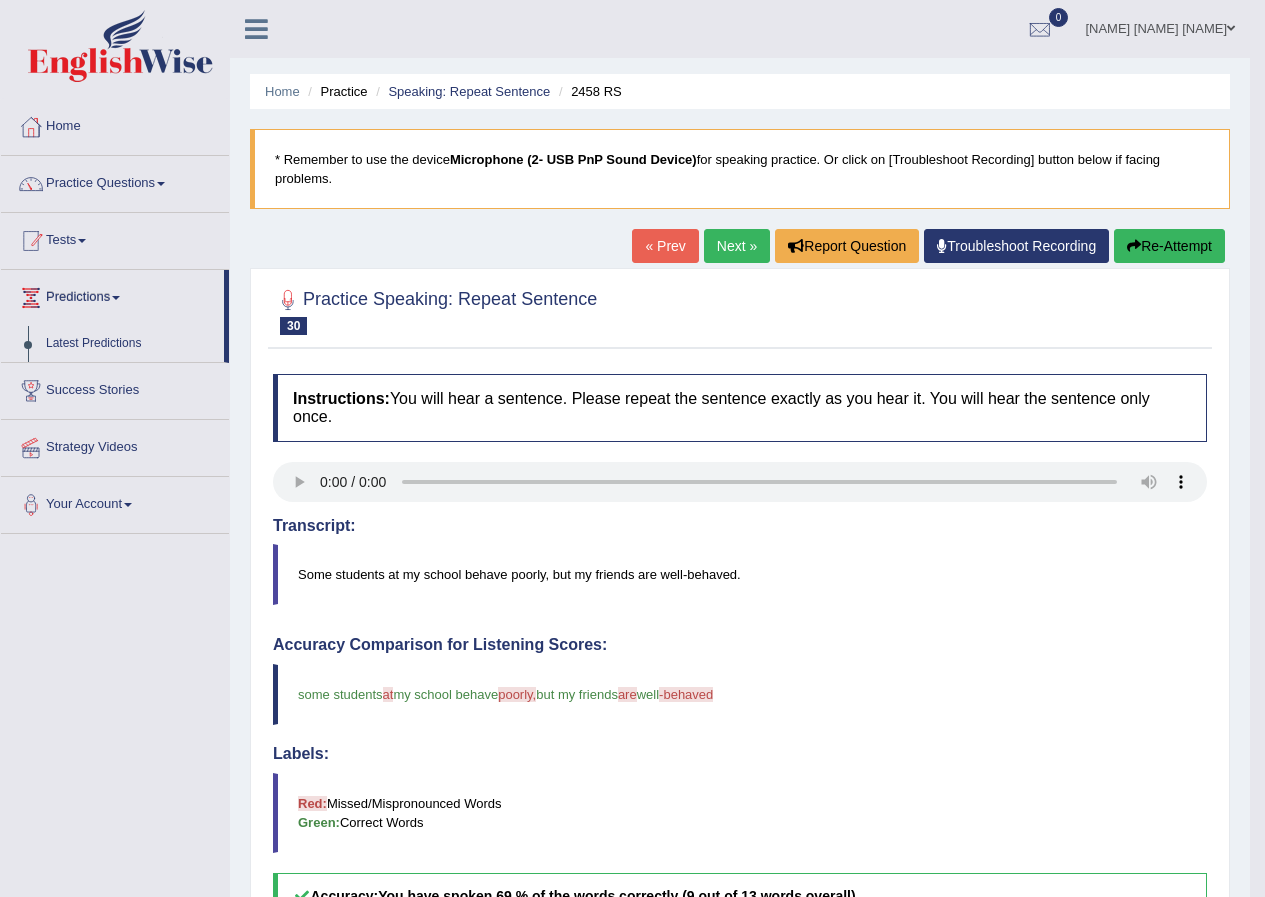 click on "Tests" at bounding box center (115, 238) 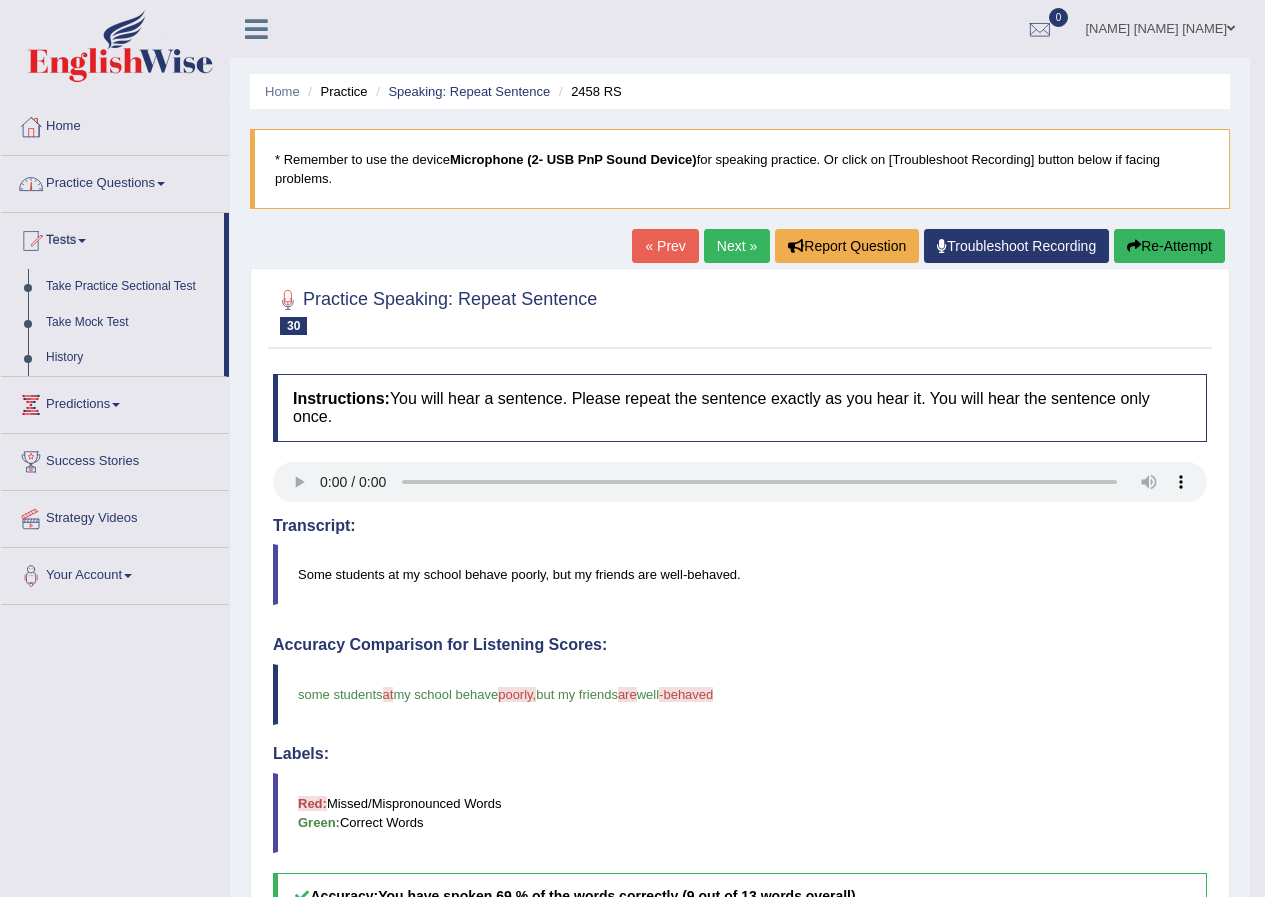 click on "Practice Questions" at bounding box center [115, 181] 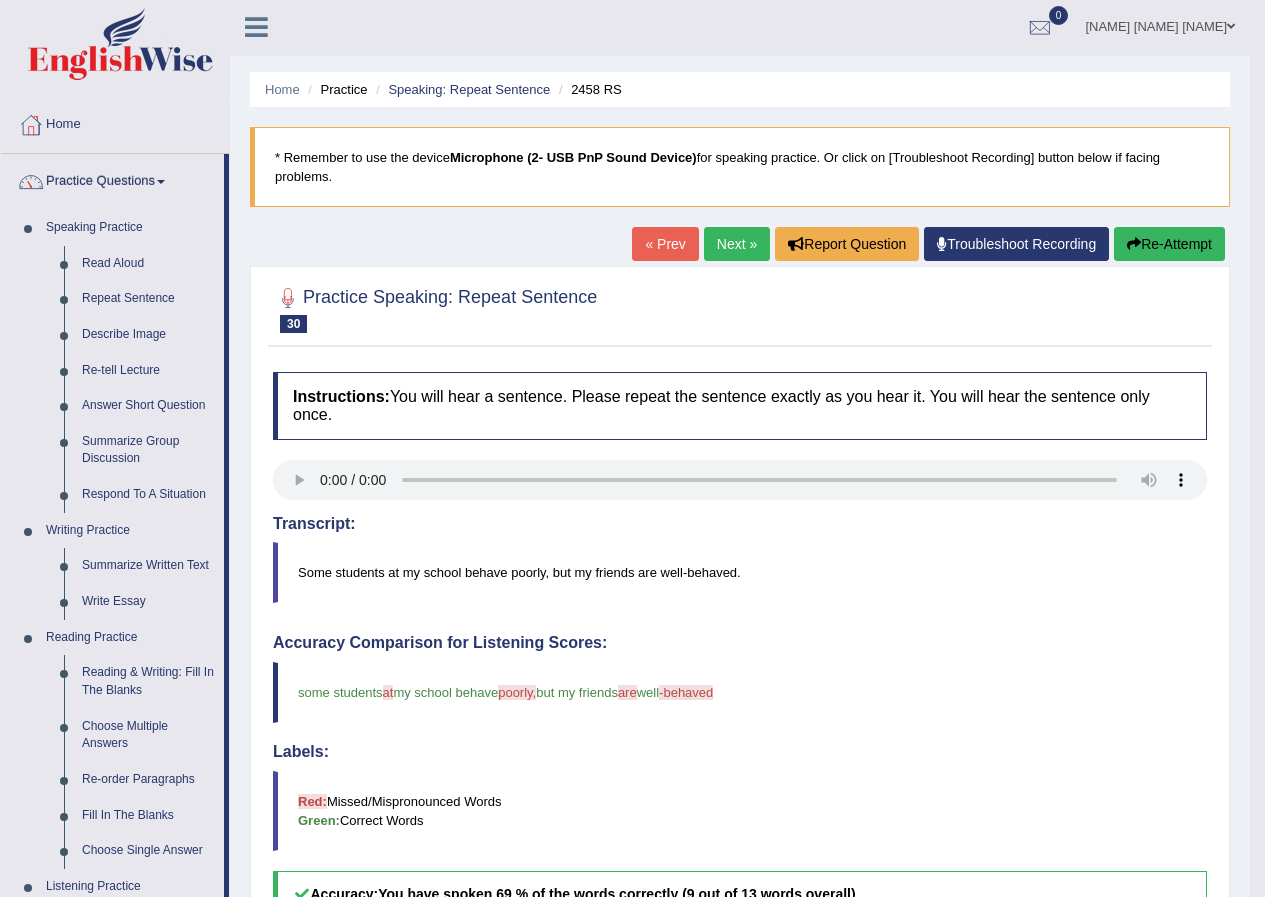 scroll, scrollTop: 0, scrollLeft: 0, axis: both 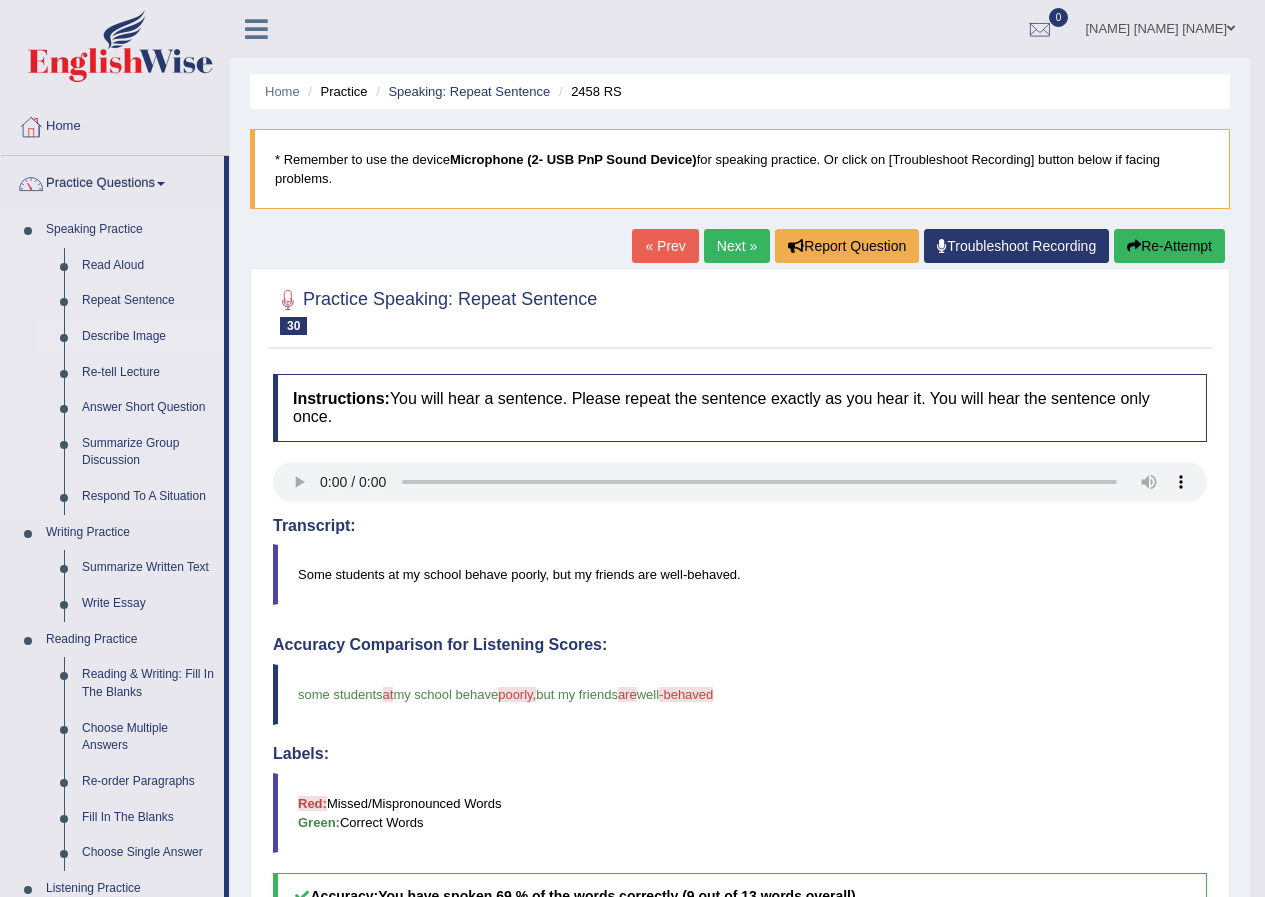 click on "Describe Image" at bounding box center (148, 337) 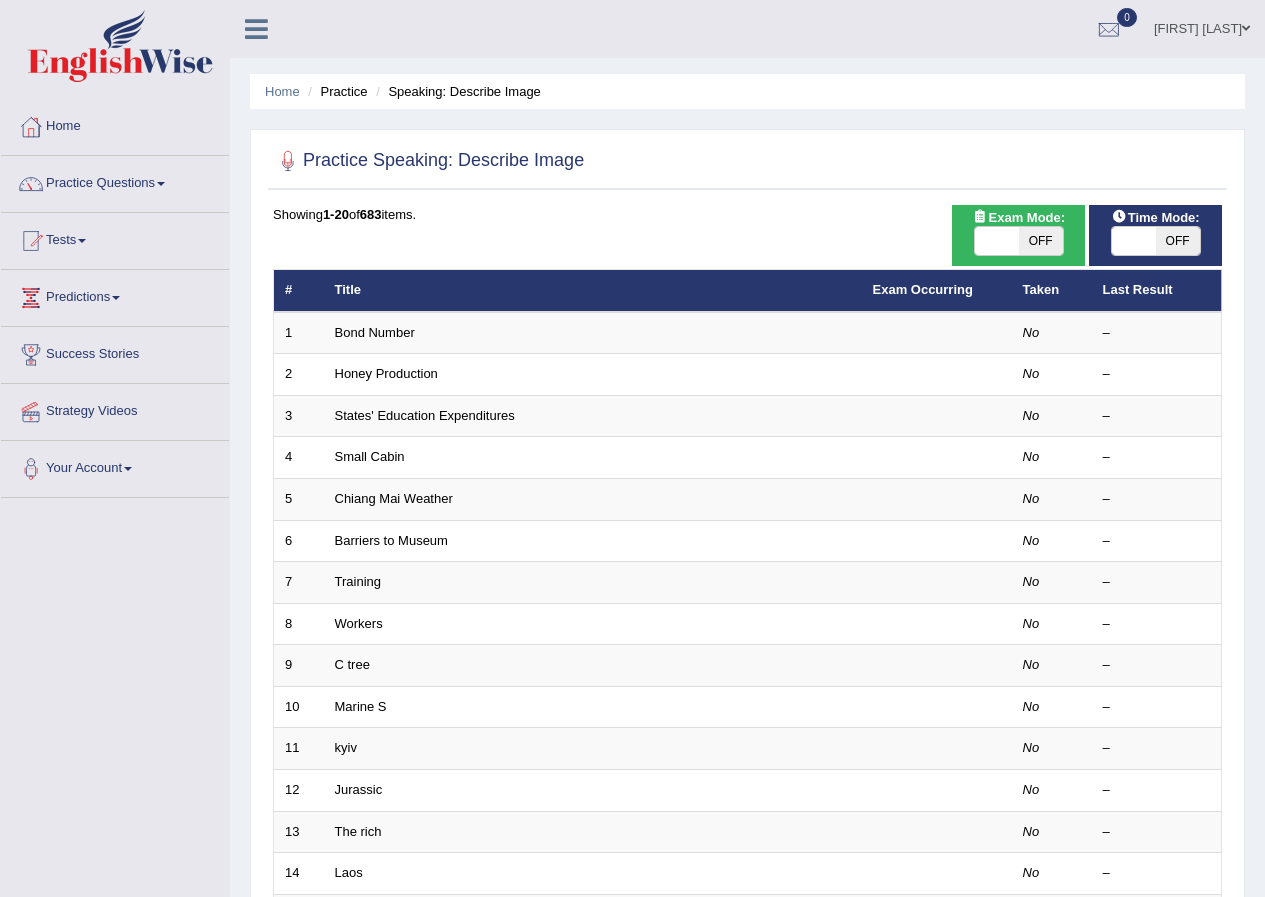 scroll, scrollTop: 0, scrollLeft: 0, axis: both 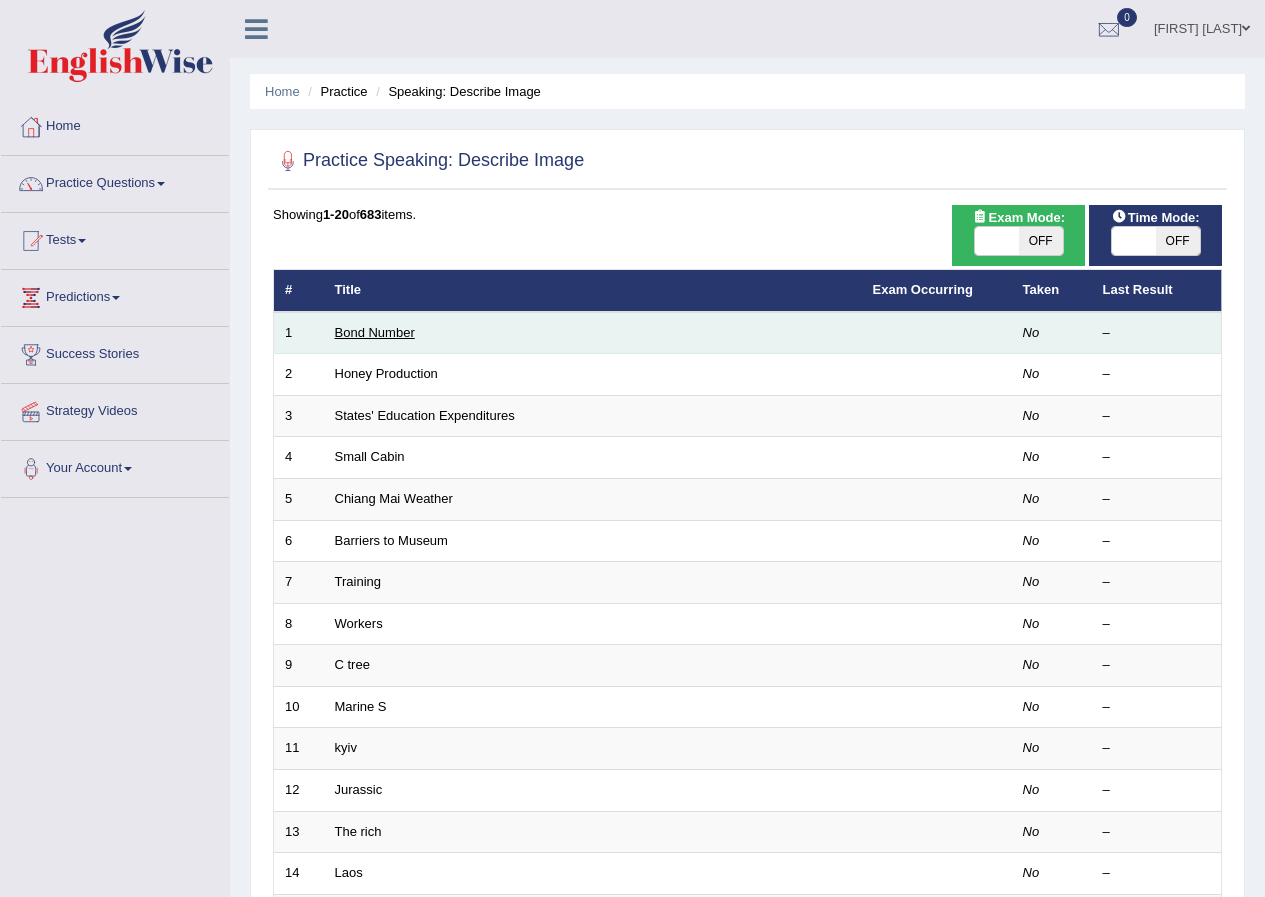 click on "Bond Number" at bounding box center [375, 332] 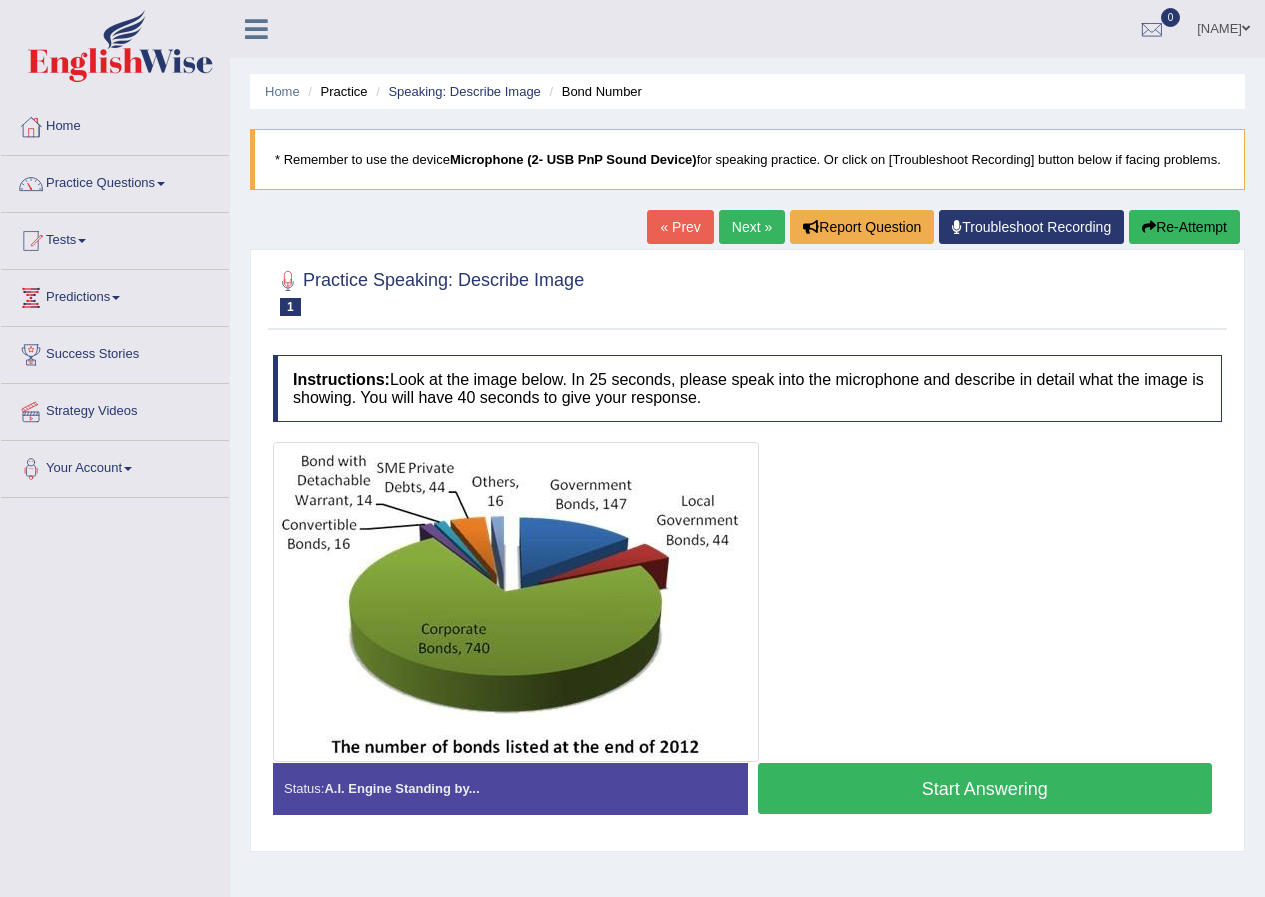 scroll, scrollTop: 0, scrollLeft: 0, axis: both 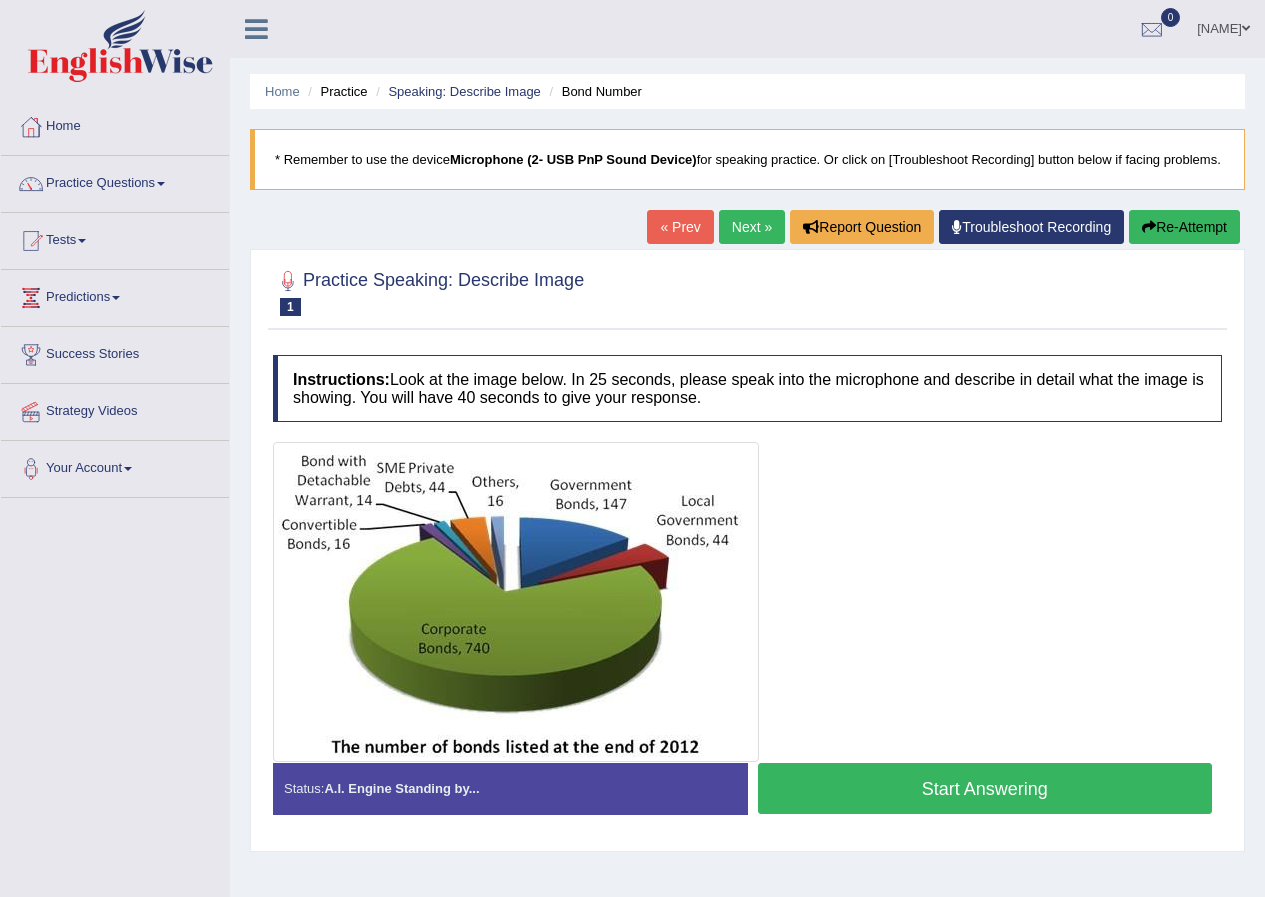 click on "Start Answering" at bounding box center [985, 788] 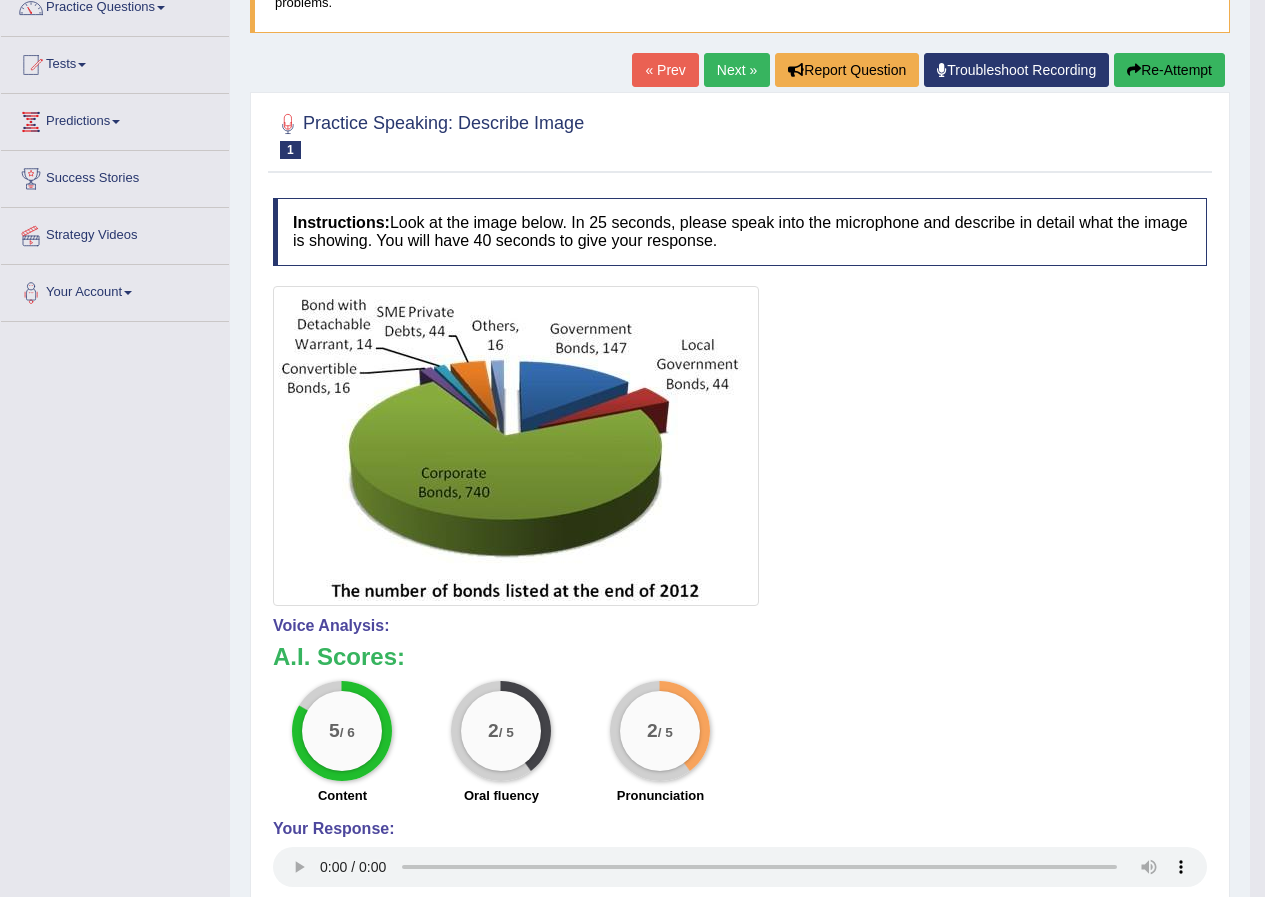scroll, scrollTop: 462, scrollLeft: 0, axis: vertical 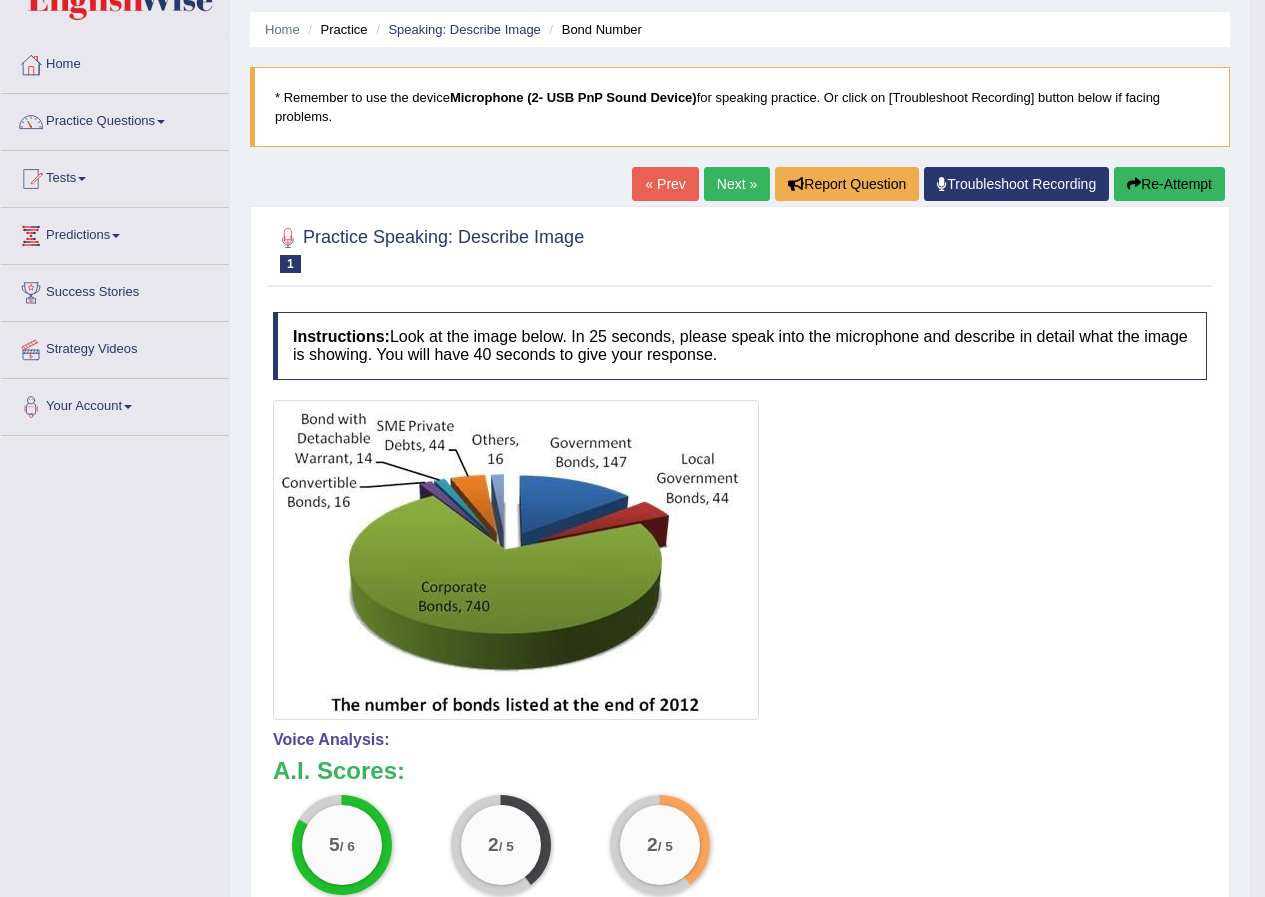 click on "Next »" at bounding box center [737, 184] 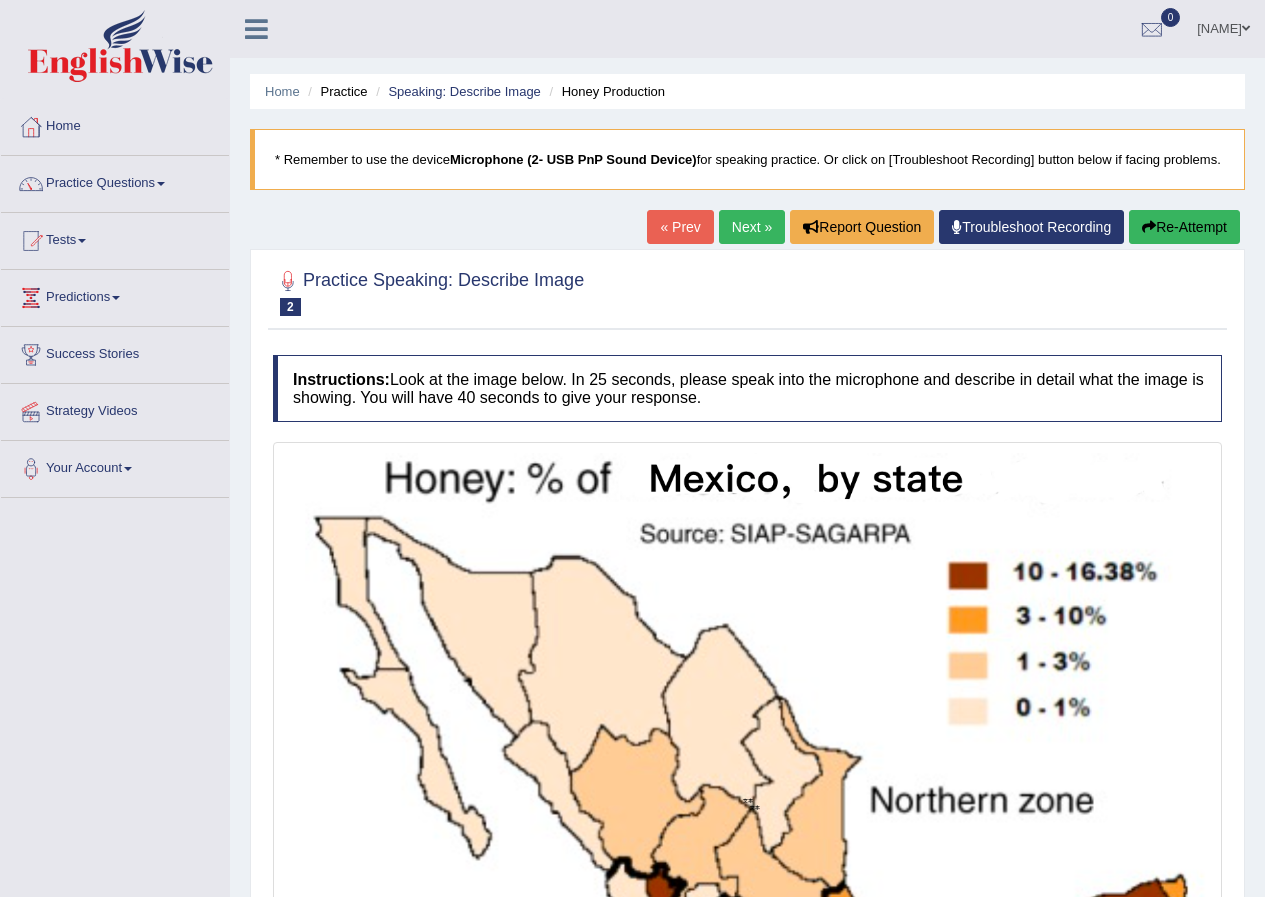 scroll, scrollTop: 400, scrollLeft: 0, axis: vertical 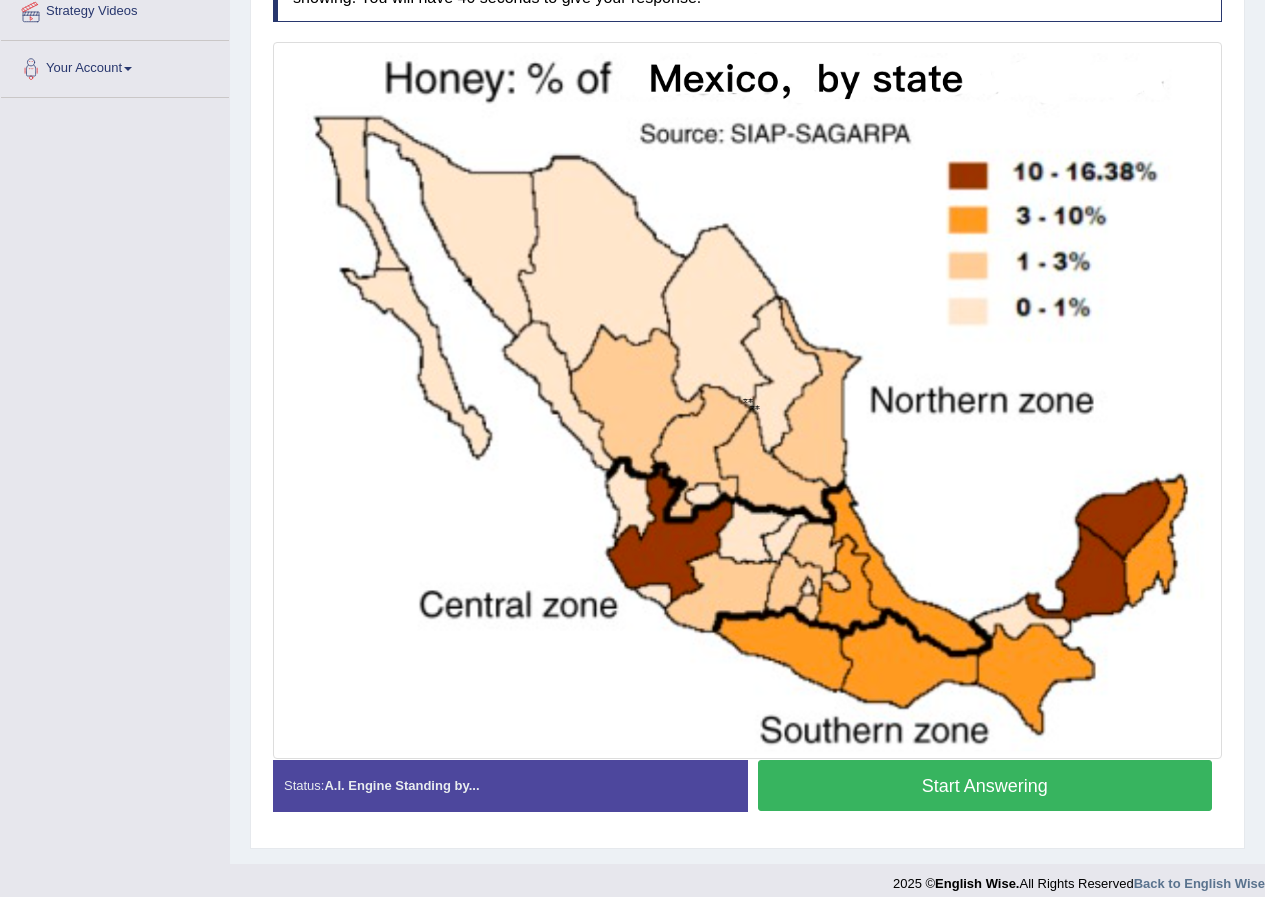 click on "Start Answering" at bounding box center [985, 785] 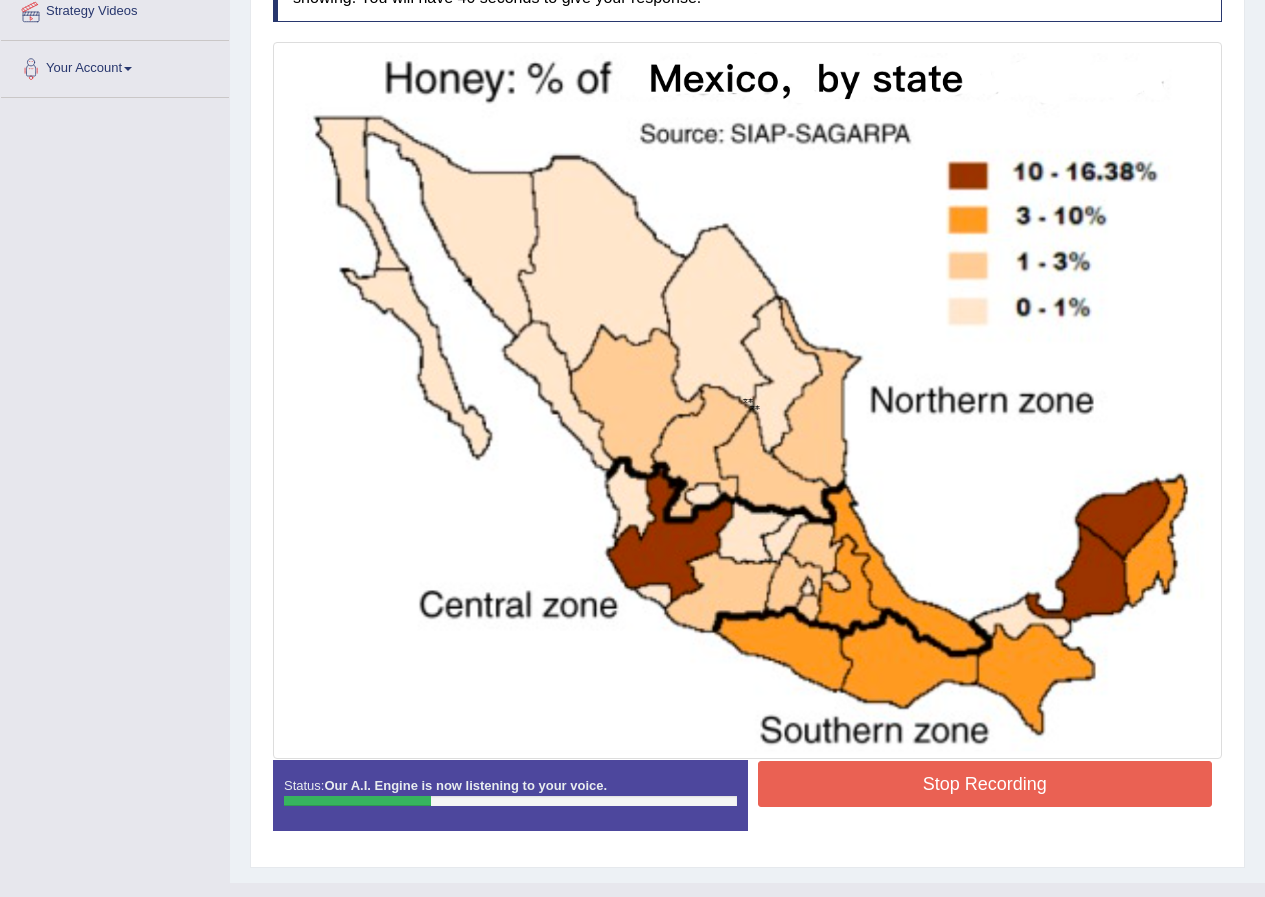 click on "Stop Recording" at bounding box center [985, 786] 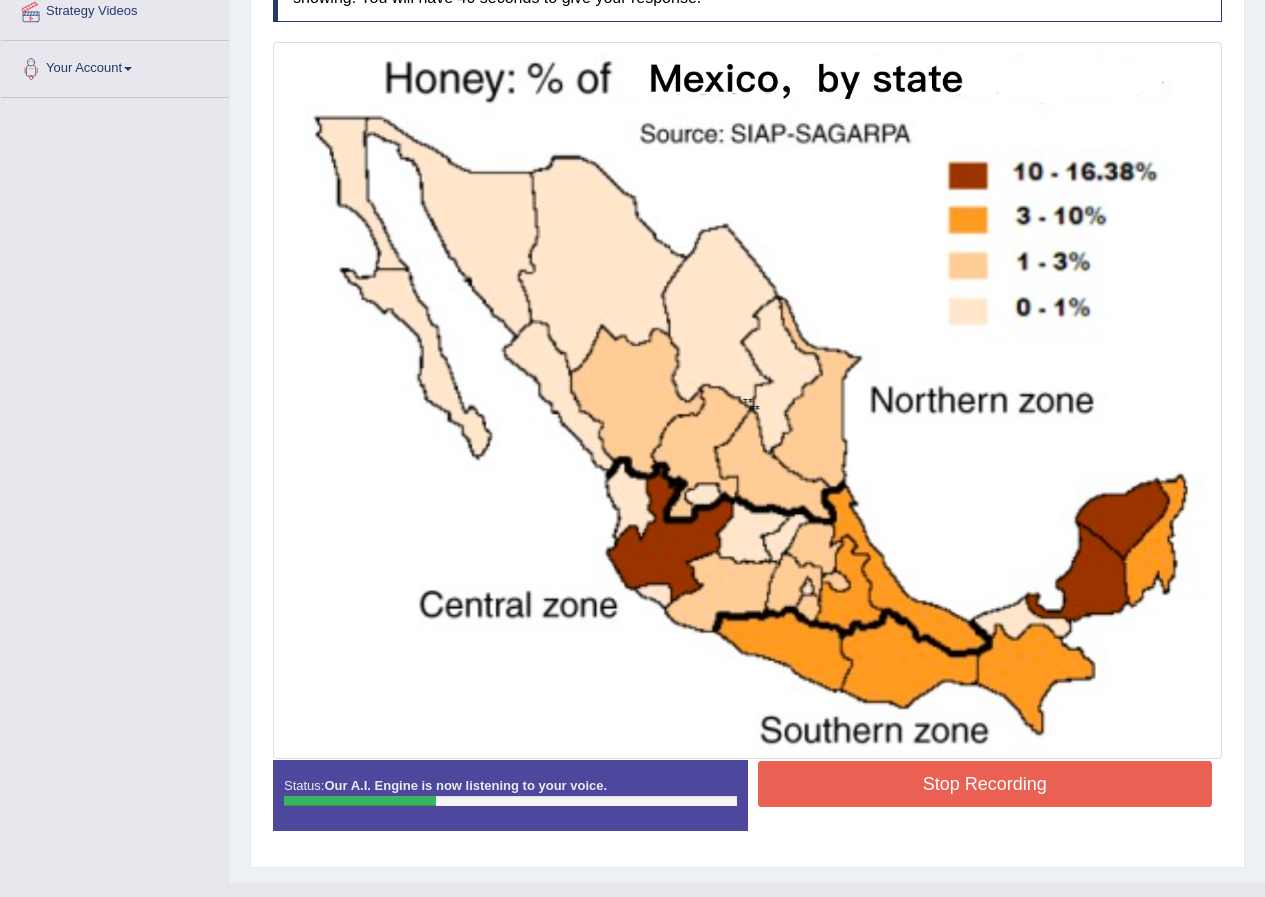 click on "Stop Recording" at bounding box center [985, 784] 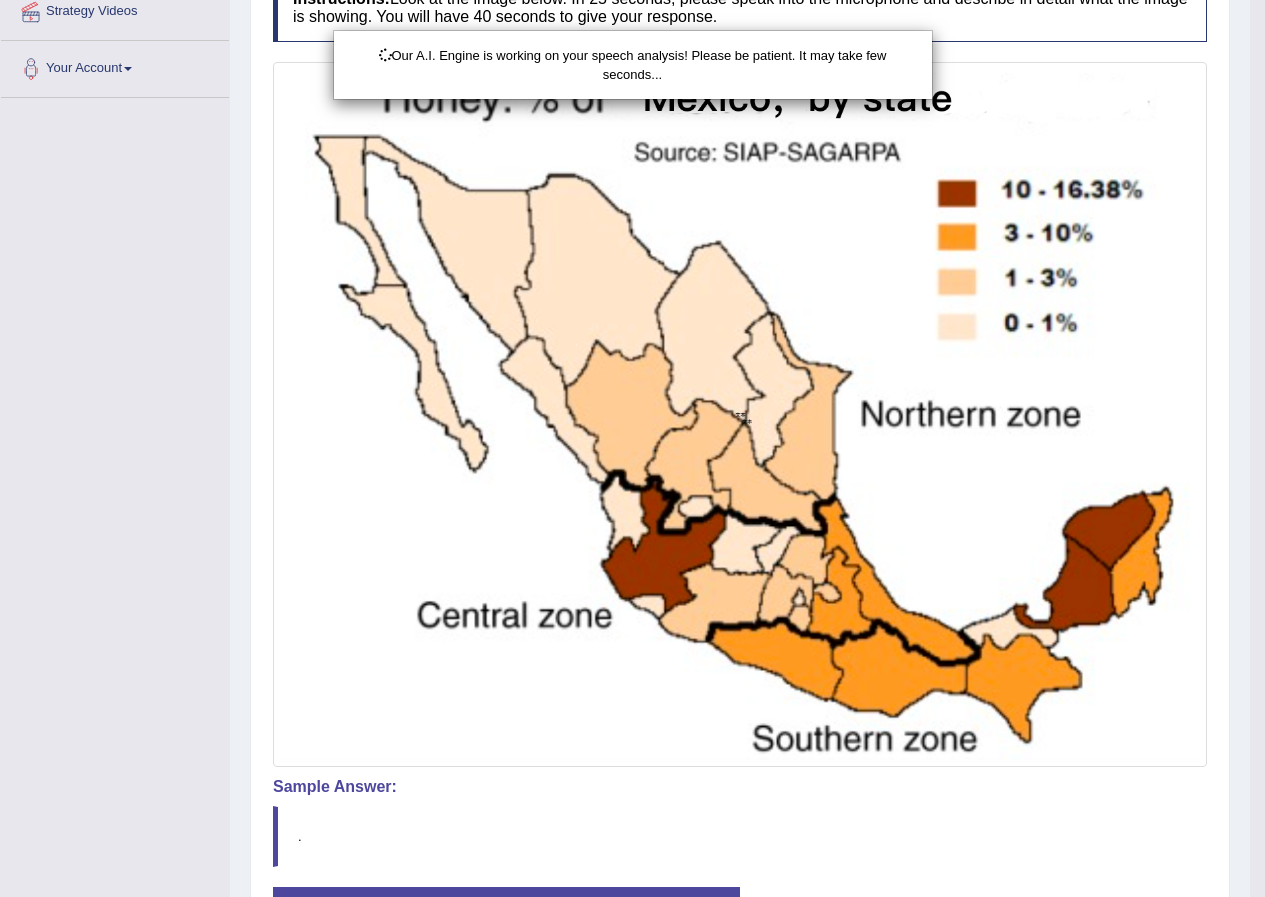 scroll, scrollTop: 2, scrollLeft: 0, axis: vertical 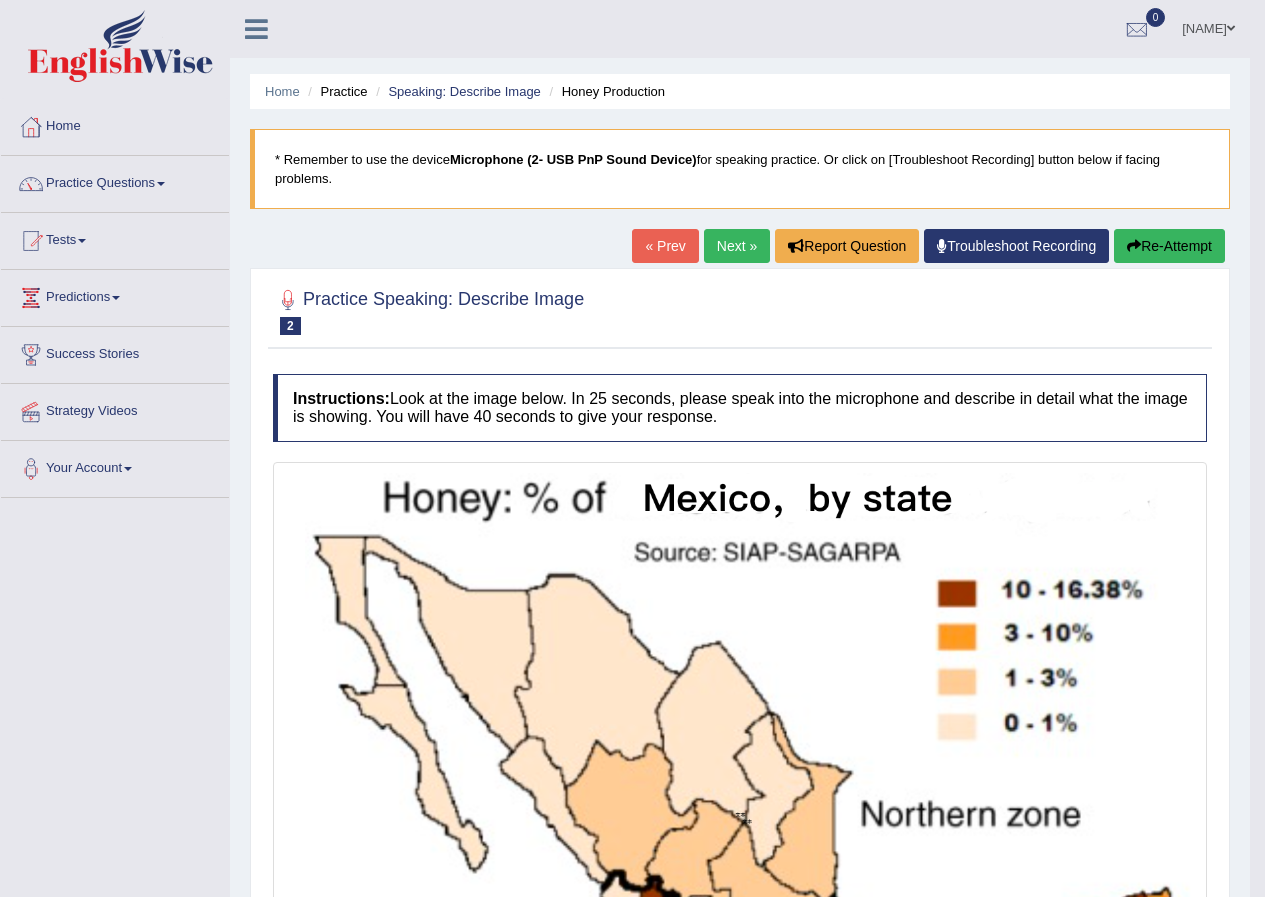 click on "Re-Attempt" at bounding box center (1169, 246) 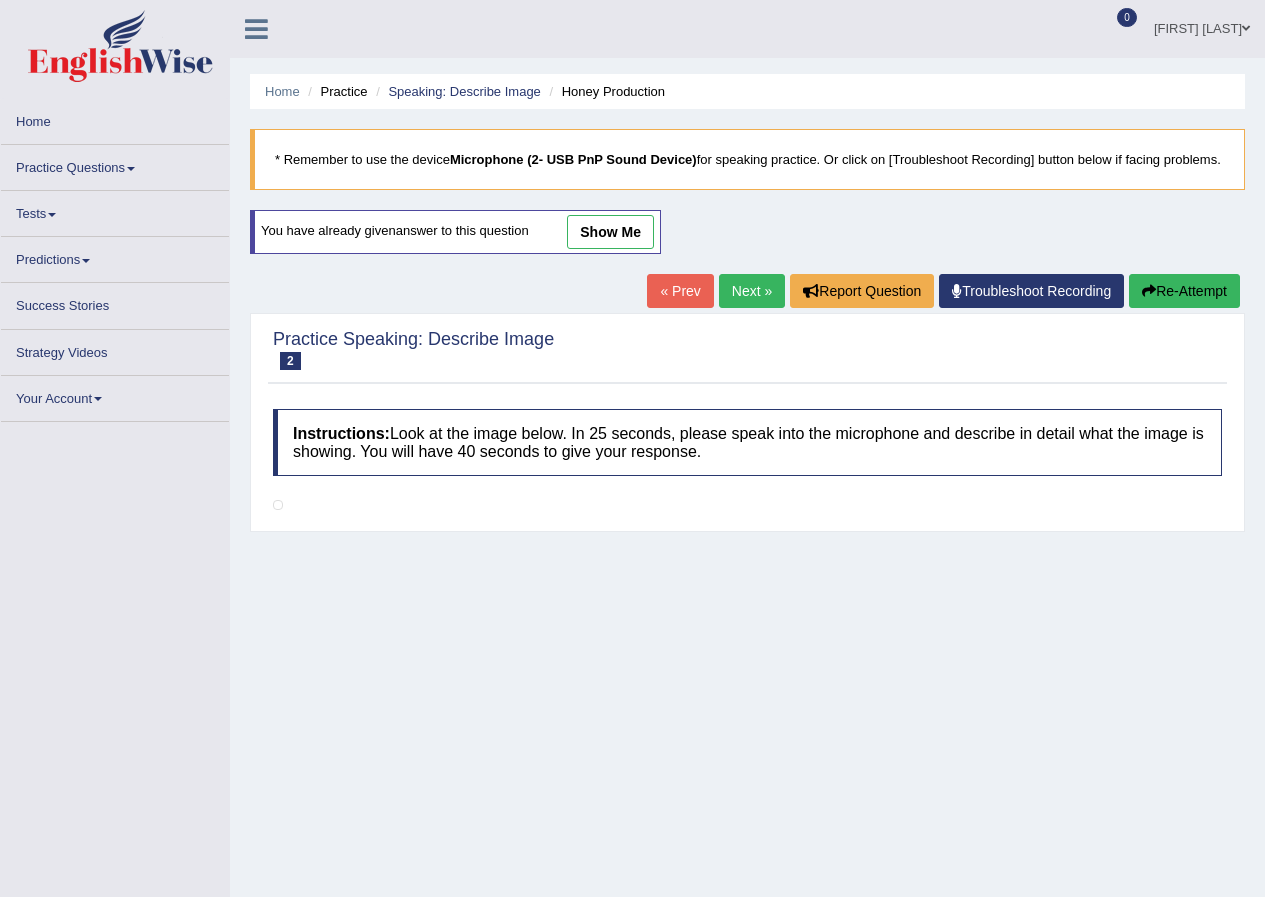 scroll, scrollTop: 0, scrollLeft: 0, axis: both 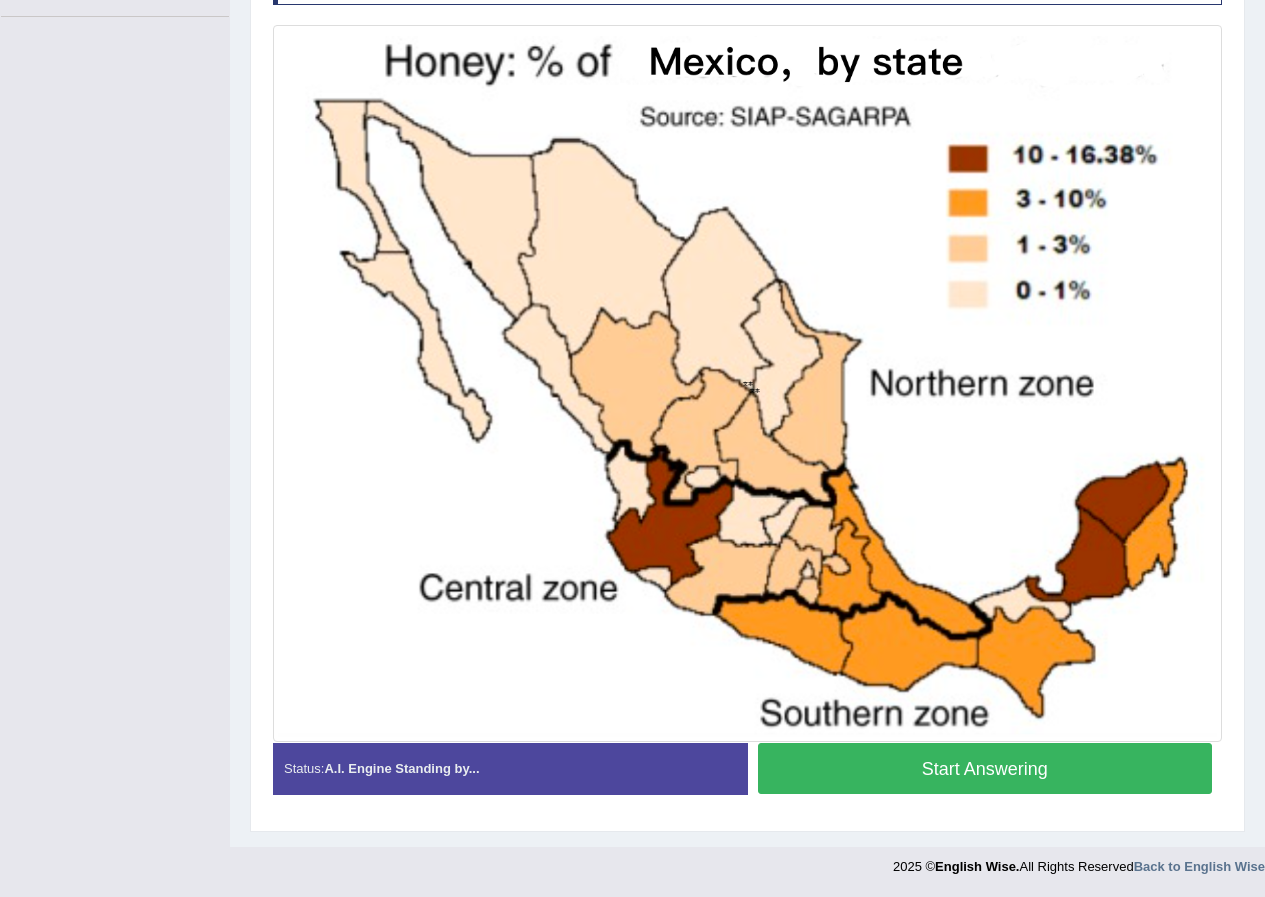 click on "Start Answering" at bounding box center (985, 768) 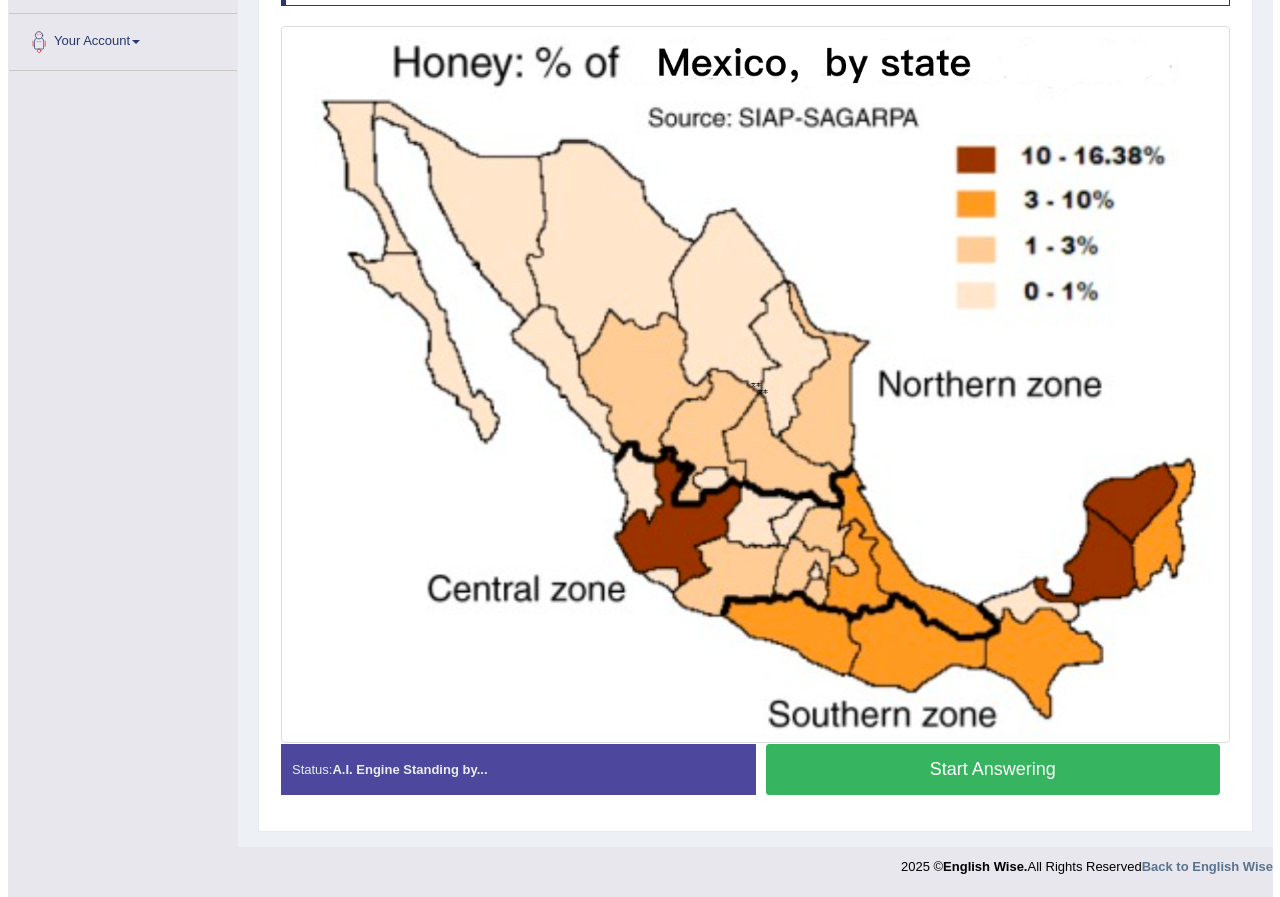 scroll, scrollTop: 446, scrollLeft: 0, axis: vertical 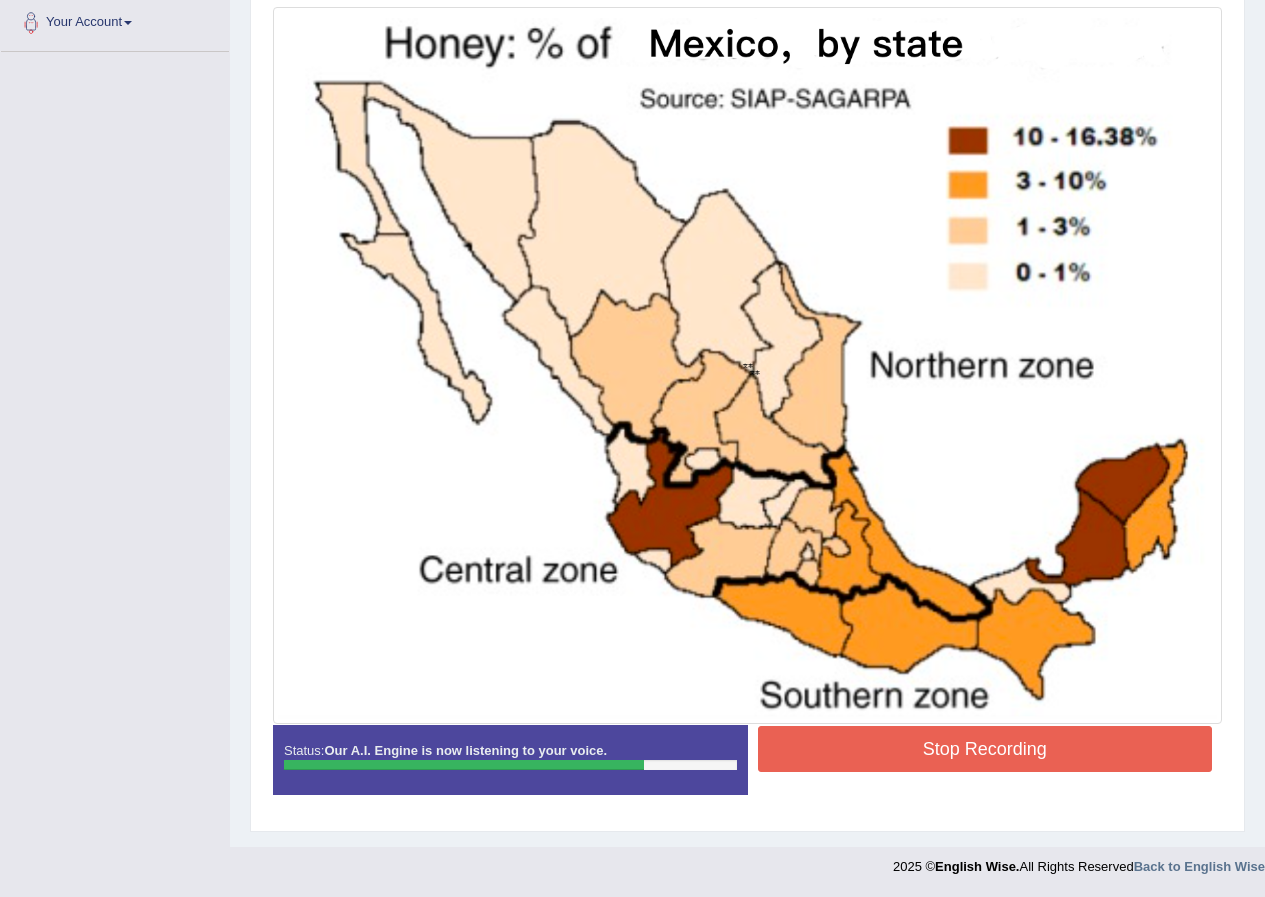 click on "Stop Recording" at bounding box center [985, 749] 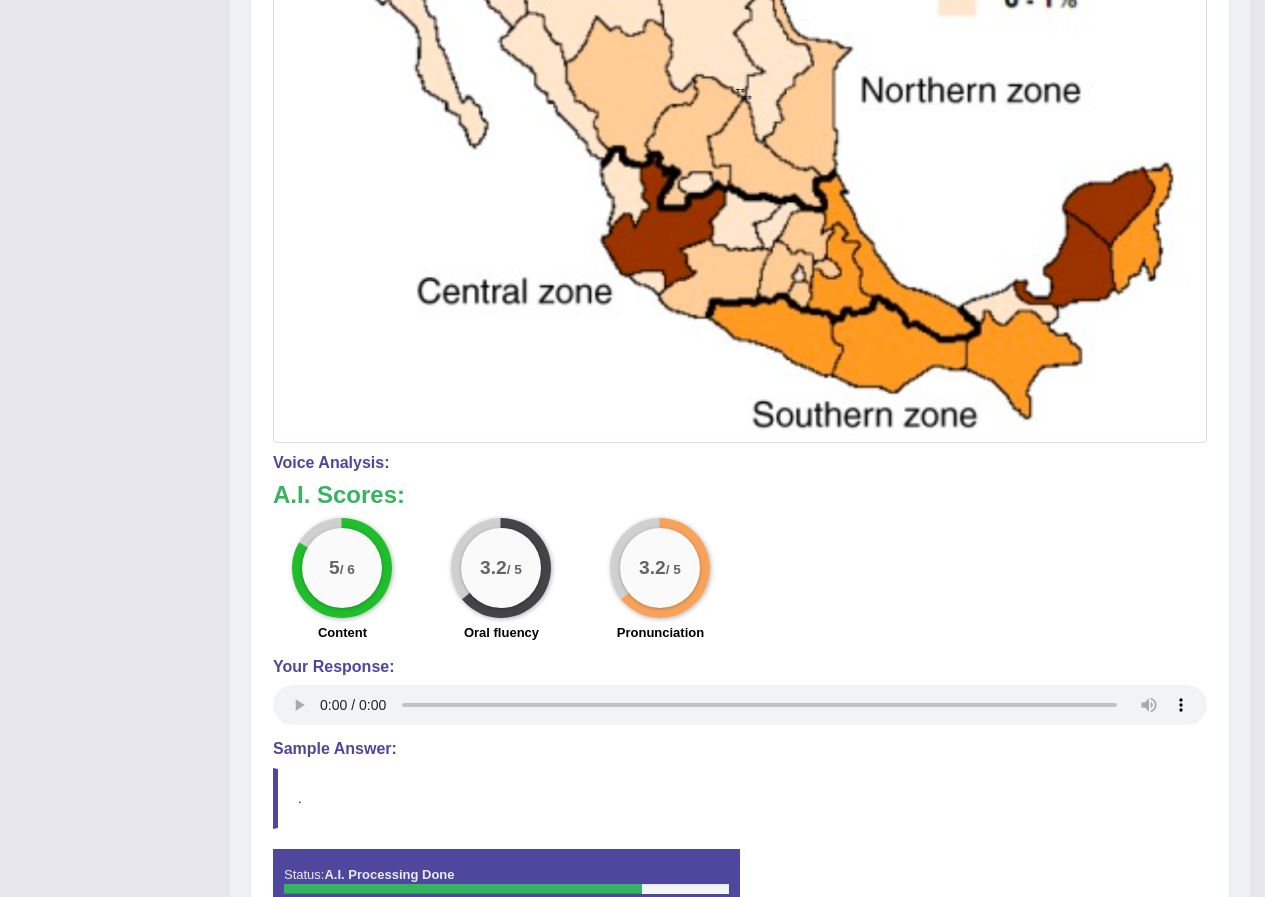 scroll, scrollTop: 846, scrollLeft: 0, axis: vertical 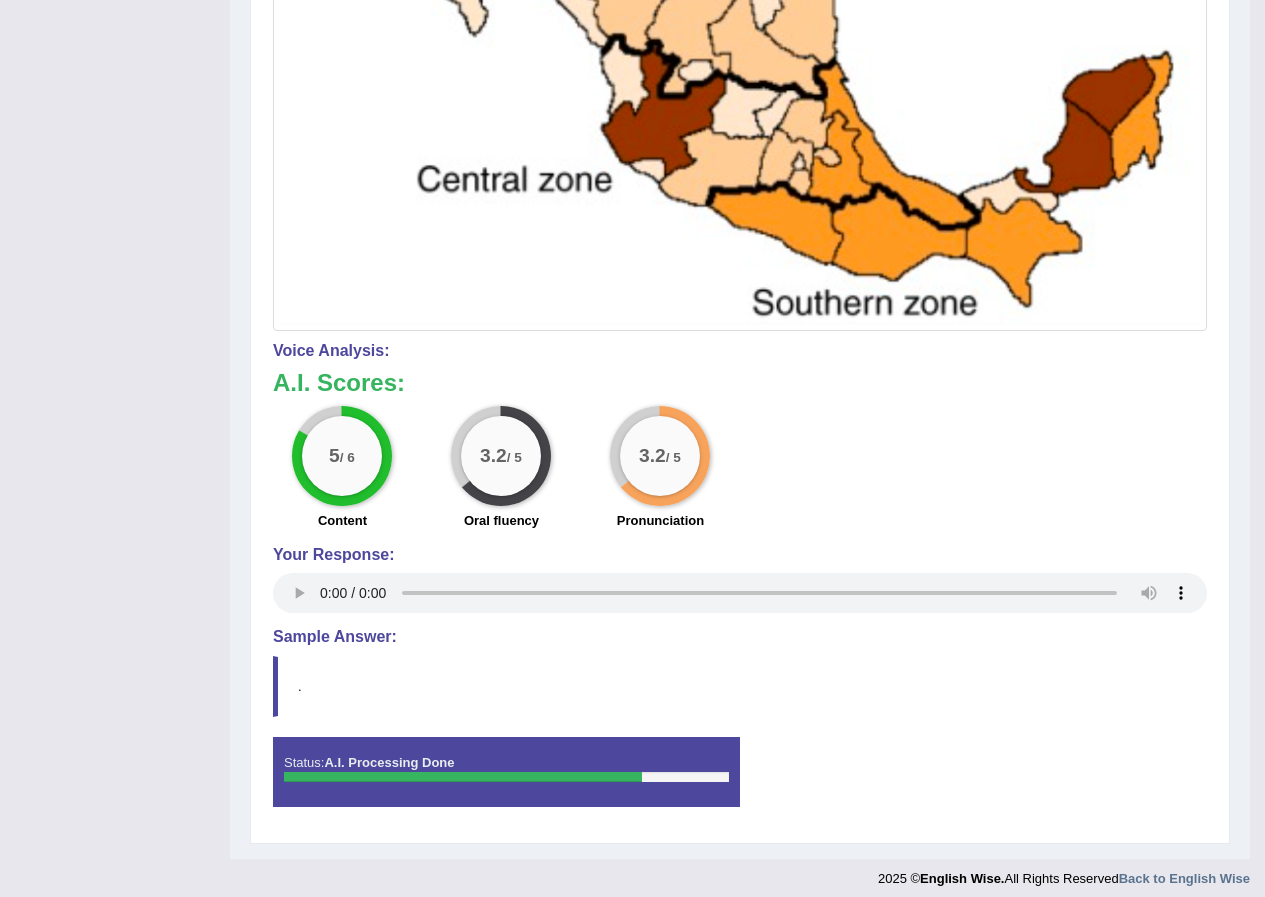 click on "." at bounding box center (740, 686) 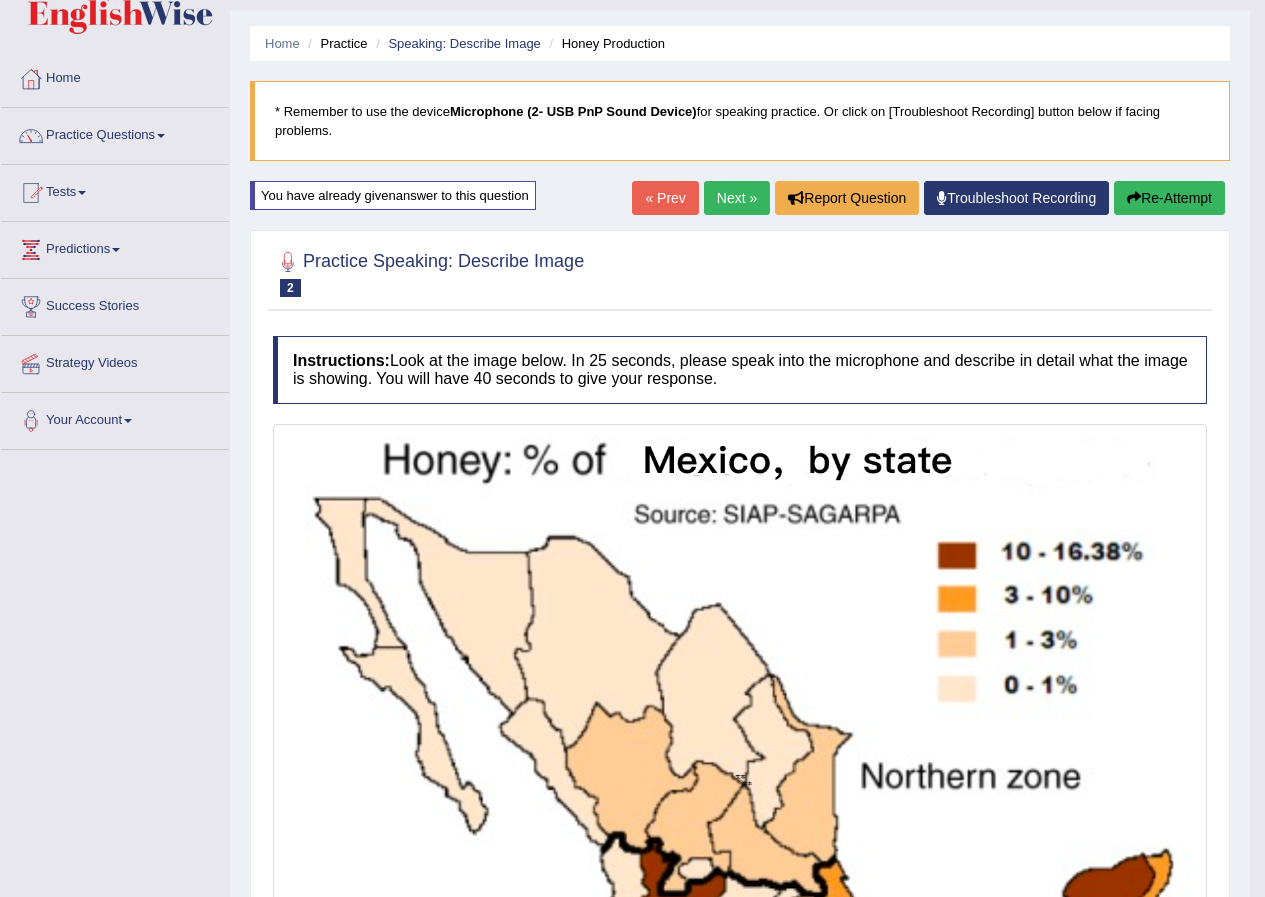 scroll, scrollTop: 46, scrollLeft: 0, axis: vertical 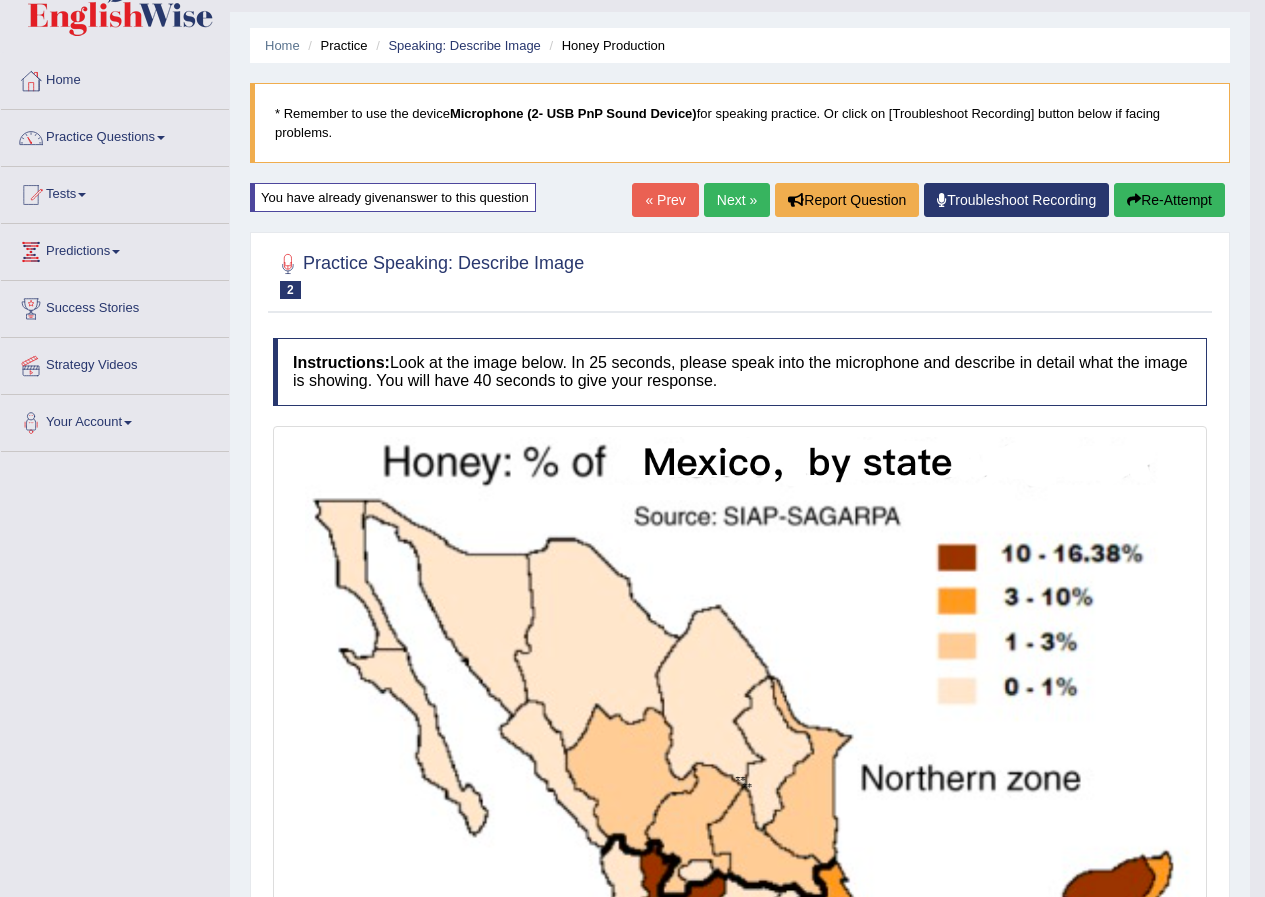 click on "Next »" at bounding box center (737, 200) 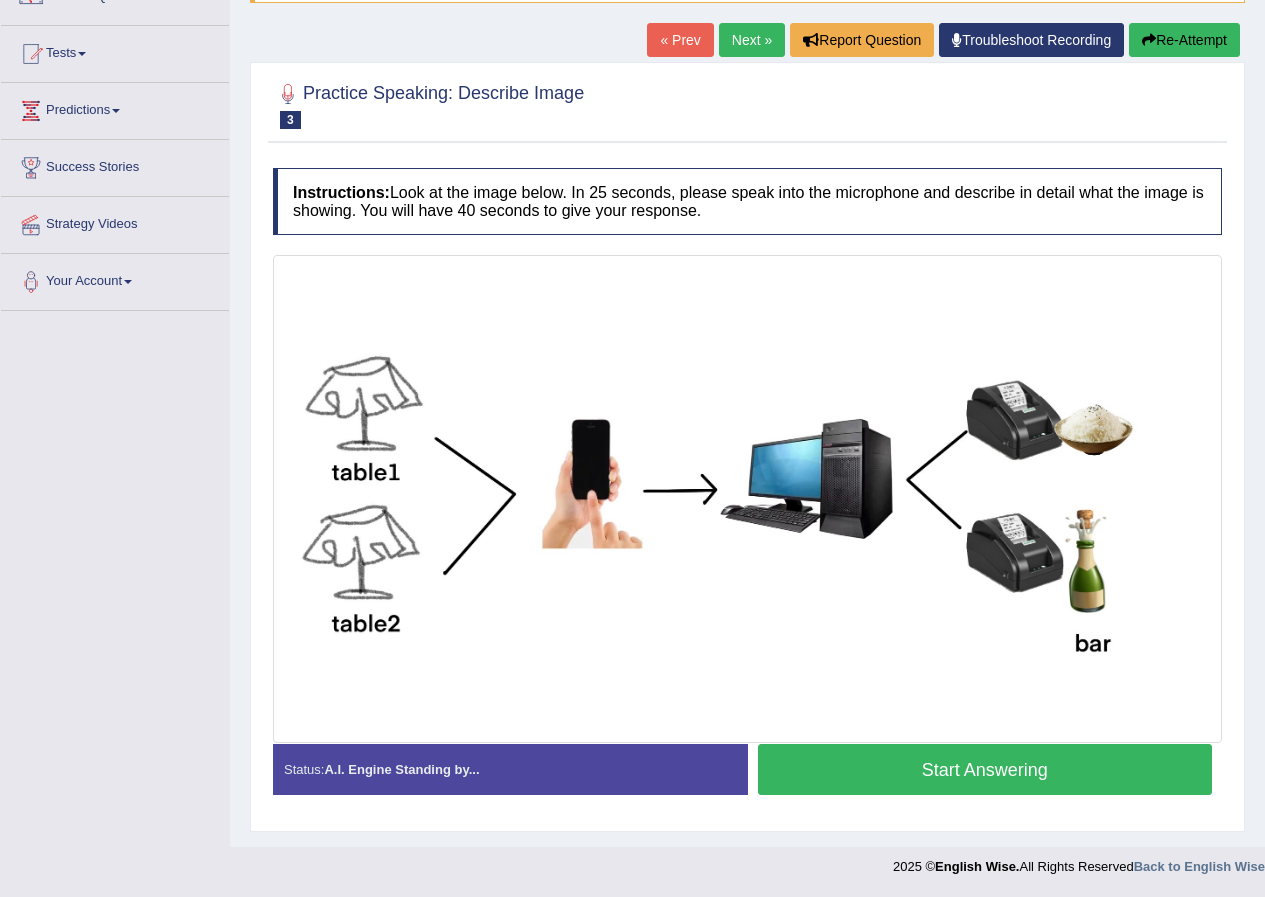 scroll, scrollTop: 207, scrollLeft: 0, axis: vertical 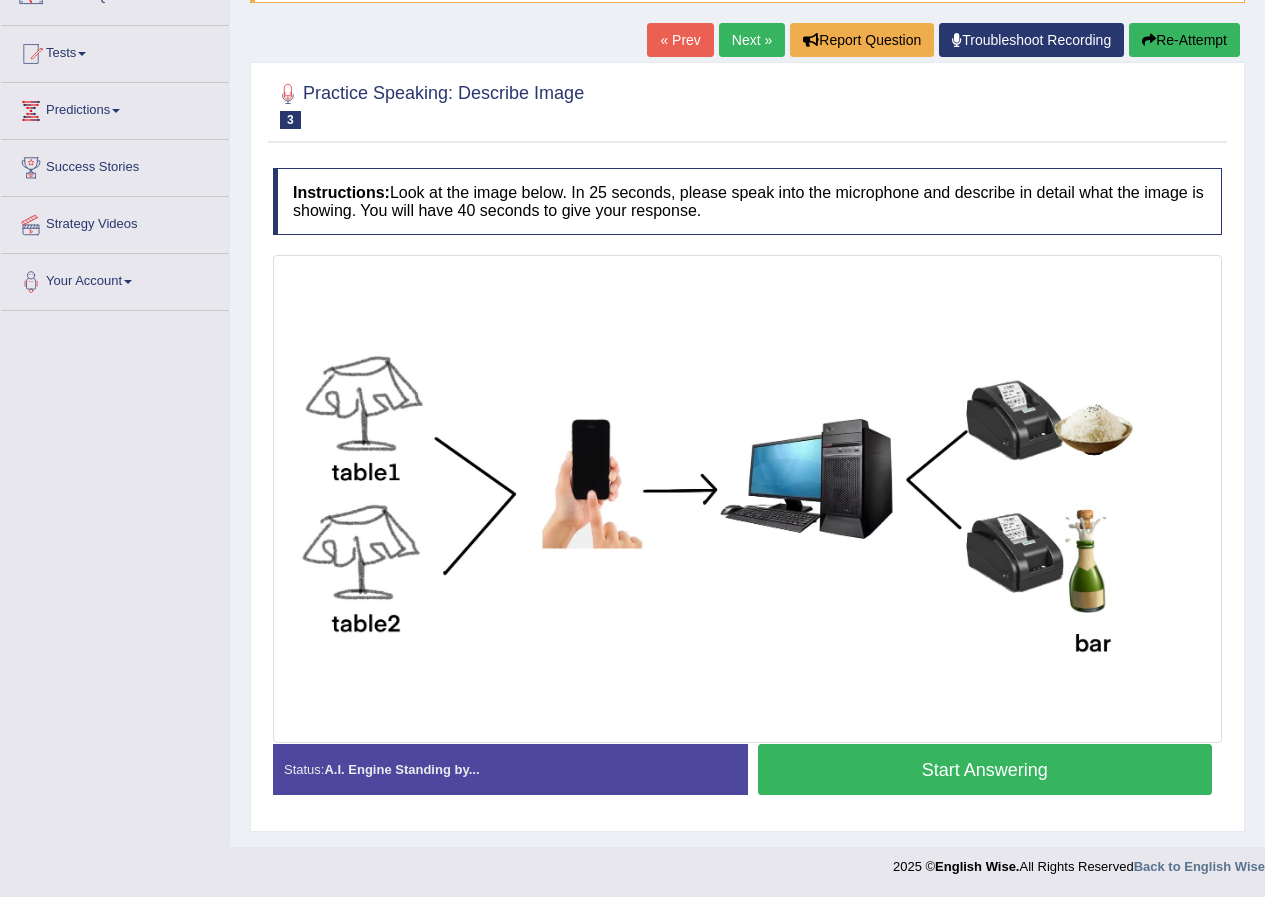 click on "Start Answering" at bounding box center (985, 769) 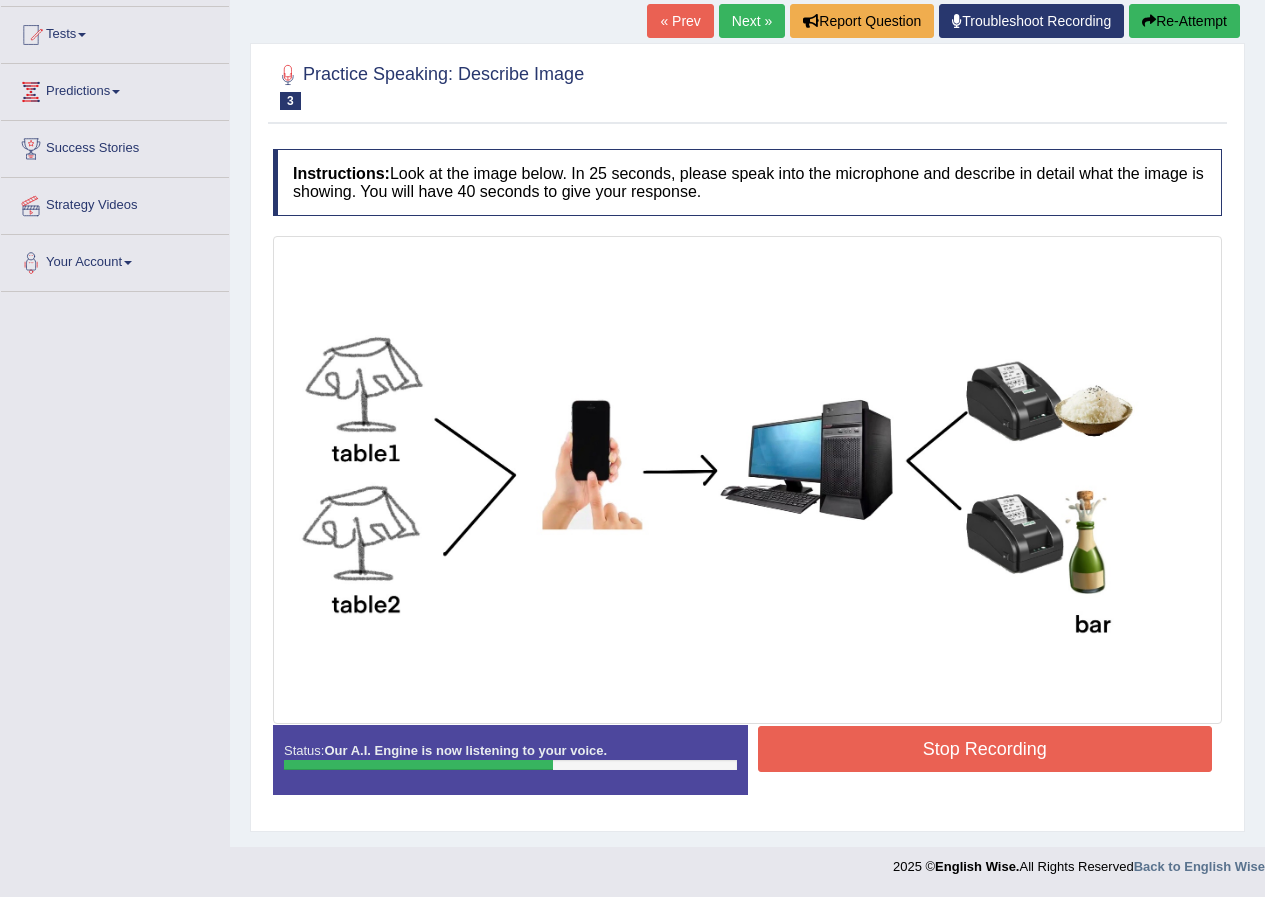 click on "Stop Recording" at bounding box center [985, 749] 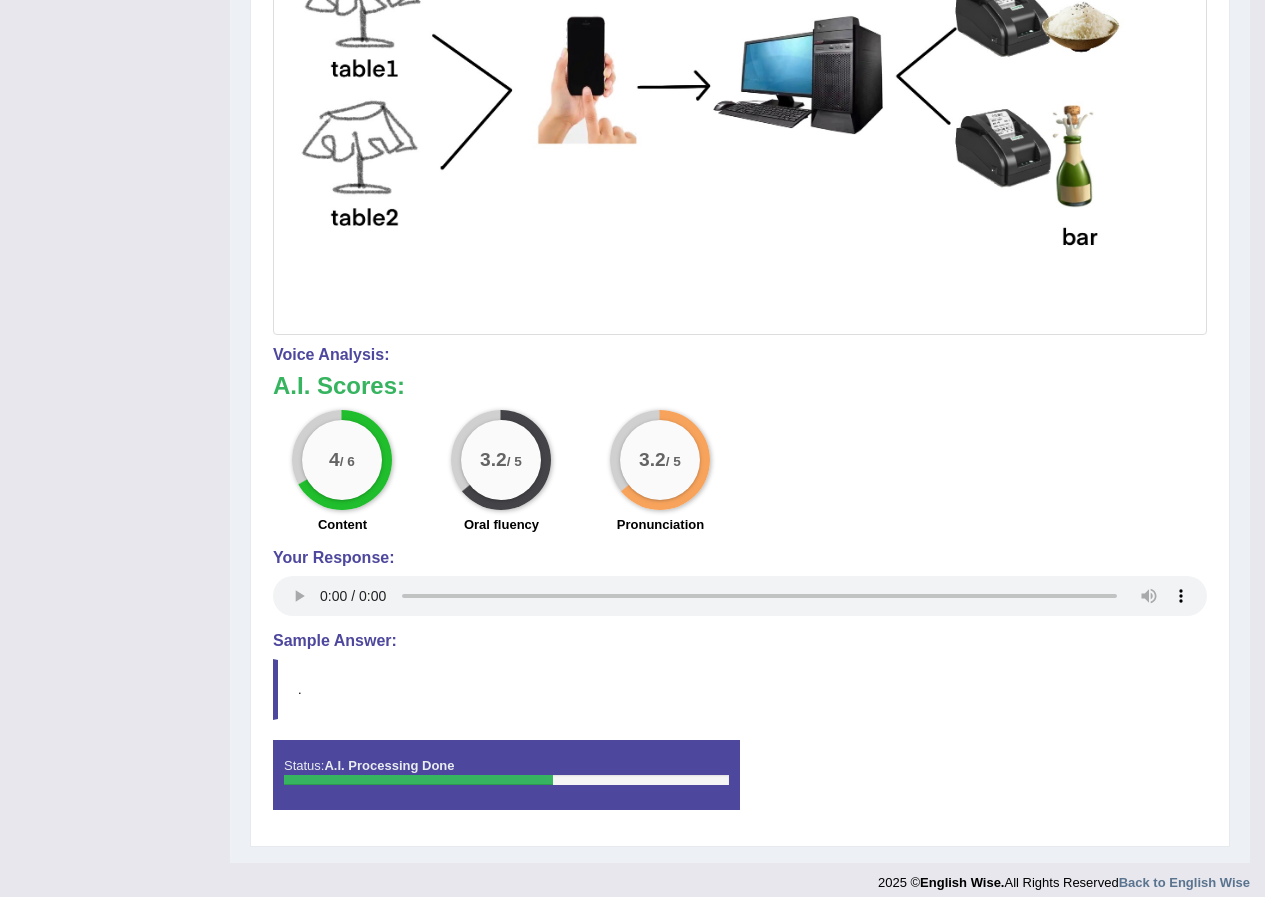scroll, scrollTop: 207, scrollLeft: 0, axis: vertical 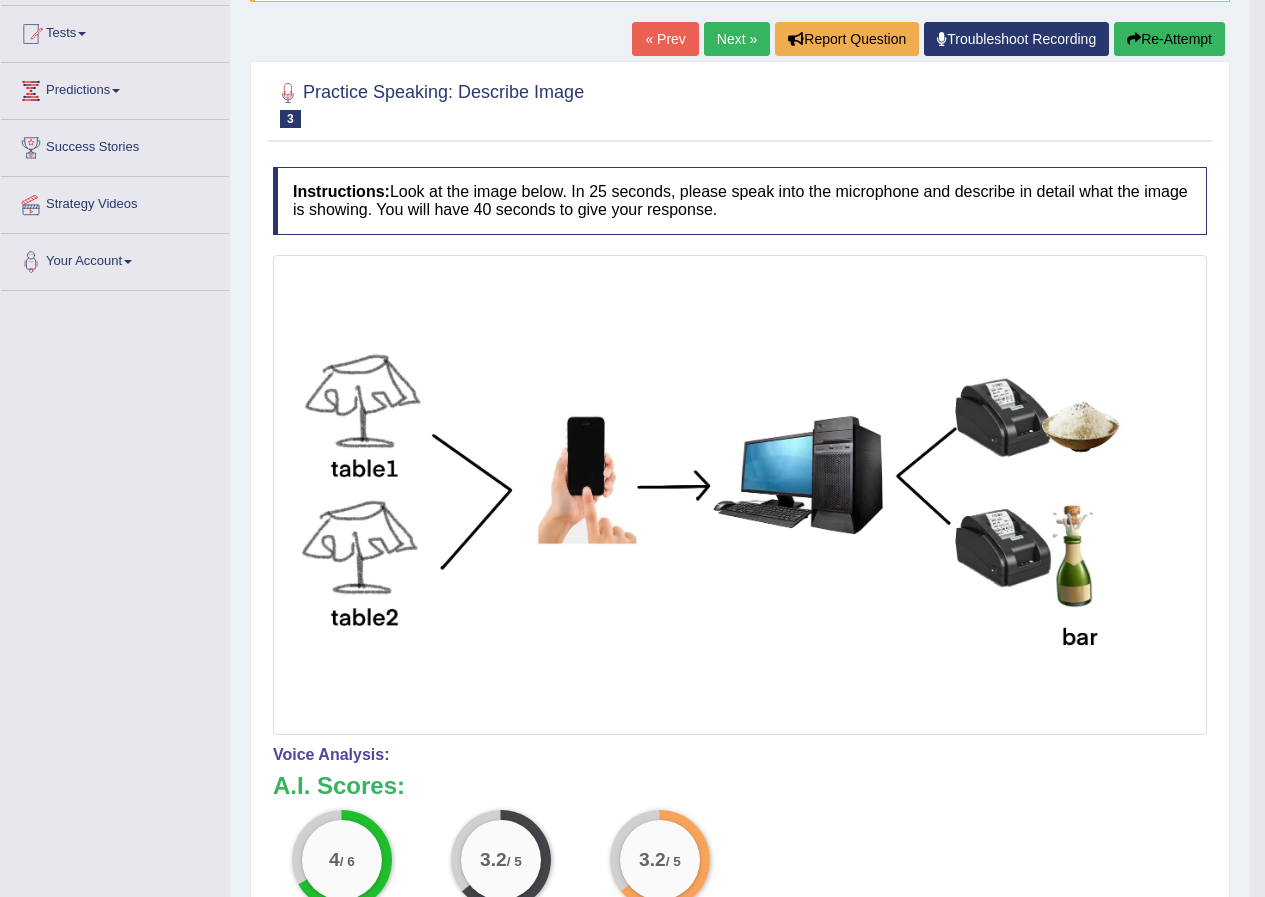 click on "Next »" at bounding box center (737, 39) 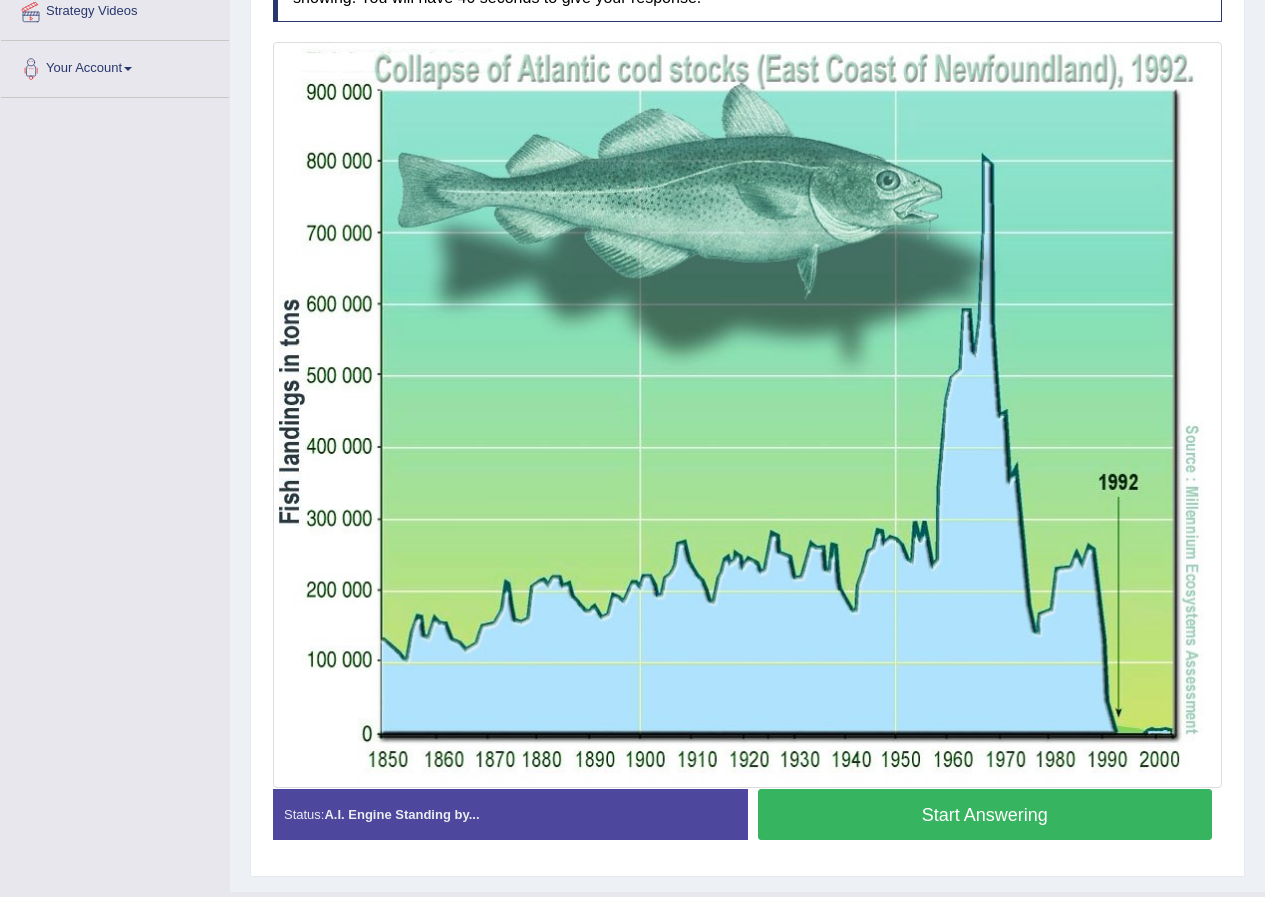 scroll, scrollTop: 400, scrollLeft: 0, axis: vertical 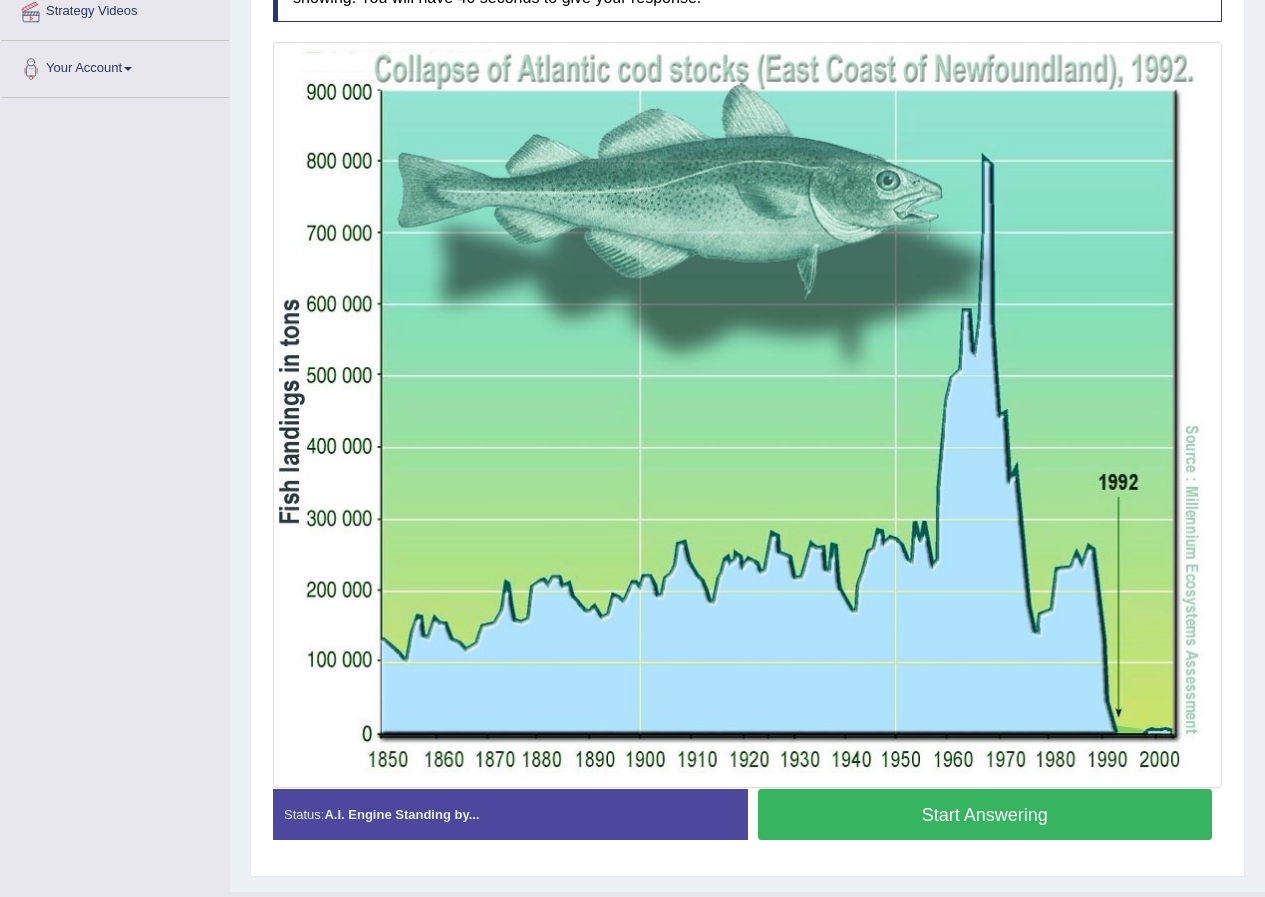 click on "Start Answering" at bounding box center [985, 814] 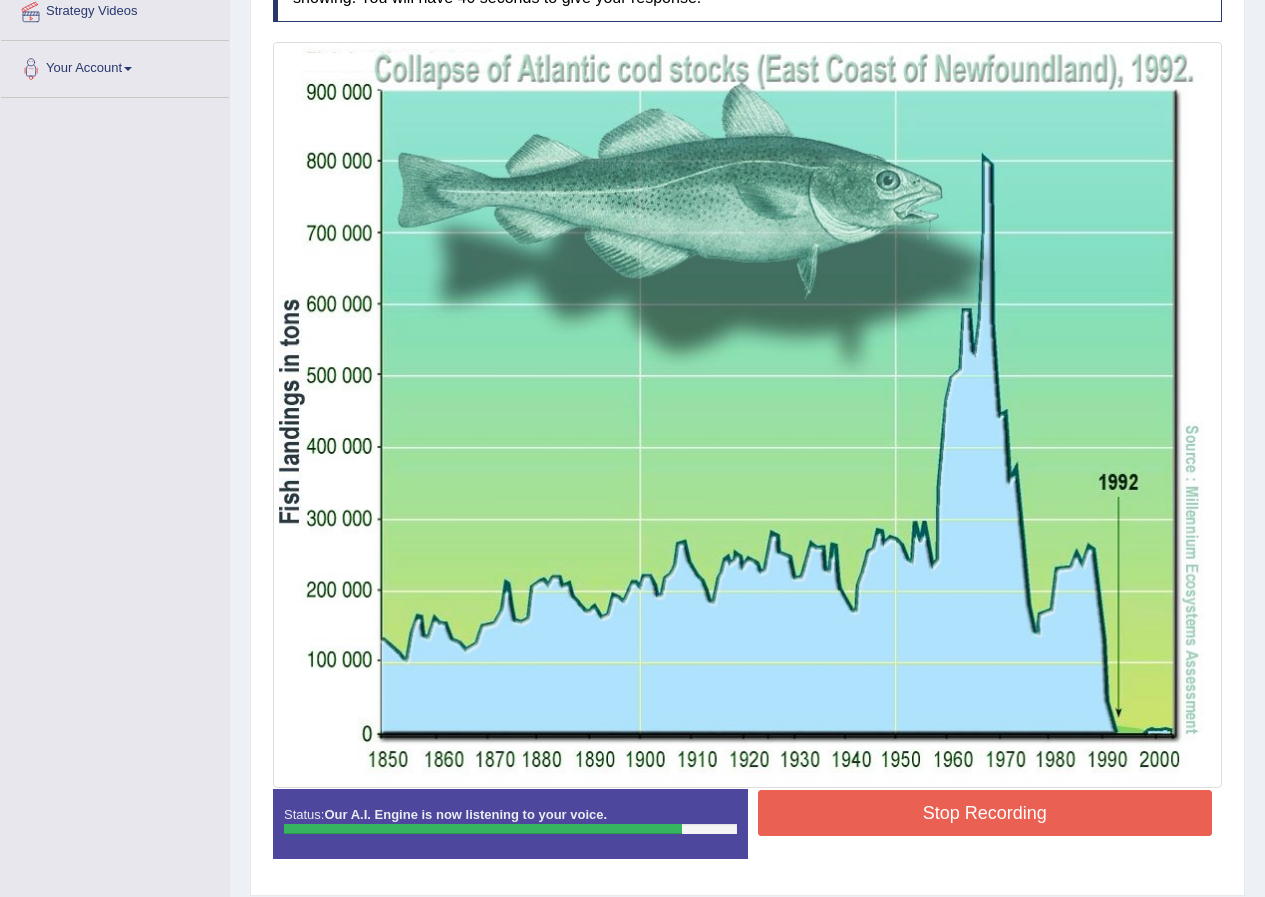 click on "Stop Recording" at bounding box center (985, 813) 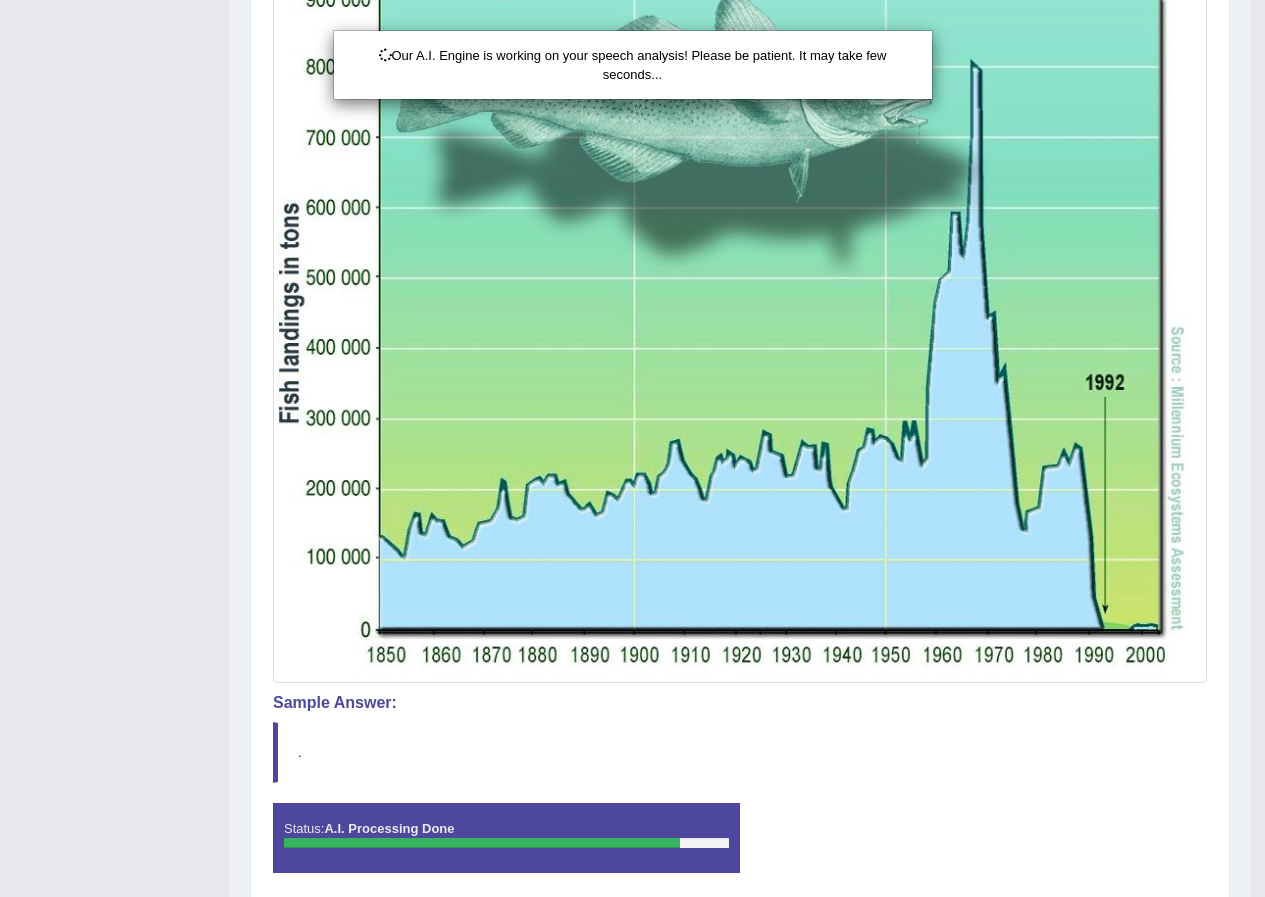 scroll, scrollTop: 590, scrollLeft: 0, axis: vertical 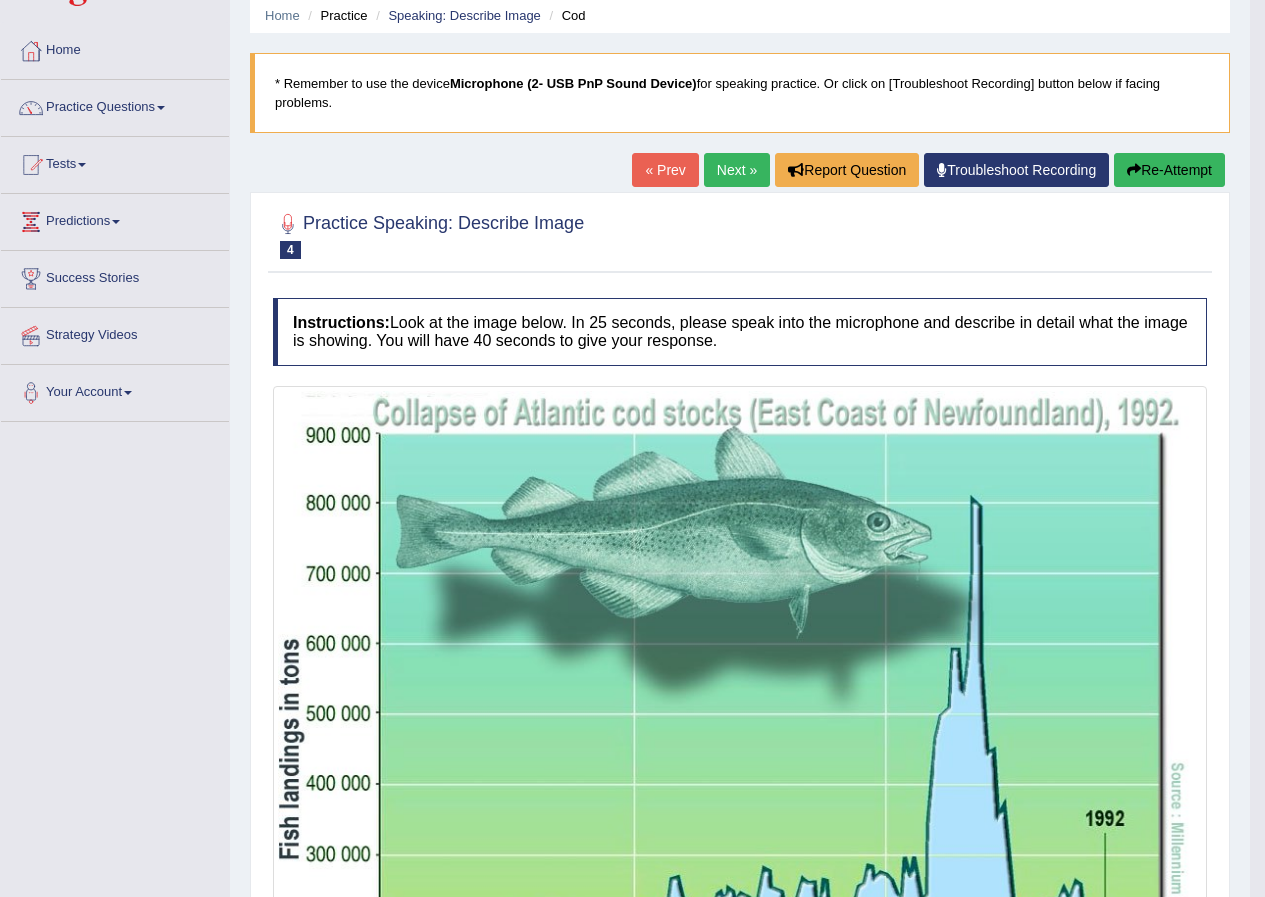 click on "Next »" at bounding box center [737, 170] 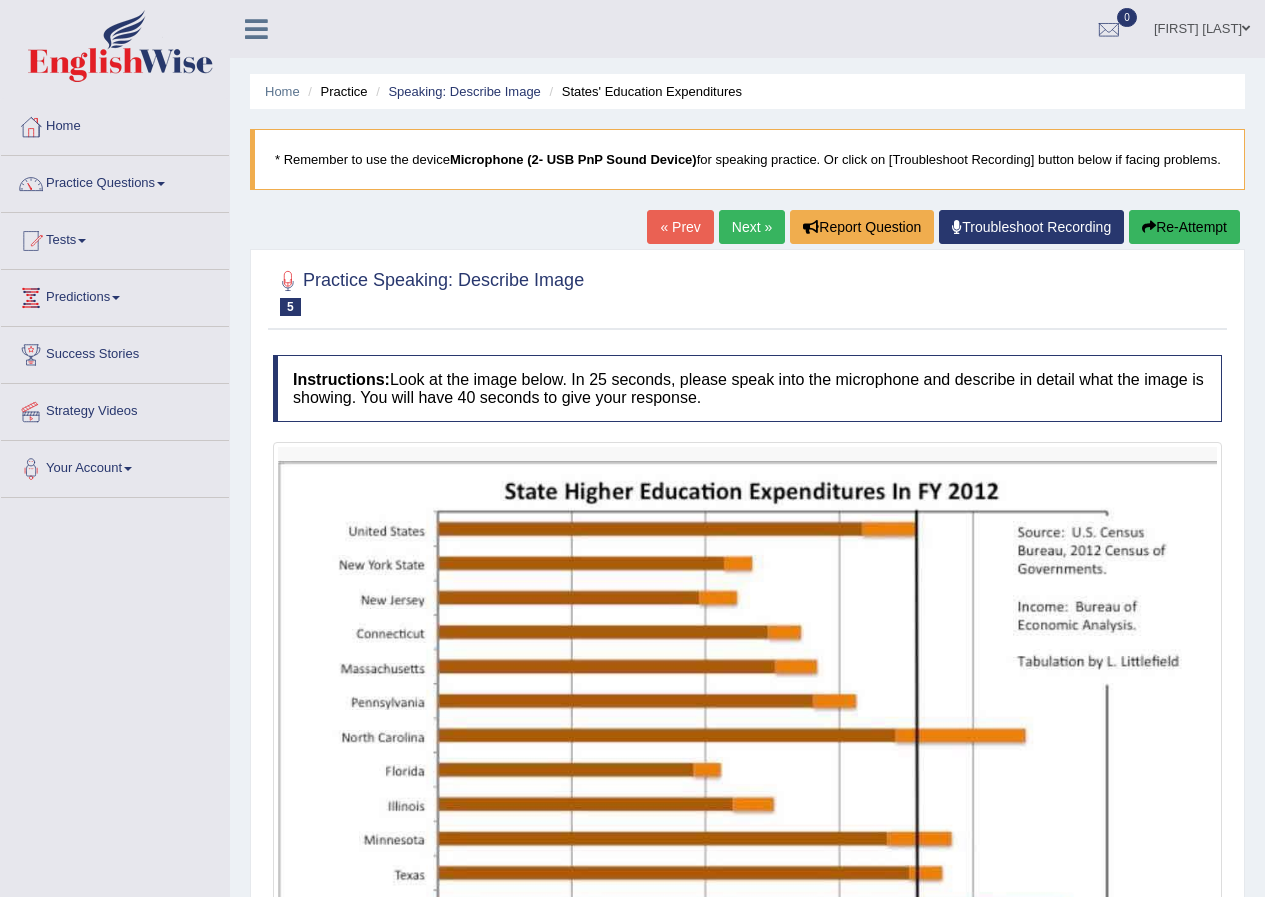 scroll, scrollTop: 0, scrollLeft: 0, axis: both 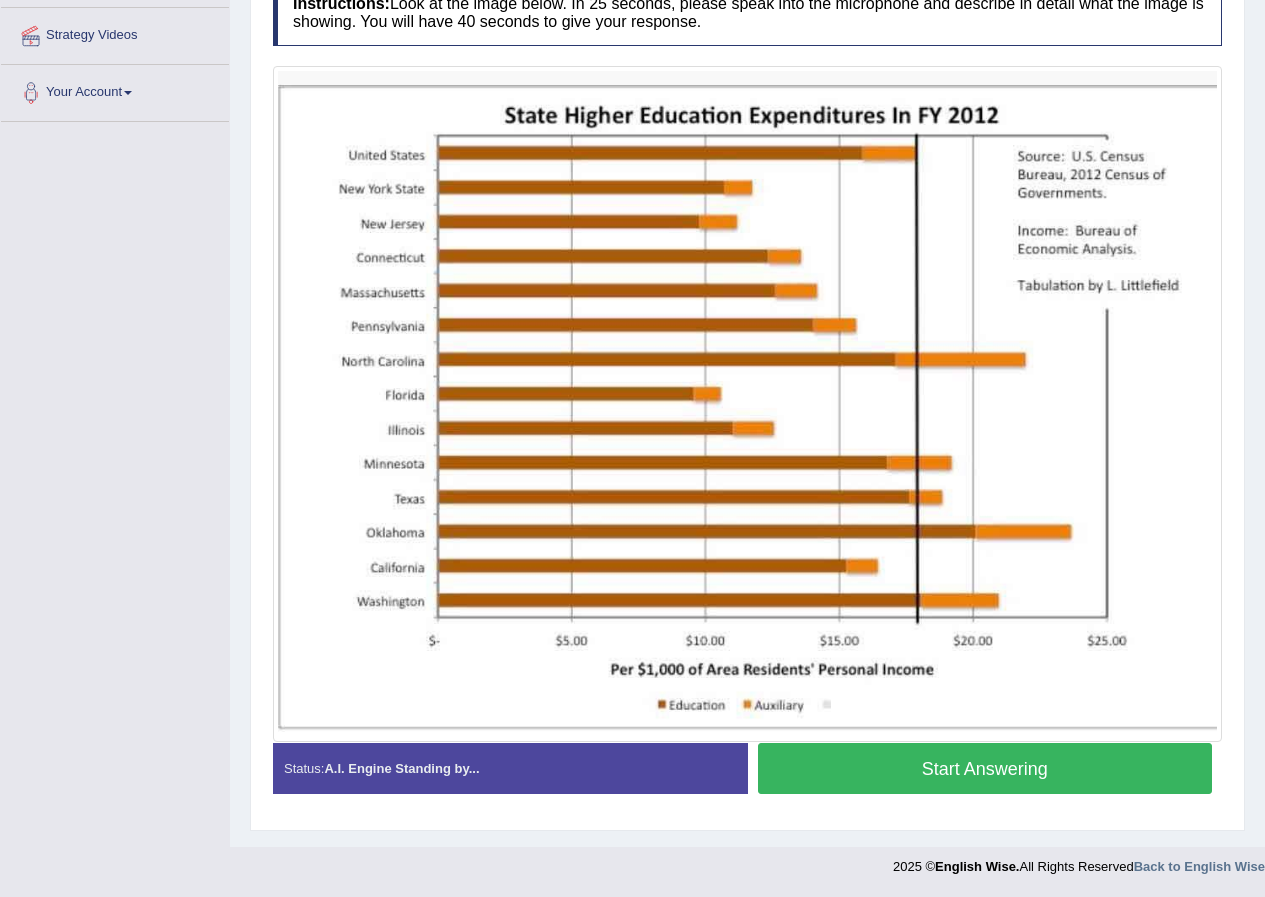 click on "Start Answering" at bounding box center [985, 768] 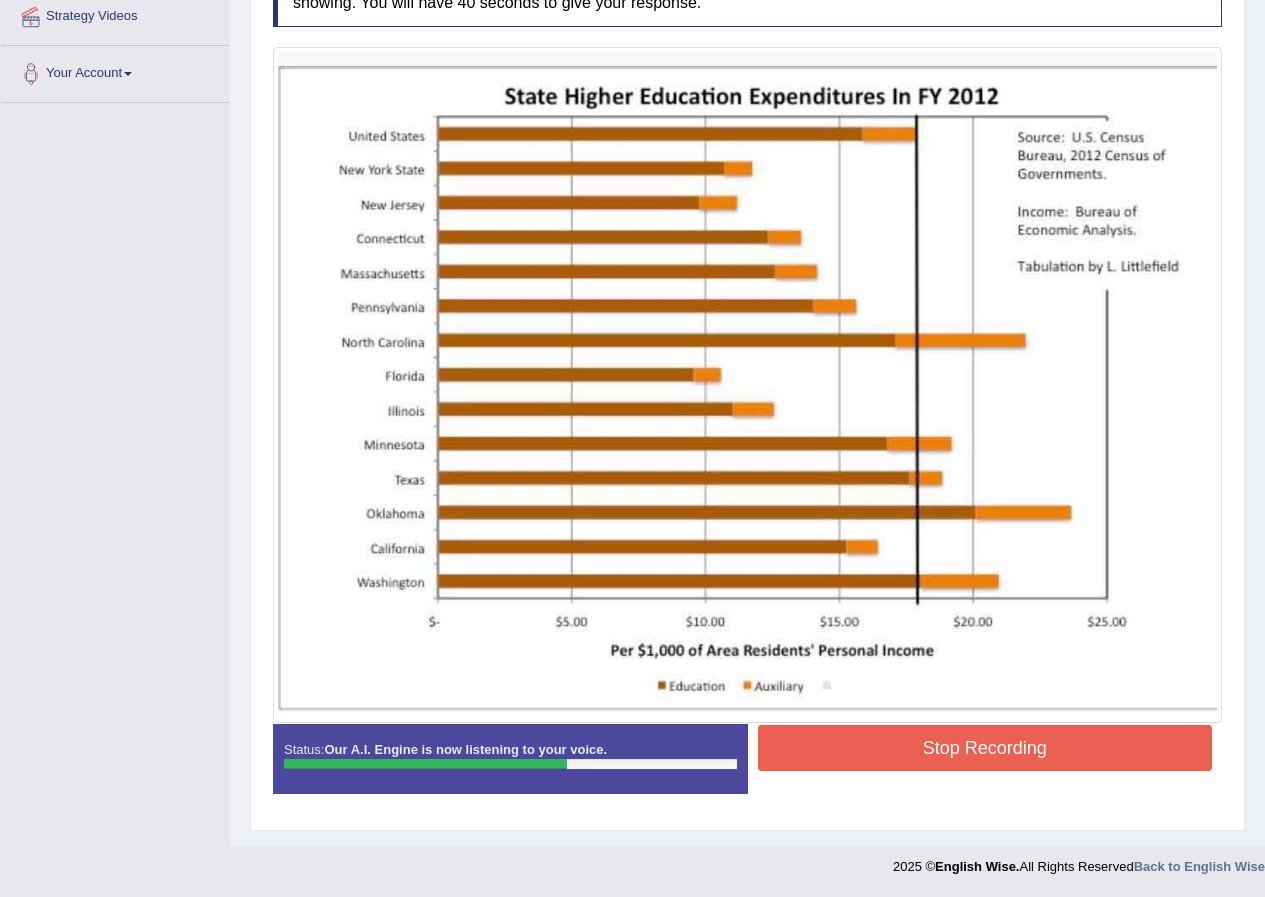 click on "Stop Recording" at bounding box center (985, 748) 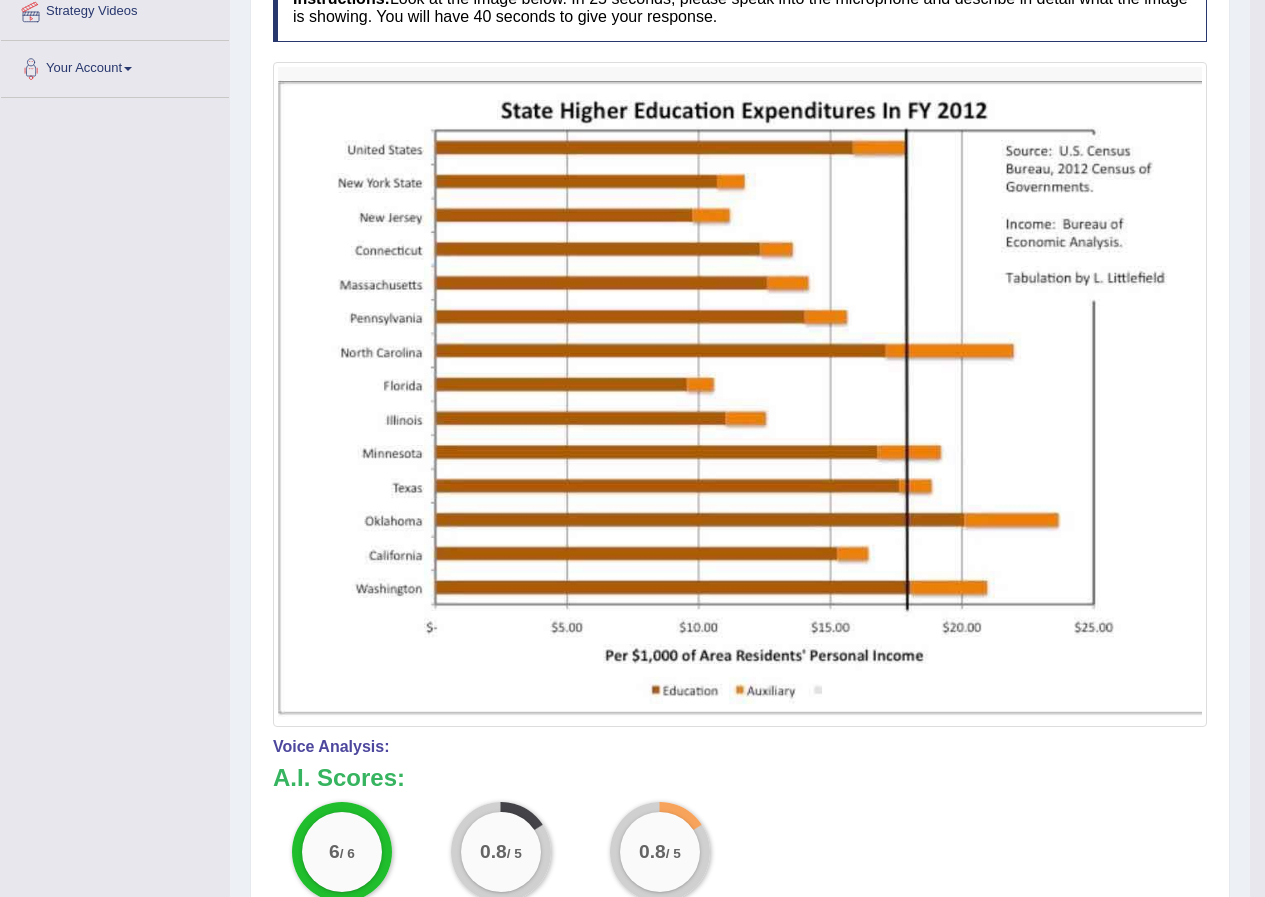 scroll, scrollTop: 0, scrollLeft: 0, axis: both 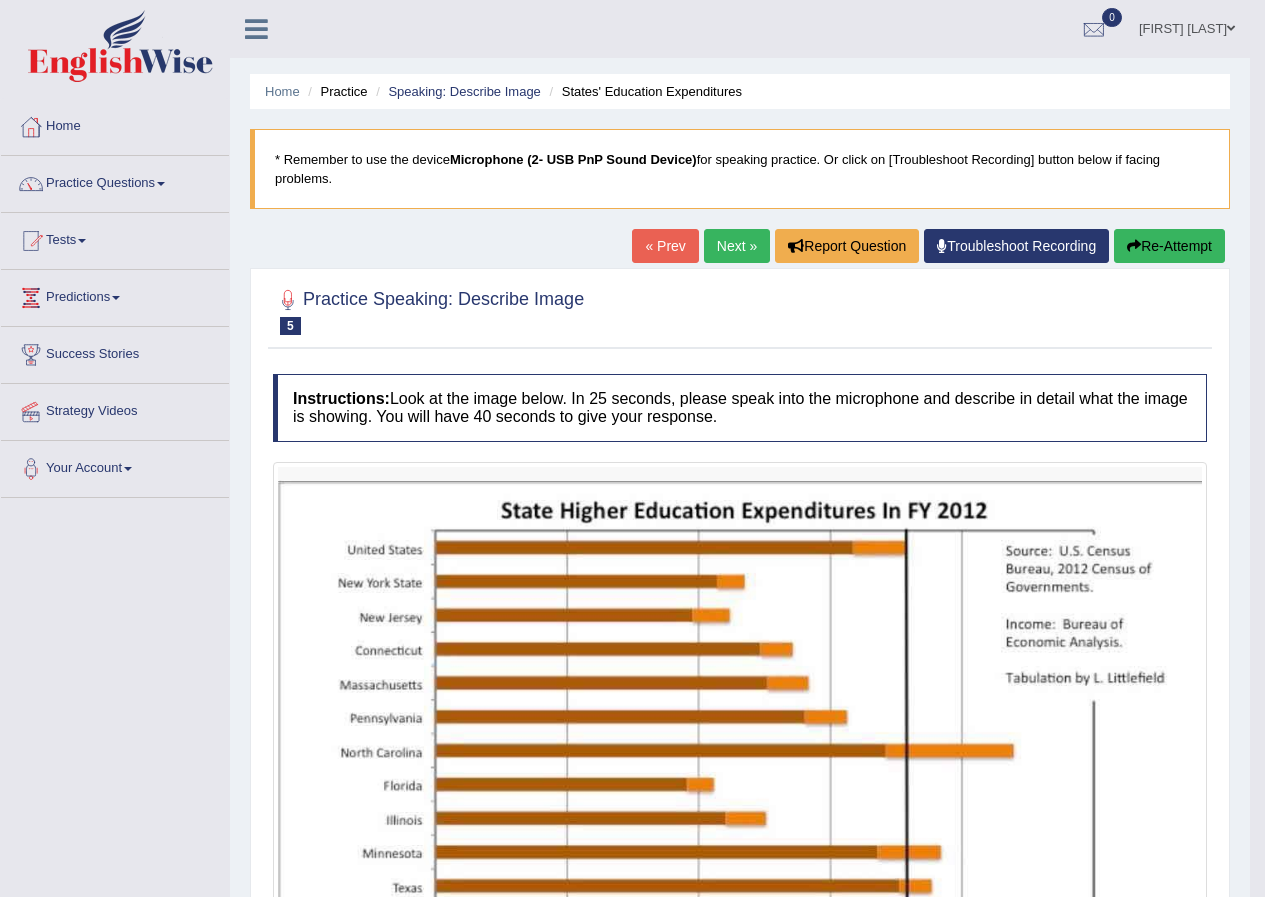click on "Next »" at bounding box center [737, 246] 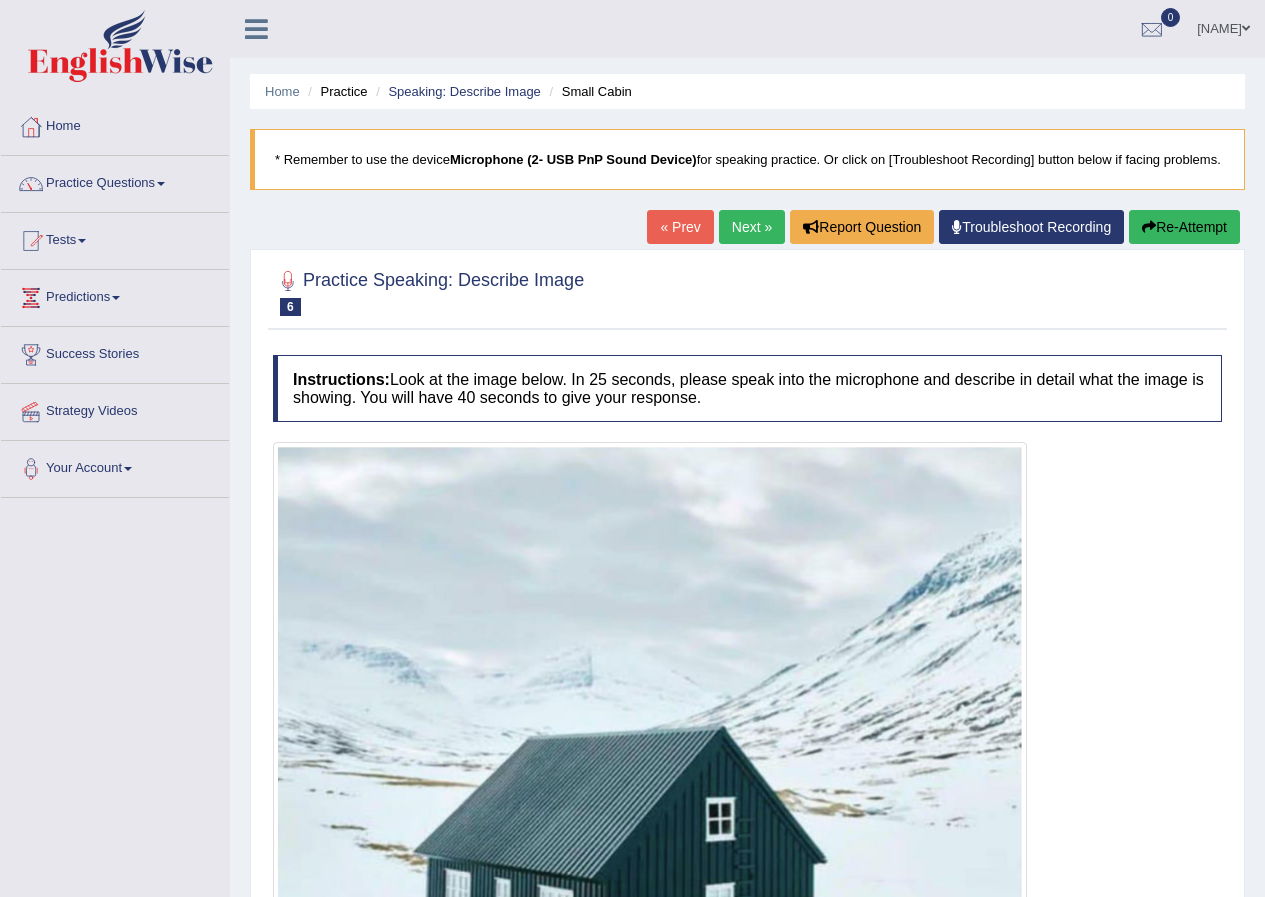 scroll, scrollTop: 0, scrollLeft: 0, axis: both 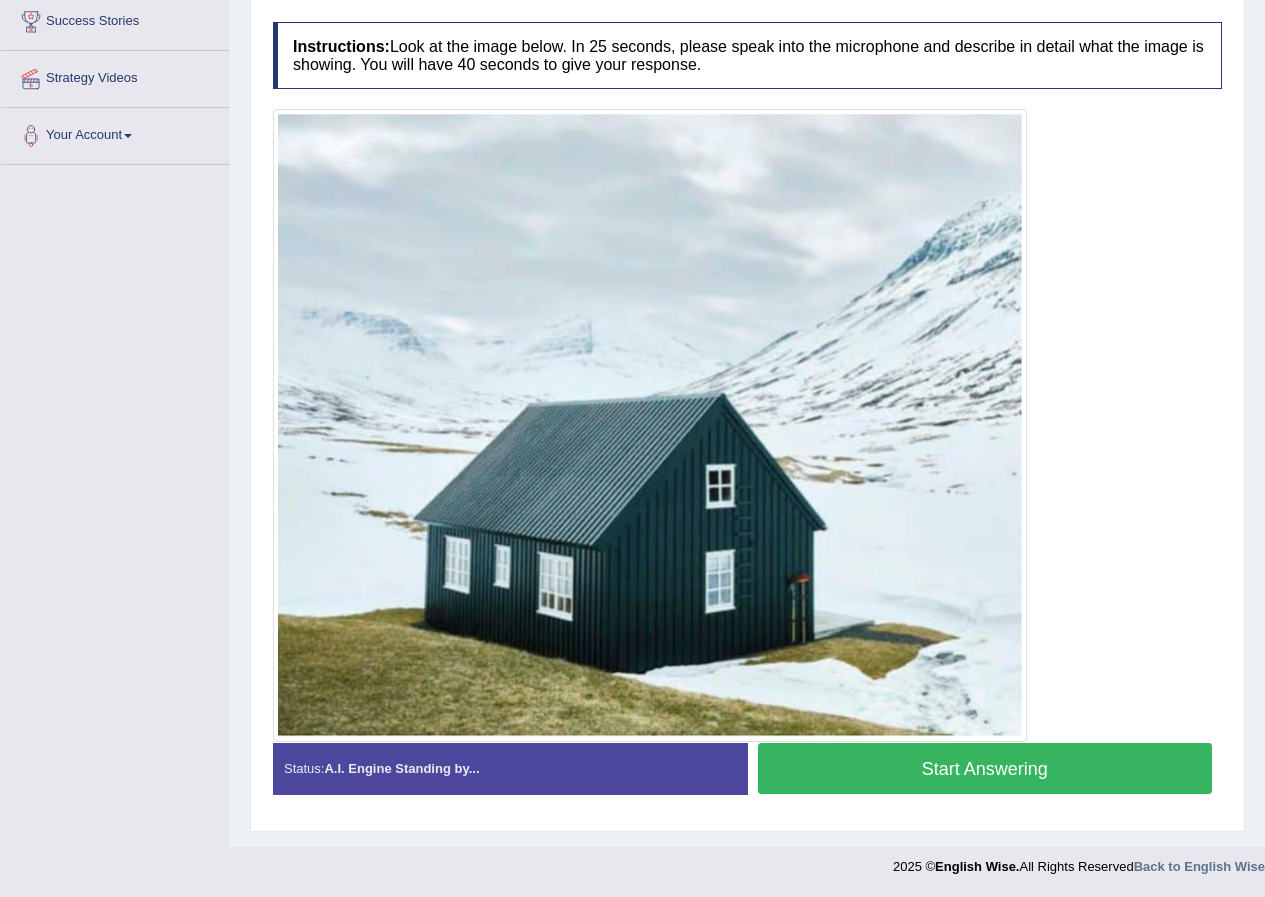 click on "Start Answering" at bounding box center [985, 768] 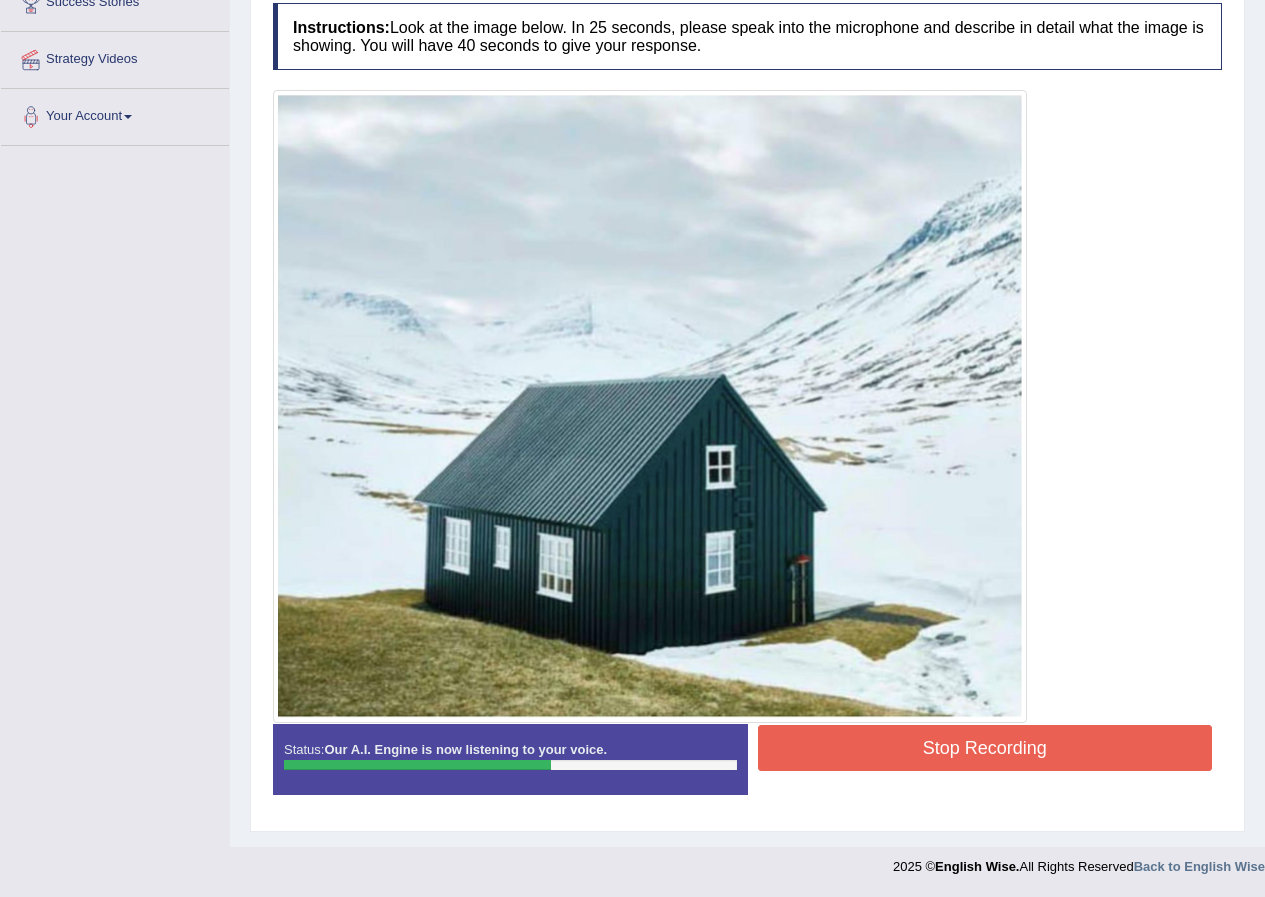 click on "Stop Recording" at bounding box center [985, 748] 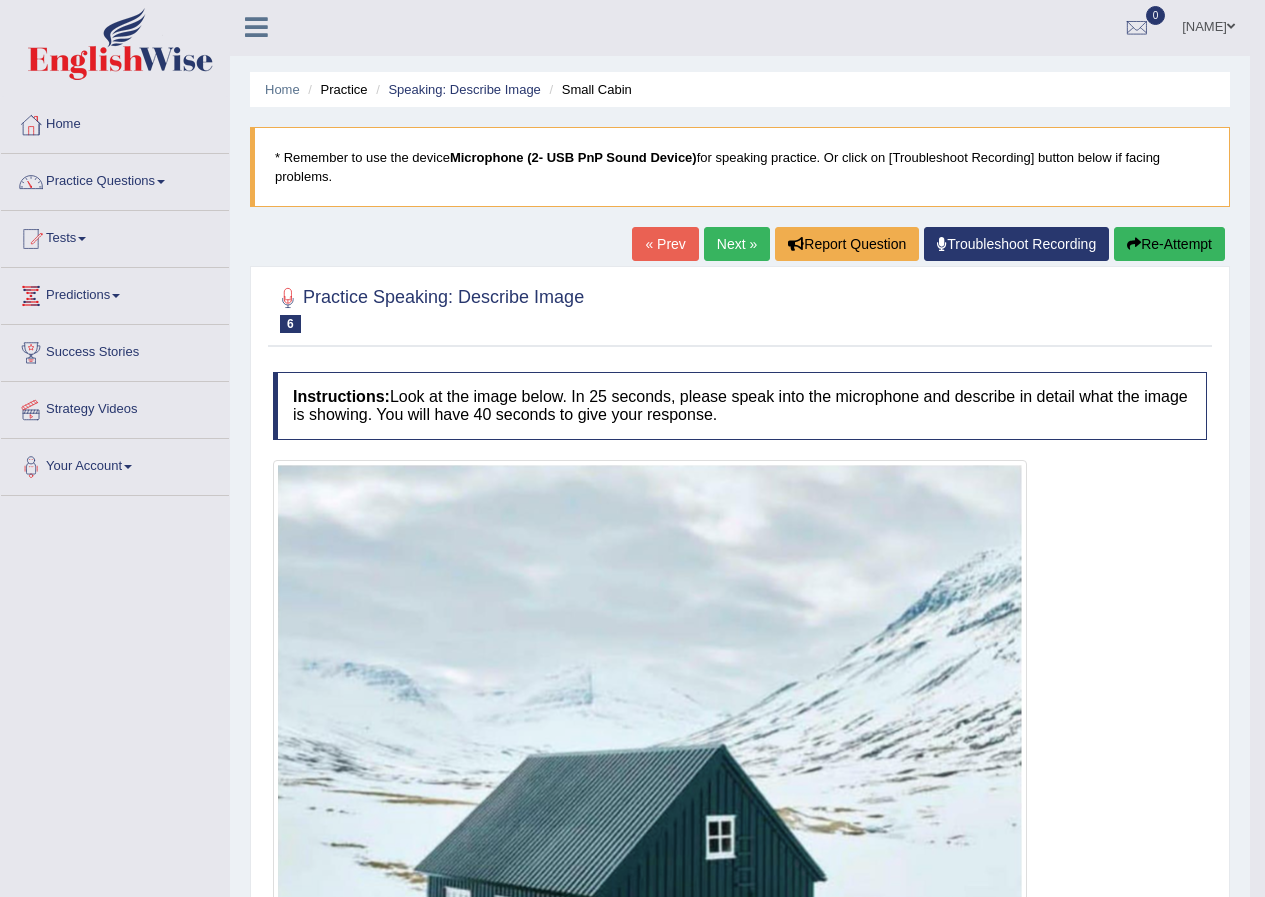 scroll, scrollTop: 0, scrollLeft: 0, axis: both 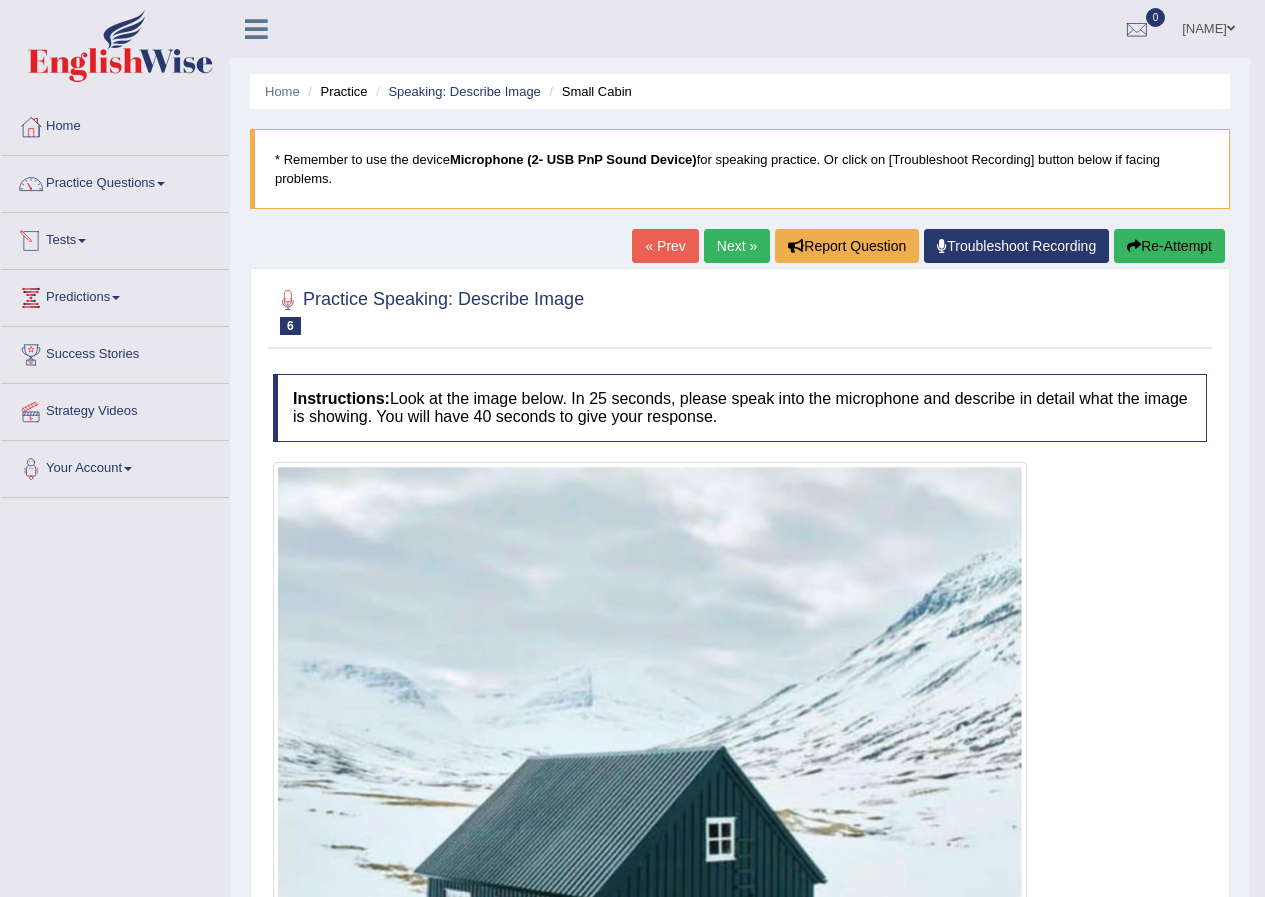click on "Tests" at bounding box center [115, 238] 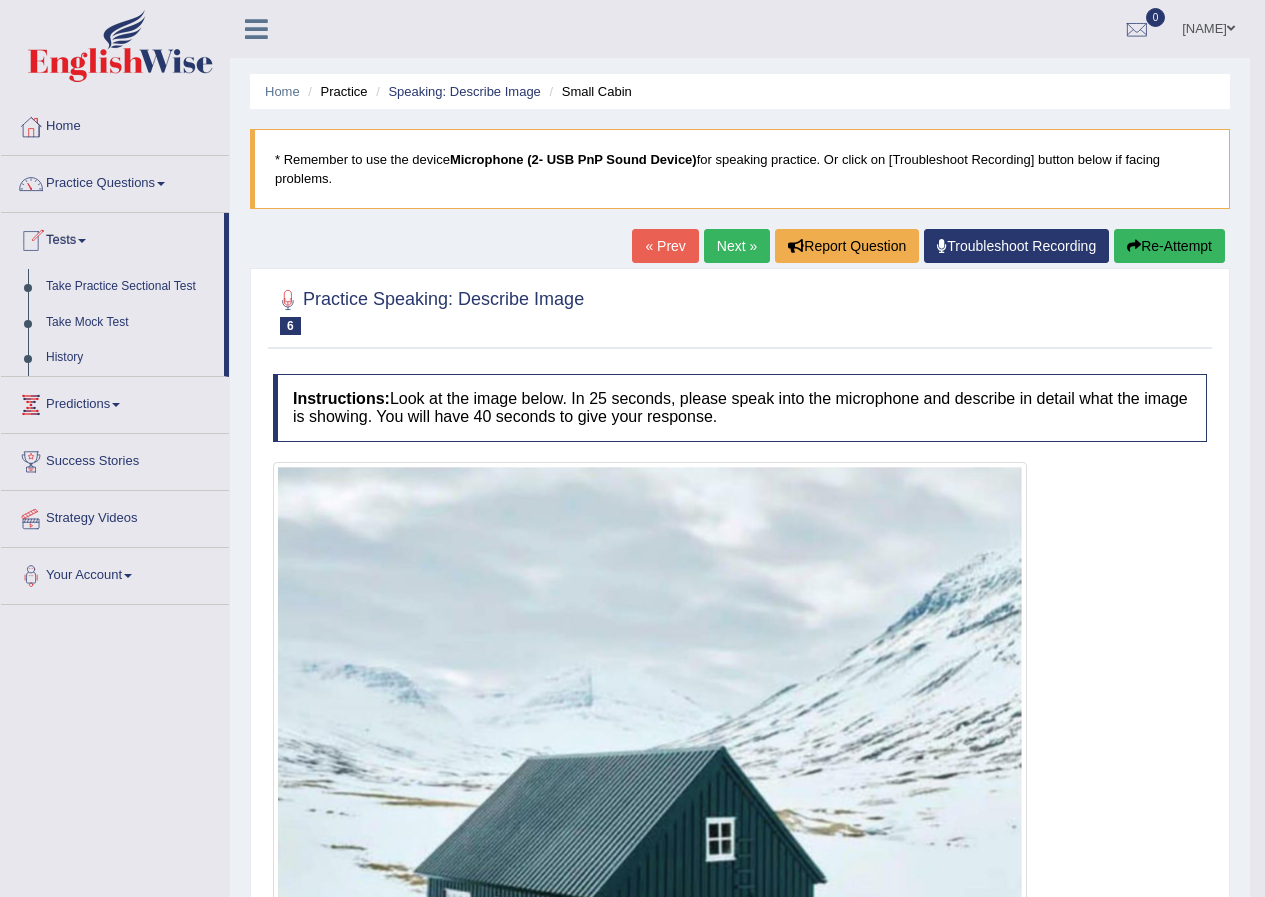 click on "Tests" at bounding box center (112, 238) 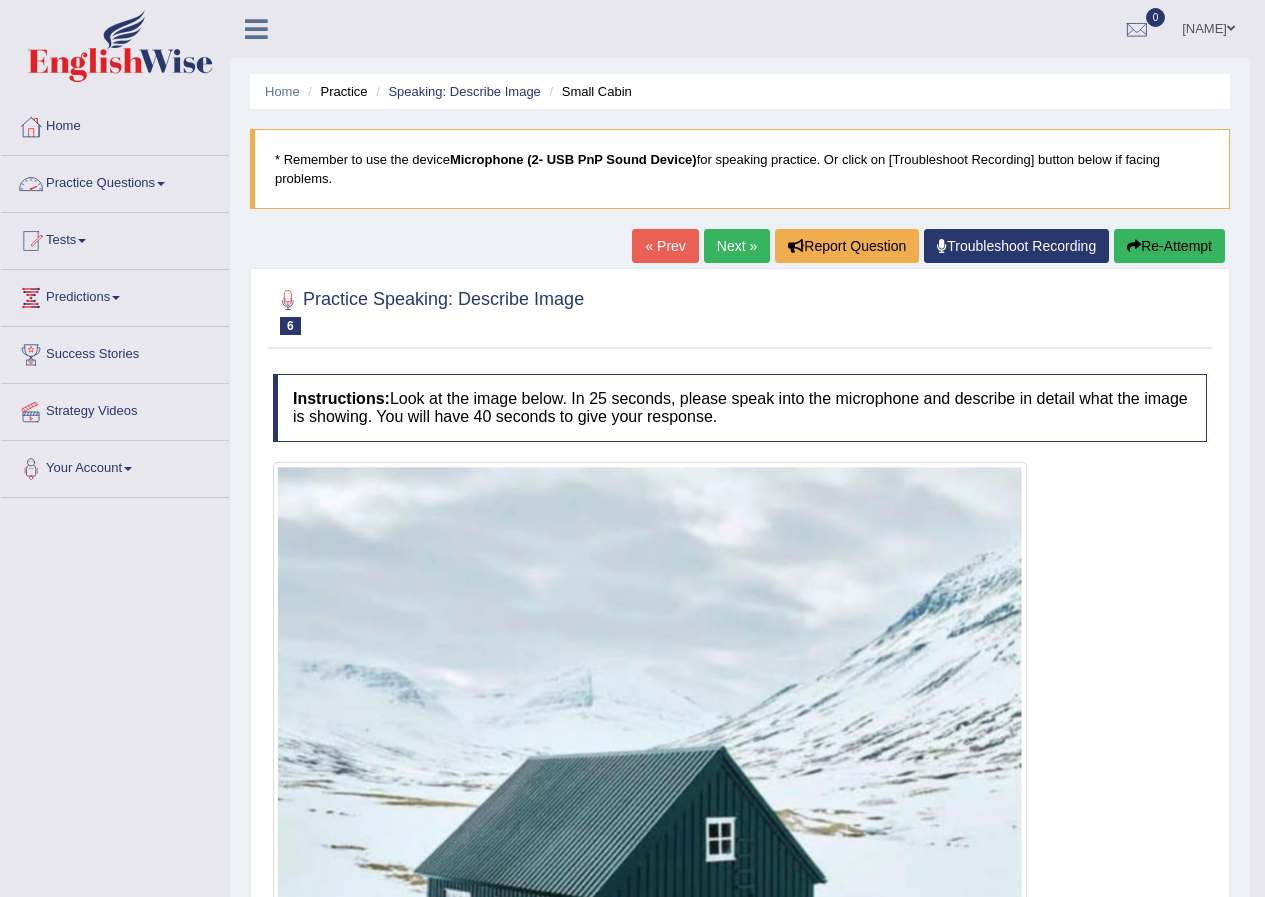 click on "Practice Questions" at bounding box center (115, 181) 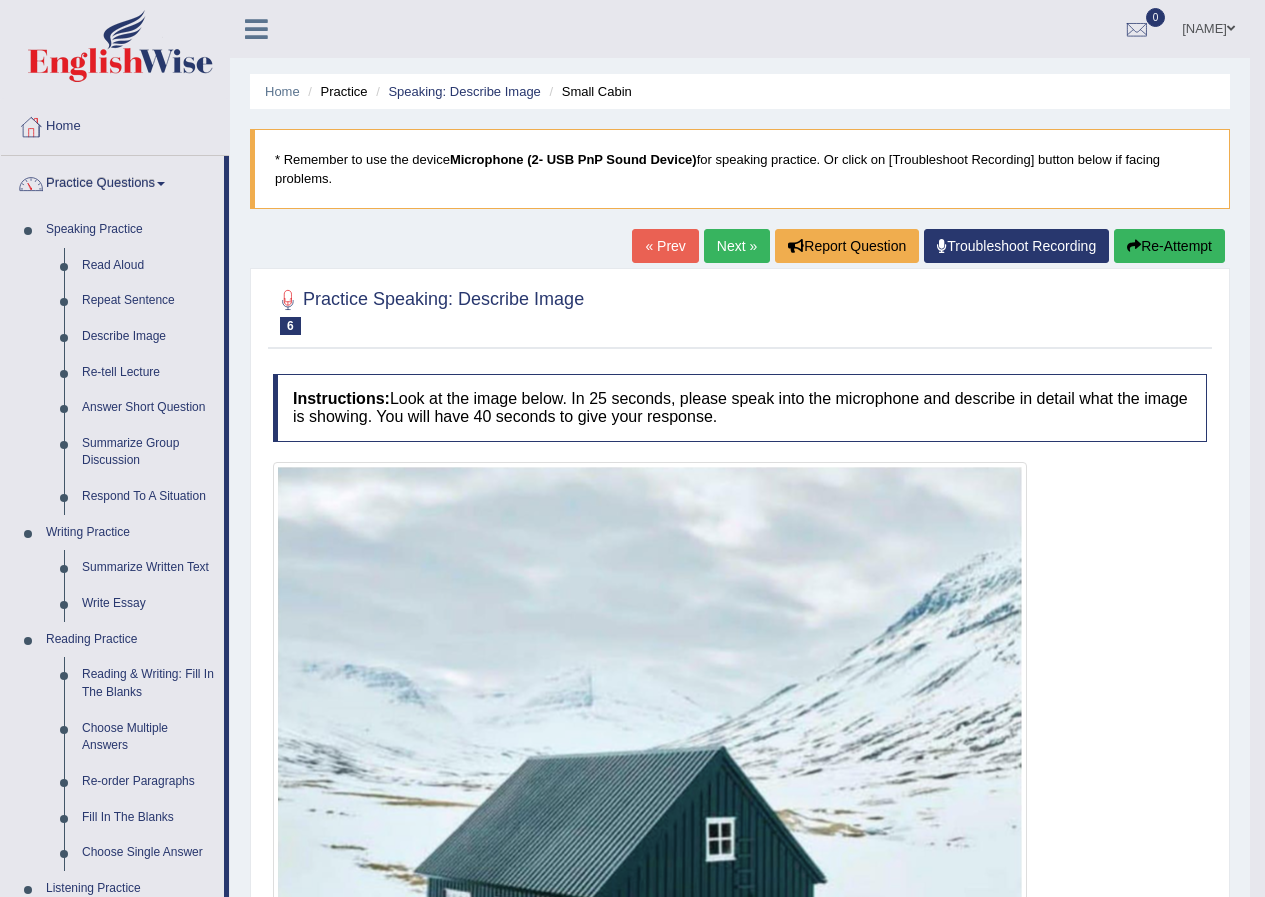 click on "Practice Questions" at bounding box center (112, 181) 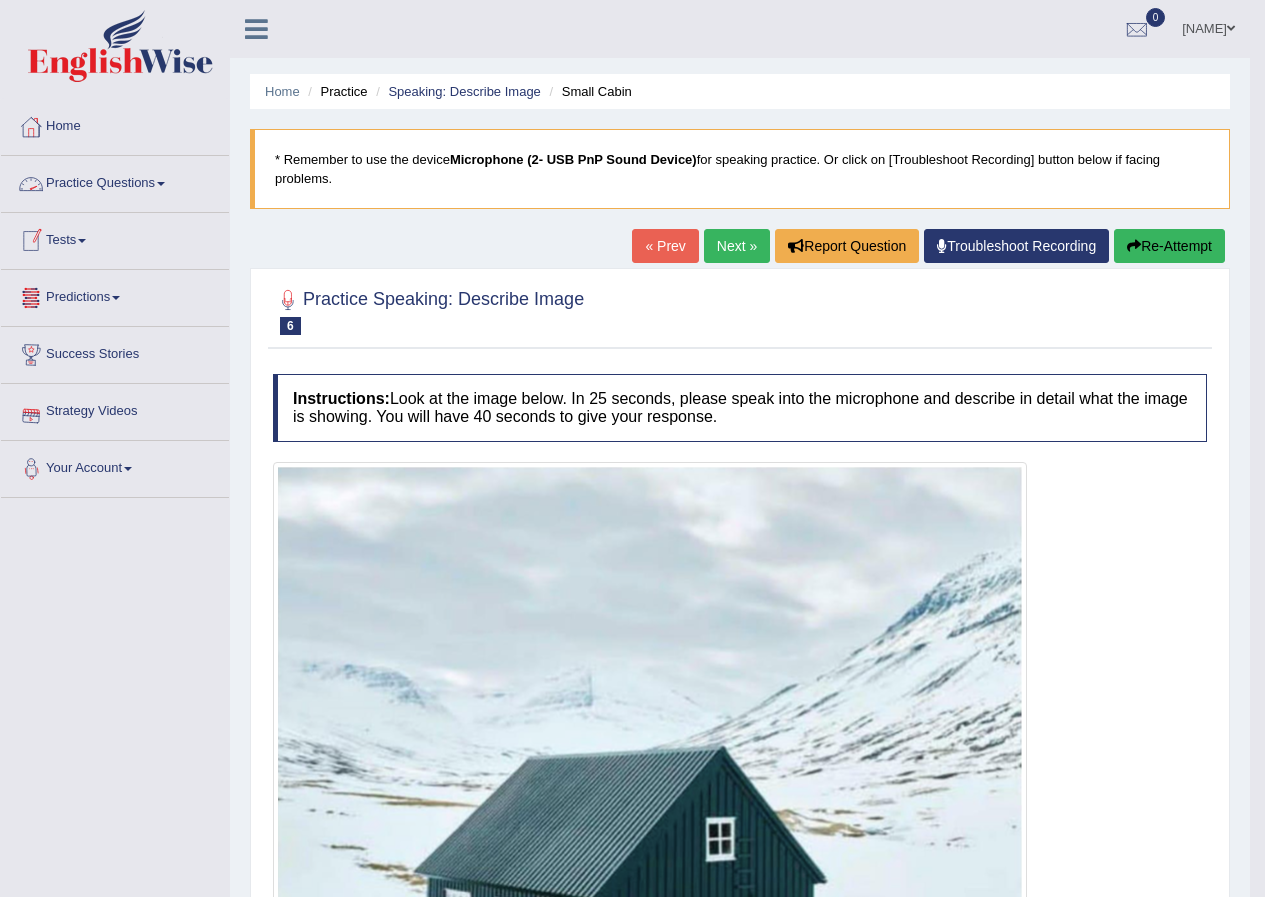 click on "Practice Questions" at bounding box center [115, 181] 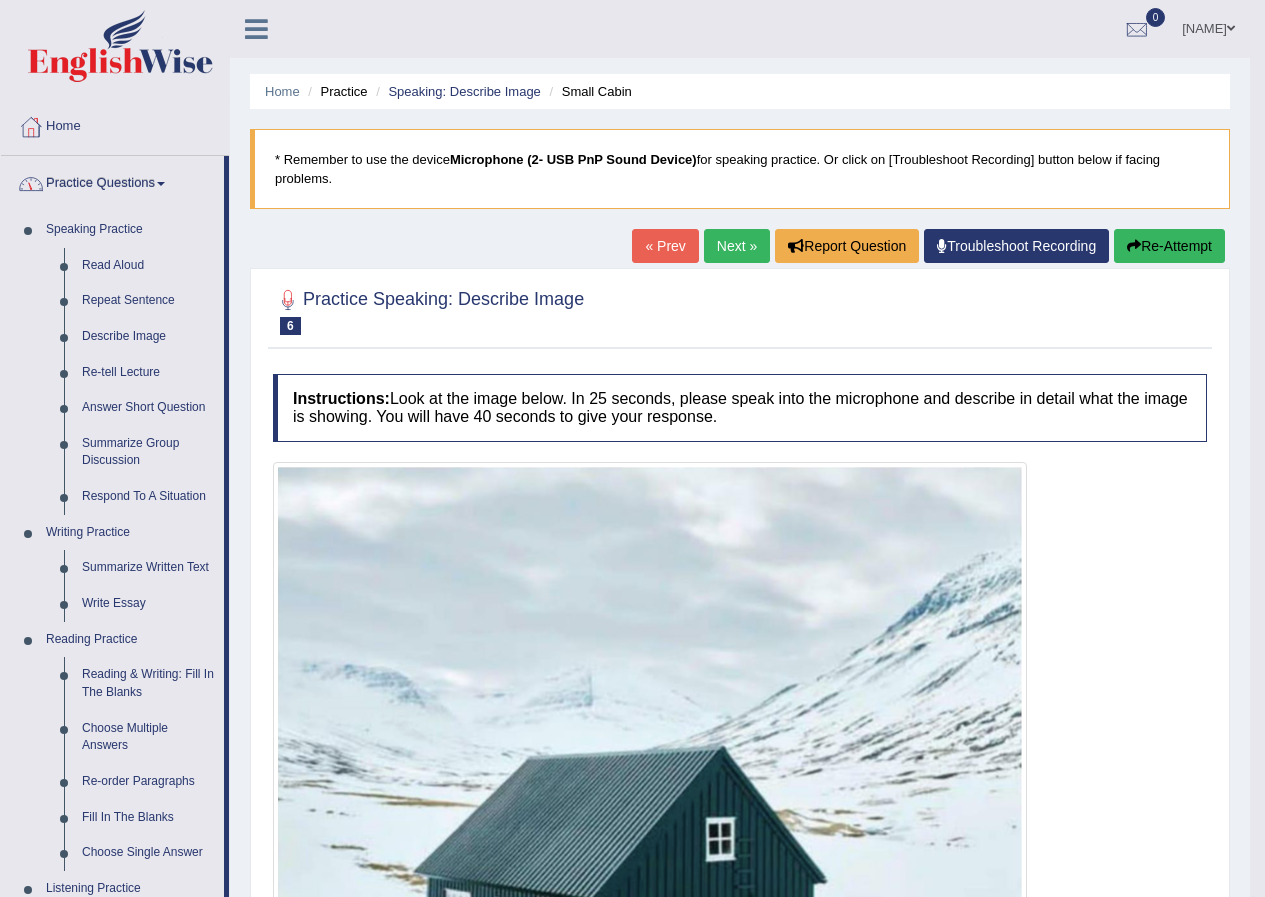 click on "Practice Questions" at bounding box center [112, 181] 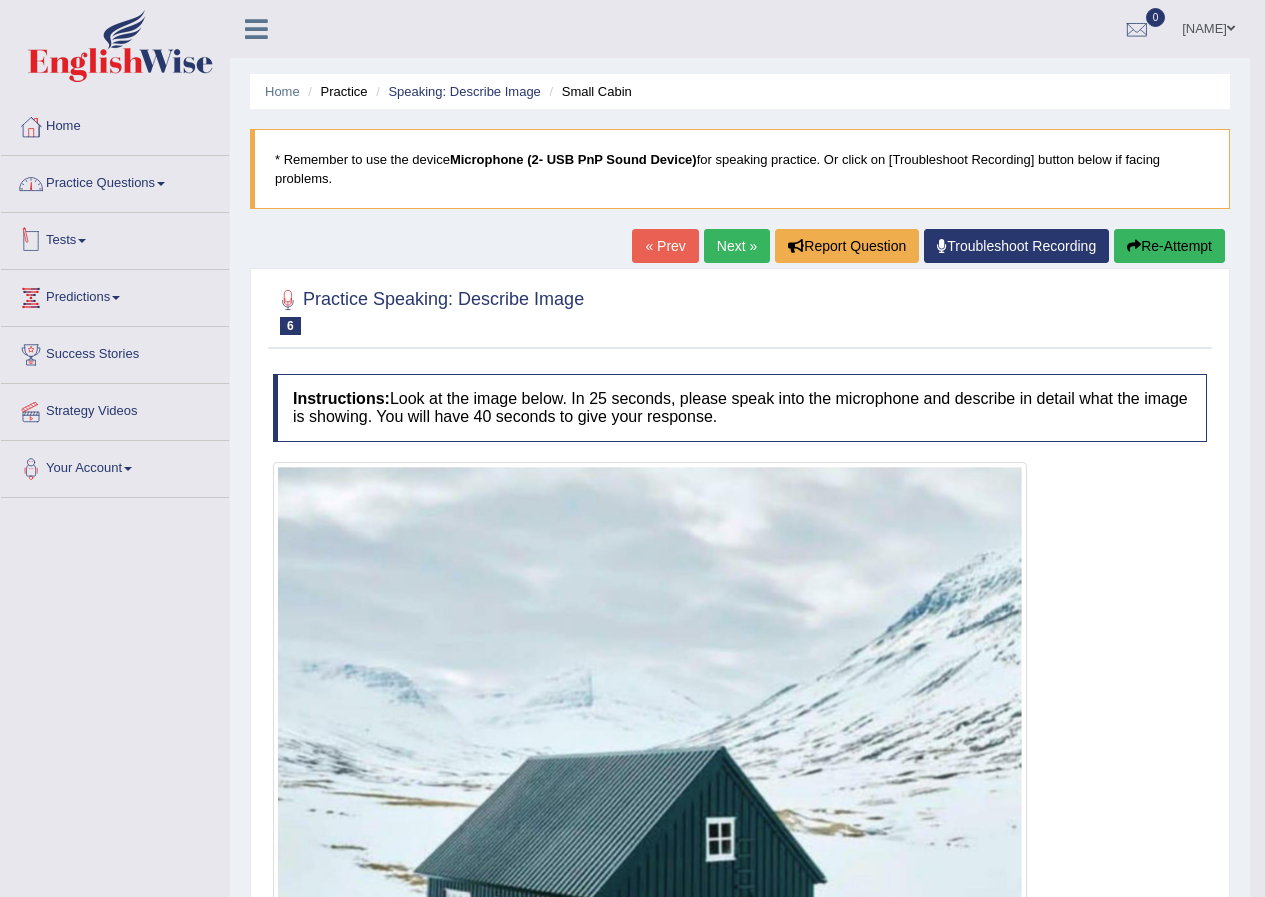 click on "Practice Questions" at bounding box center (115, 181) 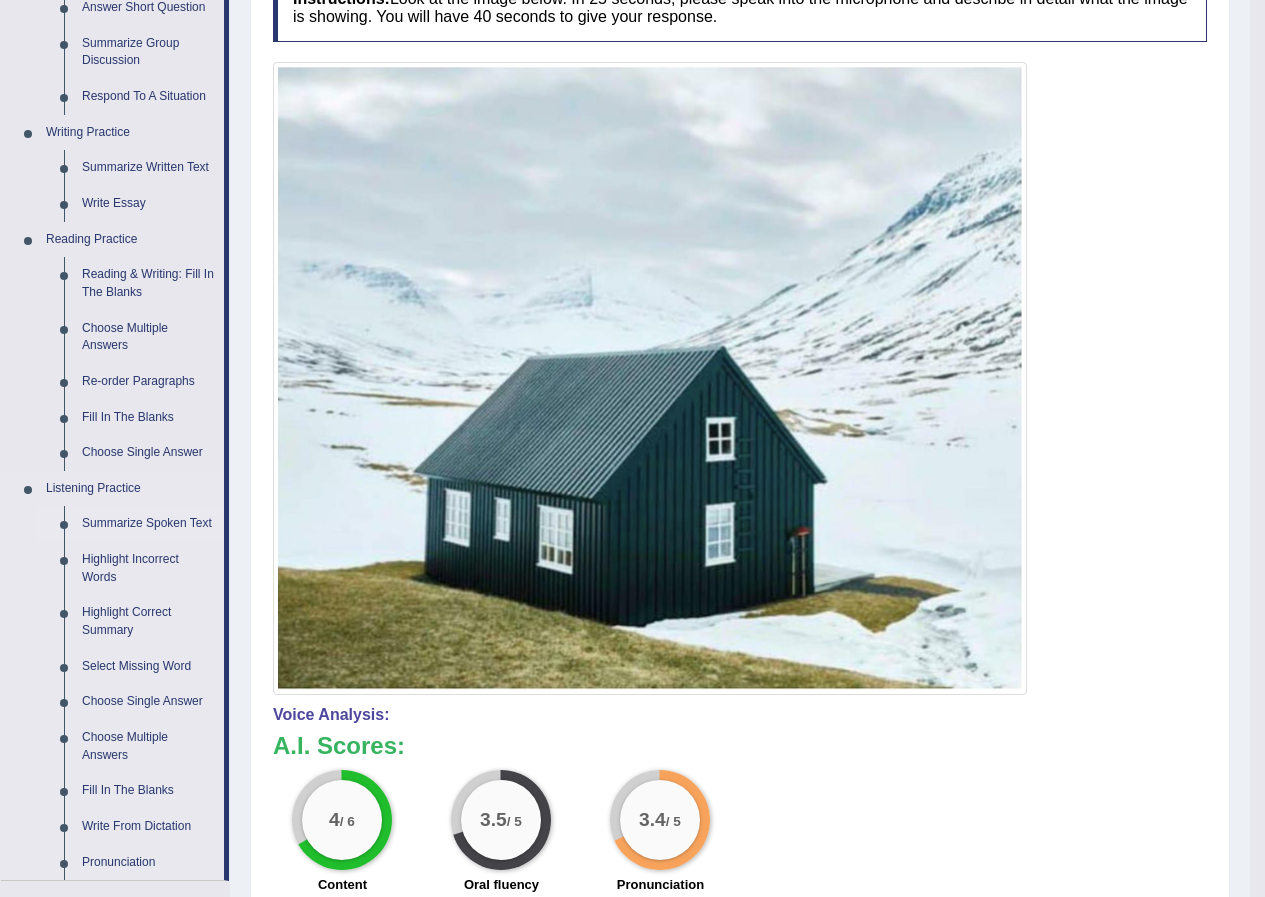 scroll, scrollTop: 0, scrollLeft: 0, axis: both 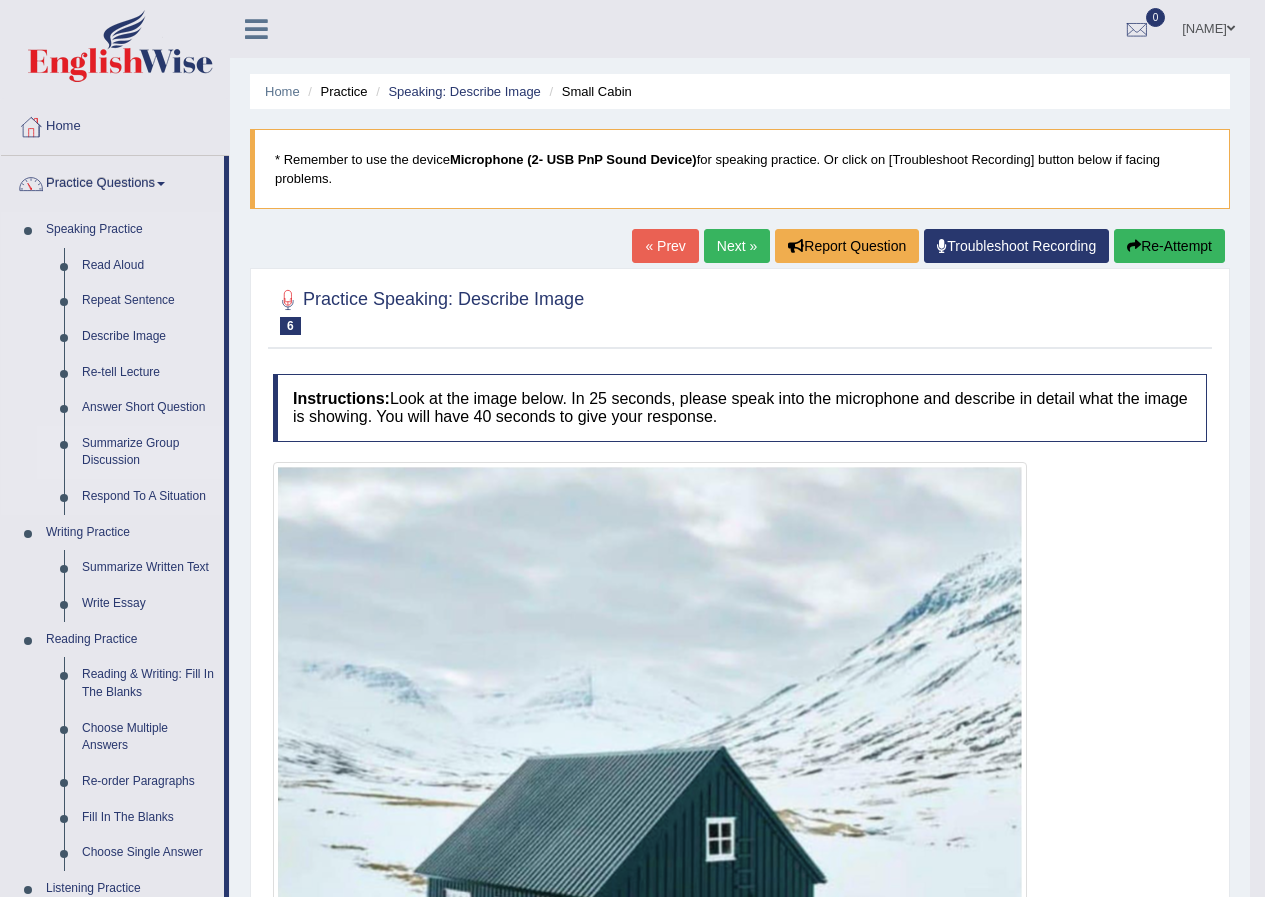 click on "Summarize Group Discussion" at bounding box center (148, 452) 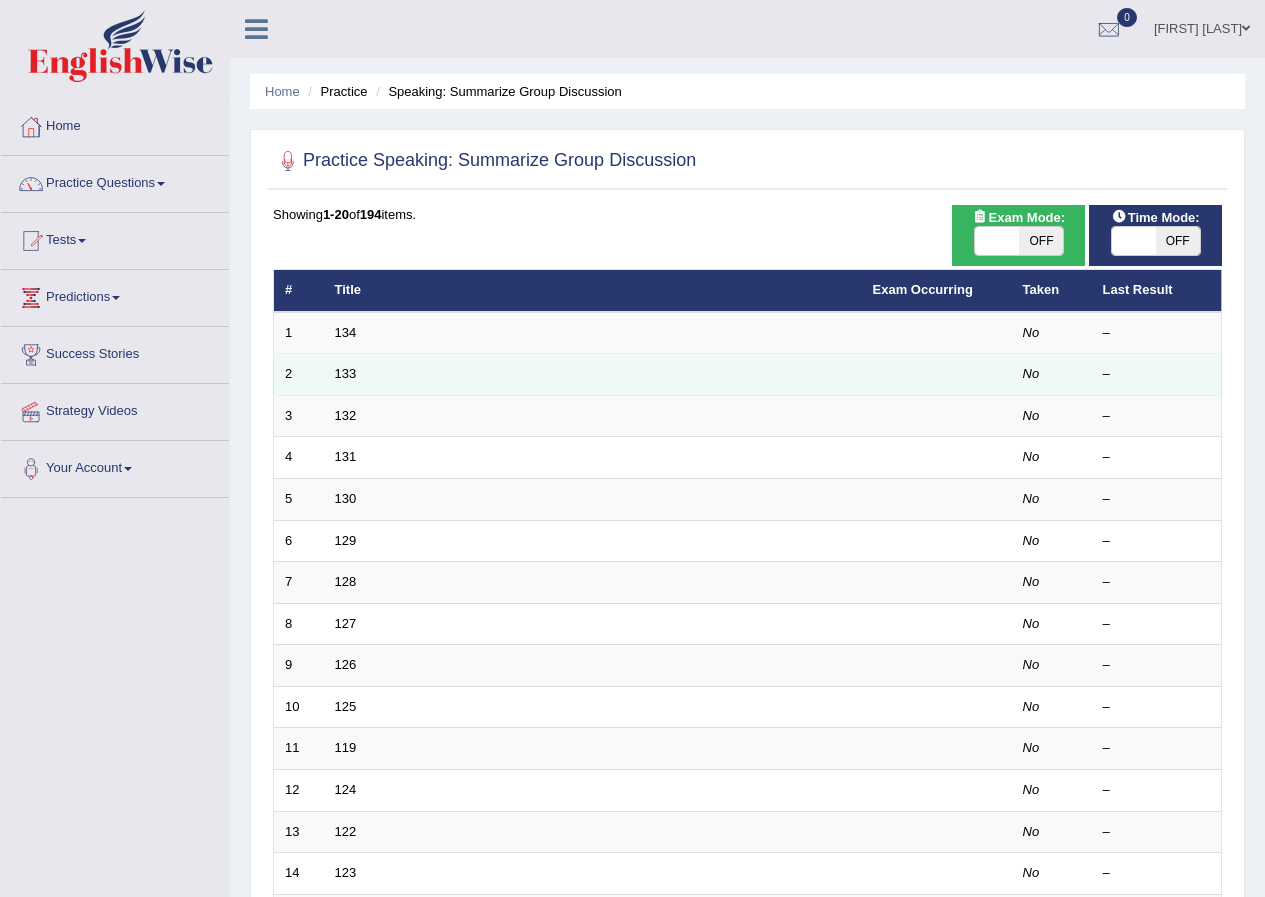scroll, scrollTop: 0, scrollLeft: 0, axis: both 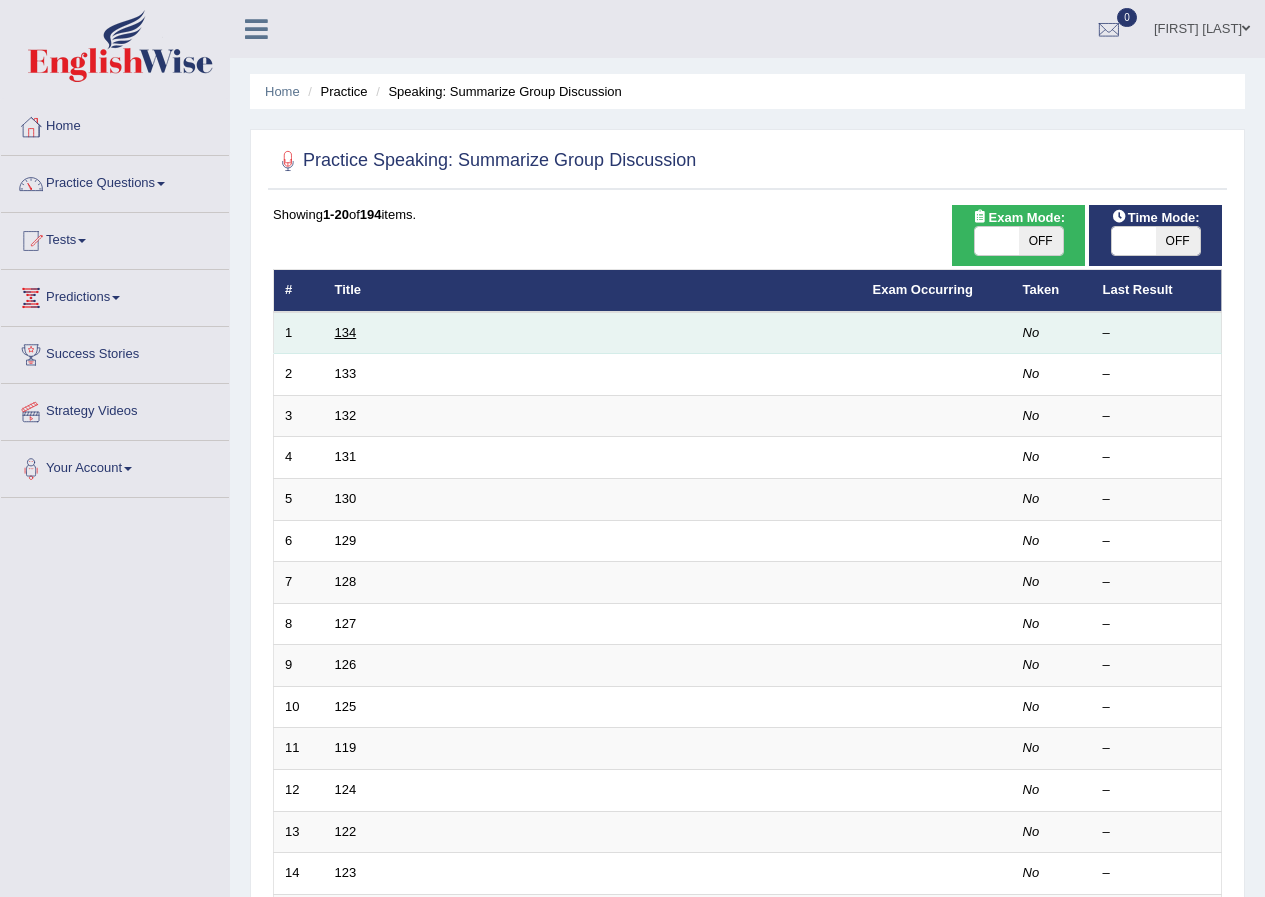 click on "134" at bounding box center [346, 332] 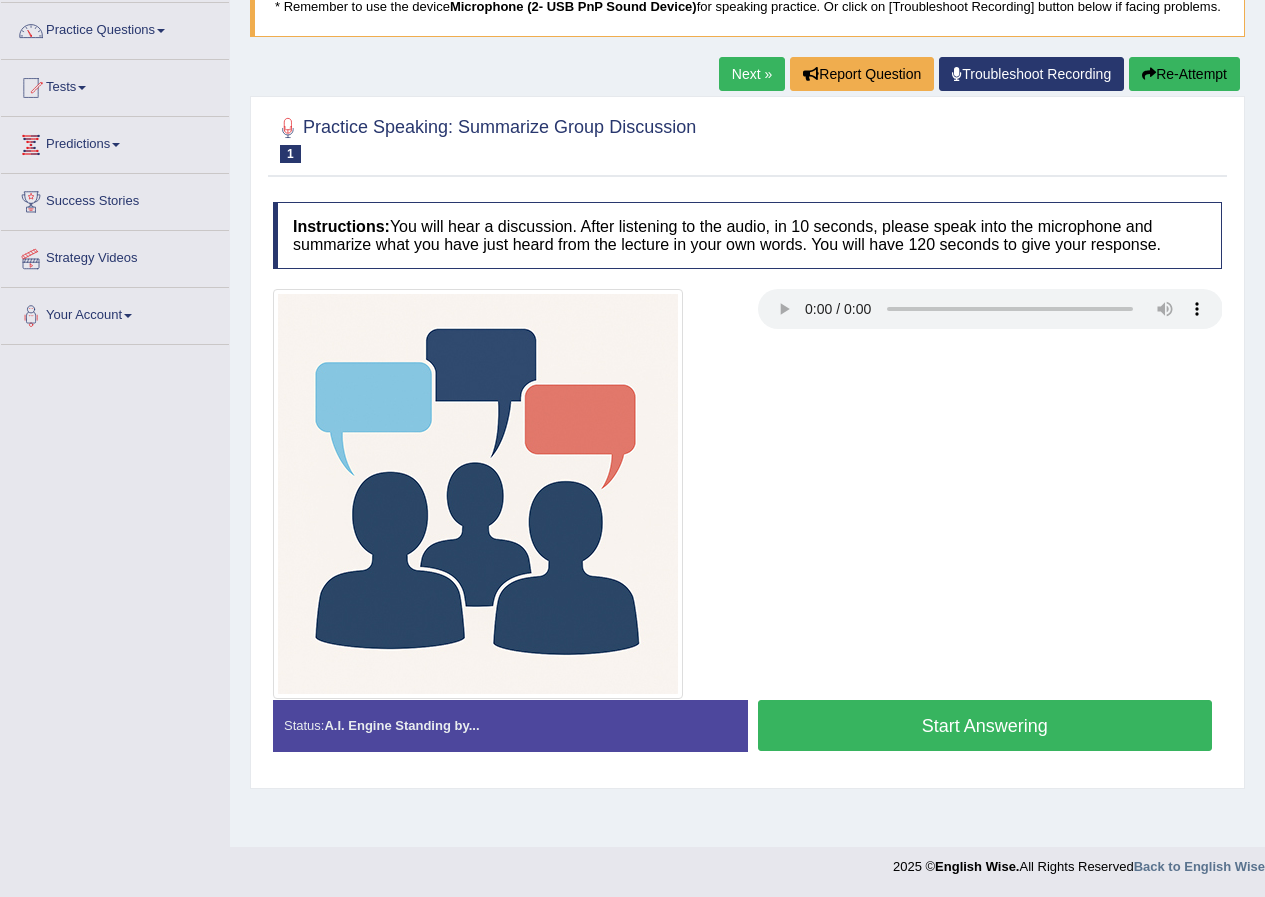 scroll, scrollTop: 153, scrollLeft: 0, axis: vertical 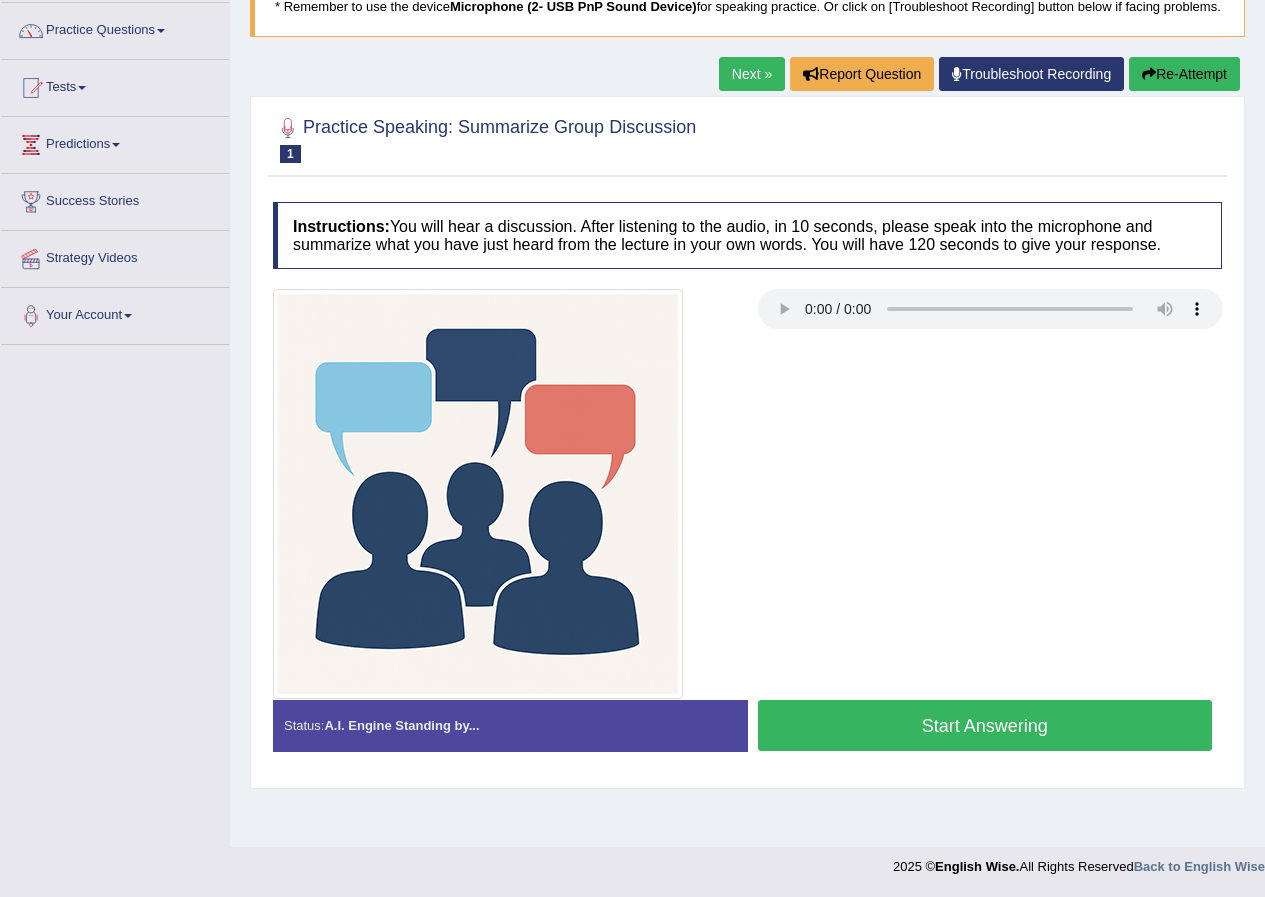 click on "Start Answering" at bounding box center [985, 725] 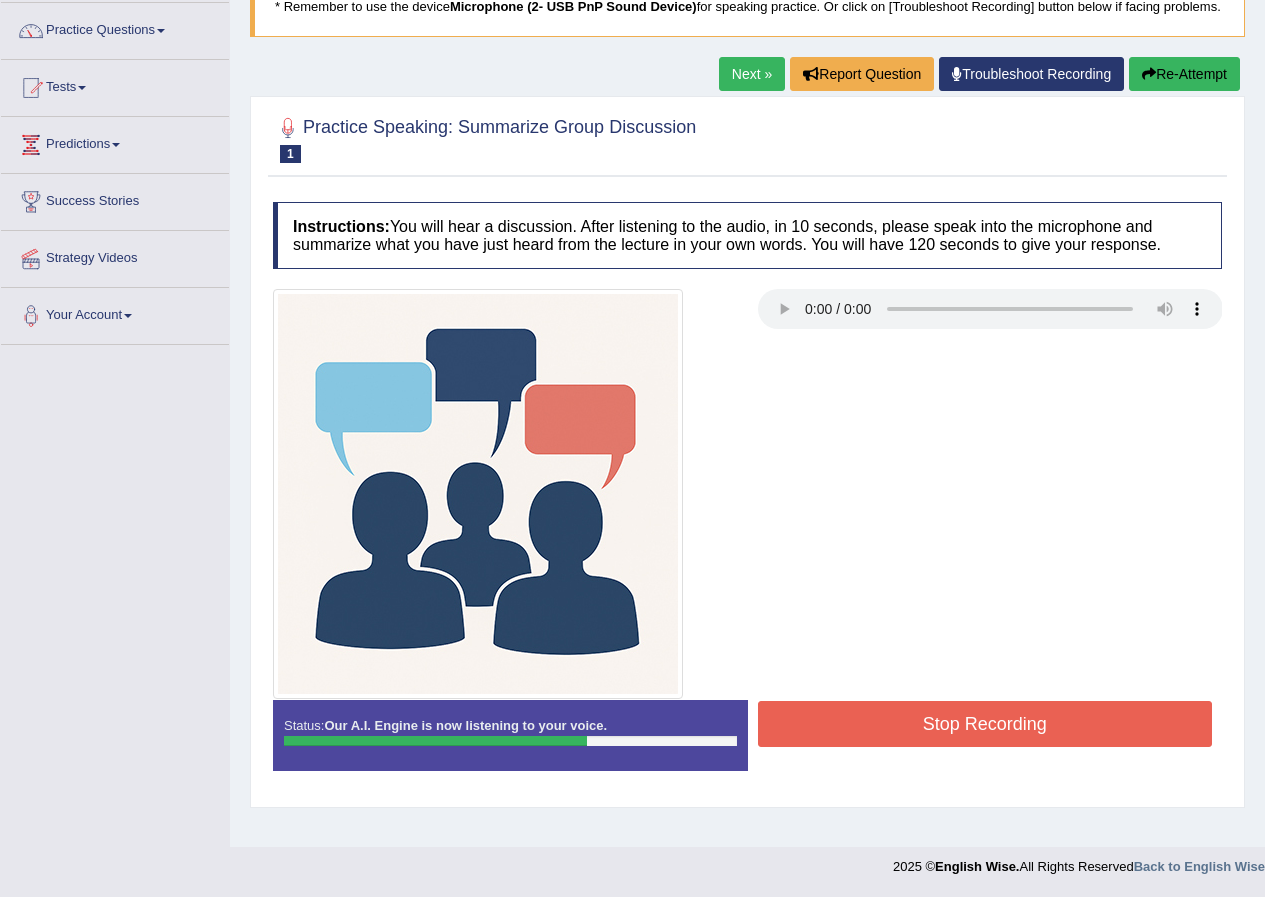 click on "Stop Recording" at bounding box center (985, 724) 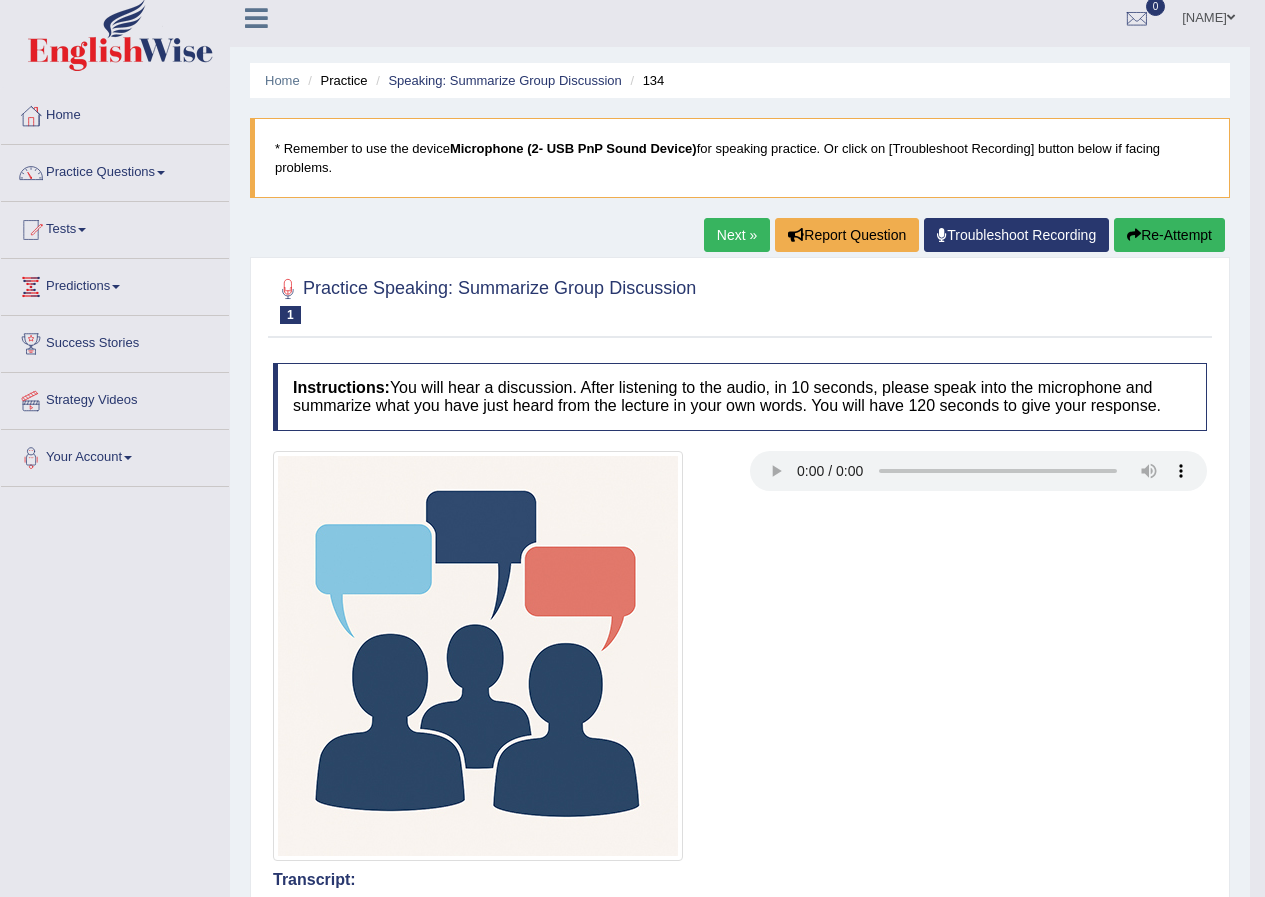 scroll, scrollTop: 0, scrollLeft: 0, axis: both 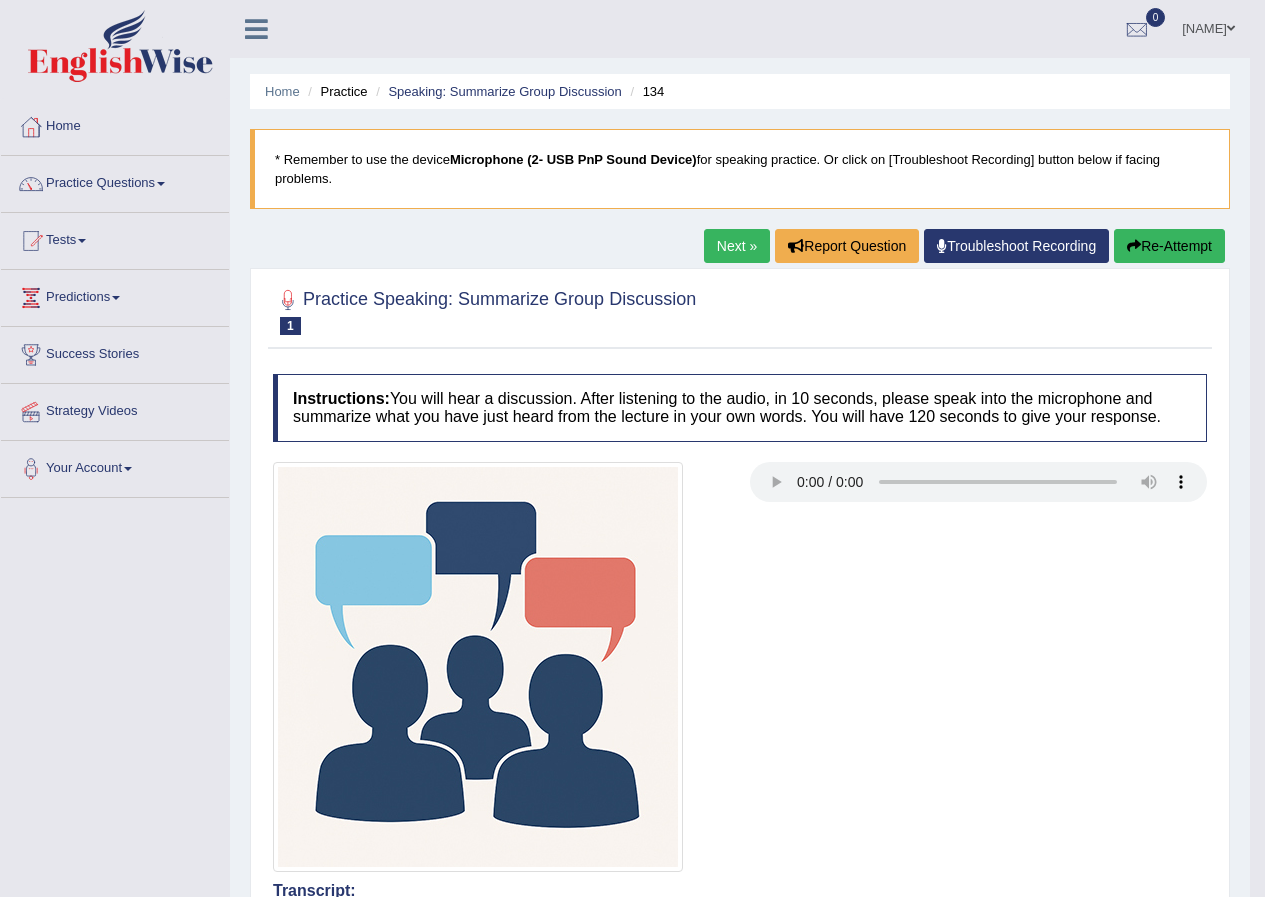 click on "Next »" at bounding box center [737, 246] 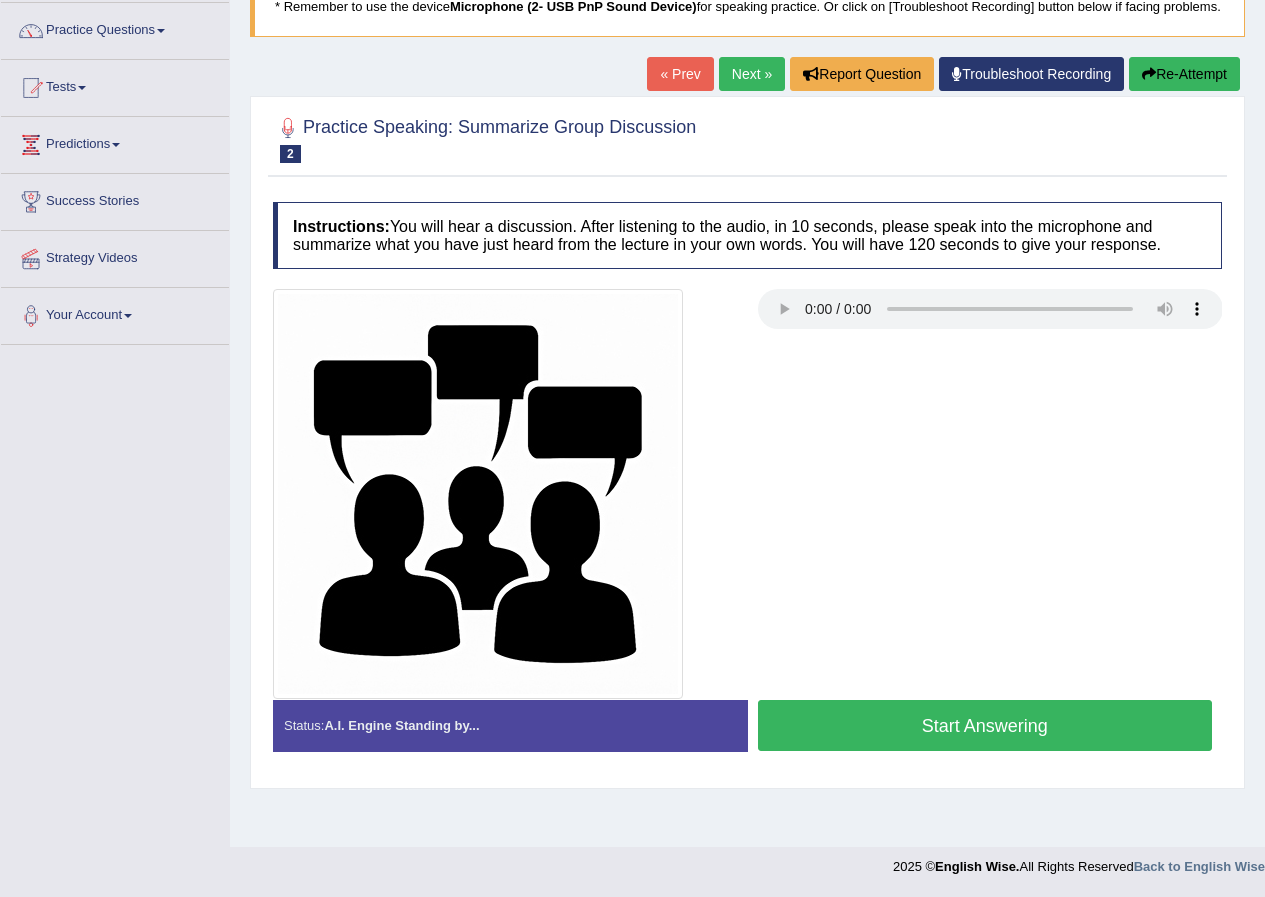 scroll, scrollTop: 153, scrollLeft: 0, axis: vertical 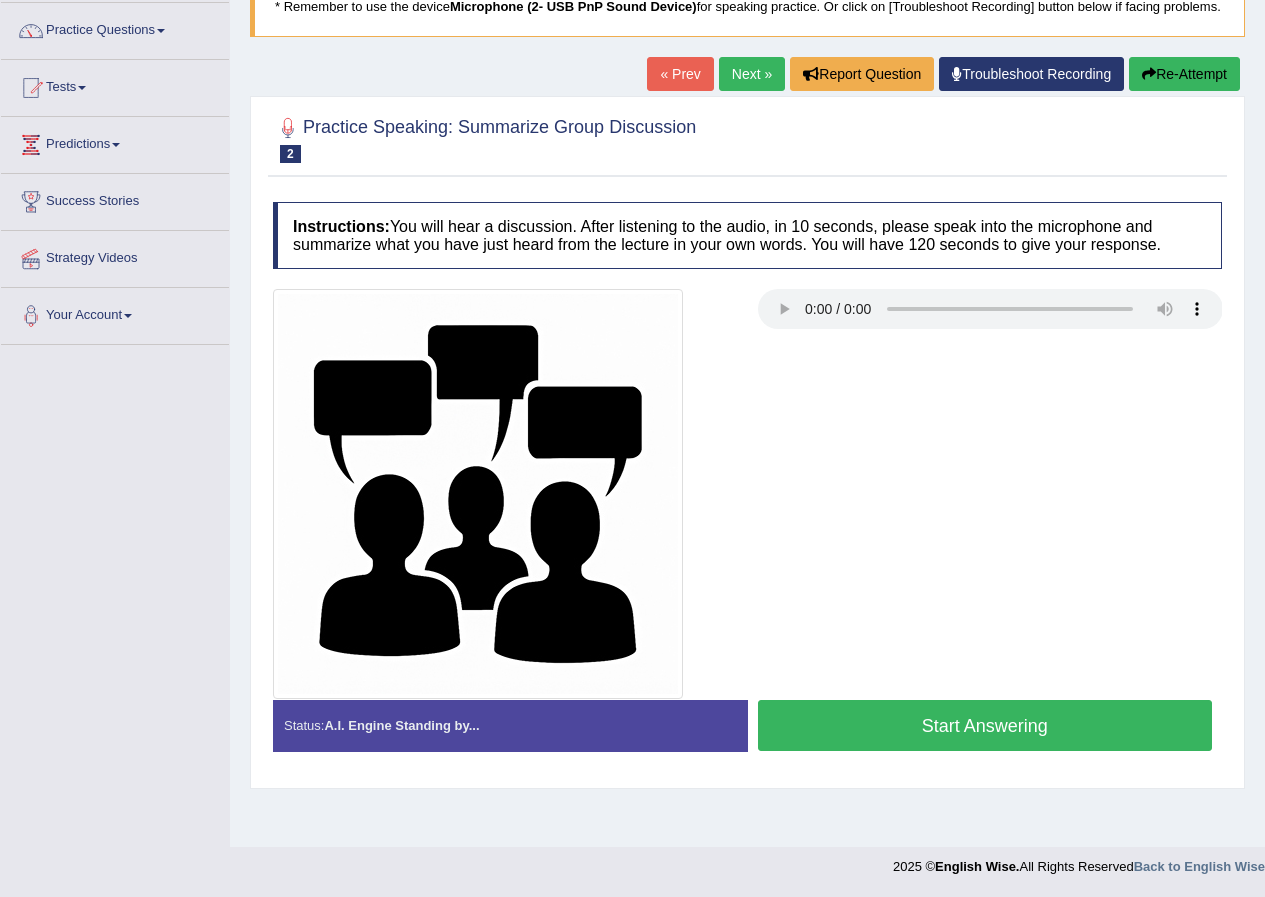 click on "Start Answering" at bounding box center [985, 725] 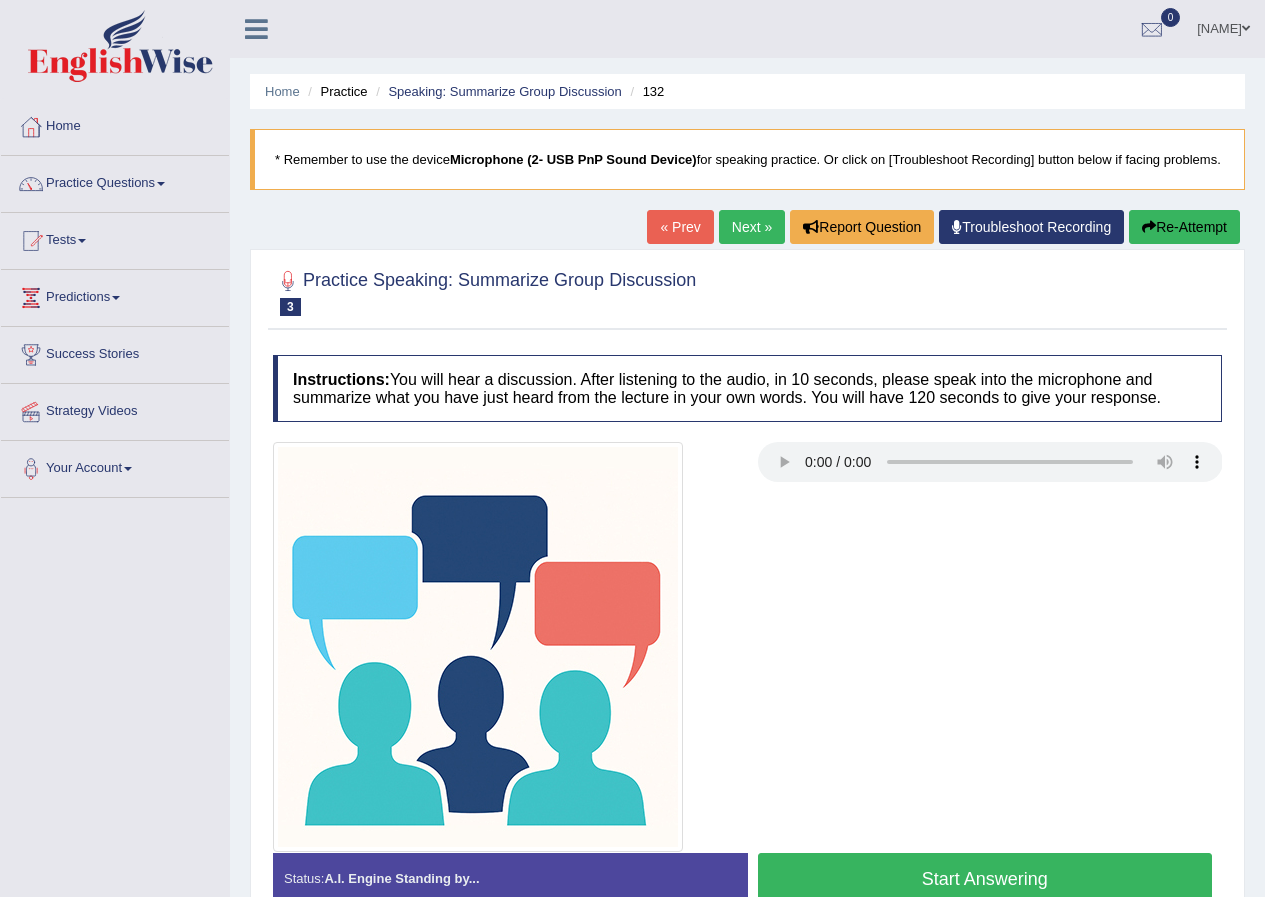 scroll, scrollTop: 0, scrollLeft: 0, axis: both 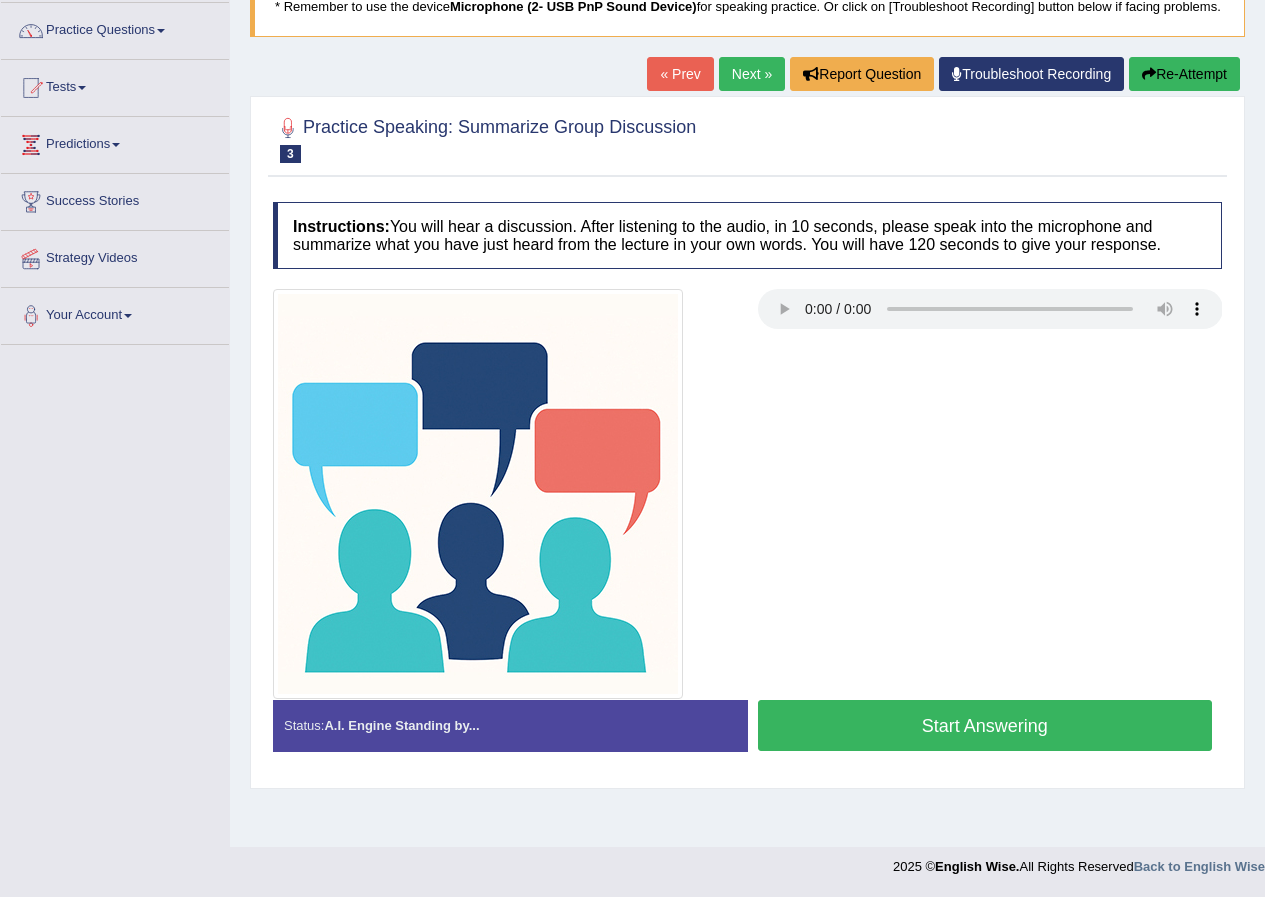 click on "Start Answering" at bounding box center [985, 725] 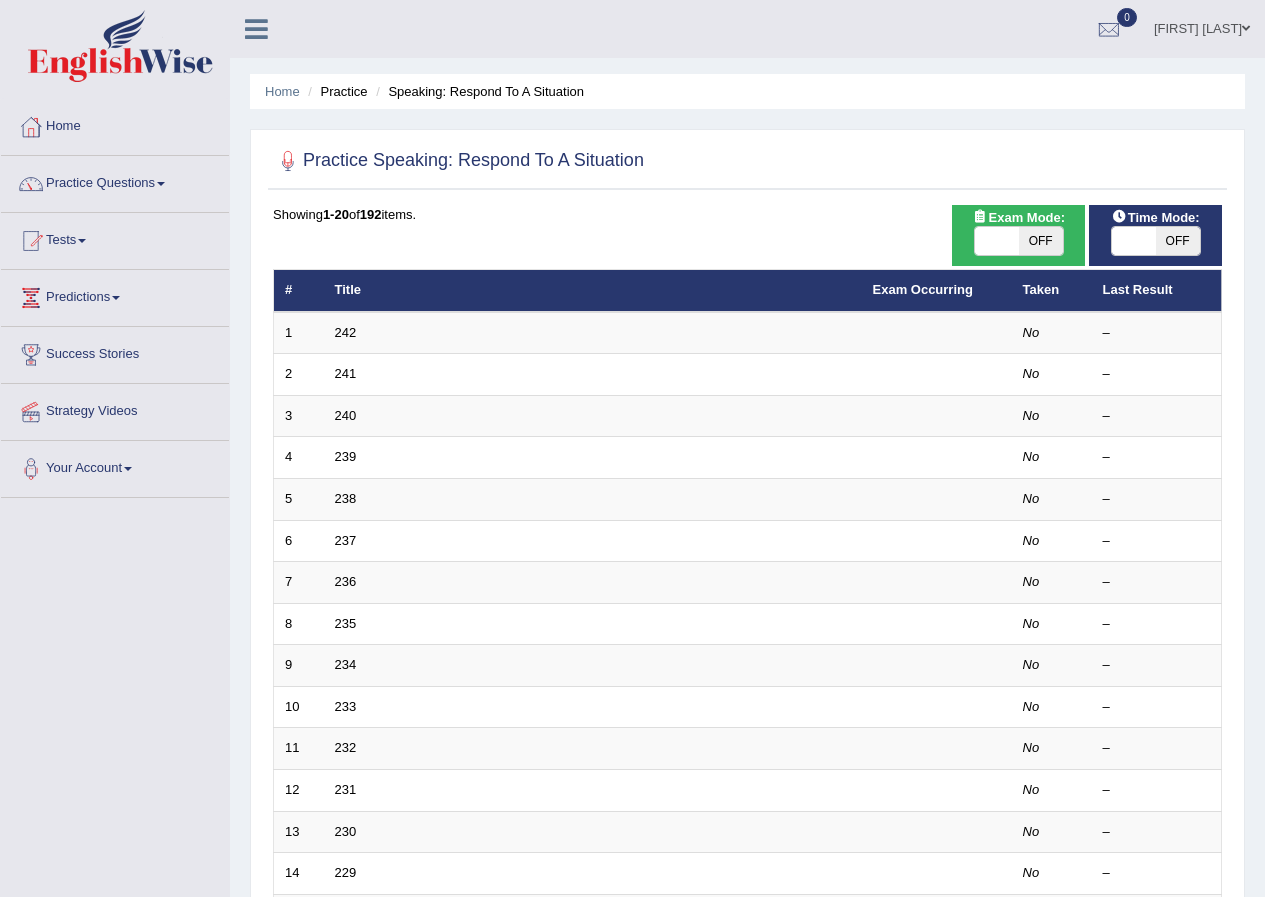 scroll, scrollTop: 0, scrollLeft: 0, axis: both 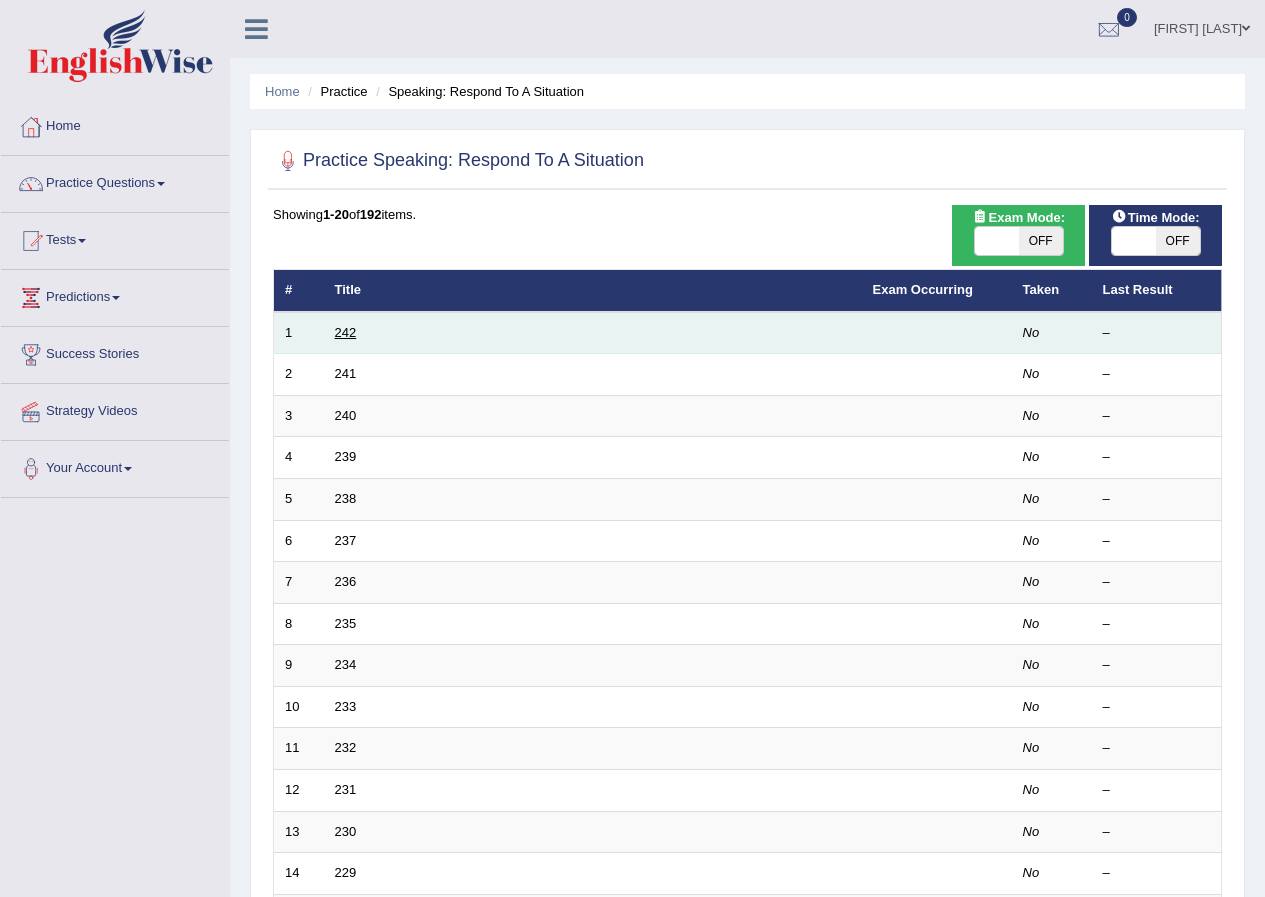 click on "242" at bounding box center (346, 332) 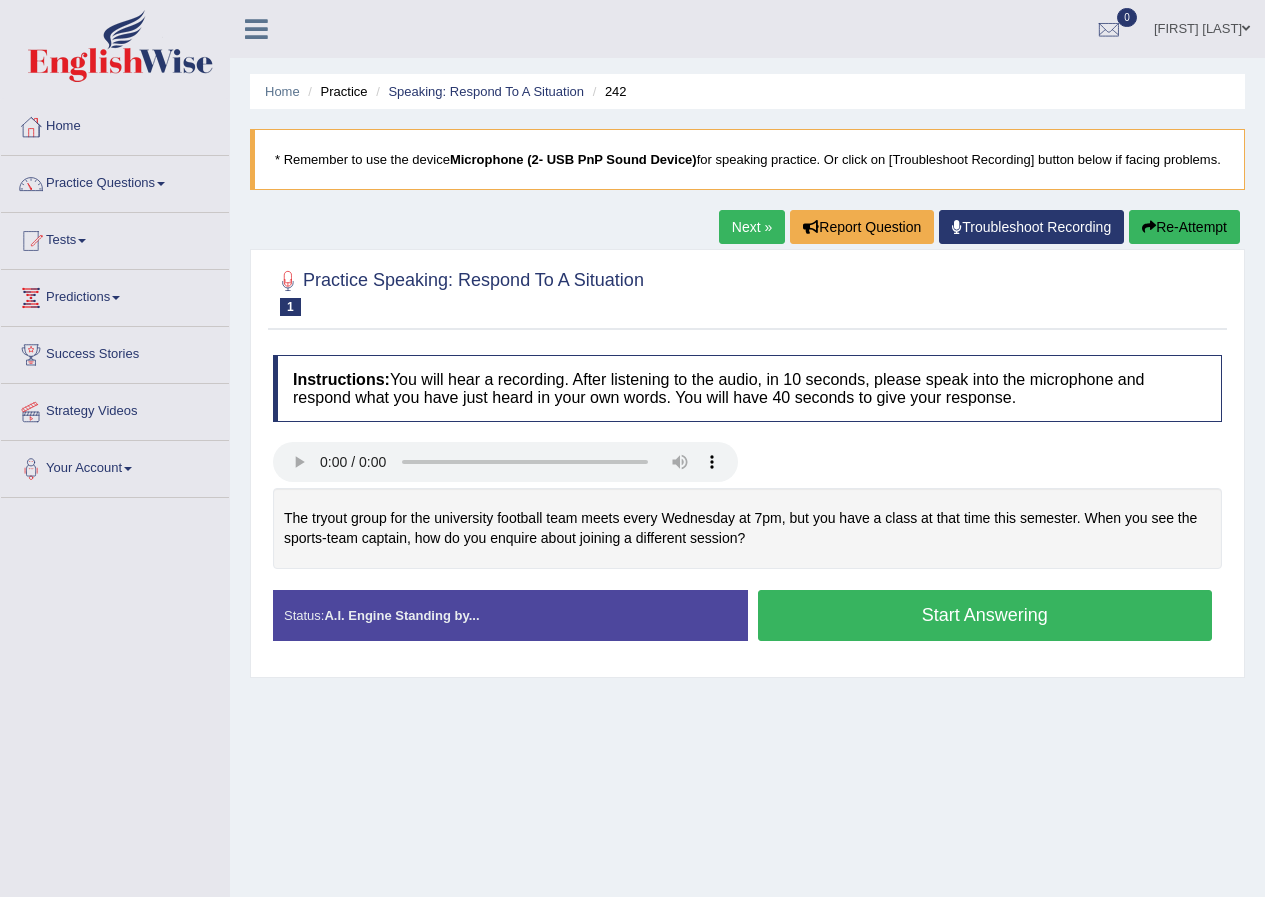 scroll, scrollTop: 0, scrollLeft: 0, axis: both 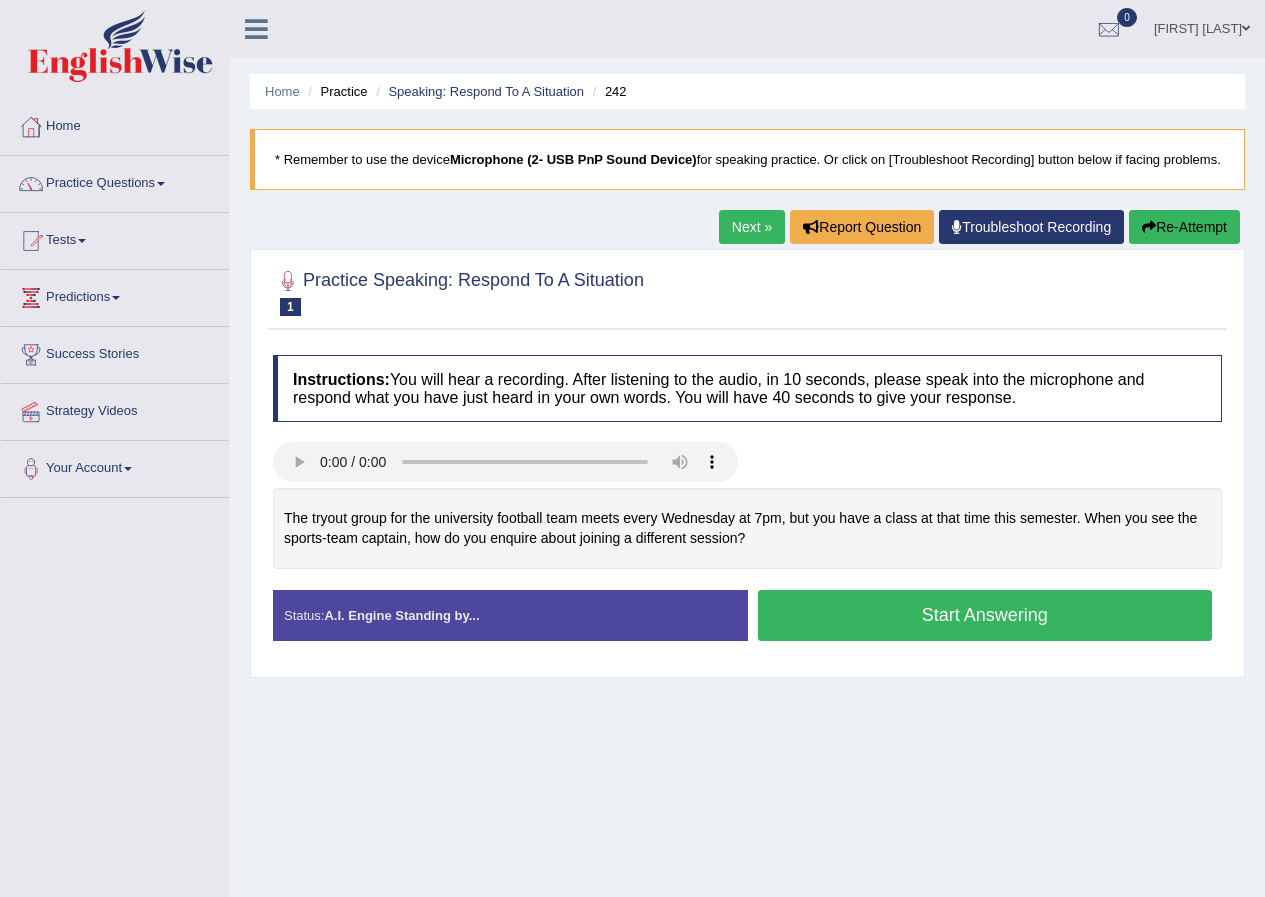 click on "Next »" at bounding box center [752, 227] 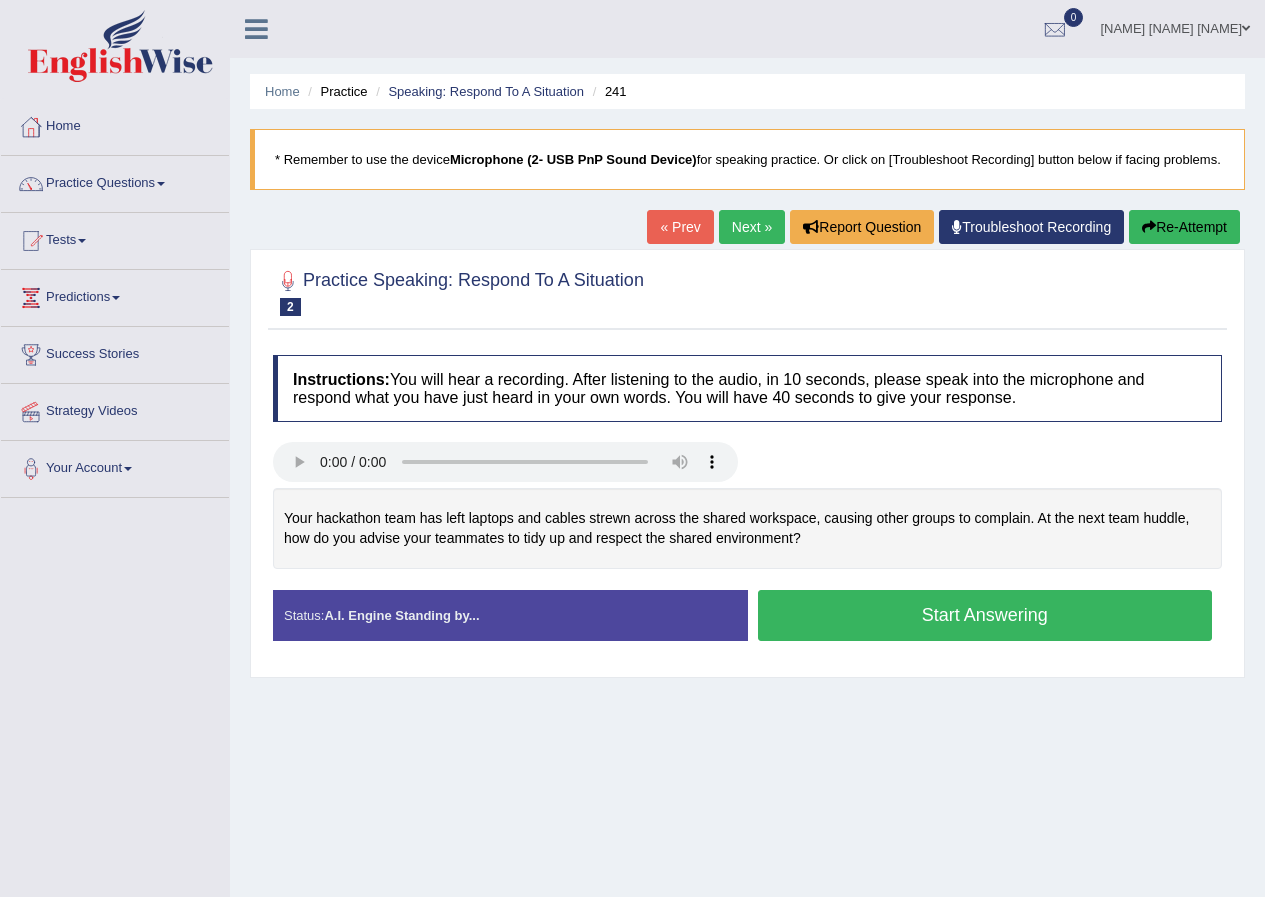scroll, scrollTop: 0, scrollLeft: 0, axis: both 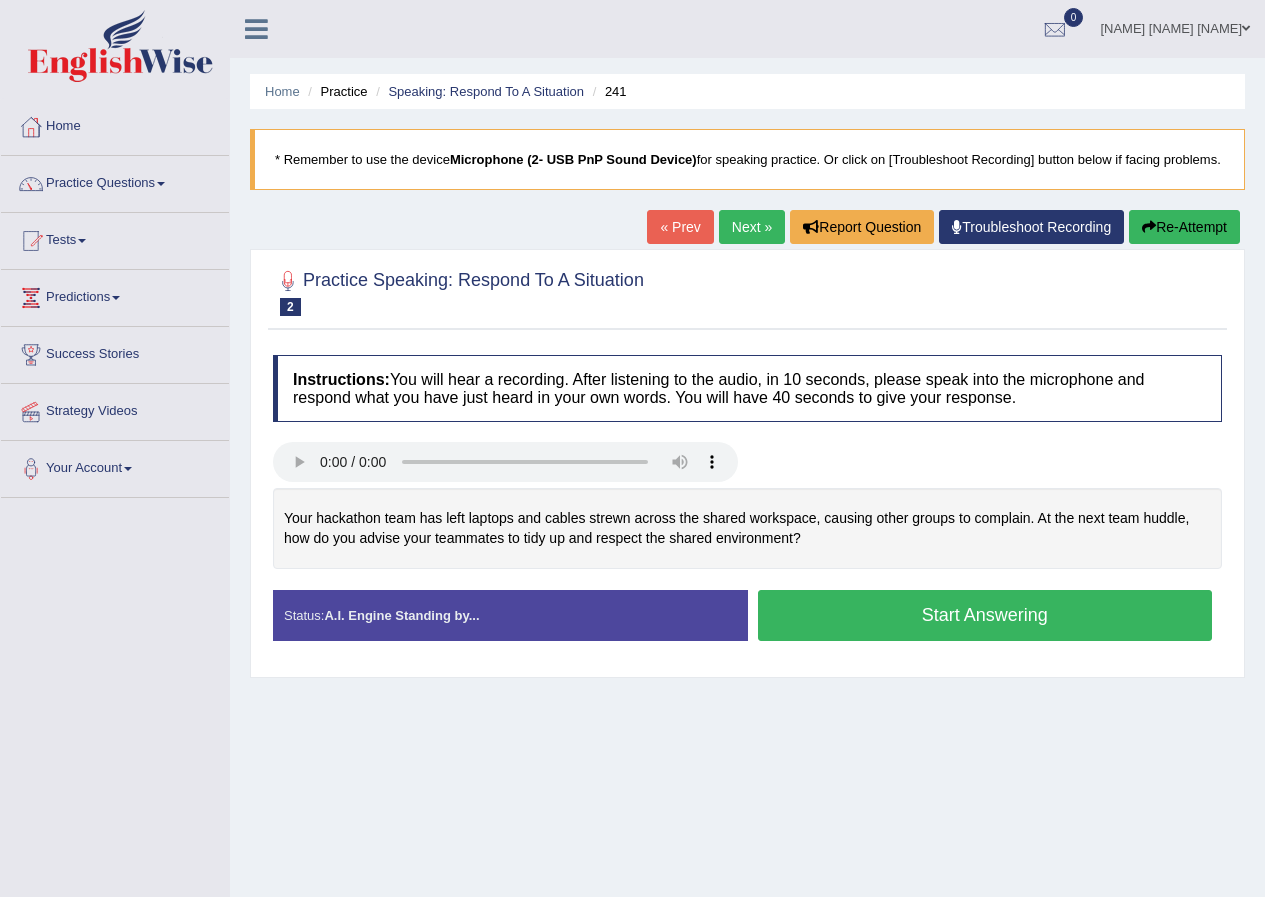 click on "Next »" at bounding box center [752, 227] 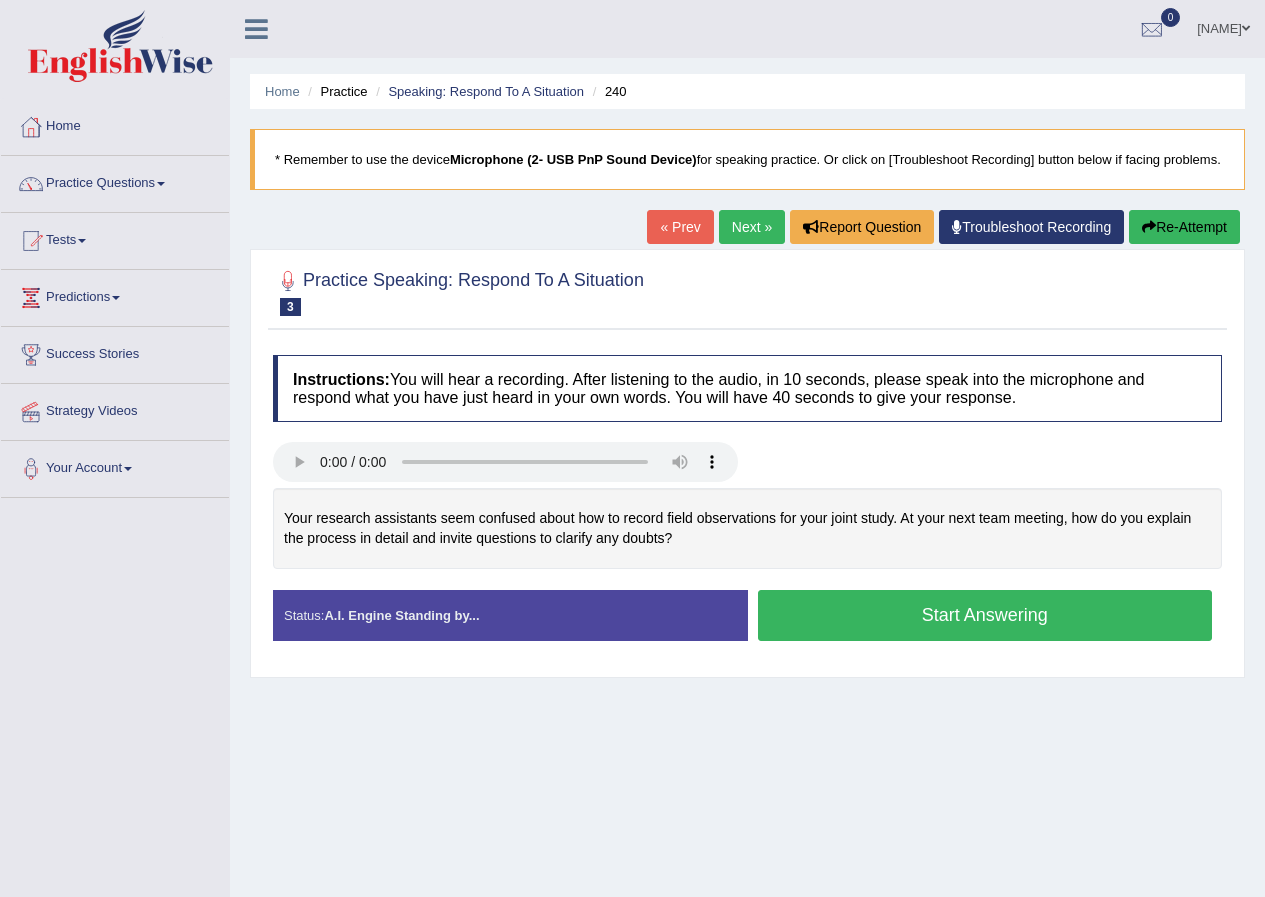 scroll, scrollTop: 0, scrollLeft: 0, axis: both 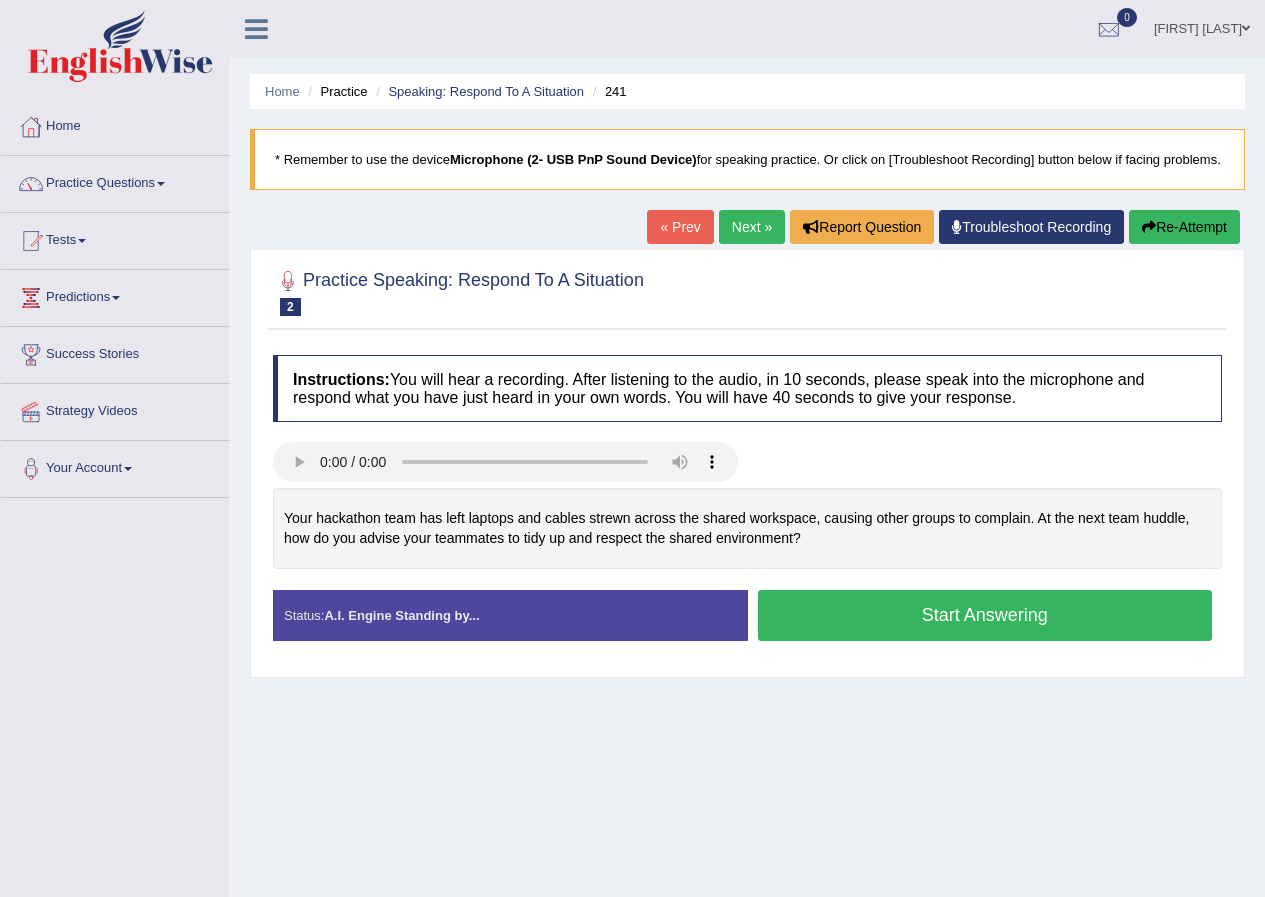 click on "Next »" at bounding box center [752, 227] 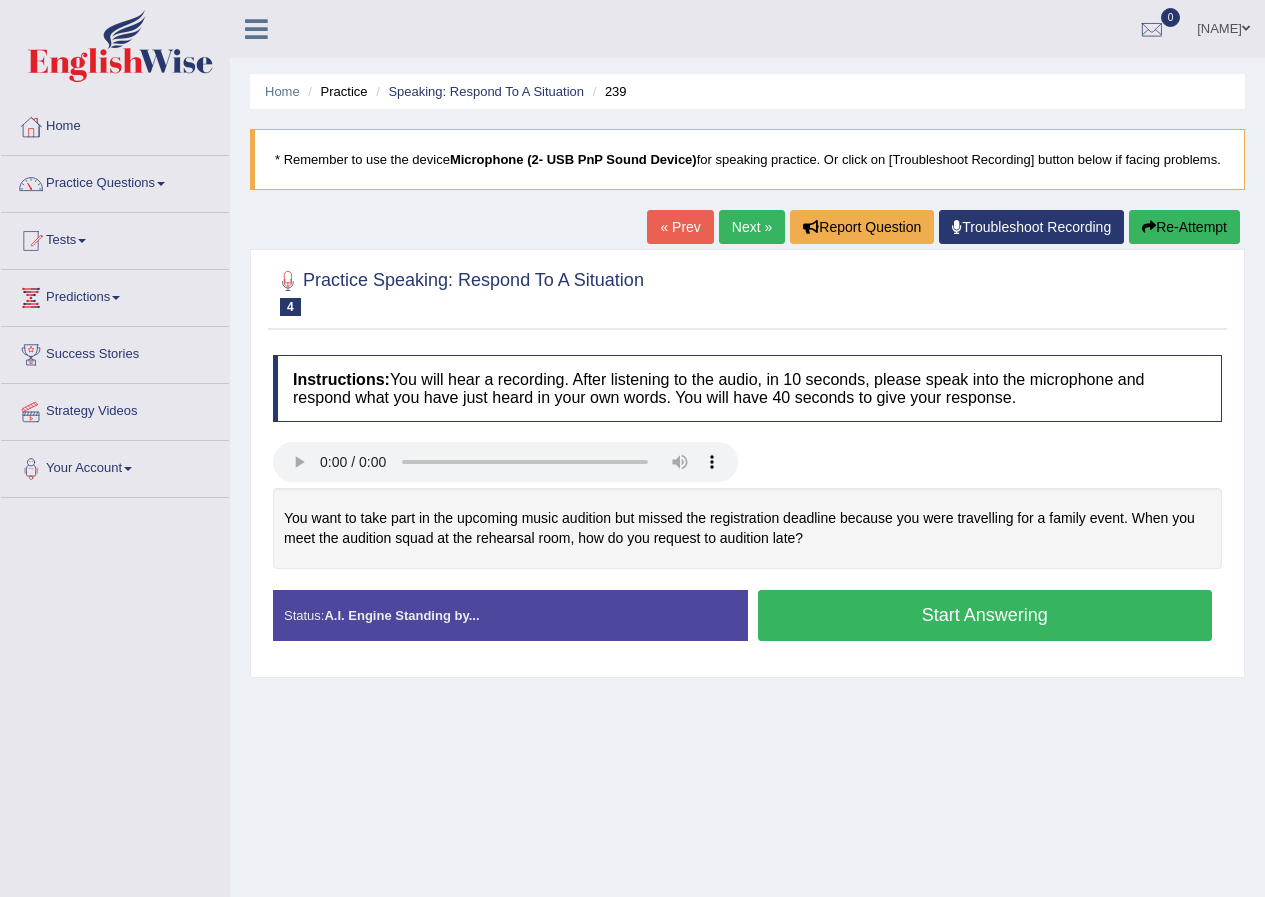 scroll, scrollTop: 0, scrollLeft: 0, axis: both 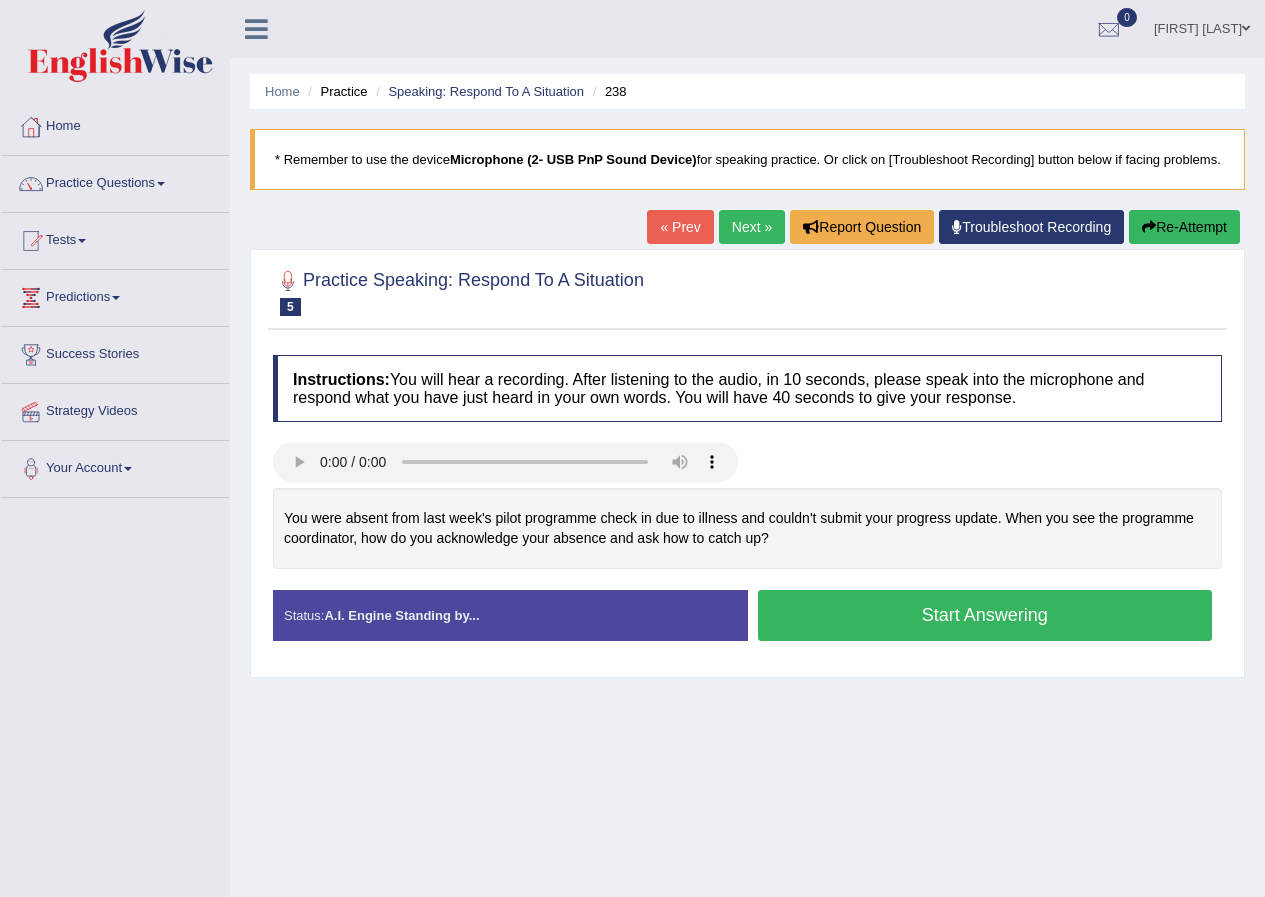 click on "Next »" at bounding box center [752, 227] 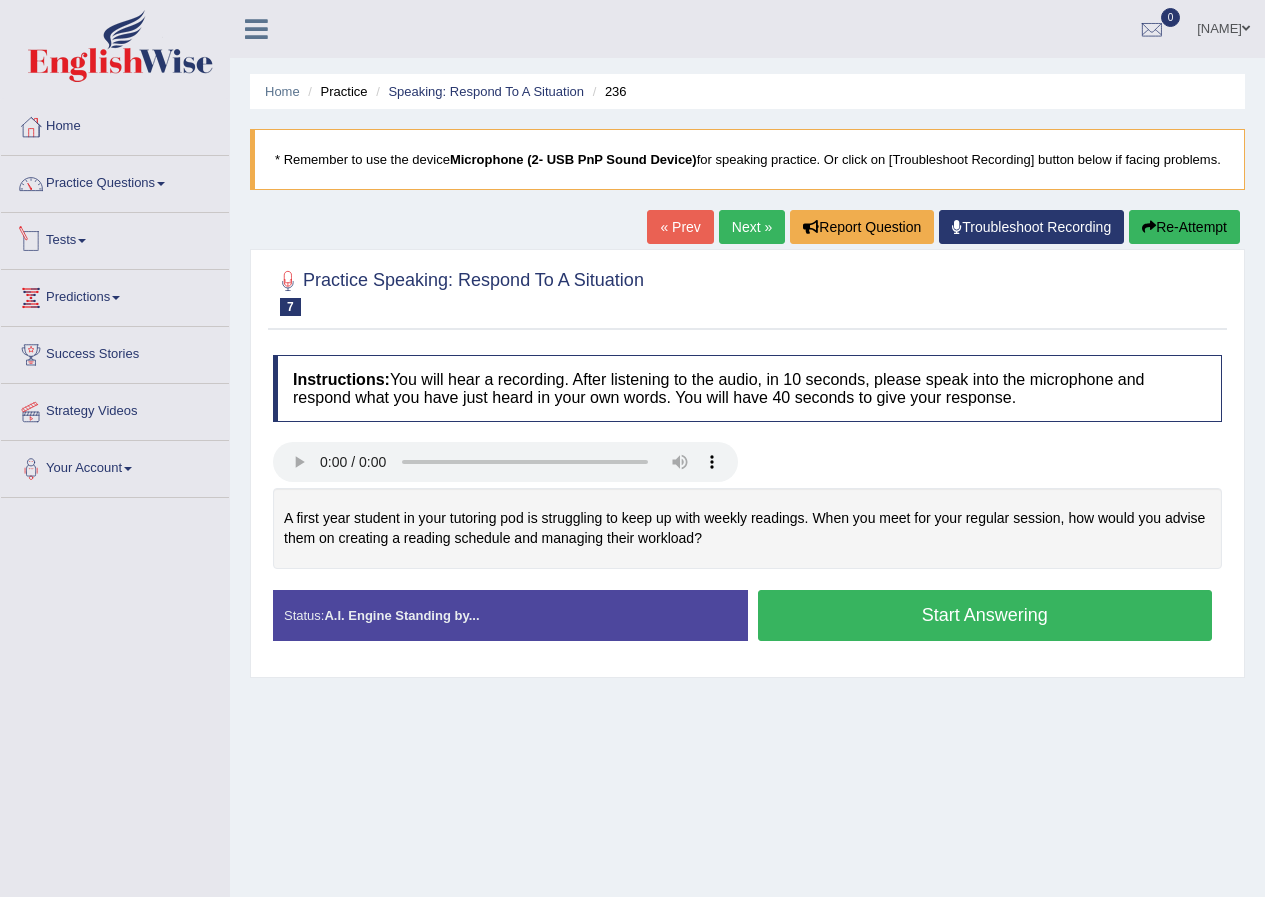 scroll, scrollTop: 0, scrollLeft: 0, axis: both 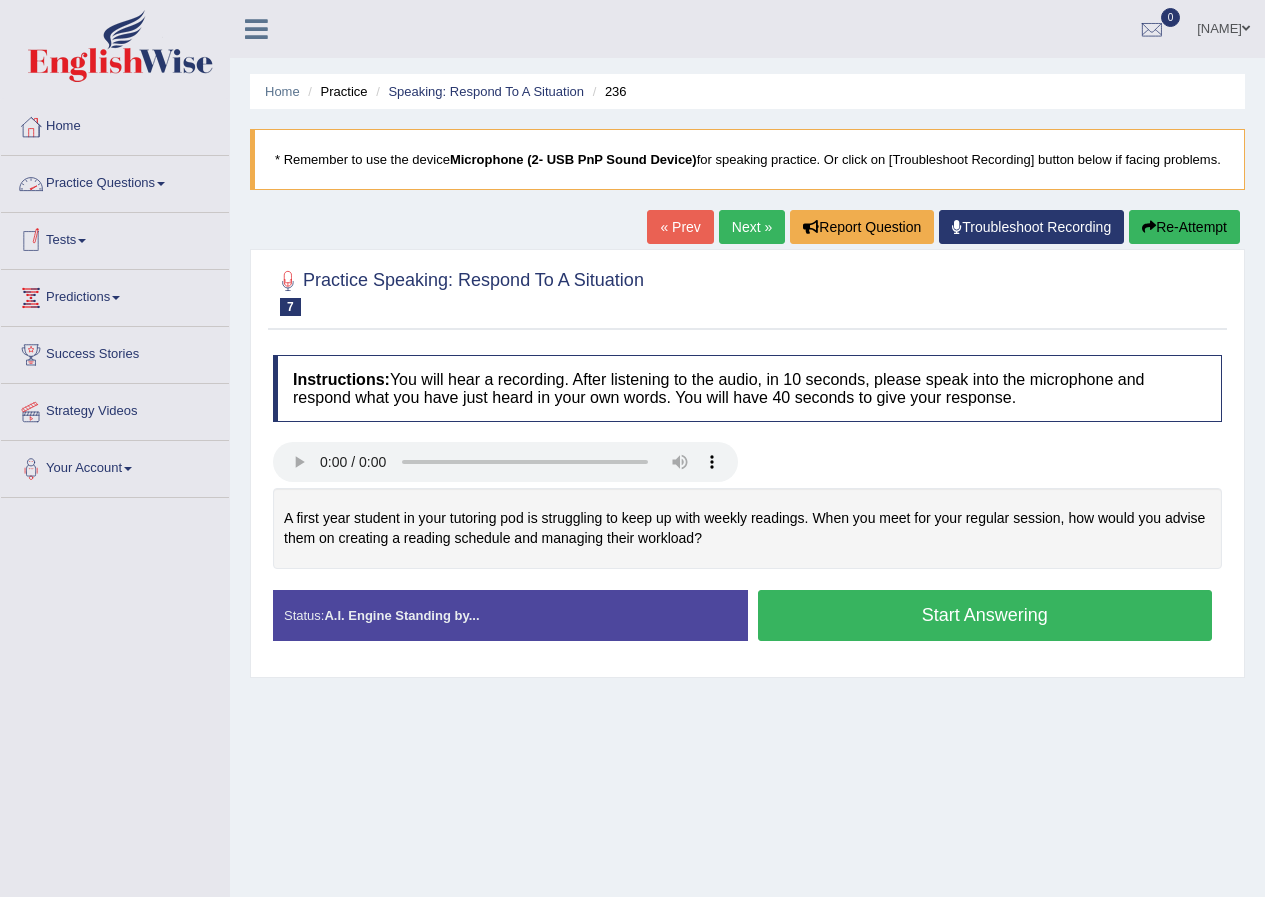 click on "Practice Questions" at bounding box center [115, 181] 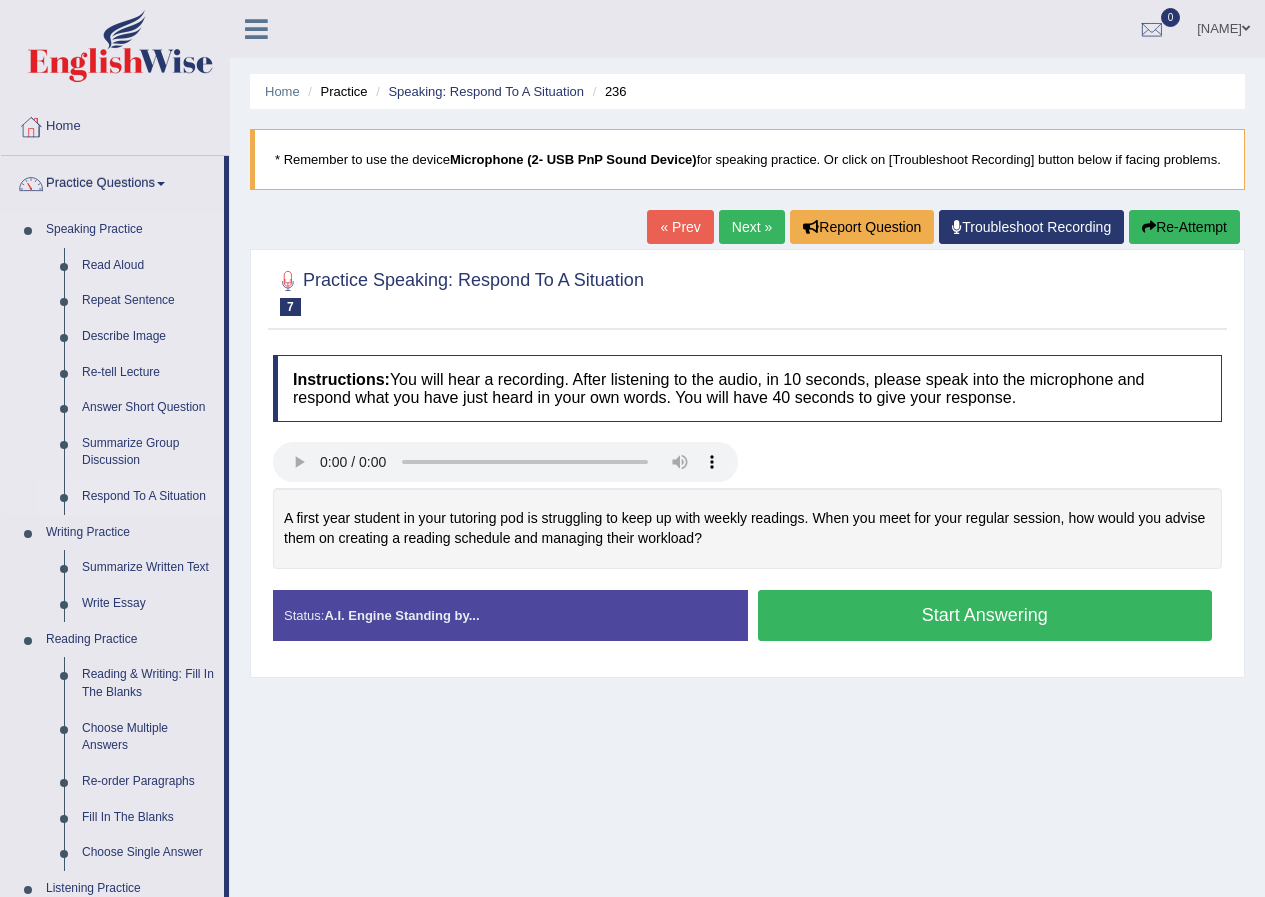click on "Respond To A Situation" at bounding box center [148, 497] 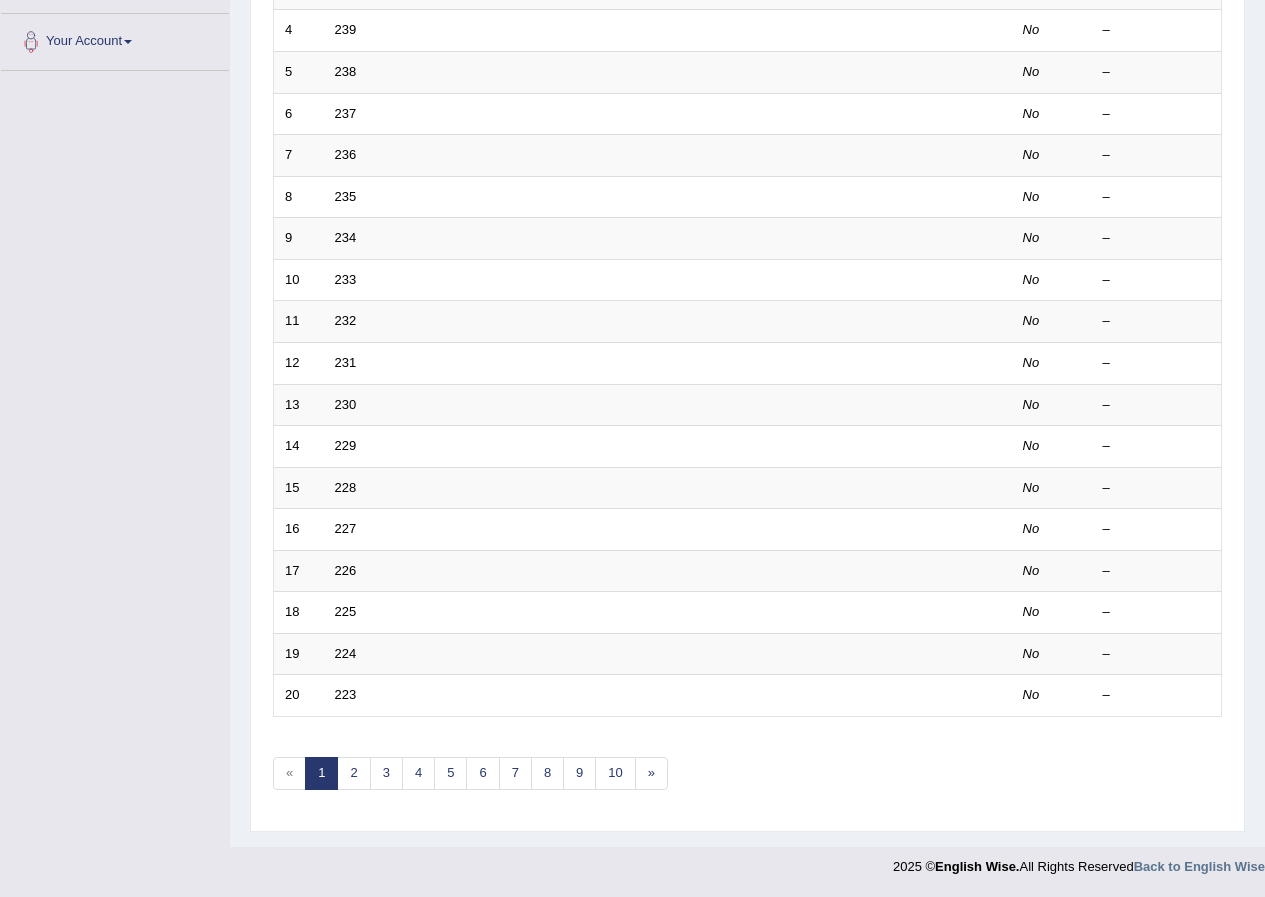 scroll, scrollTop: 0, scrollLeft: 0, axis: both 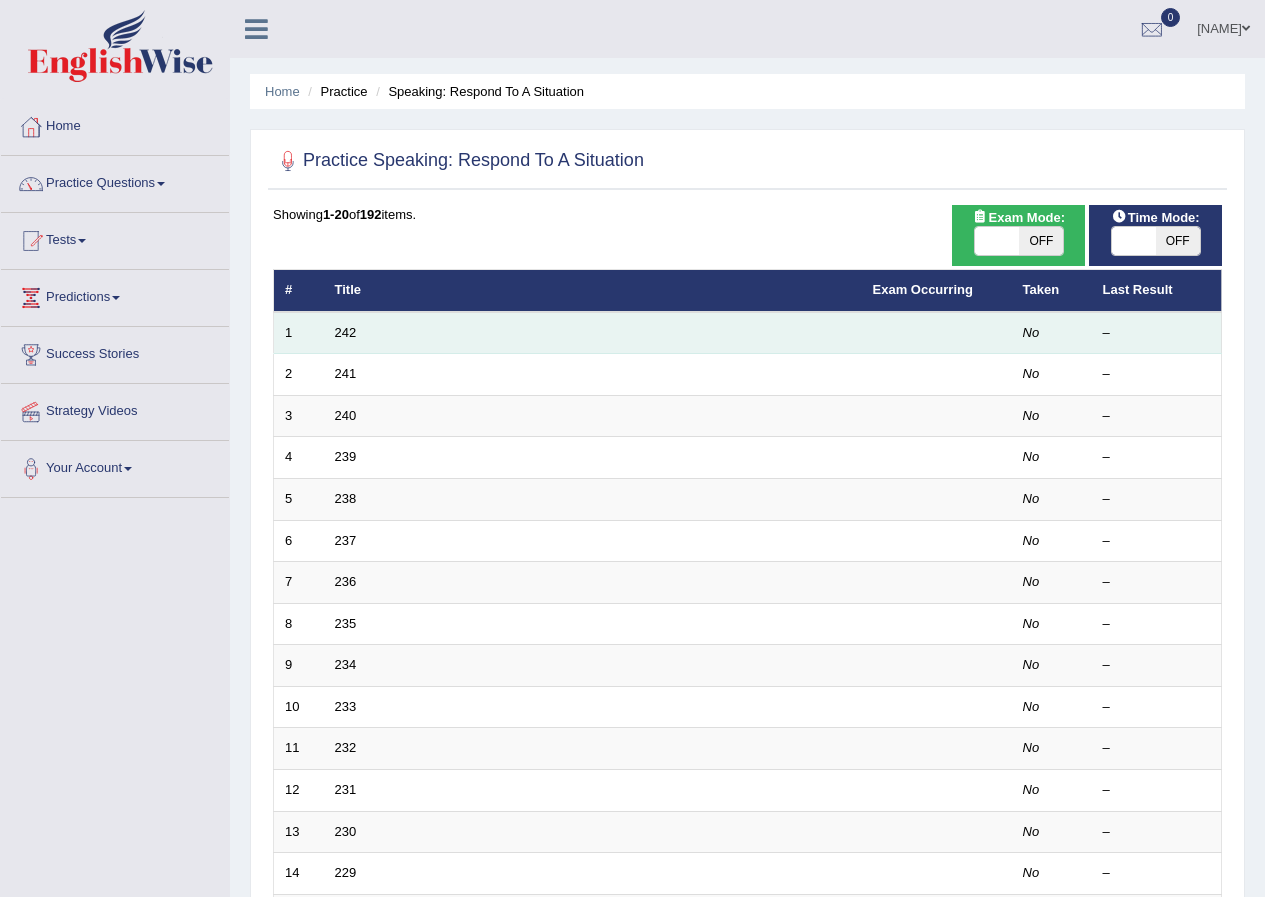 click on "242" at bounding box center (593, 333) 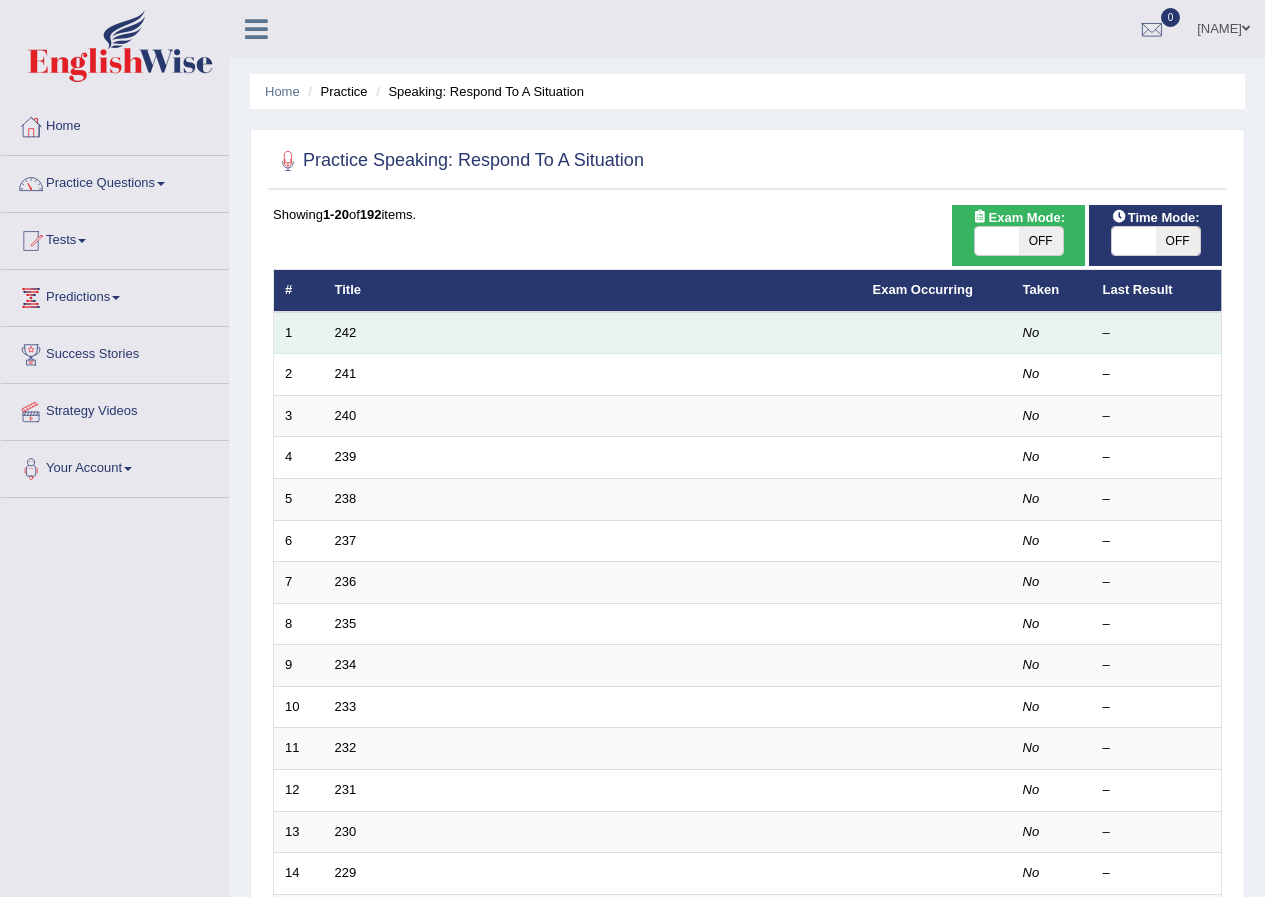 click on "242" at bounding box center [593, 333] 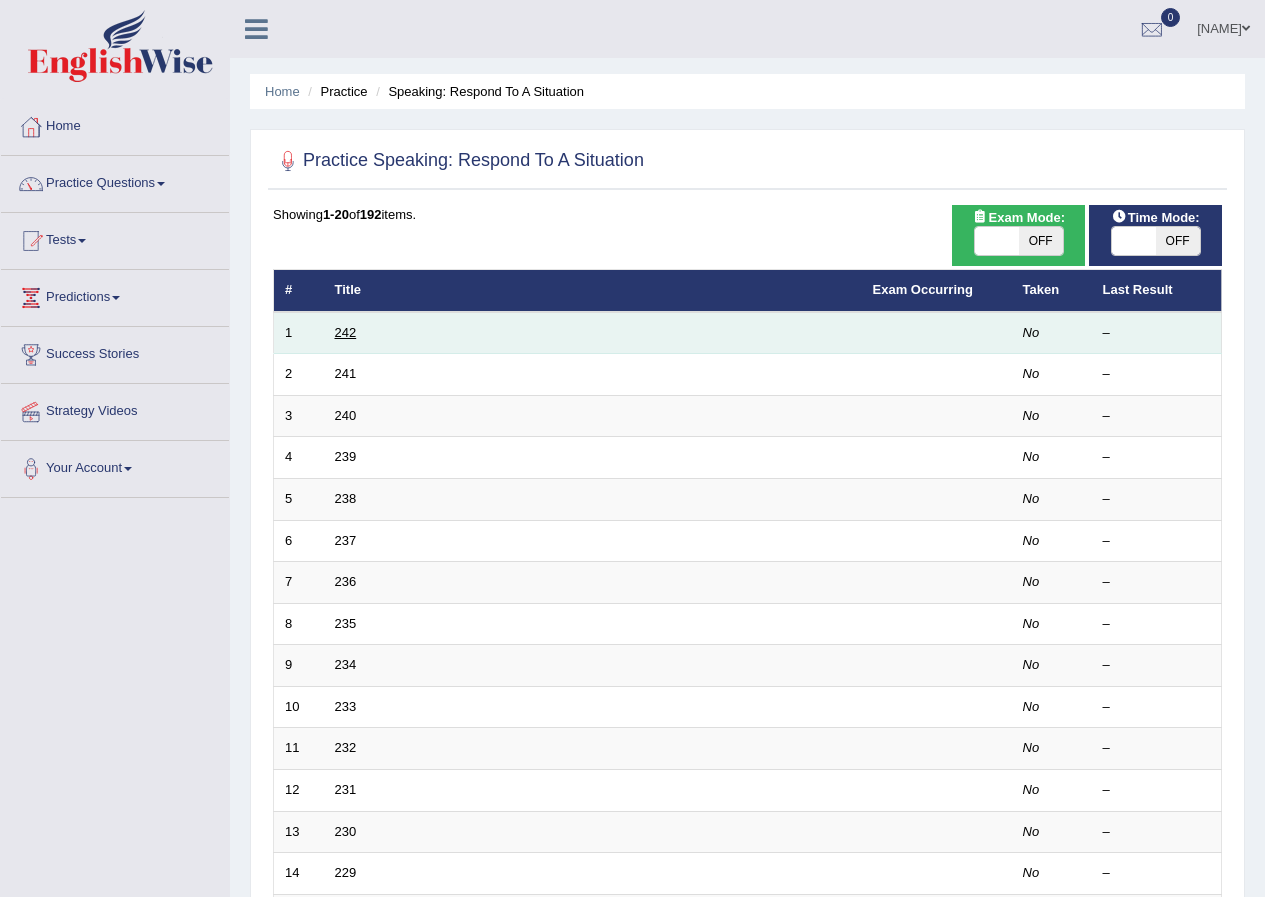 click on "242" at bounding box center [346, 332] 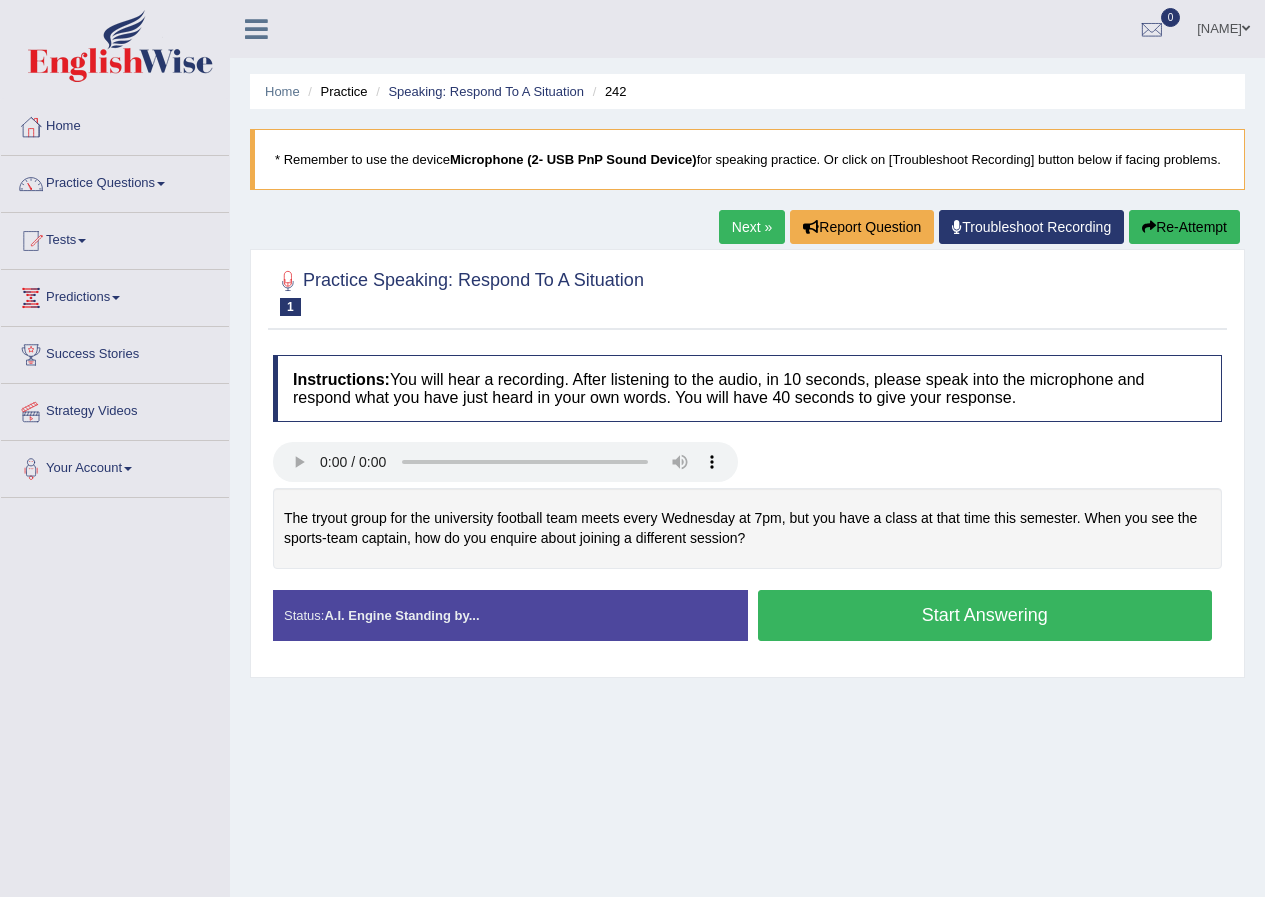 scroll, scrollTop: 0, scrollLeft: 0, axis: both 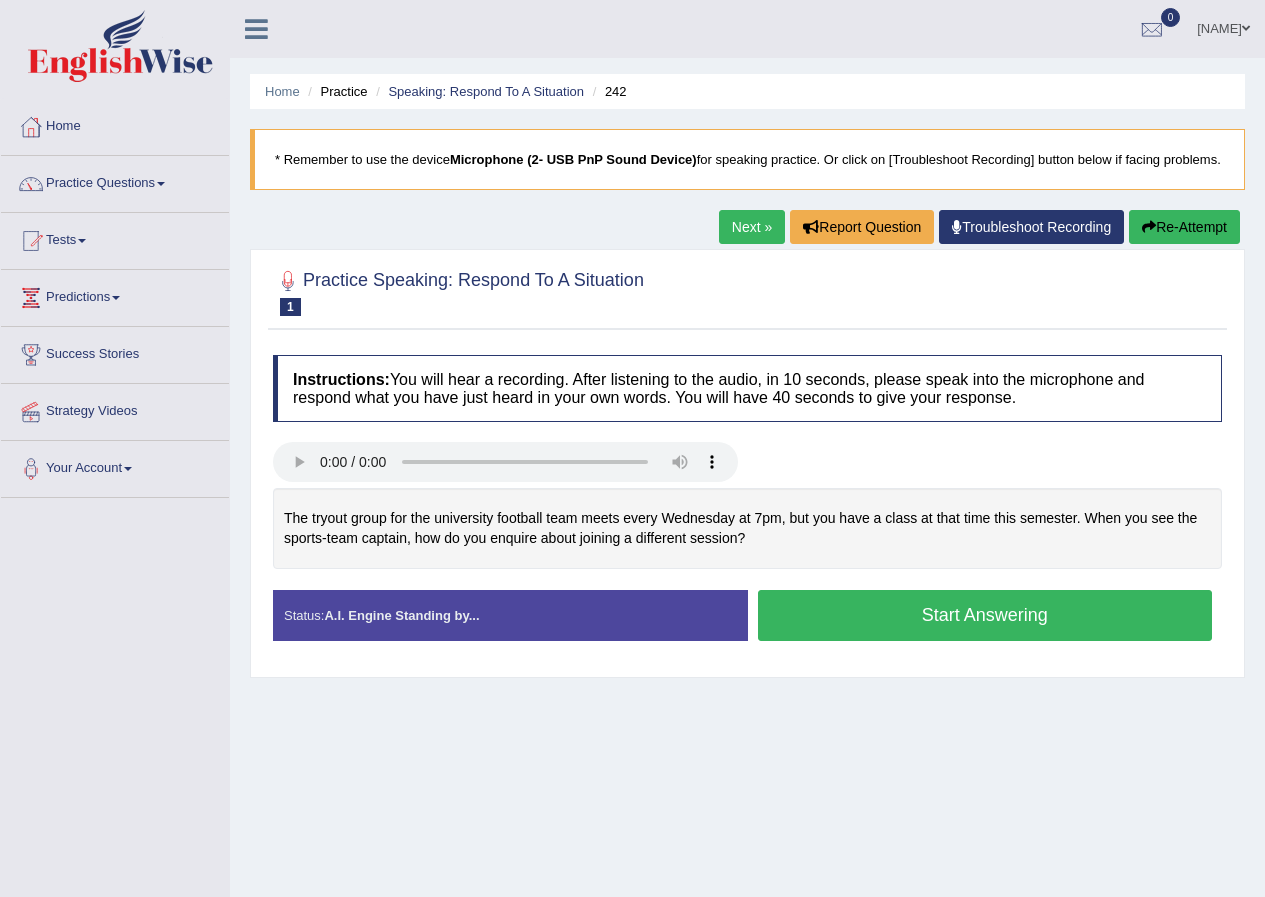 click on "Next »" at bounding box center (752, 227) 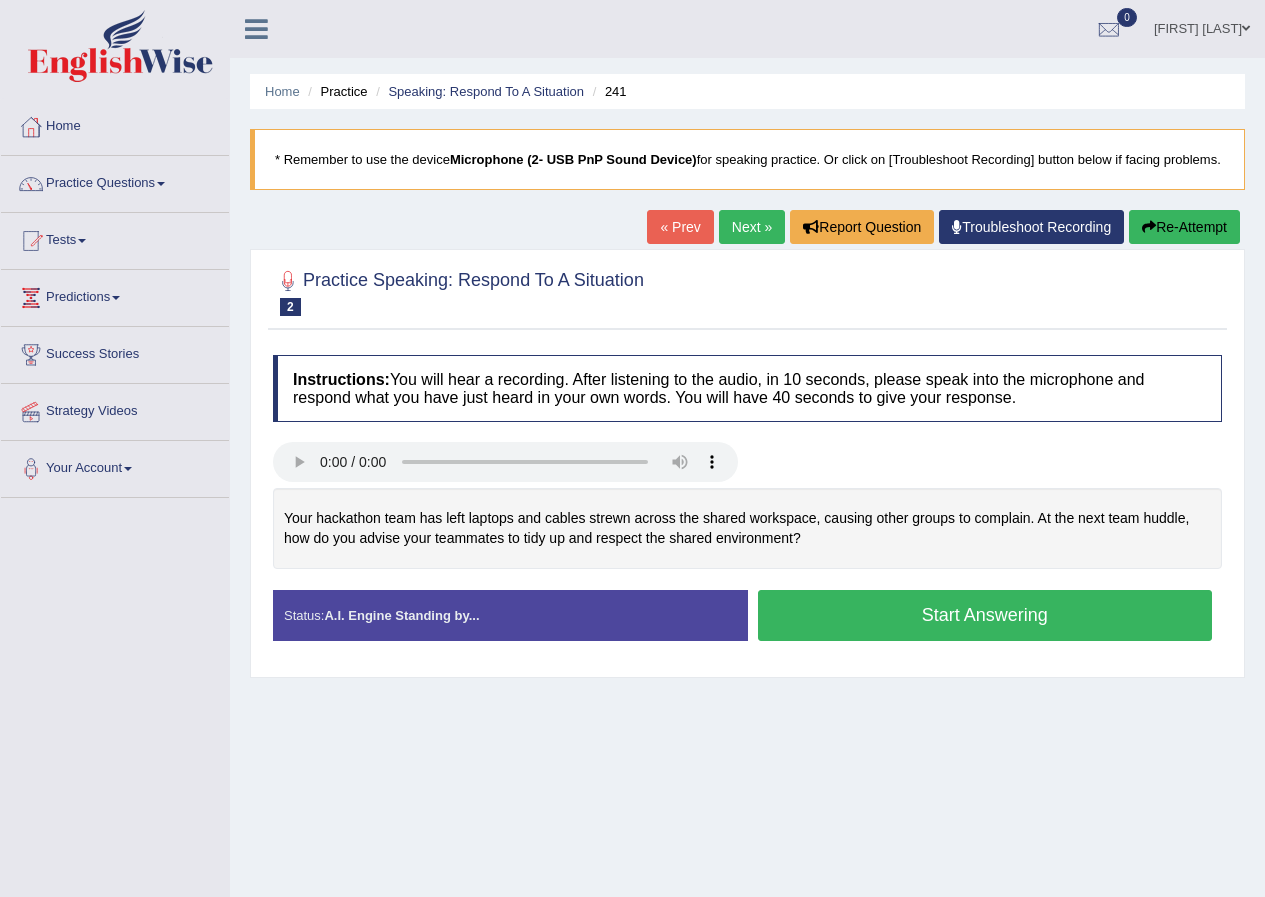 scroll, scrollTop: 0, scrollLeft: 0, axis: both 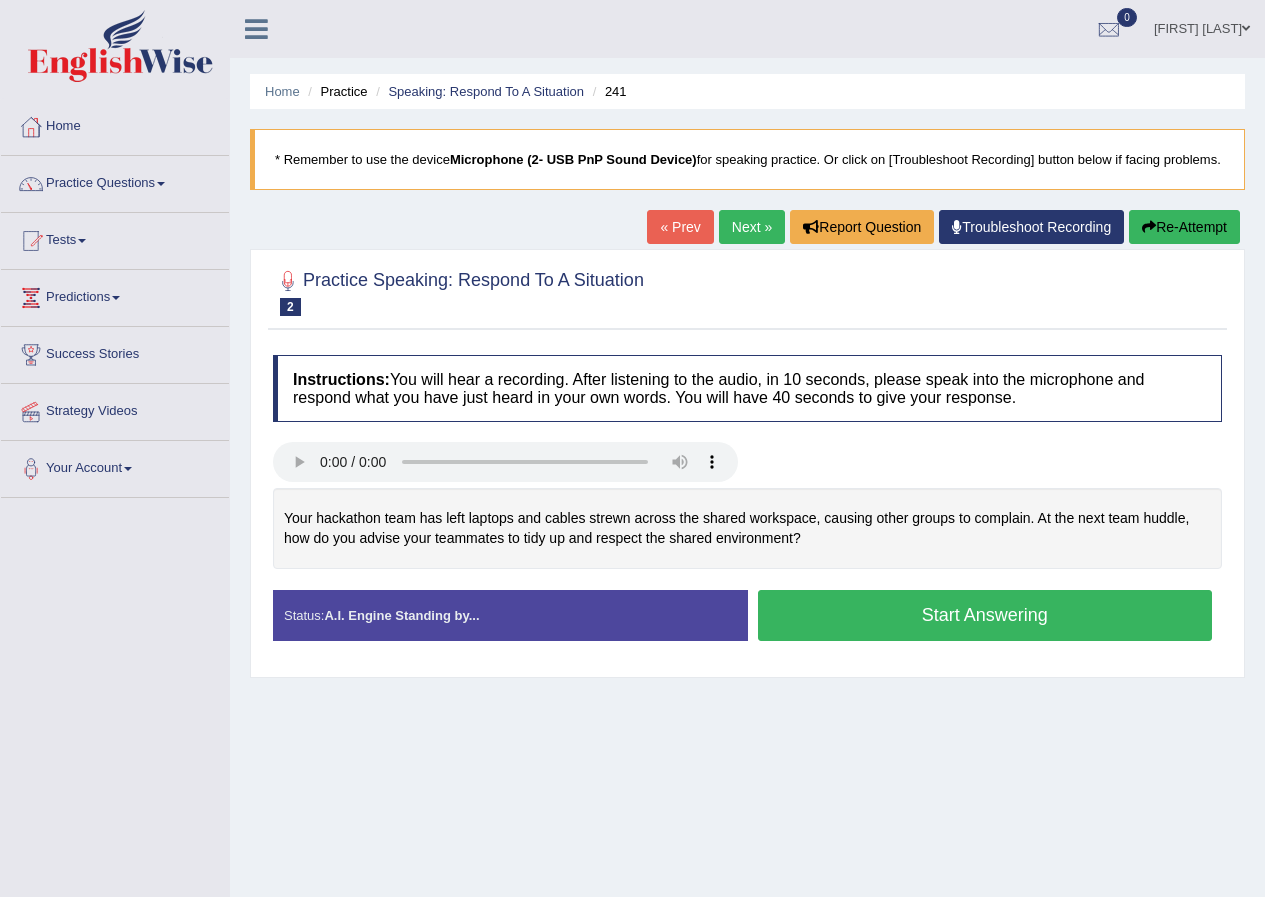 click on "« Prev" at bounding box center [680, 227] 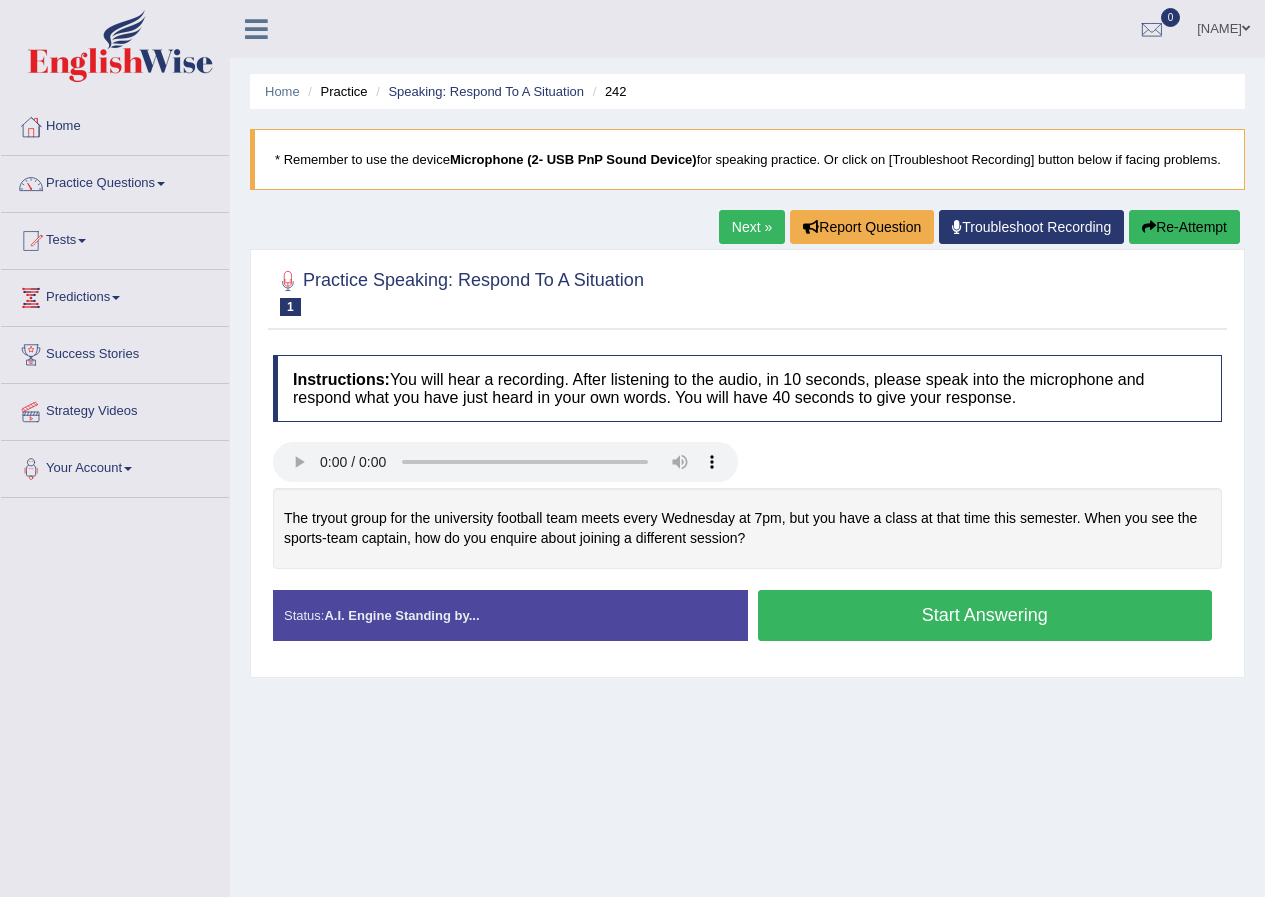 scroll, scrollTop: 153, scrollLeft: 0, axis: vertical 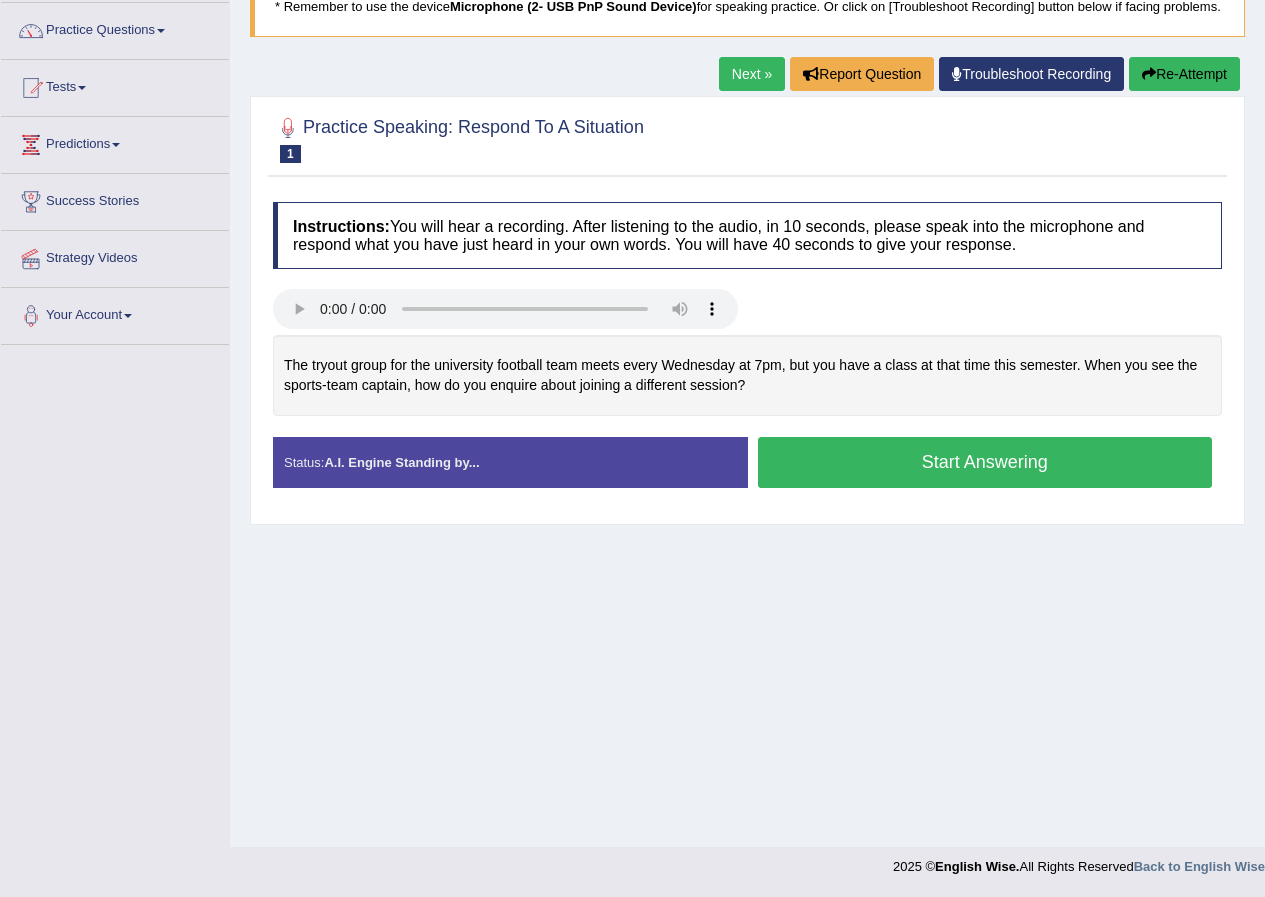 click on "Start Answering" at bounding box center (985, 462) 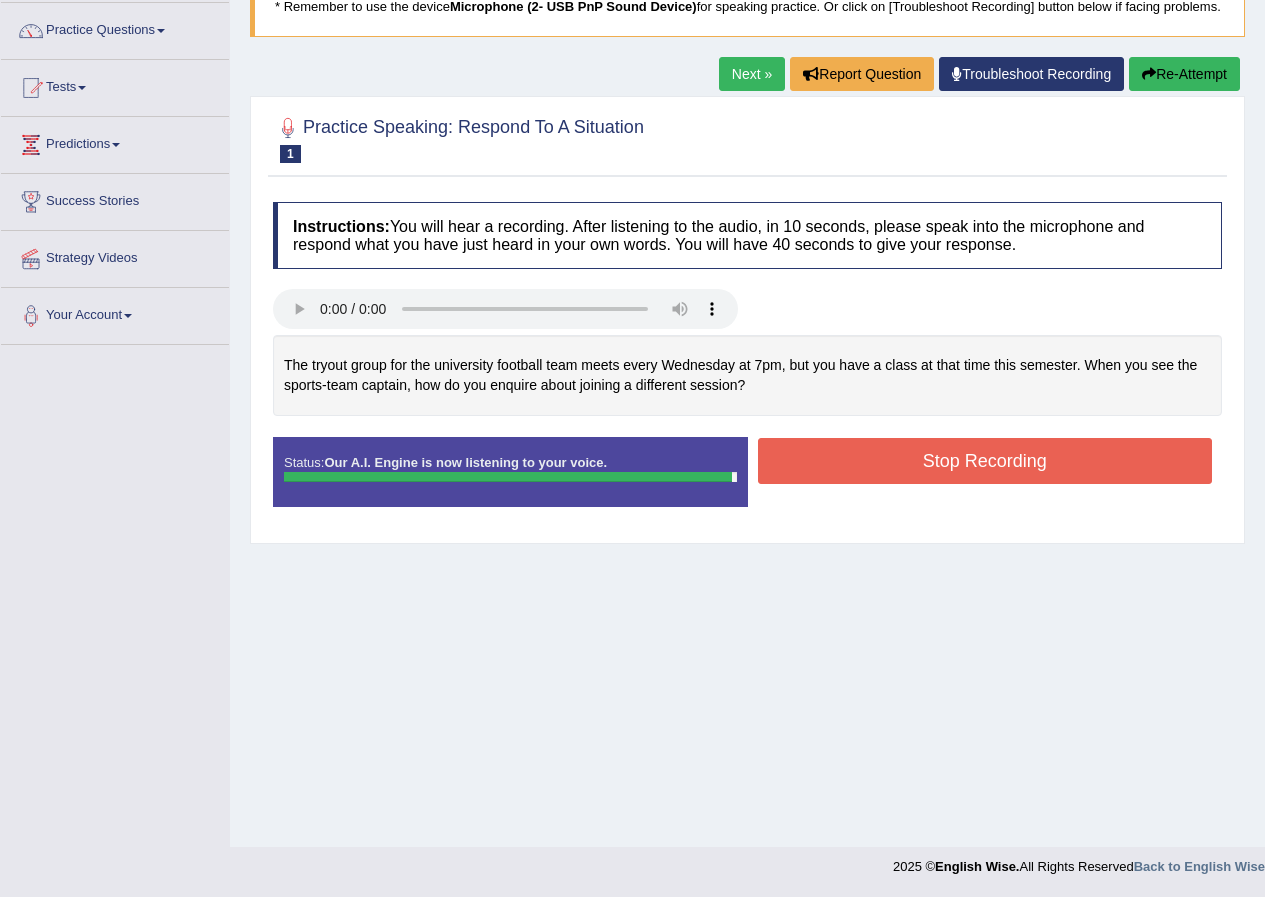 click on "Stop Recording" at bounding box center [985, 461] 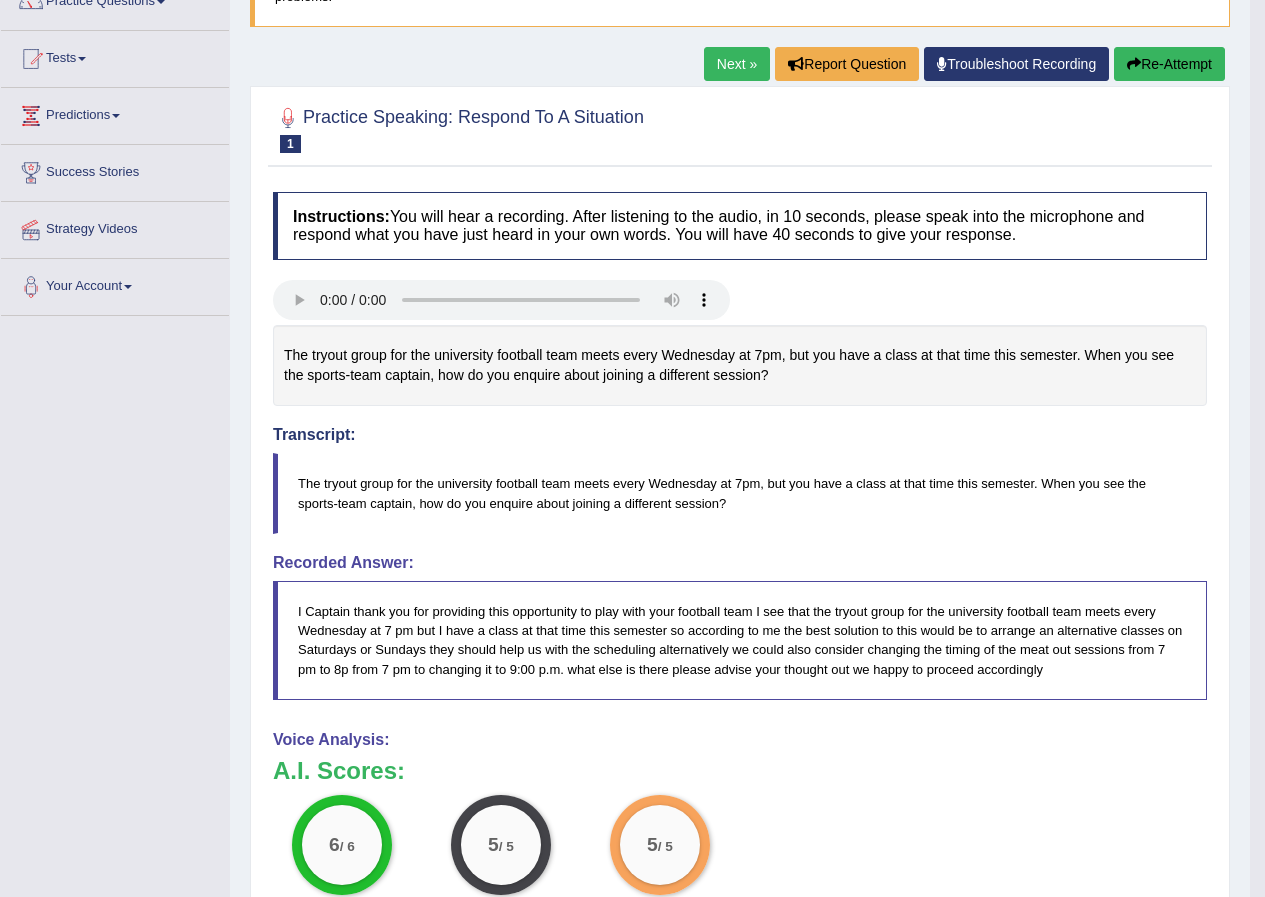 scroll, scrollTop: 0, scrollLeft: 0, axis: both 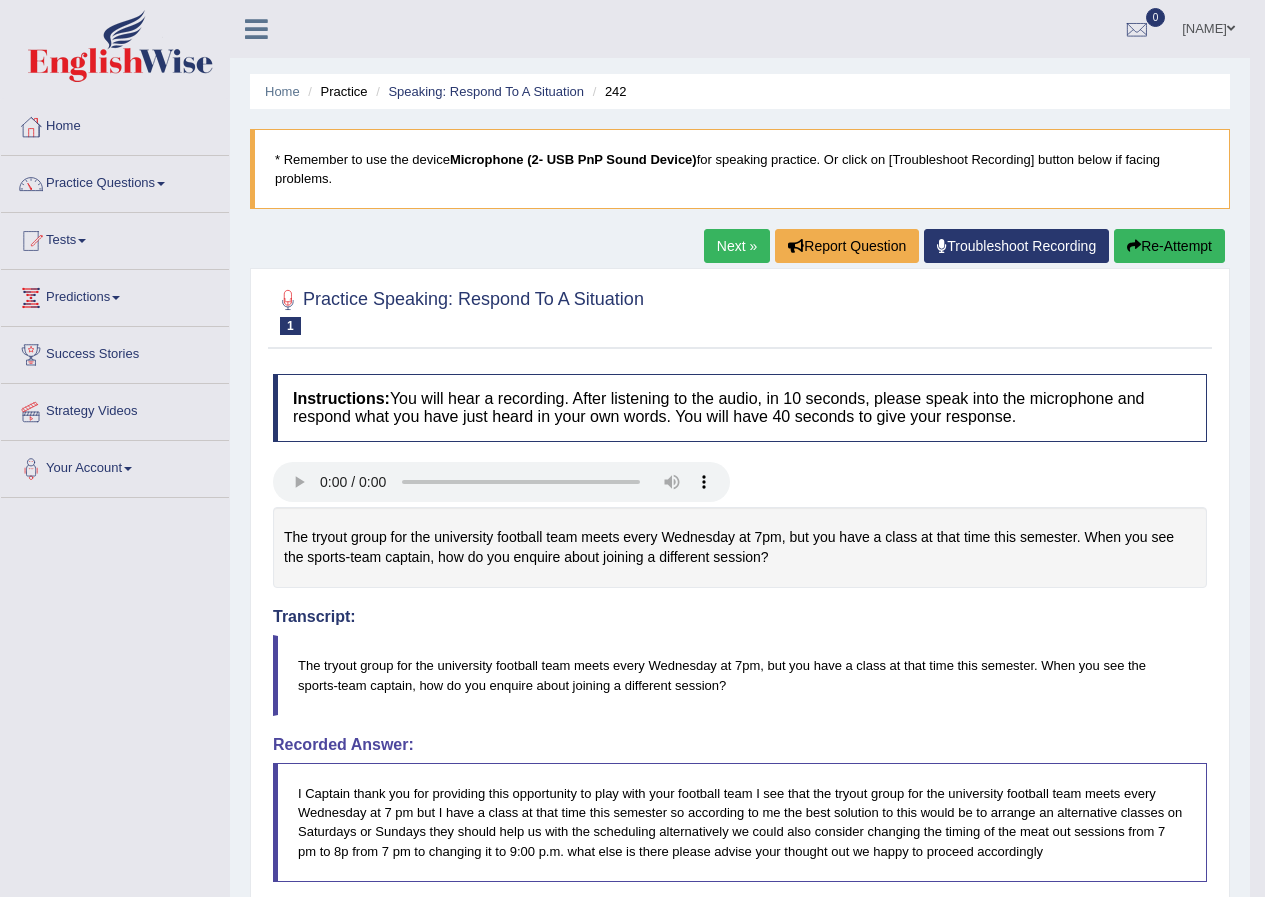 click on "Next »" at bounding box center (737, 246) 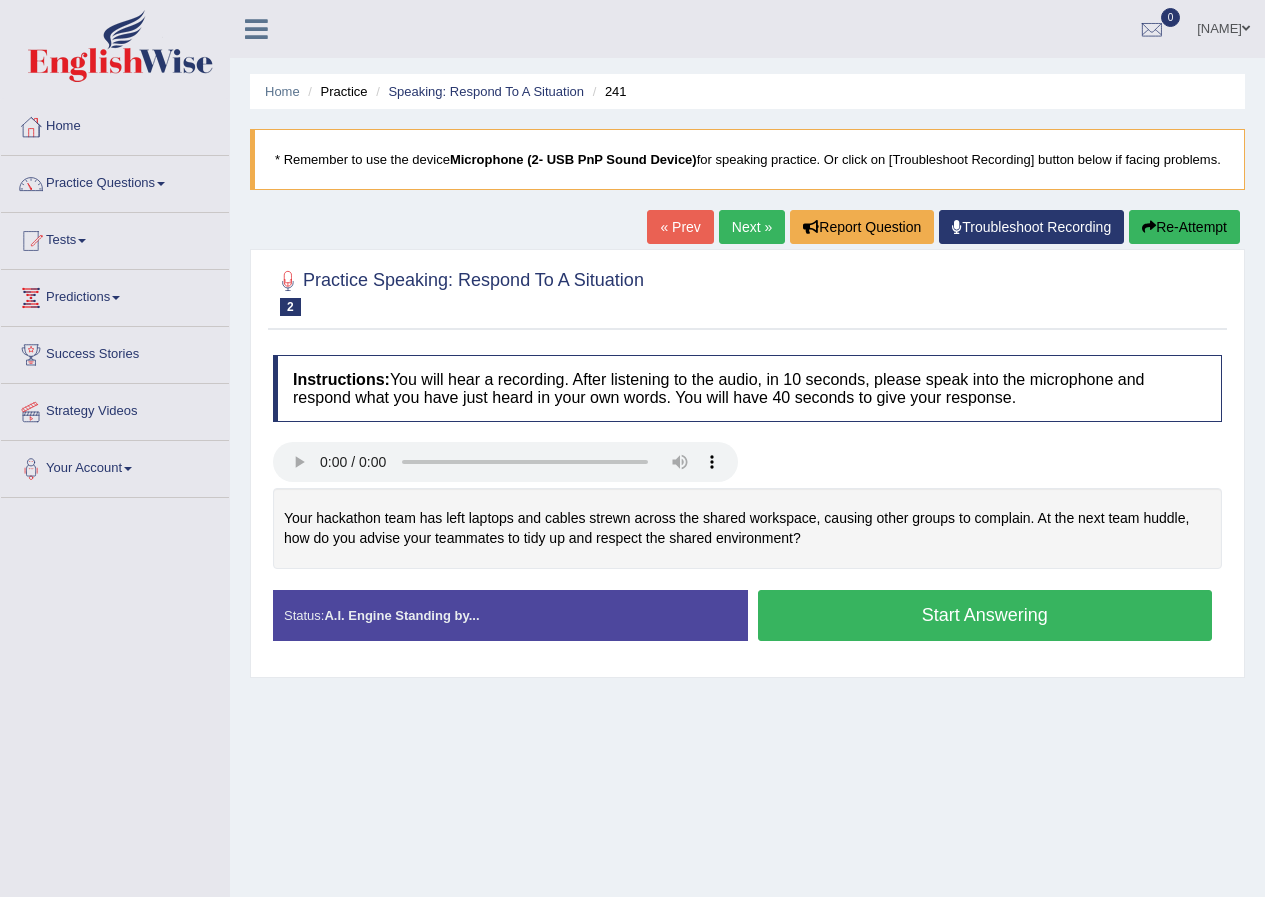 scroll, scrollTop: 0, scrollLeft: 0, axis: both 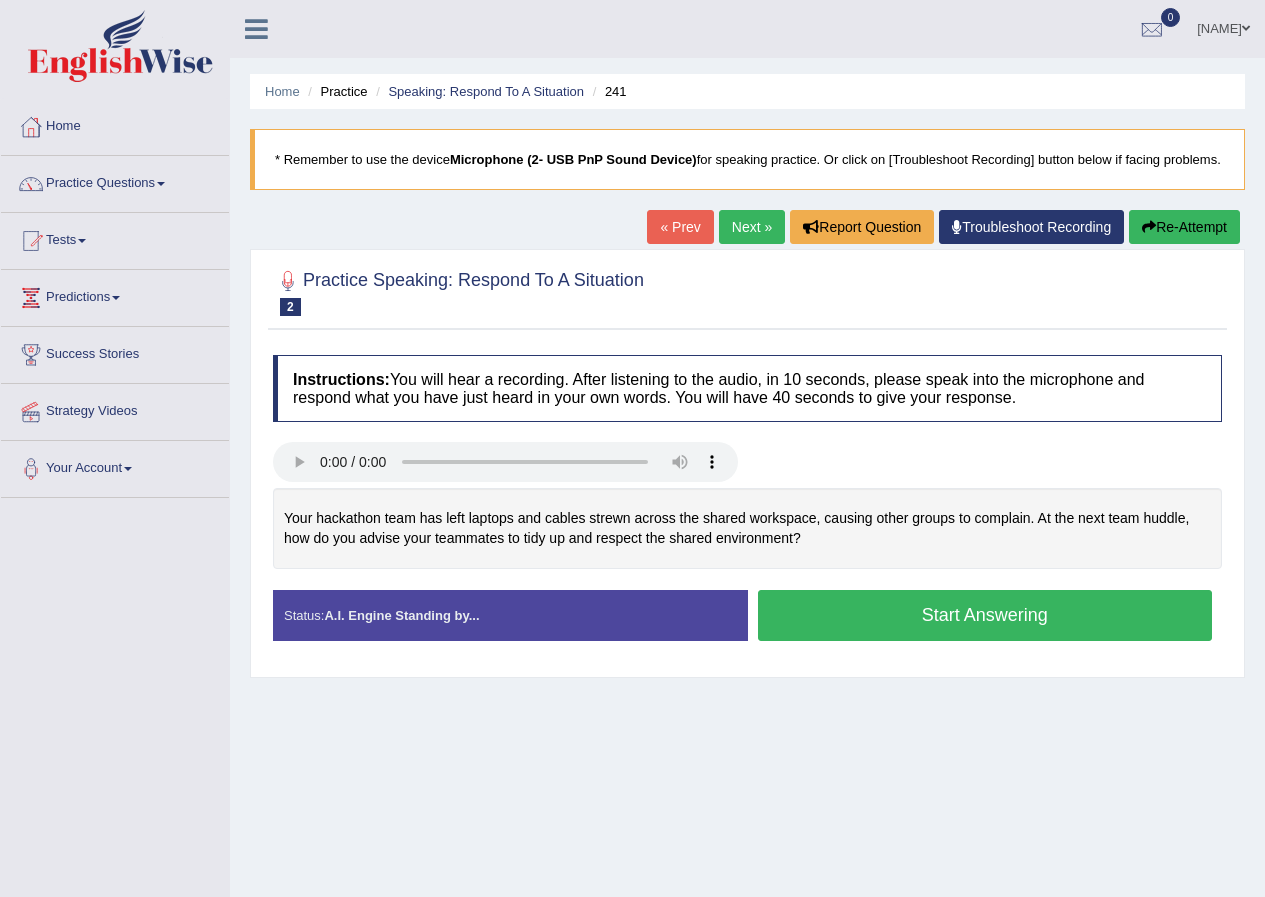 click on "Start Answering" at bounding box center [985, 615] 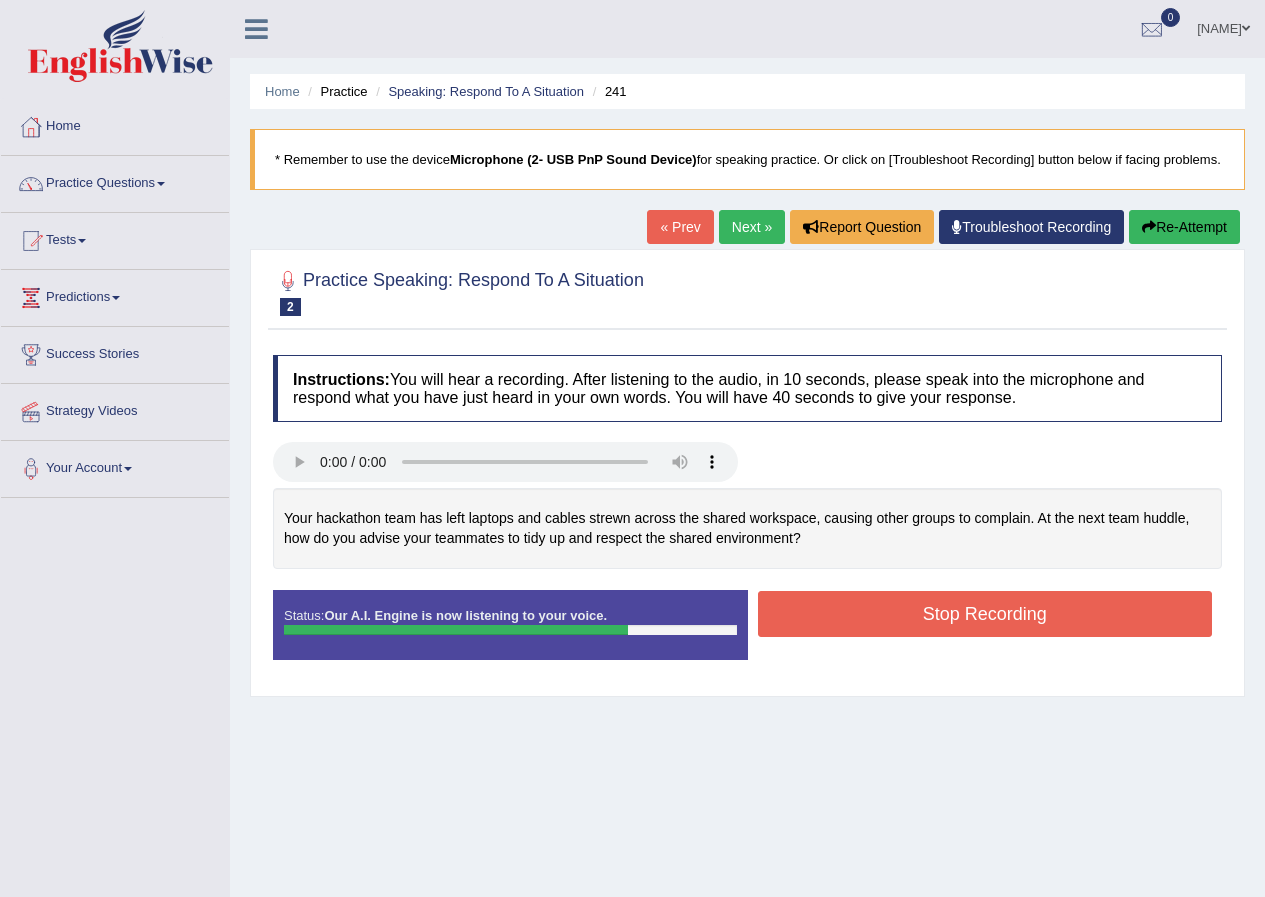 click on "Stop Recording" at bounding box center [985, 614] 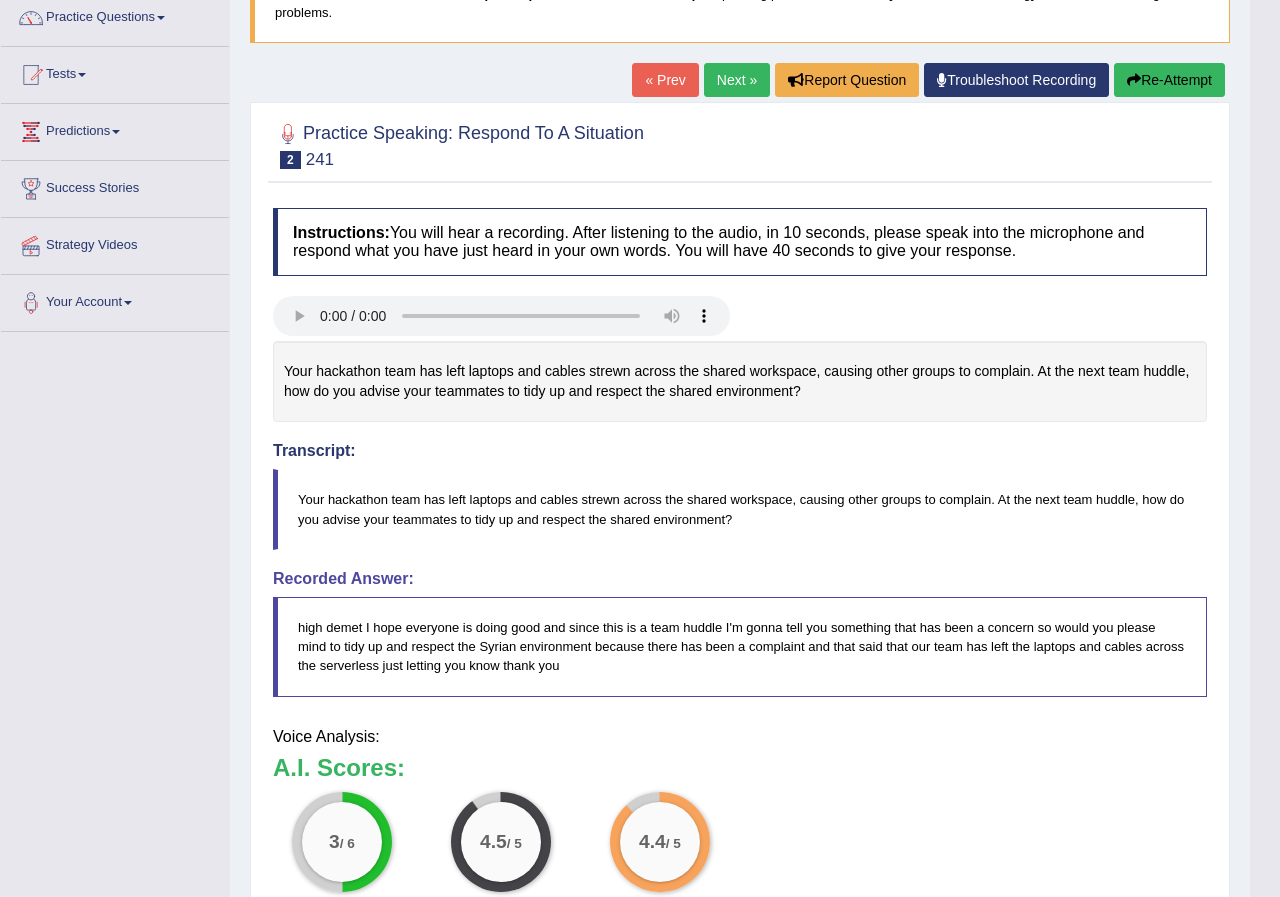 drag, startPoint x: 1266, startPoint y: 594, endPoint x: 1259, endPoint y: 763, distance: 169.14491 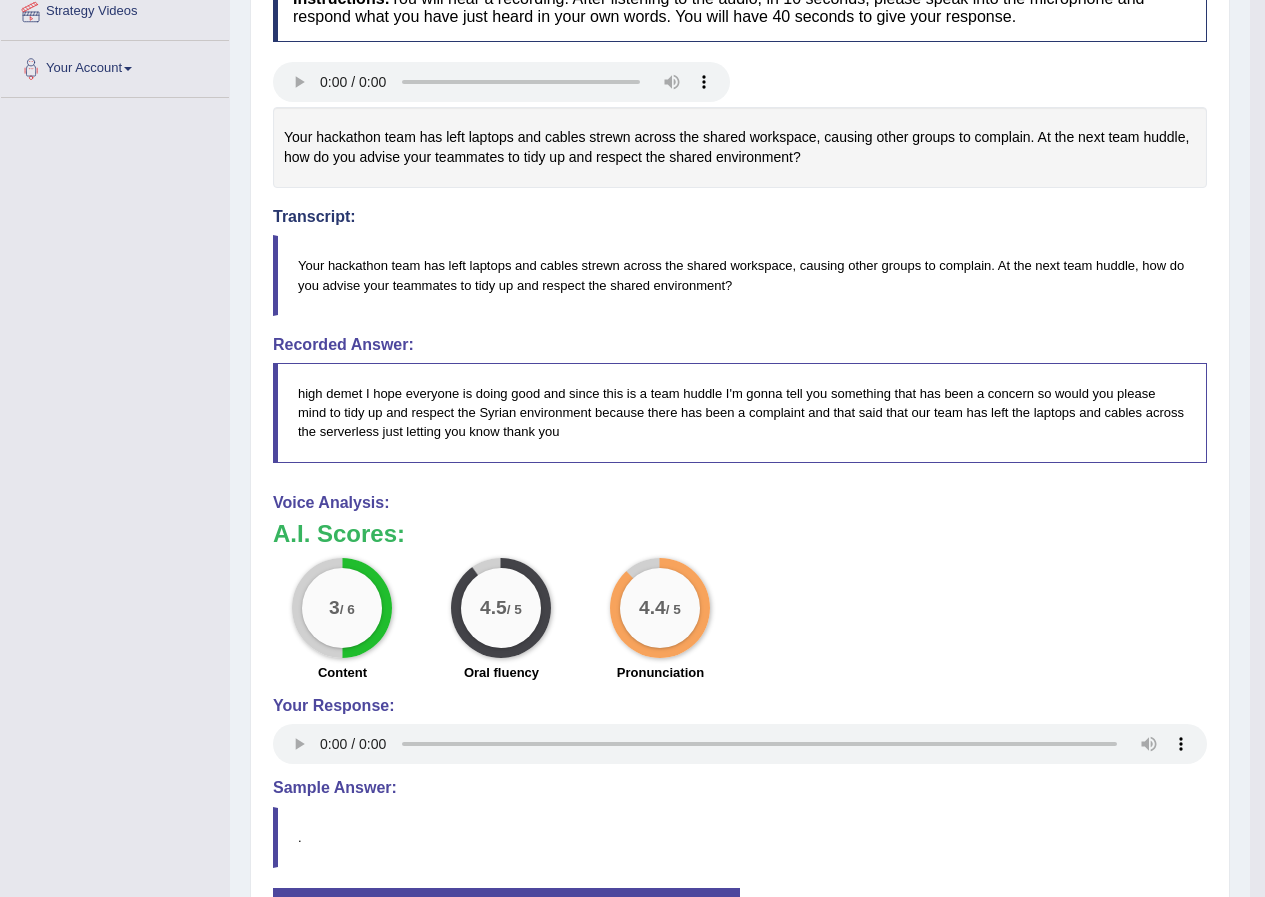 scroll, scrollTop: 0, scrollLeft: 0, axis: both 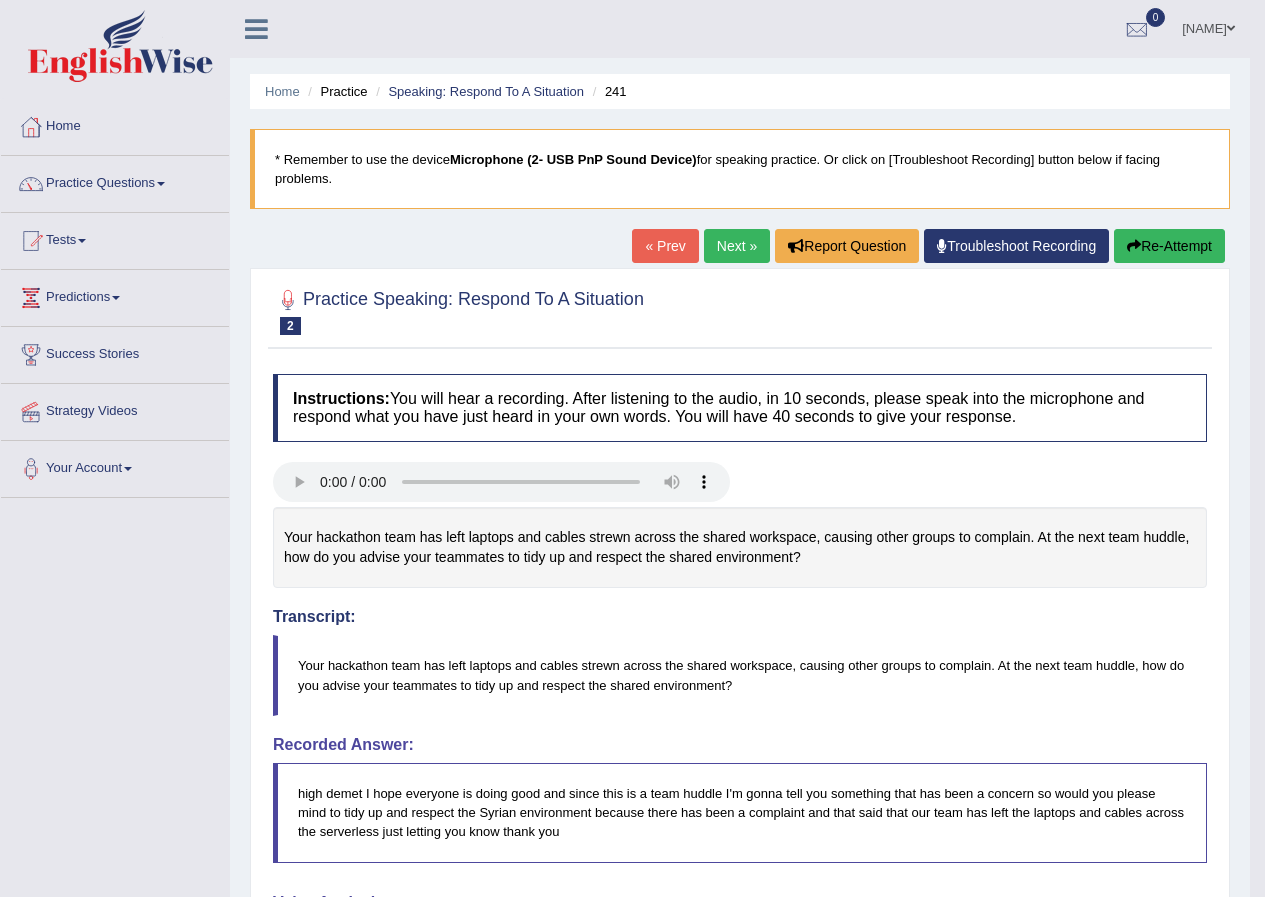 click on "Re-Attempt" at bounding box center [1169, 246] 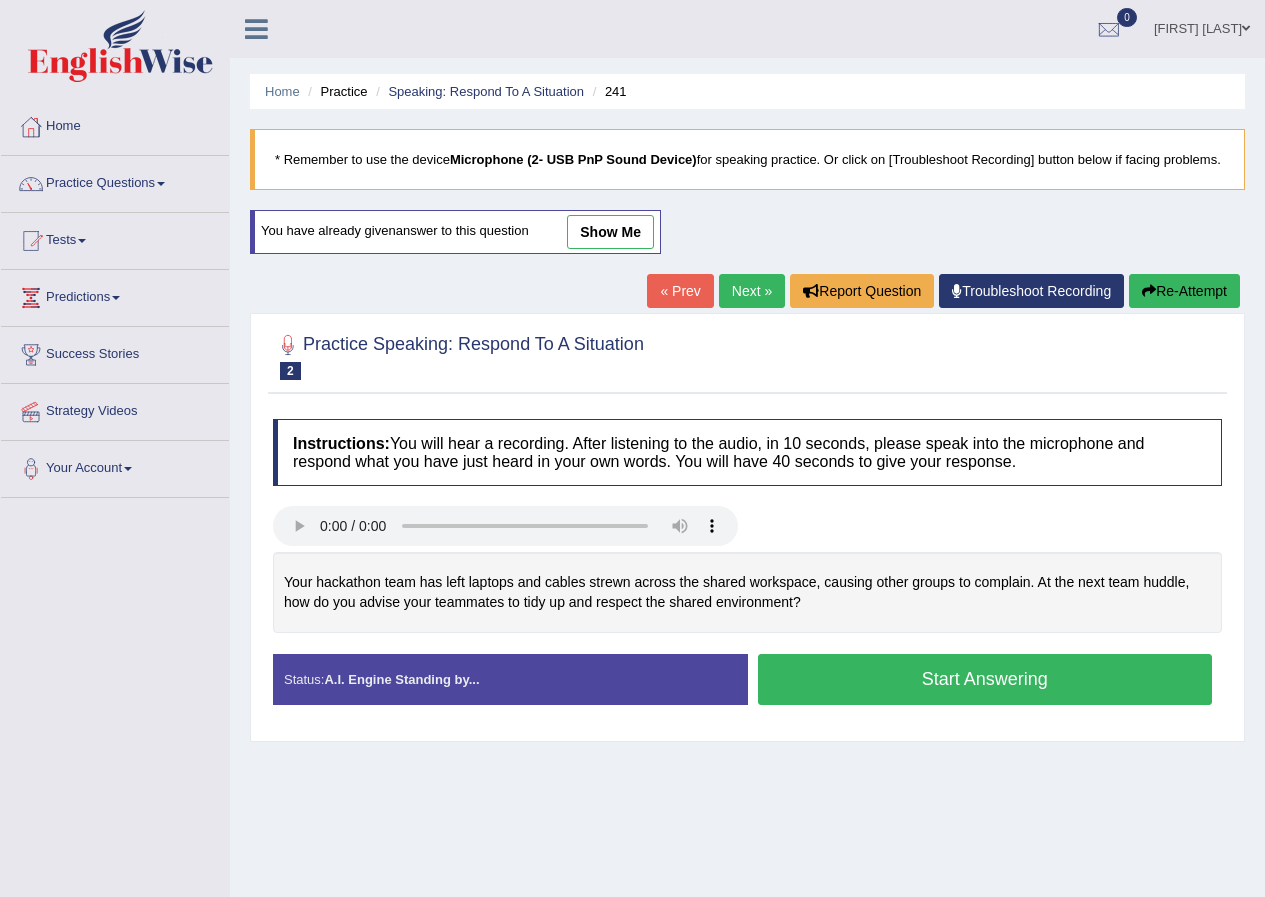 scroll, scrollTop: 0, scrollLeft: 0, axis: both 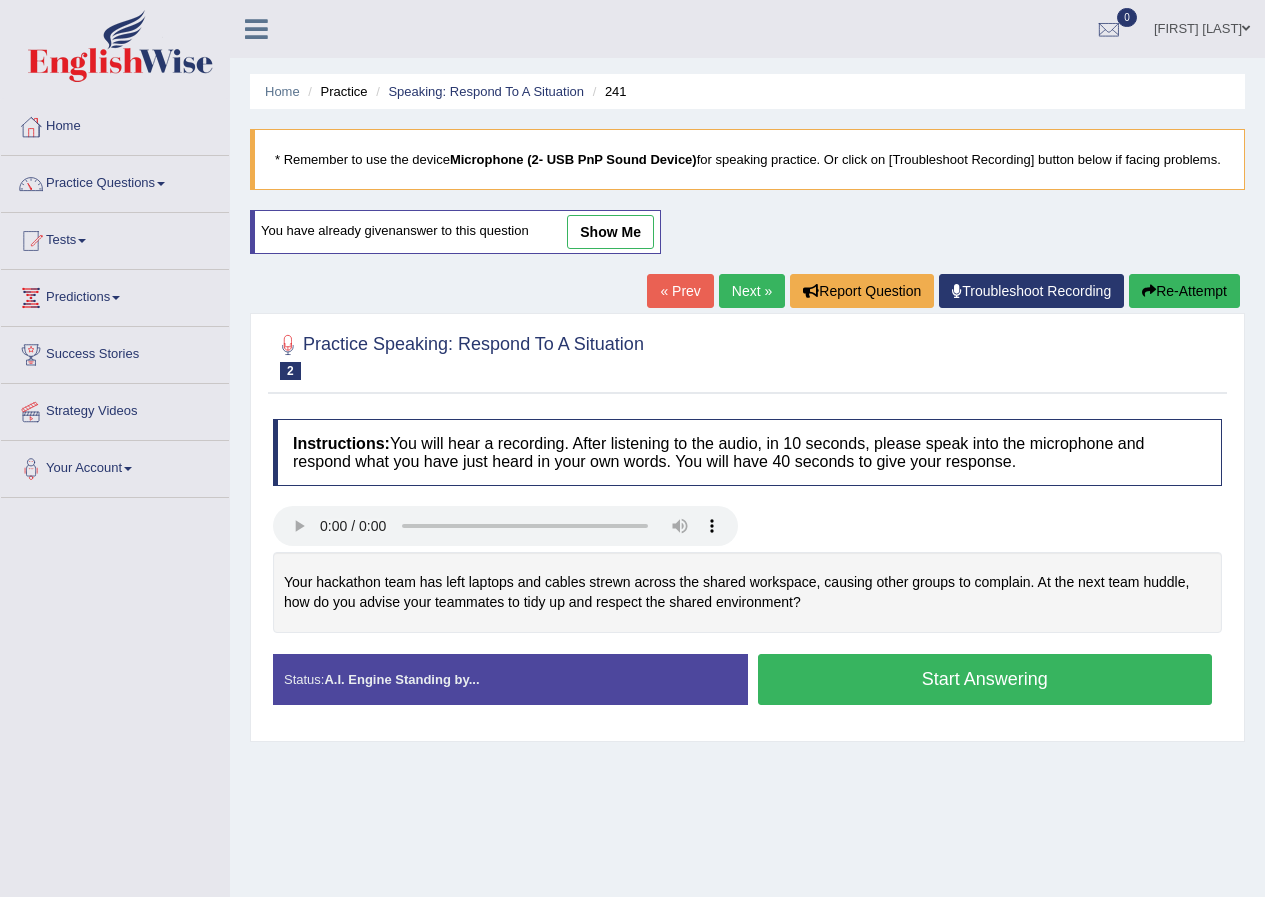 click on "Start Answering" at bounding box center [985, 679] 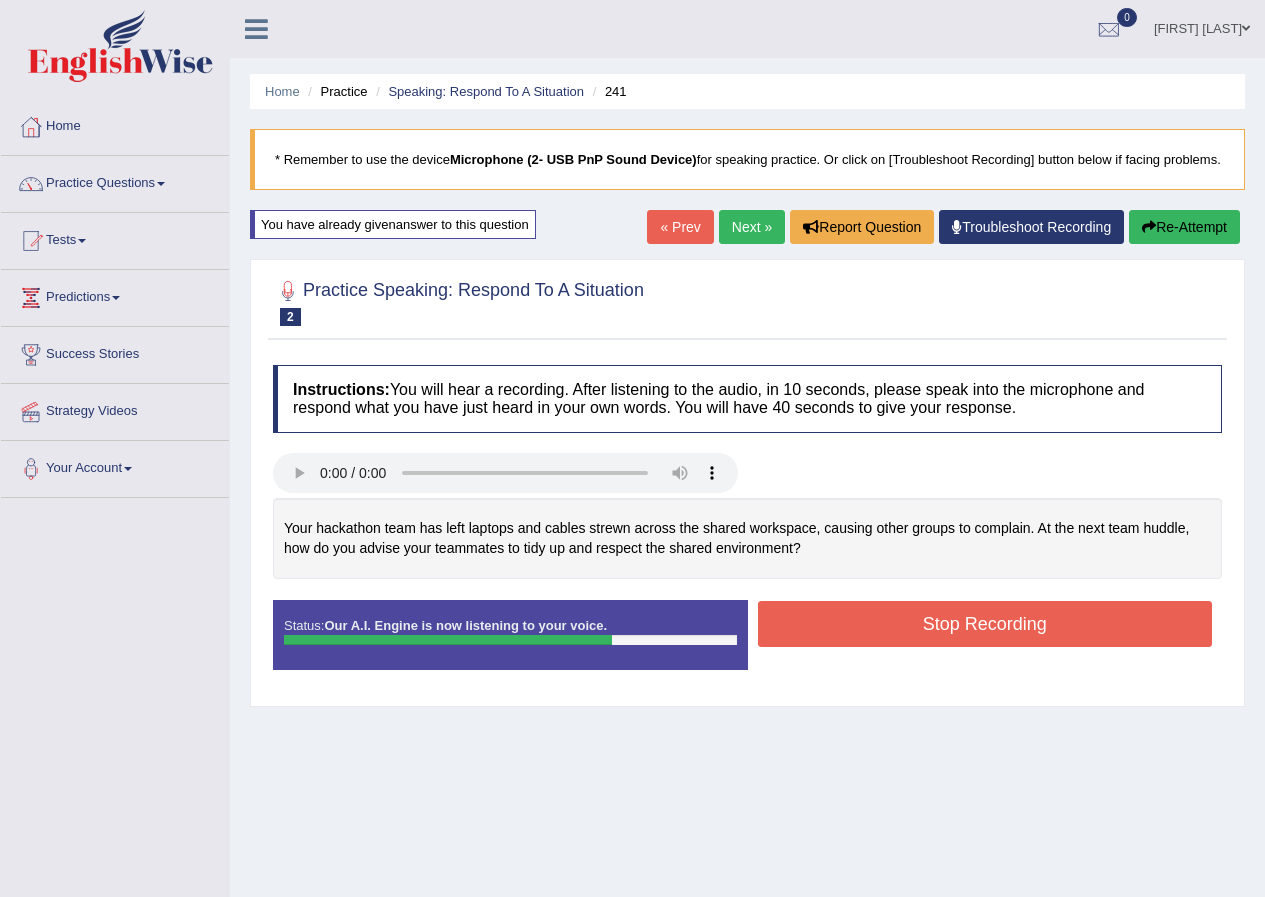 click on "Stop Recording" at bounding box center [985, 624] 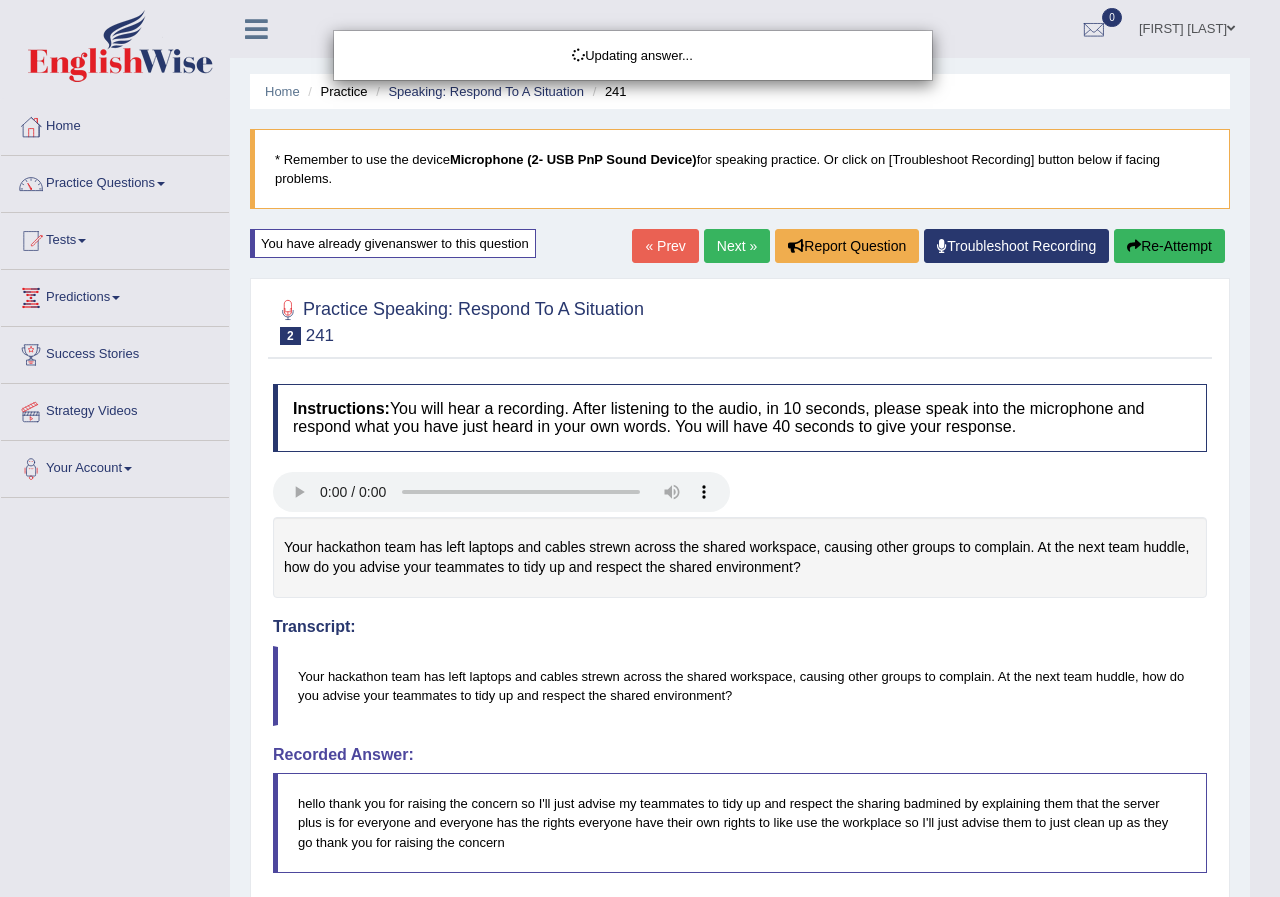 click on "Toggle navigation
Home
Practice Questions   Speaking Practice Read Aloud
Repeat Sentence
Describe Image
Re-tell Lecture
Answer Short Question
Summarize Group Discussion
Respond To A Situation
Writing Practice  Summarize Written Text
Write Essay
Reading Practice  Reading & Writing: Fill In The Blanks
Choose Multiple Answers
Re-order Paragraphs
Fill In The Blanks
Choose Single Answer
Listening Practice  Summarize Spoken Text
Highlight Incorrect Words
Highlight Correct Summary
Select Missing Word
Choose Single Answer
Choose Multiple Answers
Fill In The Blanks
Write From Dictation
Pronunciation
Tests
Take Mock Test" at bounding box center (640, 448) 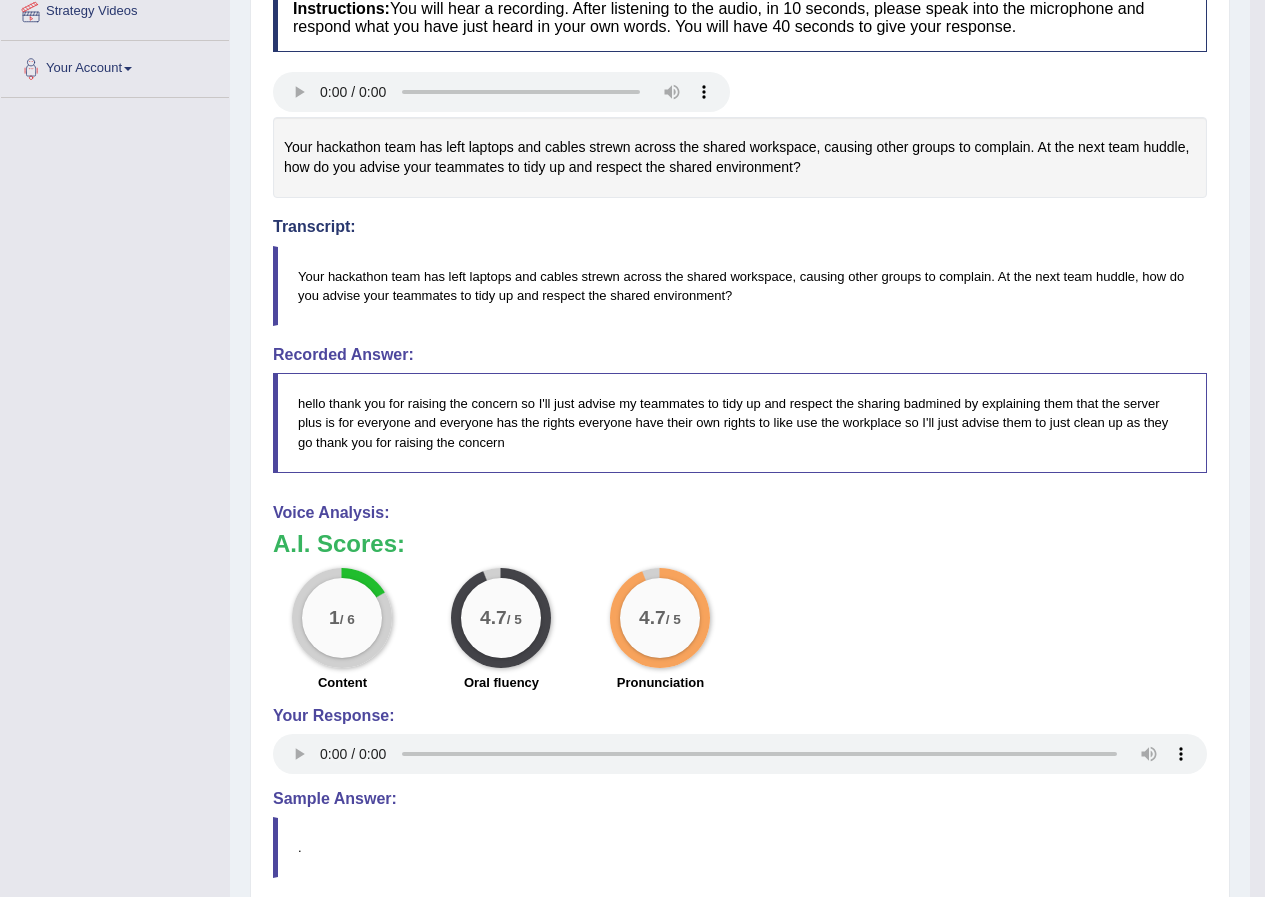scroll, scrollTop: 0, scrollLeft: 0, axis: both 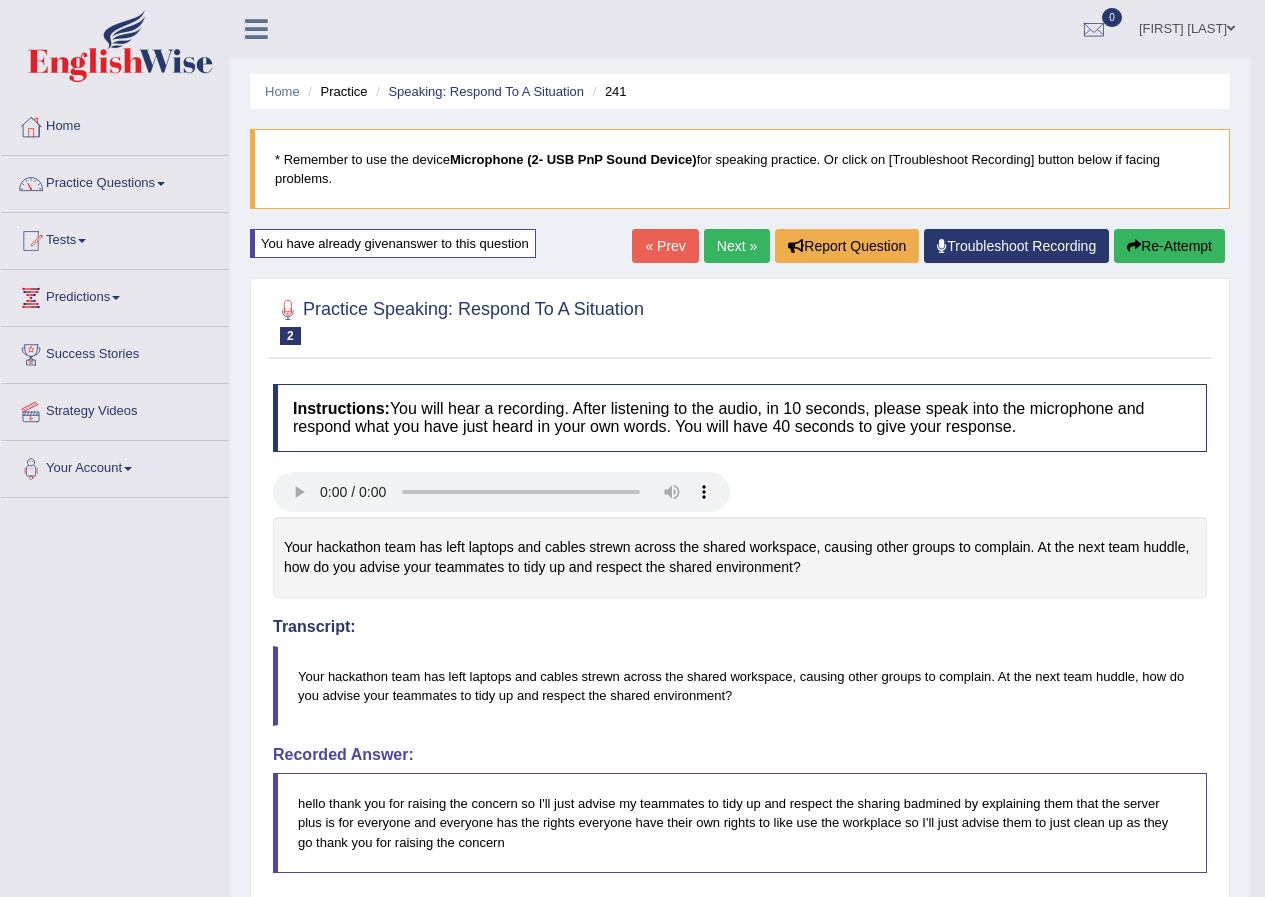 click on "Re-Attempt" at bounding box center [1169, 246] 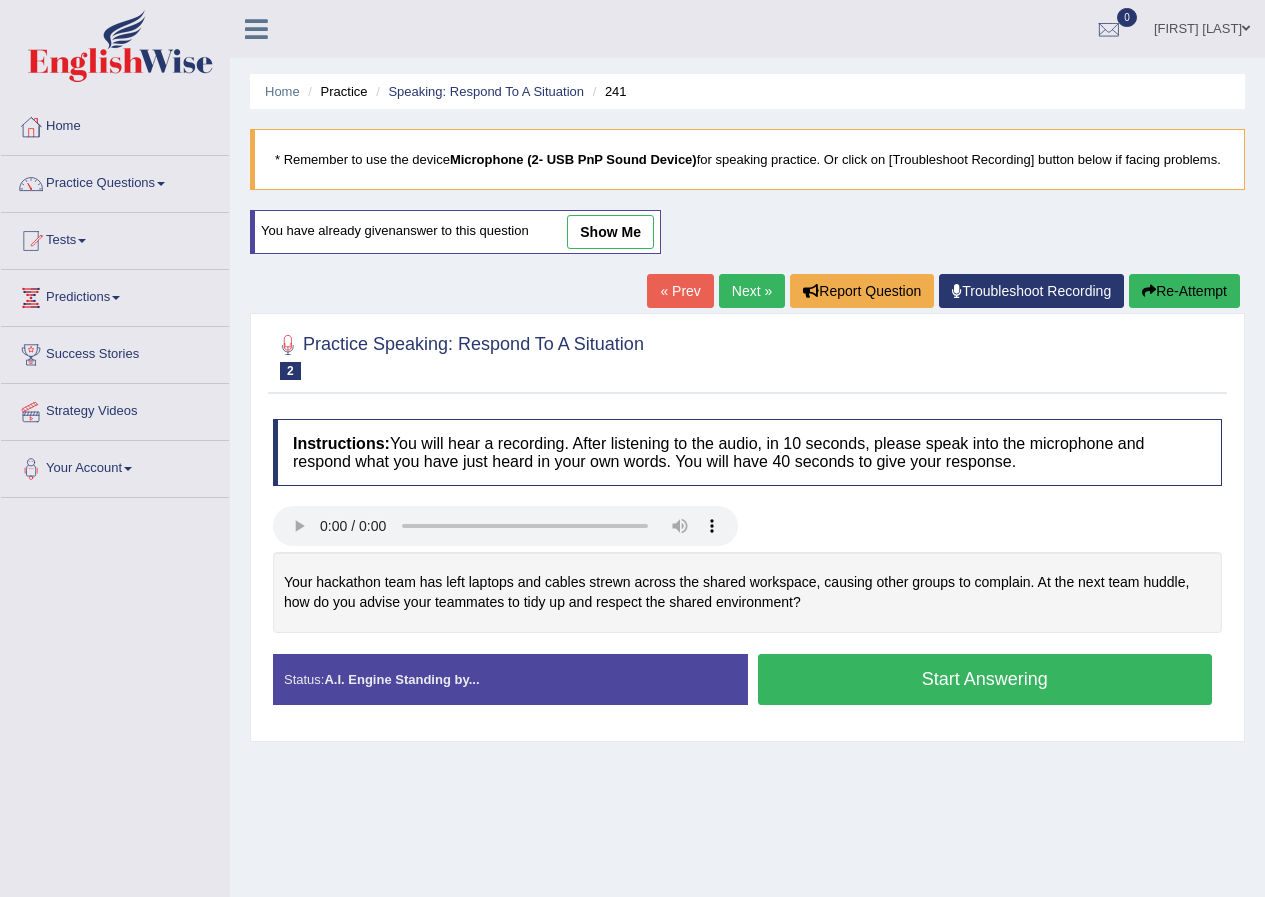 scroll, scrollTop: 0, scrollLeft: 0, axis: both 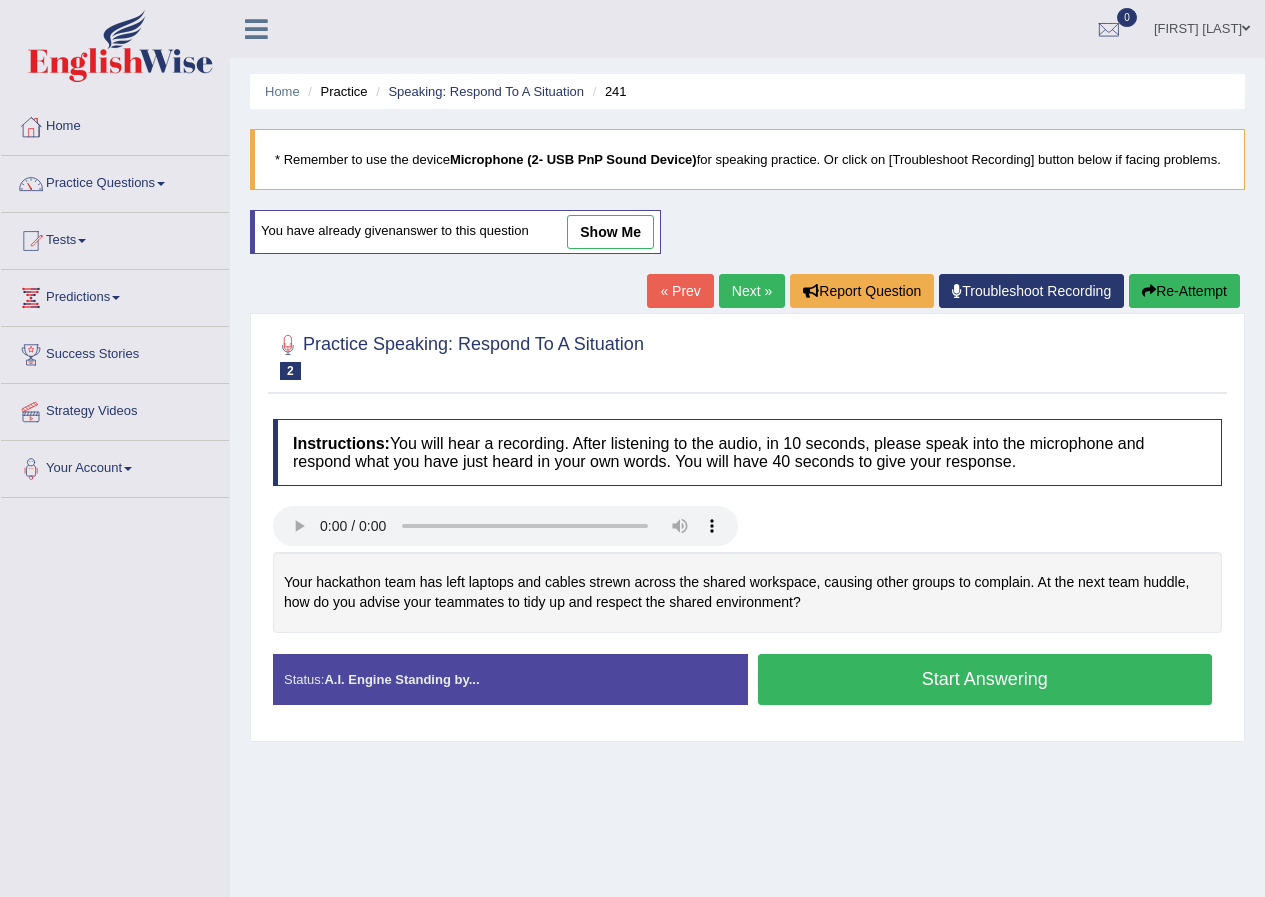 click on "Start Answering" at bounding box center [985, 679] 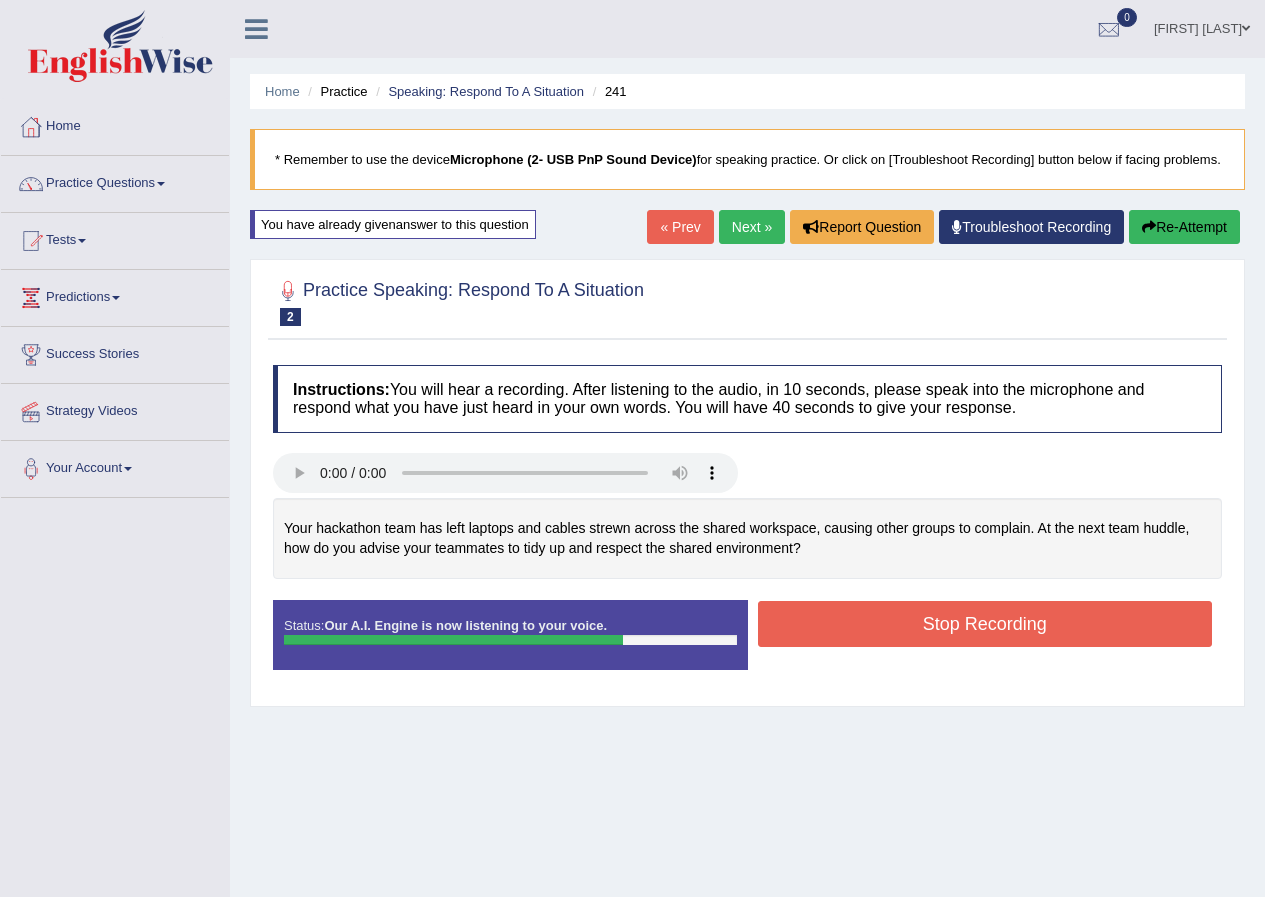 click on "Stop Recording" at bounding box center (985, 624) 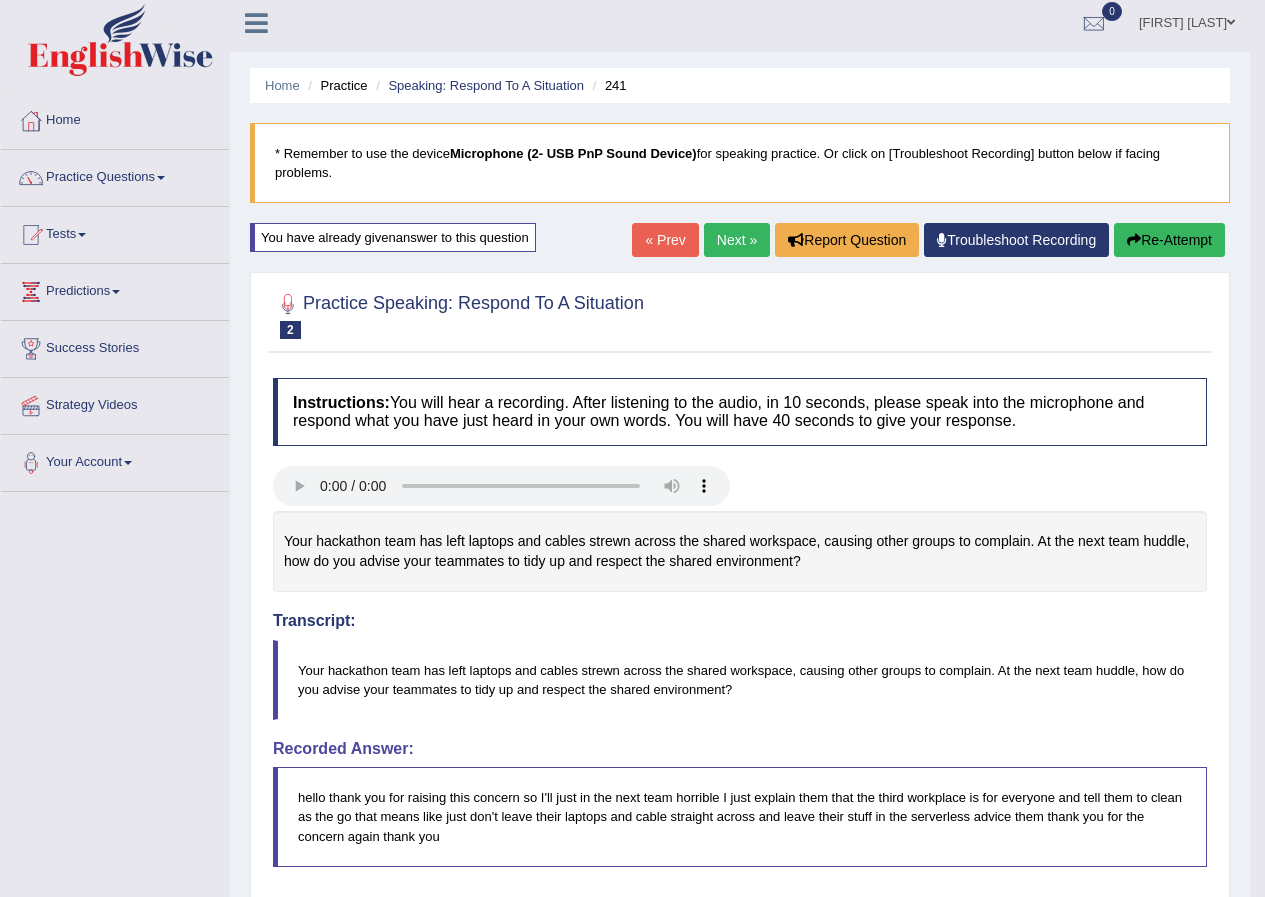 scroll, scrollTop: 0, scrollLeft: 0, axis: both 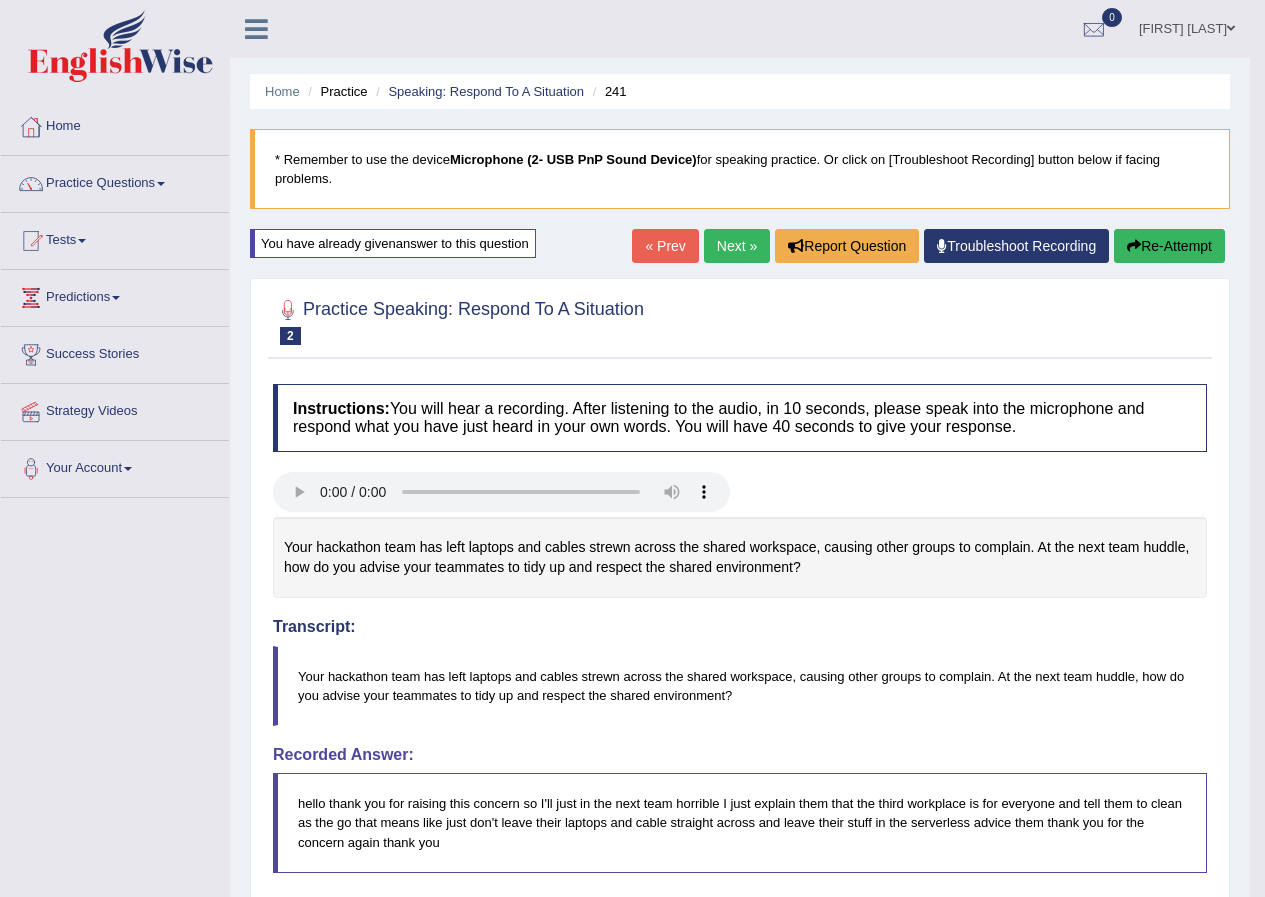 click on "Re-Attempt" at bounding box center [1169, 246] 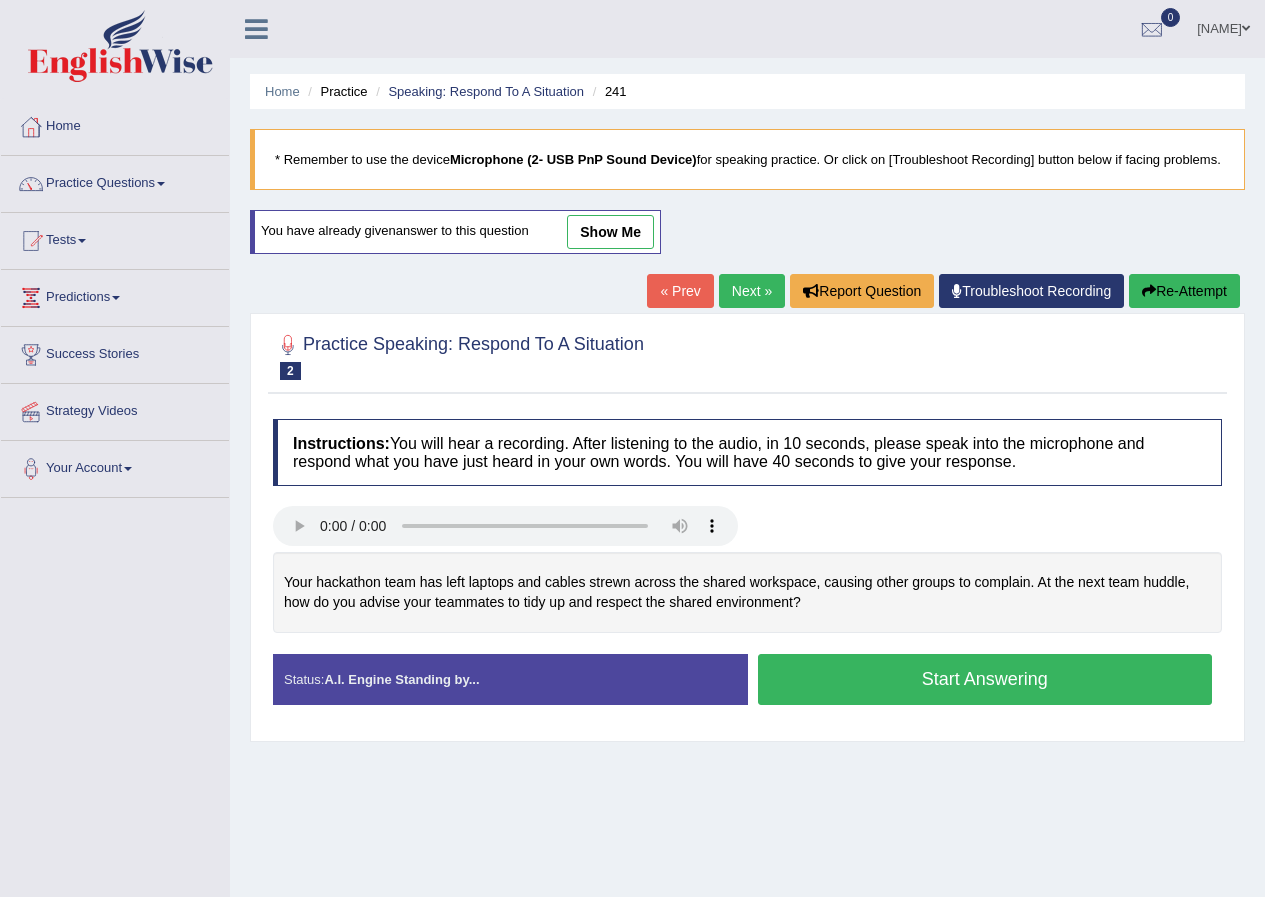 scroll, scrollTop: 0, scrollLeft: 0, axis: both 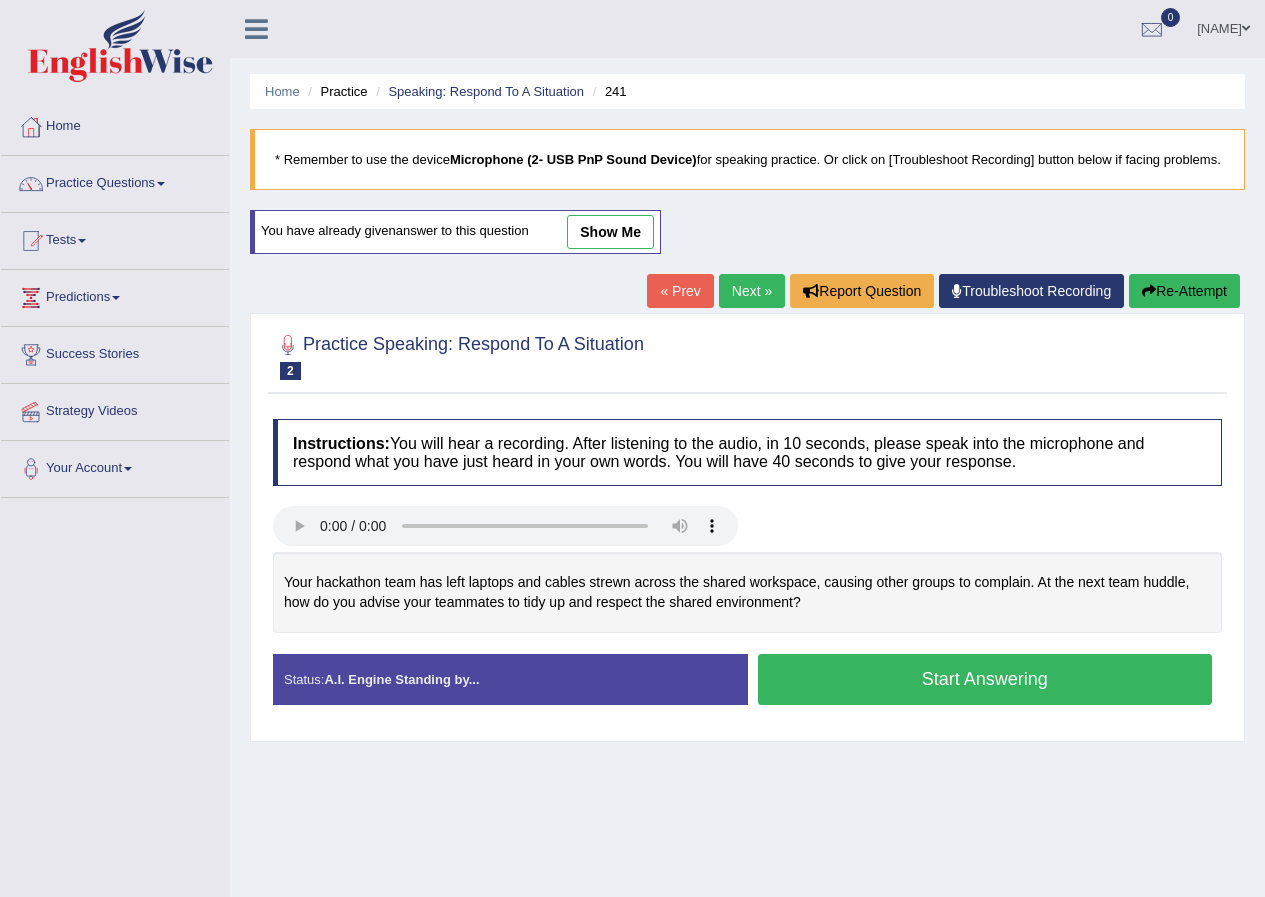 drag, startPoint x: 275, startPoint y: 597, endPoint x: 736, endPoint y: 639, distance: 462.90927 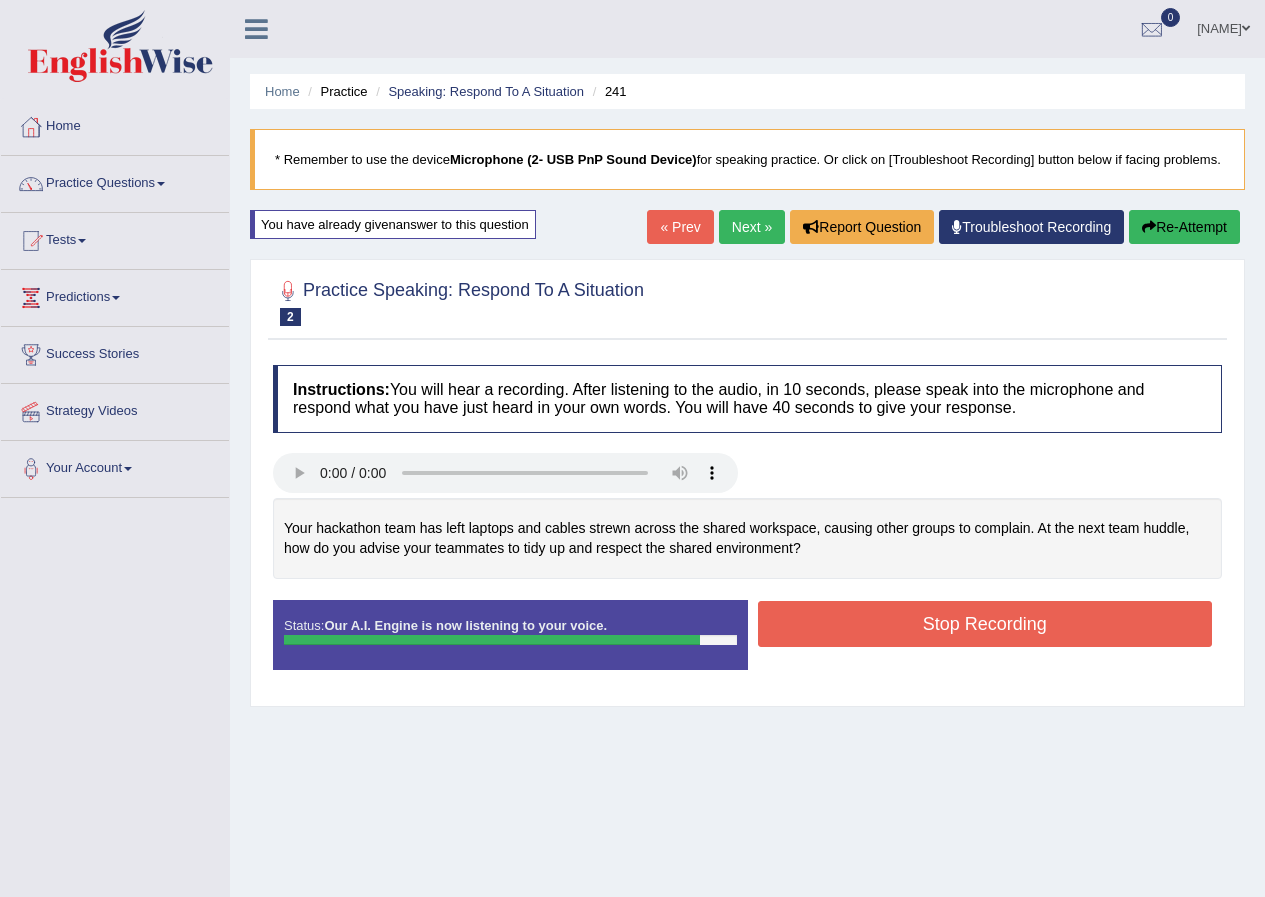 click on "Stop Recording" at bounding box center [985, 624] 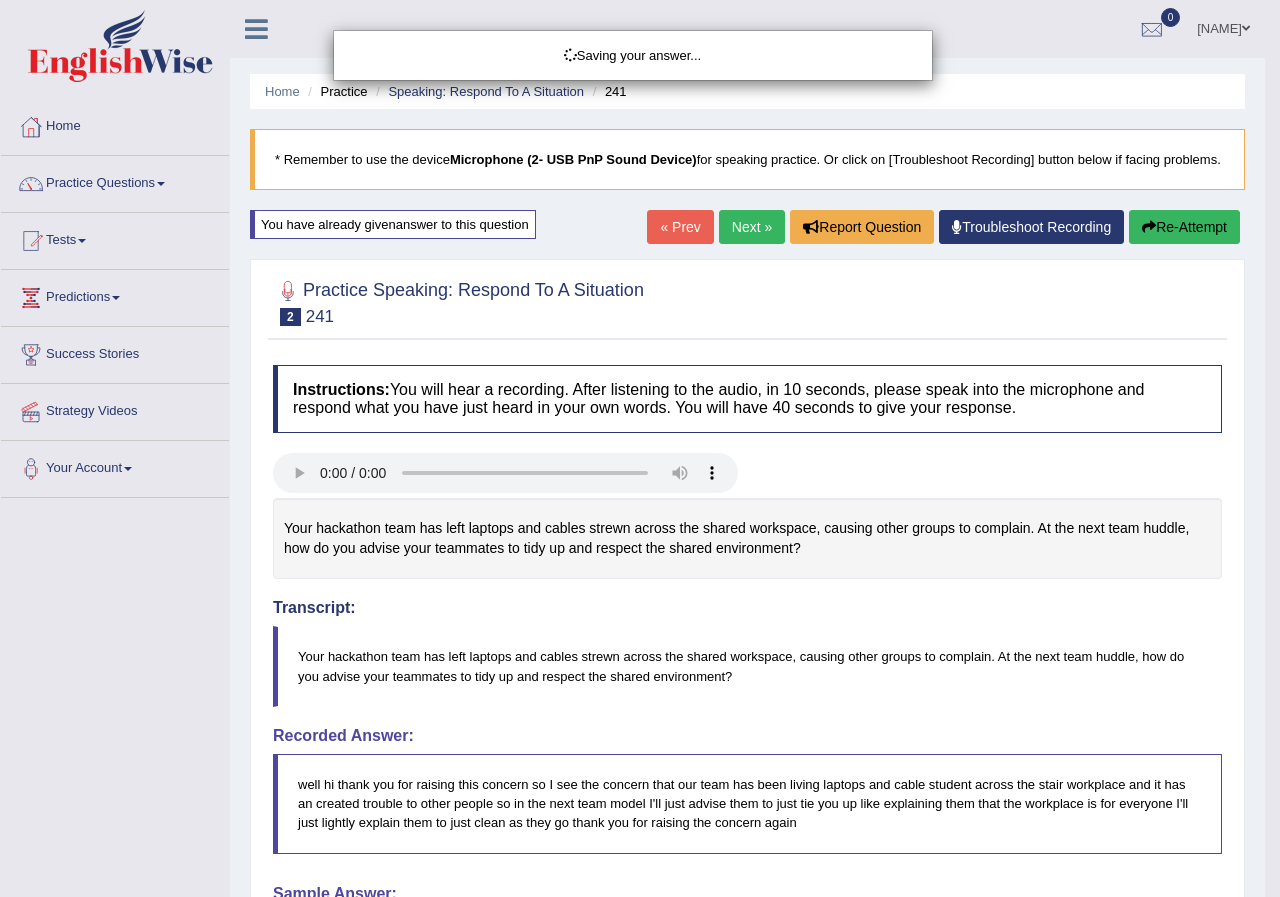 click on "Saving your answer..." at bounding box center (640, 448) 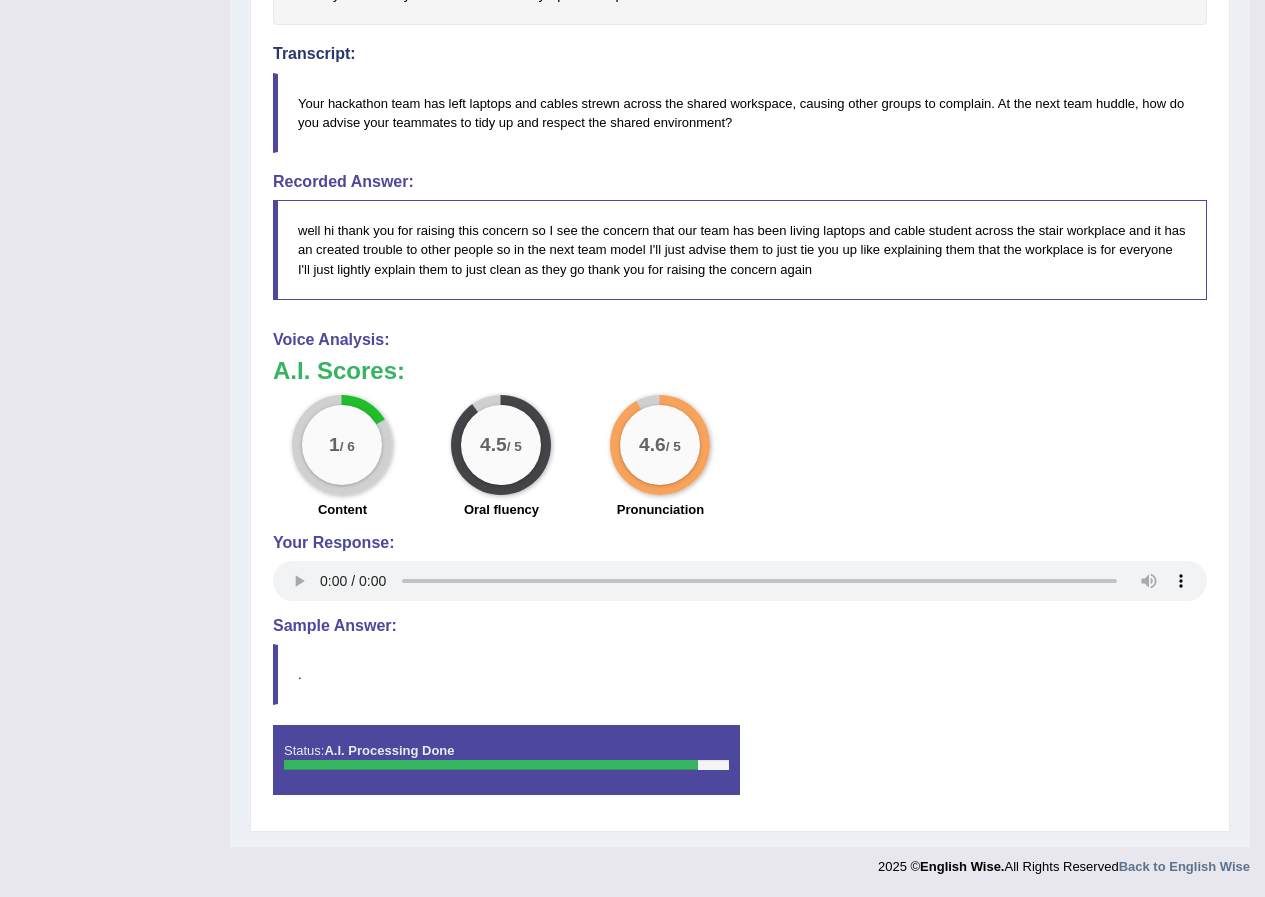 scroll, scrollTop: 173, scrollLeft: 0, axis: vertical 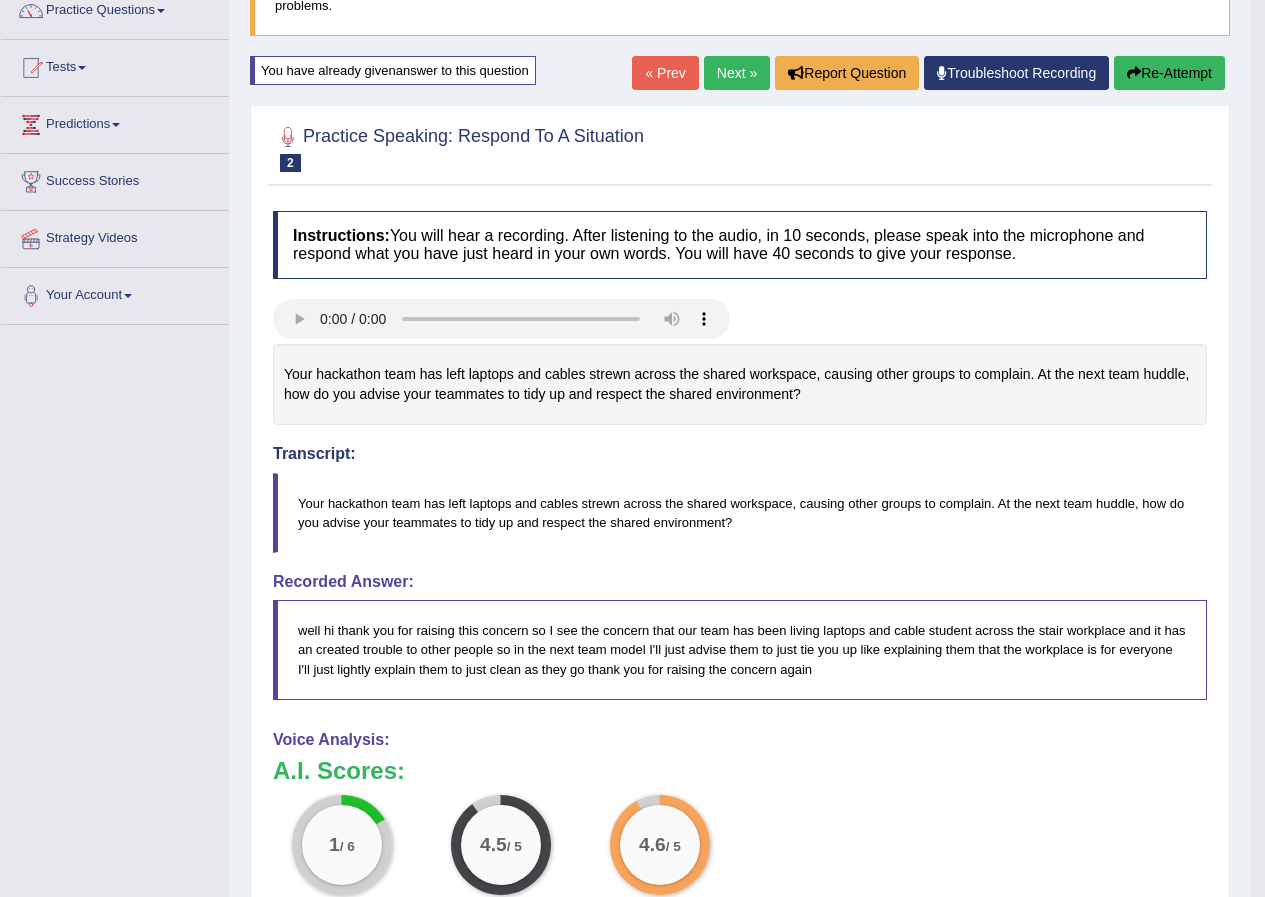 click on "Next »" at bounding box center (737, 73) 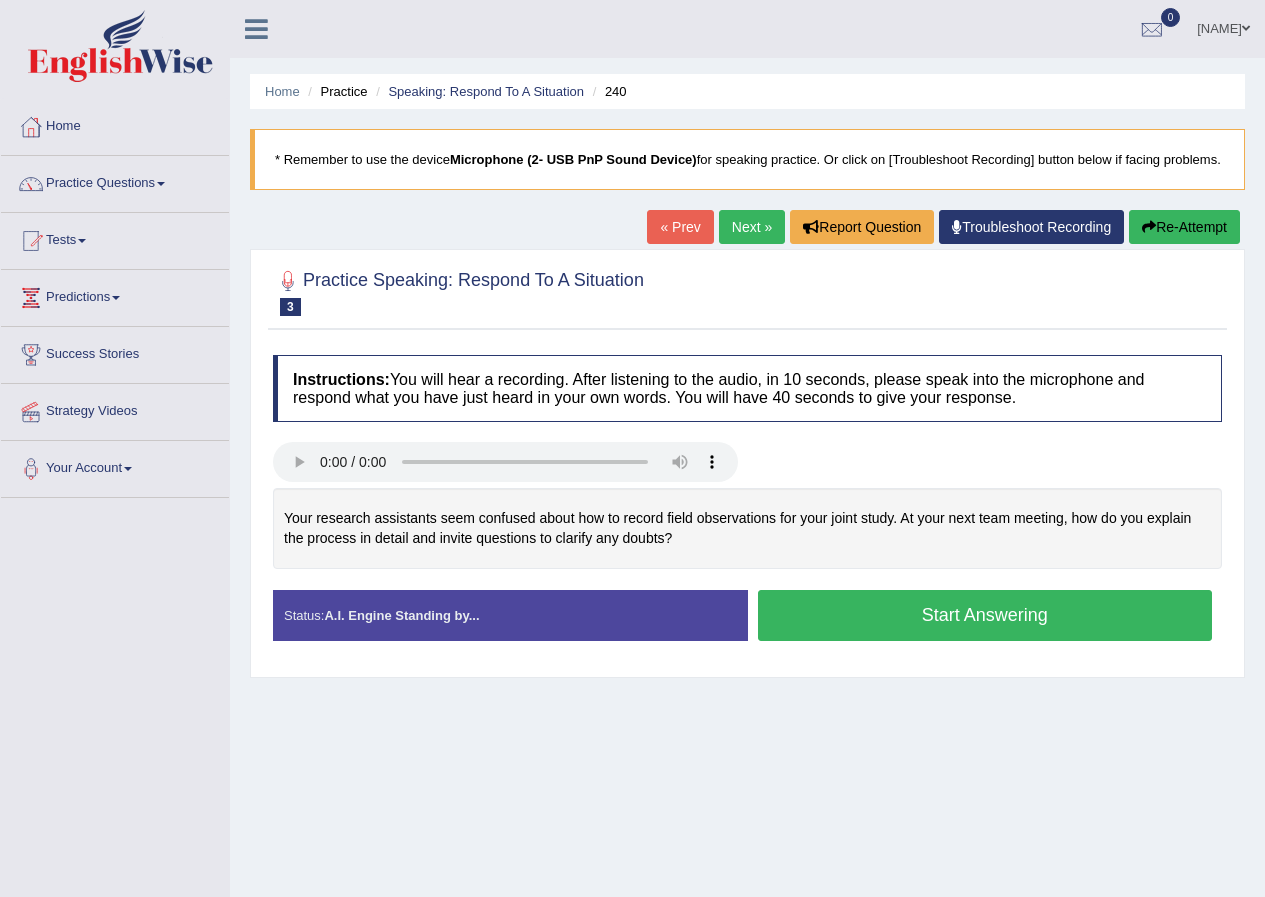 scroll, scrollTop: 0, scrollLeft: 0, axis: both 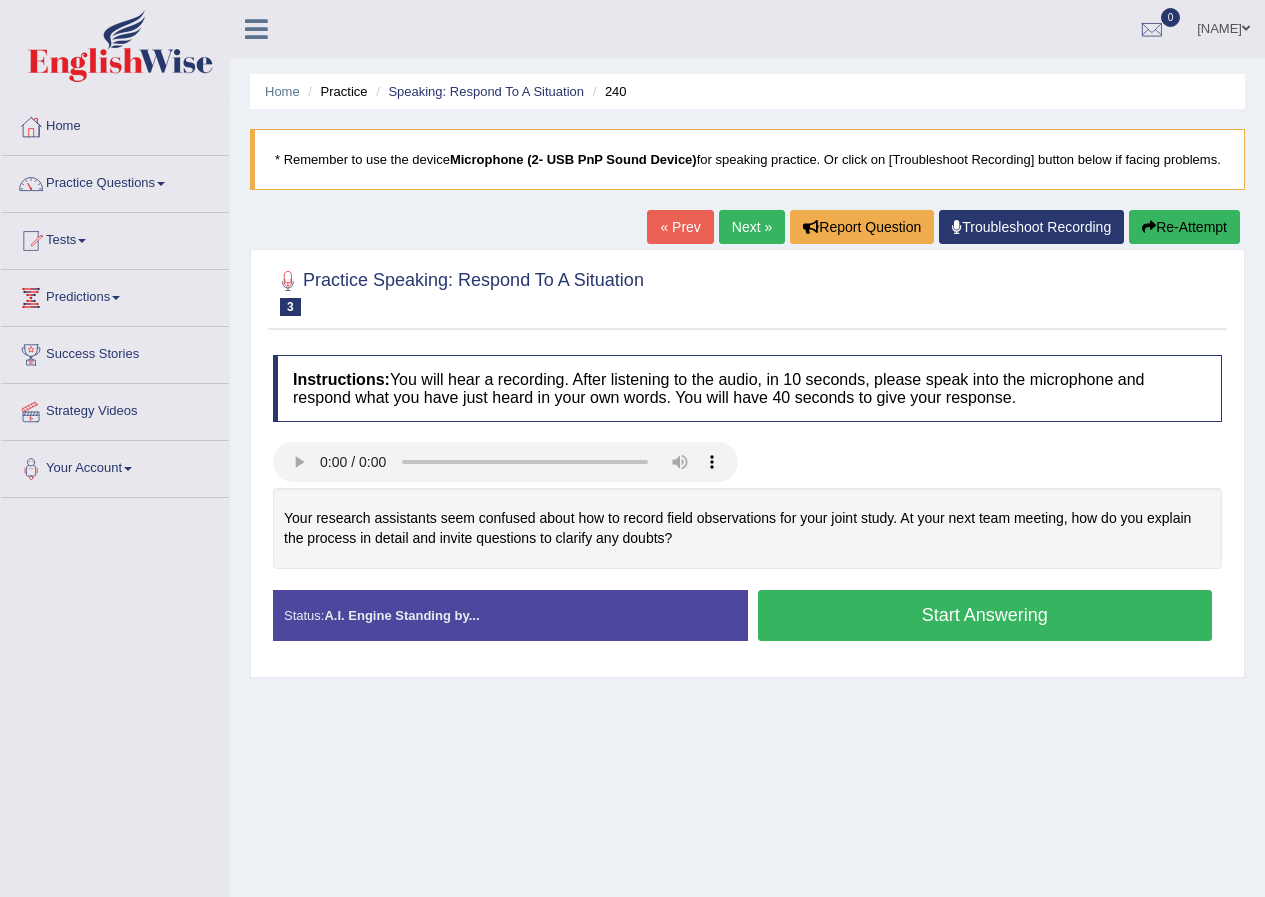 click on "Start Answering" at bounding box center (985, 615) 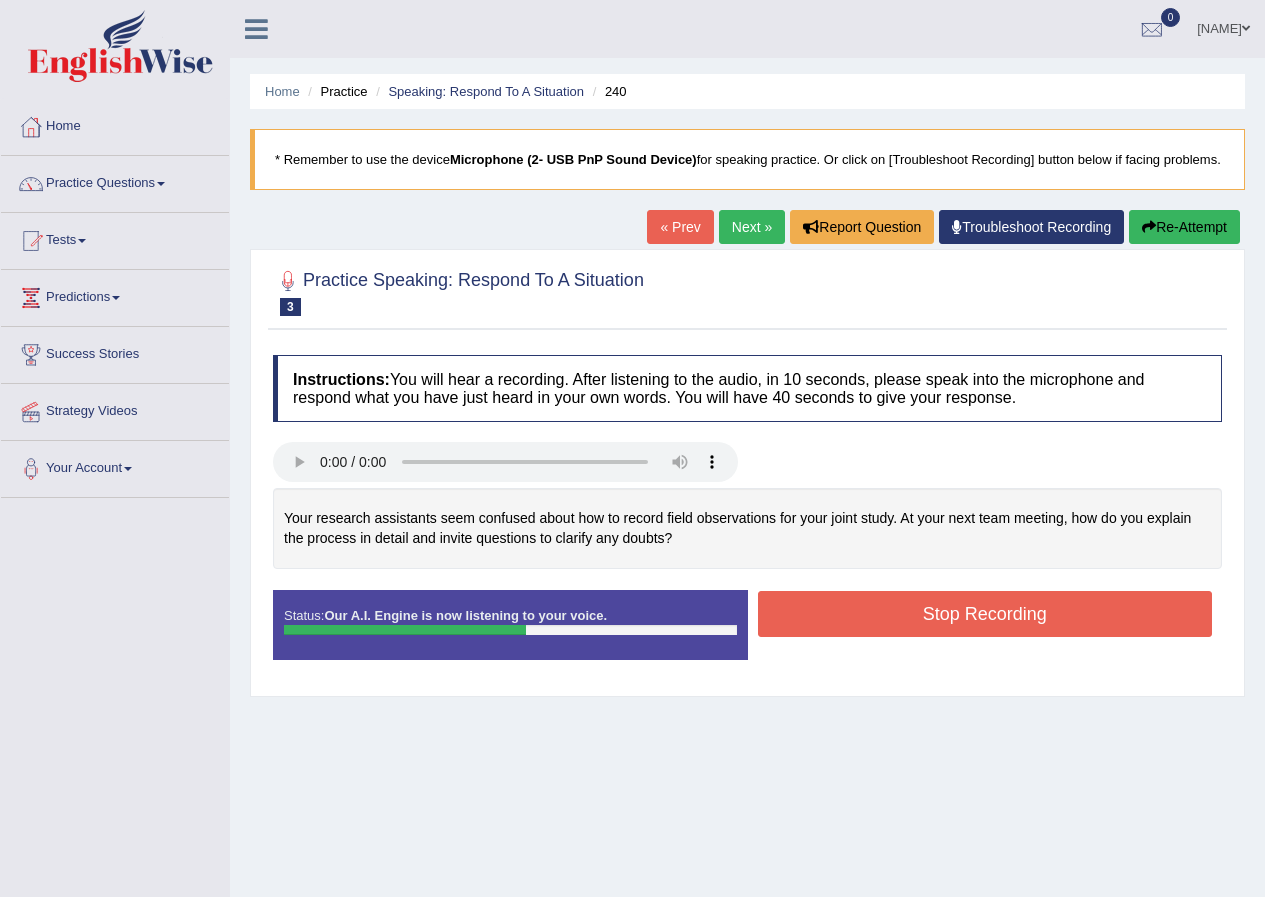 click on "Created with Highcharts 7.1.2 Great Too slow Too fast Time Speech pace meter: 0 10 20 30 40" at bounding box center (990, 589) 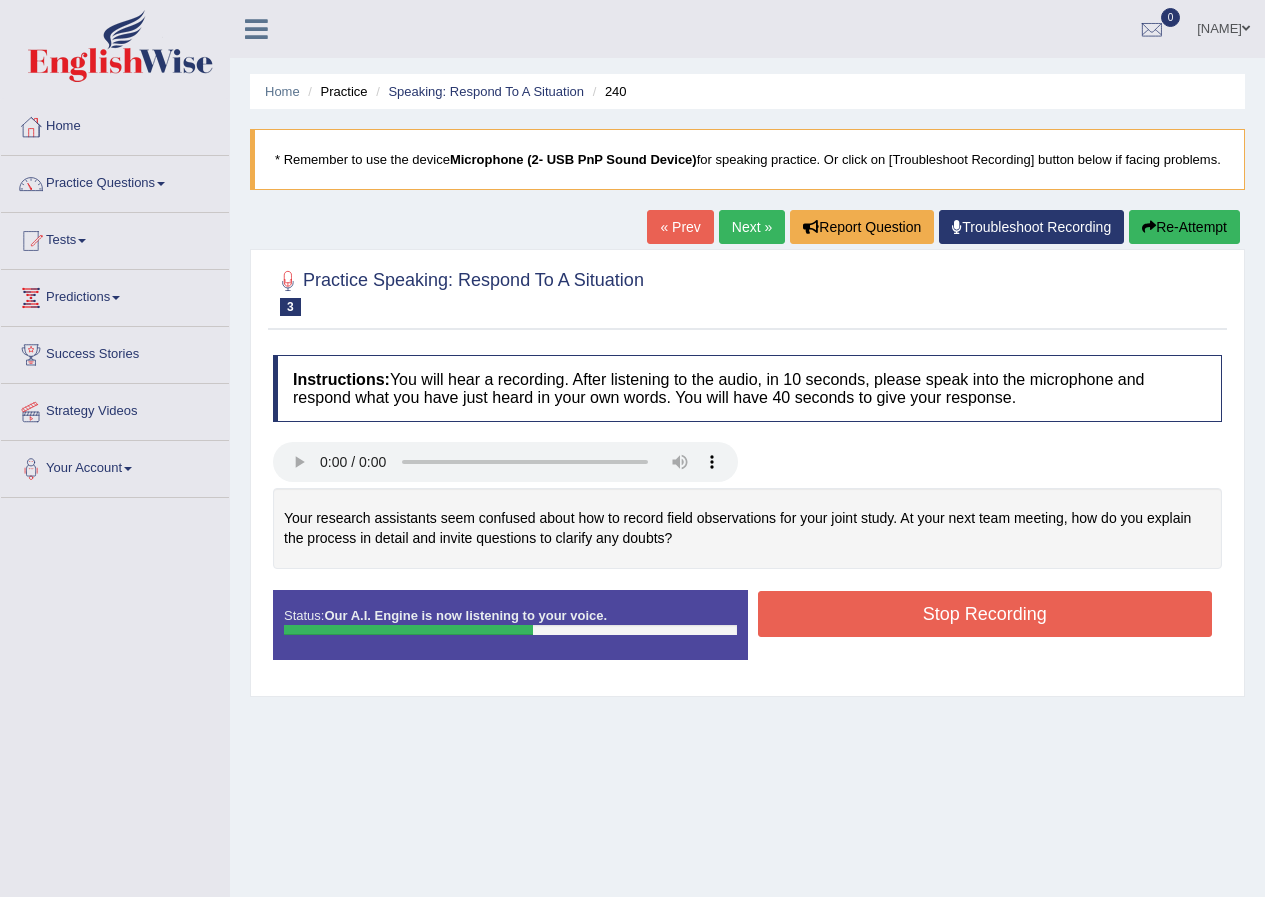 click on "Stop Recording" at bounding box center [985, 614] 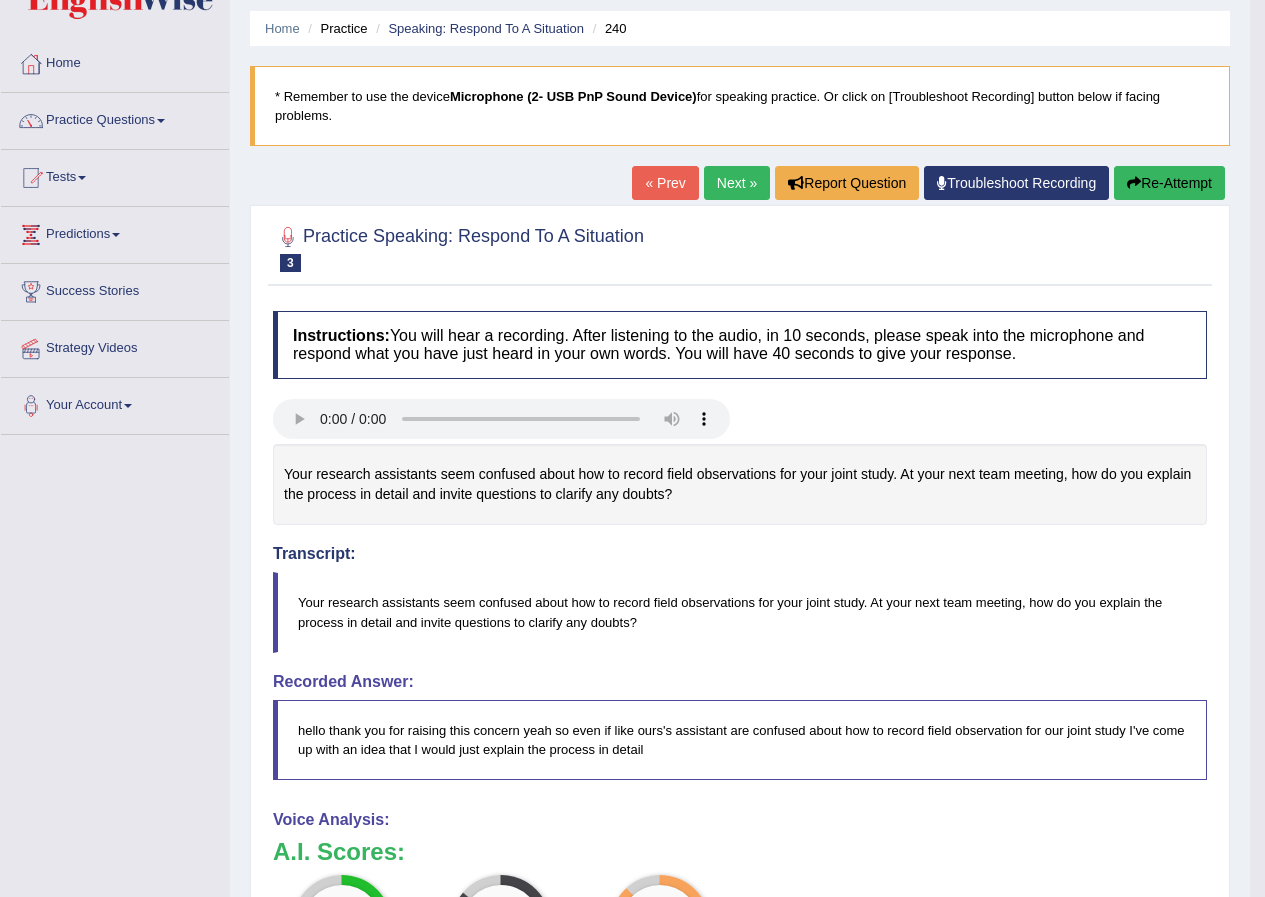 scroll, scrollTop: 0, scrollLeft: 0, axis: both 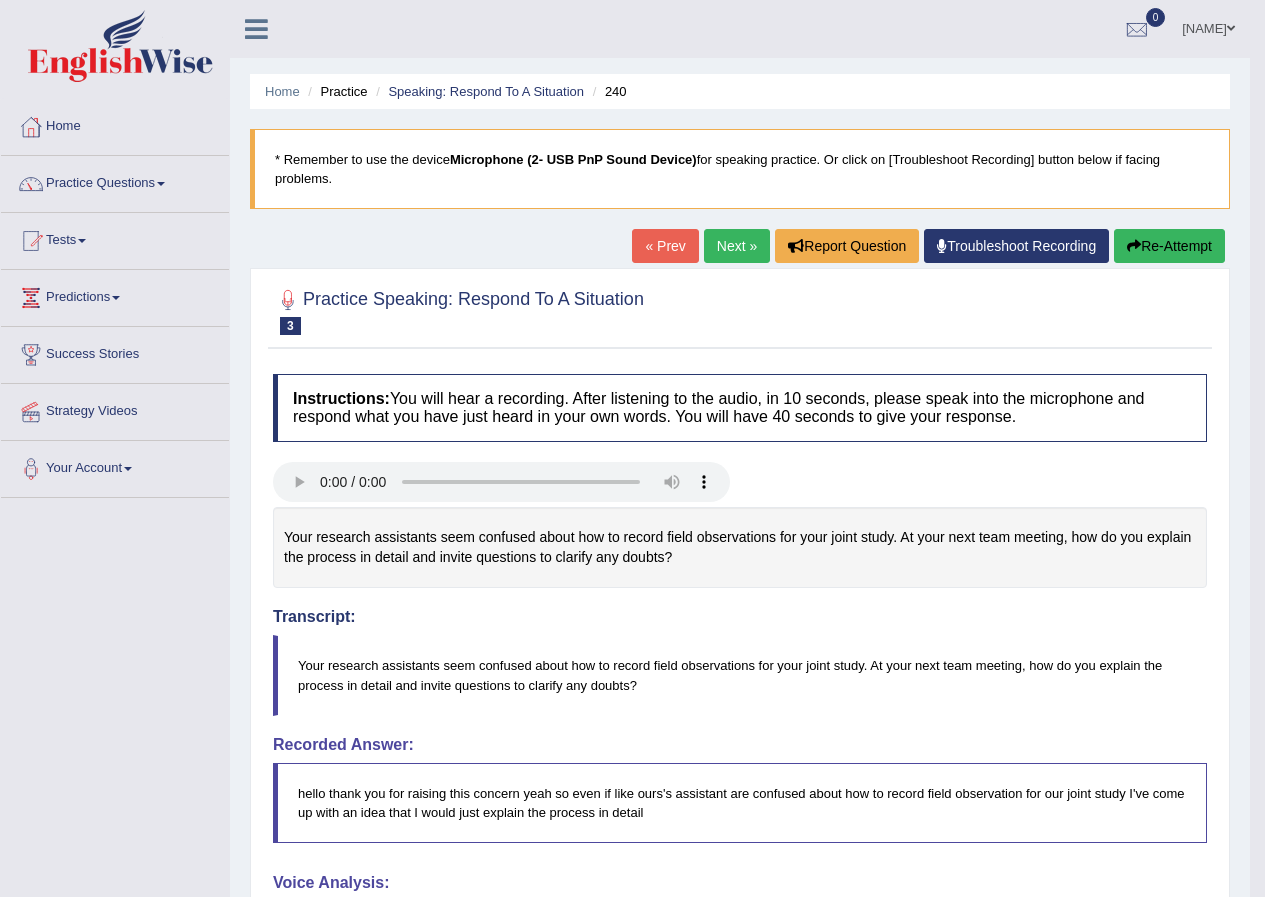 click on "Next »" at bounding box center [737, 246] 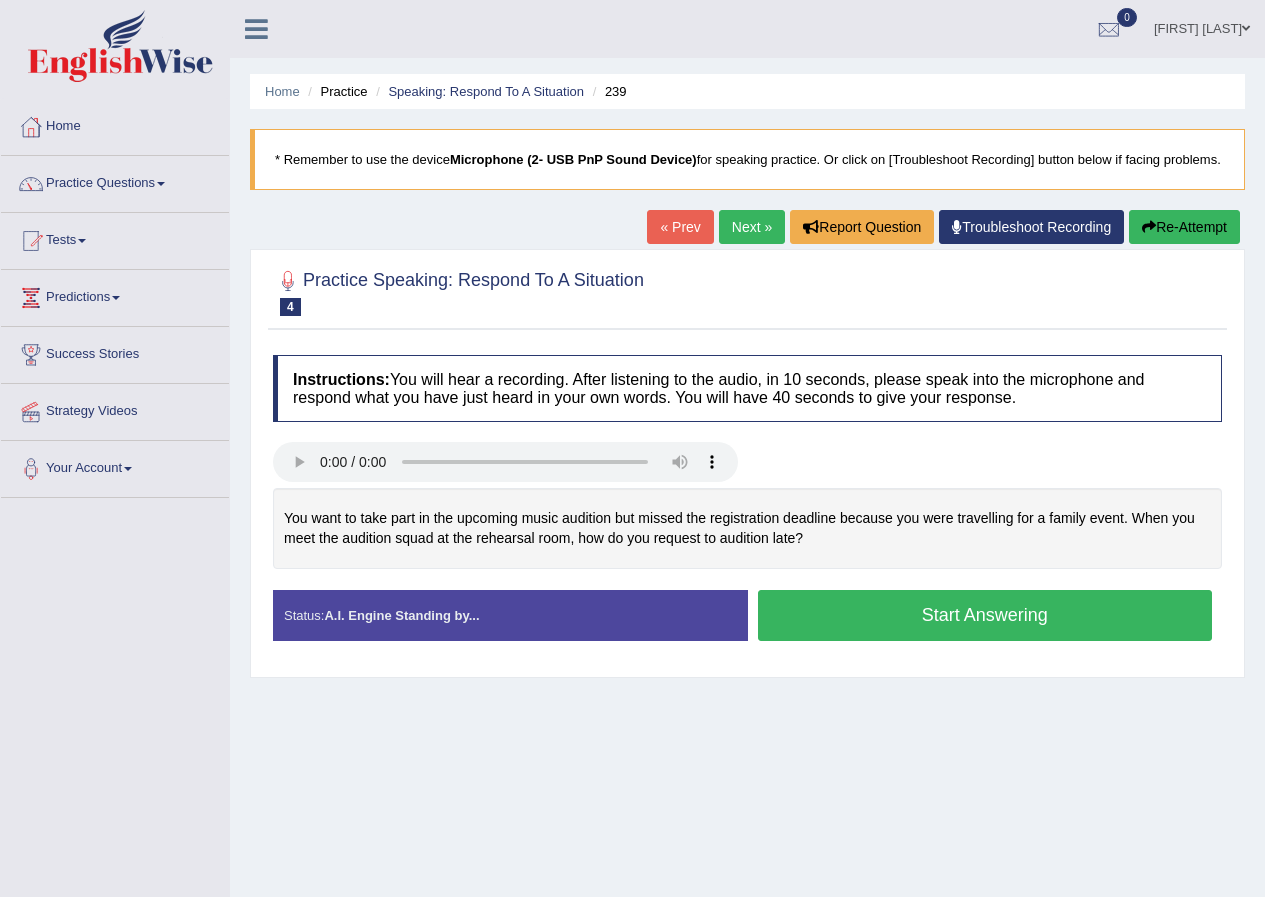 scroll, scrollTop: 0, scrollLeft: 0, axis: both 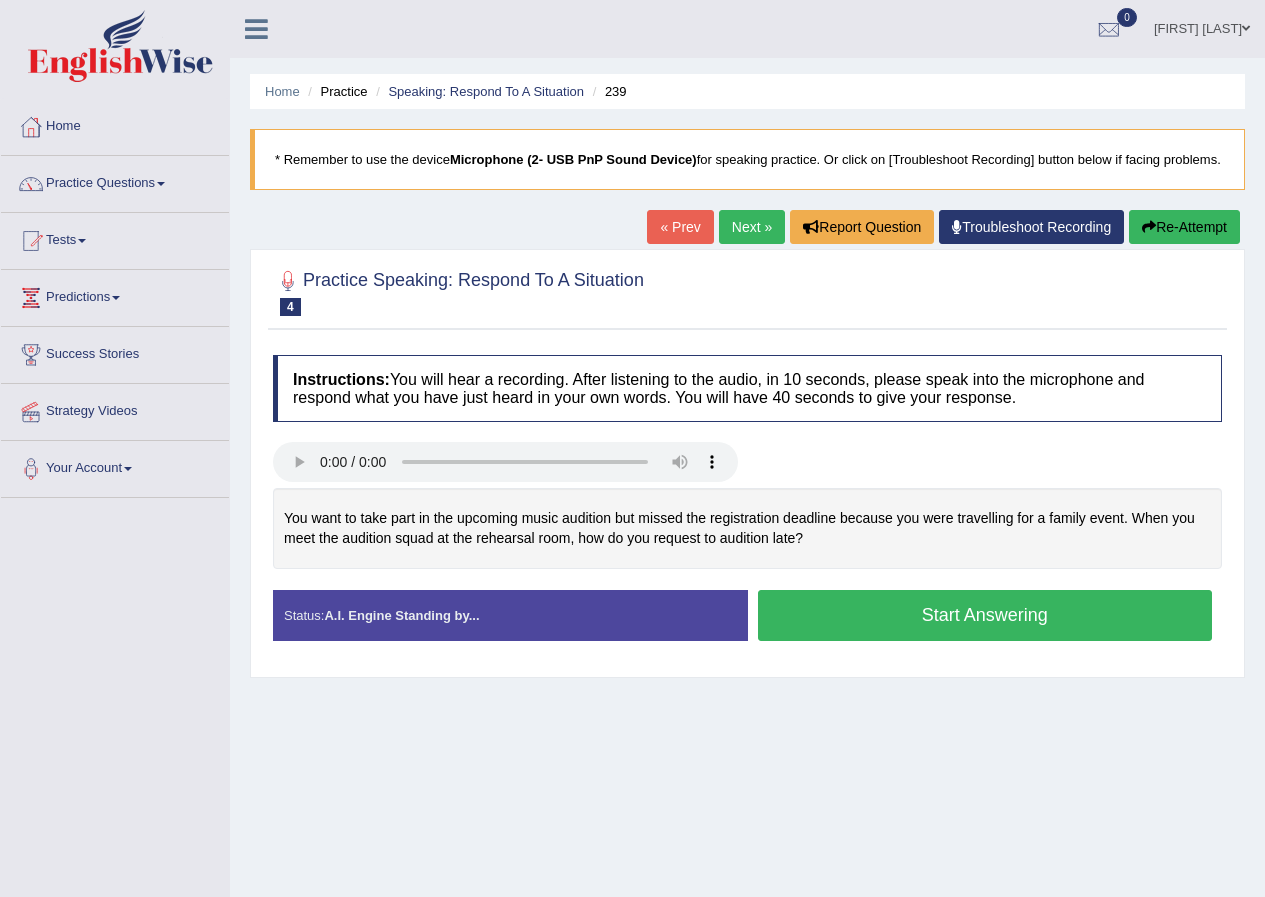 click on "Instructions:  You will hear a recording. After listening to the audio, in 10 seconds, please speak into the microphone and respond what you have just heard in your own words. You will have 40 seconds to give your response." at bounding box center [747, 388] 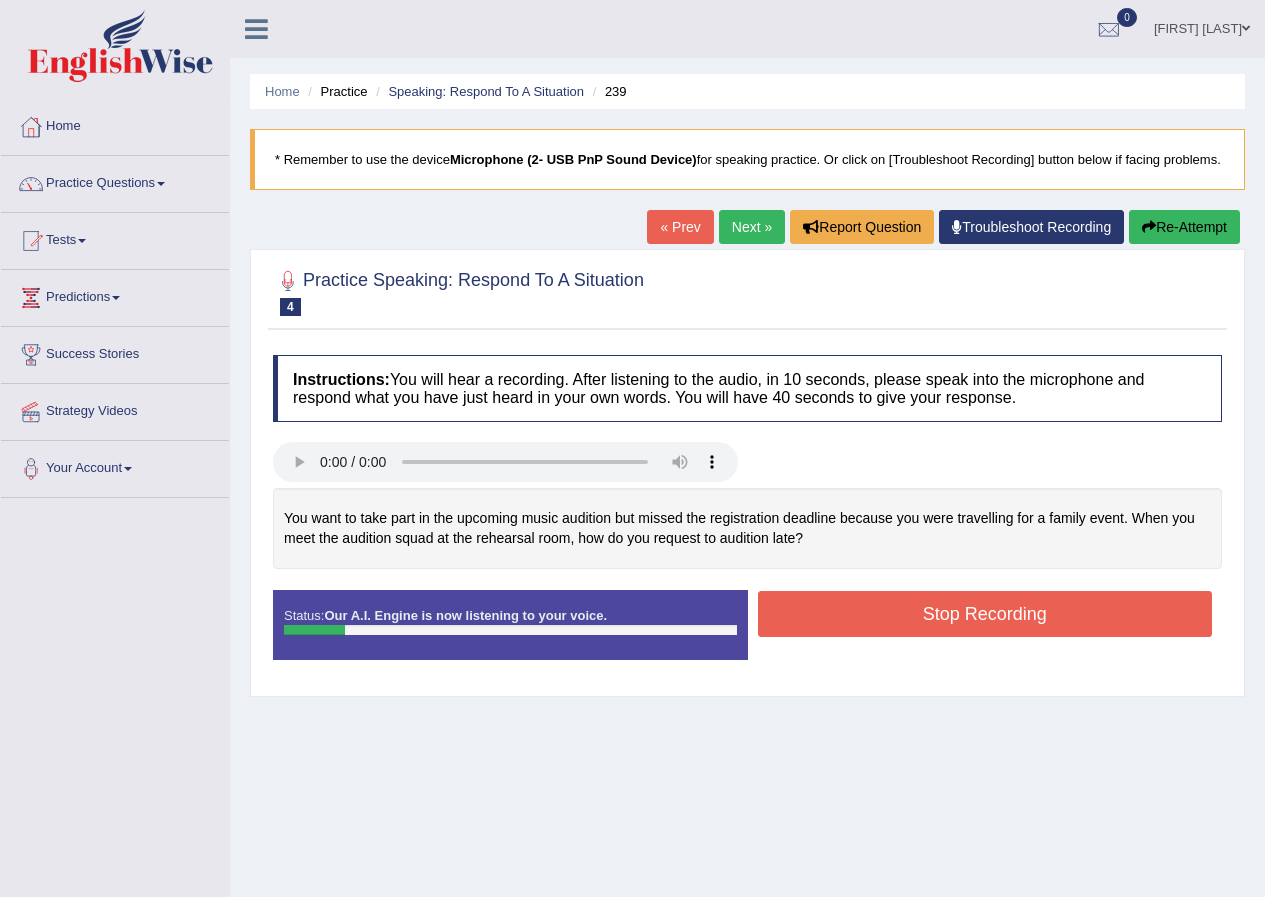 click on "Stop Recording" at bounding box center (985, 614) 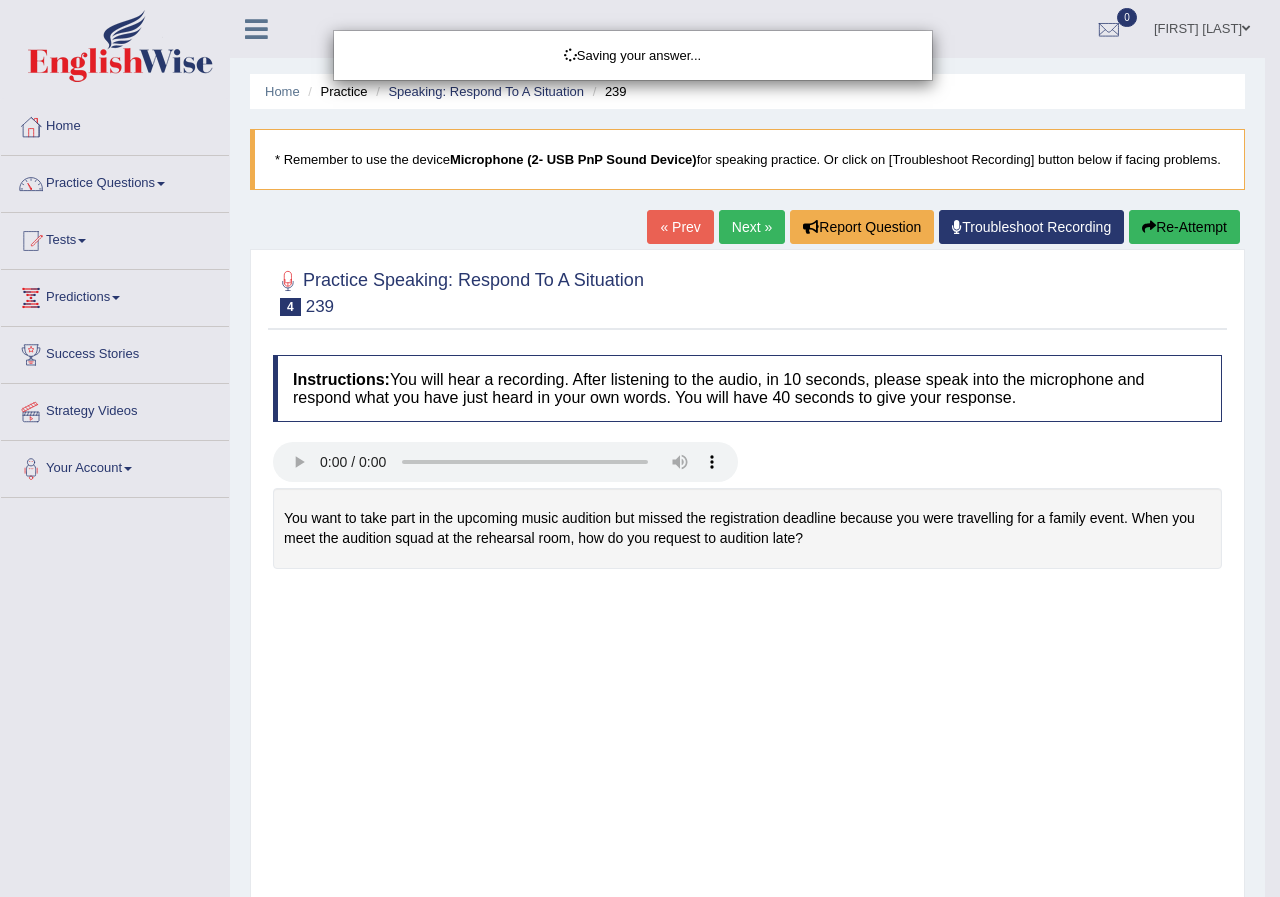 click on "Saving your answer..." at bounding box center (640, 448) 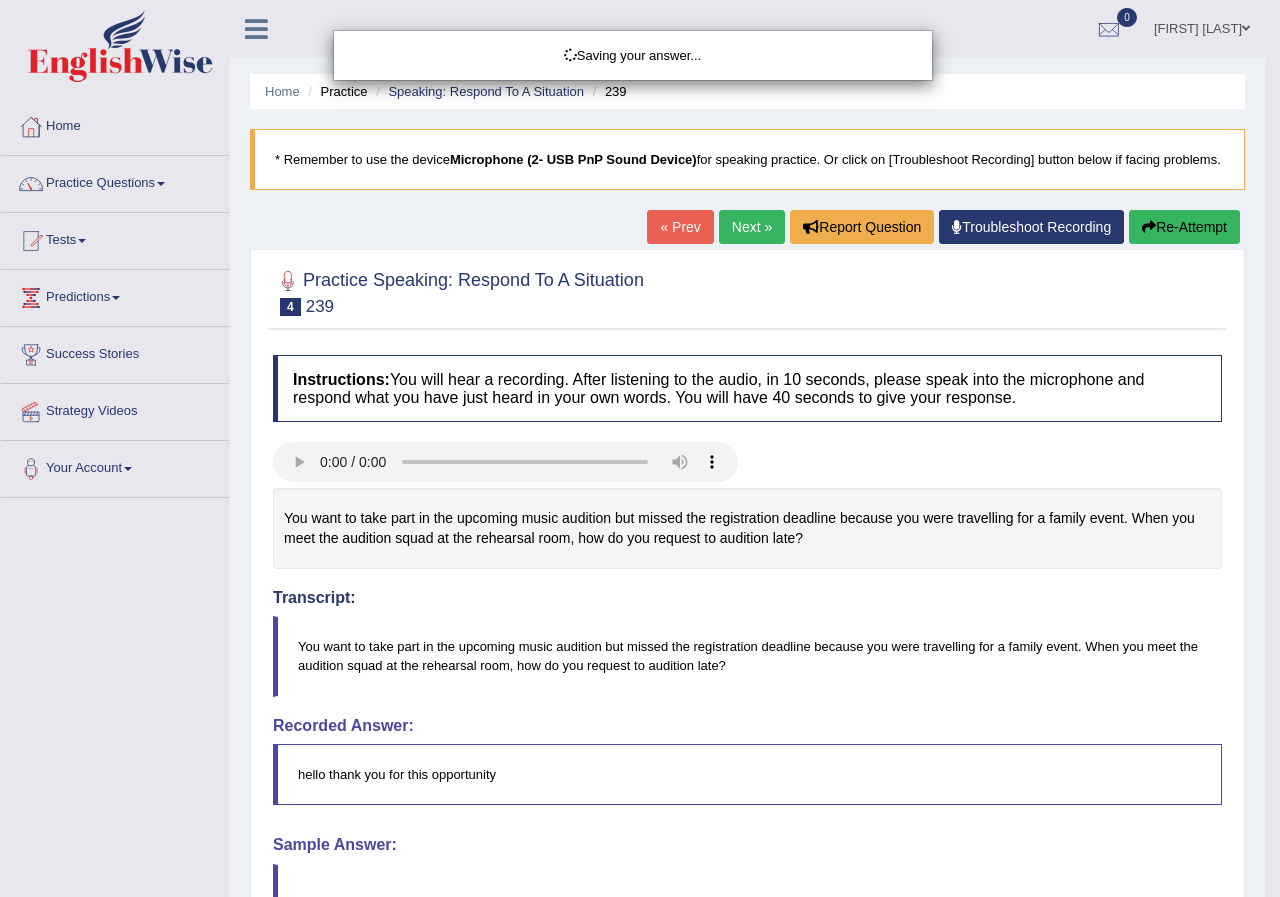 click on "Saving your answer..." at bounding box center (640, 448) 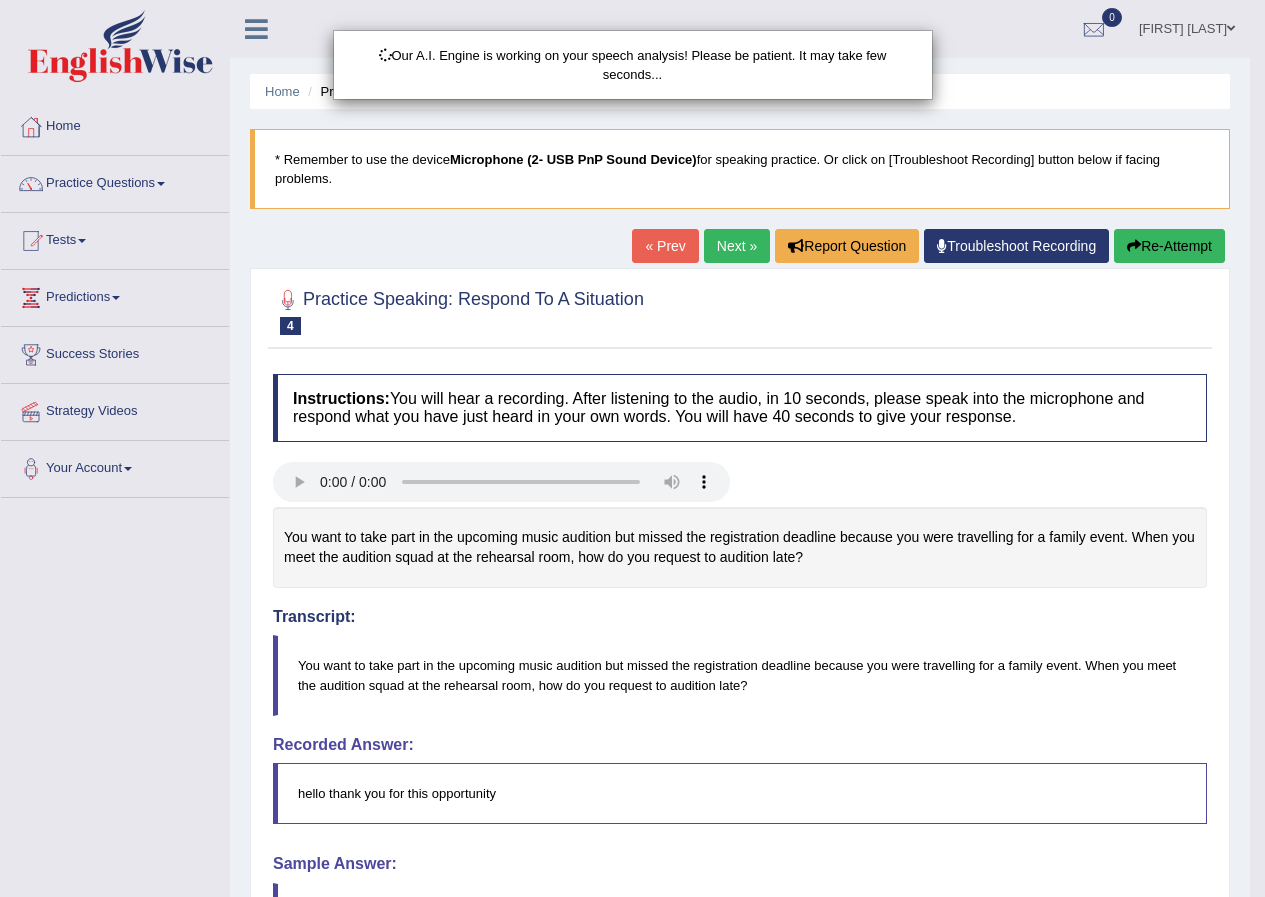 click on "Our A.I. Engine is working on your speech analysis! Please be patient. It may take few seconds..." at bounding box center (632, 448) 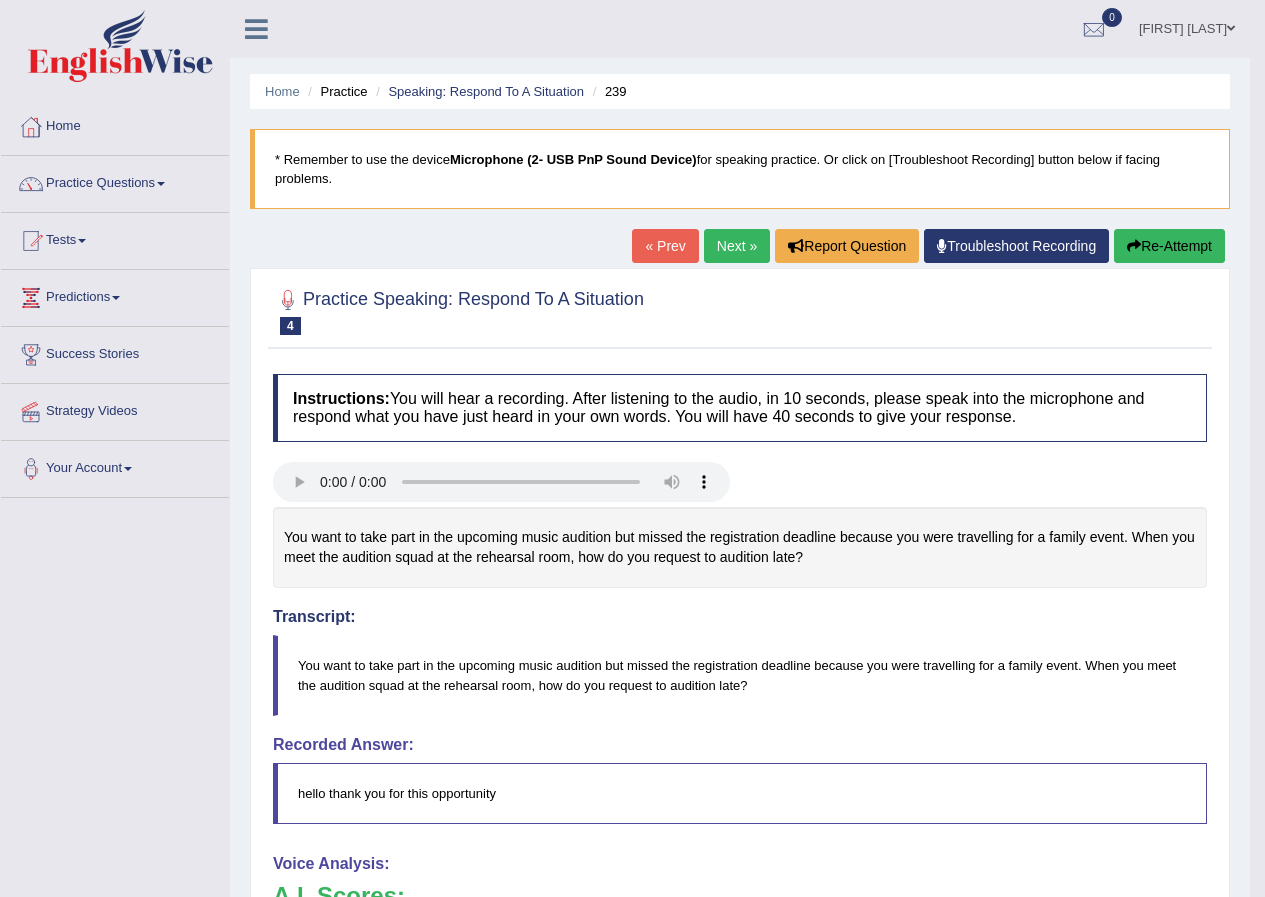click on "Re-Attempt" at bounding box center [1169, 246] 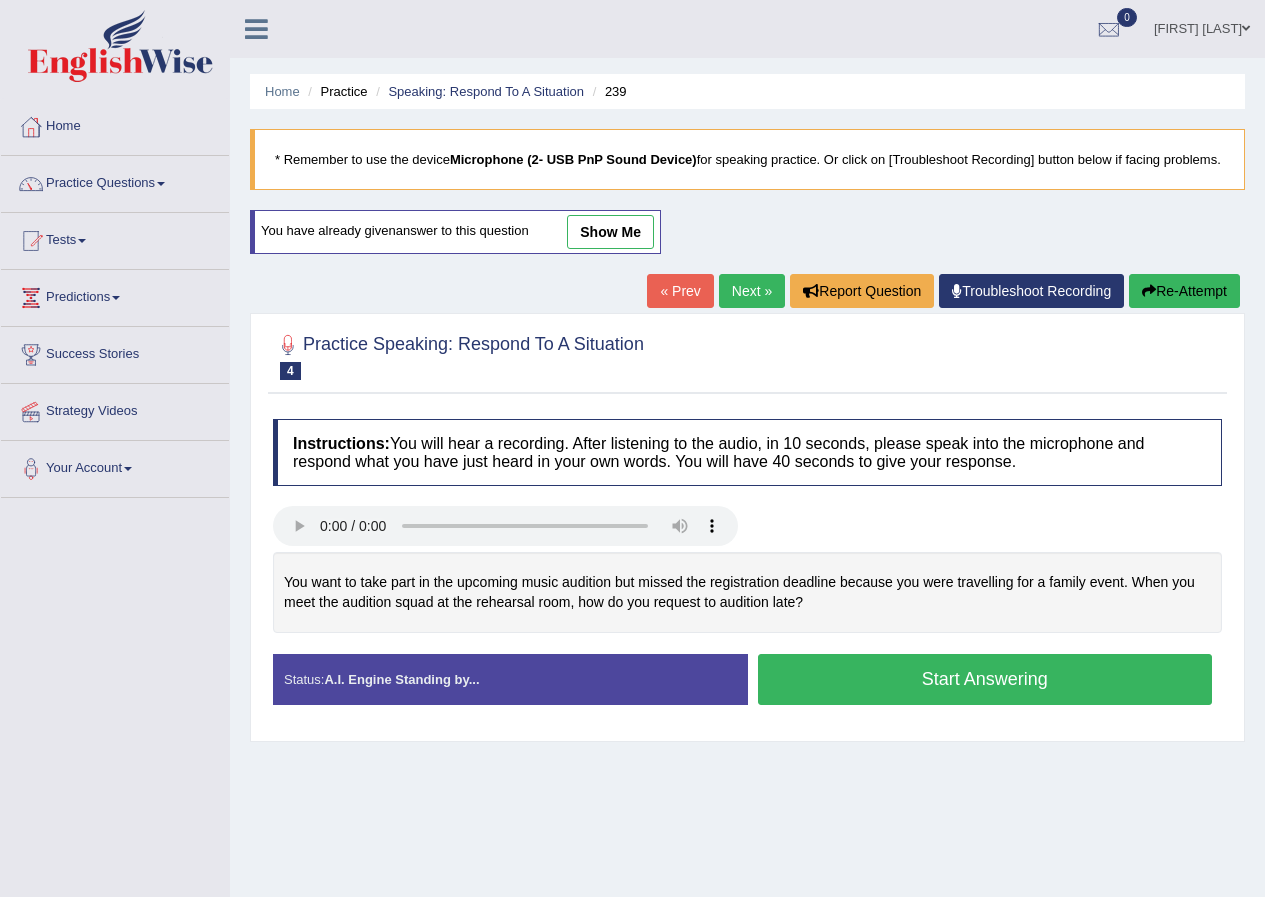 scroll, scrollTop: 0, scrollLeft: 0, axis: both 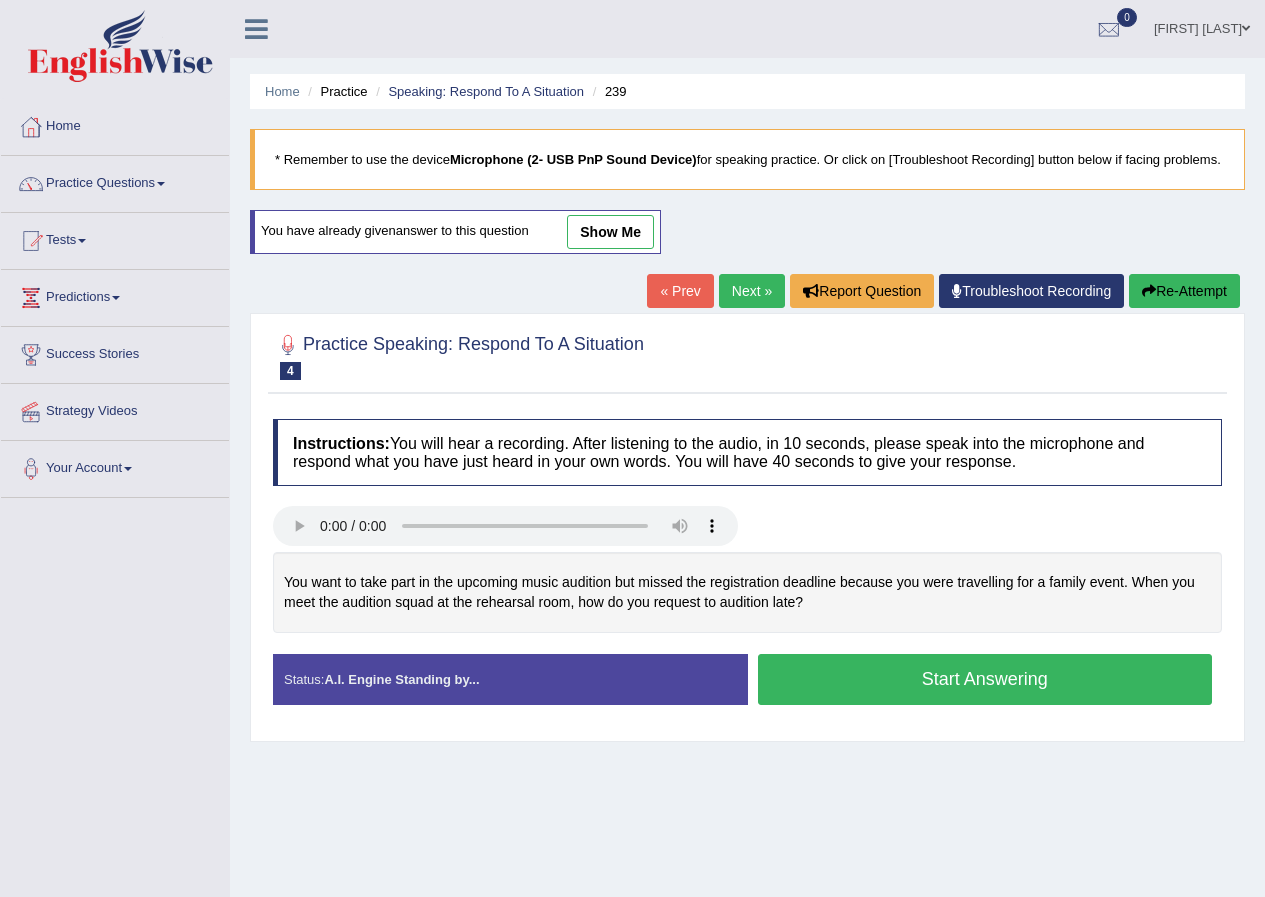 click on "Start Answering" at bounding box center (985, 679) 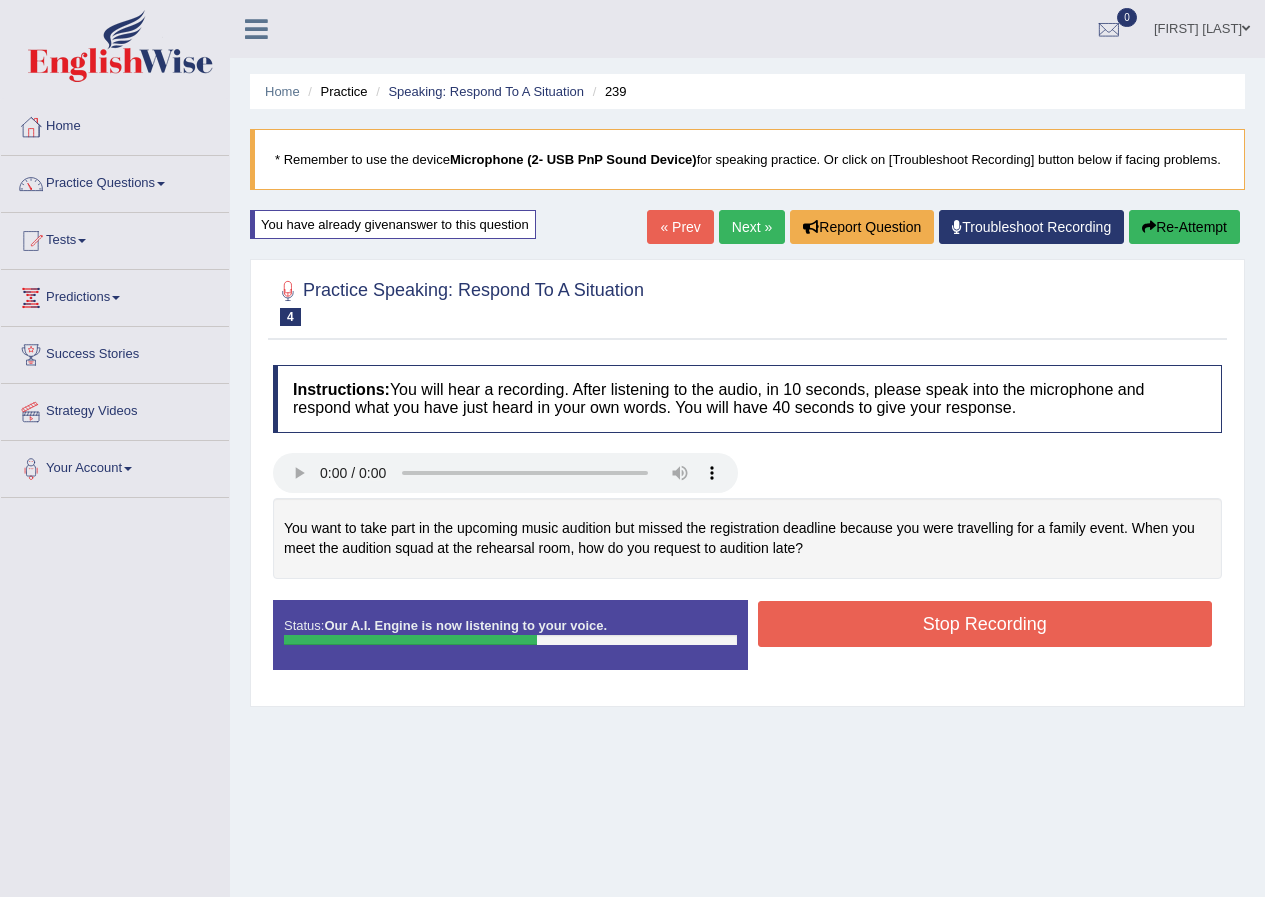 click on "Stop Recording" at bounding box center (985, 624) 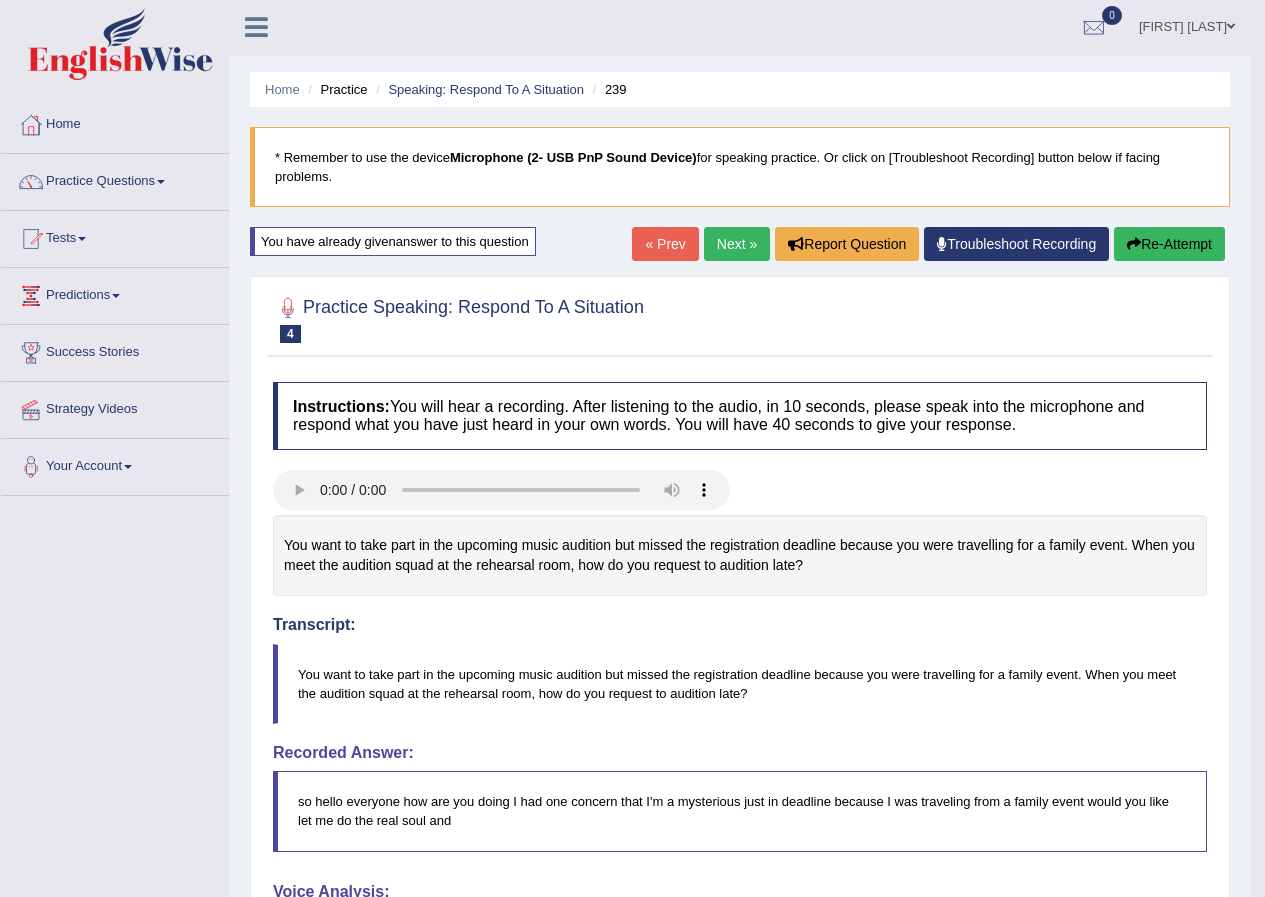 scroll, scrollTop: 0, scrollLeft: 0, axis: both 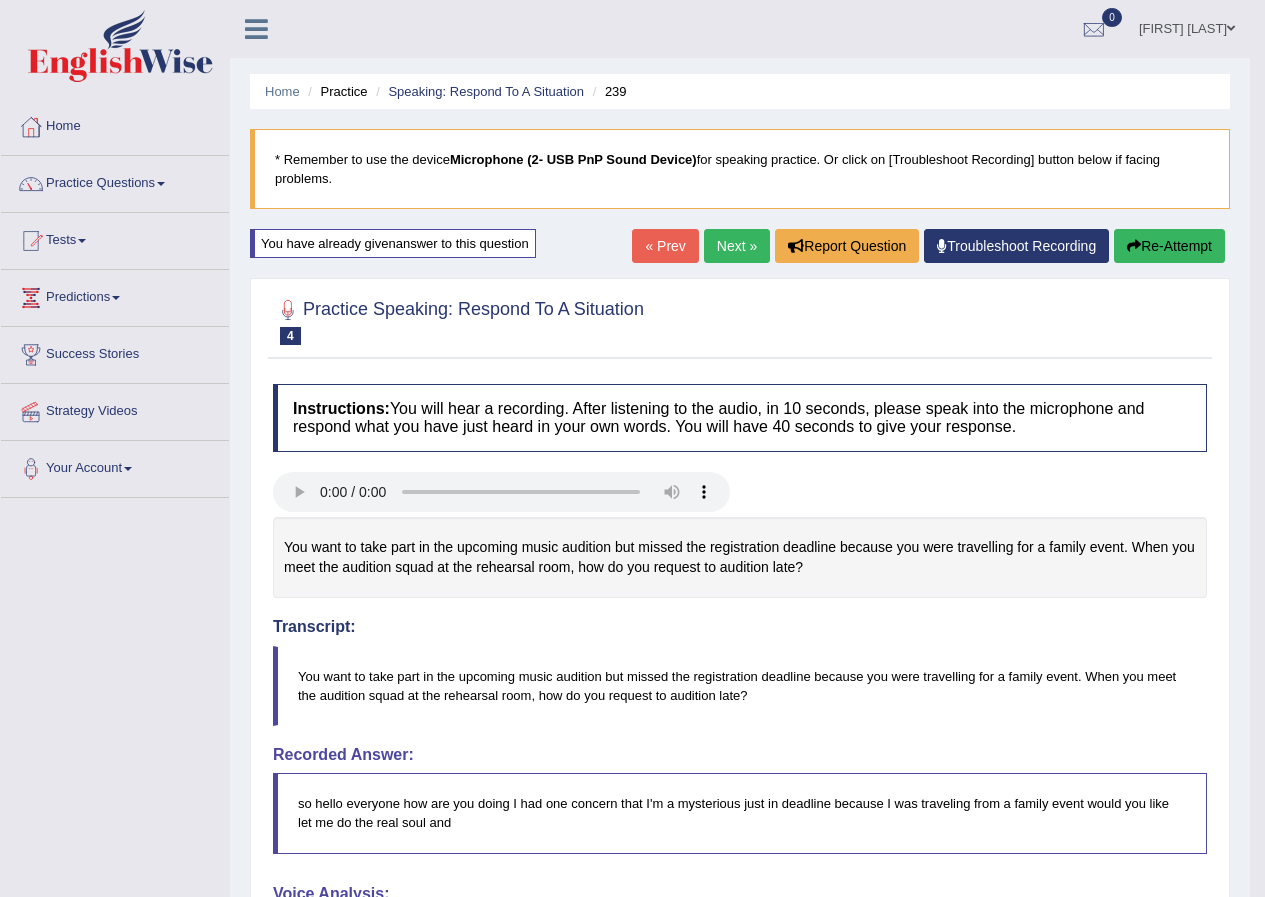 click on "Re-Attempt" at bounding box center [1169, 246] 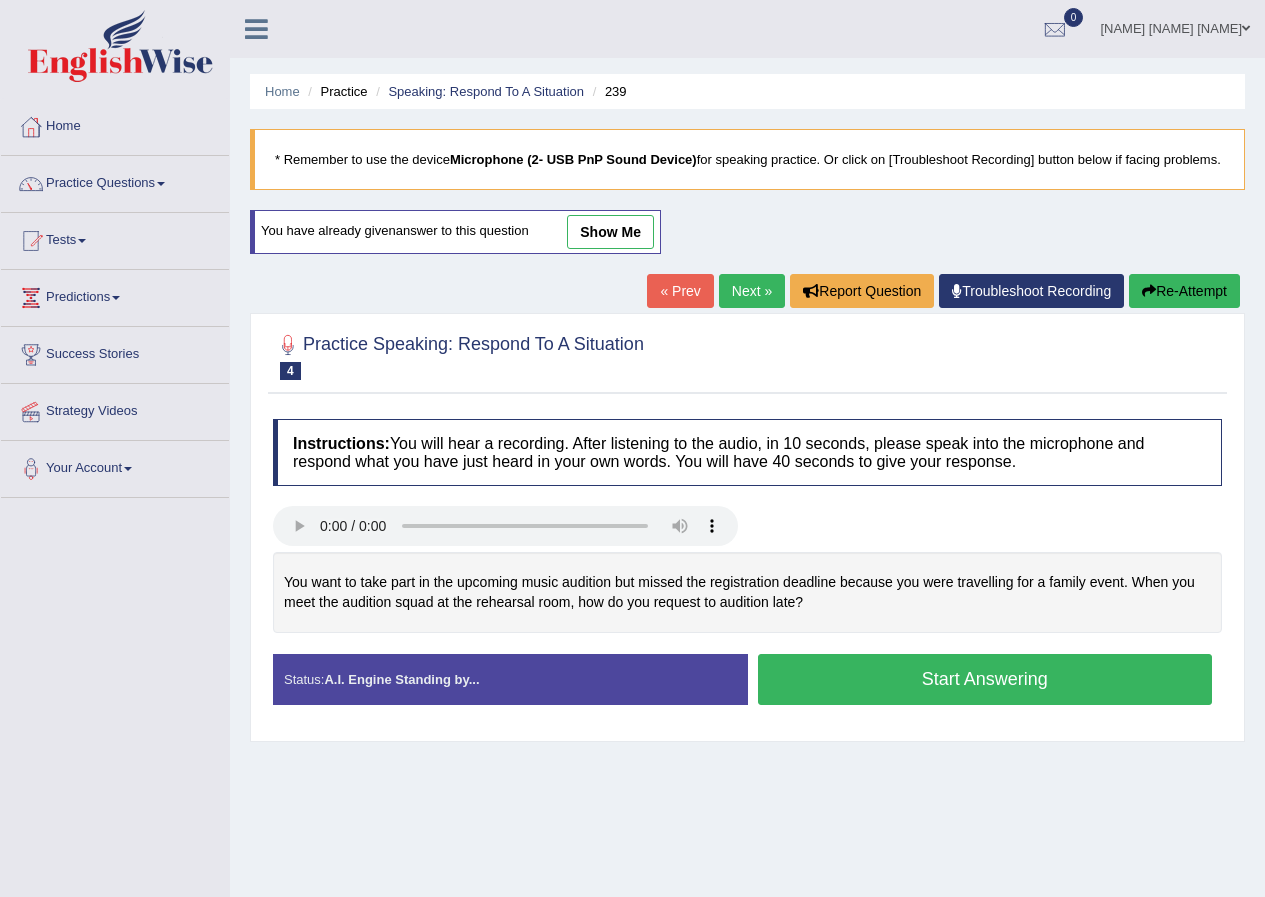 scroll, scrollTop: 0, scrollLeft: 0, axis: both 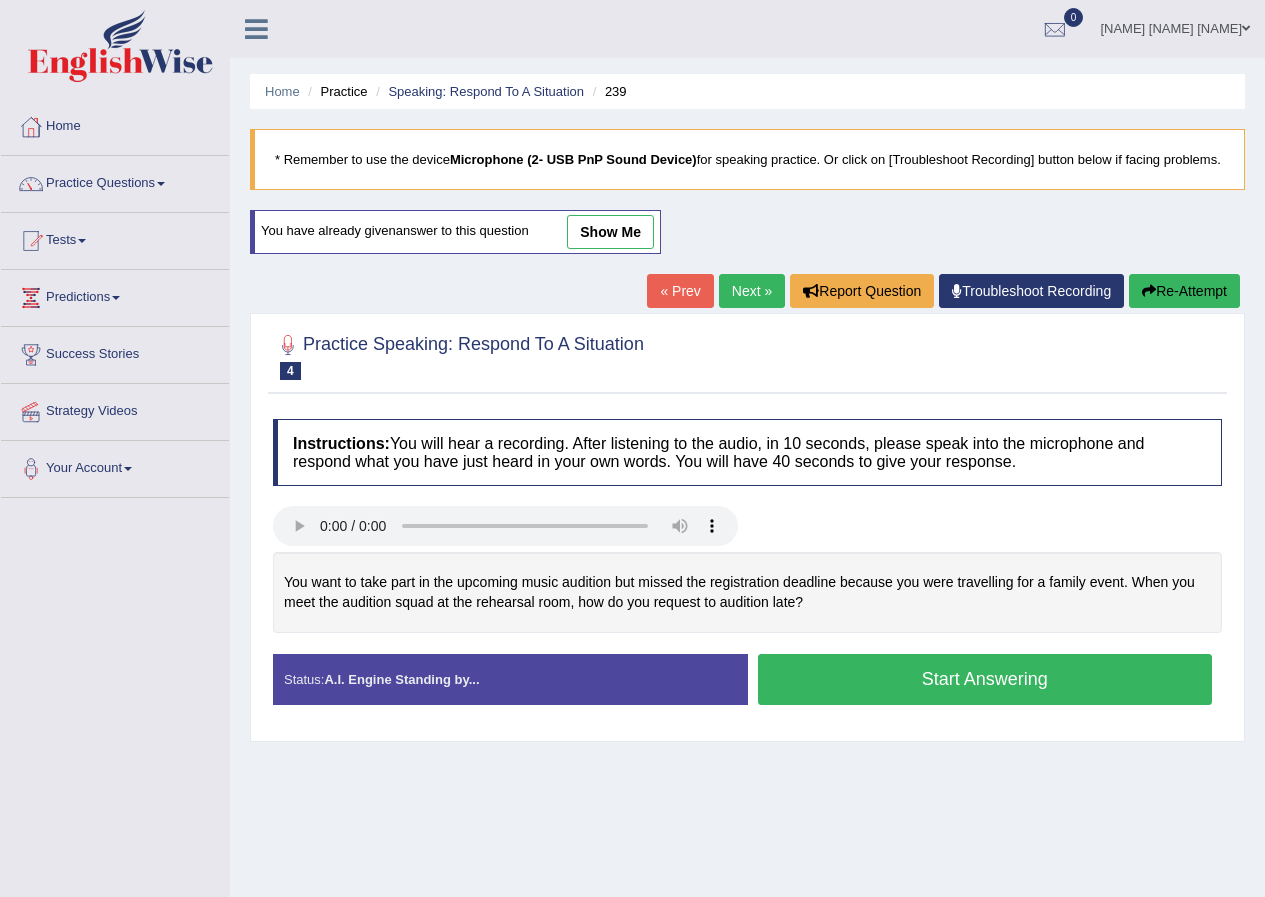 click on "Start Answering" at bounding box center (985, 679) 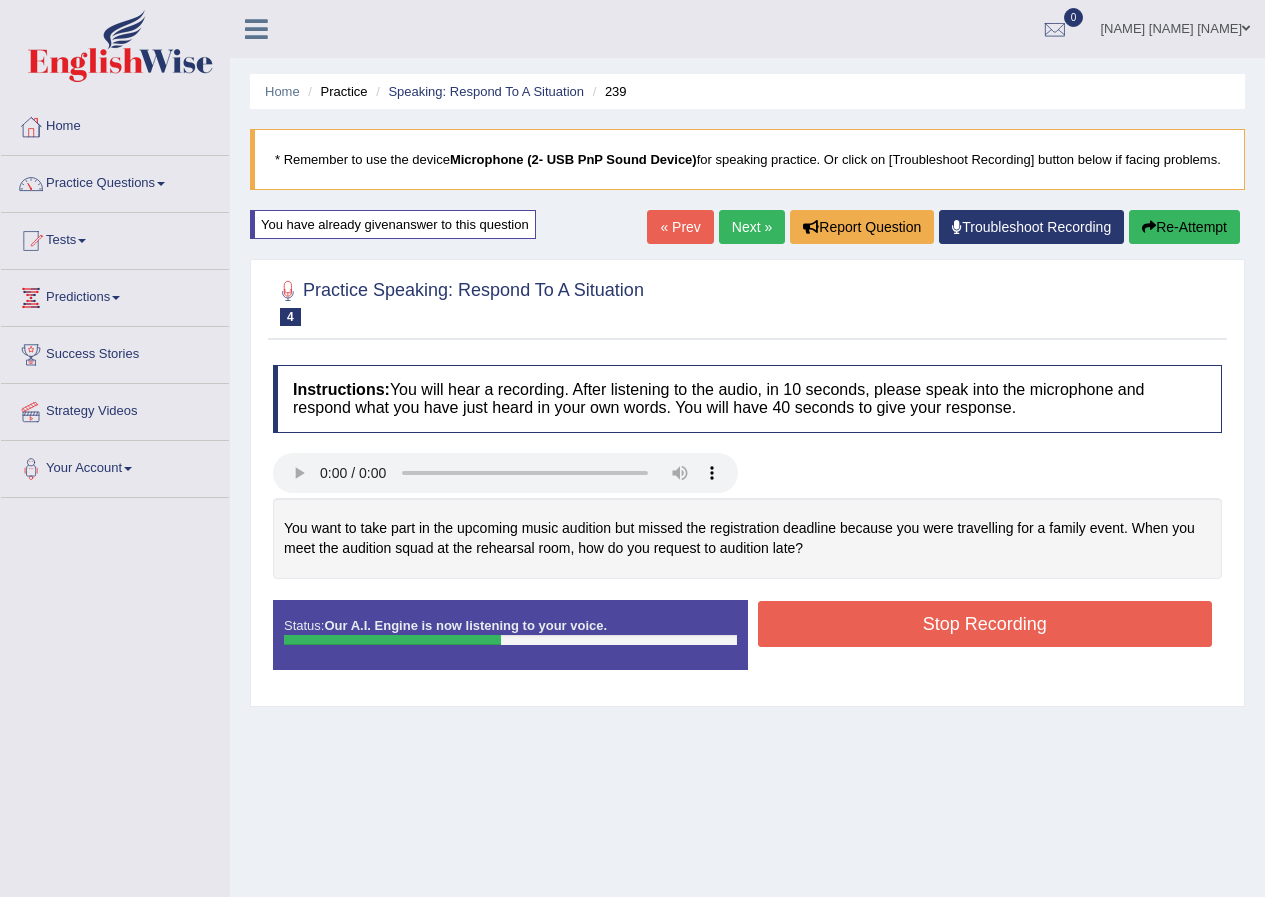 click on "Stop Recording" at bounding box center [985, 624] 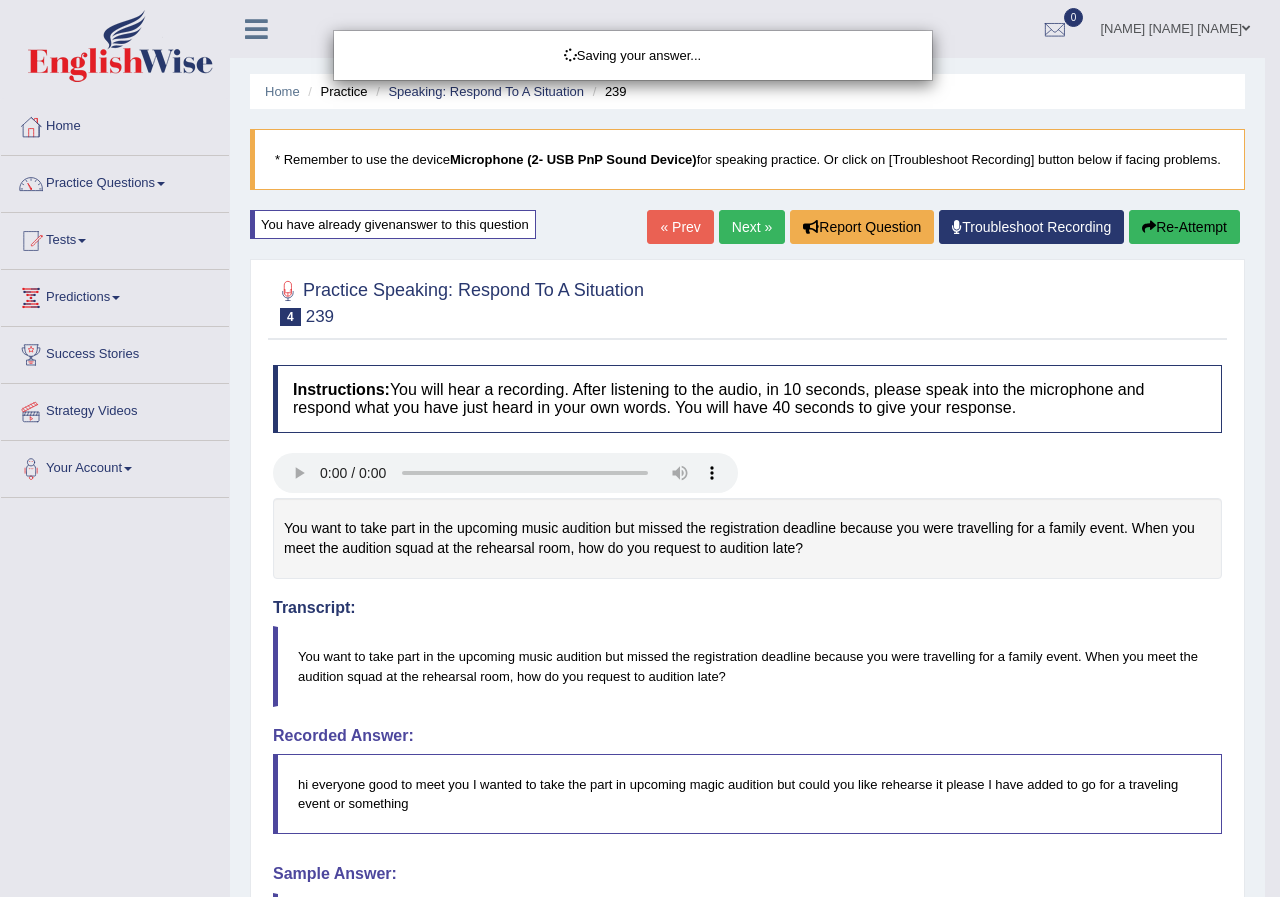 click on "Saving your answer..." at bounding box center (640, 448) 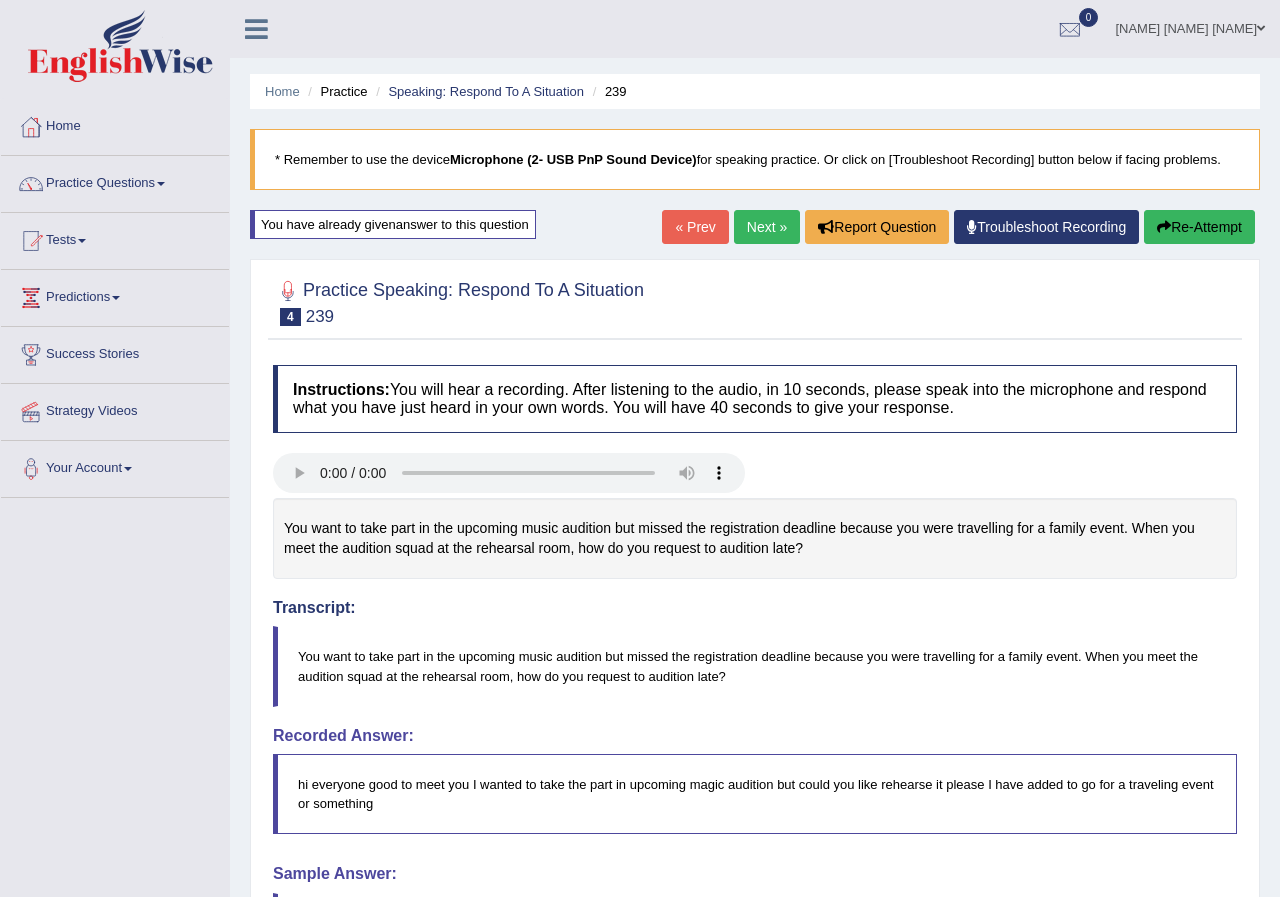 click on "Toggle navigation
Home
Practice Questions   Speaking Practice Read Aloud
Repeat Sentence
Describe Image
Re-tell Lecture
Answer Short Question
Summarize Group Discussion
Respond To A Situation
Writing Practice  Summarize Written Text
Write Essay
Reading Practice  Reading & Writing: Fill In The Blanks
Choose Multiple Answers
Re-order Paragraphs
Fill In The Blanks
Choose Single Answer
Listening Practice  Summarize Spoken Text
Highlight Incorrect Words
Highlight Correct Summary
Select Missing Word
Choose Single Answer
Choose Multiple Answers
Fill In The Blanks
Write From Dictation
Pronunciation
Tests  Take Practice Sectional Test" at bounding box center [640, 448] 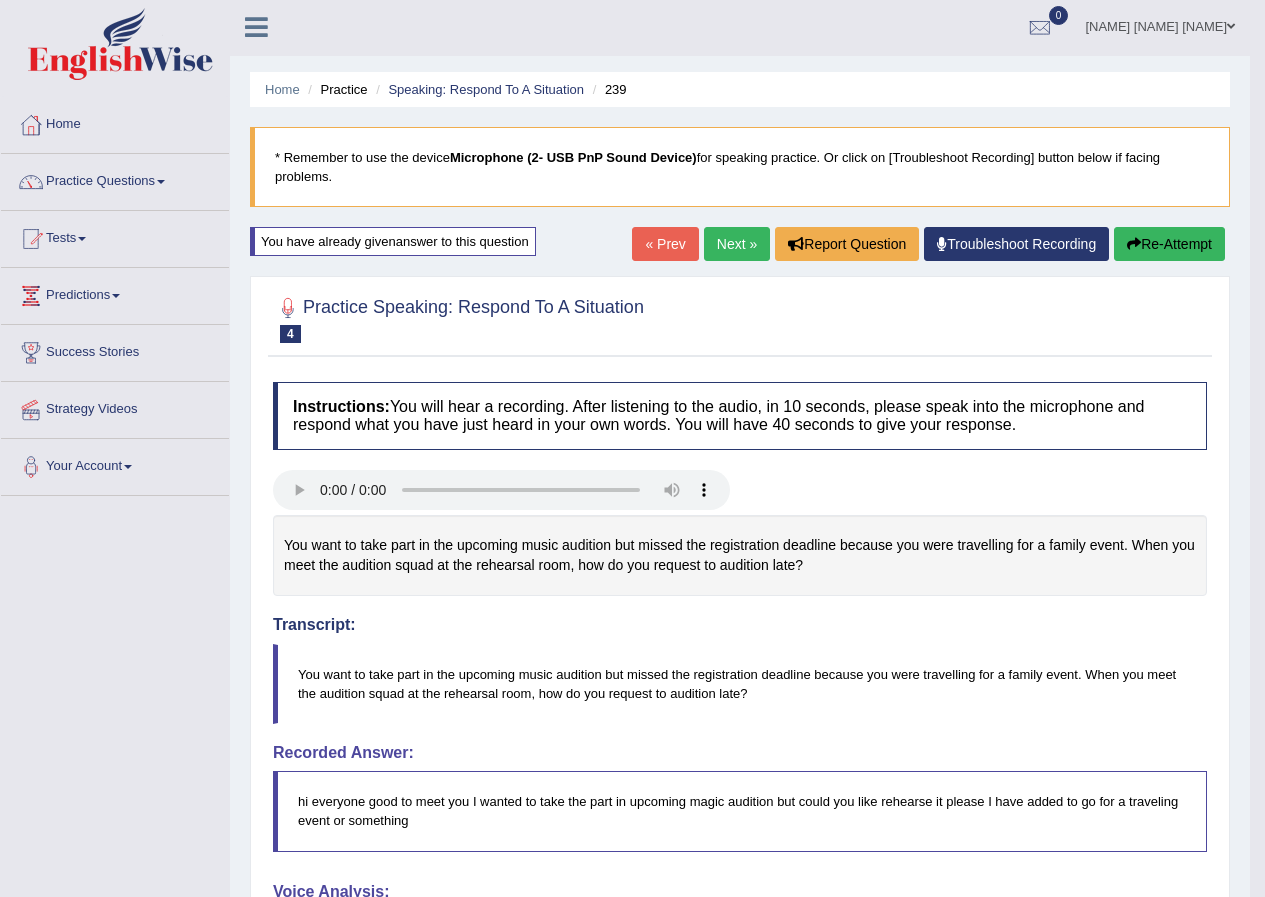 scroll, scrollTop: 0, scrollLeft: 0, axis: both 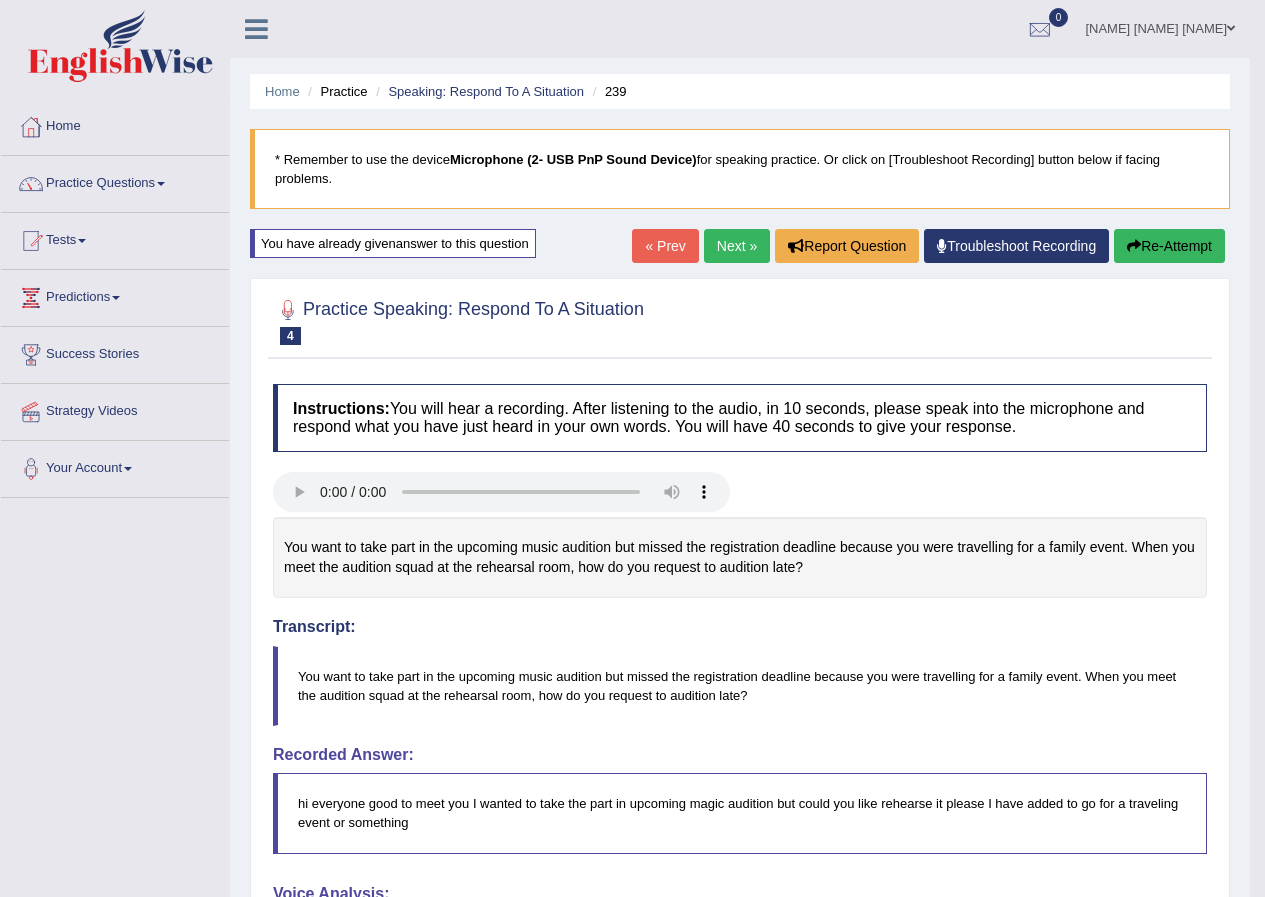 click on "Re-Attempt" at bounding box center [1169, 246] 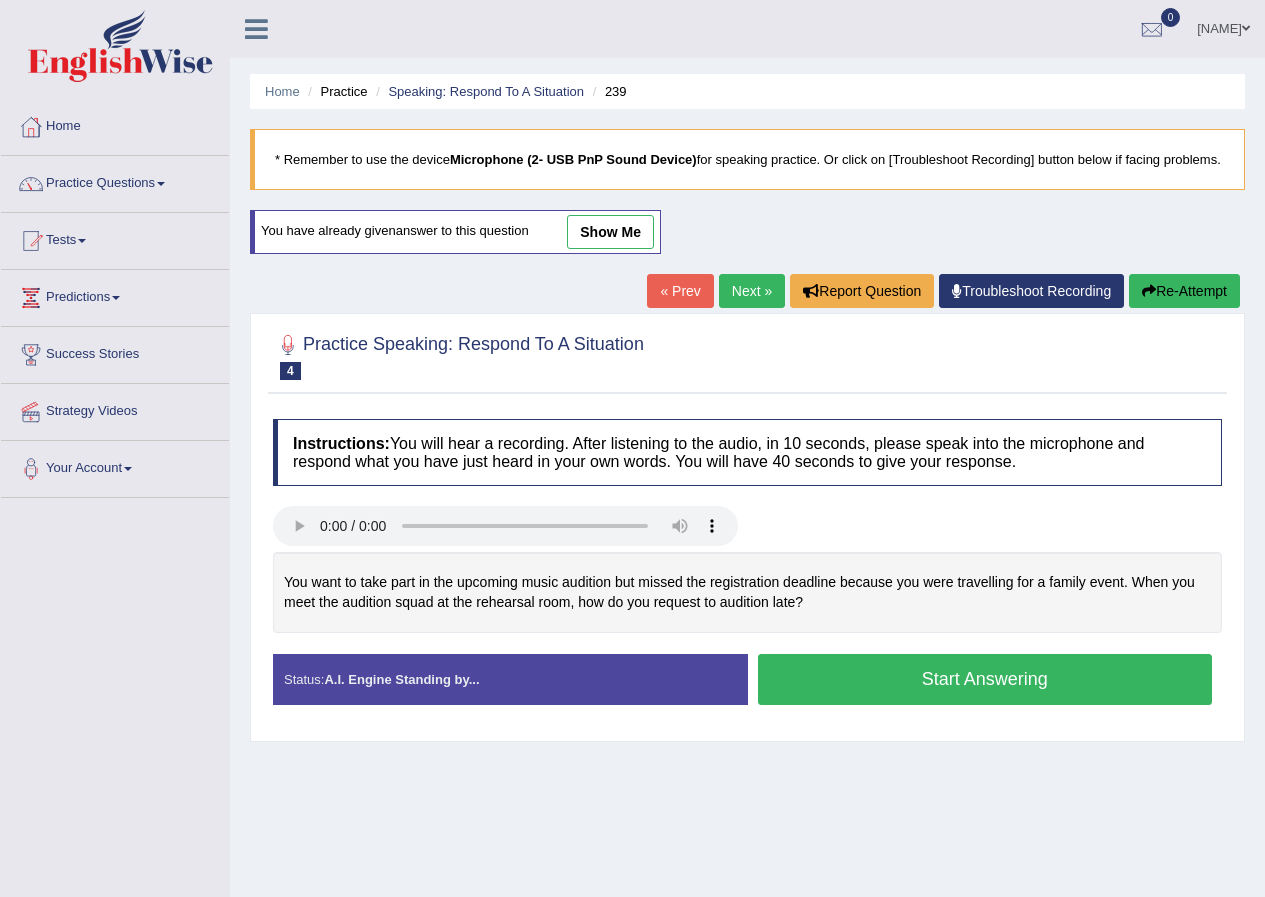 scroll, scrollTop: 0, scrollLeft: 0, axis: both 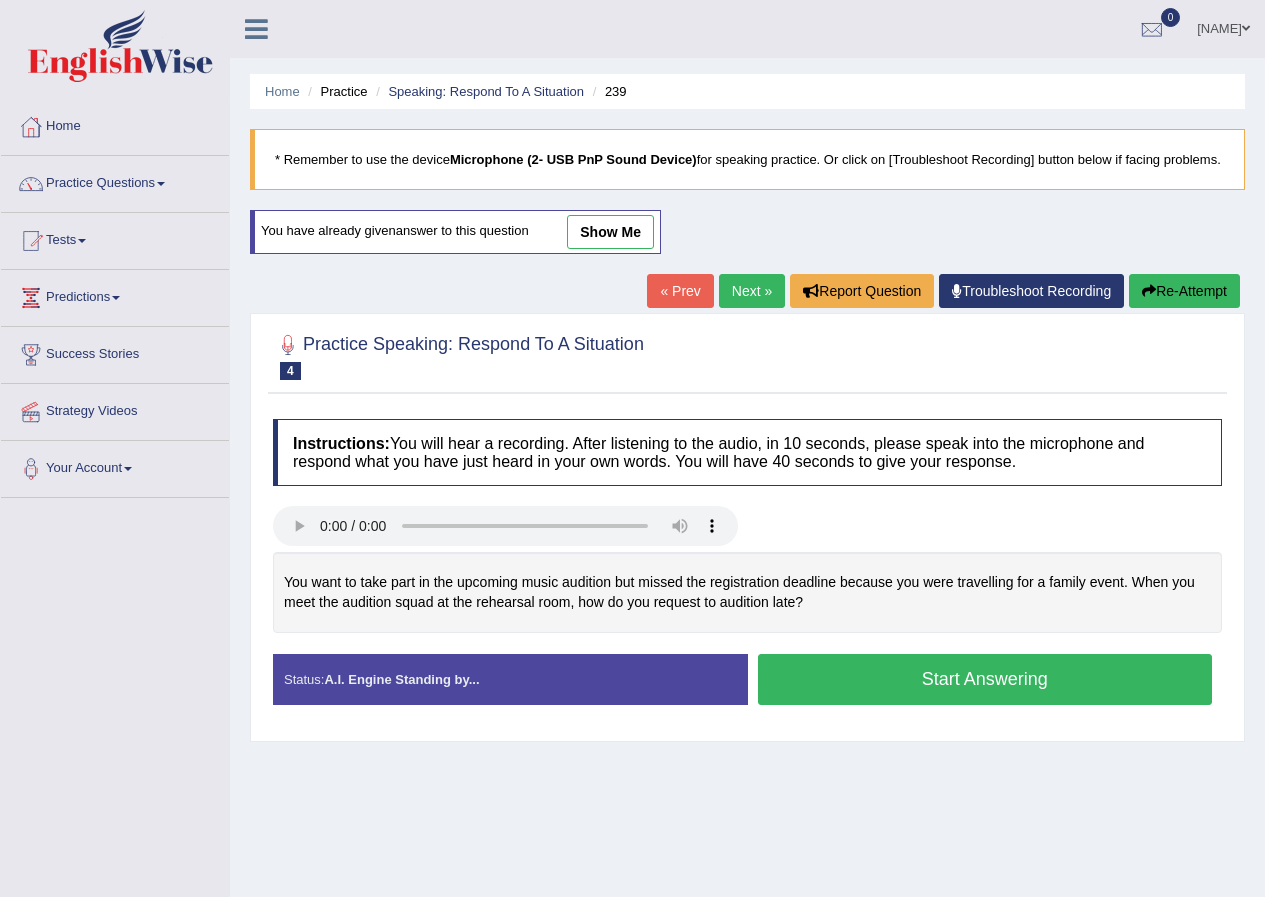 click on "Start Answering" at bounding box center (985, 679) 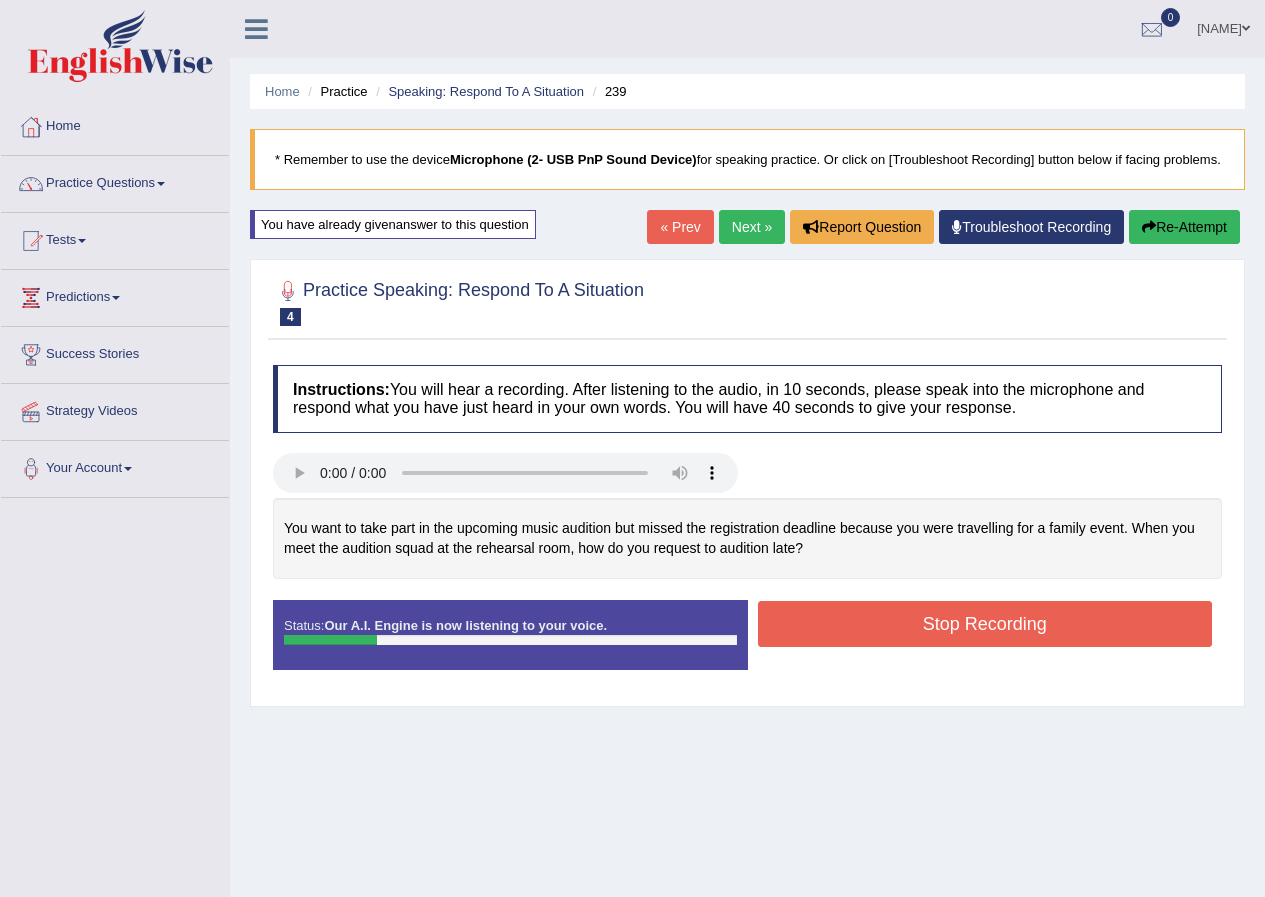 click on "Stop Recording" at bounding box center (985, 624) 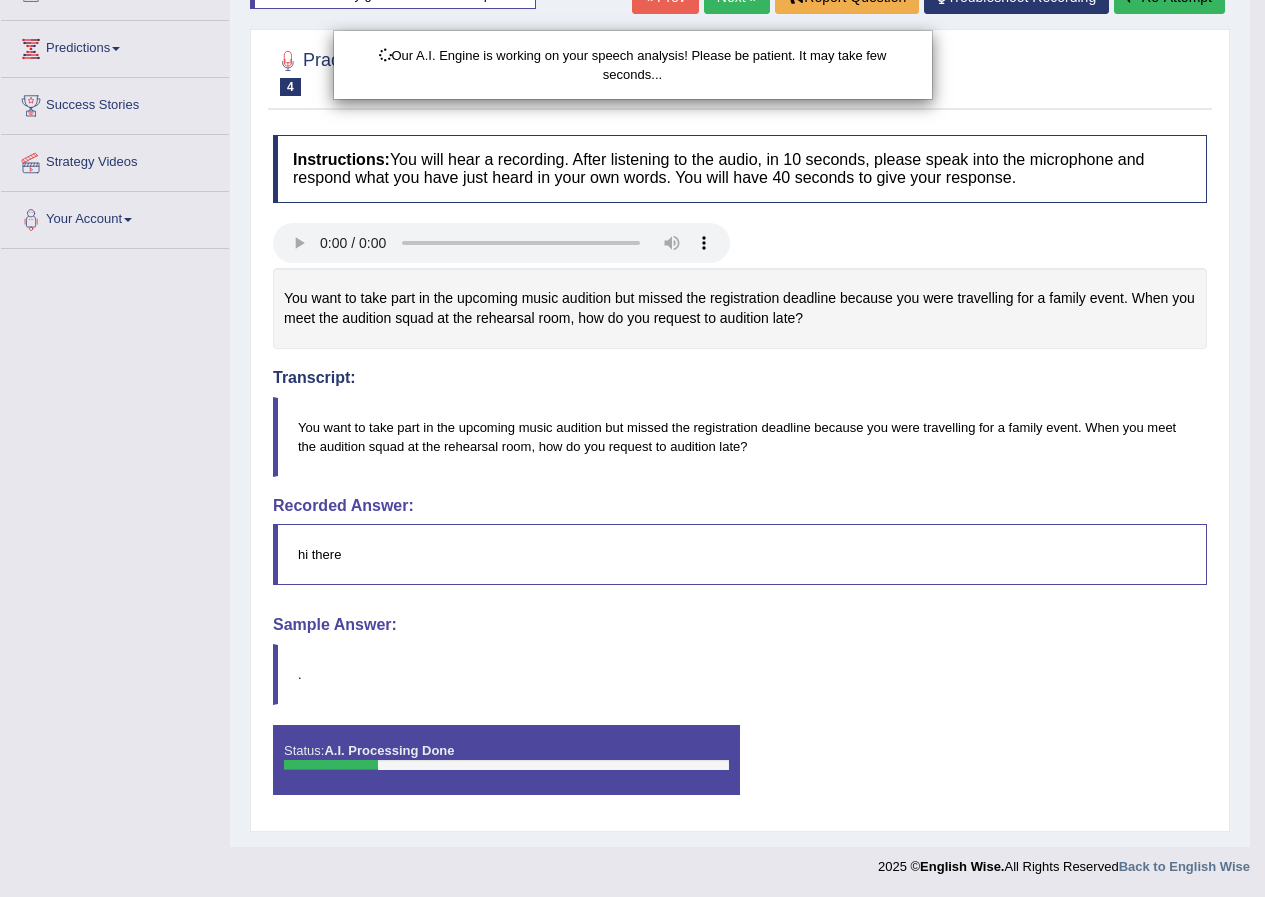 scroll, scrollTop: 0, scrollLeft: 0, axis: both 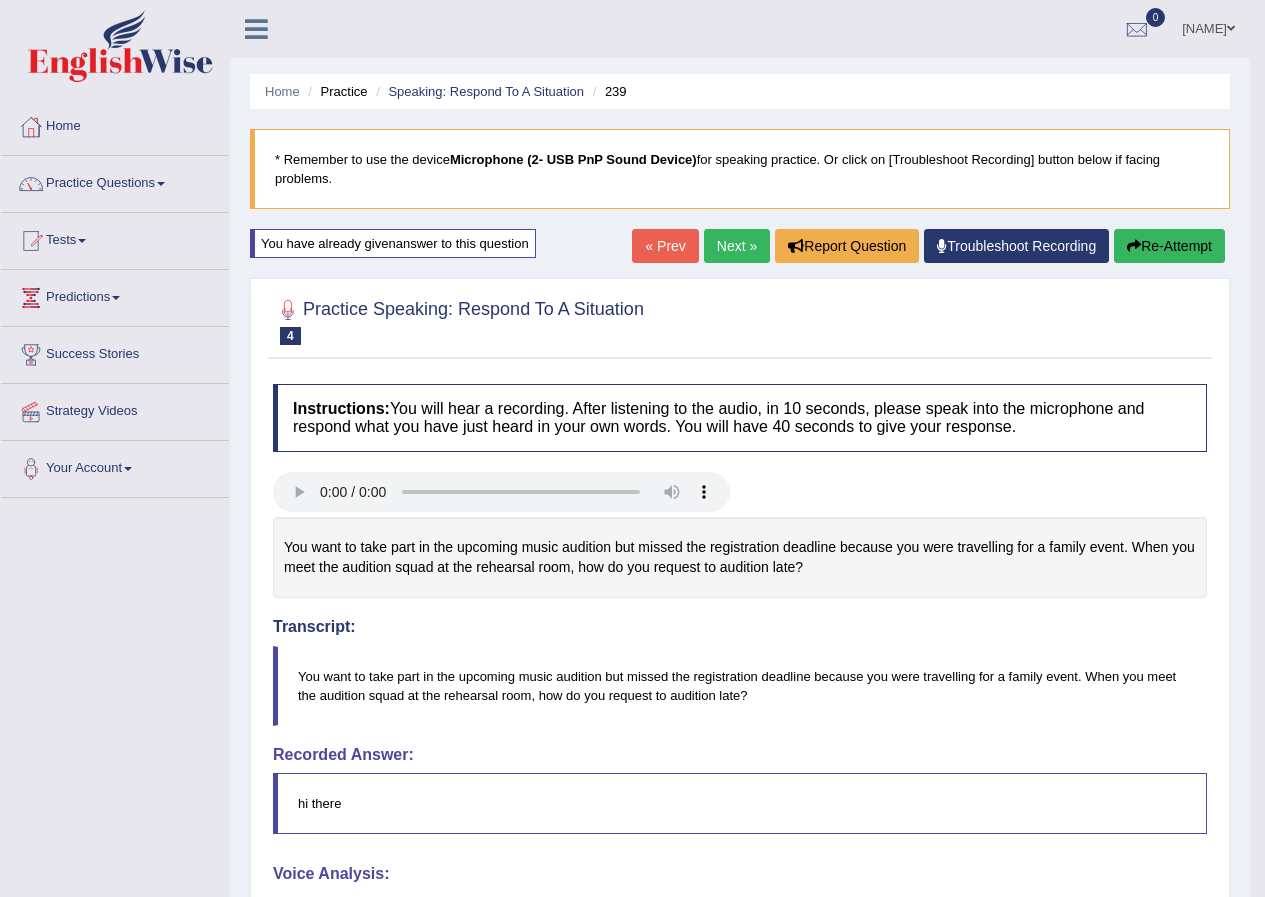 click on "Re-Attempt" at bounding box center [1169, 246] 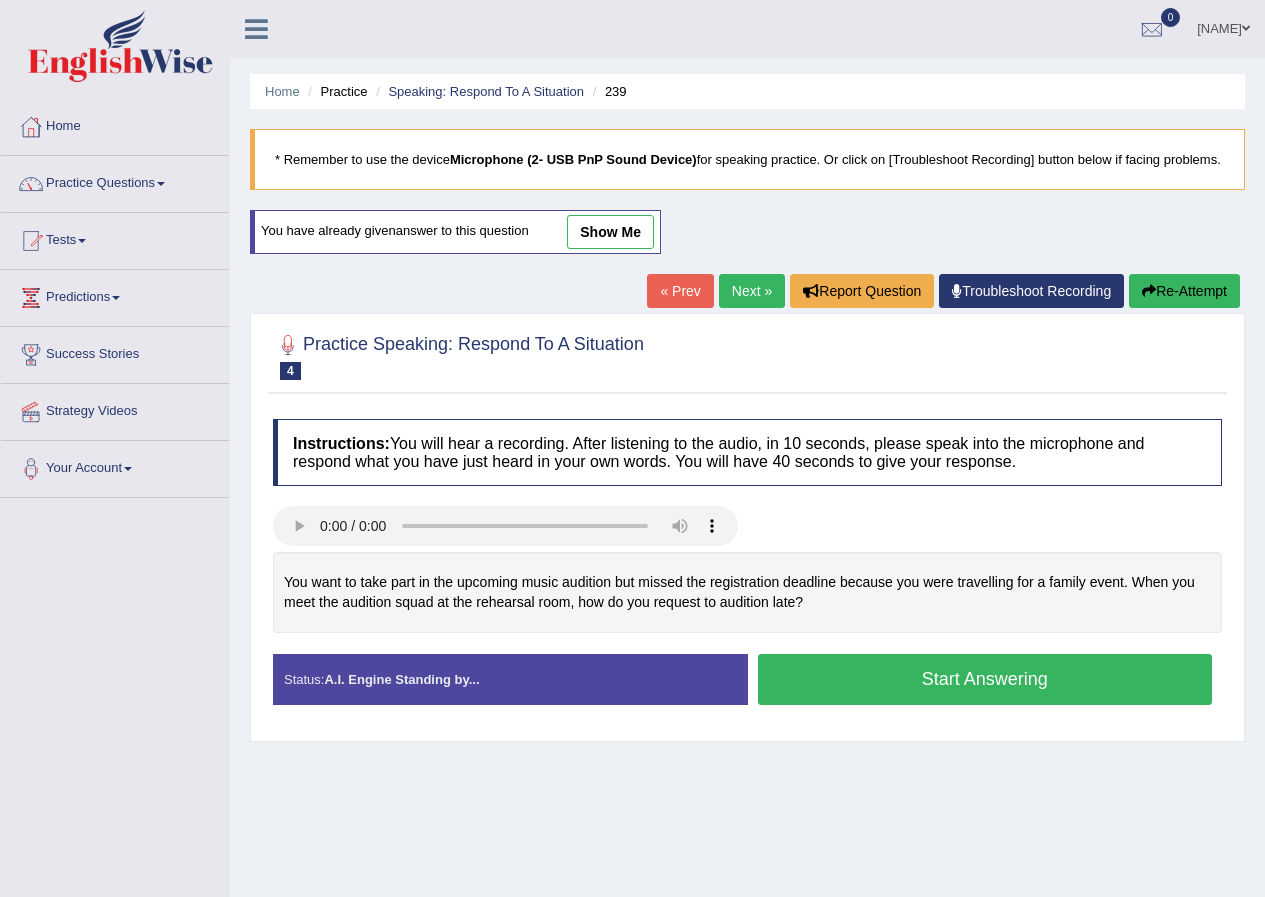 scroll, scrollTop: 0, scrollLeft: 0, axis: both 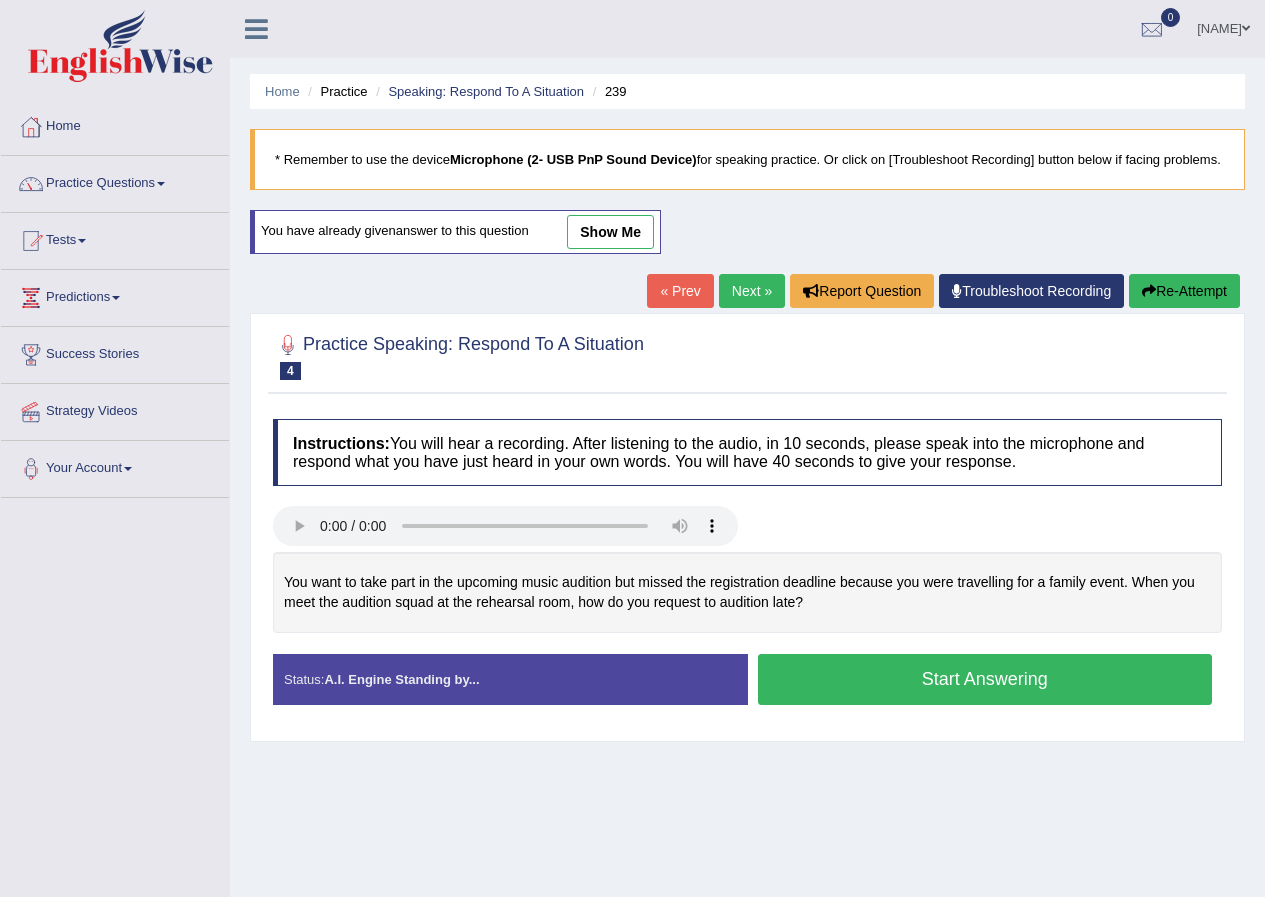 click on "Start Answering" at bounding box center [985, 679] 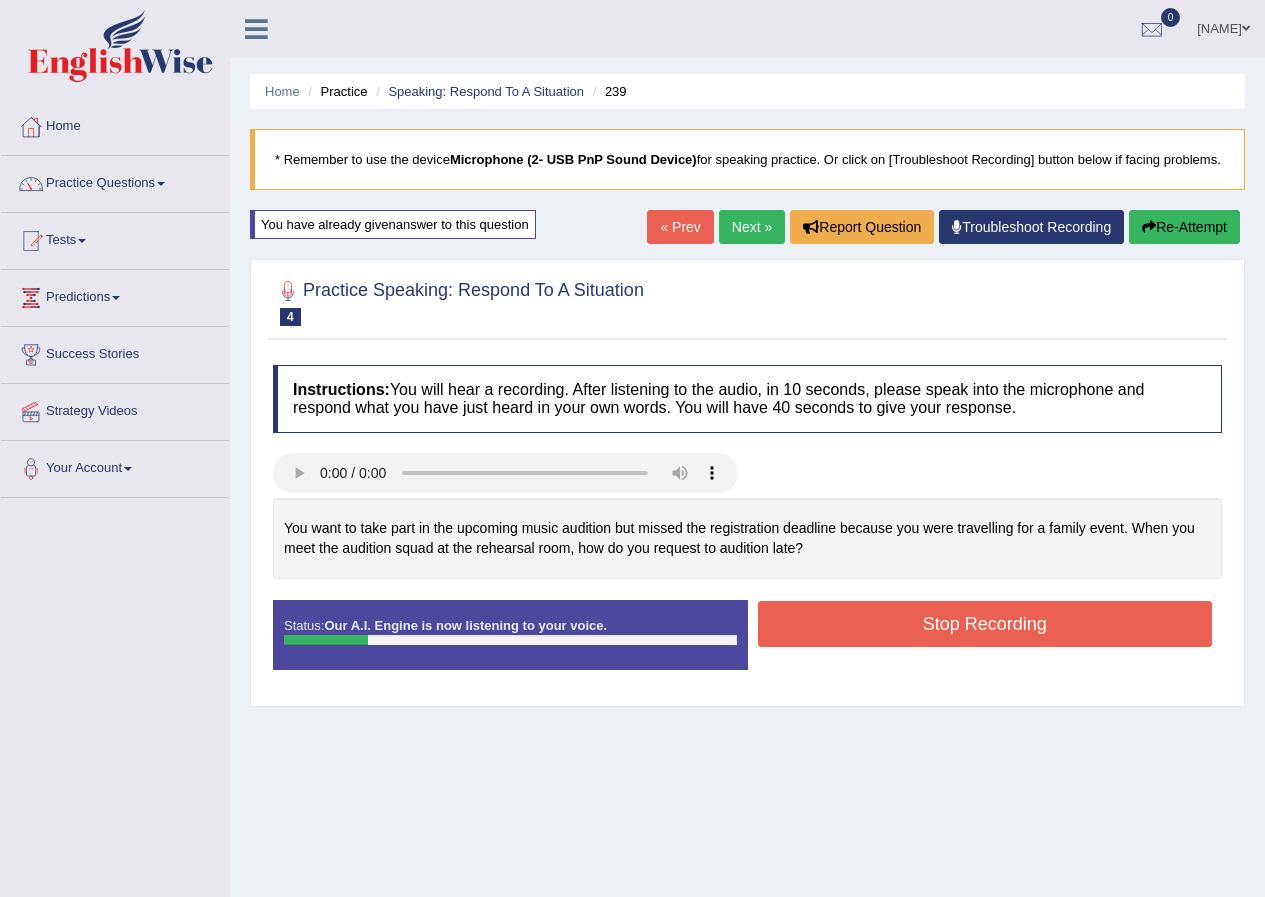 click on "Stop Recording" at bounding box center [985, 624] 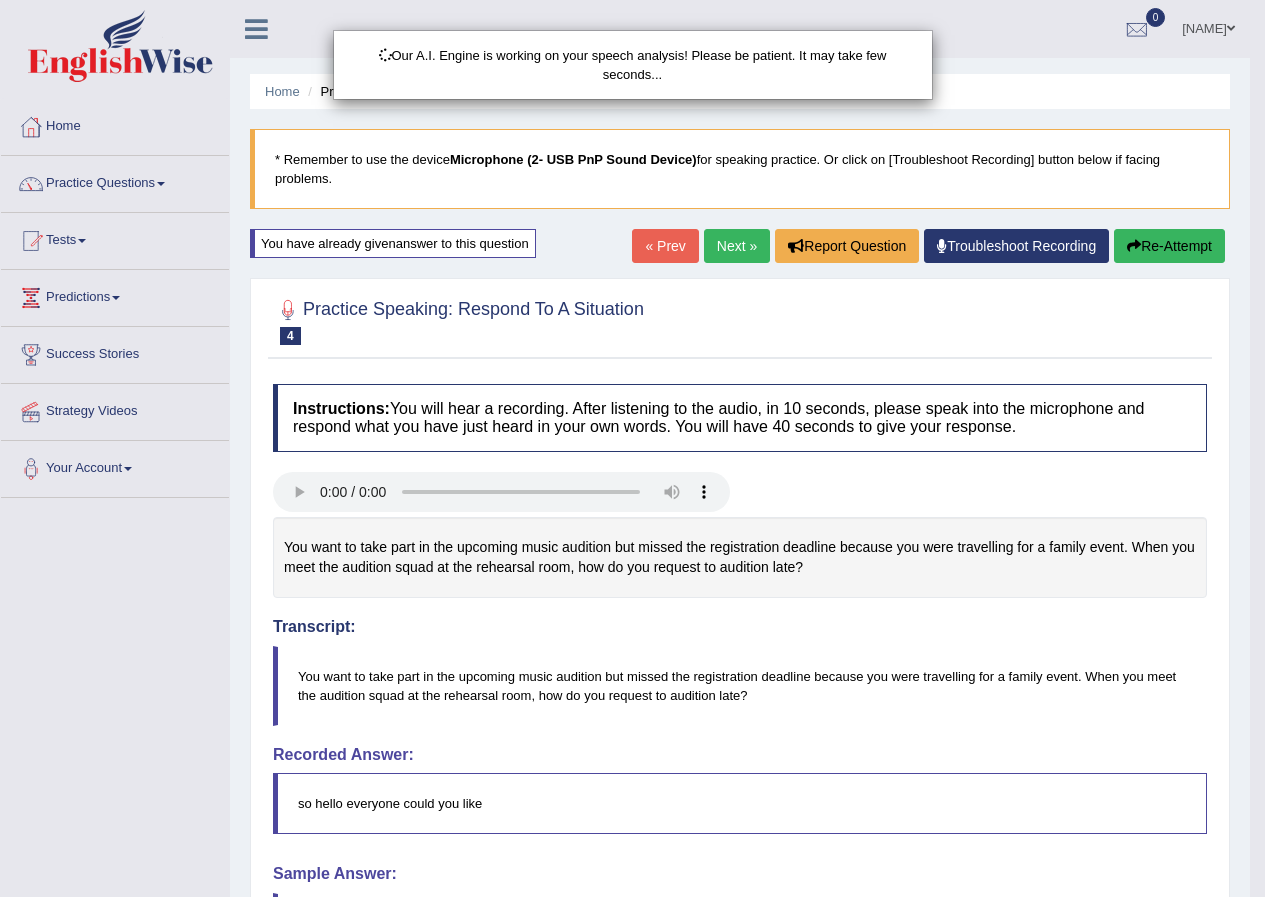 click on "Our A.I. Engine is working on your speech analysis! Please be patient. It may take few seconds..." at bounding box center [632, 448] 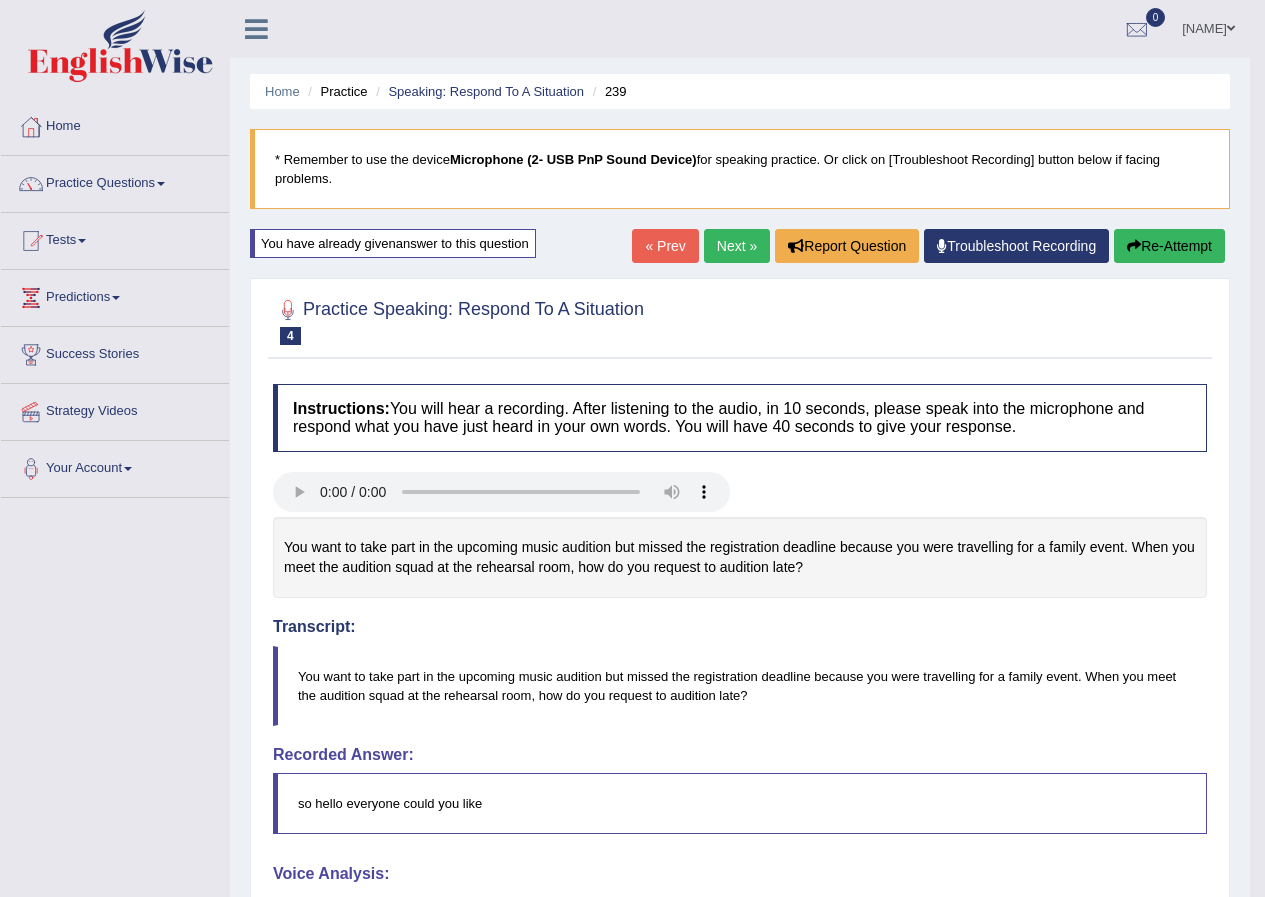click at bounding box center (1134, 246) 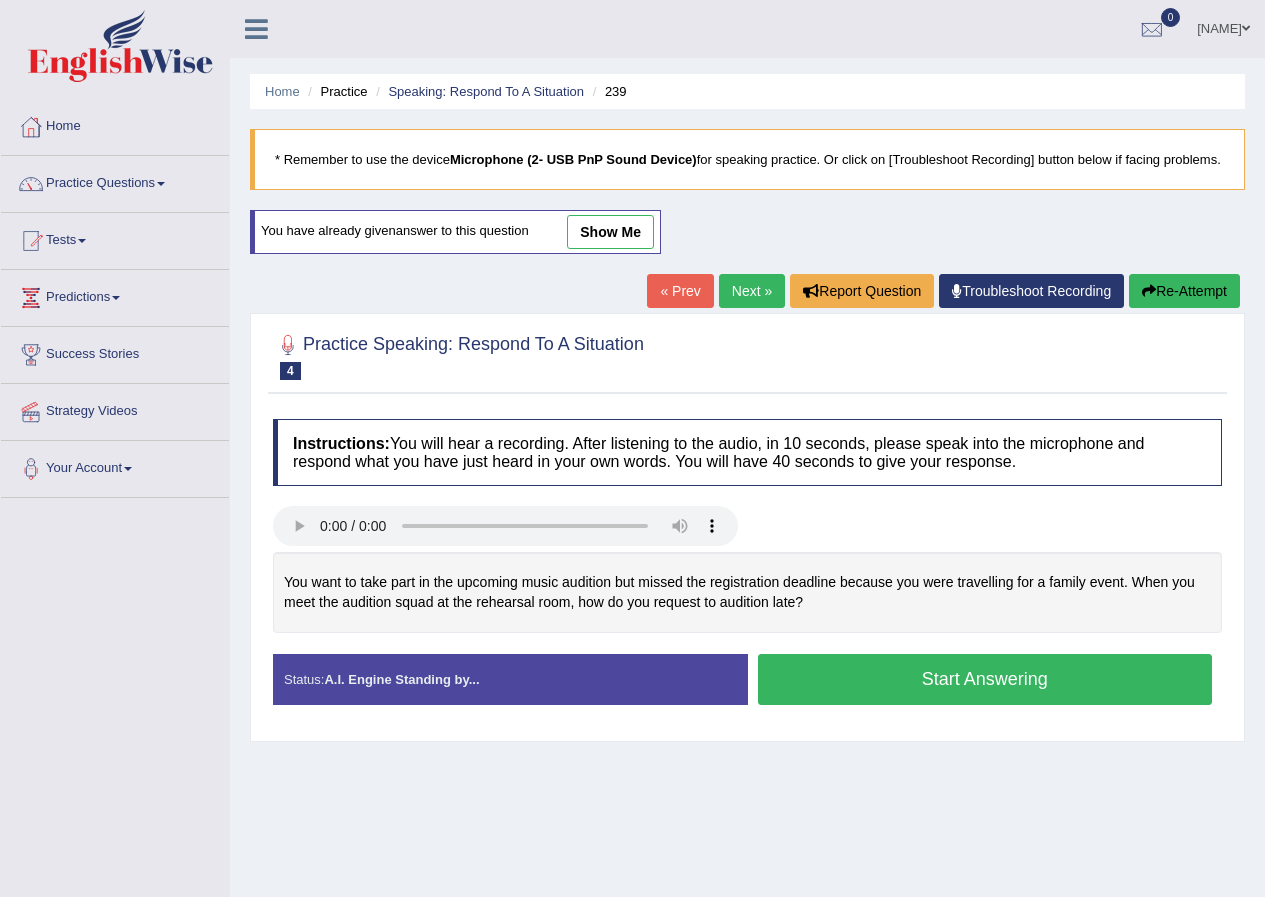 scroll, scrollTop: 0, scrollLeft: 0, axis: both 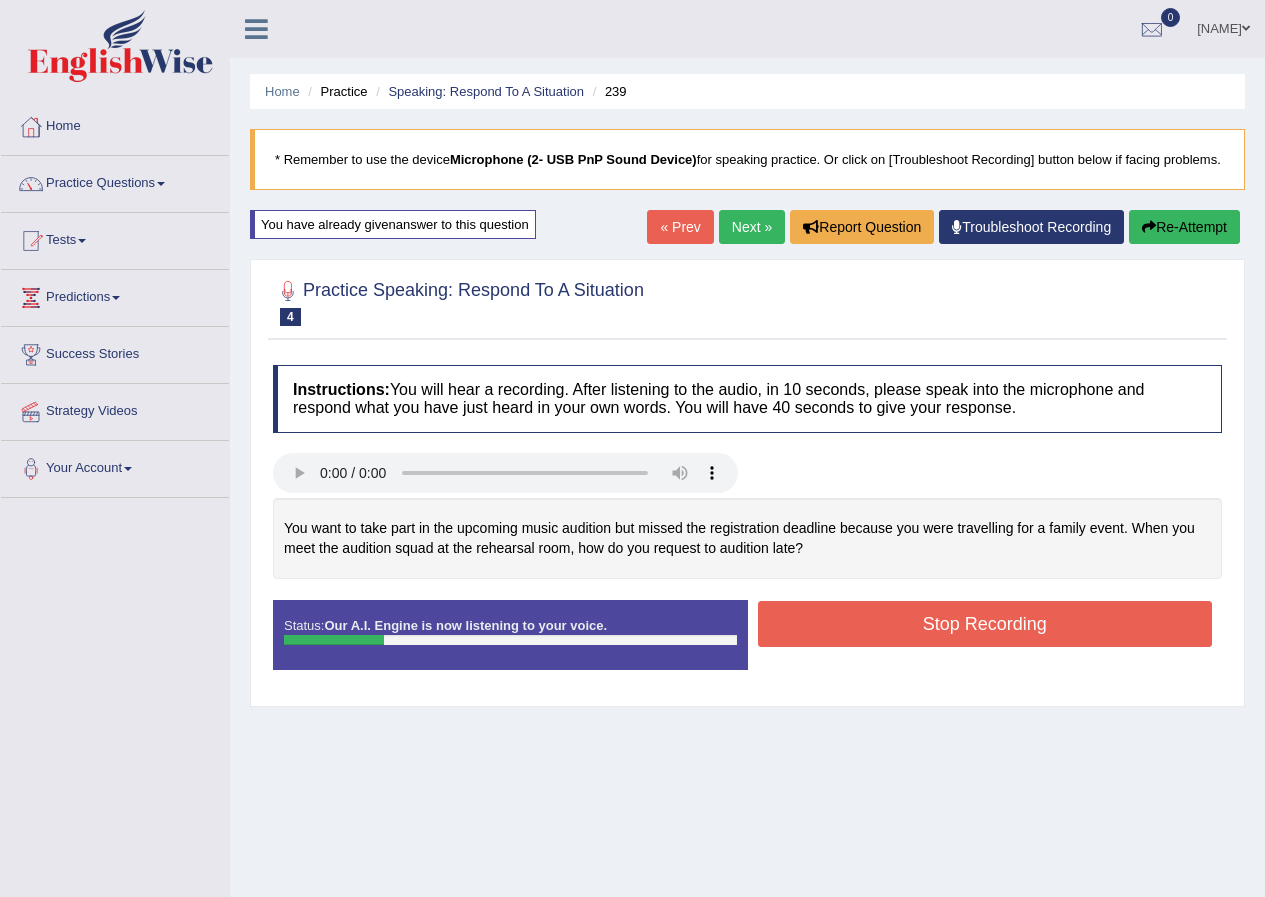 click on "Stop Recording" at bounding box center [985, 624] 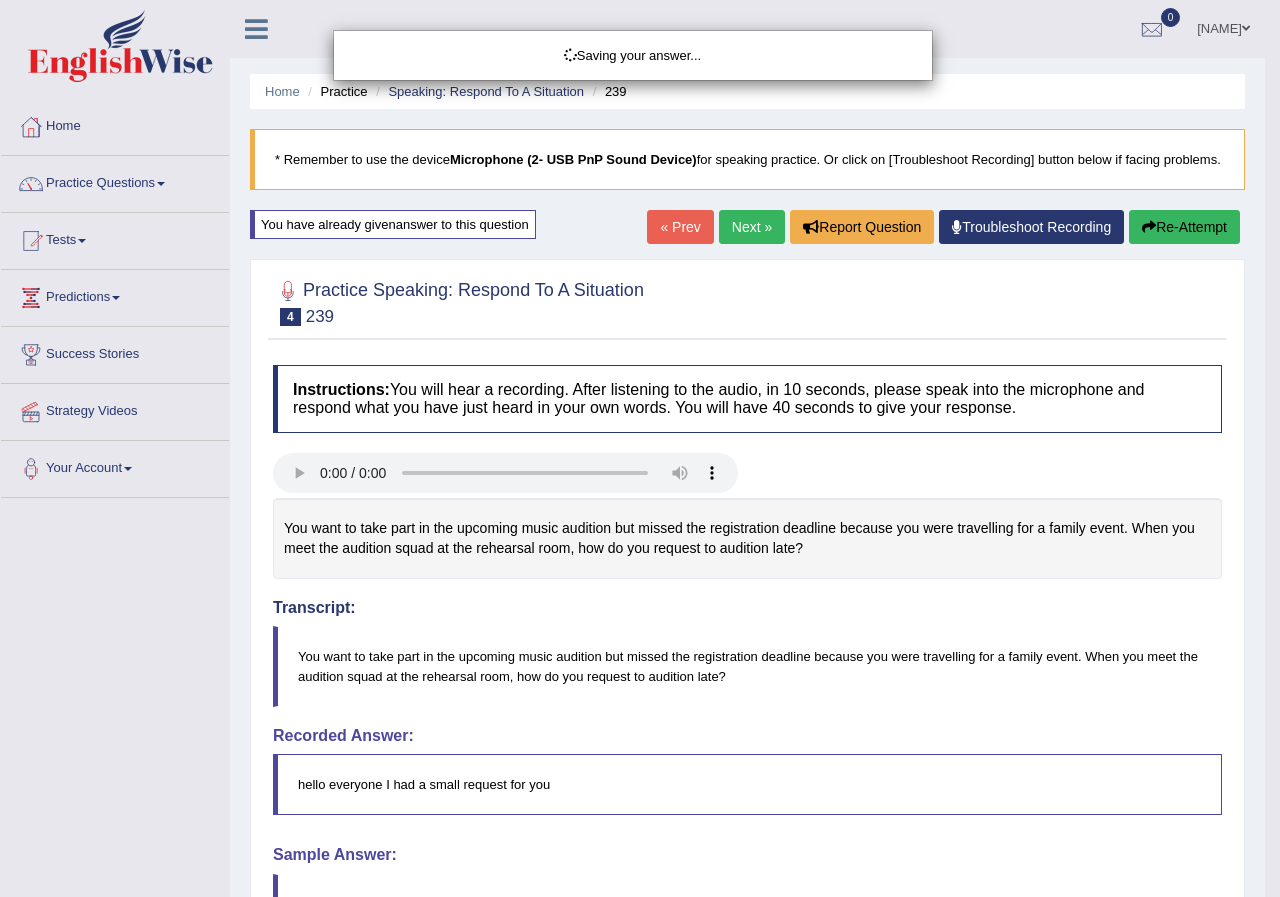 click on "Saving your answer..." at bounding box center [640, 448] 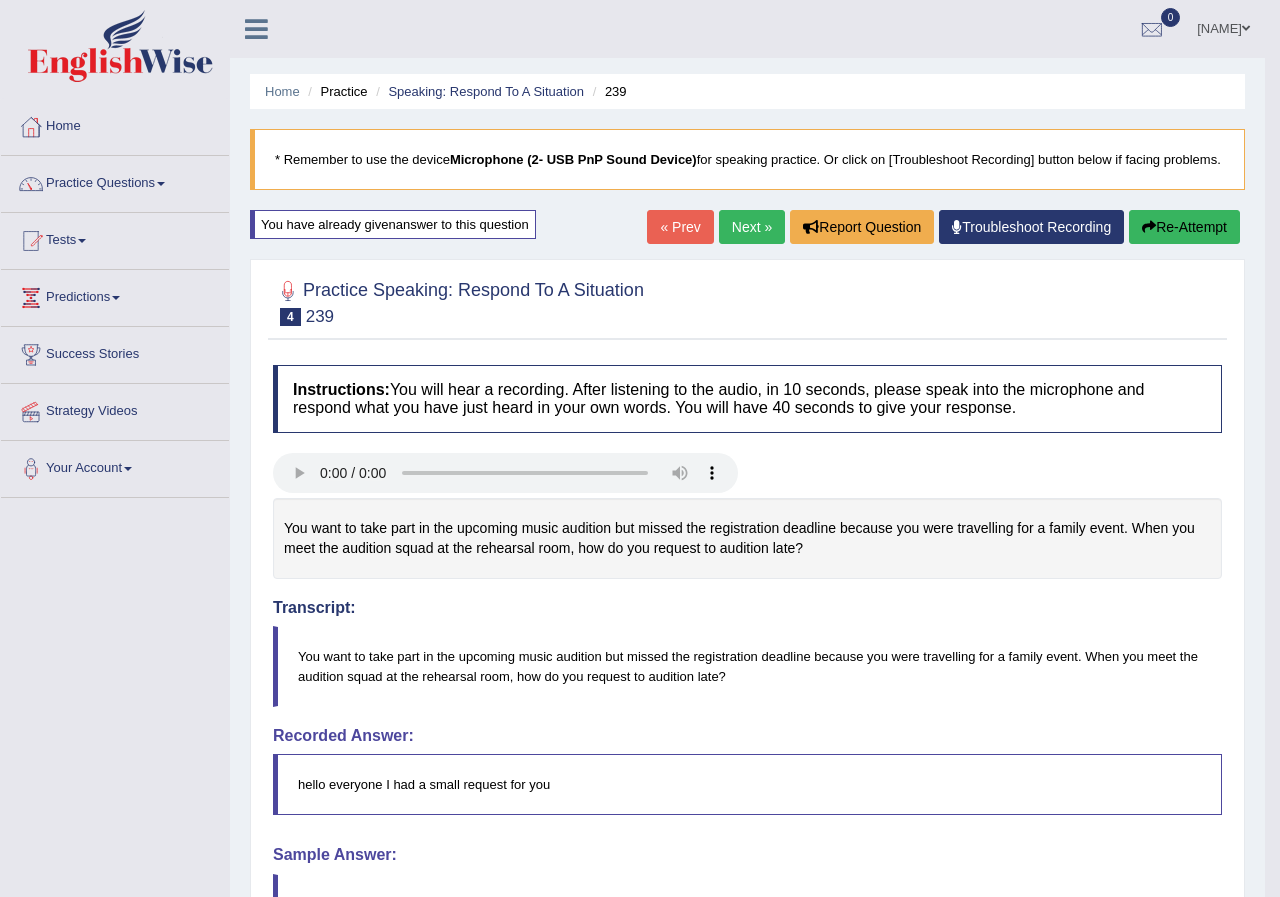 click on "Toggle navigation
Home
Practice Questions   Speaking Practice Read Aloud
Repeat Sentence
Describe Image
Re-tell Lecture
Answer Short Question
Summarize Group Discussion
Respond To A Situation
Writing Practice  Summarize Written Text
Write Essay
Reading Practice  Reading & Writing: Fill In The Blanks
Choose Multiple Answers
Re-order Paragraphs
Fill In The Blanks
Choose Single Answer
Listening Practice  Summarize Spoken Text
Highlight Incorrect Words
Highlight Correct Summary
Select Missing Word
Choose Single Answer
Choose Multiple Answers
Fill In The Blanks
Write From Dictation
Pronunciation
Tests  Take Practice Sectional Test" at bounding box center [640, 448] 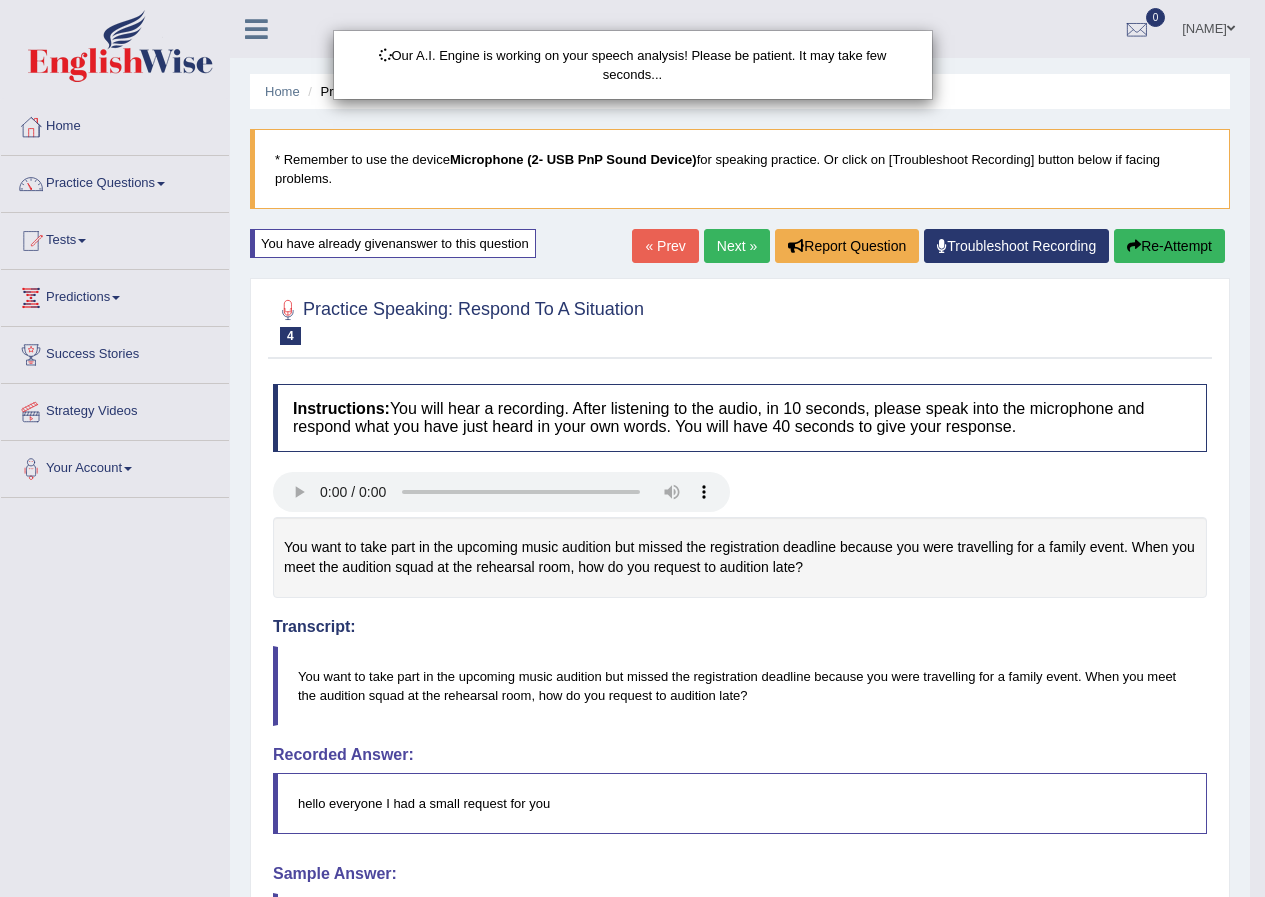 click on "Our A.I. Engine is working on your speech analysis! Please be patient. It may take few seconds..." at bounding box center [632, 448] 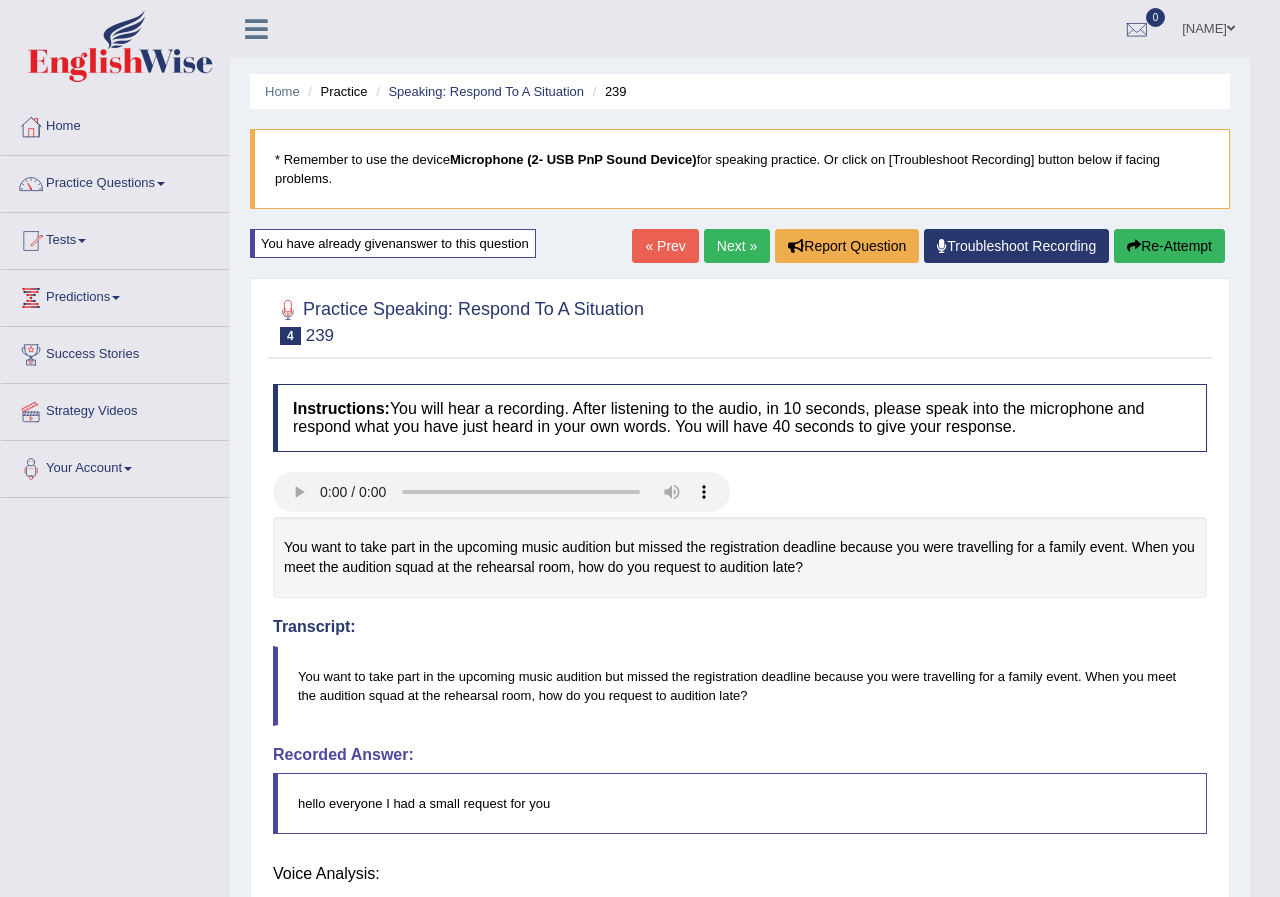 click on "Updating answer..." at bounding box center [640, 448] 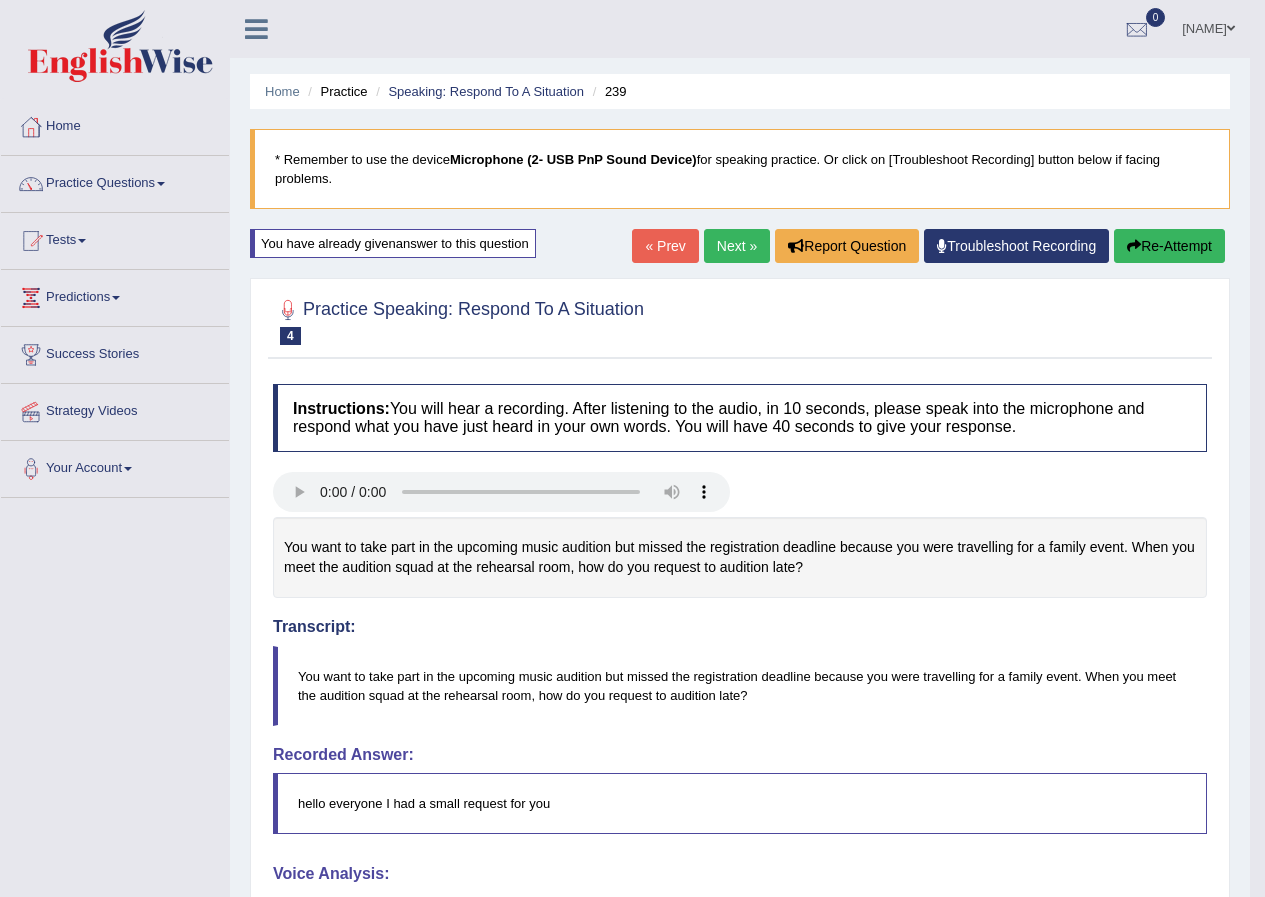 click on "Re-Attempt" at bounding box center [1169, 246] 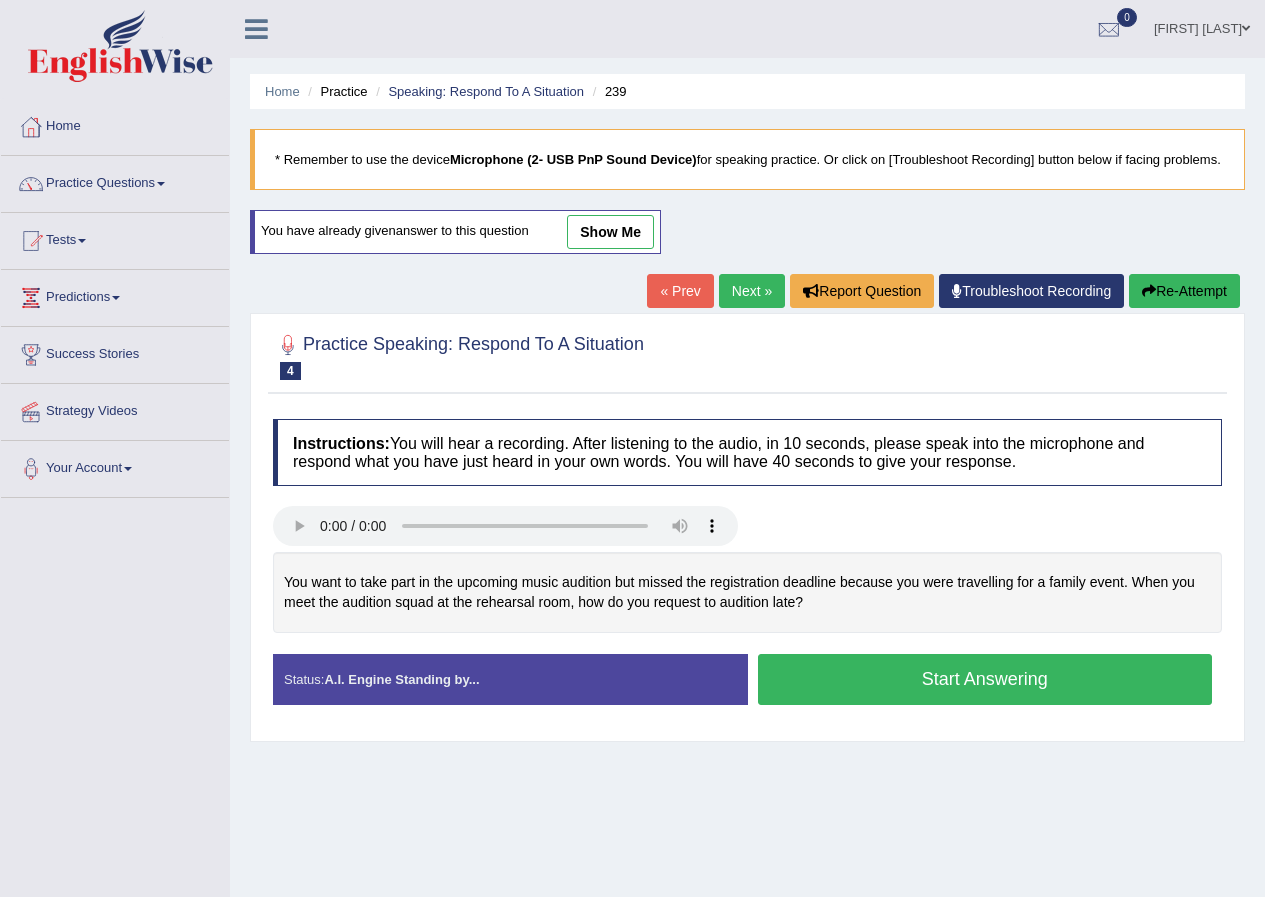 scroll, scrollTop: 0, scrollLeft: 0, axis: both 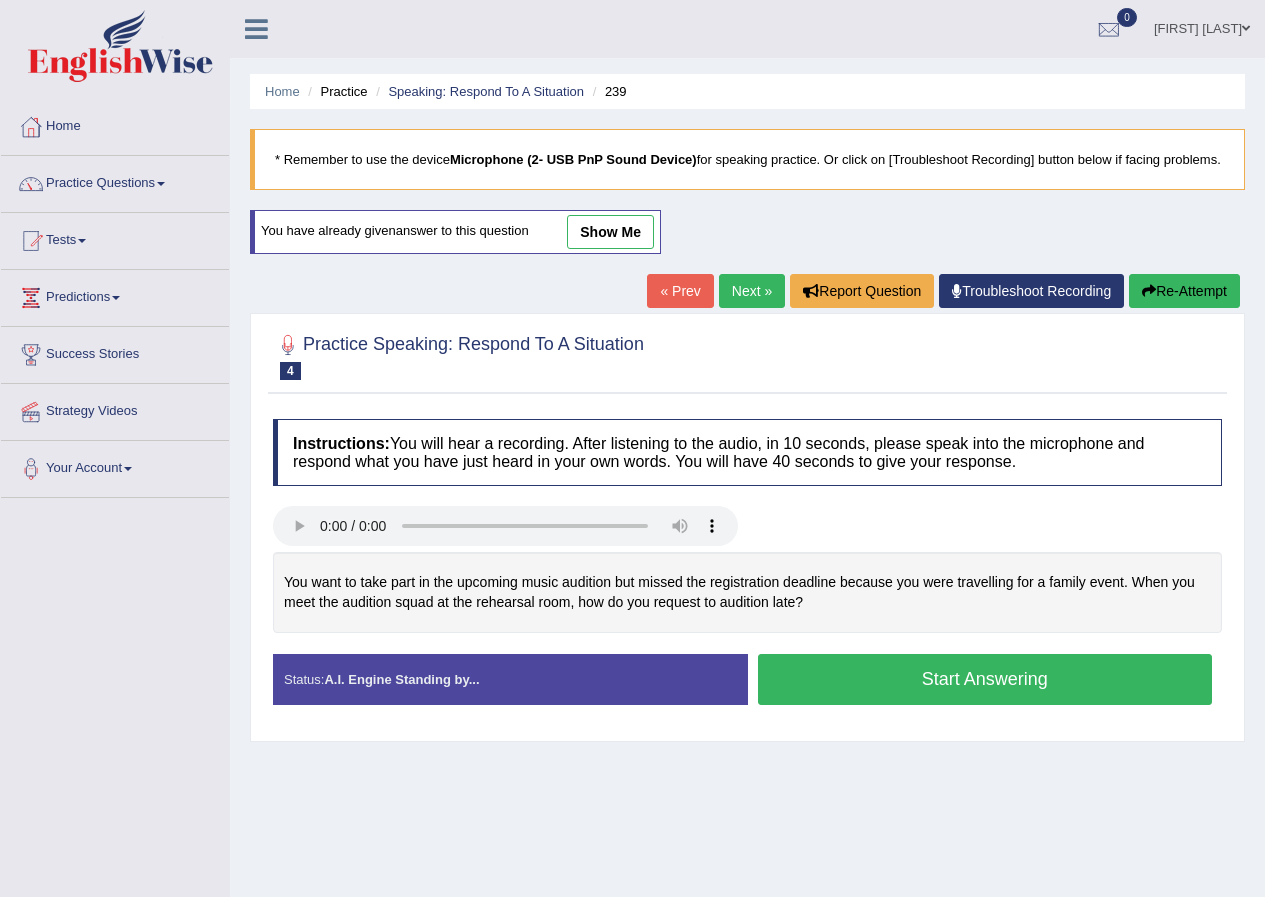 click on "Start Answering" at bounding box center (985, 679) 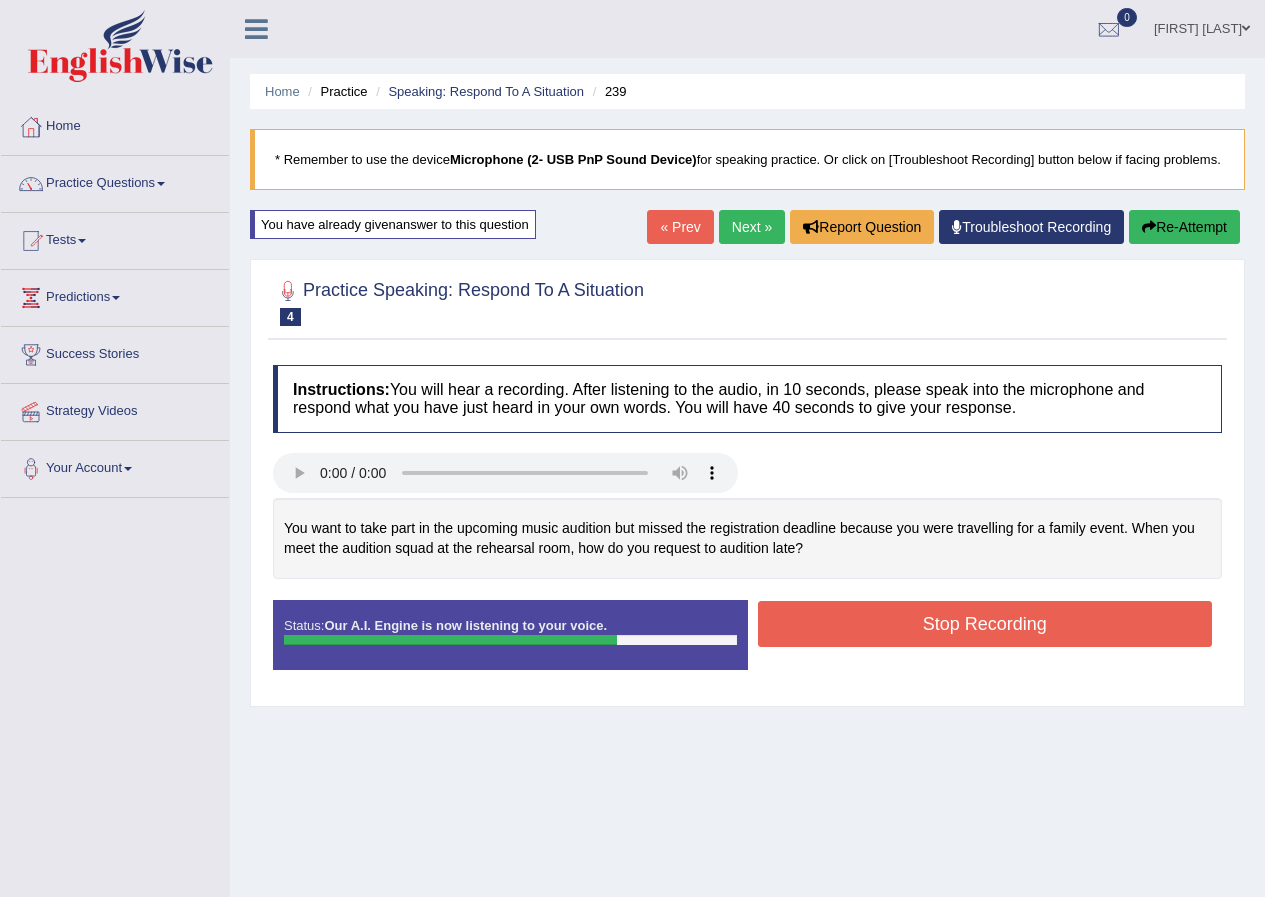 click on "Stop Recording" at bounding box center [985, 624] 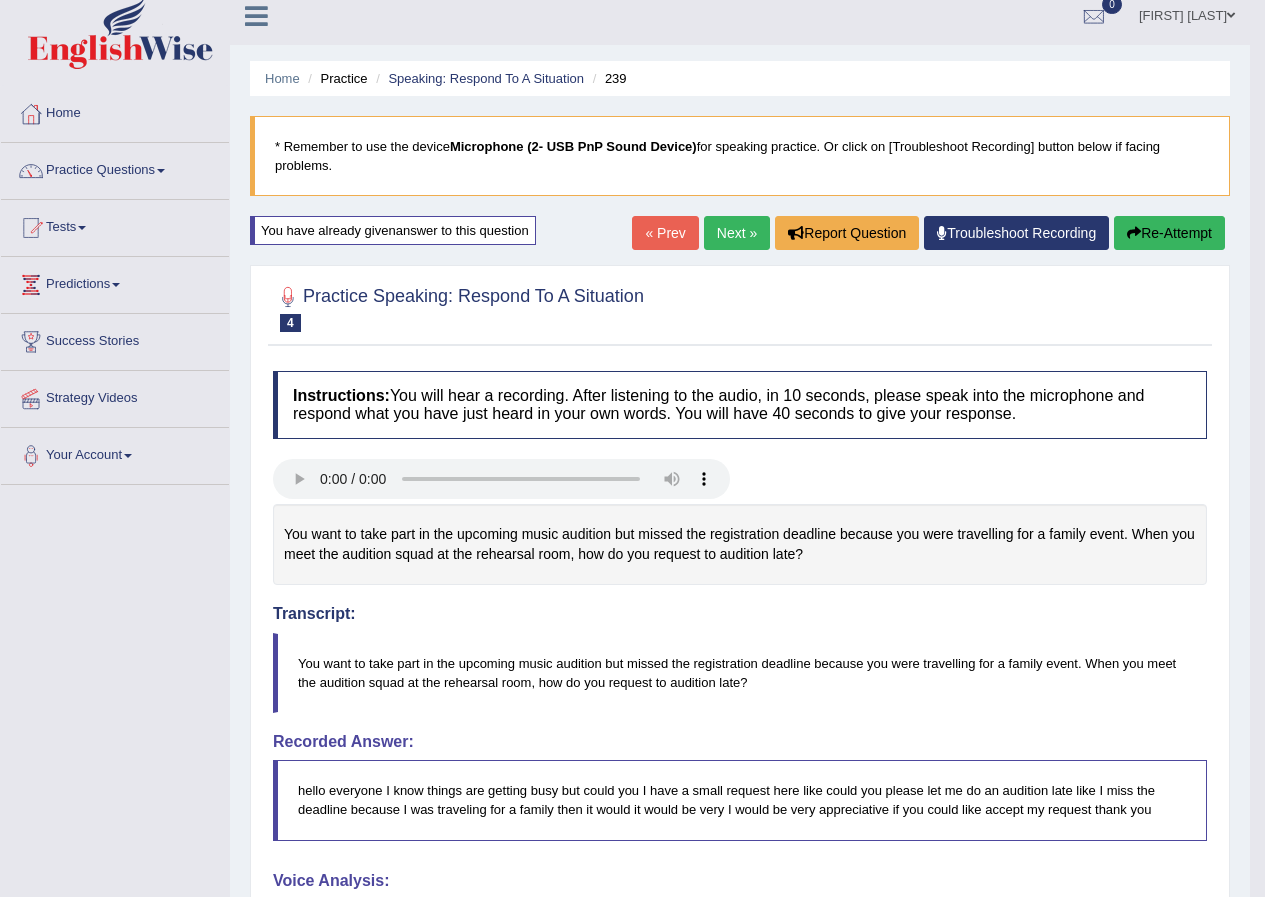 scroll, scrollTop: 0, scrollLeft: 0, axis: both 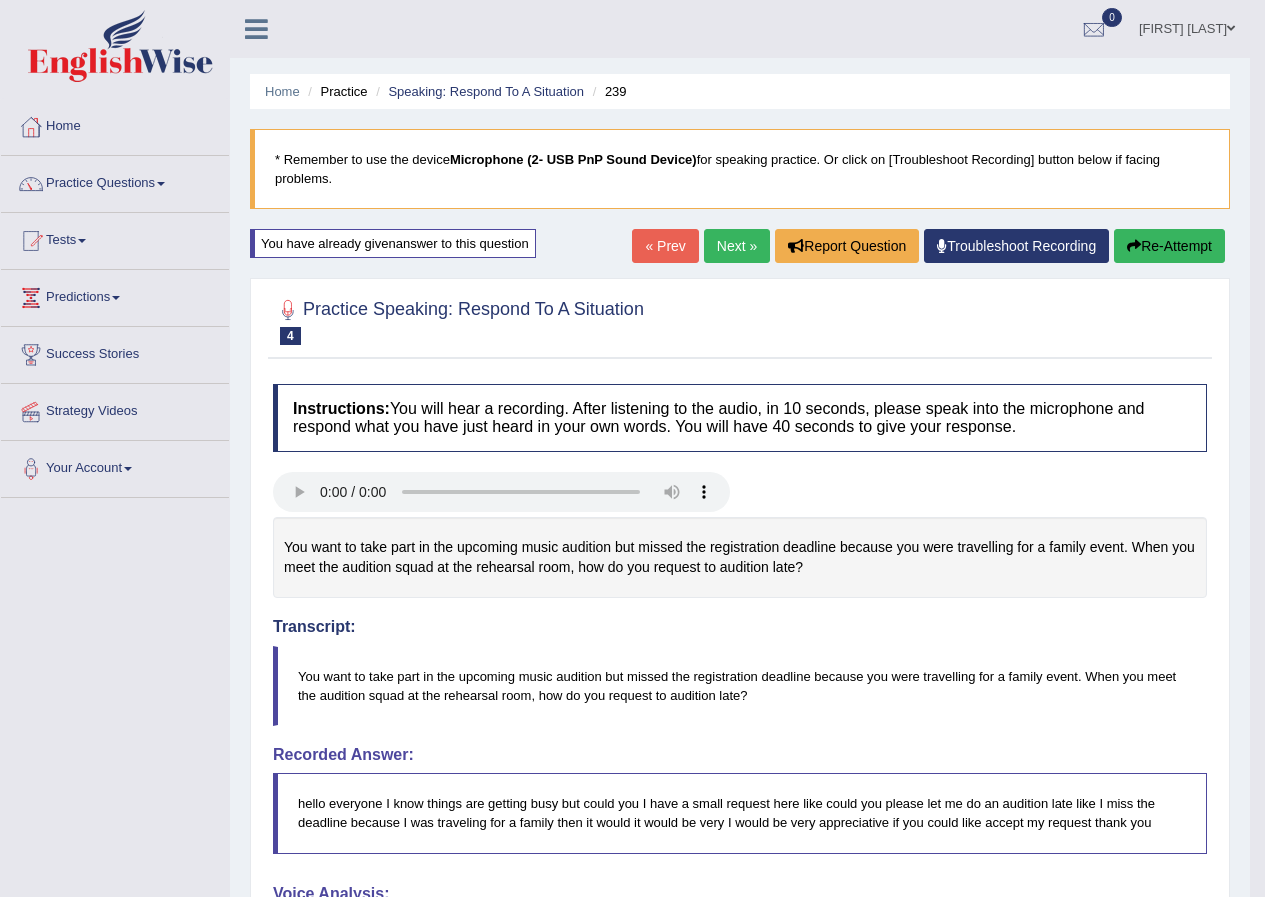 click on "« Prev" at bounding box center [665, 246] 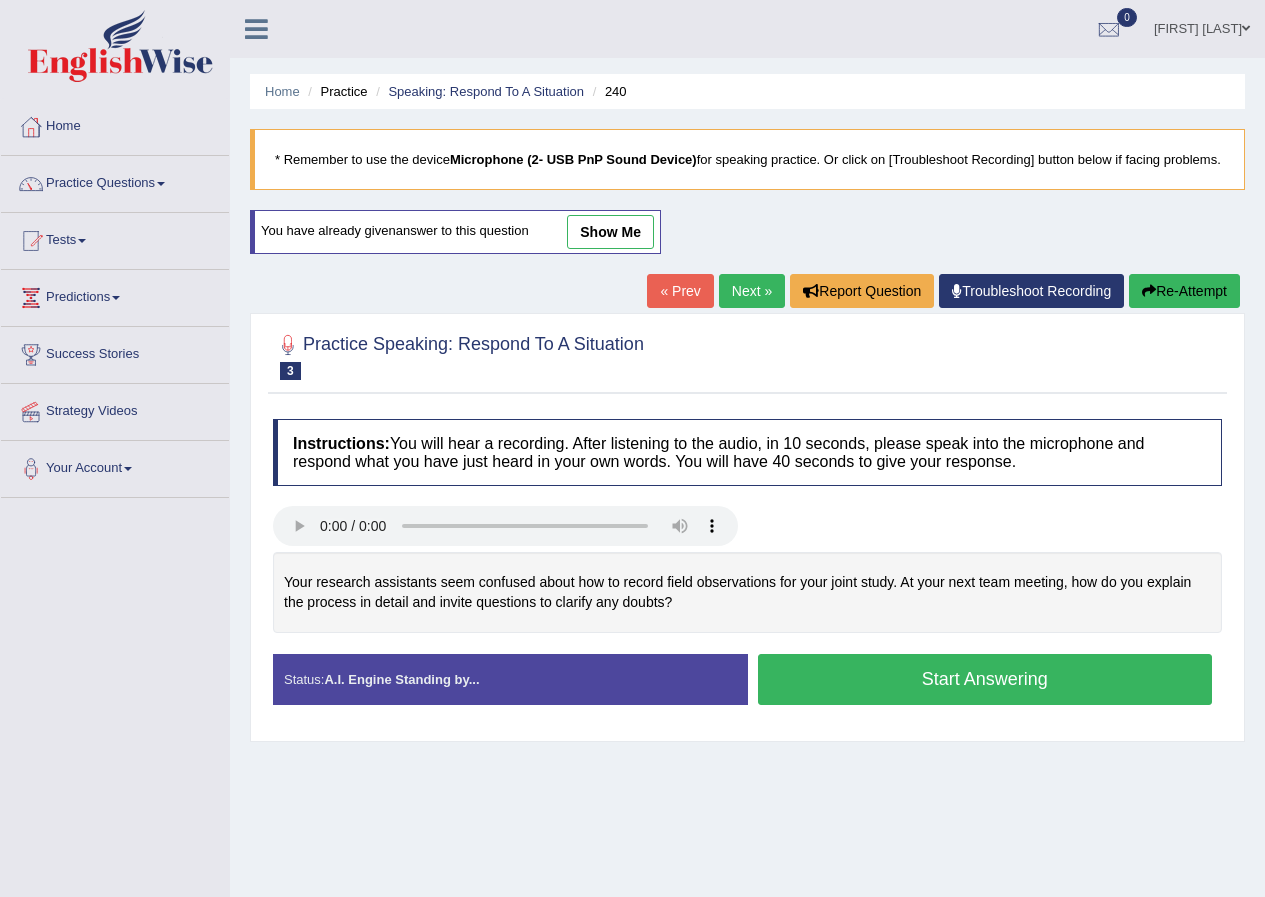 scroll, scrollTop: 0, scrollLeft: 0, axis: both 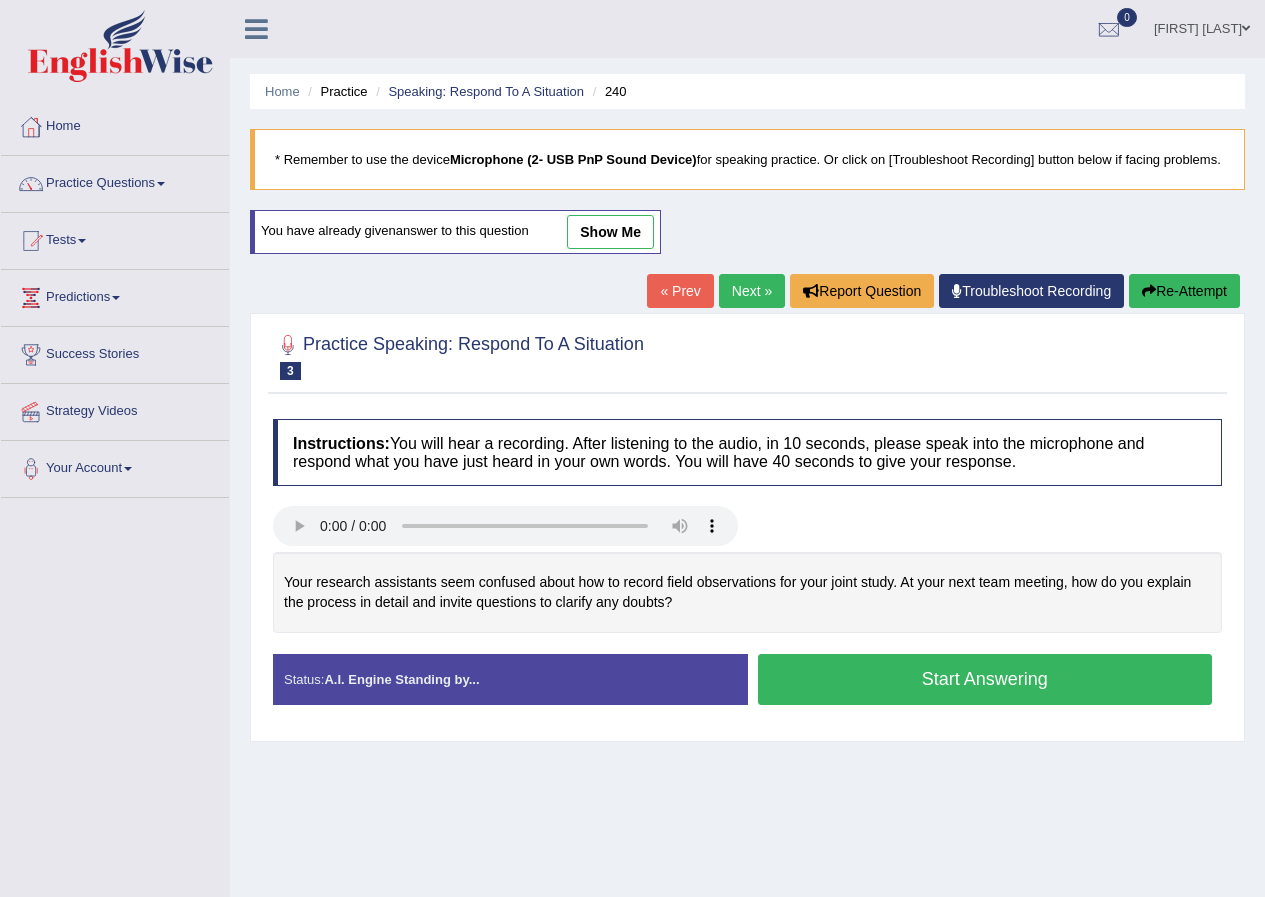 click on "« Prev" at bounding box center [680, 291] 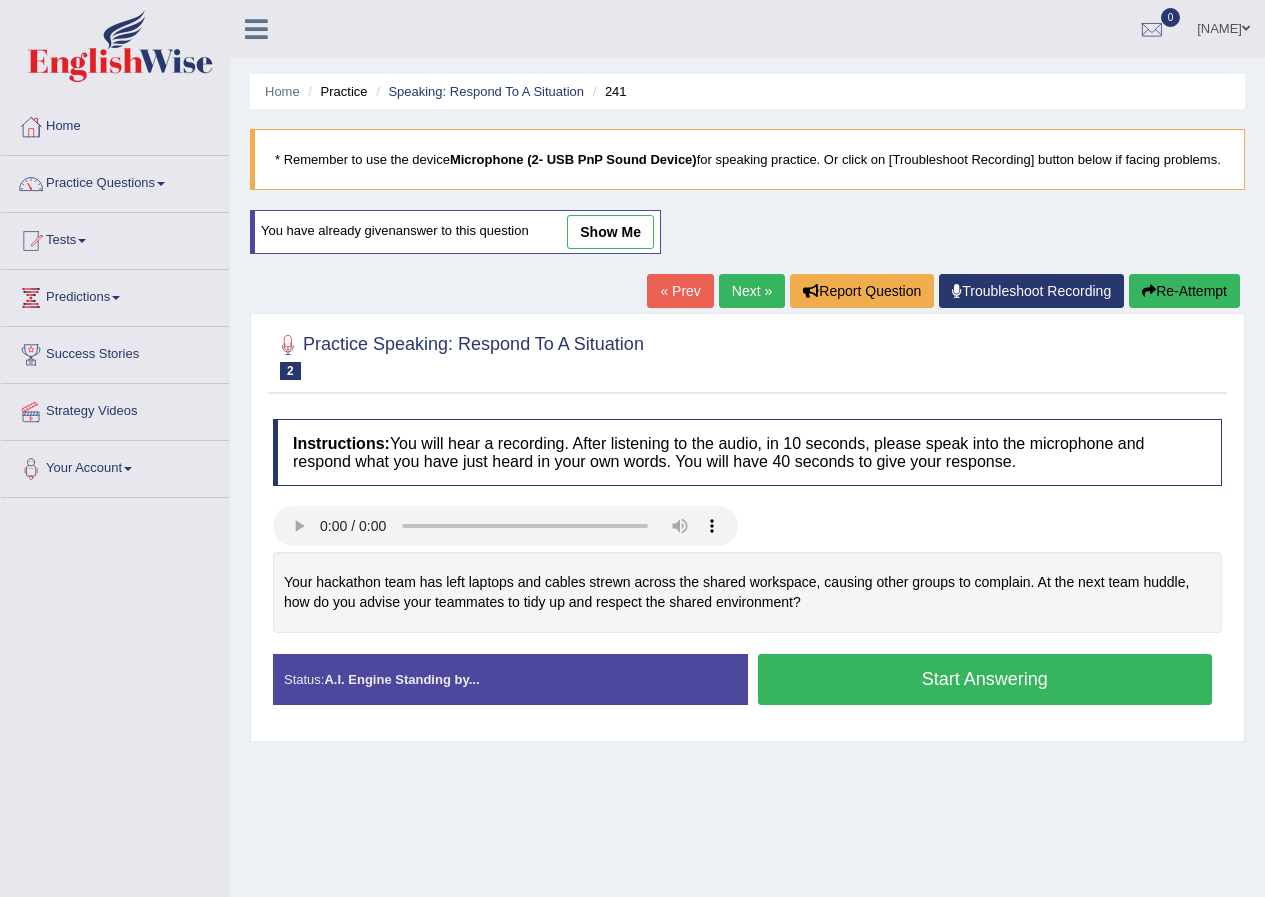 scroll, scrollTop: 0, scrollLeft: 0, axis: both 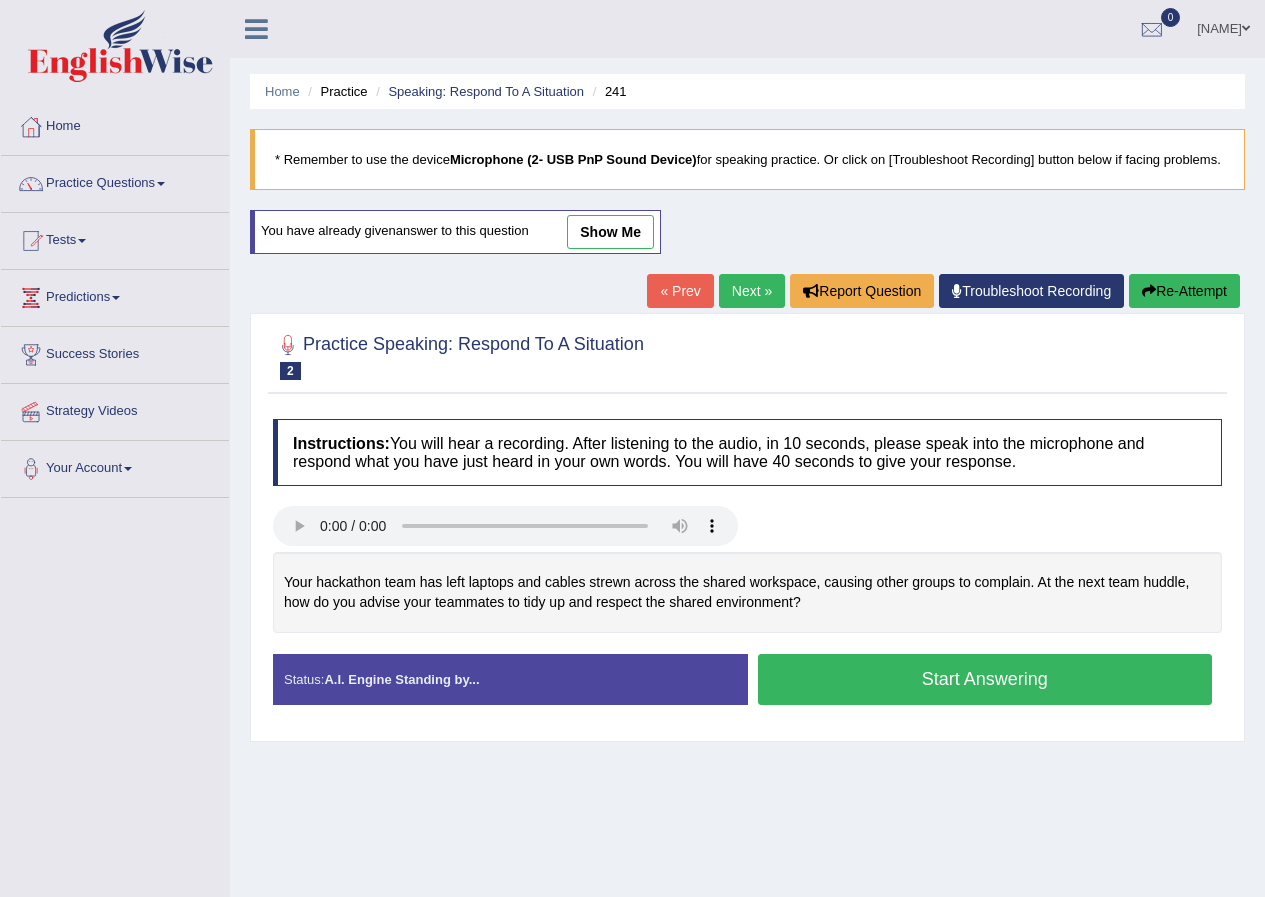 click on "« Prev" at bounding box center [680, 291] 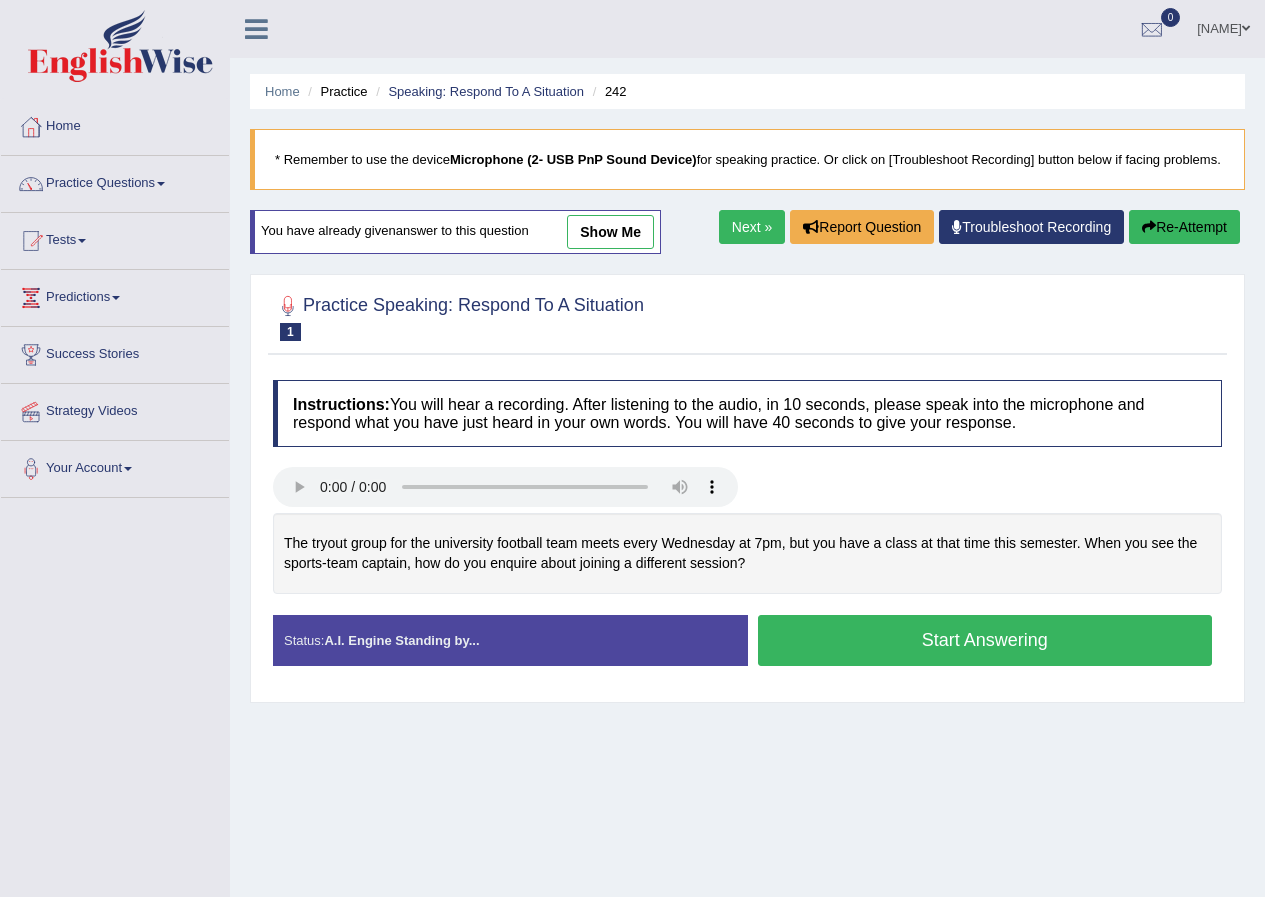 scroll, scrollTop: 0, scrollLeft: 0, axis: both 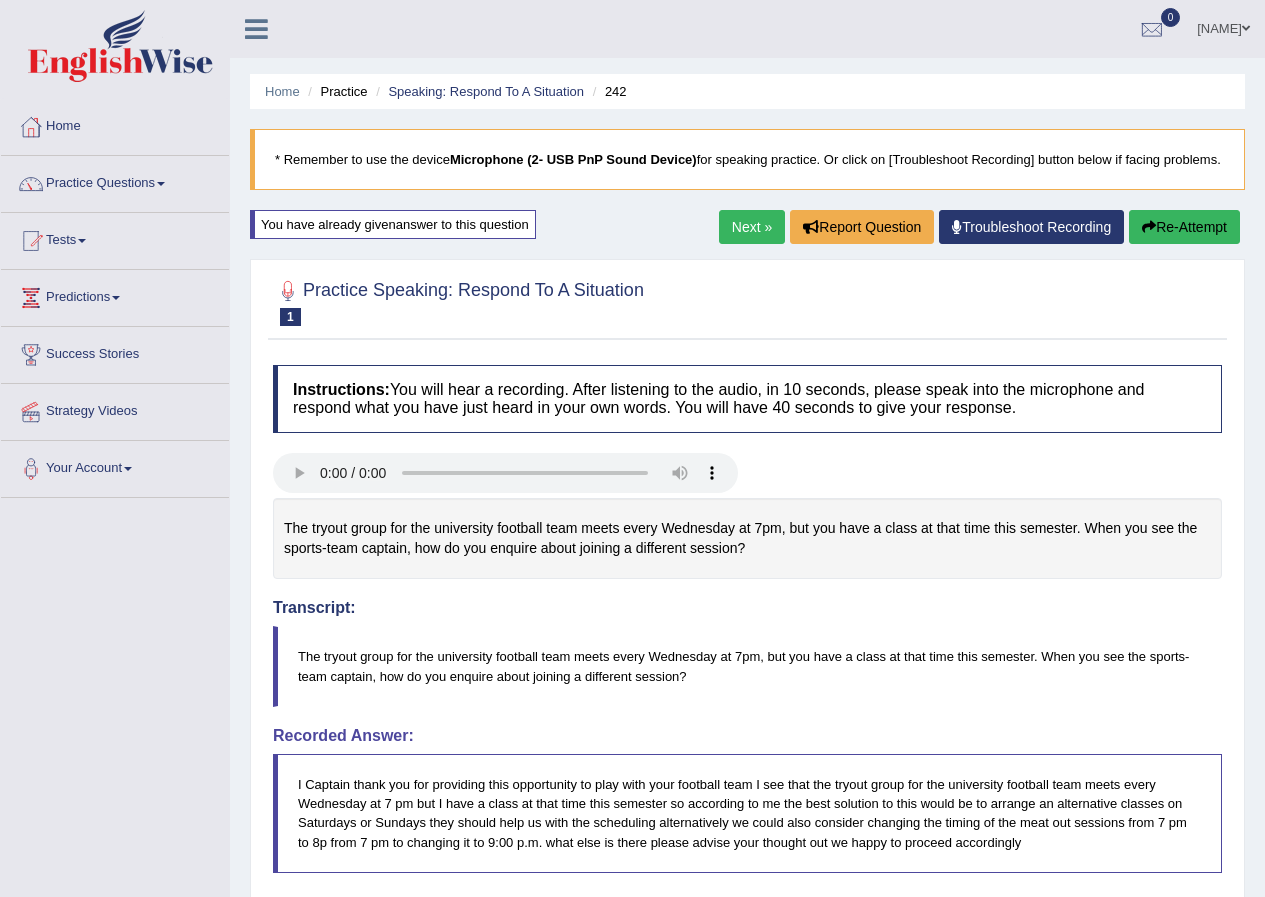 click on "Next »" at bounding box center (752, 227) 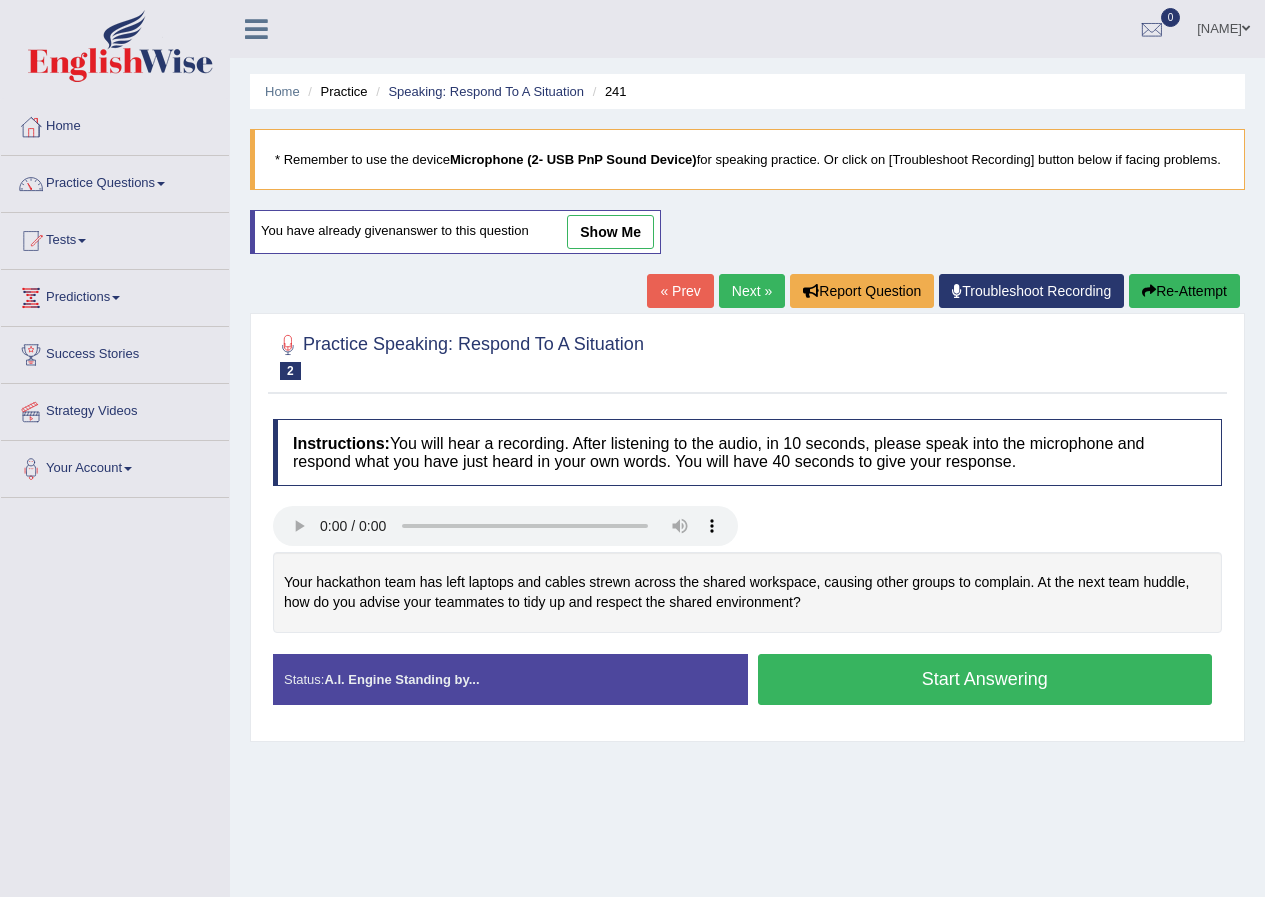 scroll, scrollTop: 153, scrollLeft: 0, axis: vertical 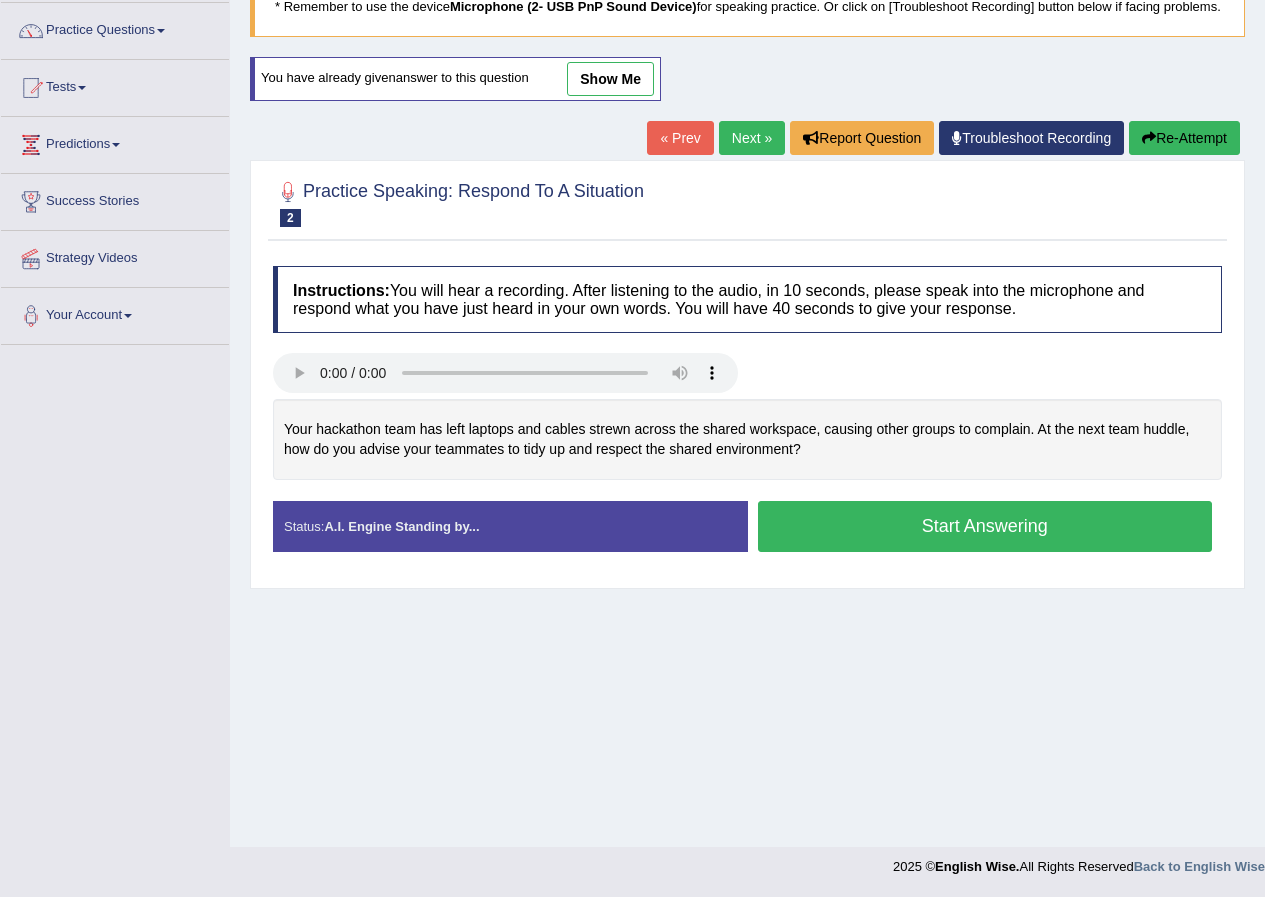 click on "Next »" at bounding box center (752, 138) 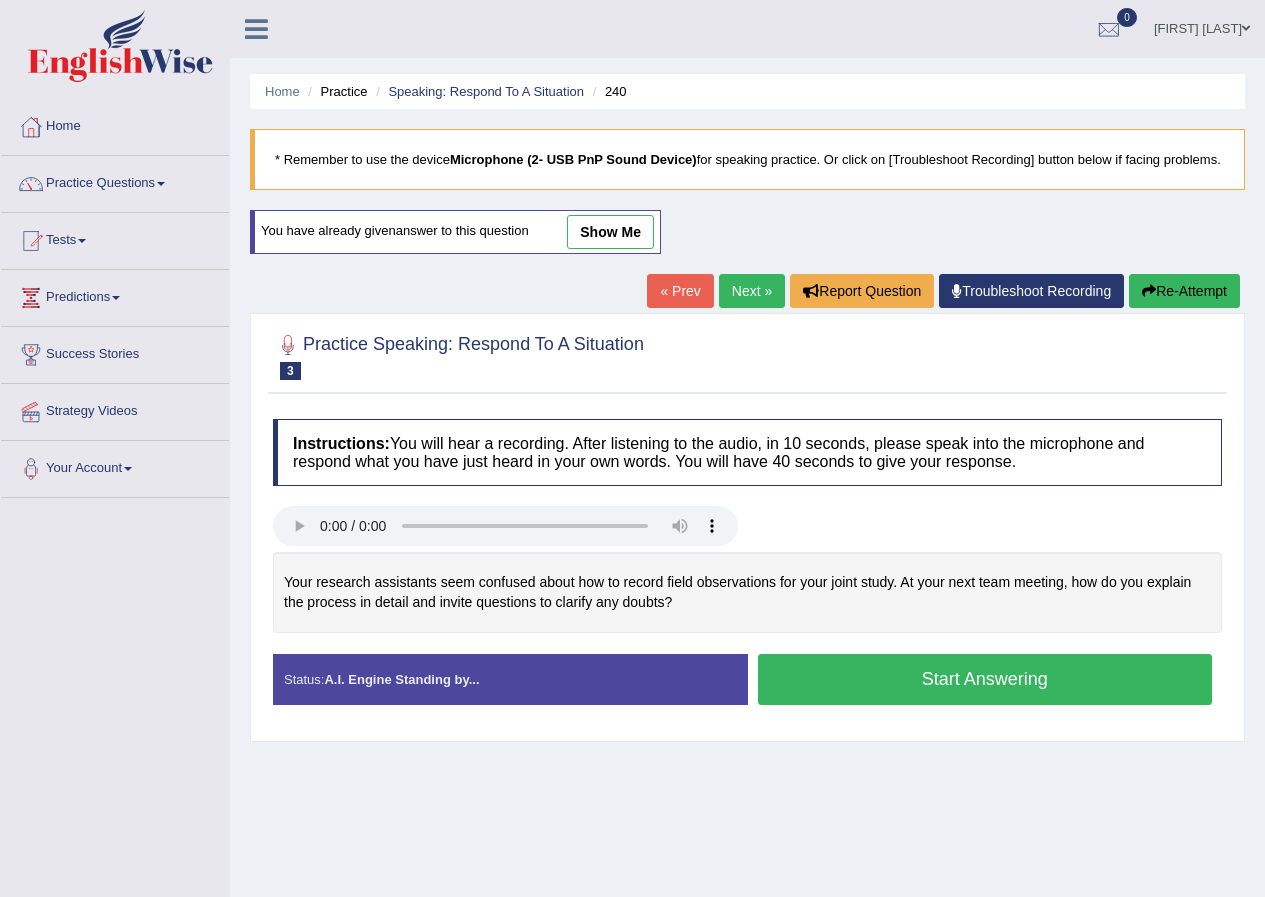 scroll, scrollTop: 0, scrollLeft: 0, axis: both 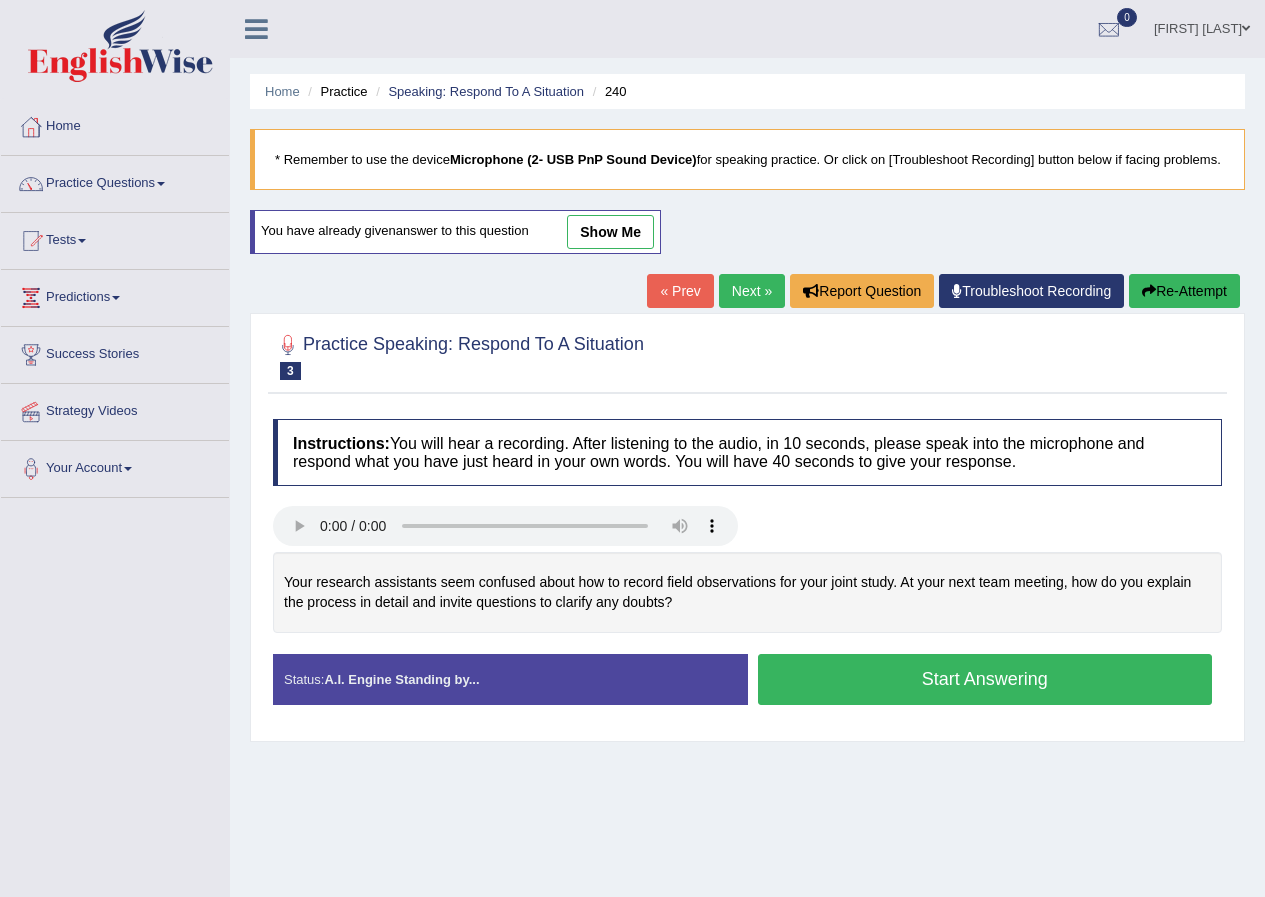 click on "Next »" at bounding box center [752, 291] 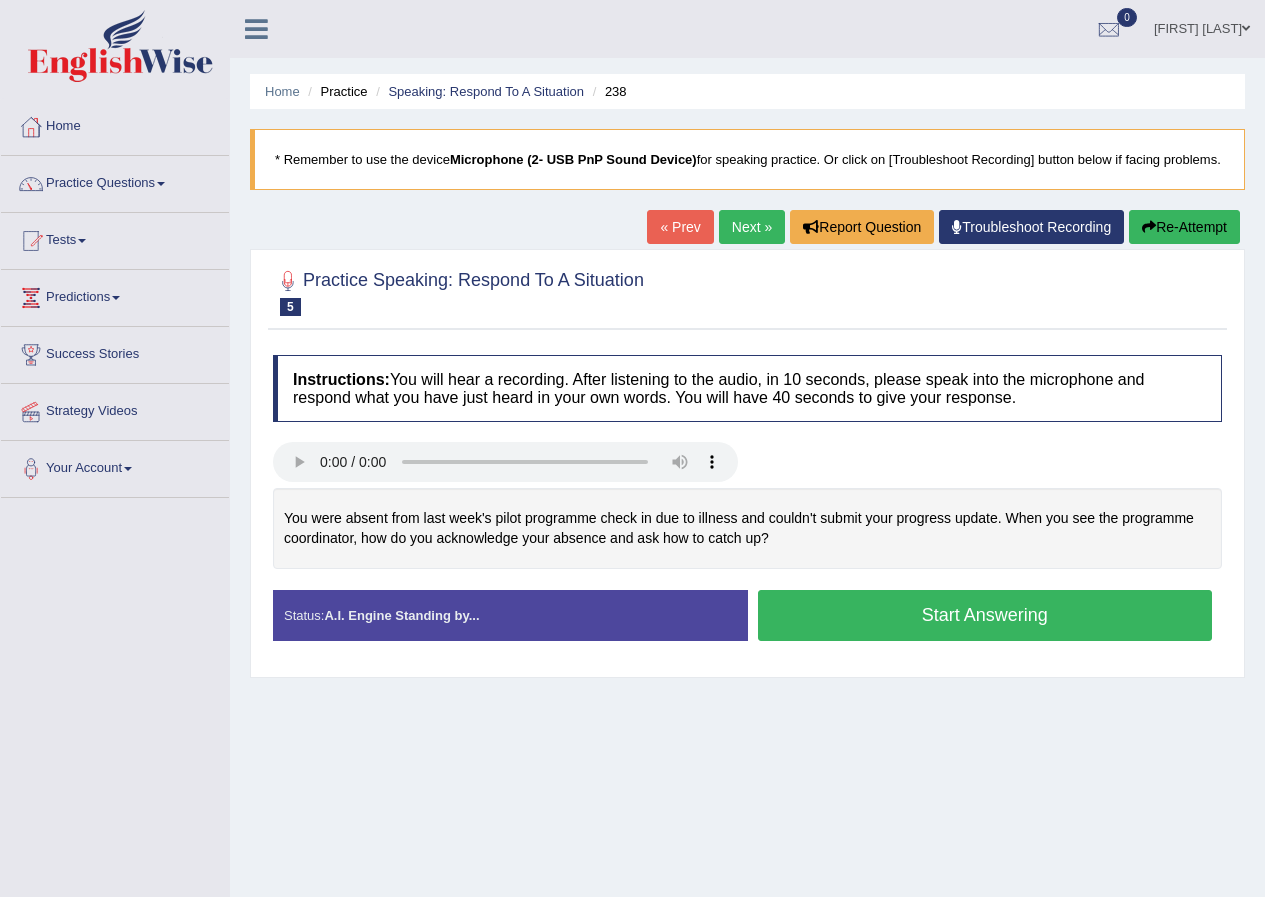 scroll, scrollTop: 0, scrollLeft: 0, axis: both 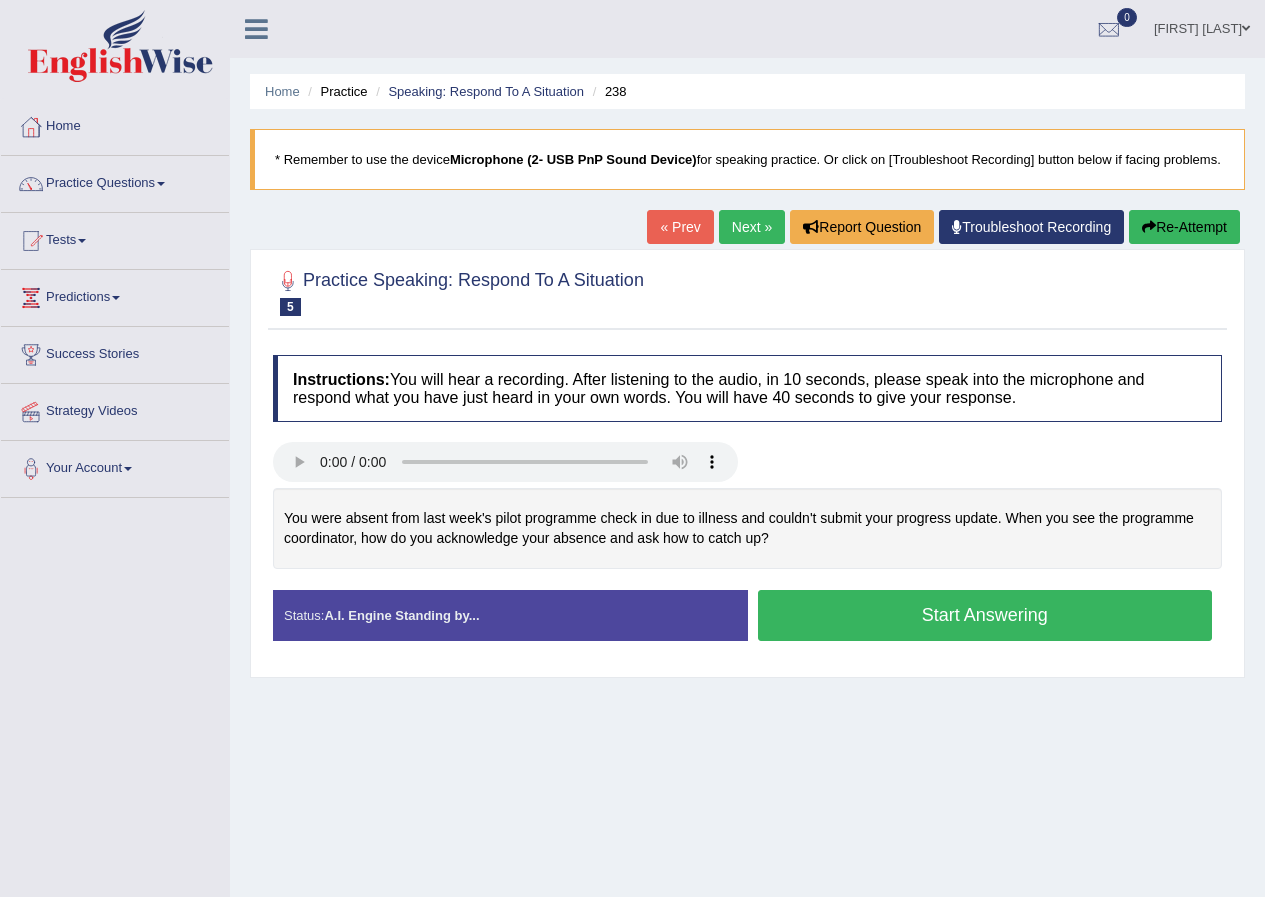 click on "Start Answering" at bounding box center [985, 615] 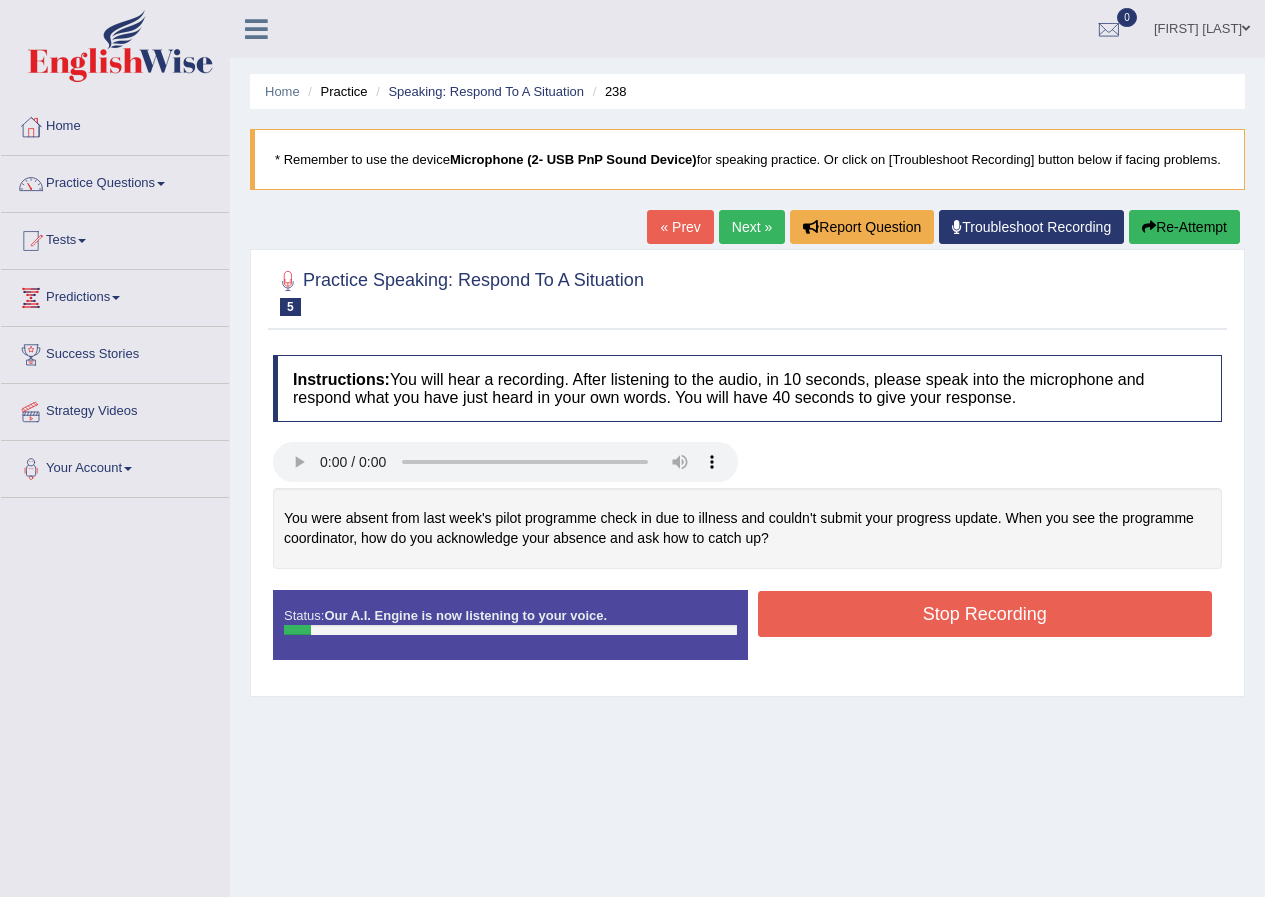 click on "Stop Recording" at bounding box center (985, 614) 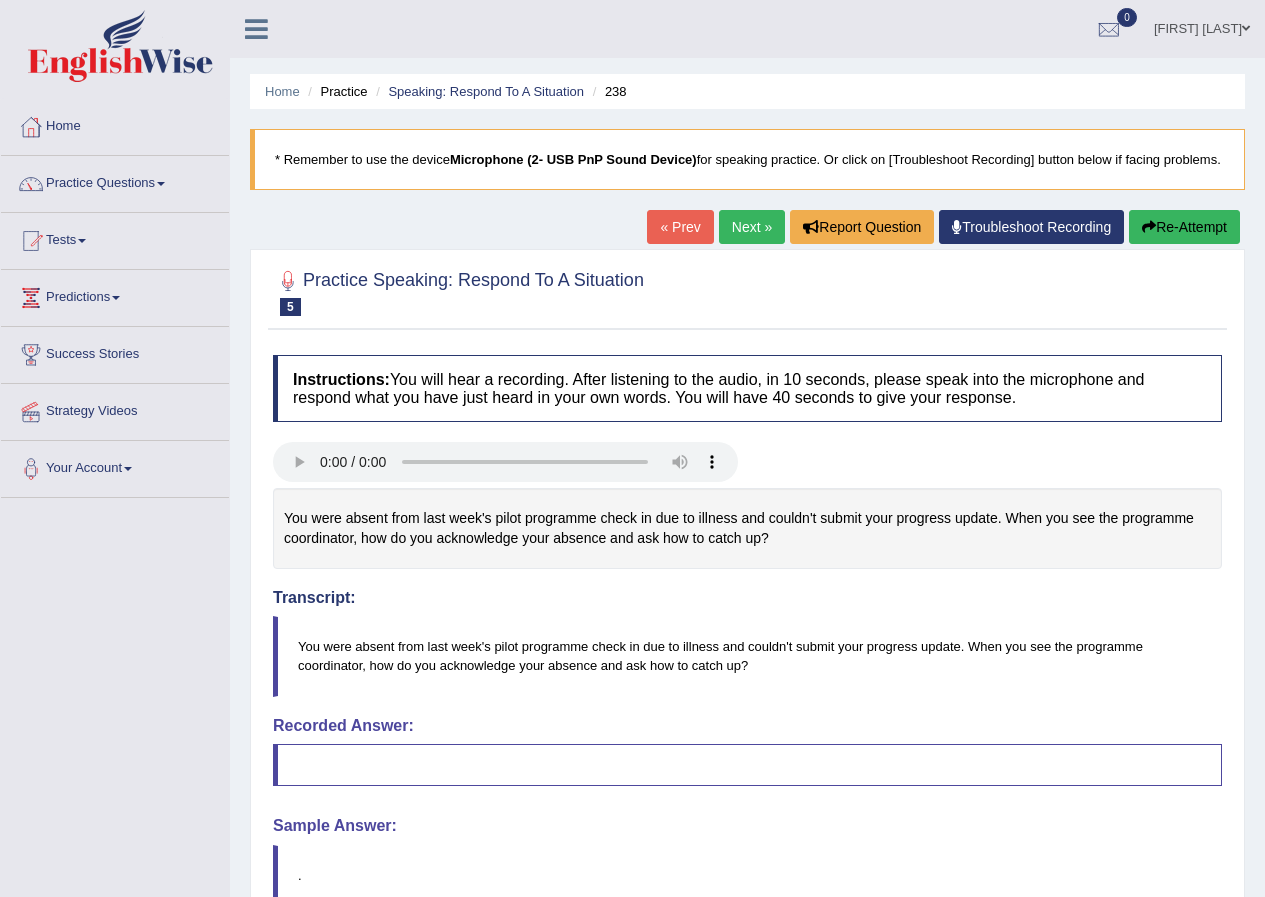 click on "Re-Attempt" at bounding box center [1184, 227] 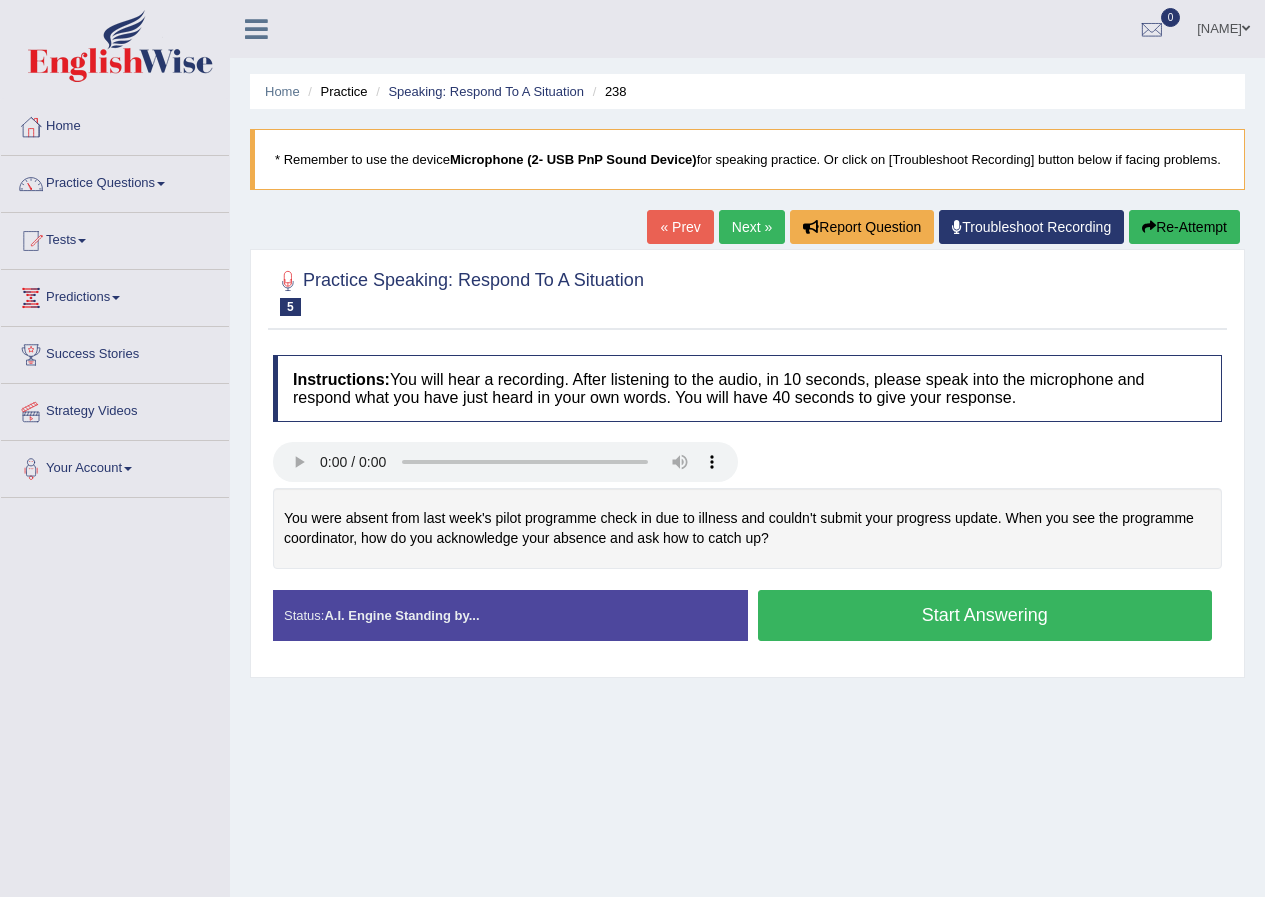 scroll, scrollTop: 0, scrollLeft: 0, axis: both 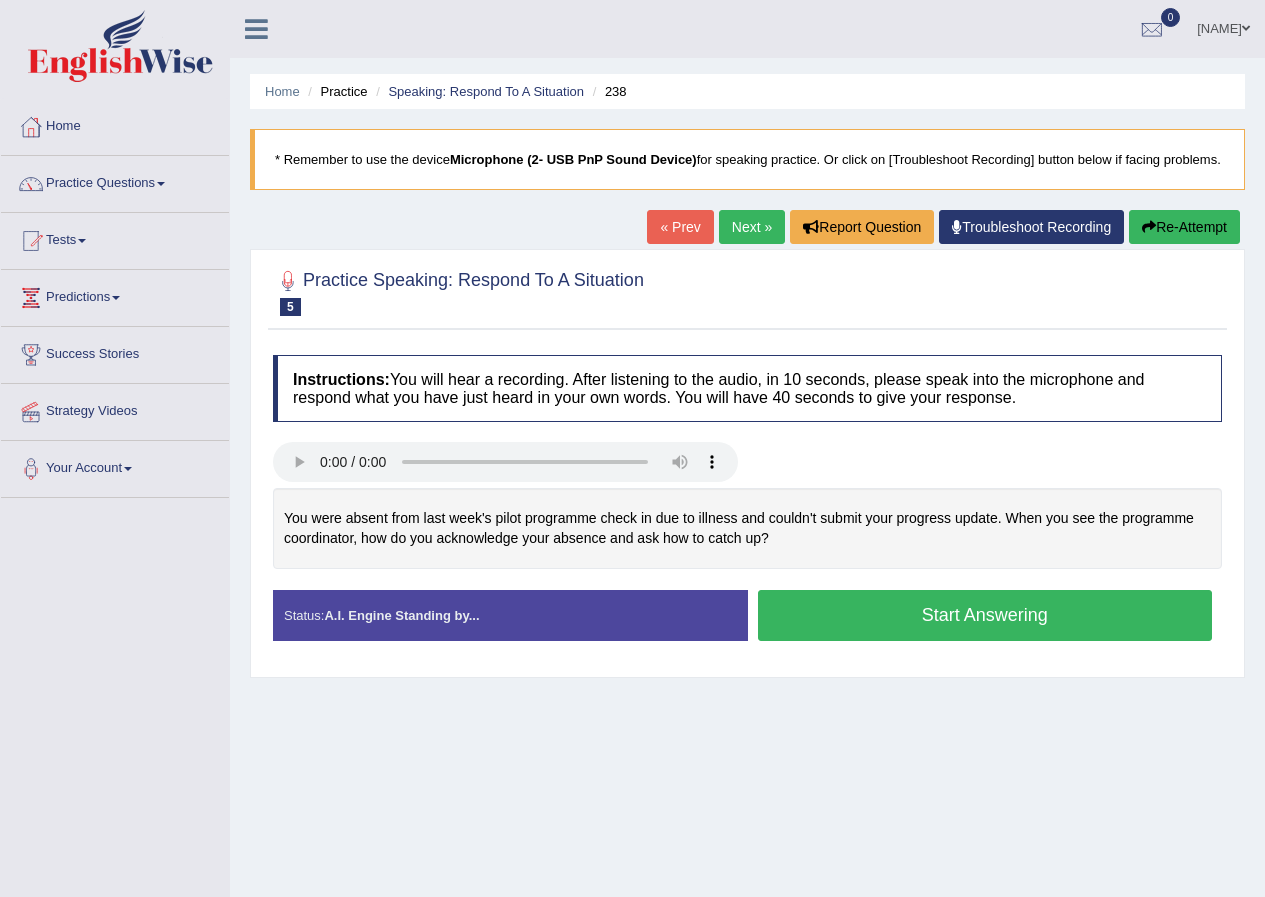 click on "Start Answering" at bounding box center (985, 615) 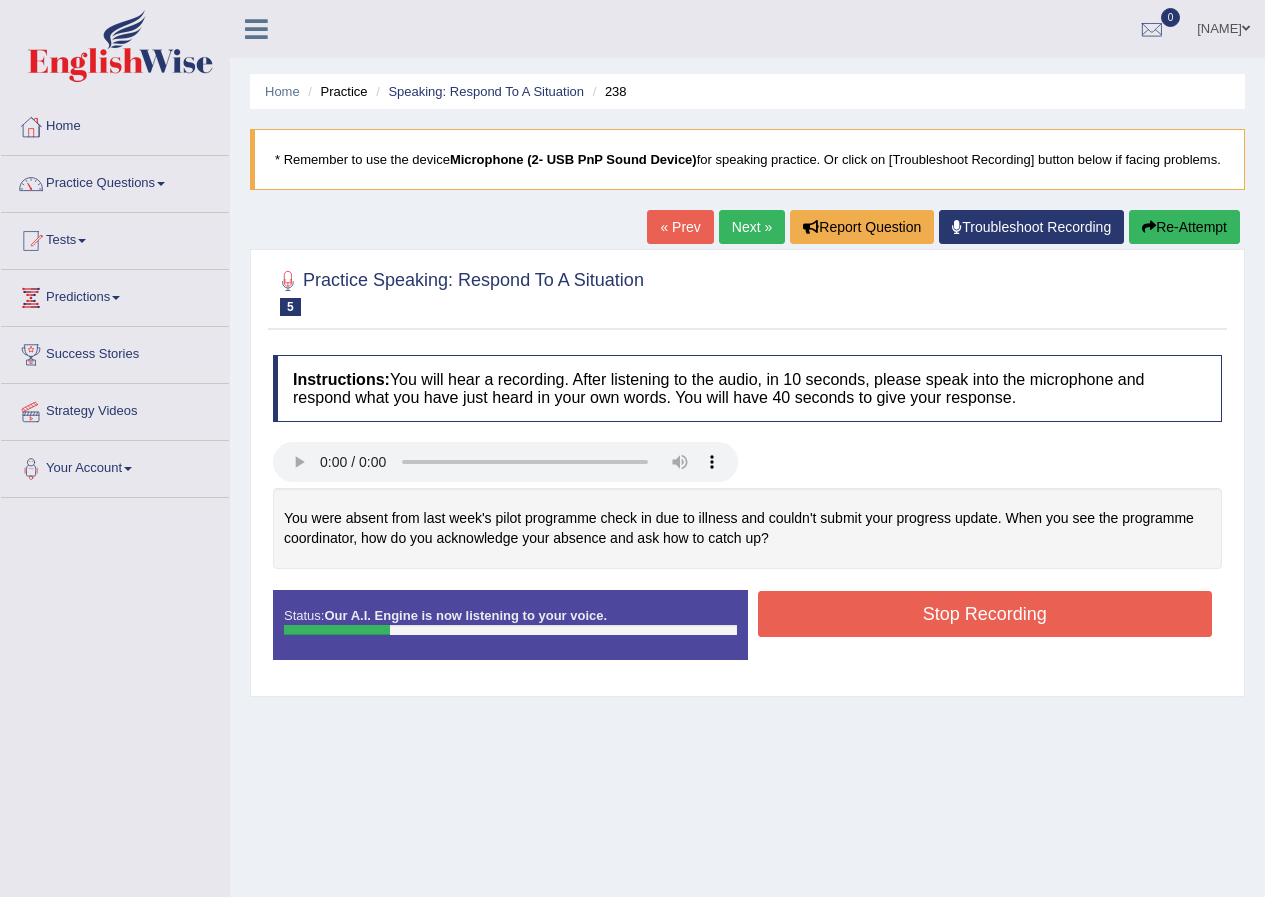 click on "Stop Recording" at bounding box center (985, 616) 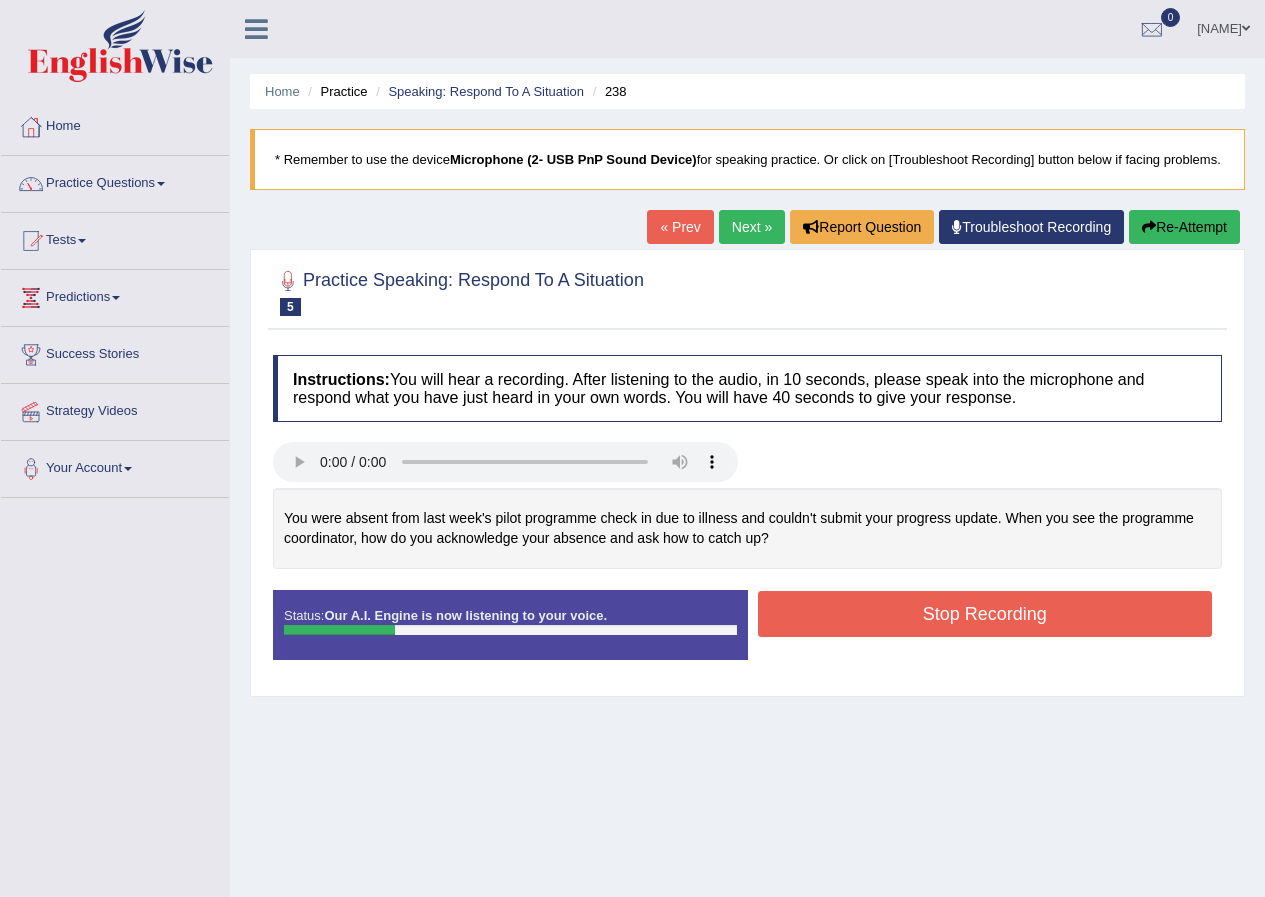 click on "Stop Recording" at bounding box center (985, 614) 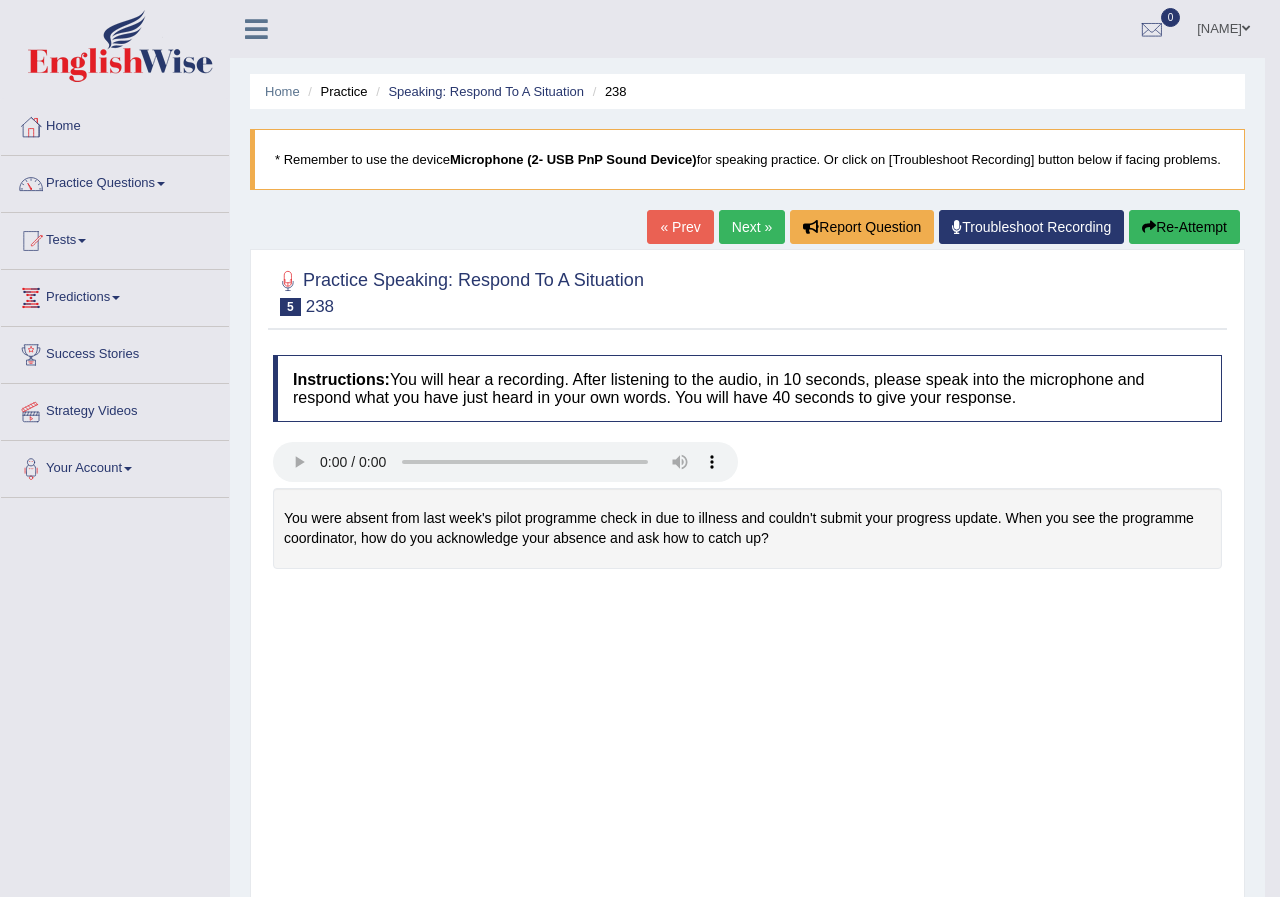 click on "Saving your answer..." at bounding box center [0, 0] 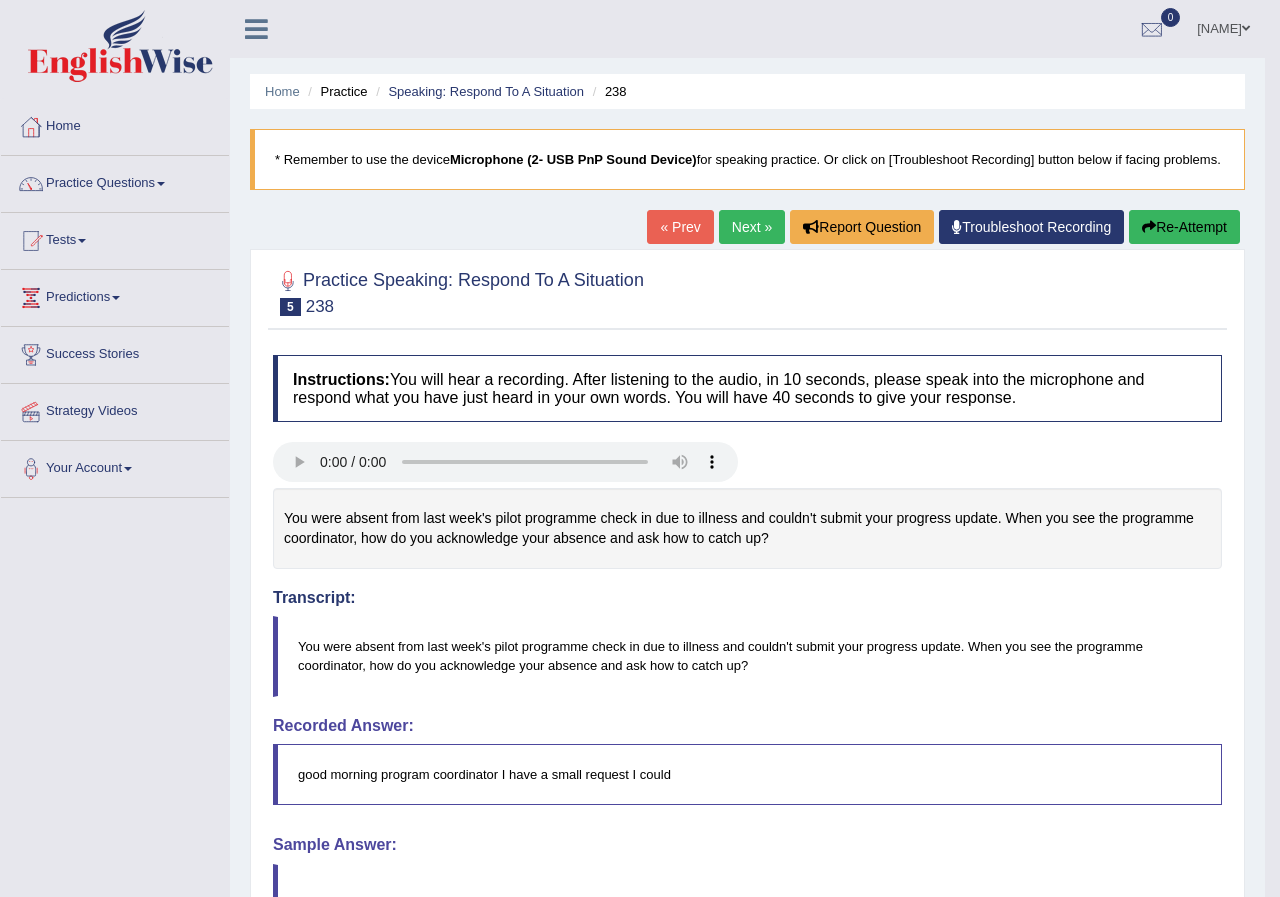 click on "Comparing text to speech..." at bounding box center [0, 0] 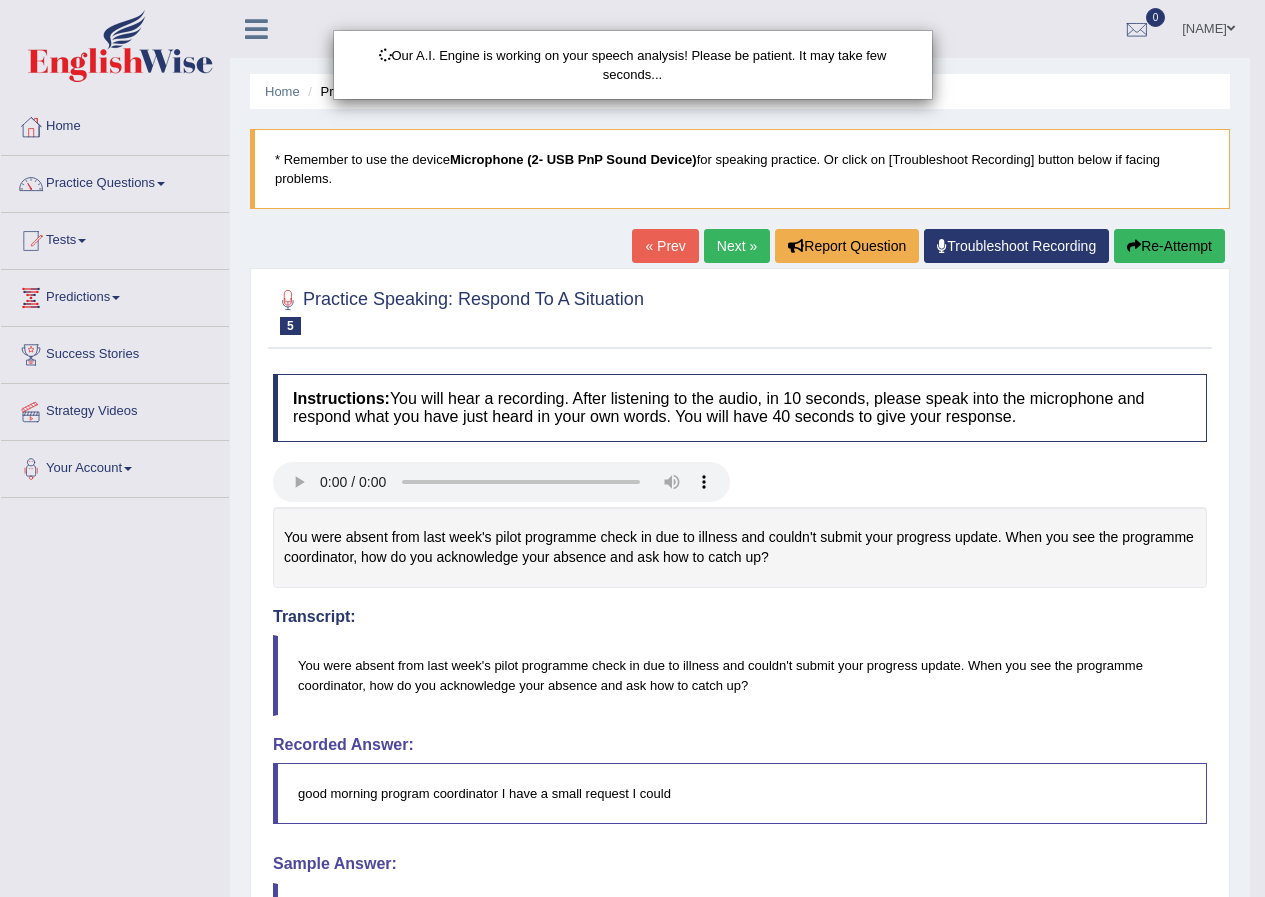 click on "Our A.I. Engine is working on your speech analysis! Please be patient. It may take few seconds..." at bounding box center [632, 448] 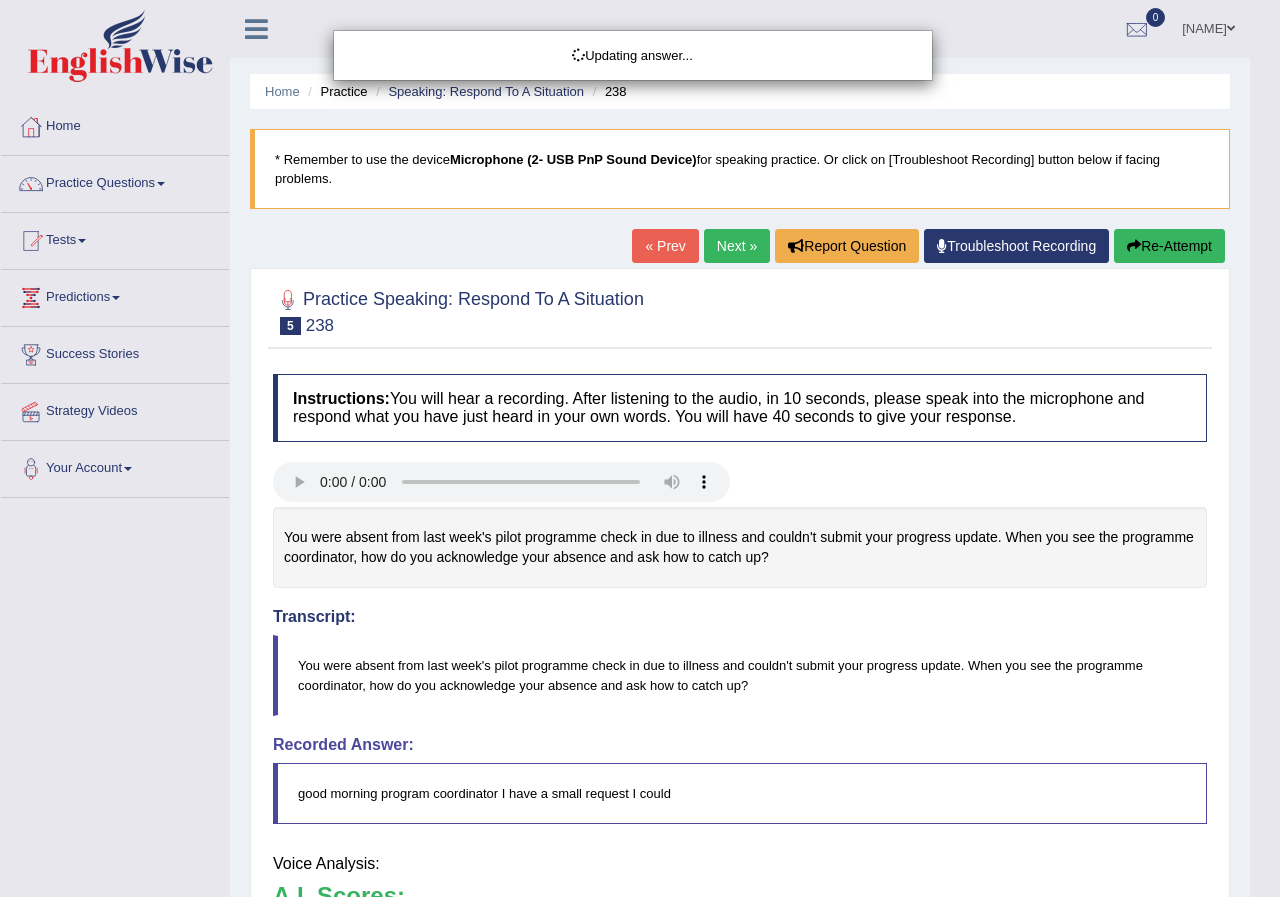 click on "Updating answer..." at bounding box center [640, 448] 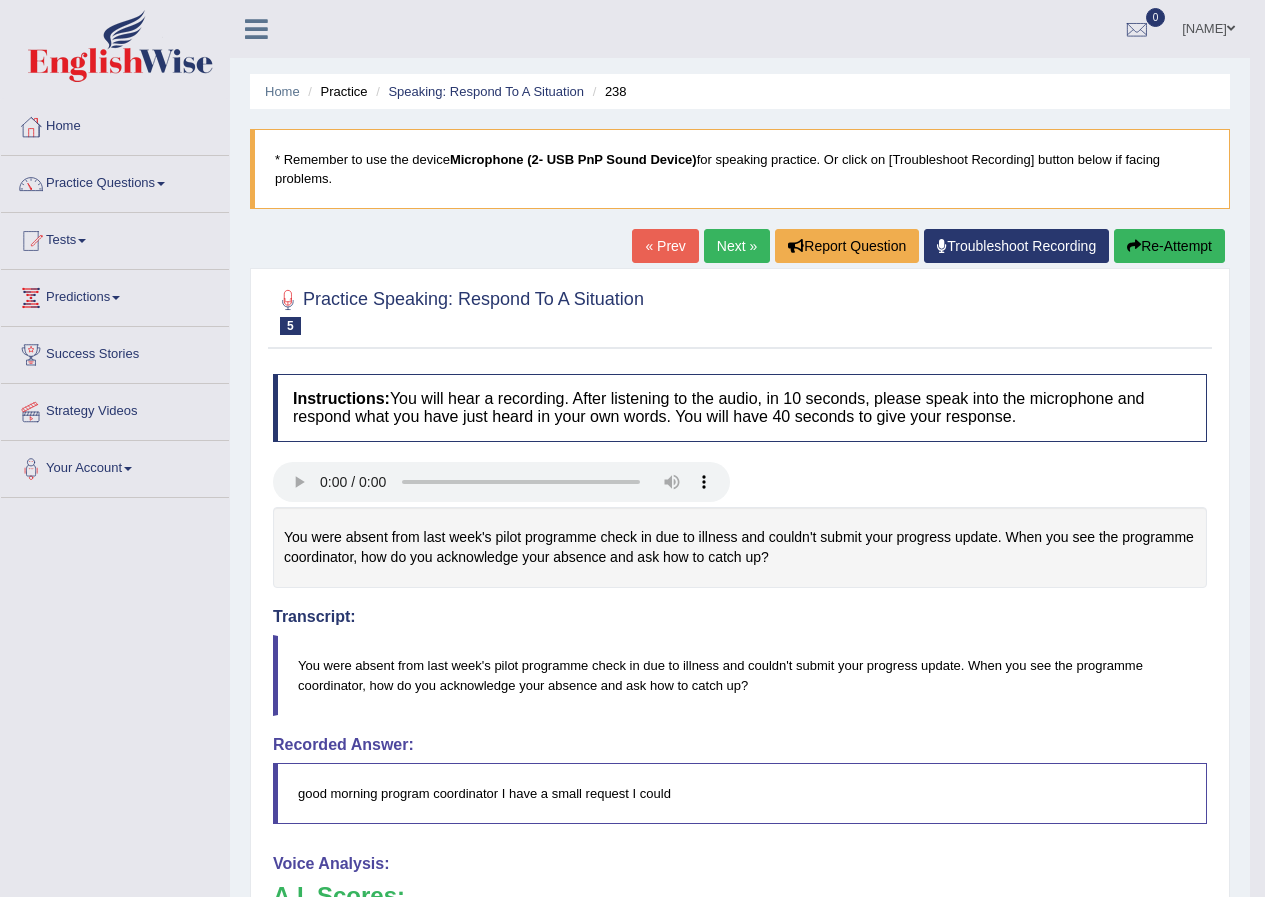 click on "Re-Attempt" at bounding box center [1169, 246] 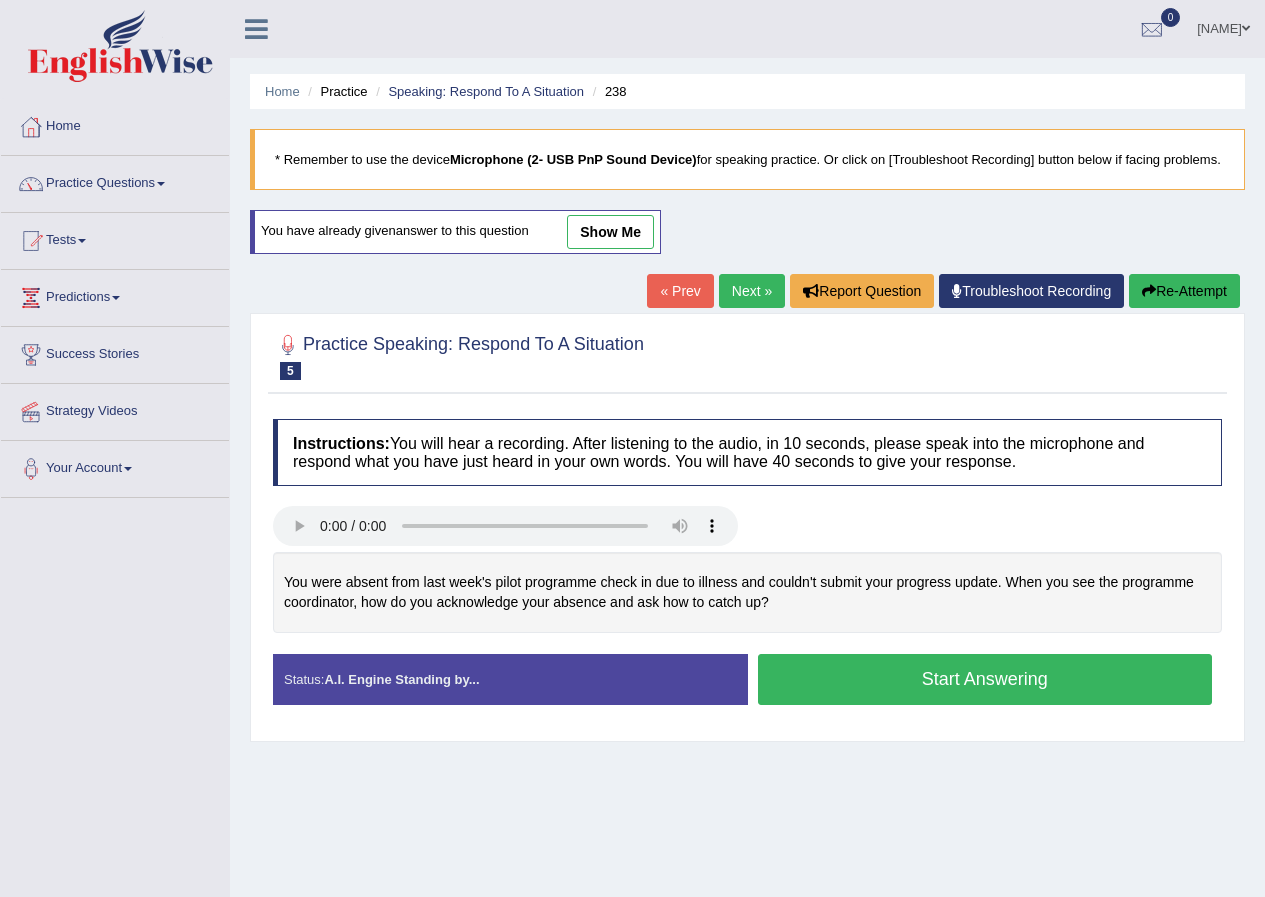 scroll, scrollTop: 0, scrollLeft: 0, axis: both 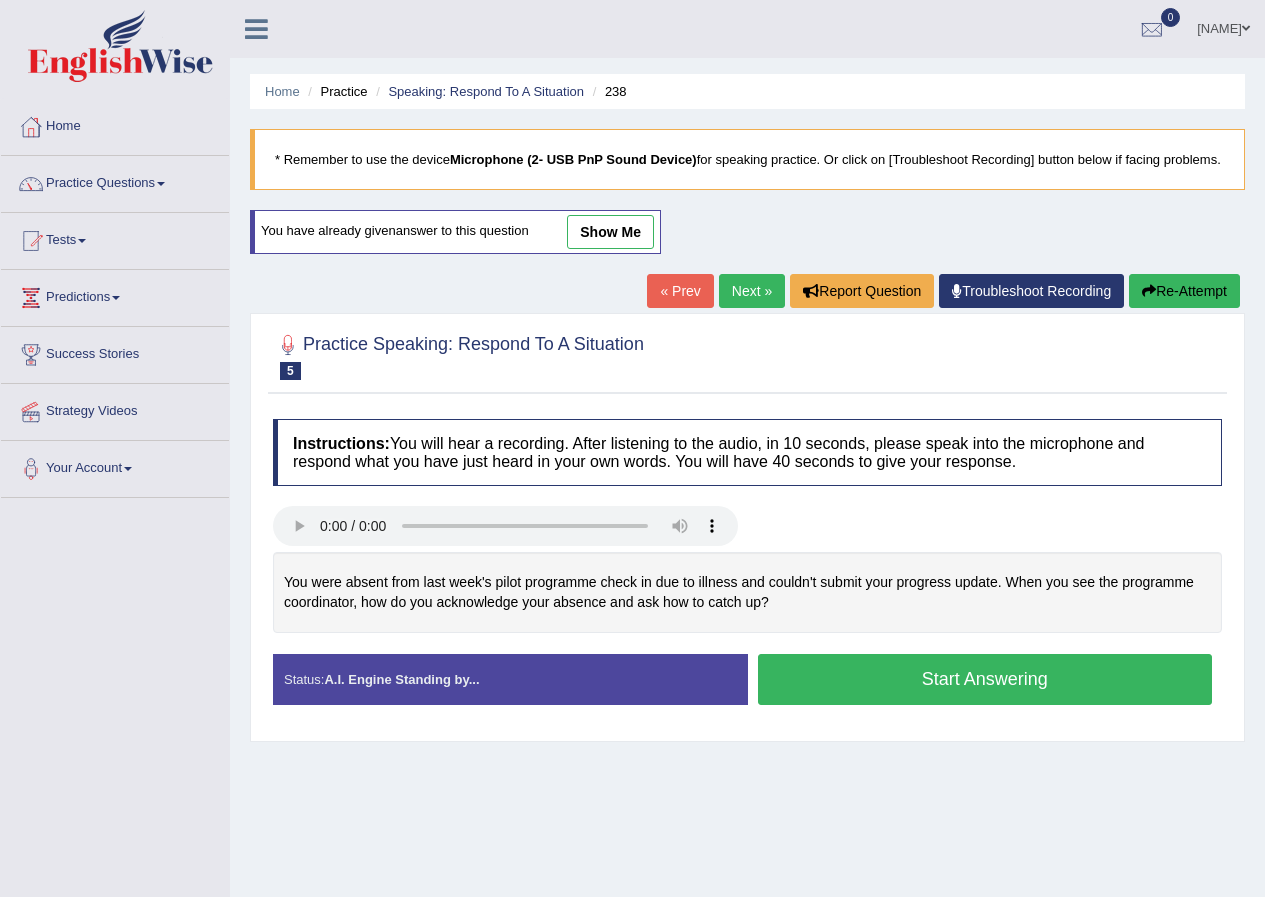 click on "Start Answering" at bounding box center (985, 679) 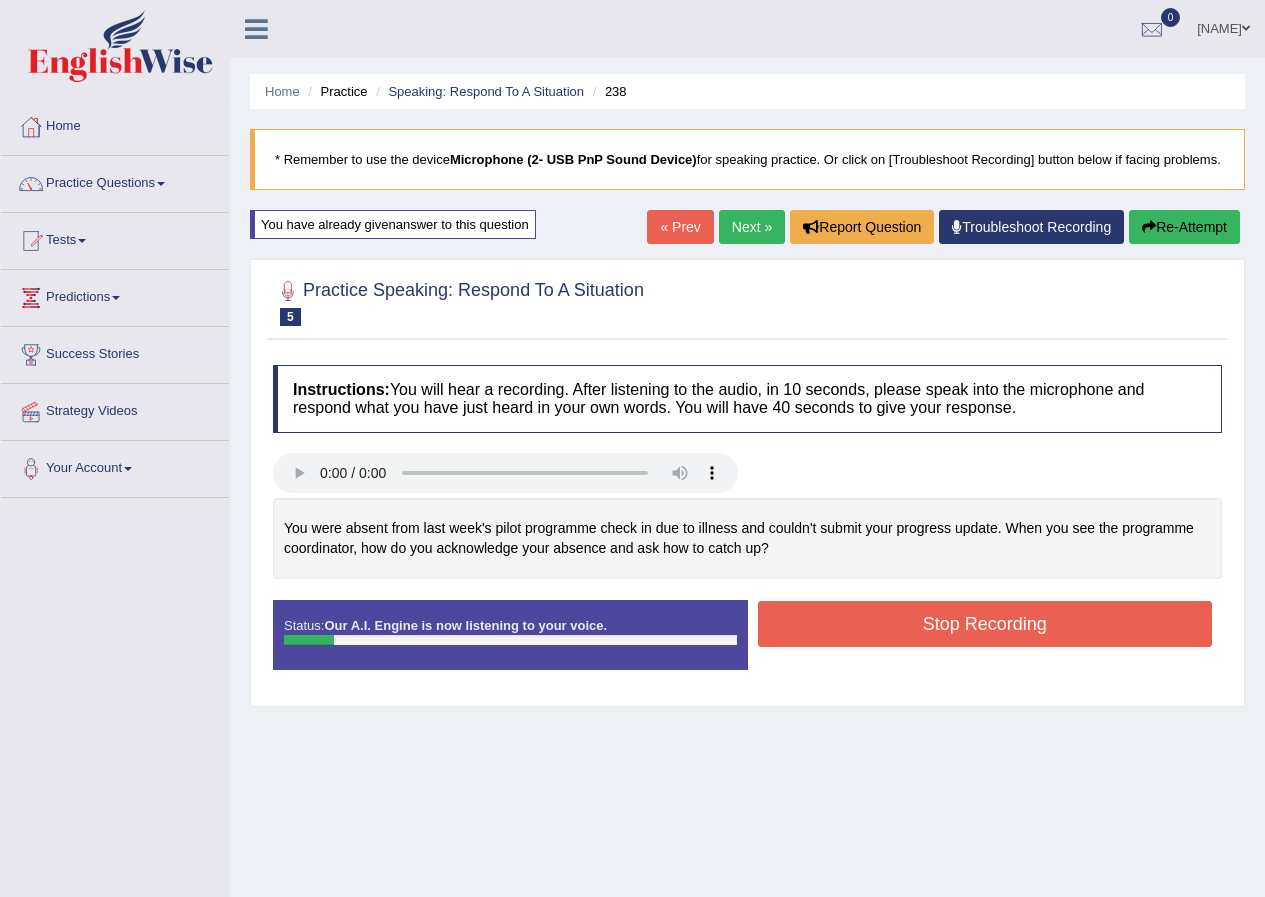 click on "Stop Recording" at bounding box center [985, 624] 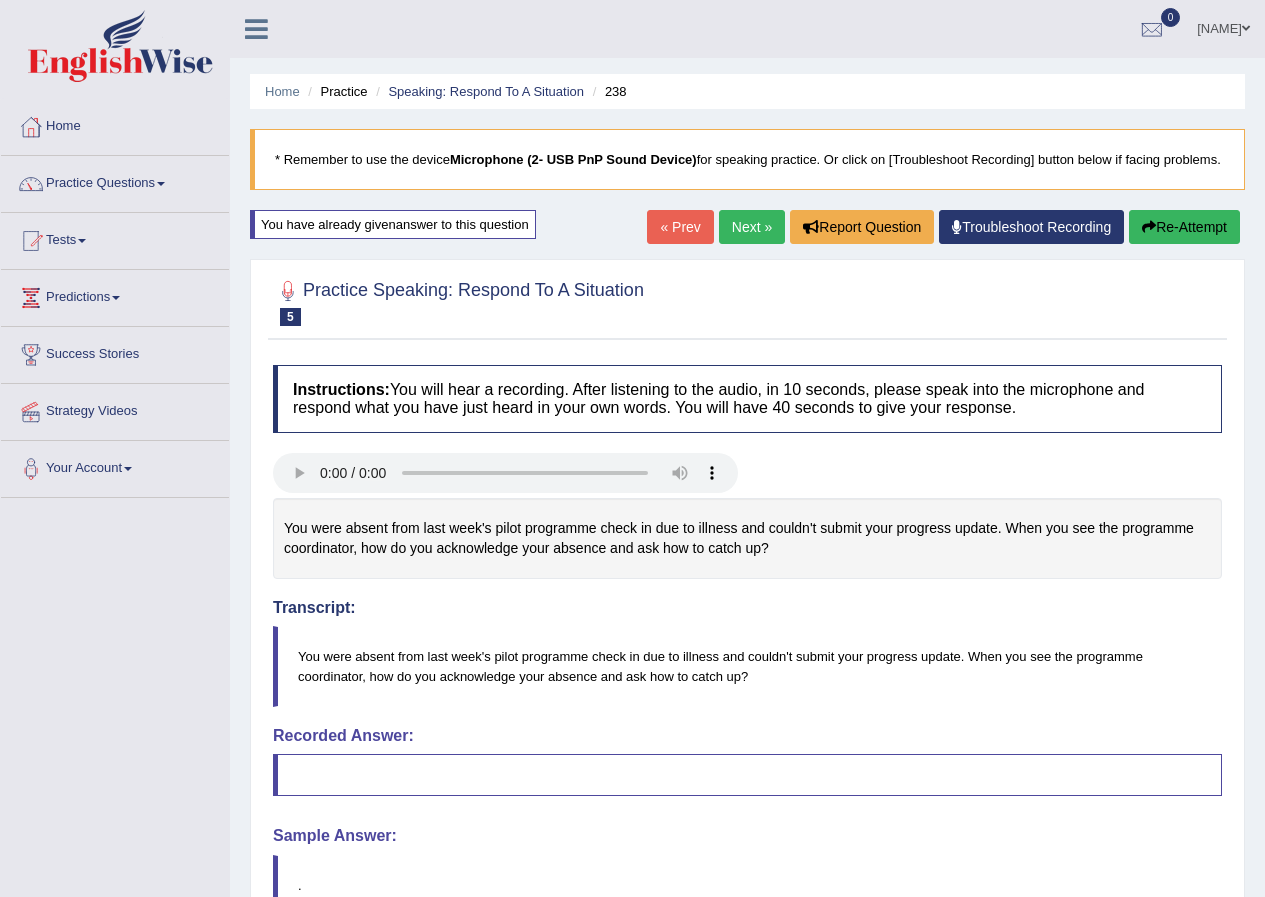 click on "Re-Attempt" at bounding box center [1184, 227] 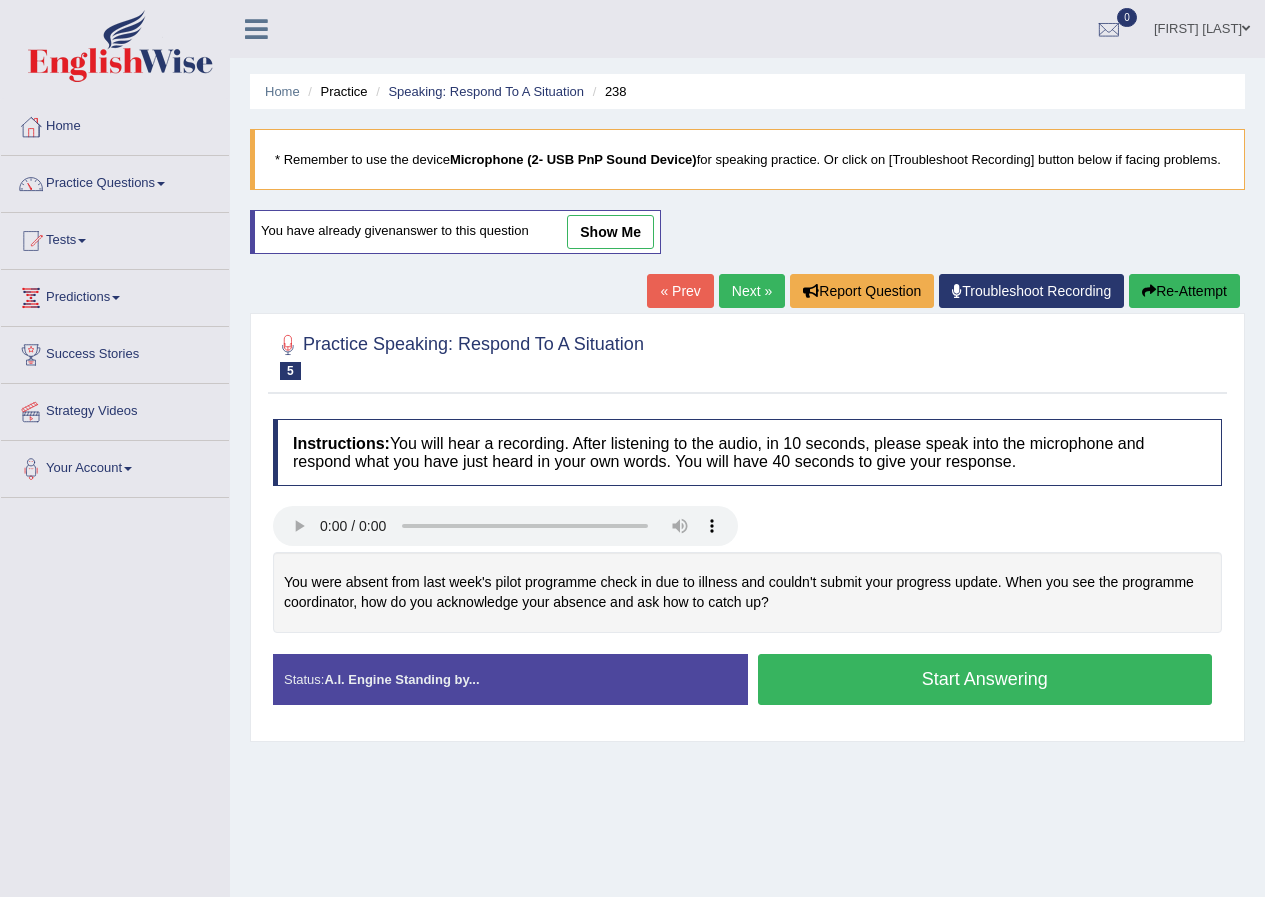 scroll, scrollTop: 0, scrollLeft: 0, axis: both 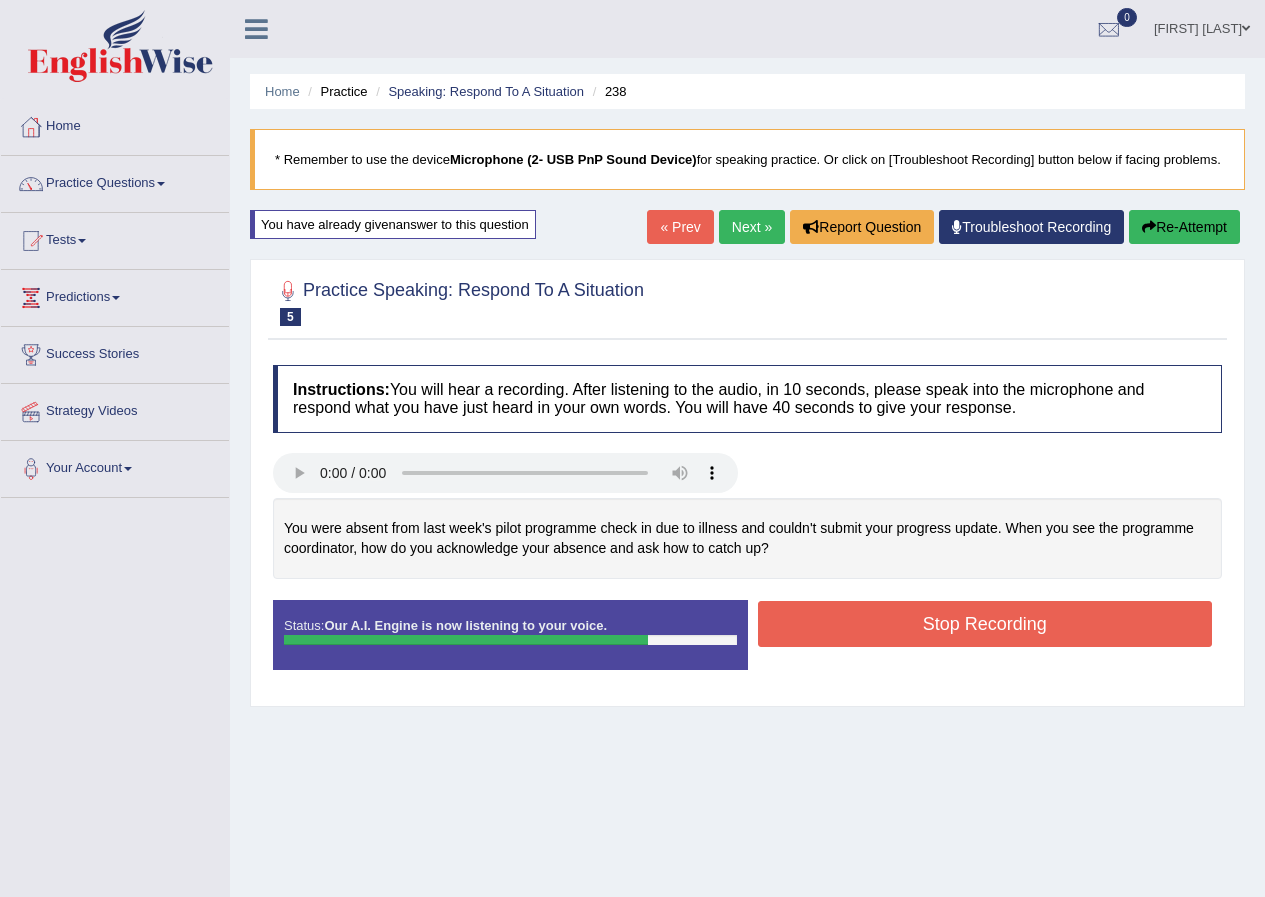 click on "Stop Recording" at bounding box center [985, 624] 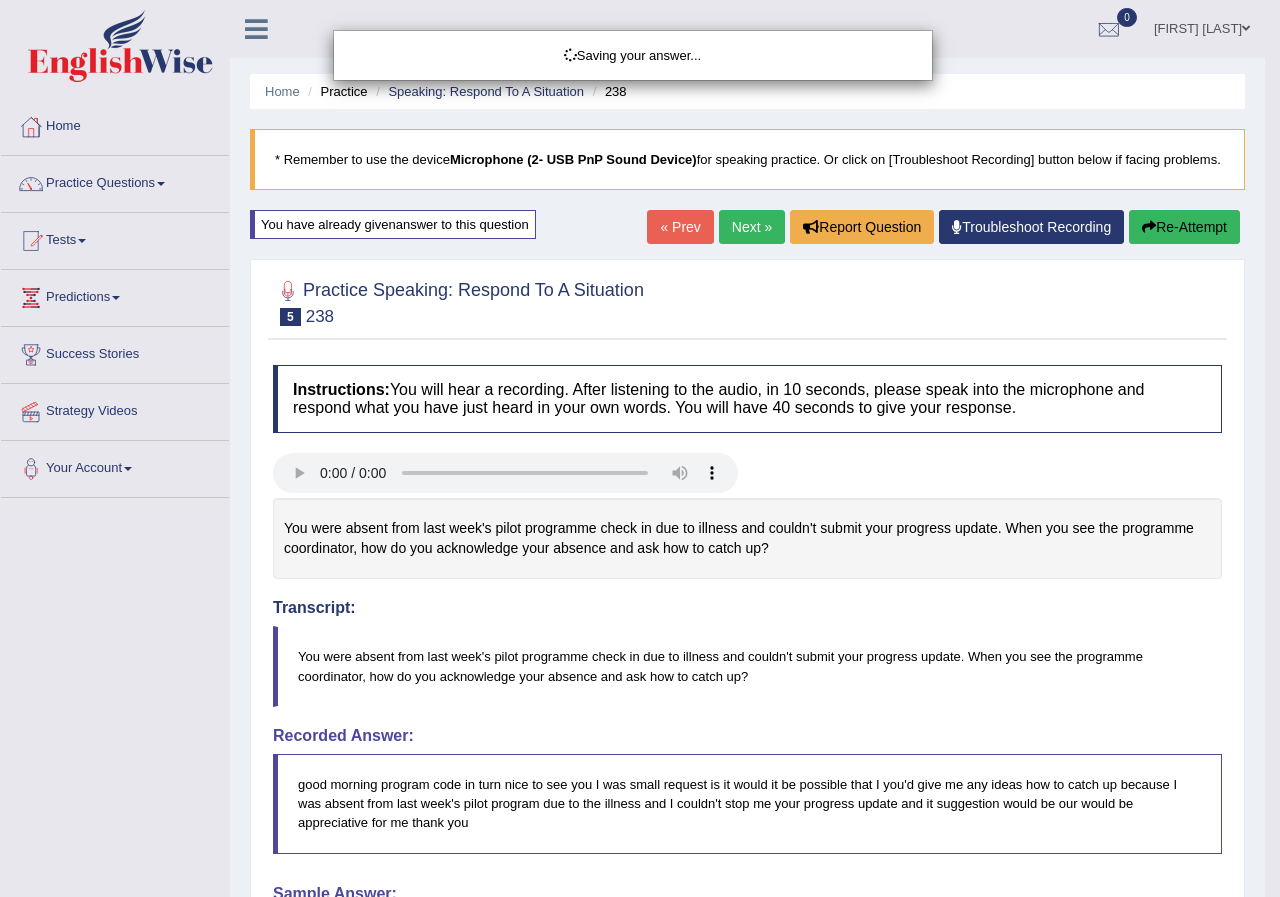 click on "Saving your answer..." at bounding box center [640, 448] 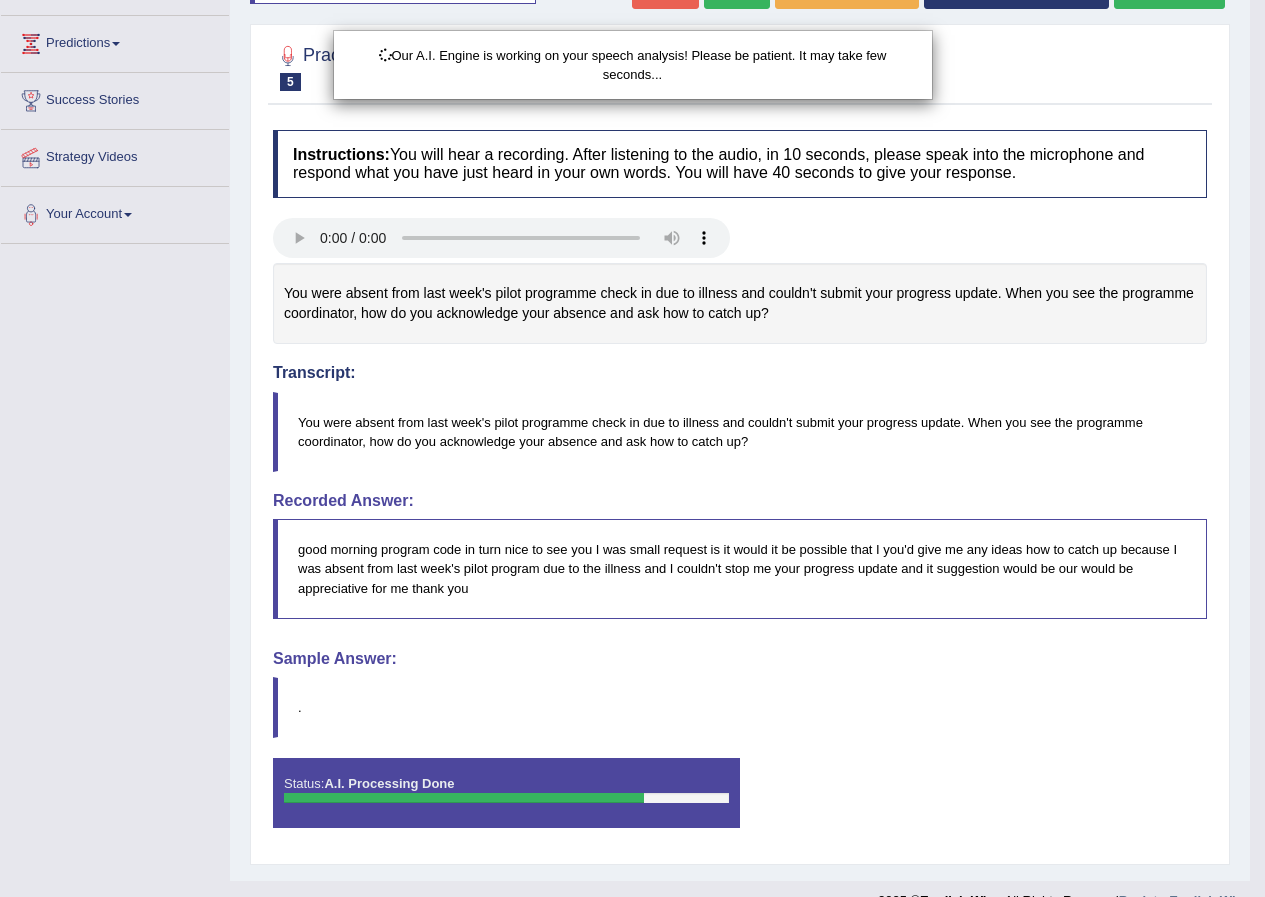 scroll, scrollTop: 288, scrollLeft: 0, axis: vertical 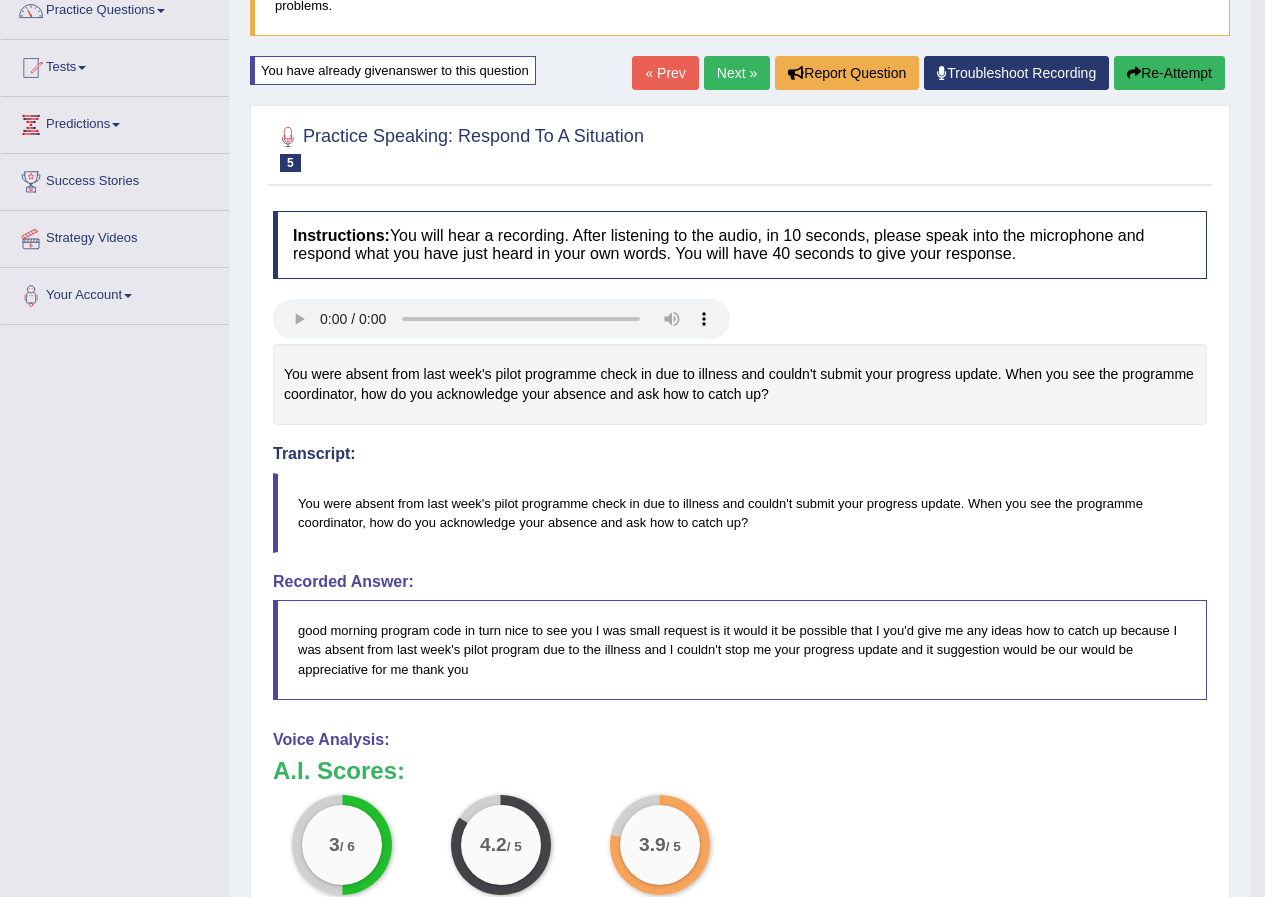 click on "Next »" at bounding box center (737, 73) 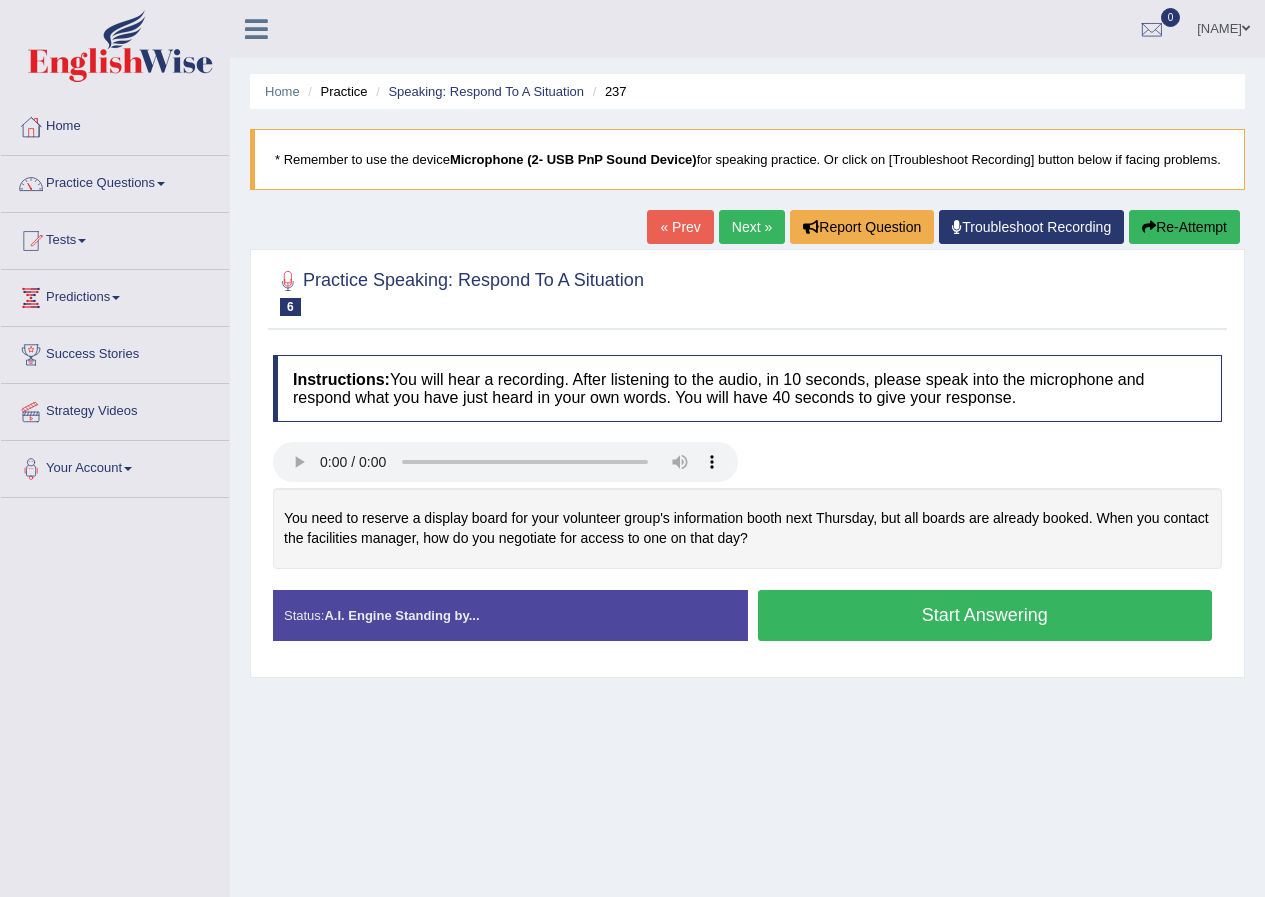 scroll, scrollTop: 0, scrollLeft: 0, axis: both 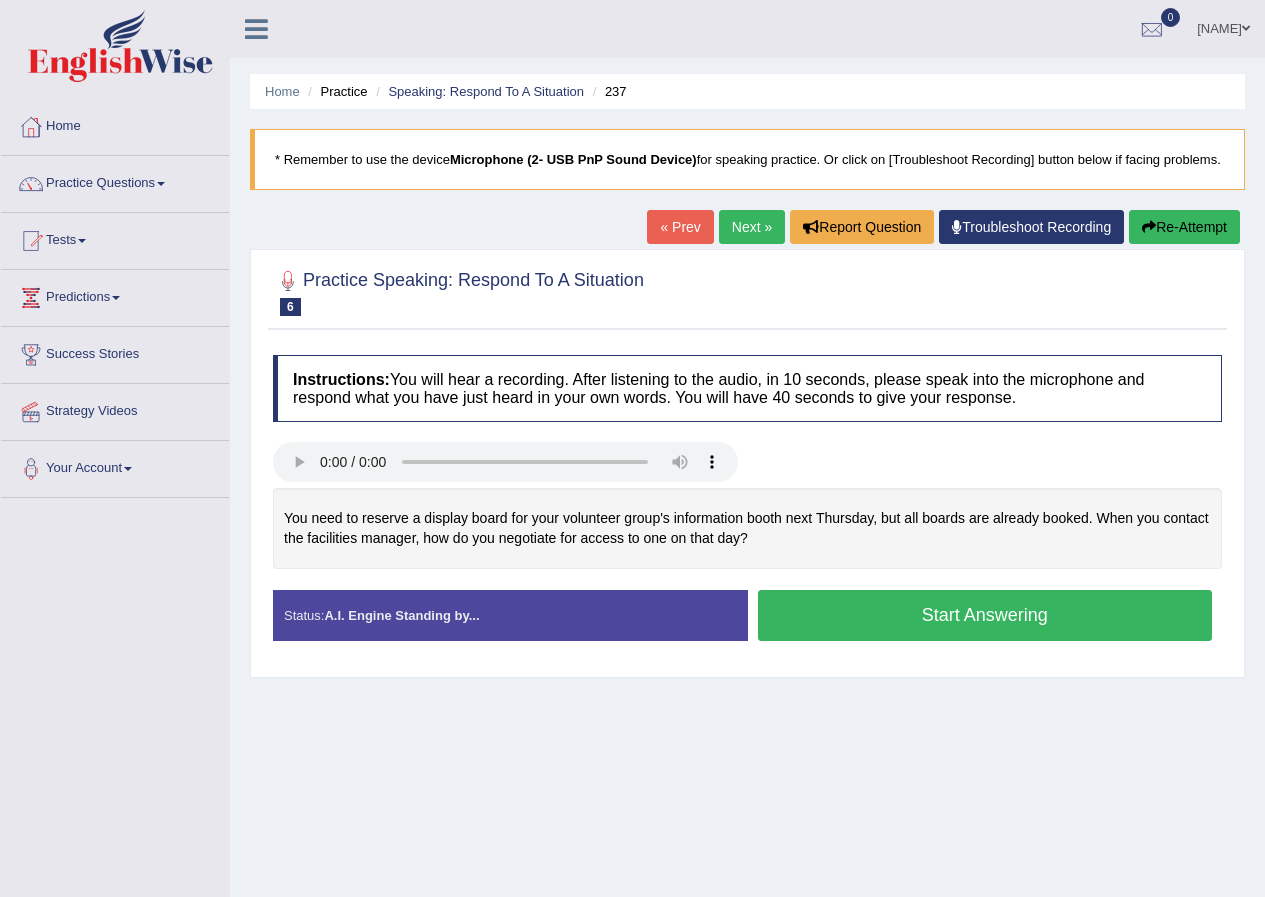 click on "Start Answering" at bounding box center (985, 615) 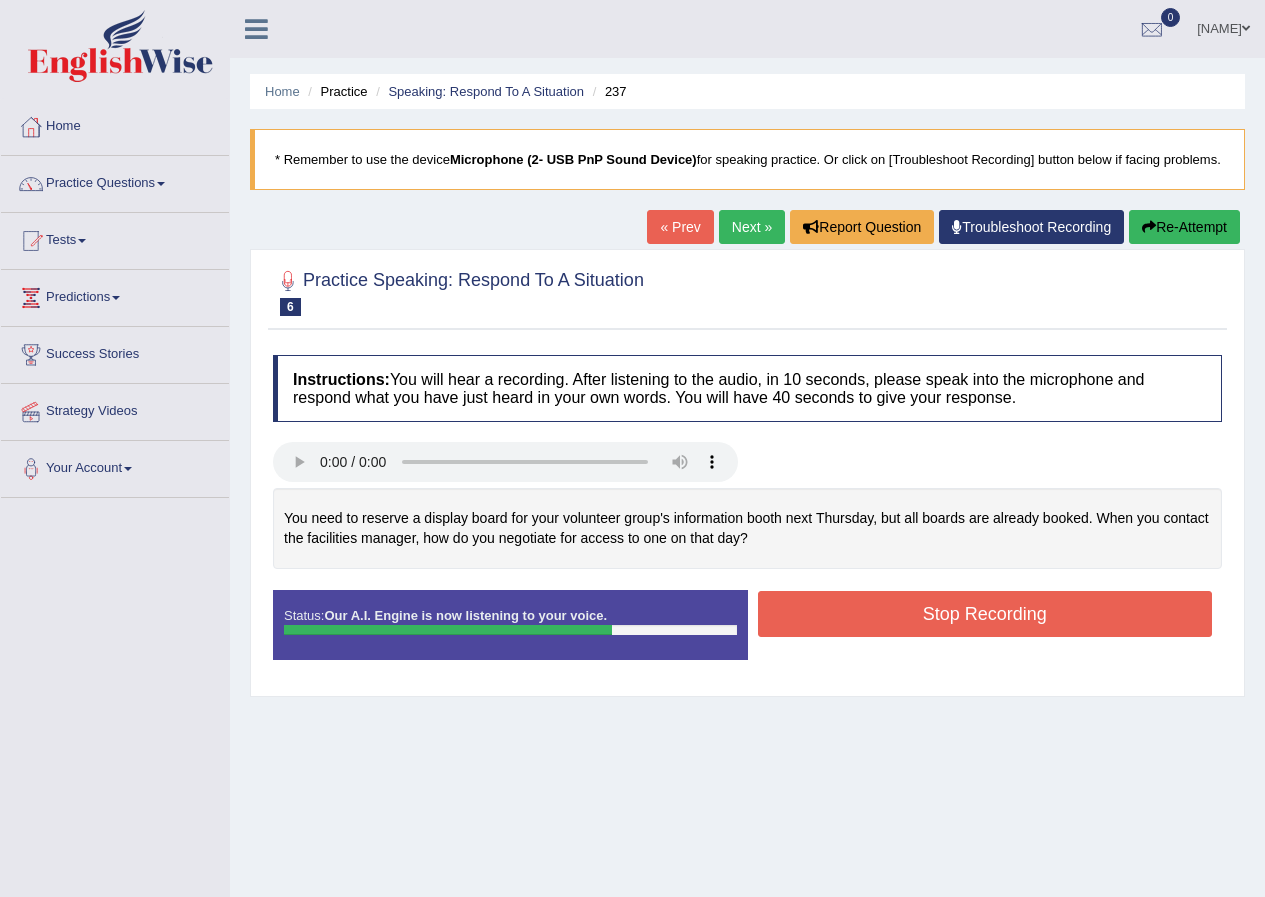 click on "Stop Recording" at bounding box center (985, 614) 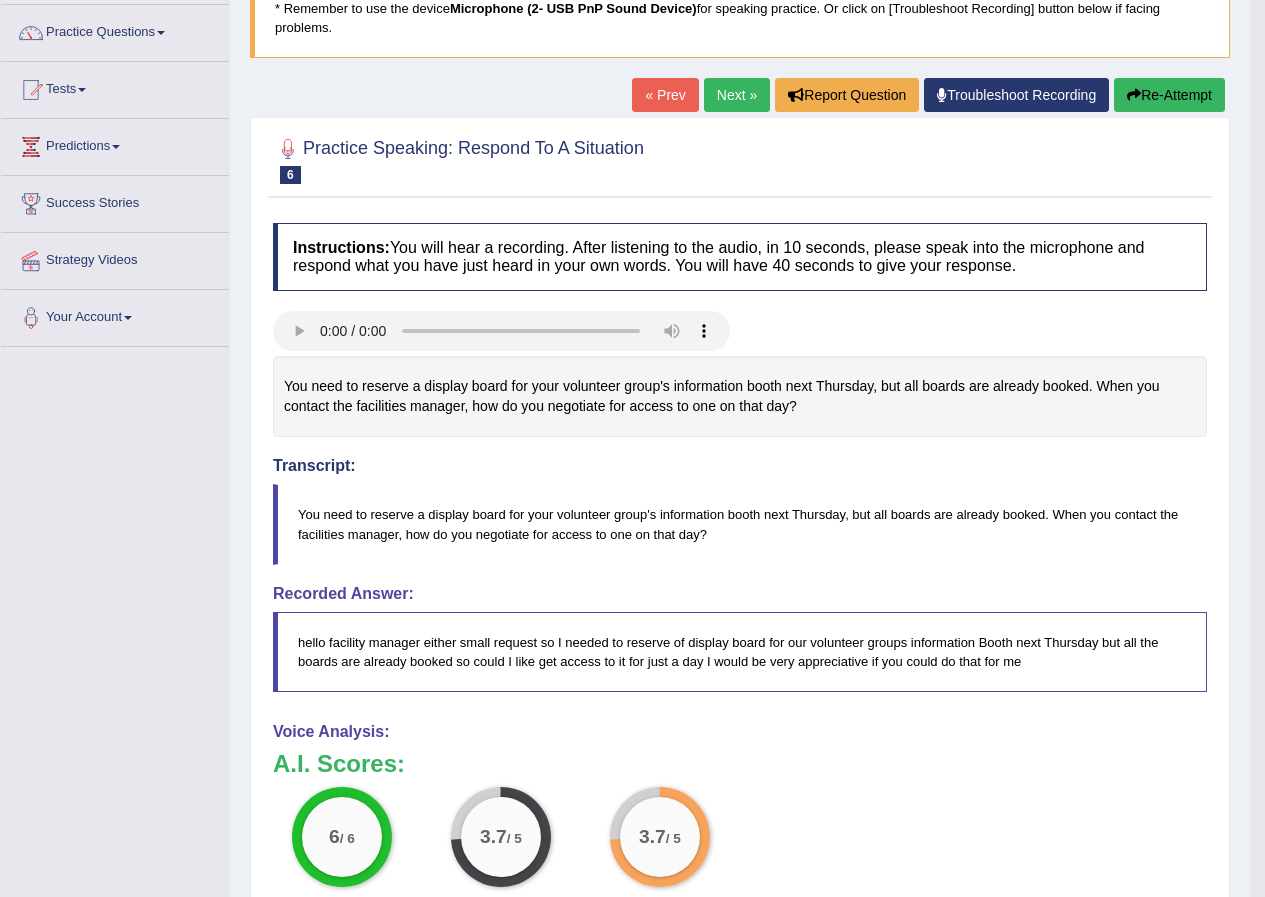 scroll, scrollTop: 144, scrollLeft: 0, axis: vertical 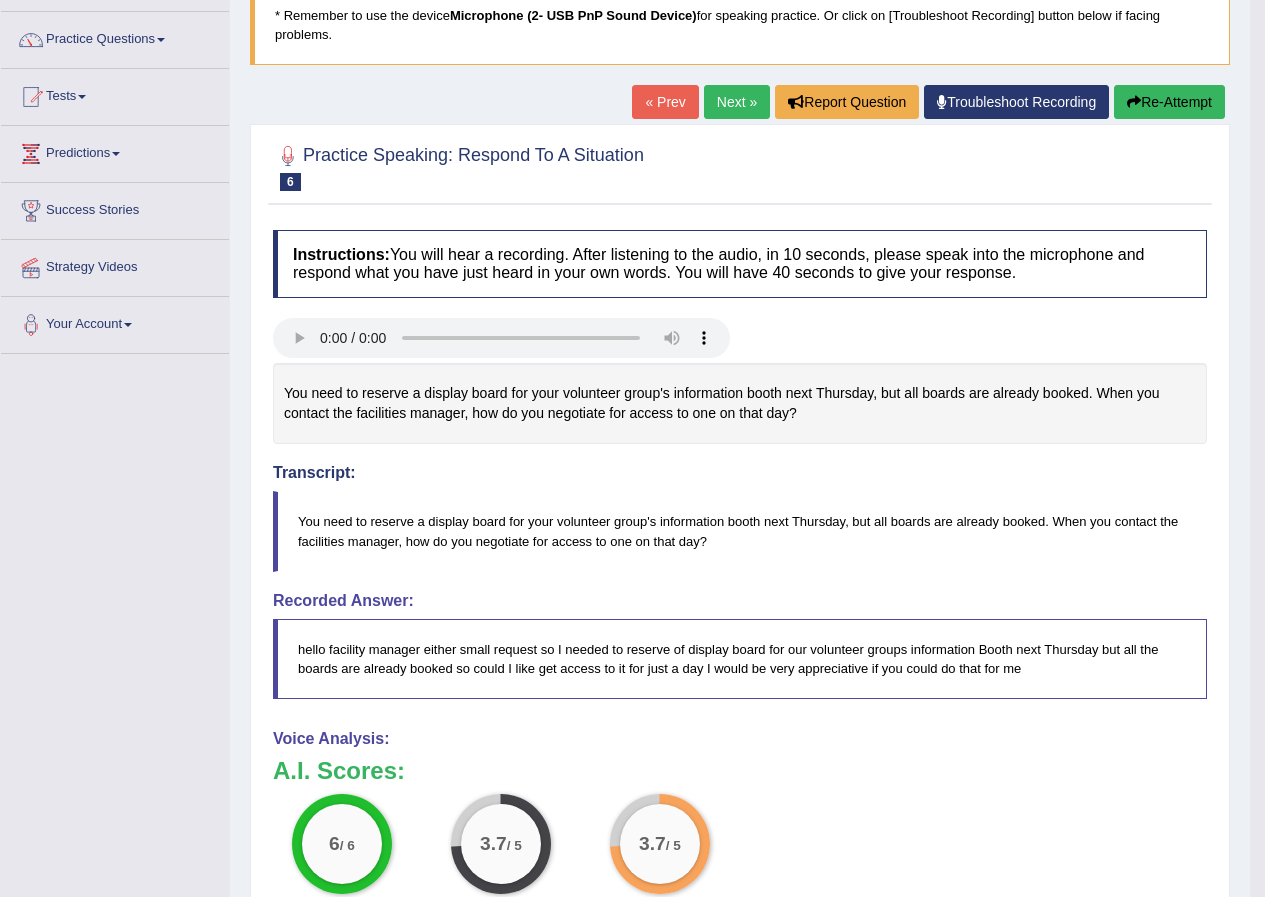 click on "Next »" at bounding box center [737, 102] 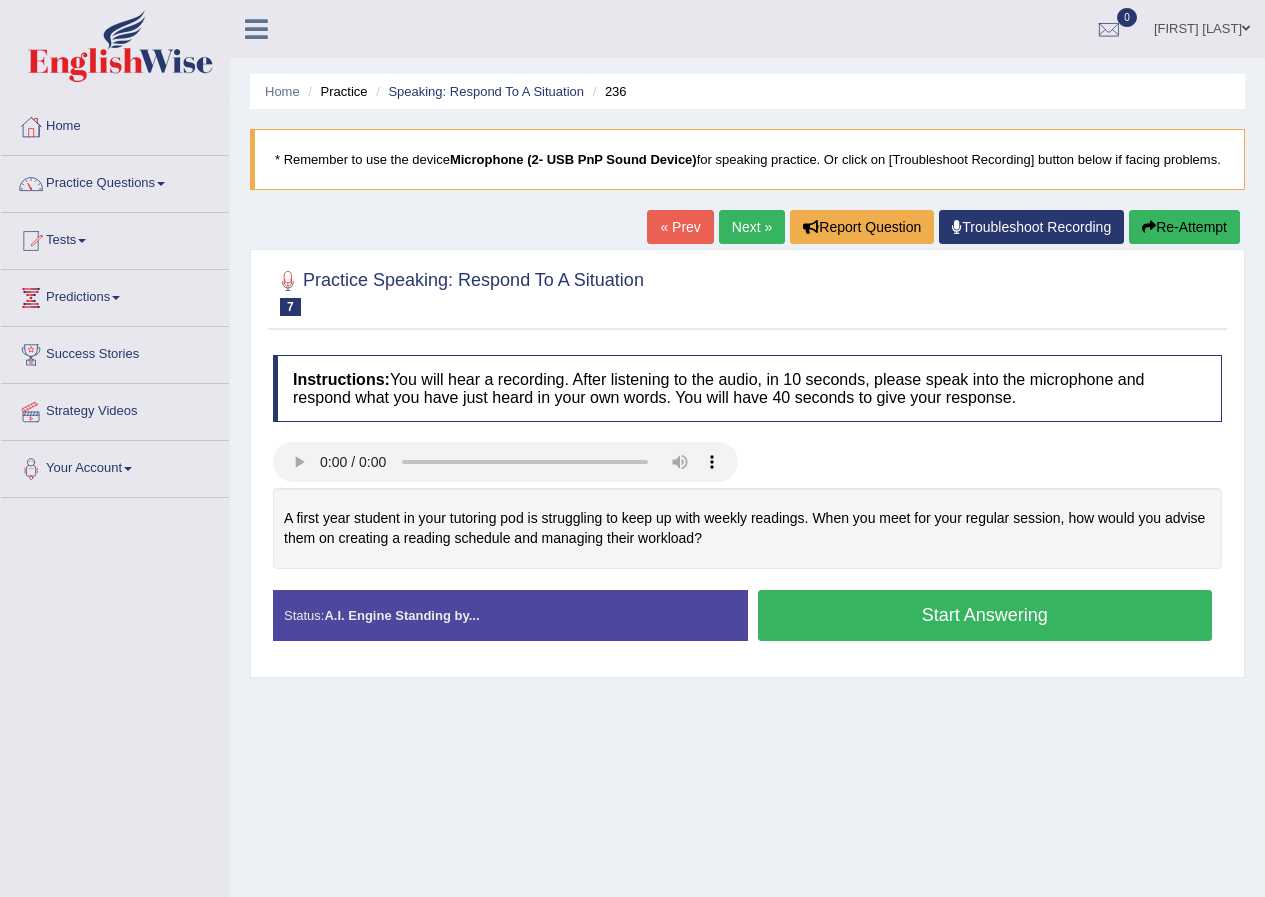 scroll, scrollTop: 0, scrollLeft: 0, axis: both 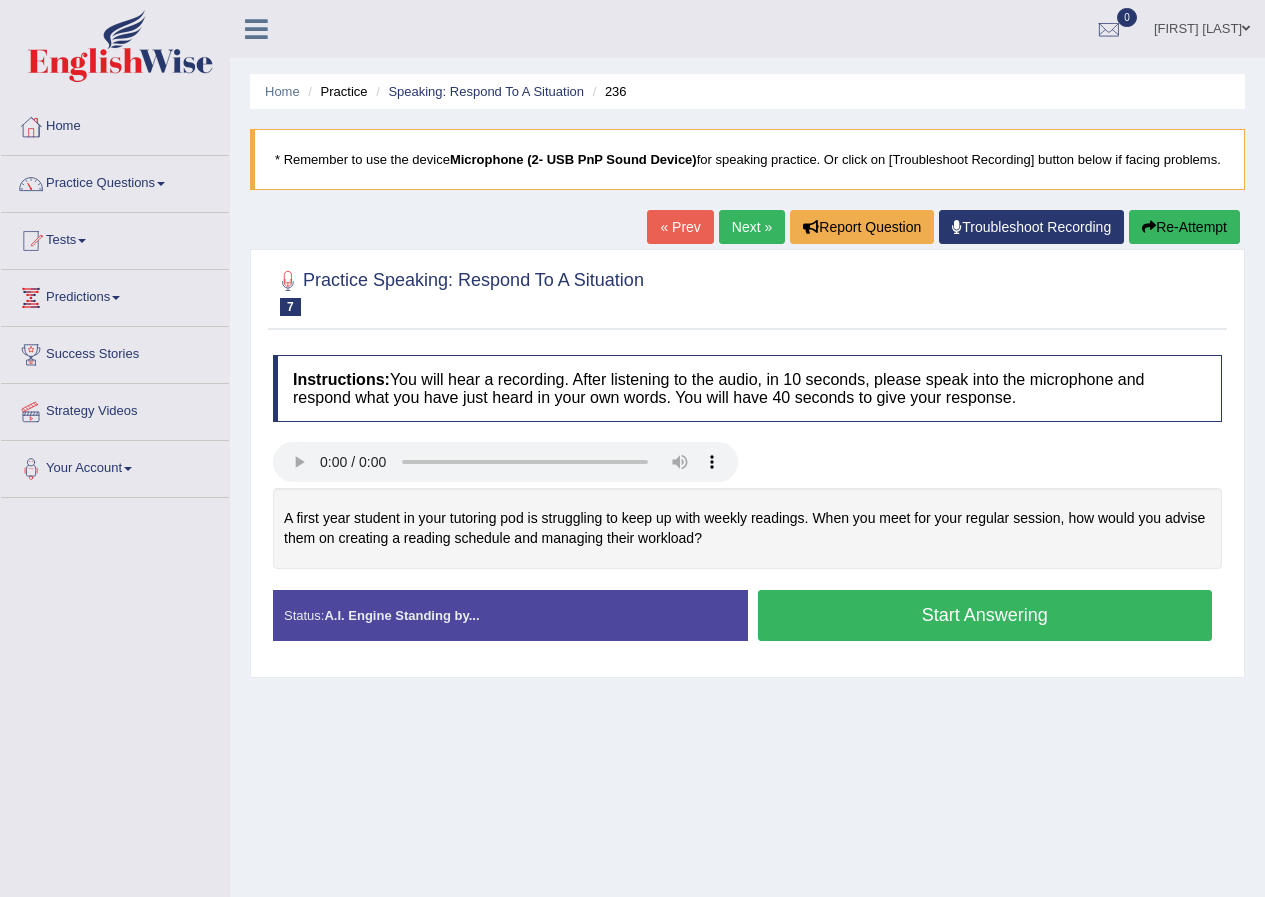 click on "Start Answering" at bounding box center (985, 615) 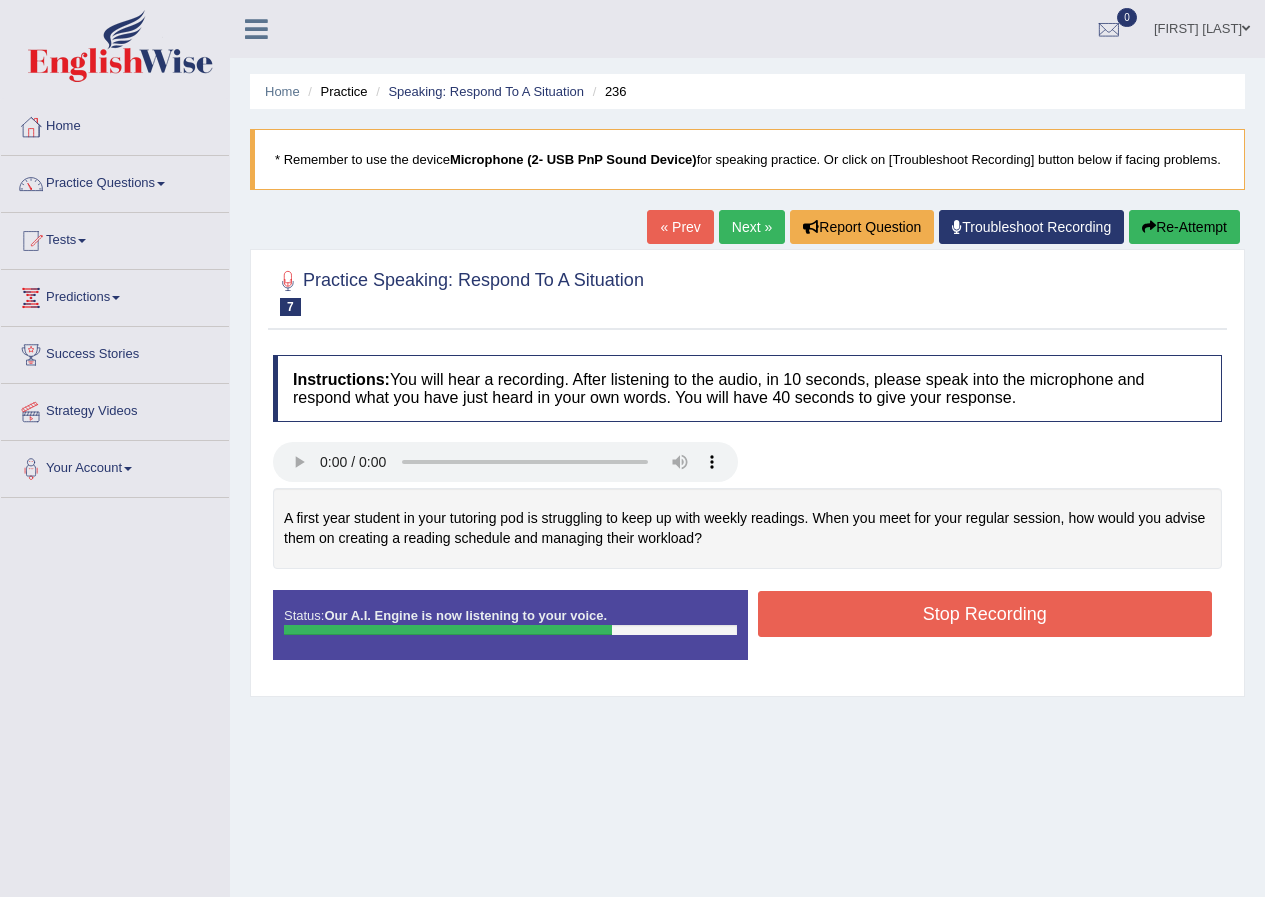 click on "Stop Recording" at bounding box center (985, 614) 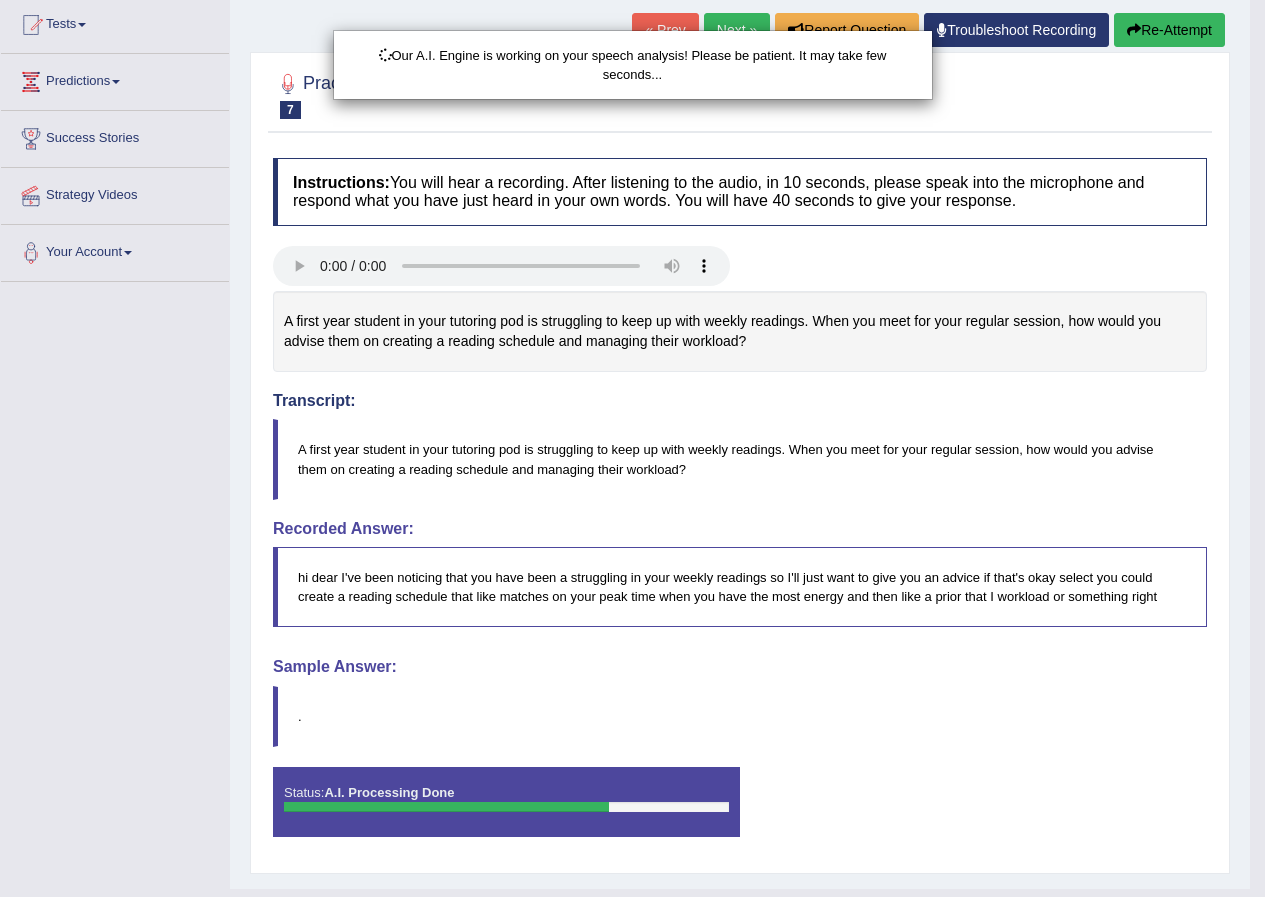 scroll, scrollTop: 258, scrollLeft: 0, axis: vertical 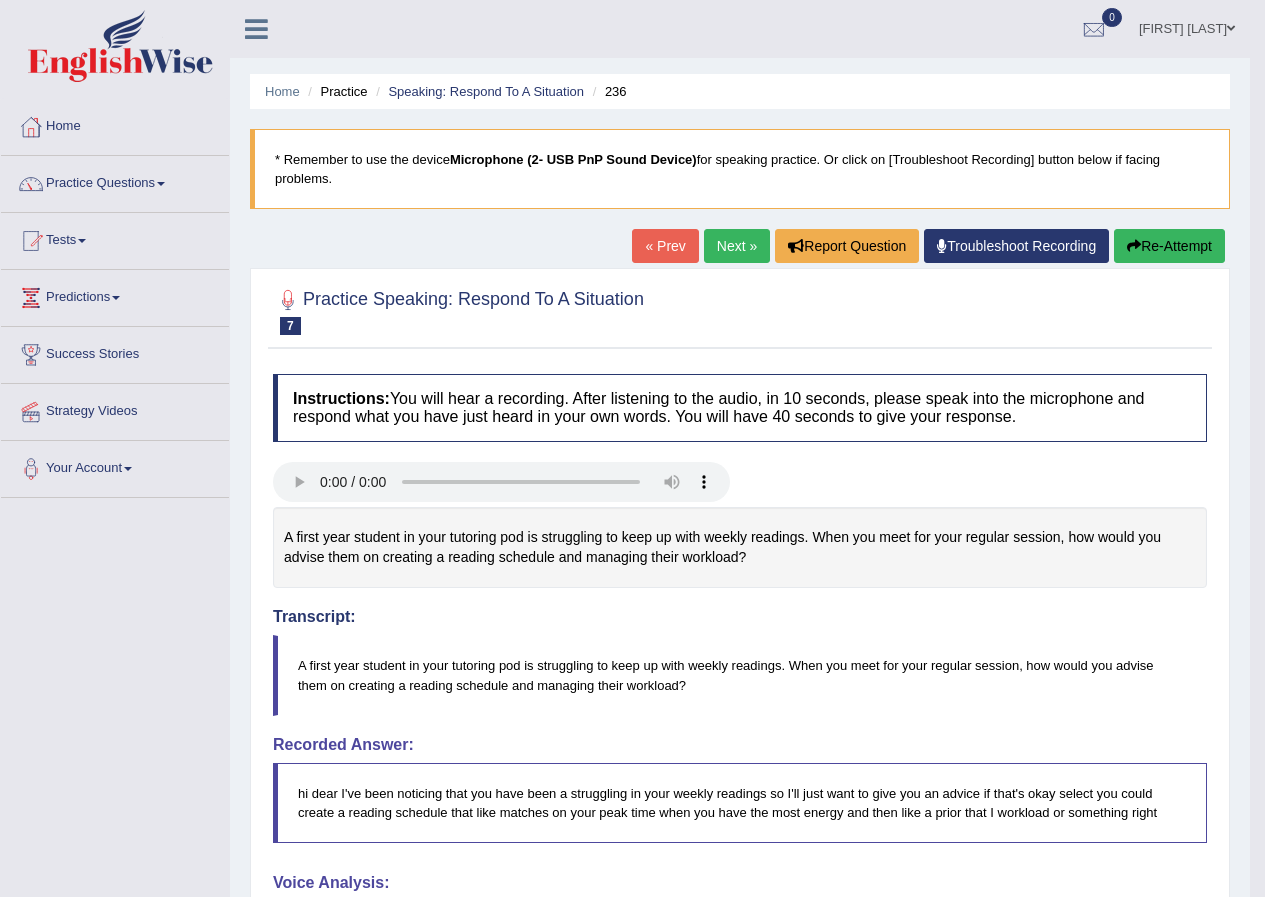 click on "Re-Attempt" at bounding box center [1169, 246] 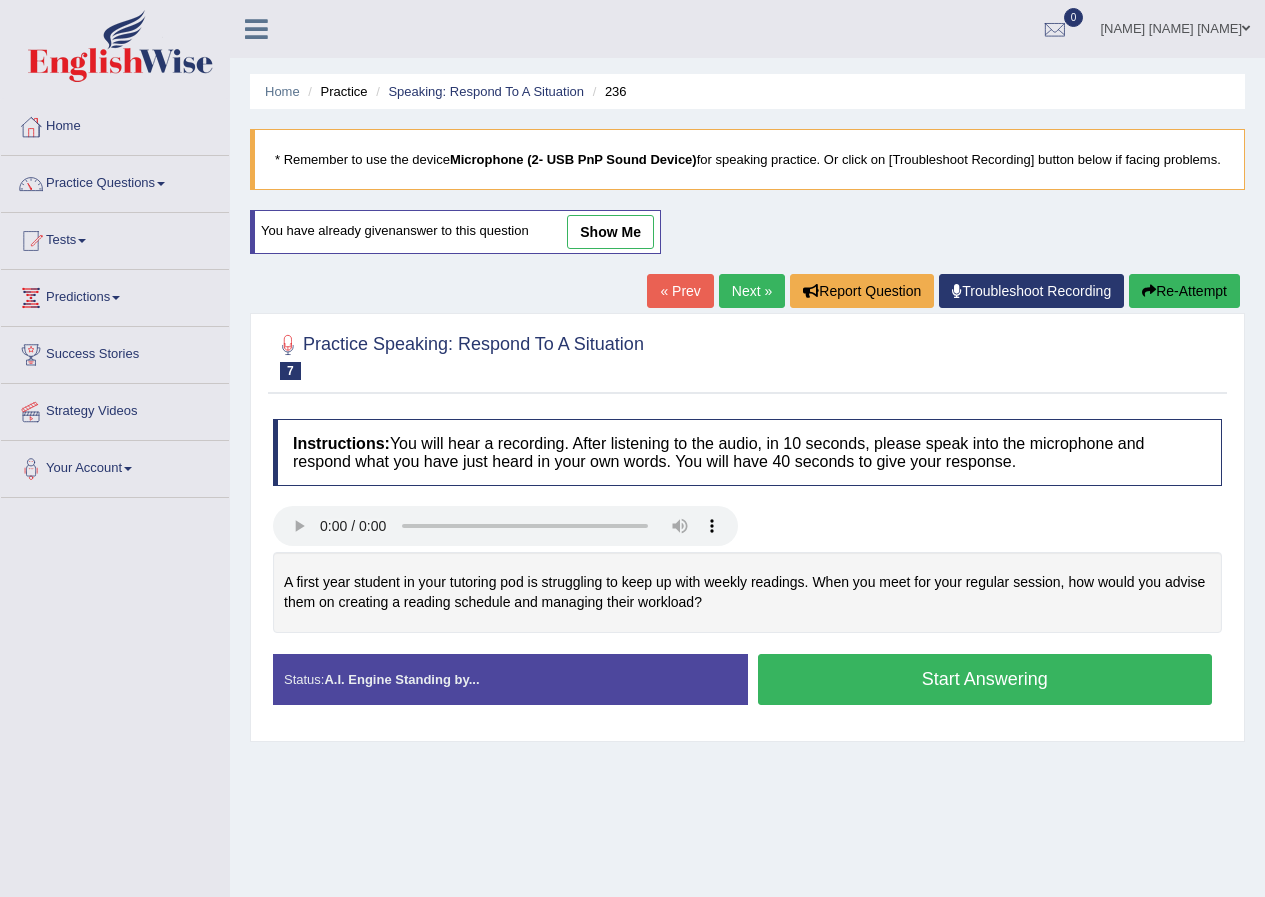 scroll, scrollTop: 0, scrollLeft: 0, axis: both 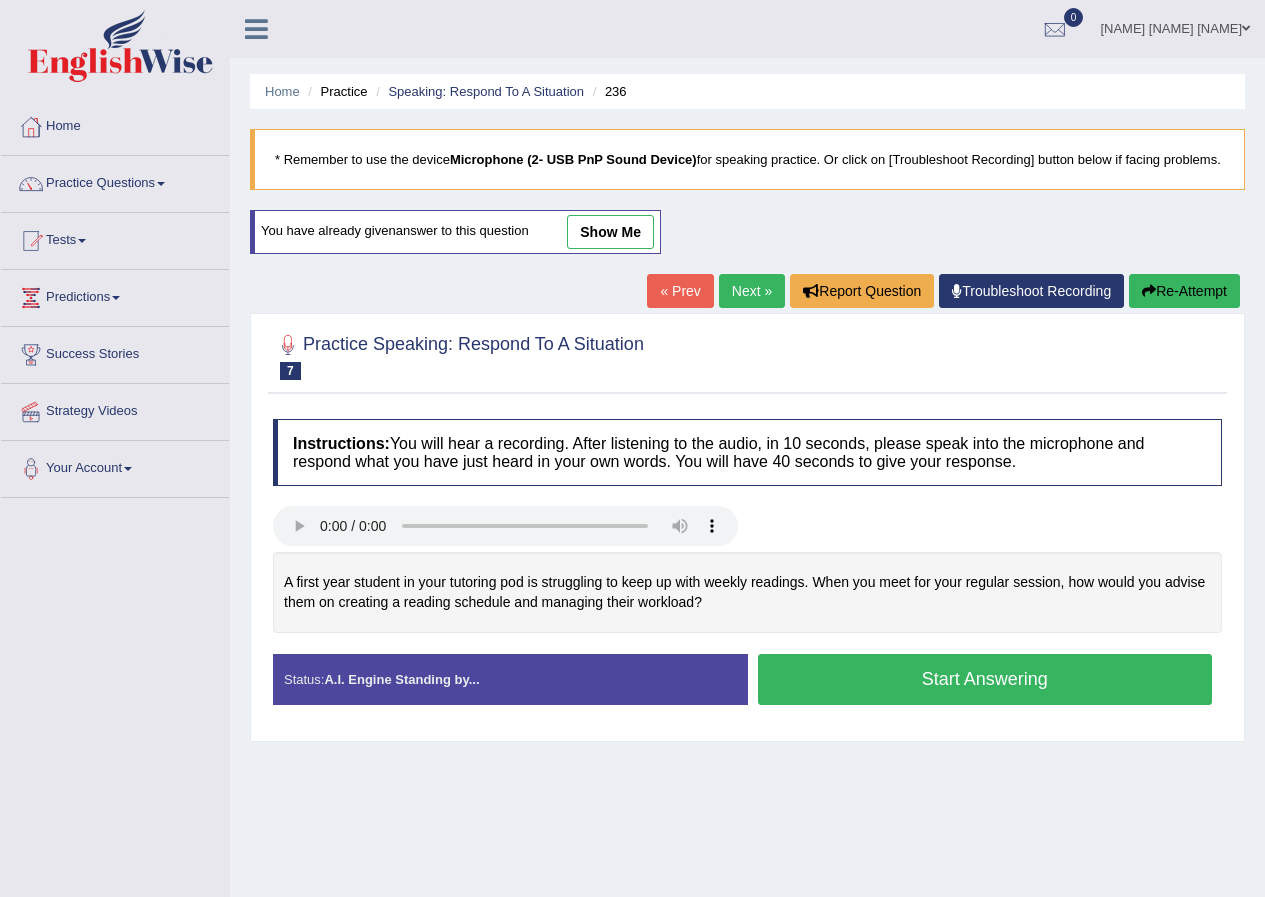 click on "Start Answering" at bounding box center [985, 679] 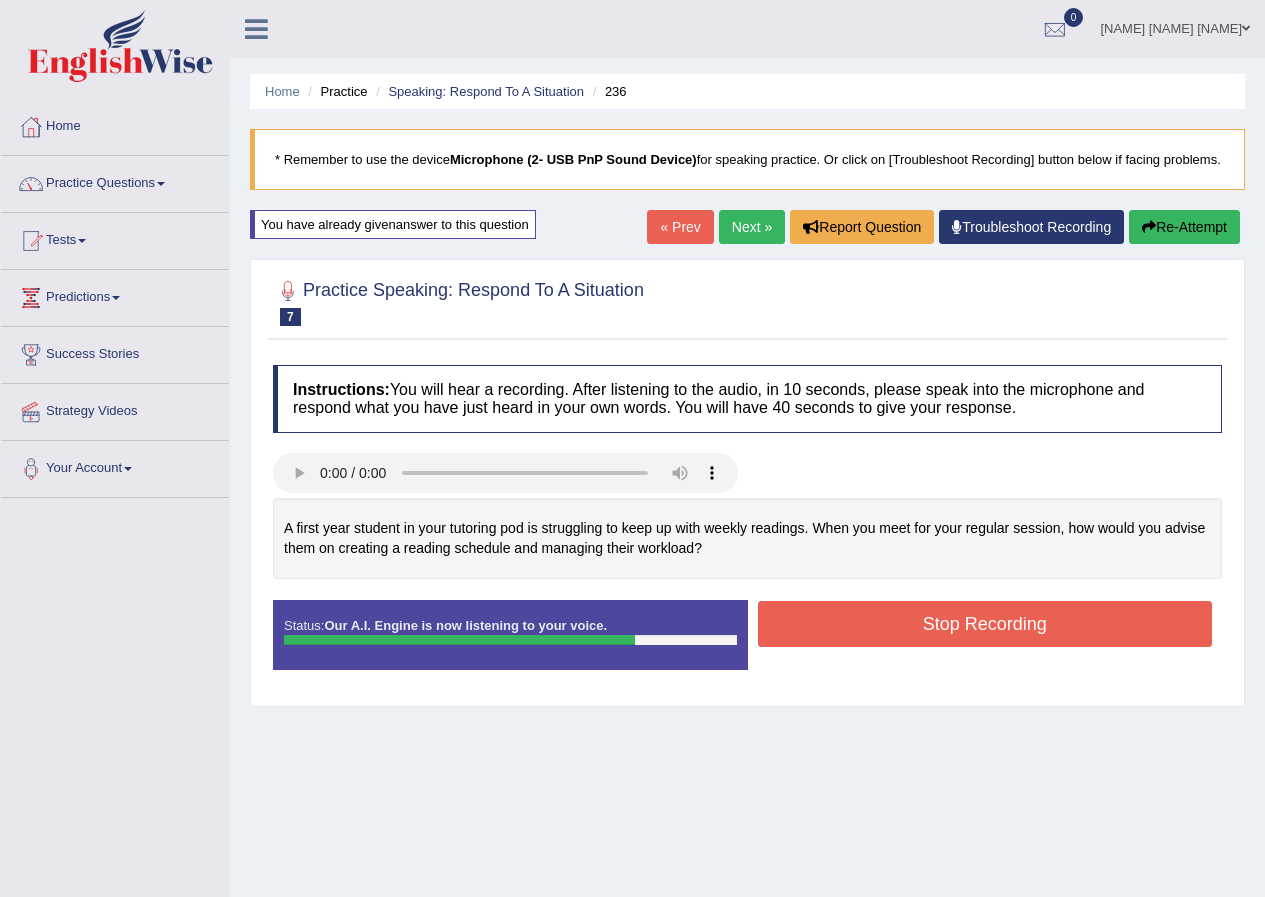 click on "Stop Recording" at bounding box center [985, 624] 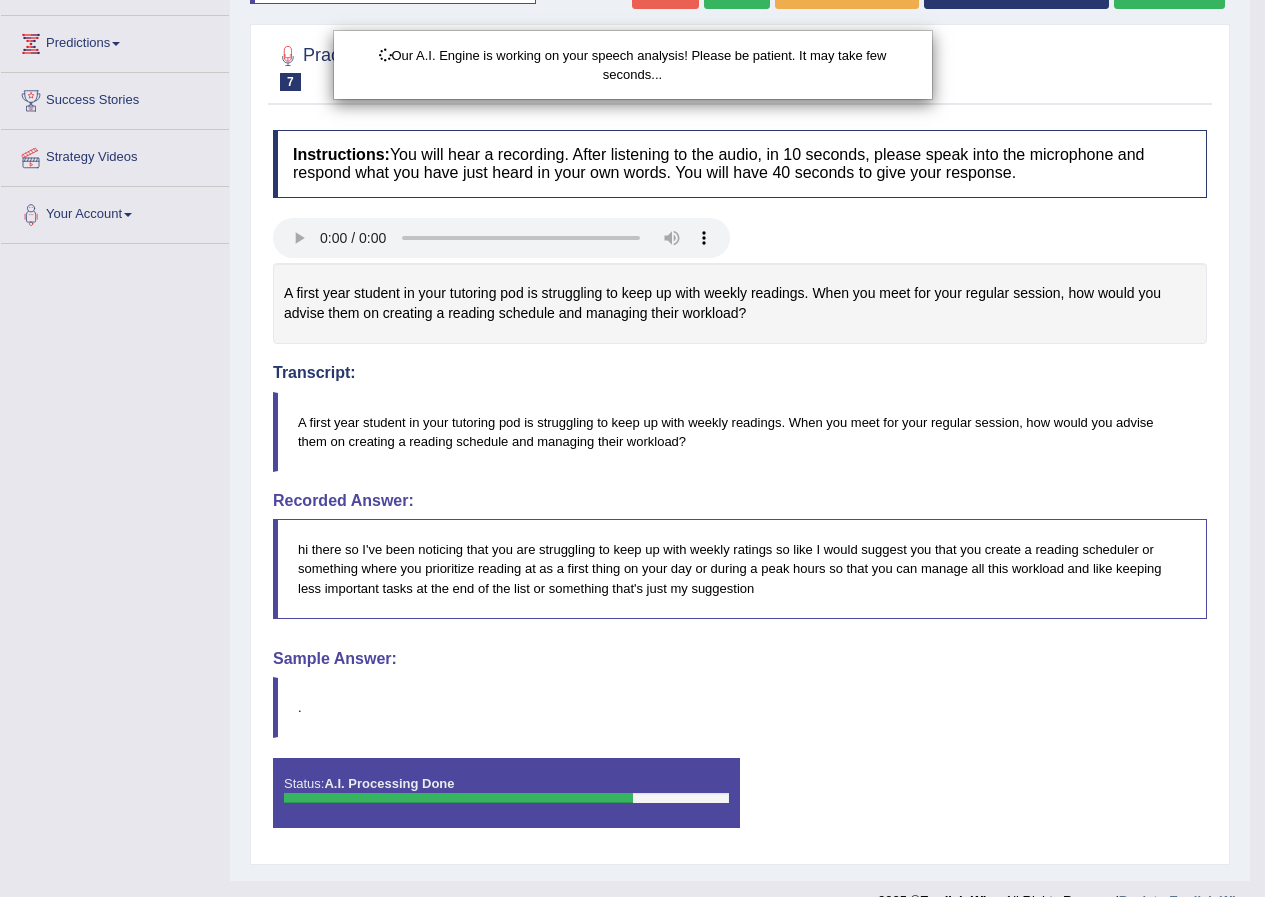 scroll, scrollTop: 288, scrollLeft: 0, axis: vertical 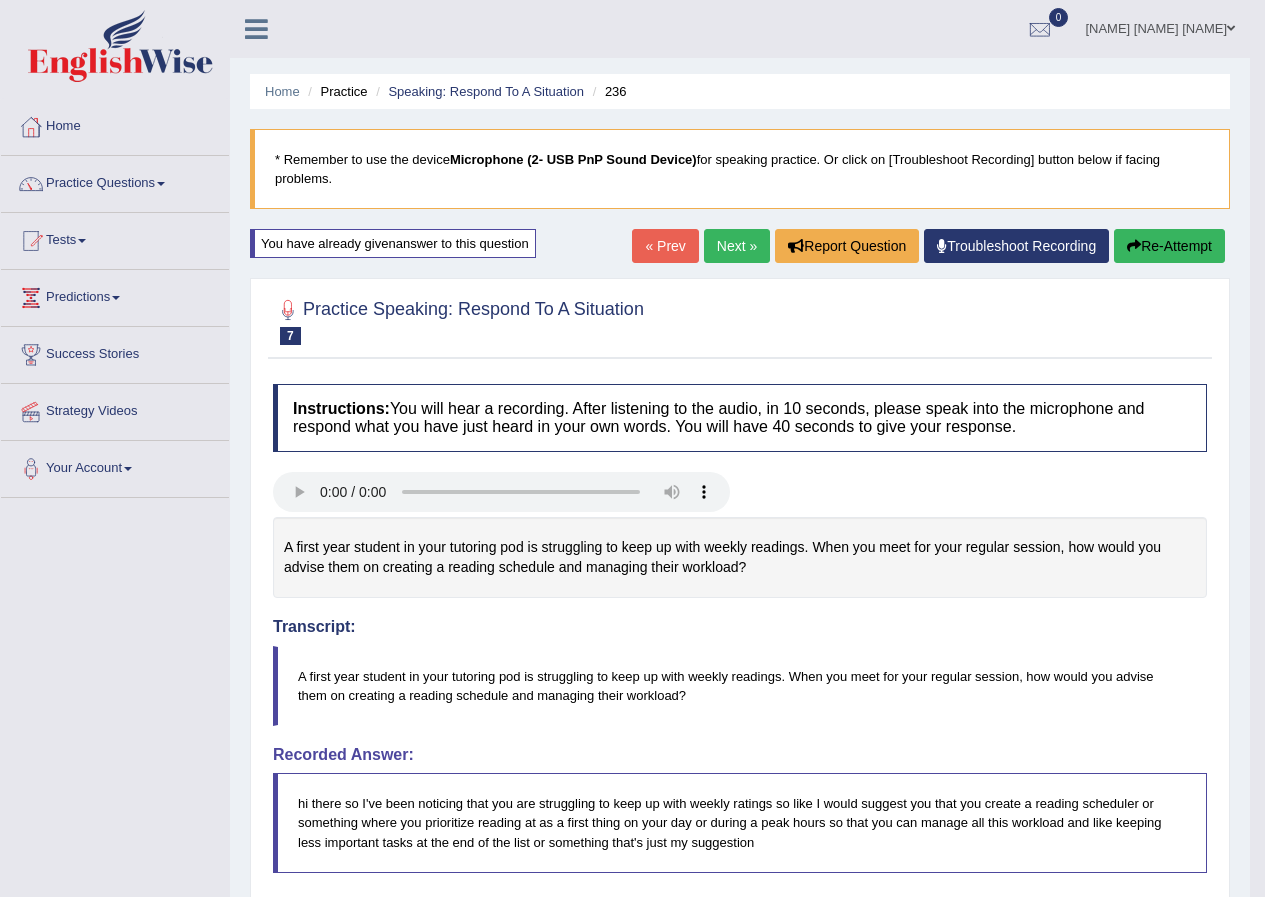 click on "Re-Attempt" at bounding box center [1169, 246] 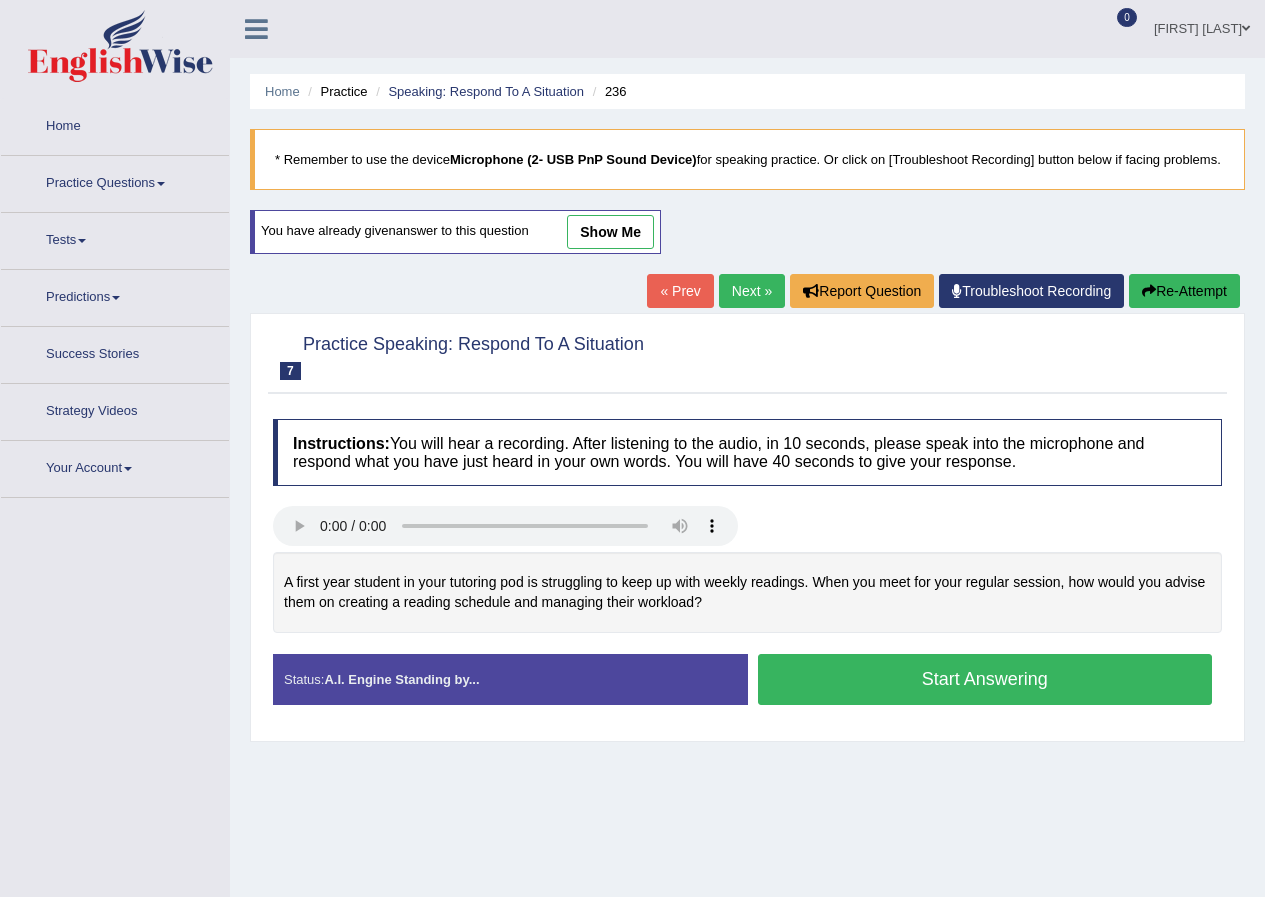 scroll, scrollTop: 0, scrollLeft: 0, axis: both 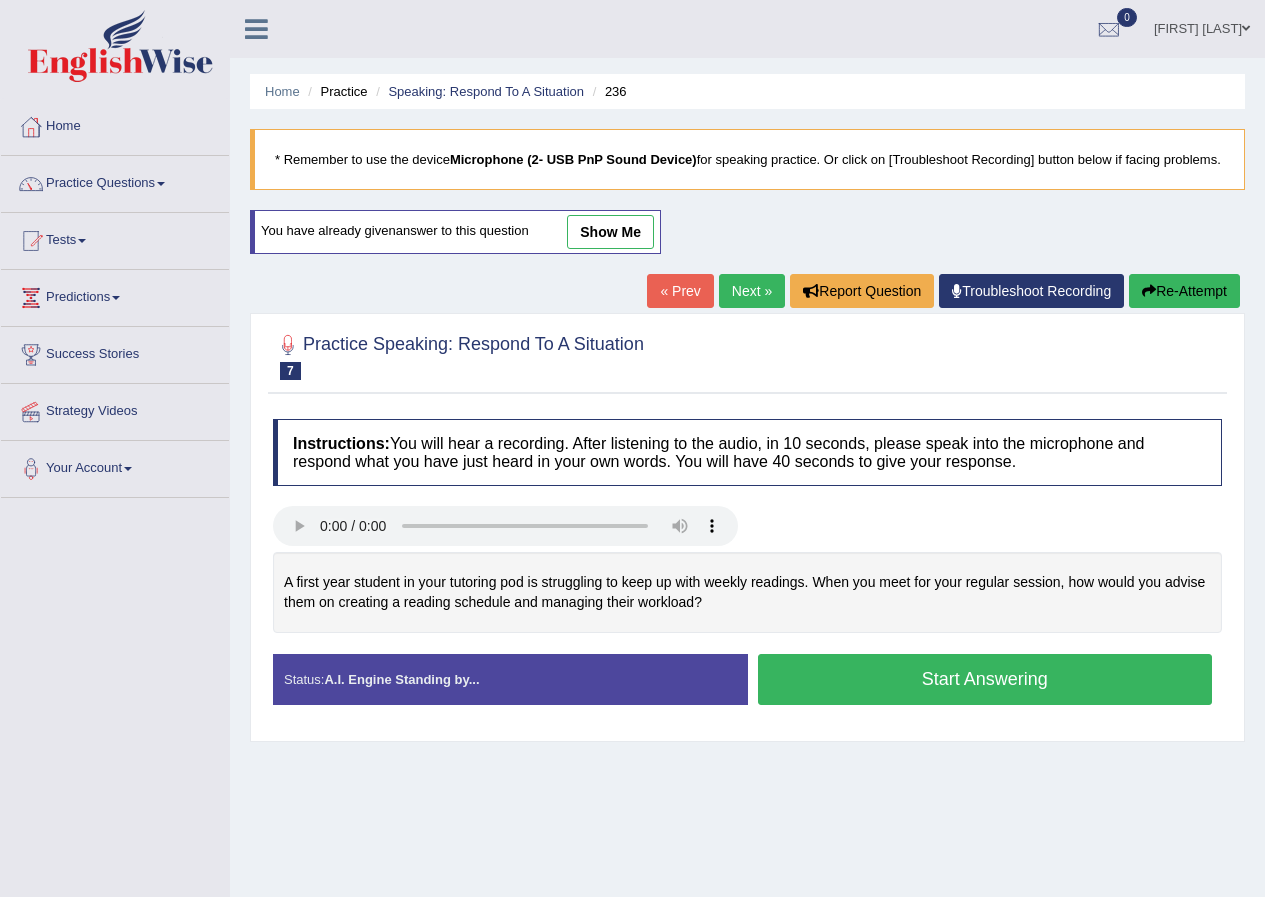 click on "Start Answering" at bounding box center (985, 679) 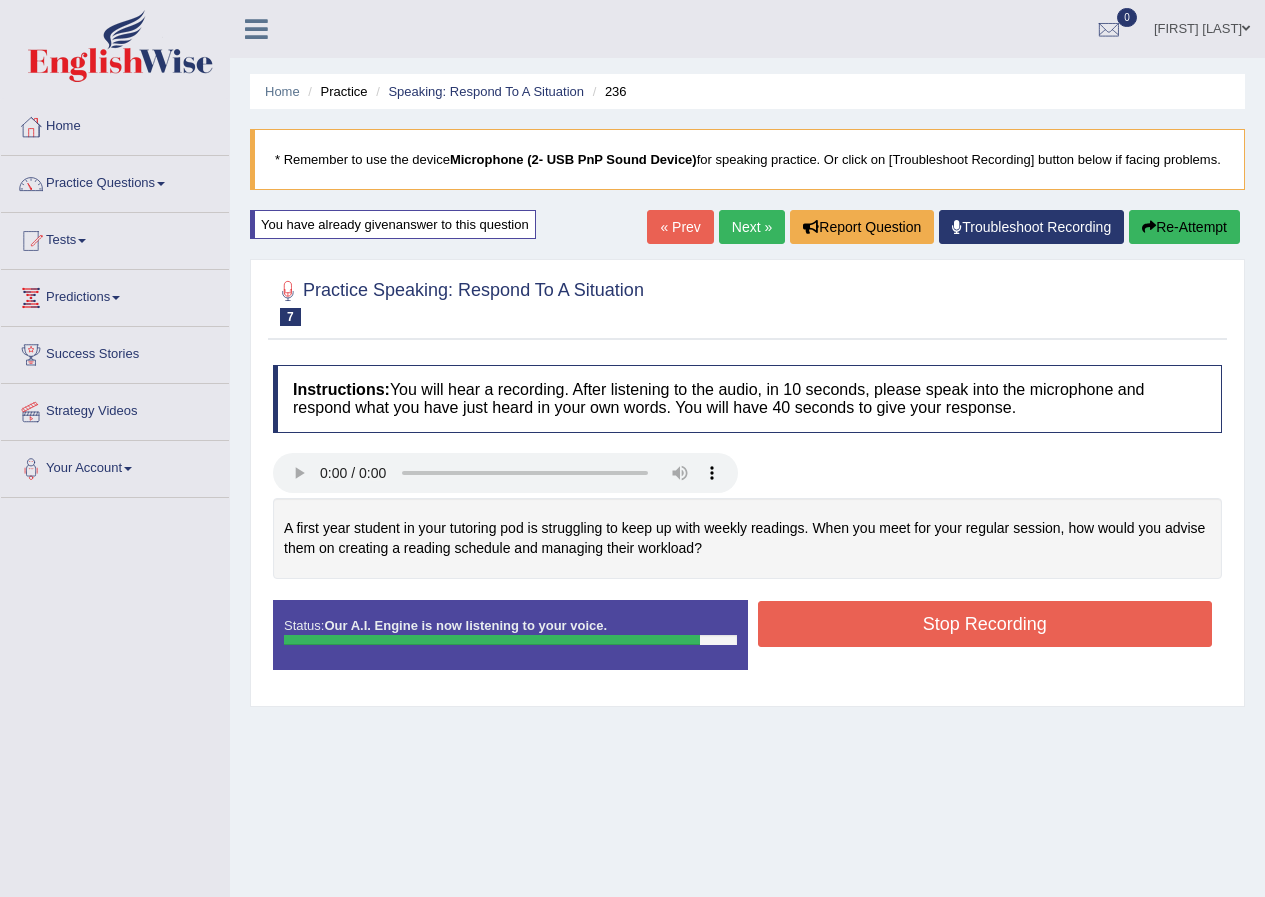 click on "Stop Recording" at bounding box center [985, 624] 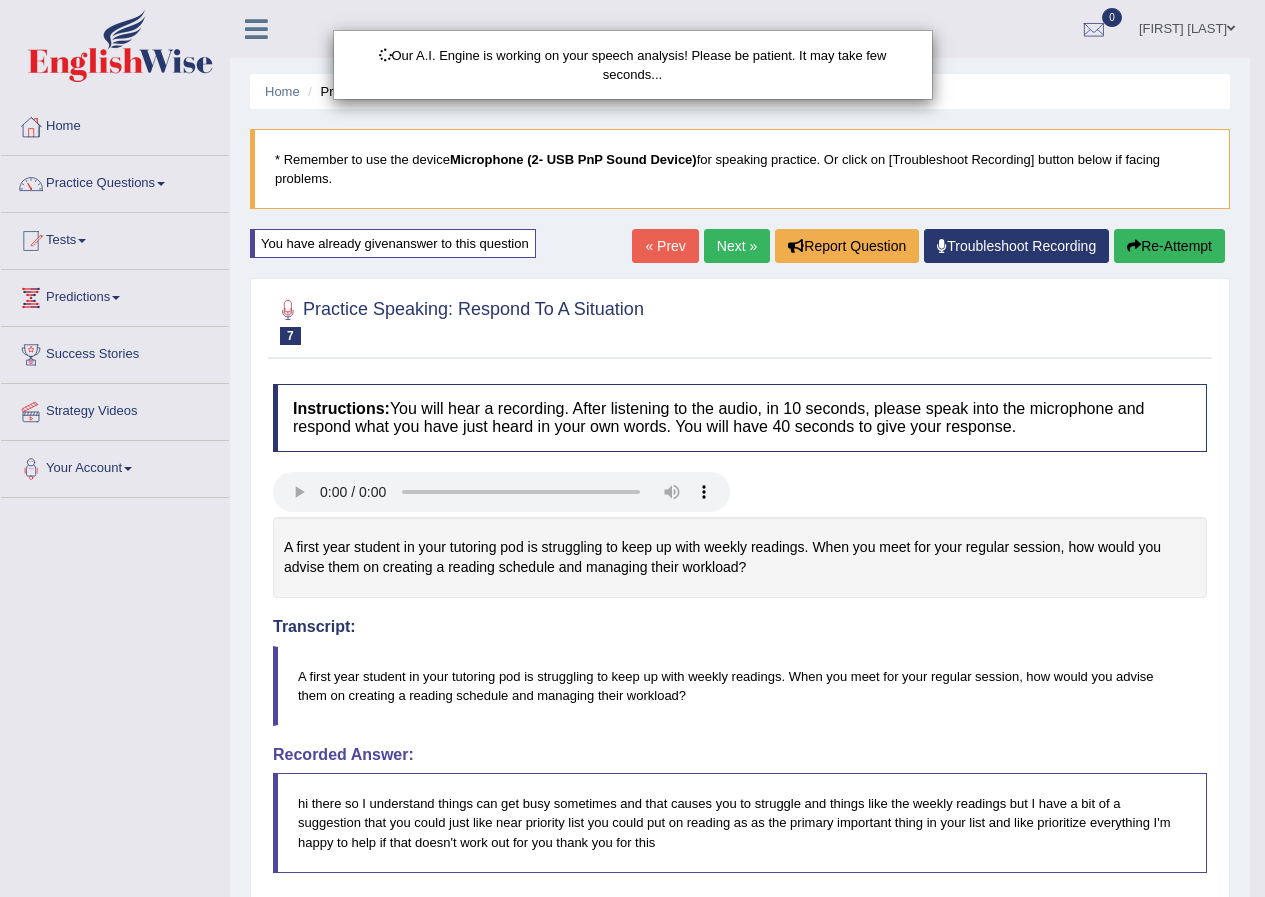scroll, scrollTop: 288, scrollLeft: 0, axis: vertical 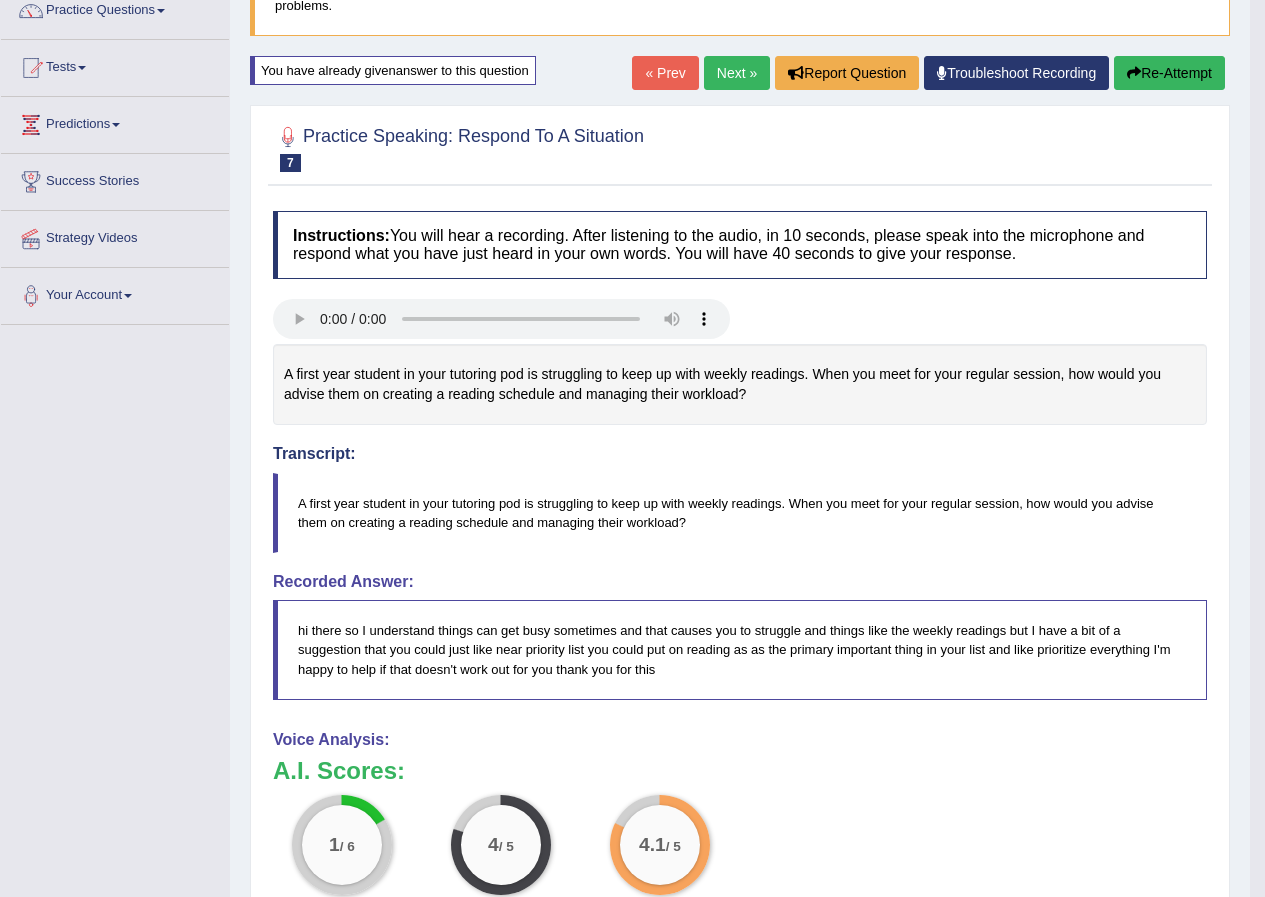 click on "Re-Attempt" at bounding box center [1169, 73] 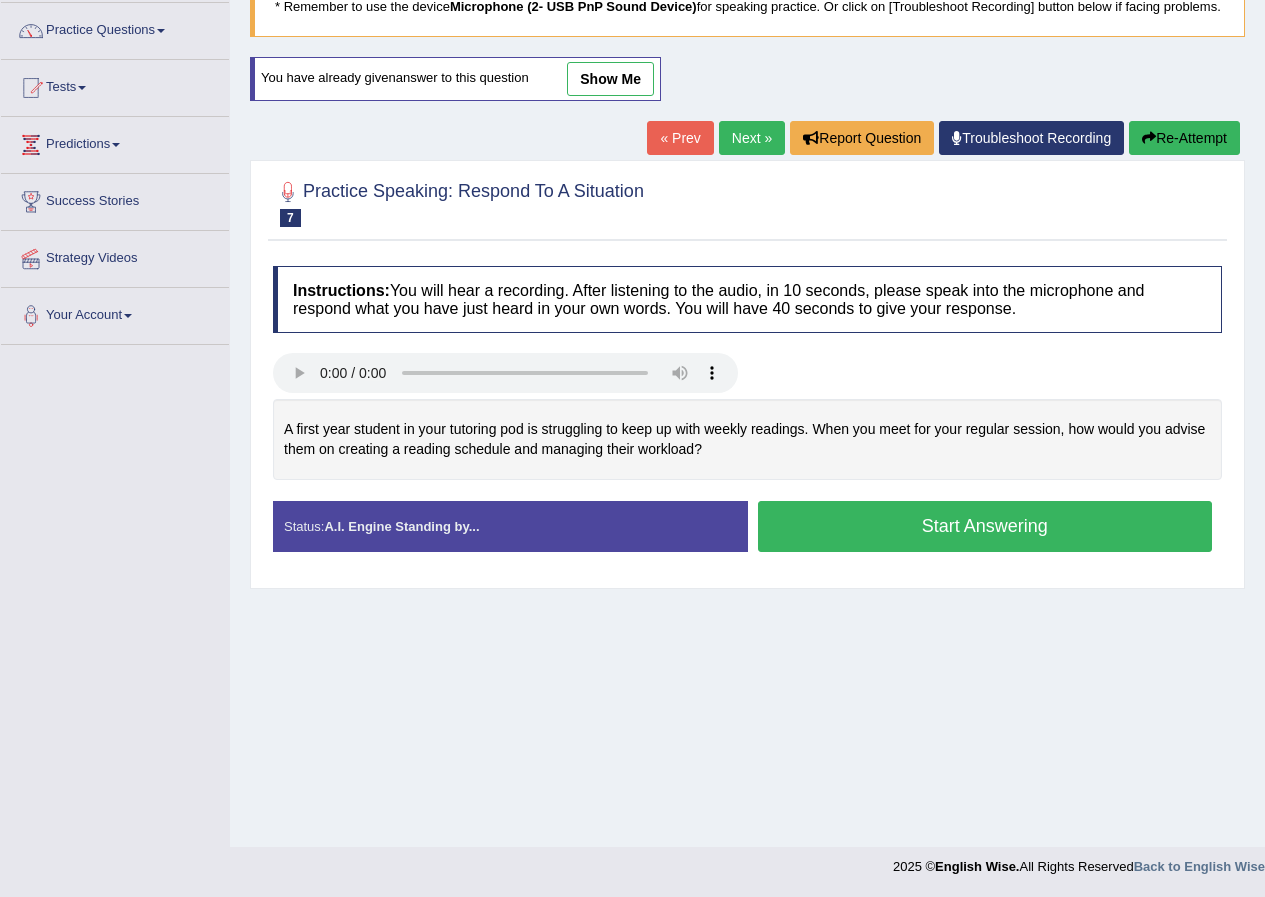 scroll, scrollTop: 0, scrollLeft: 0, axis: both 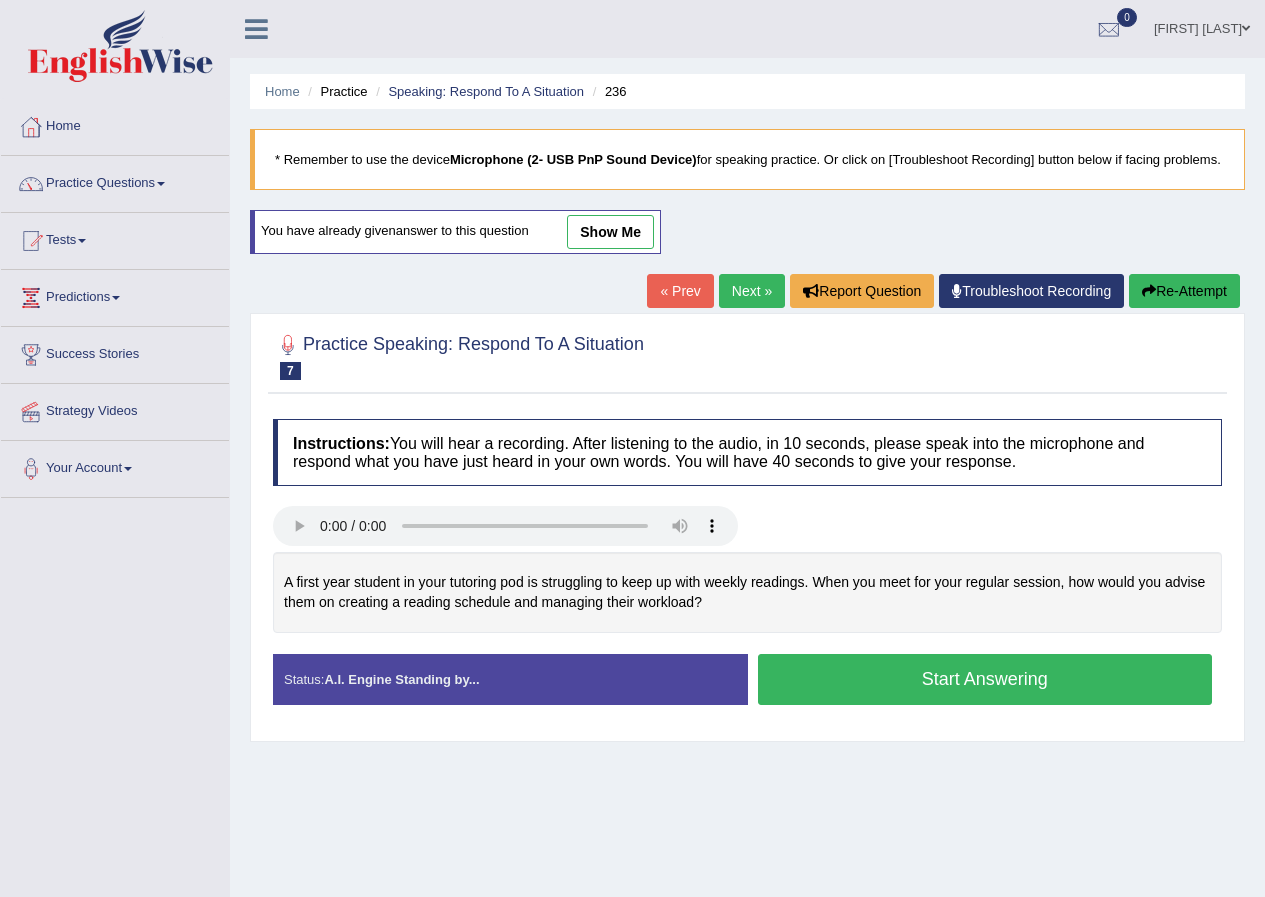 click on "« Prev" at bounding box center (680, 291) 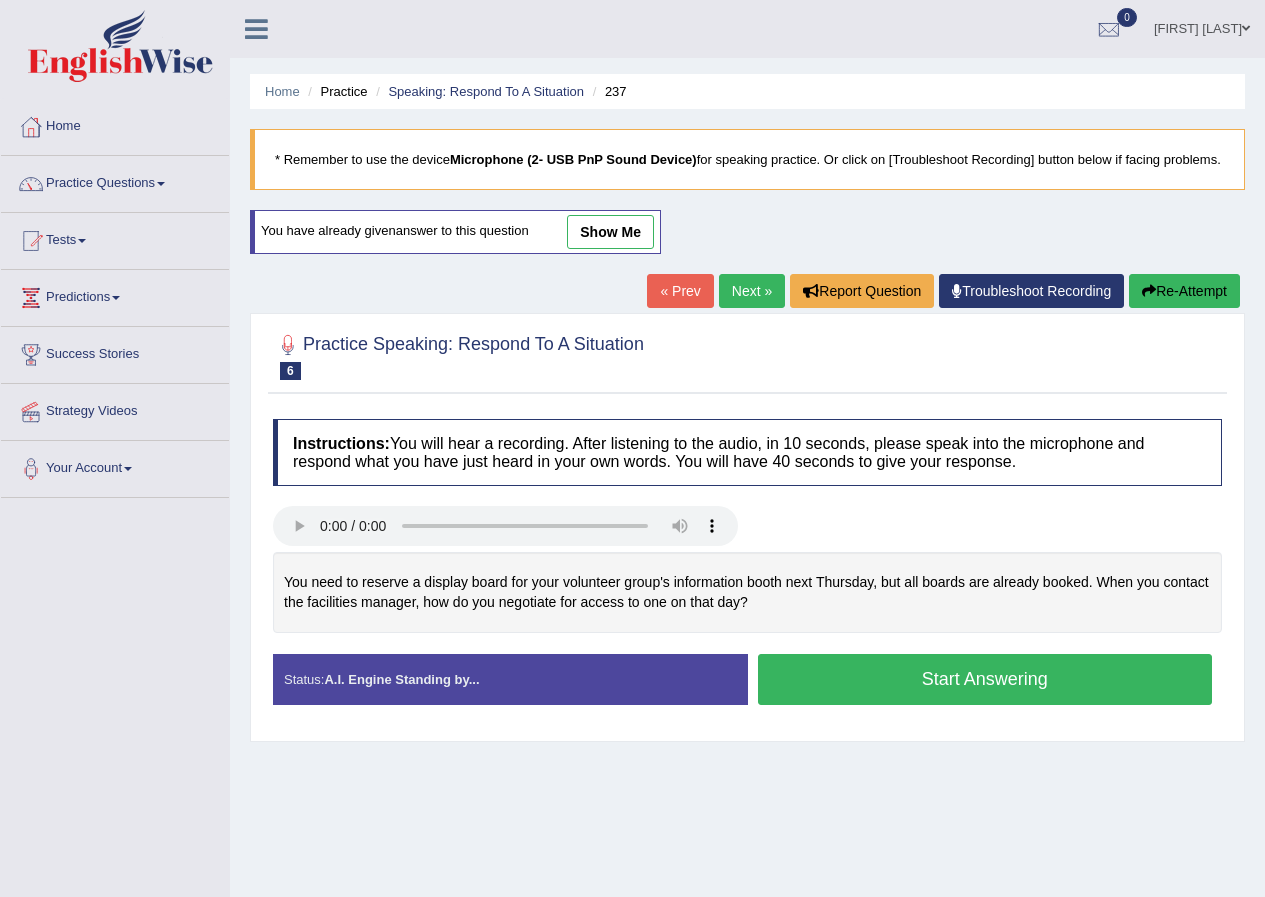 scroll, scrollTop: 0, scrollLeft: 0, axis: both 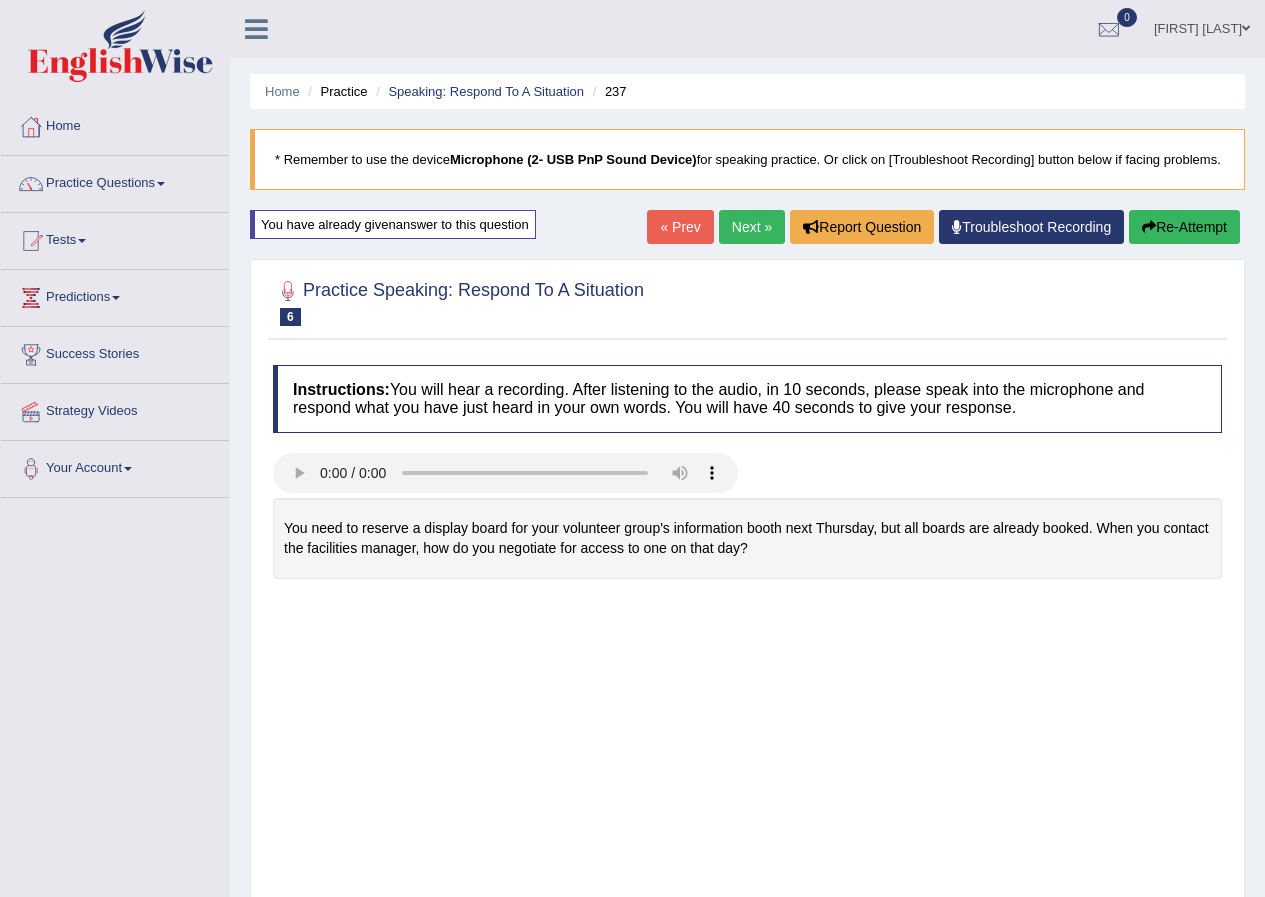 click on "Home
Practice
Speaking: Respond To A Situation
237
* Remember to use the device  Microphone (2- USB PnP Sound Device)  for speaking practice. Or click on [Troubleshoot Recording] button below if facing problems.
You have already given   answer to this question
« Prev Next »  Report Question  Troubleshoot Recording  Re-Attempt
Practice Speaking: Respond To A Situation
6
237
Instructions:  You will hear a recording. After listening to the audio, in 10 seconds, please speak into the microphone and respond what you have just heard in your own words. You will have 40 seconds to give your response.
Transcript: Recorded Answer: Created with Highcharts 7.1.2 Too low Too high Time Pitch meter: 0 10 20 30 40 Created with Highcharts 7.1.2 Great Too slow Too fast Time Speech pace meter: 0 10" at bounding box center (747, 1413) 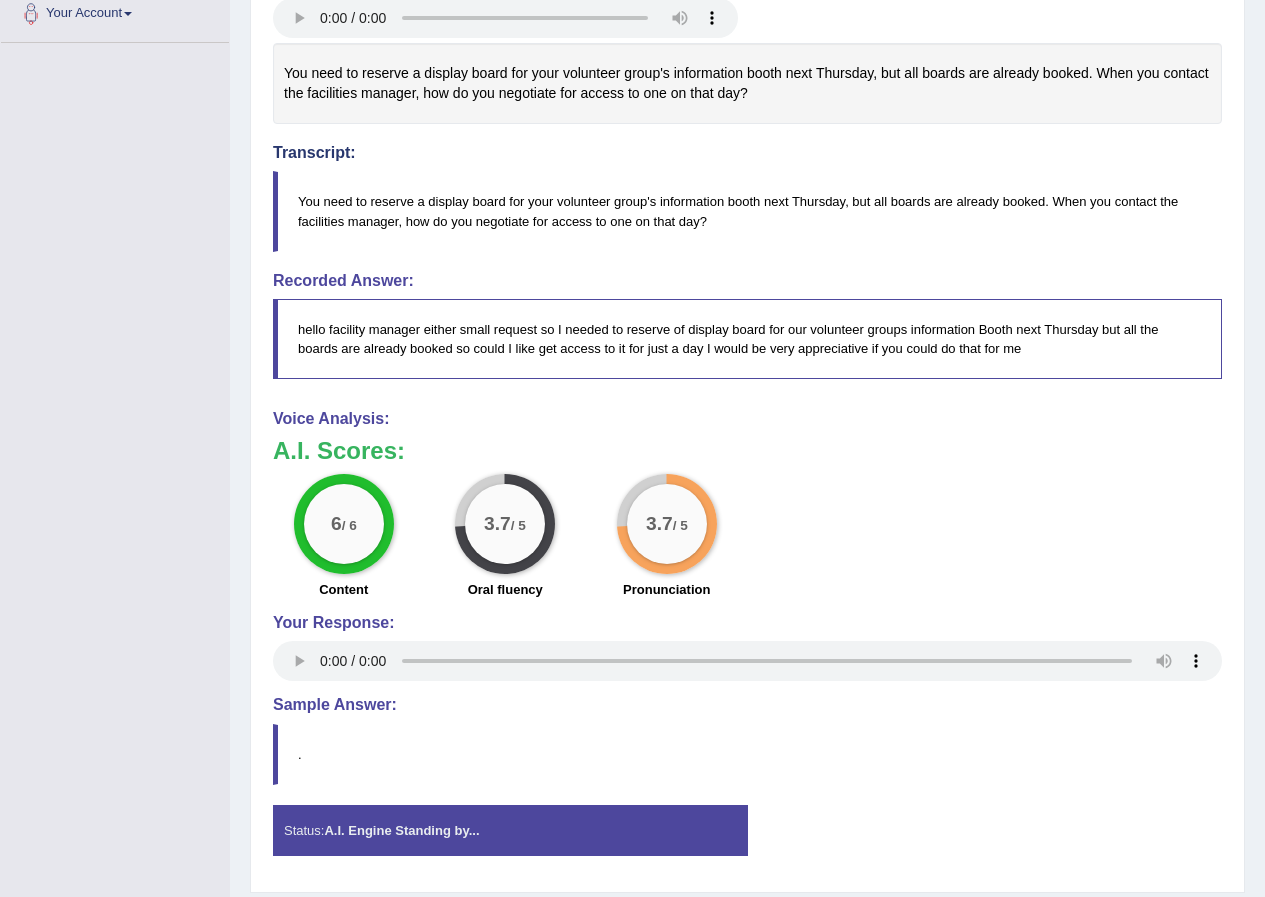 scroll, scrollTop: 535, scrollLeft: 0, axis: vertical 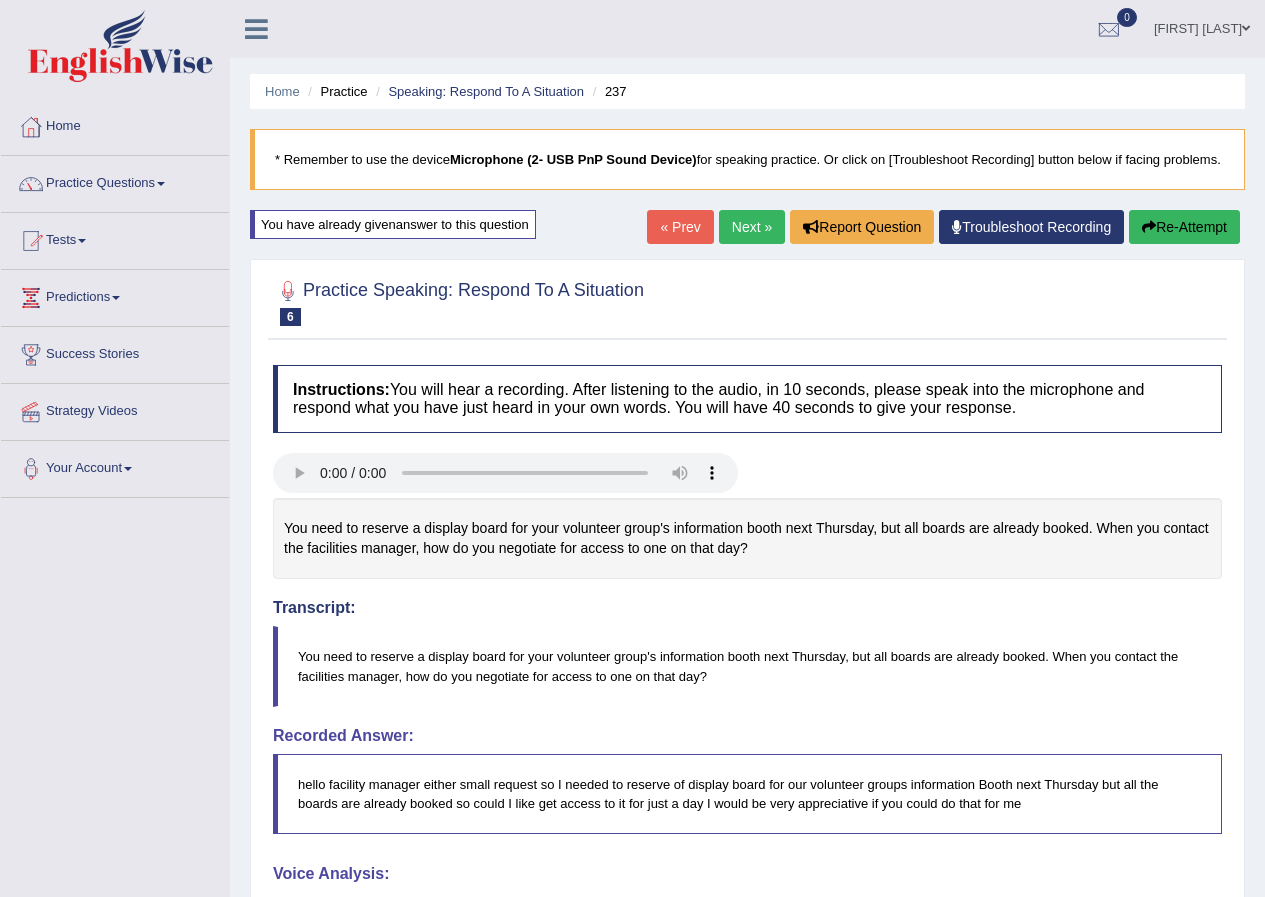 click on "Re-Attempt" at bounding box center (1184, 227) 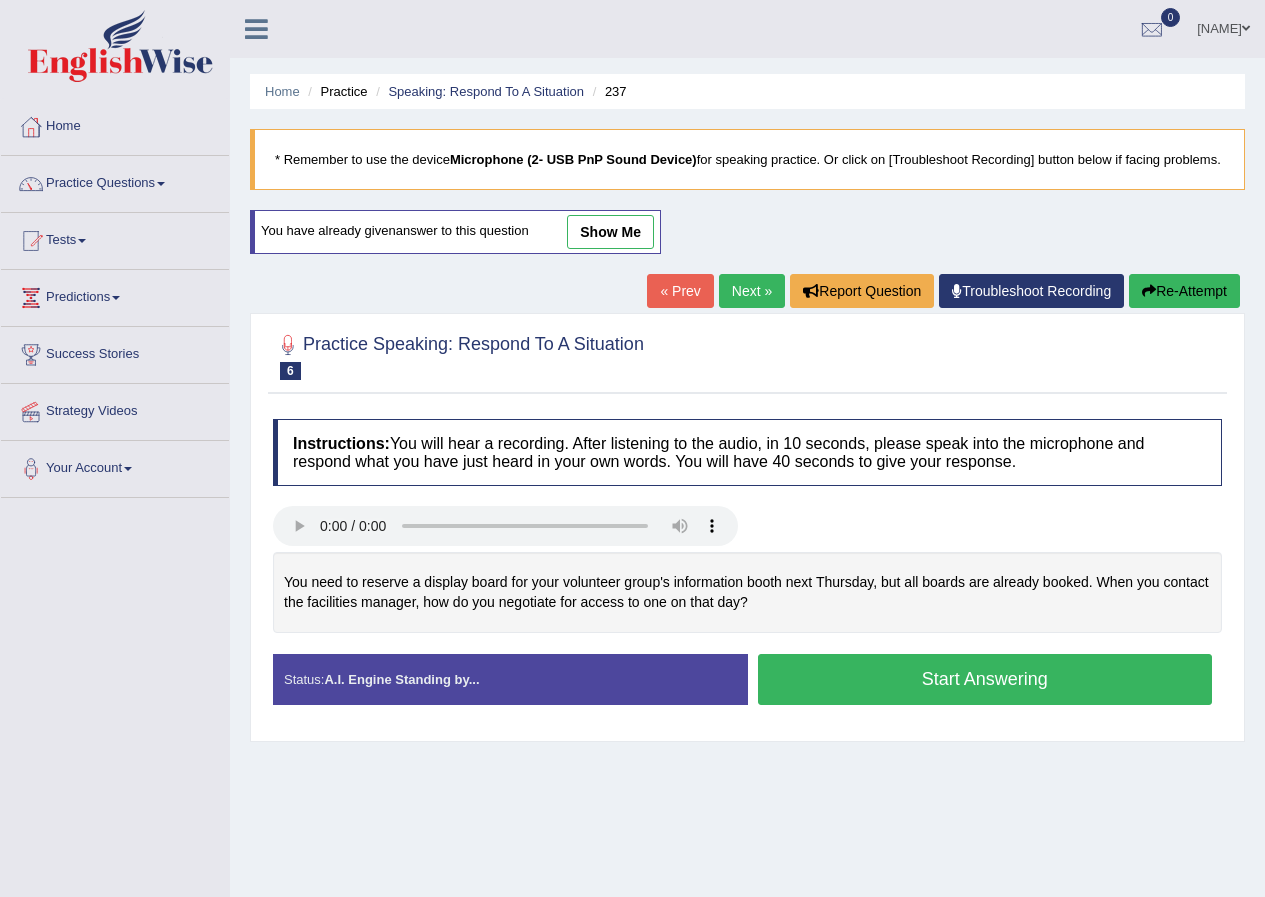scroll, scrollTop: 153, scrollLeft: 0, axis: vertical 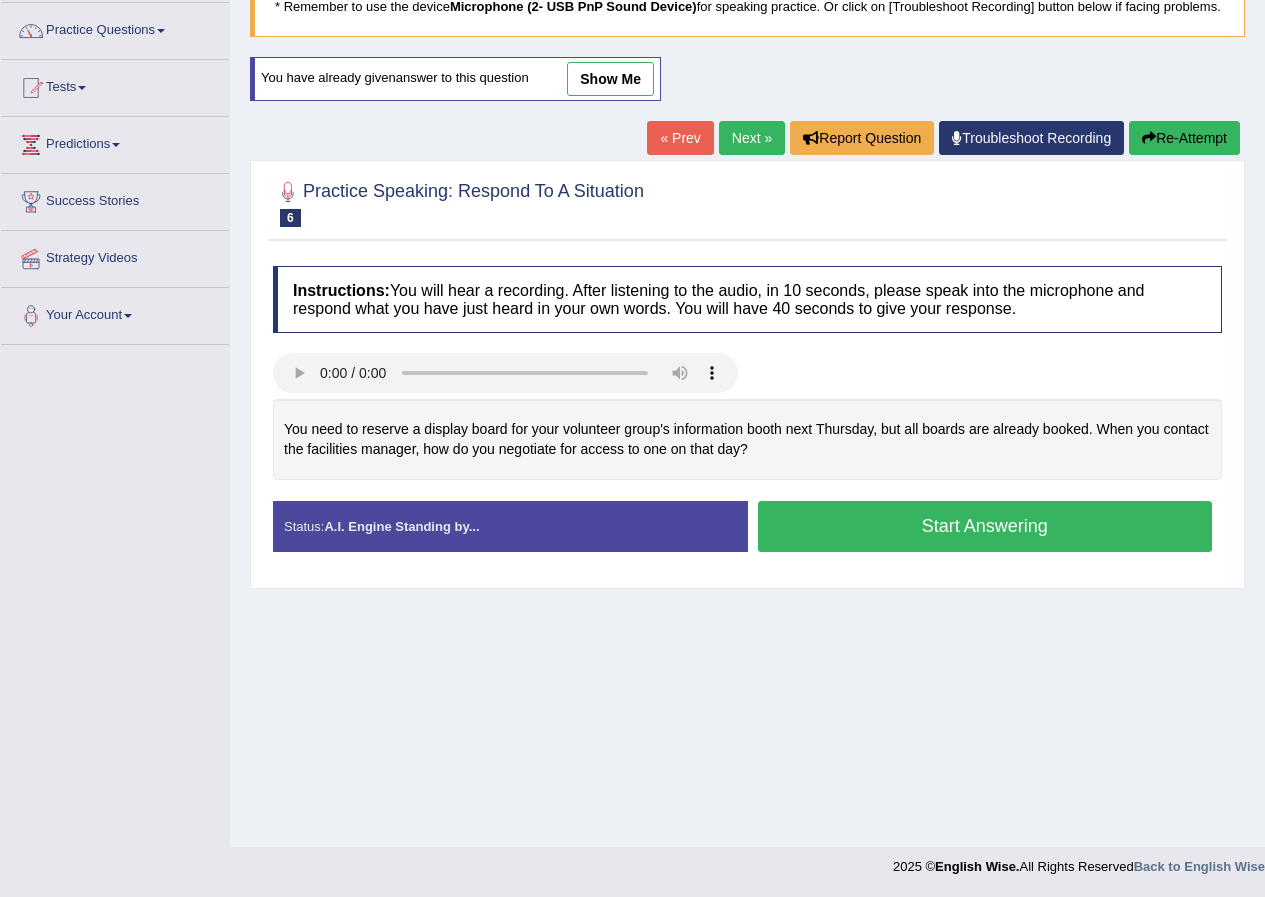 click on "show me" at bounding box center [610, 79] 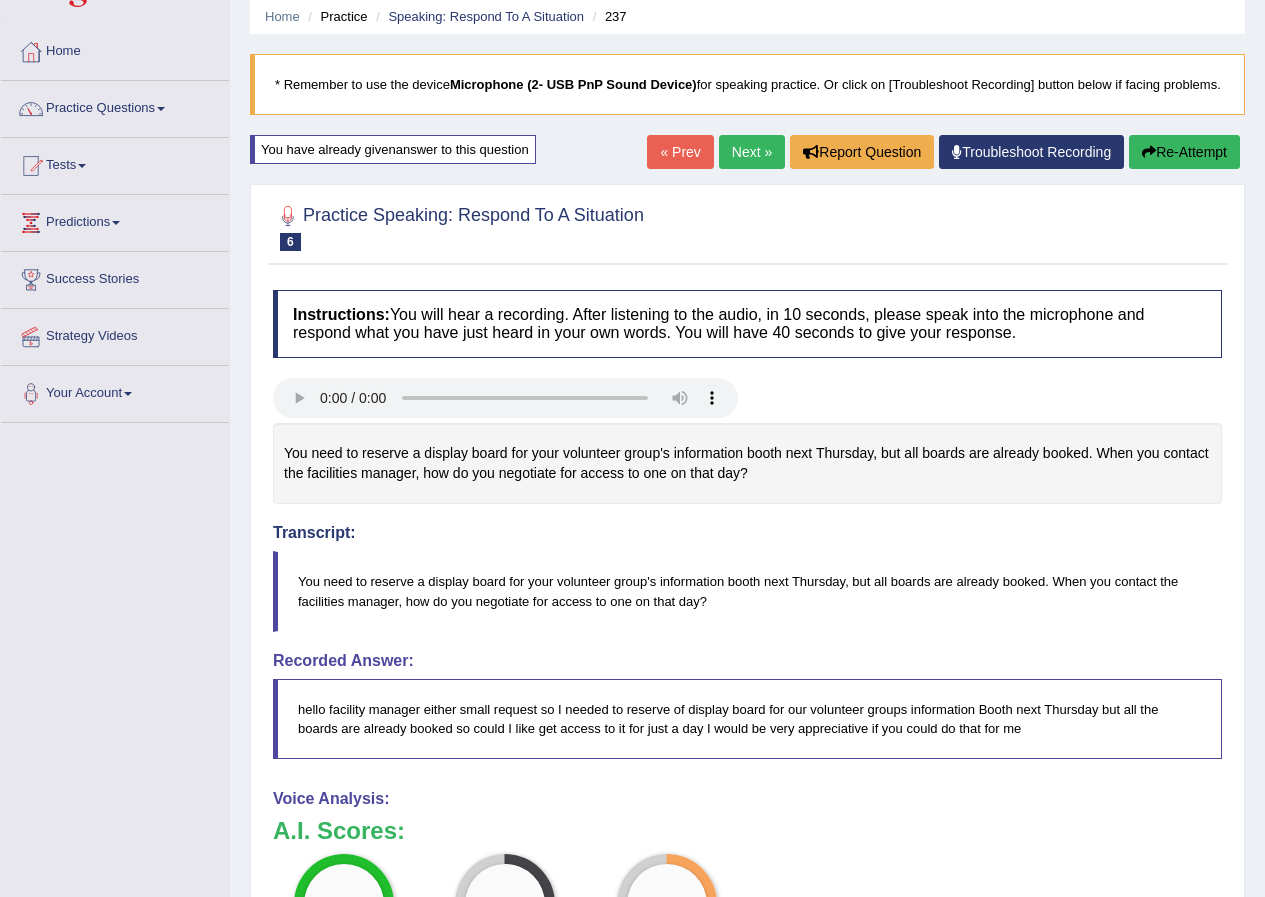 scroll, scrollTop: 0, scrollLeft: 0, axis: both 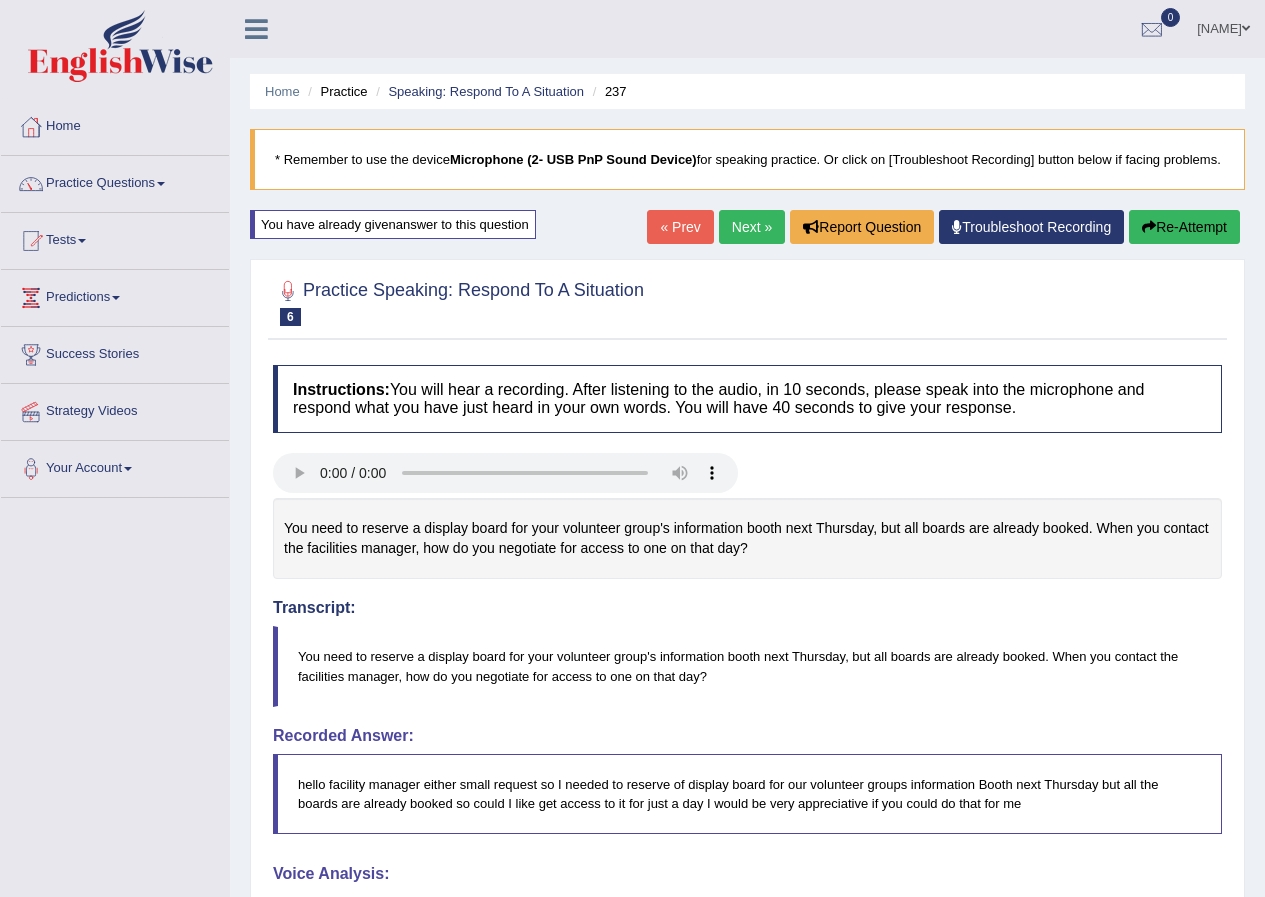 click on "Re-Attempt" at bounding box center (1184, 227) 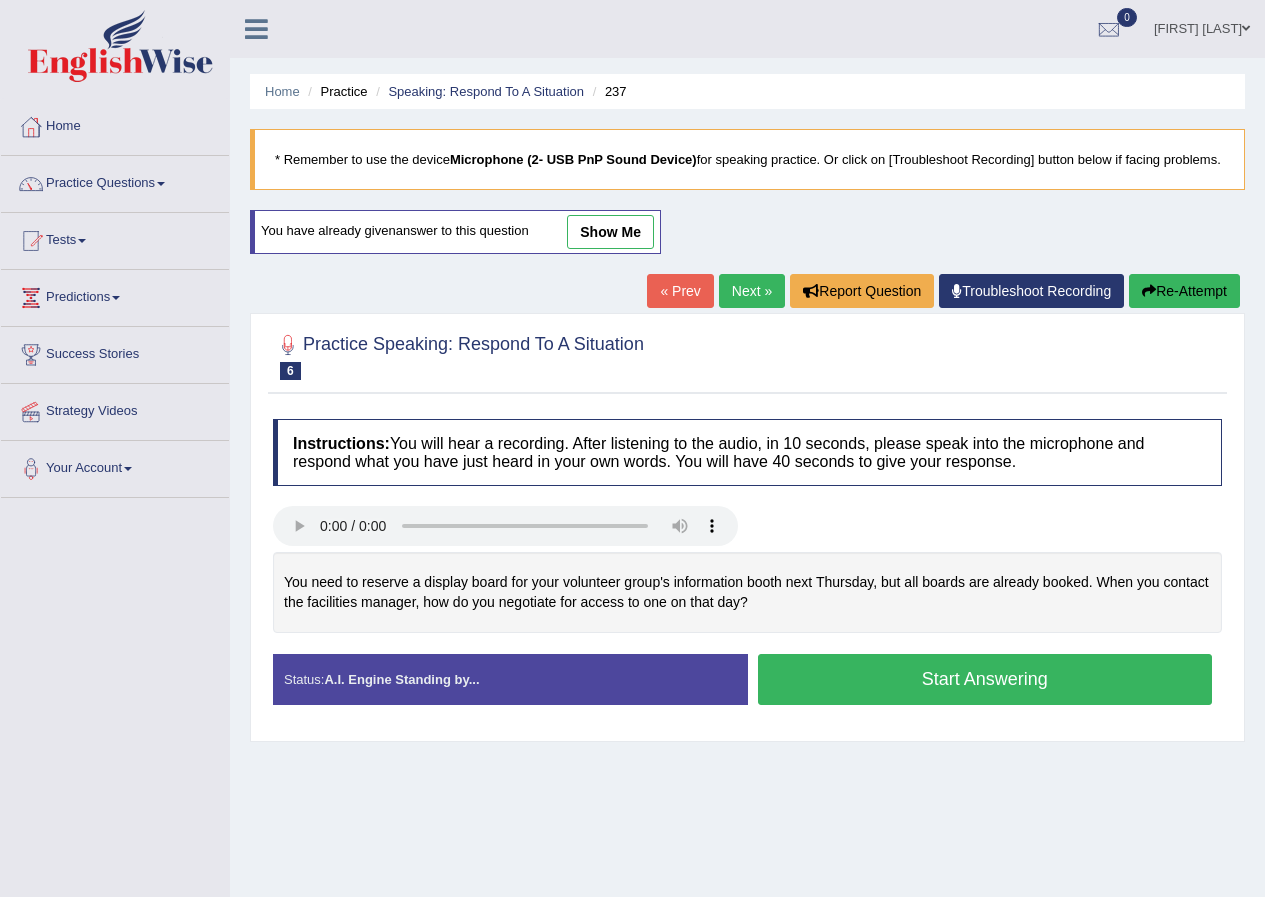 scroll, scrollTop: 0, scrollLeft: 0, axis: both 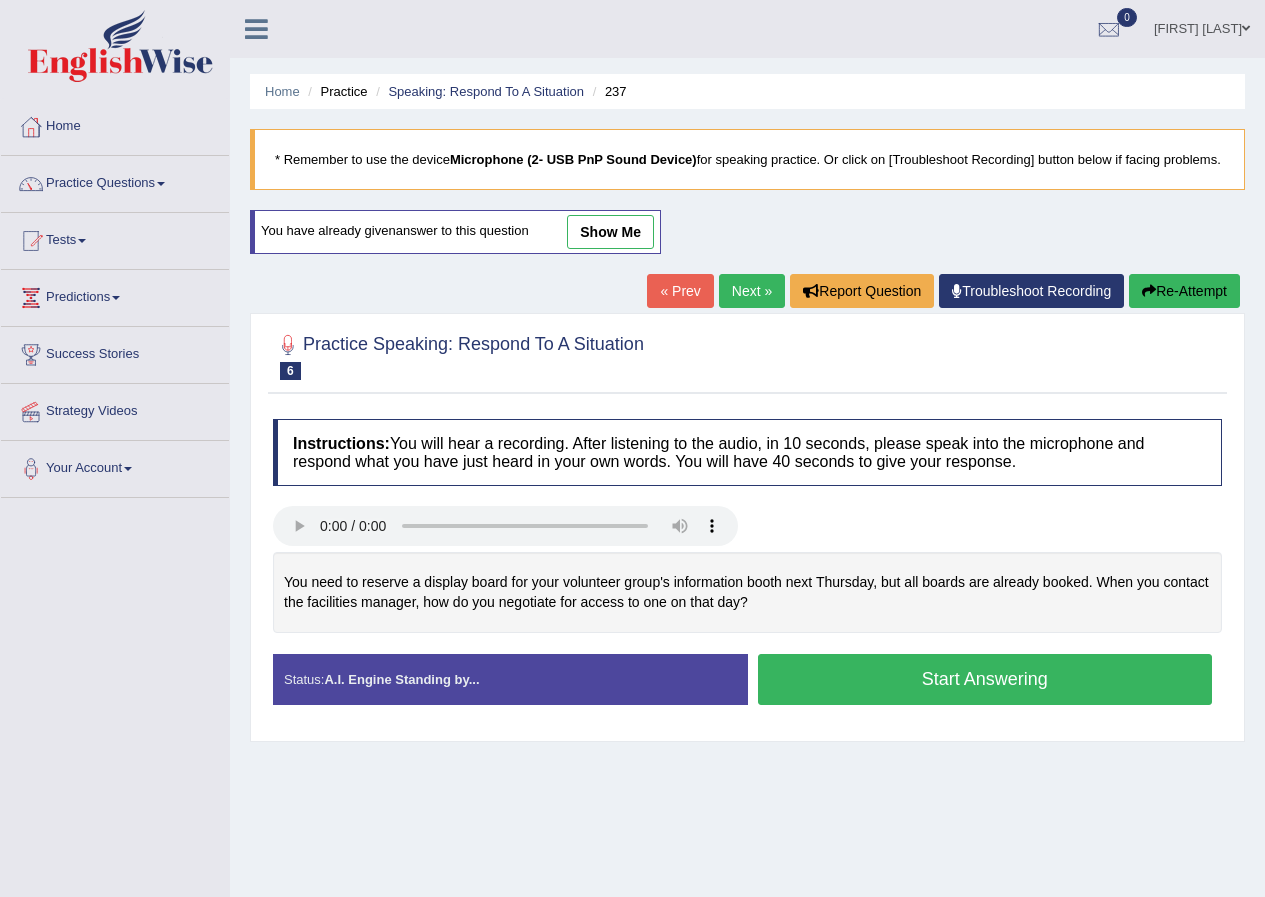 click on "Start Answering" at bounding box center (985, 679) 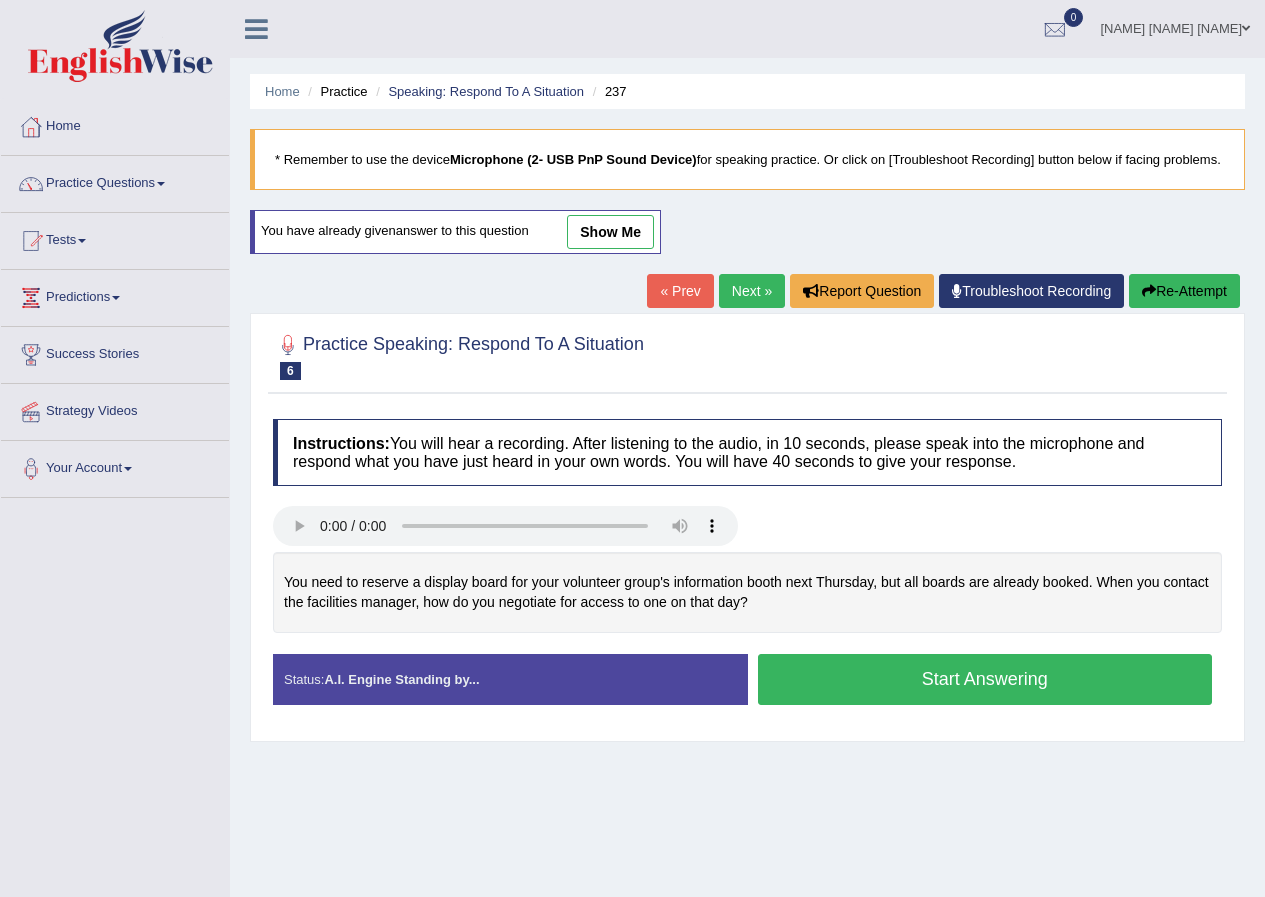 scroll, scrollTop: 0, scrollLeft: 0, axis: both 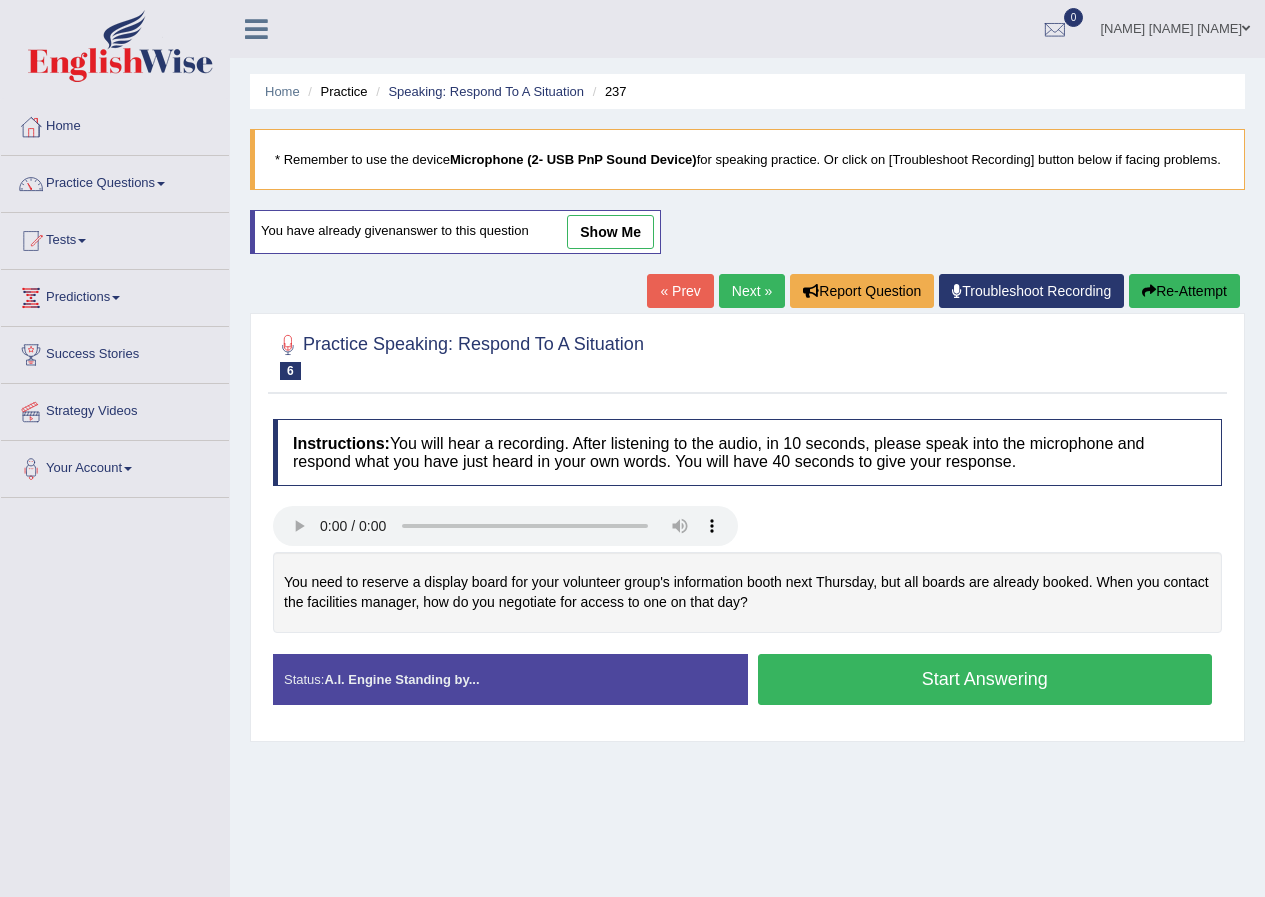 click on "Start Answering" at bounding box center [985, 679] 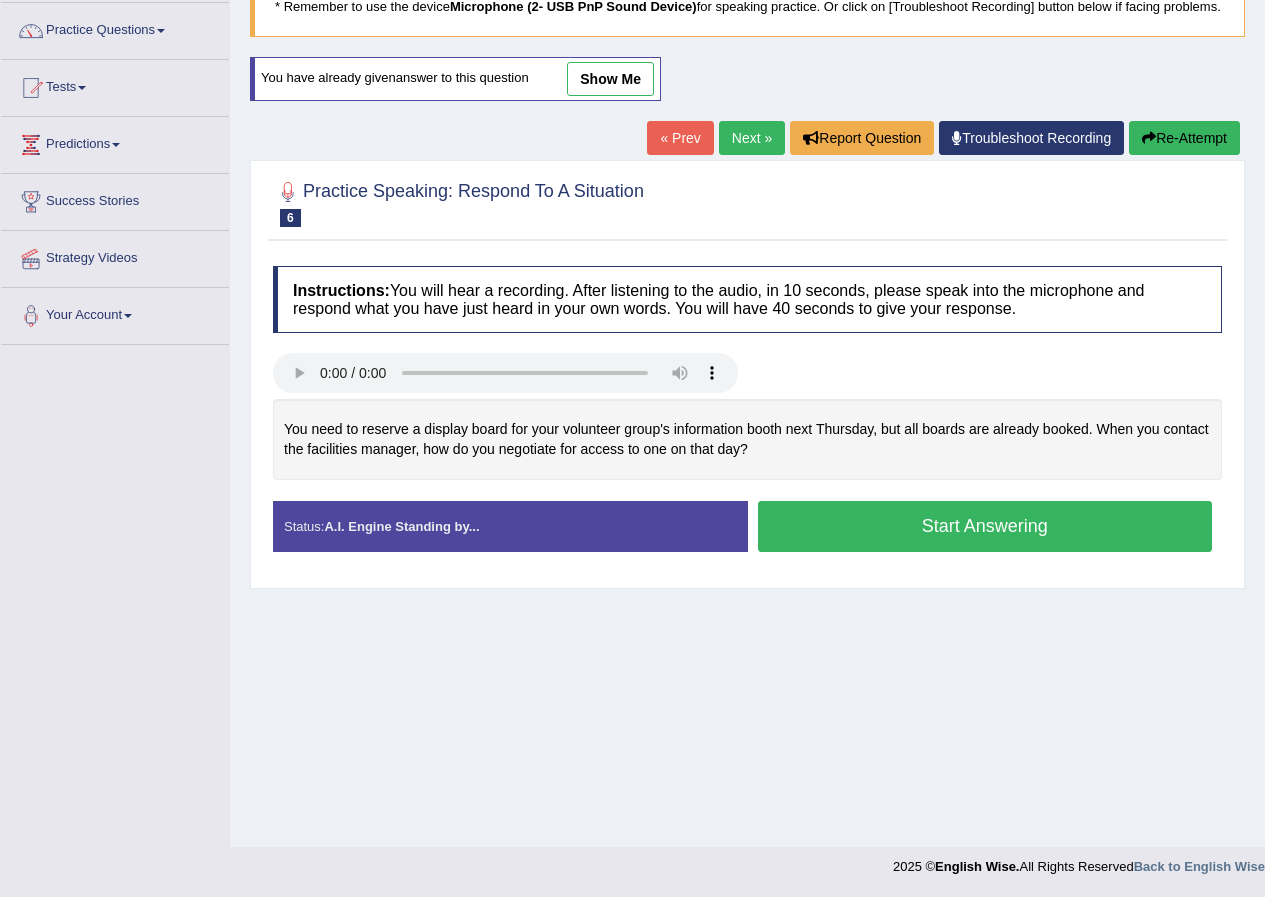 scroll, scrollTop: 153, scrollLeft: 0, axis: vertical 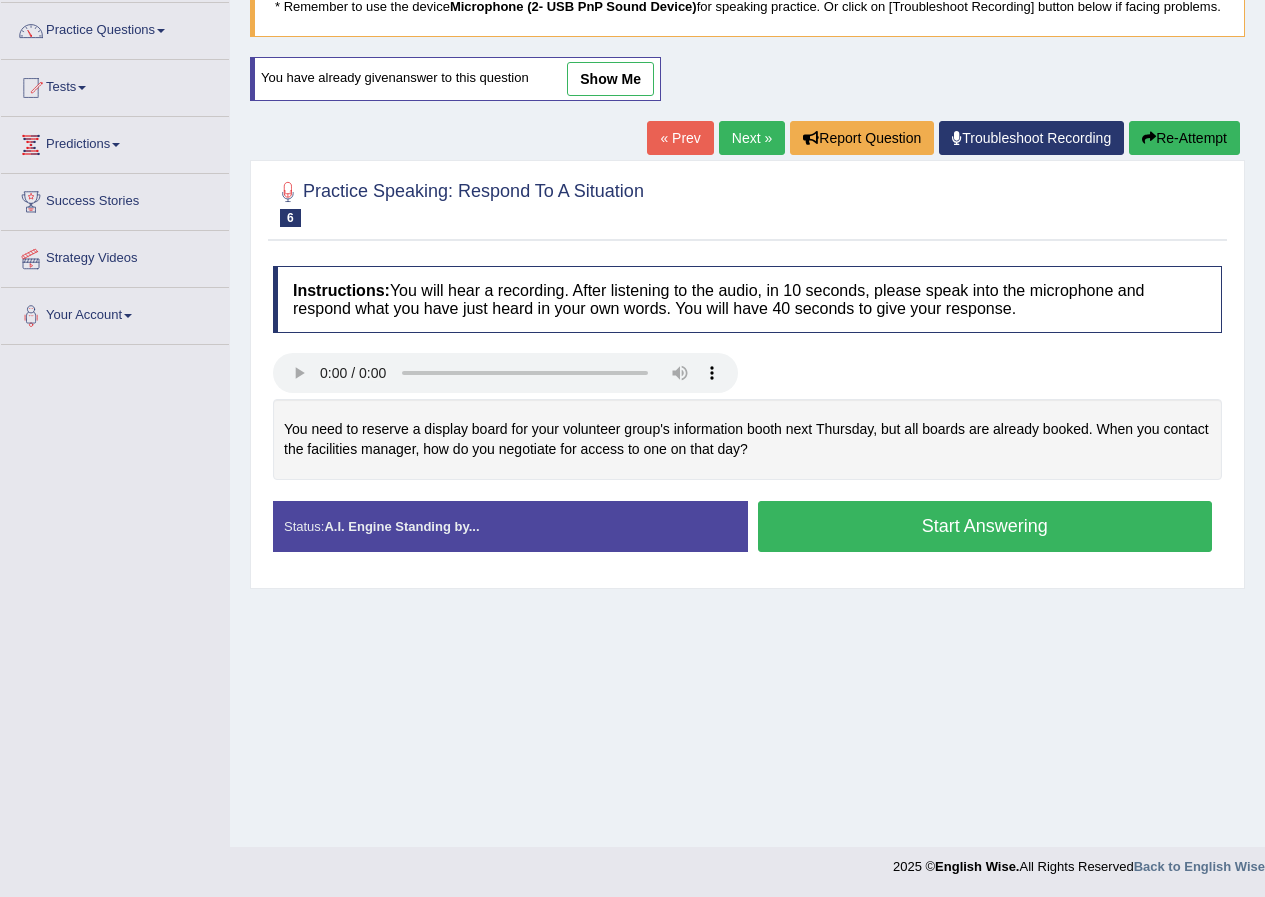 click on "Start Answering" at bounding box center [985, 526] 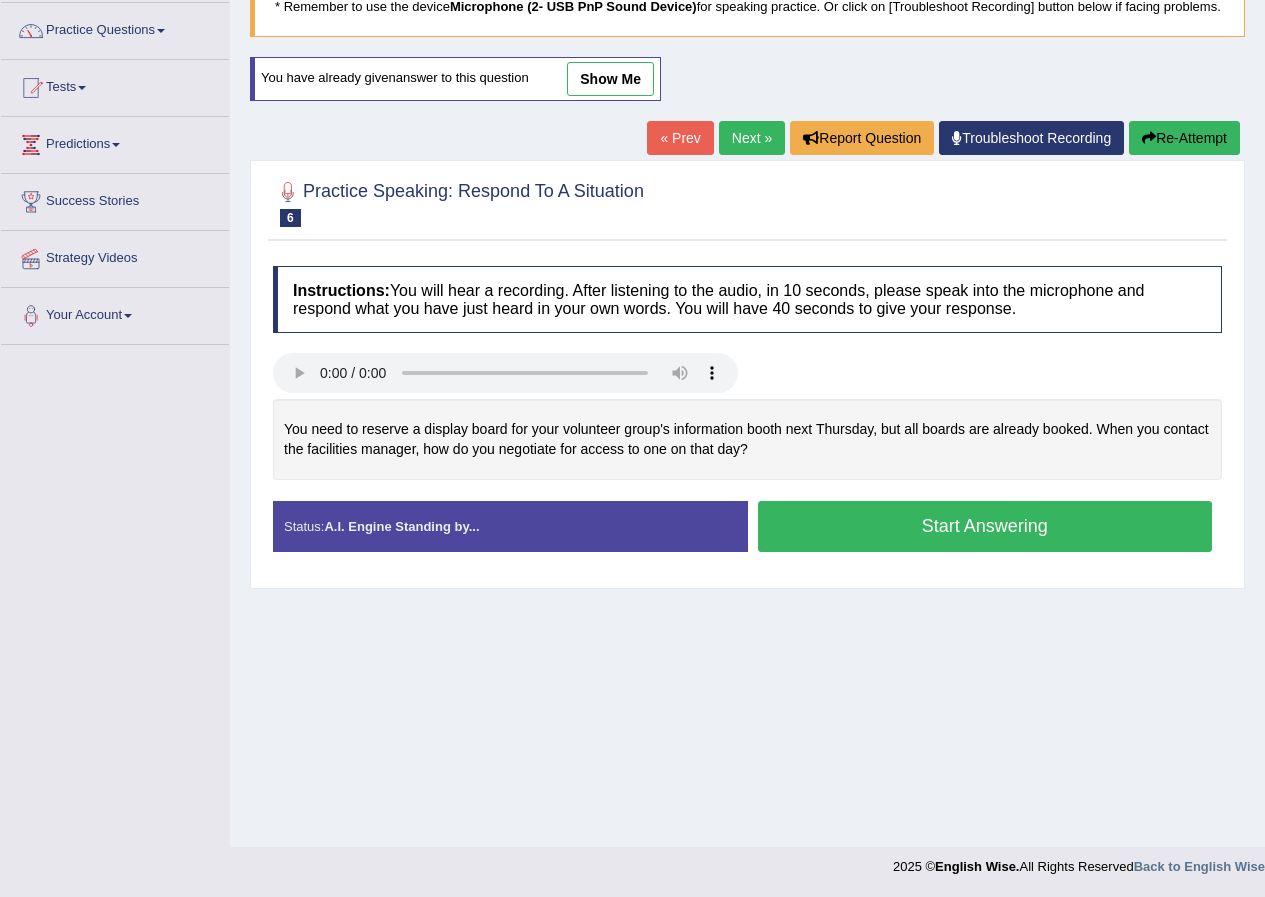 scroll, scrollTop: 153, scrollLeft: 0, axis: vertical 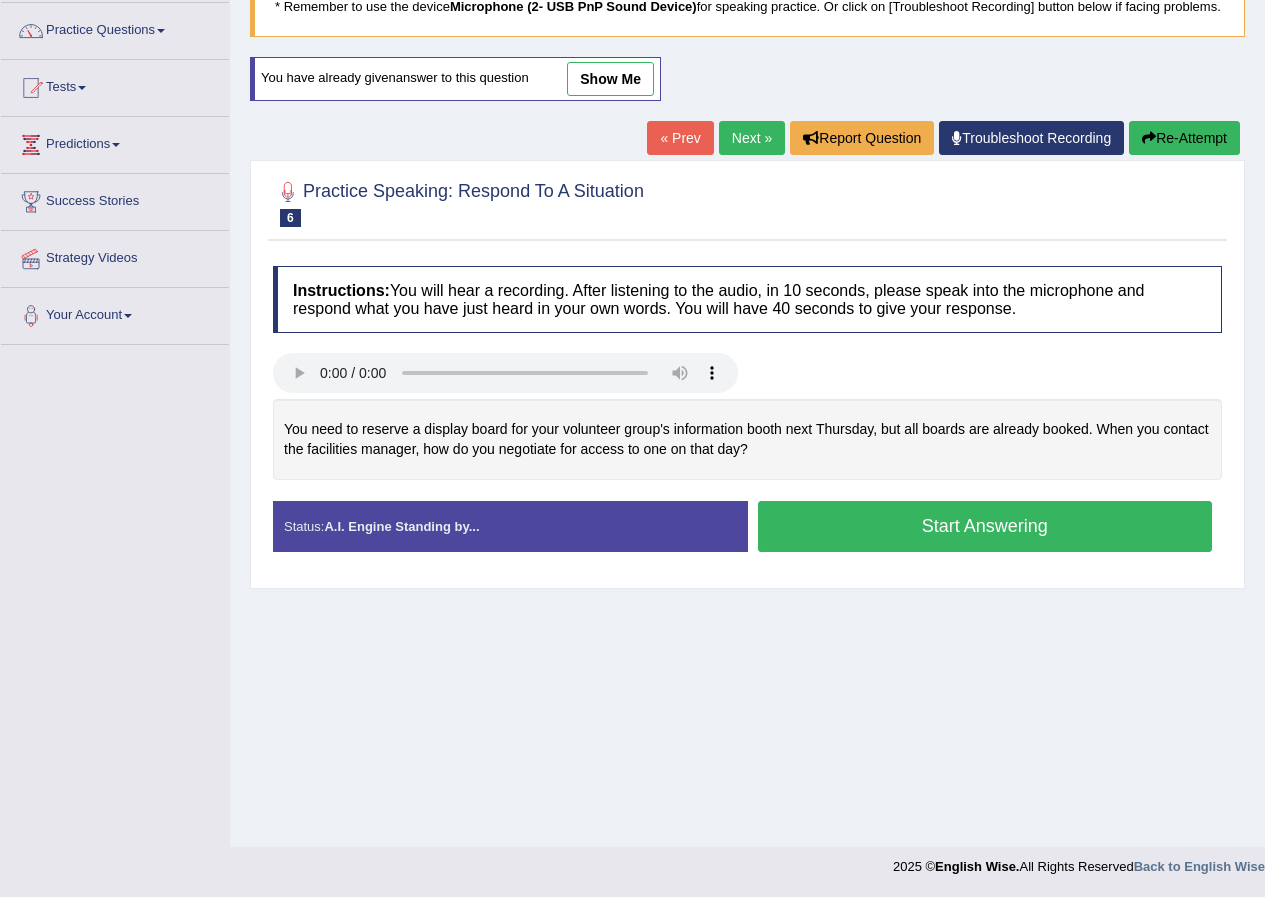 click on "Start Answering" at bounding box center (985, 526) 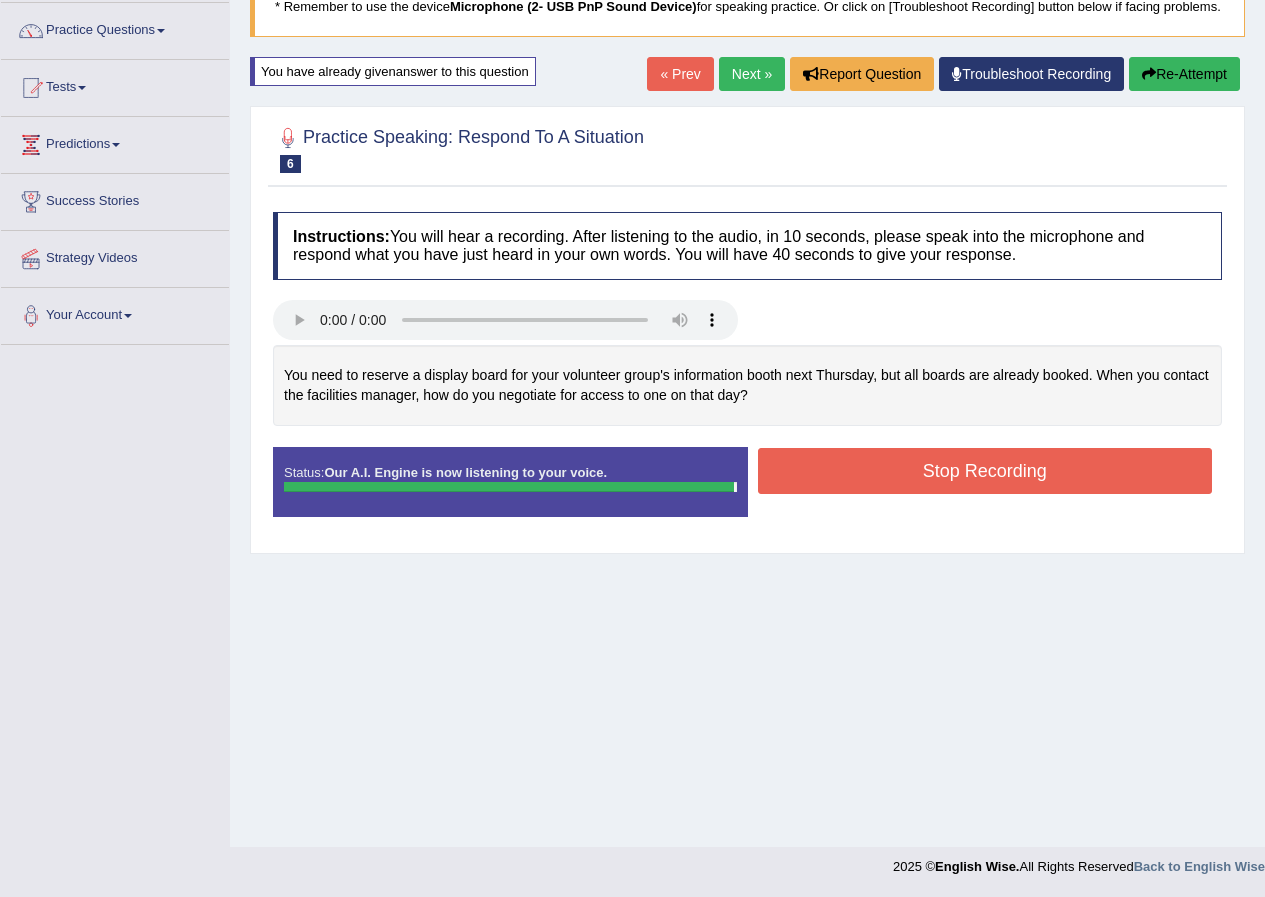click on "Stop Recording" at bounding box center (985, 471) 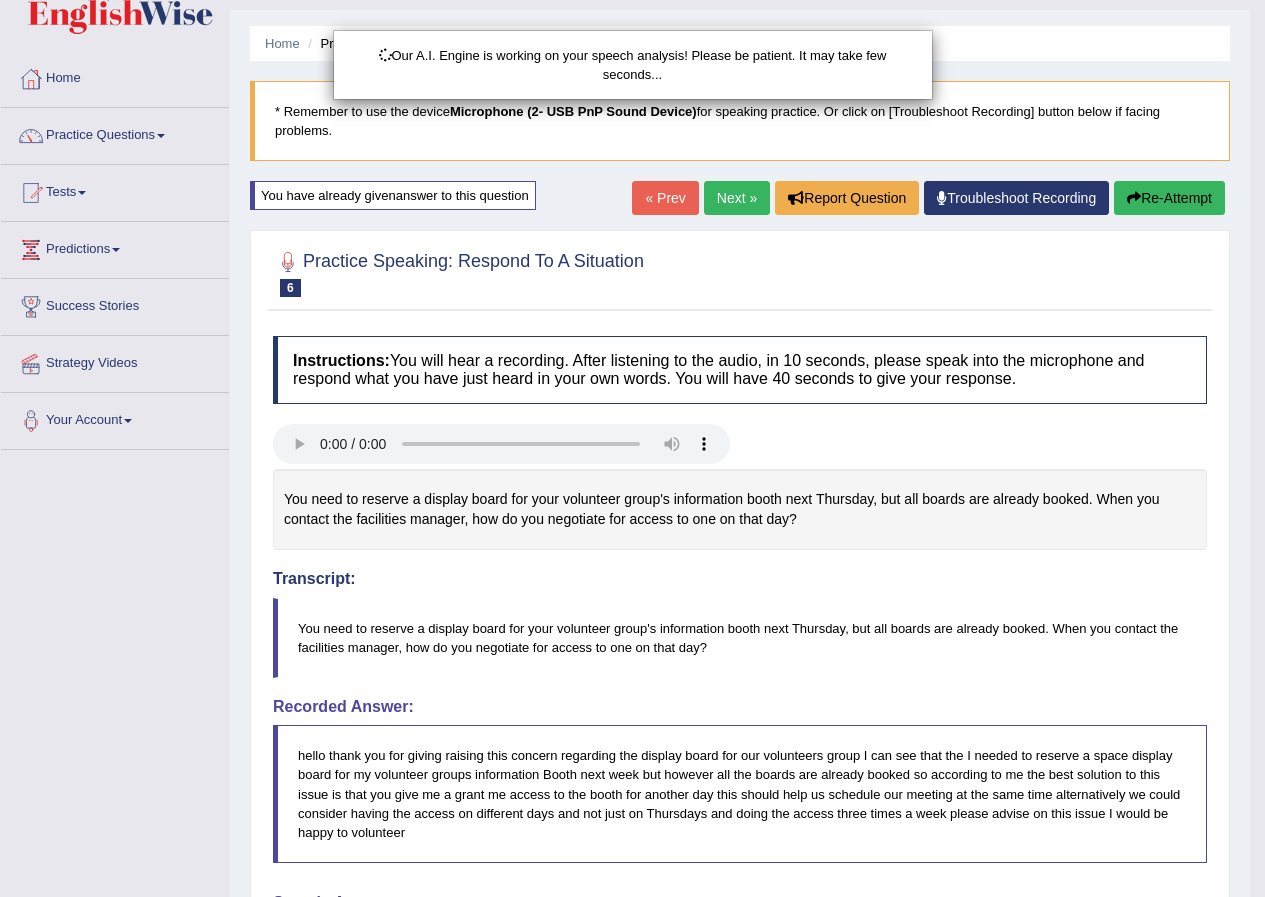 scroll, scrollTop: 0, scrollLeft: 0, axis: both 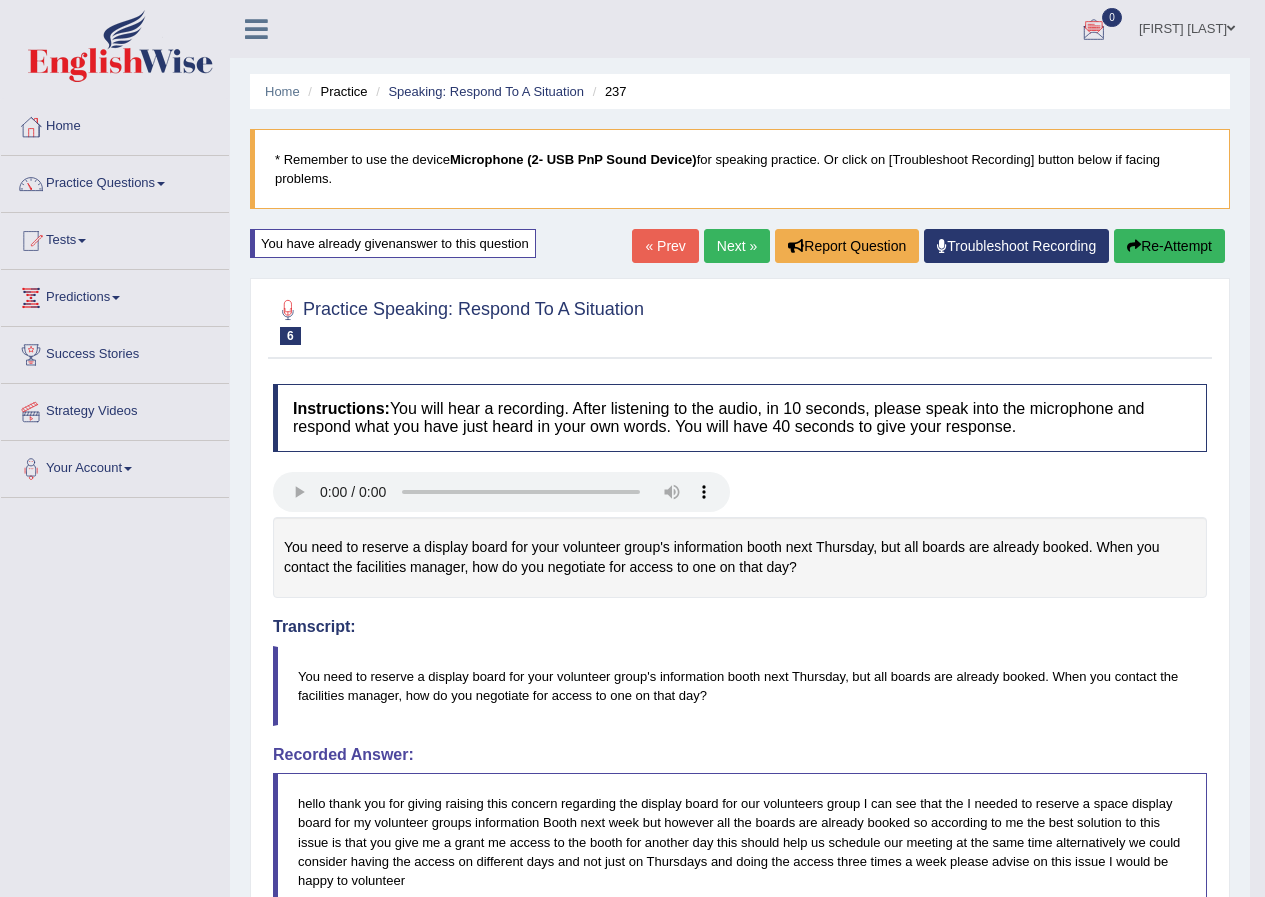 click at bounding box center (1231, 28) 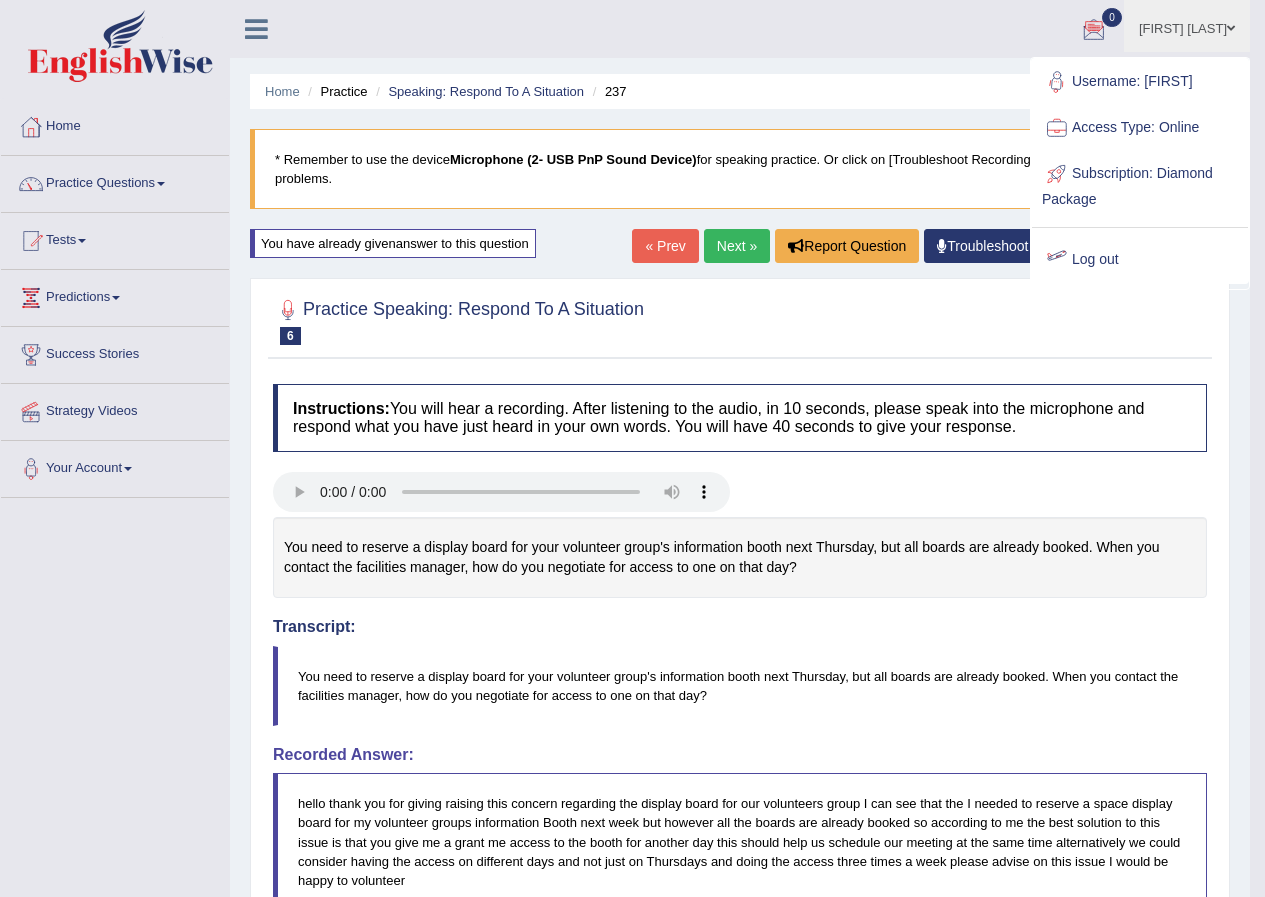 click on "Log out" at bounding box center (1140, 260) 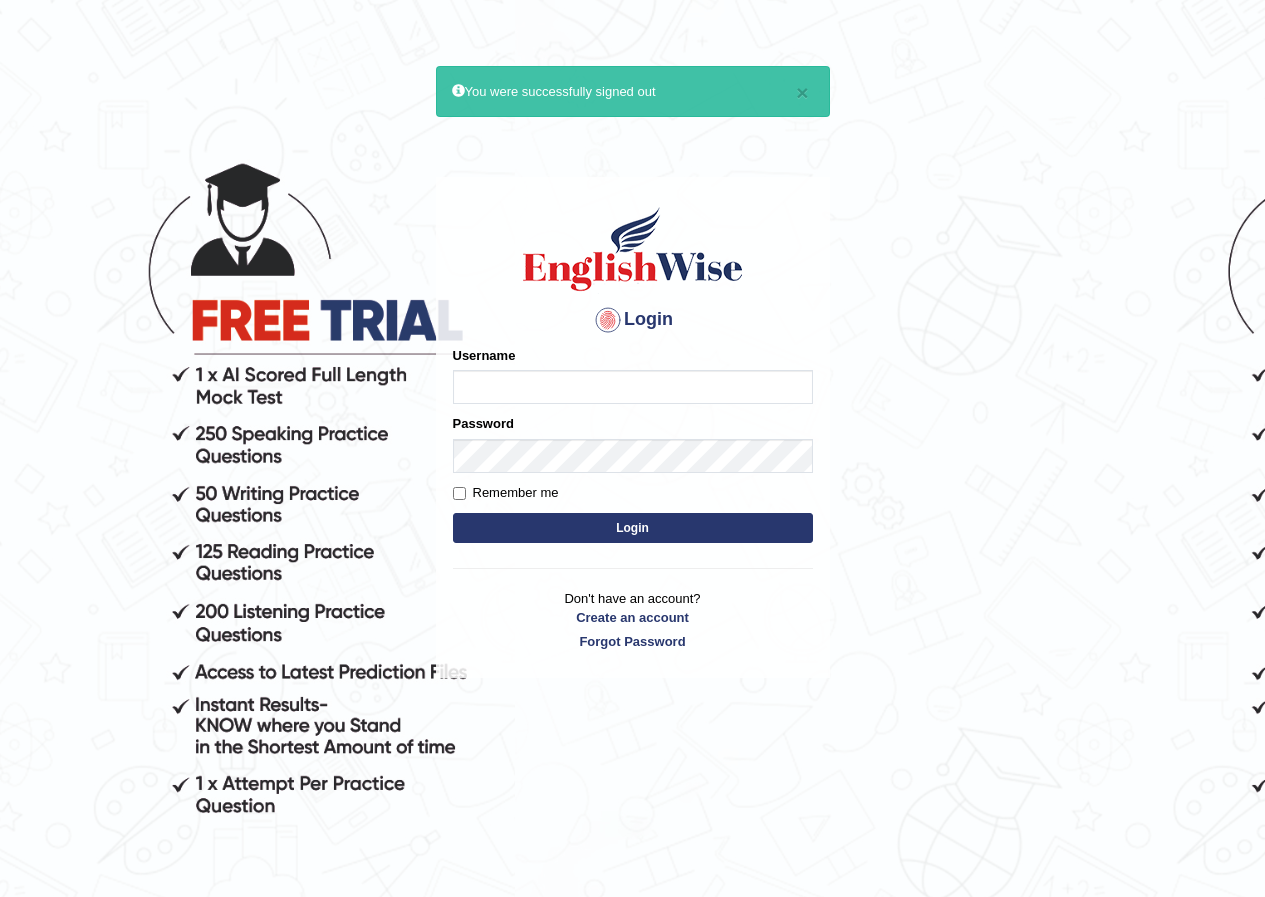 scroll, scrollTop: 0, scrollLeft: 0, axis: both 